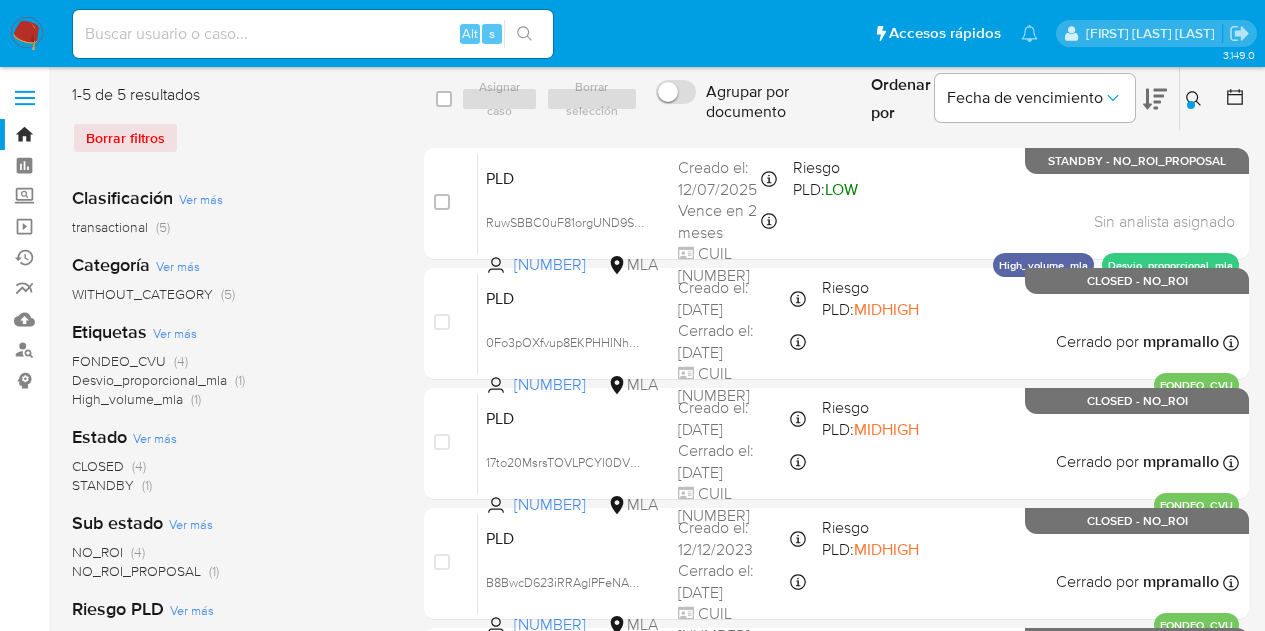 scroll, scrollTop: 0, scrollLeft: 0, axis: both 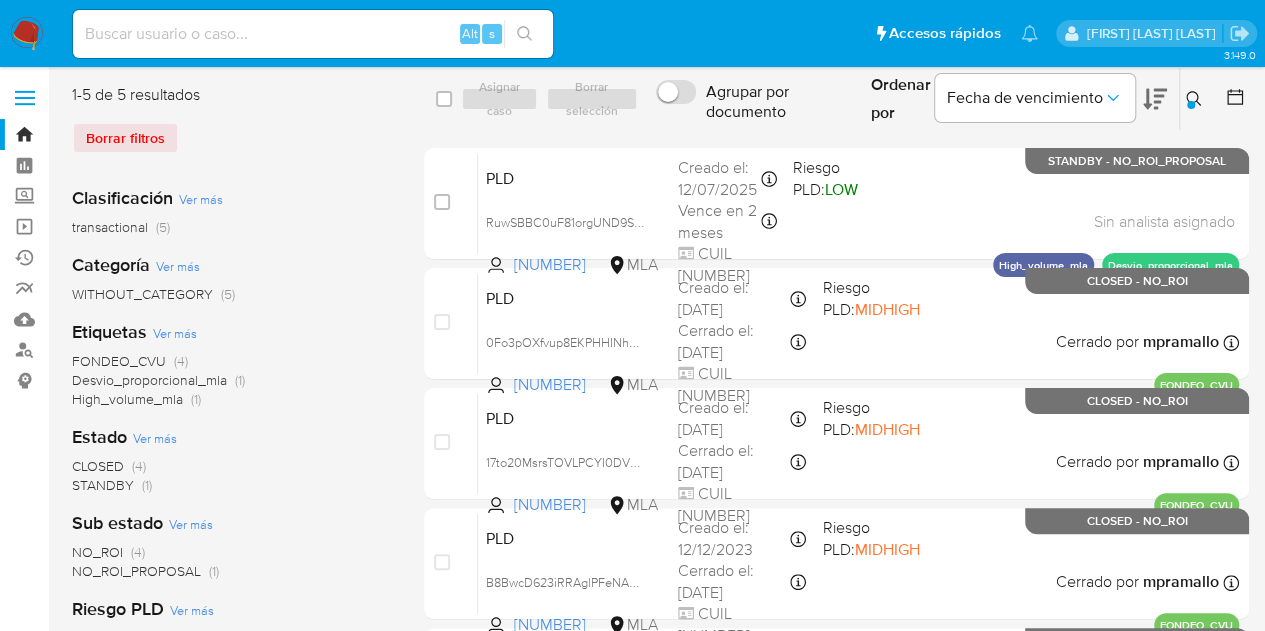 click at bounding box center (27, 34) 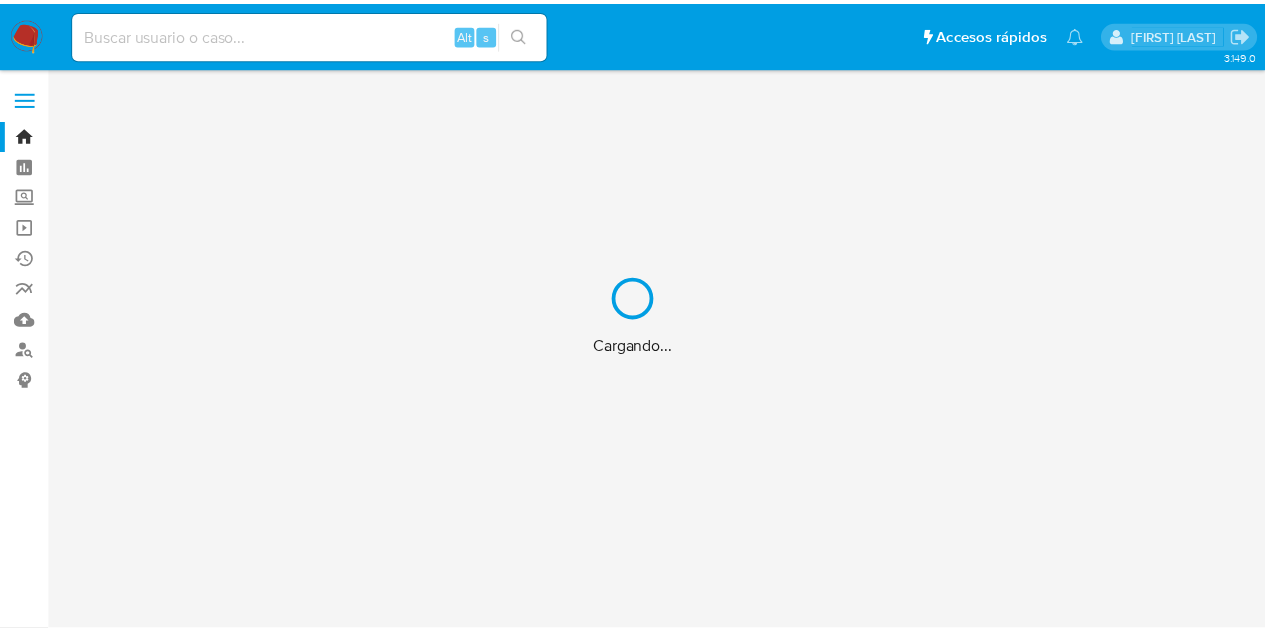 scroll, scrollTop: 0, scrollLeft: 0, axis: both 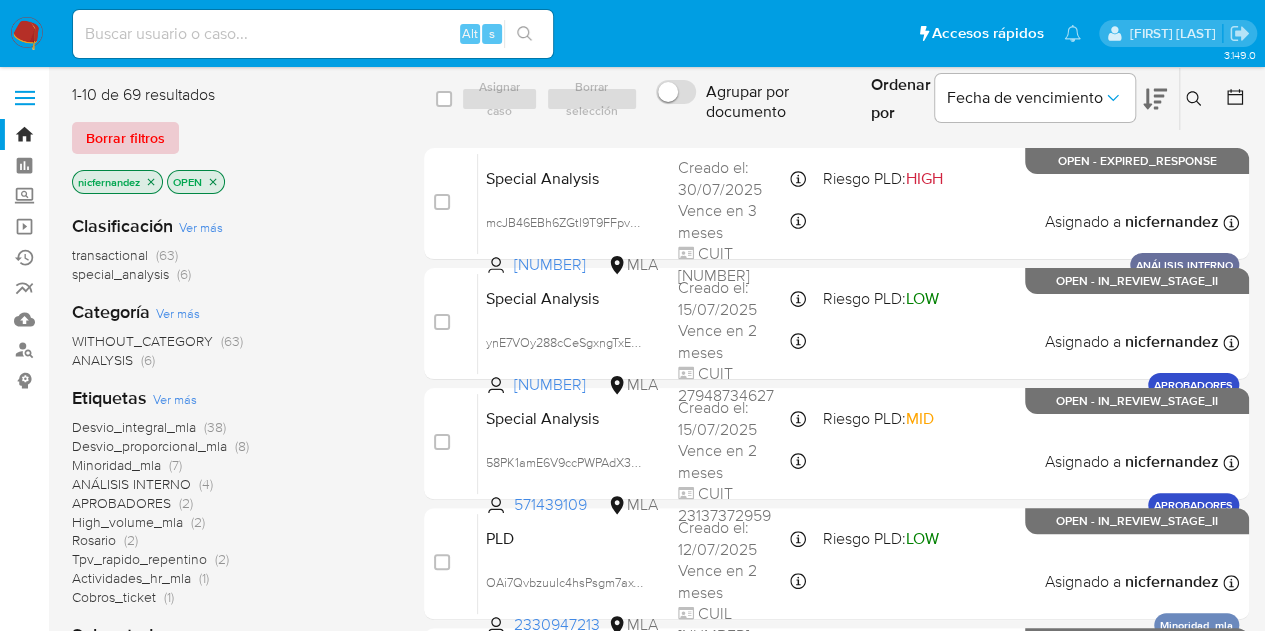 click on "Borrar filtros" at bounding box center [125, 138] 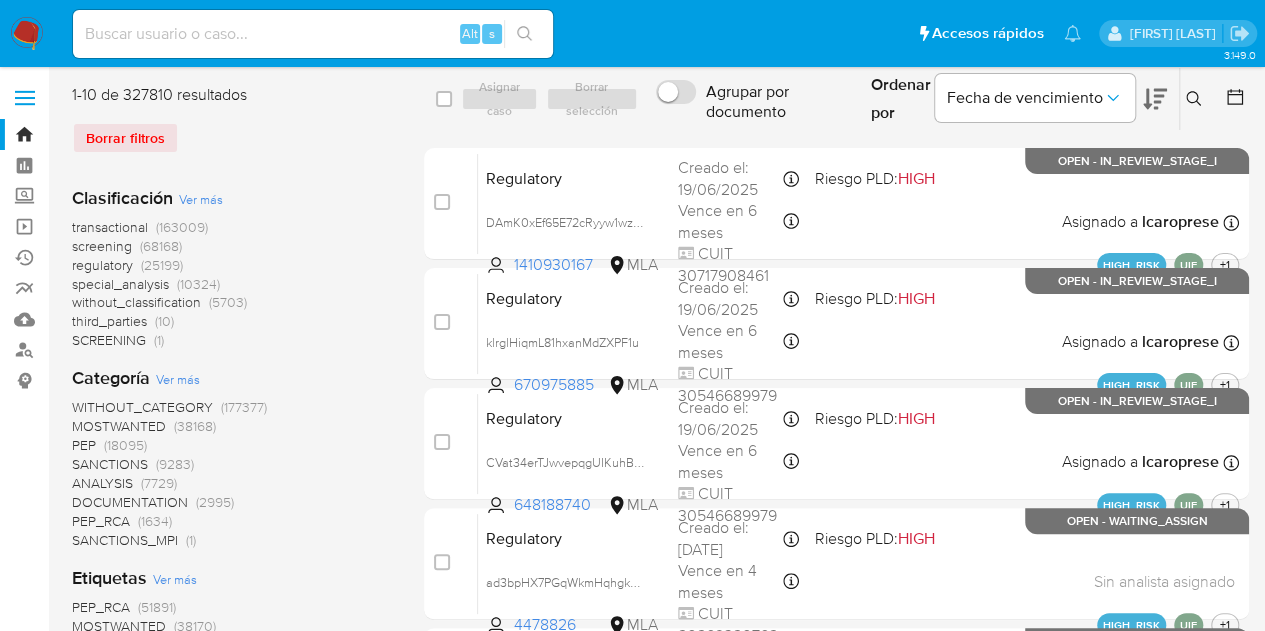 click at bounding box center (1196, 99) 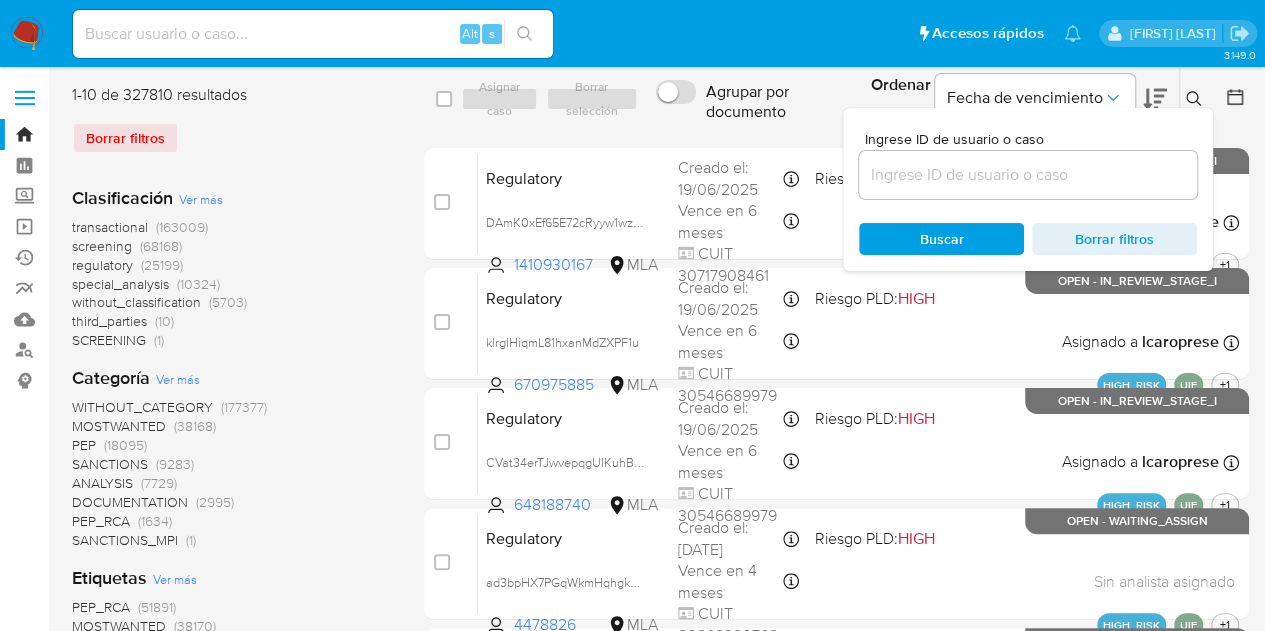 click at bounding box center (1028, 175) 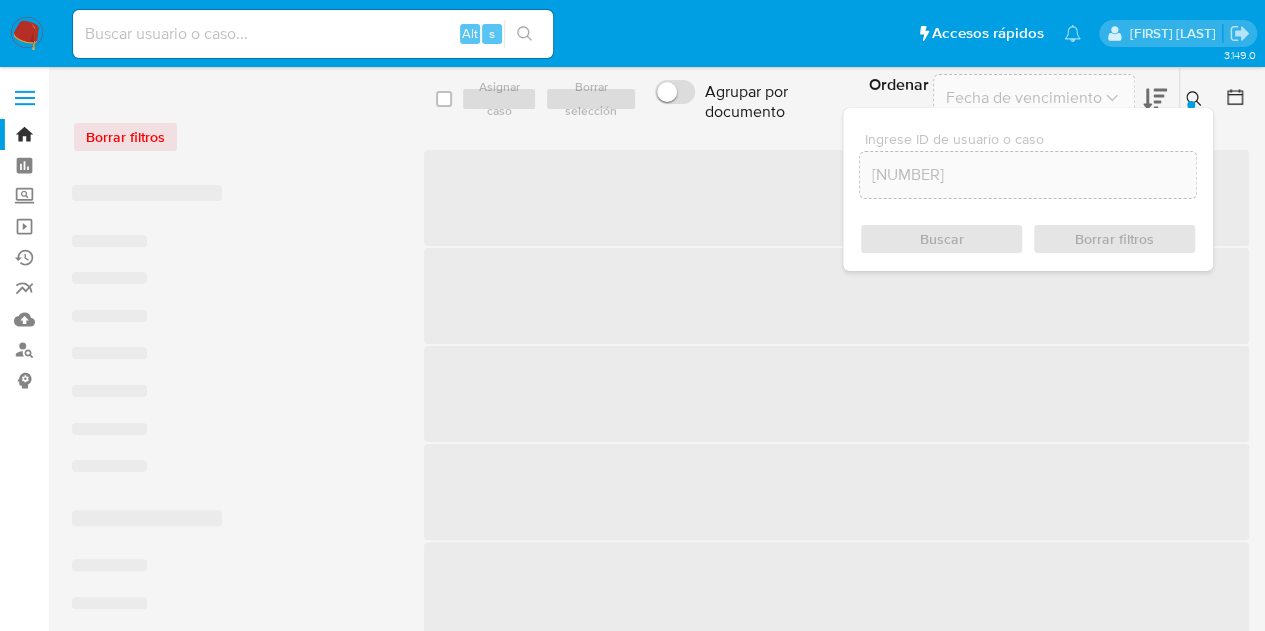 click 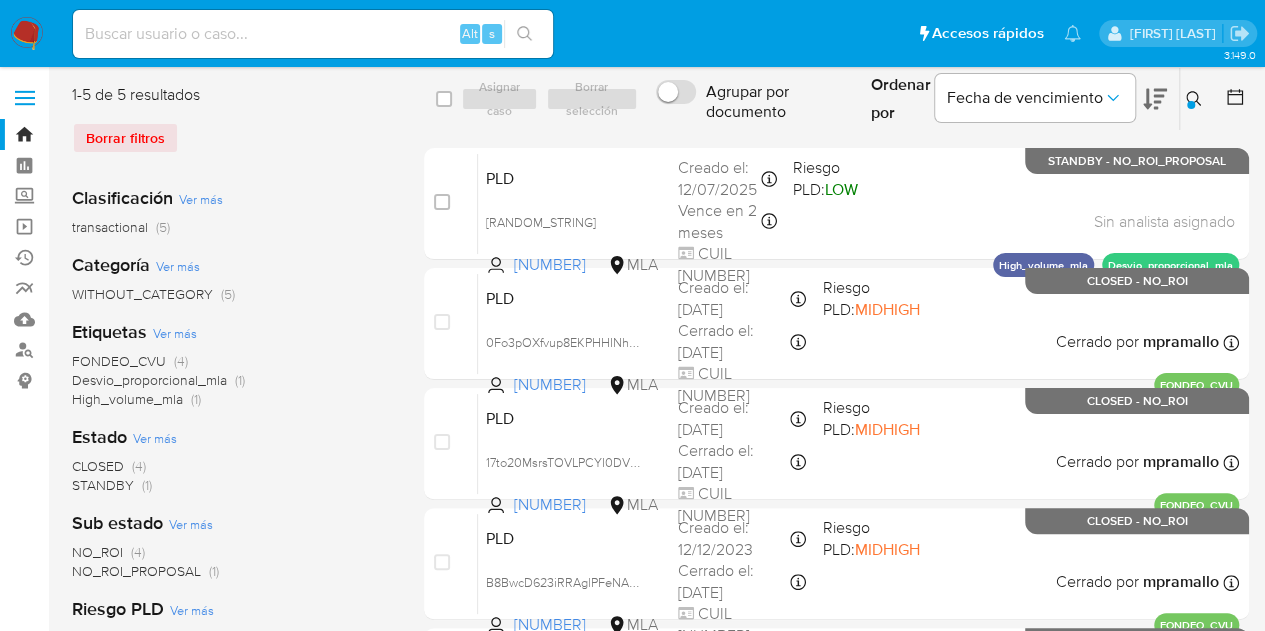click on "1-5 de 5 resultados Borrar filtros Clasificación Ver más transactional (5) Categoría Ver más WITHOUT_CATEGORY (5) Etiquetas Ver más FONDEO_CVU (4) Desvio_proporcional_mla (1) High_volume_mla (1) Estado Ver más CLOSED (4) STANDBY (1) Sub estado Ver más NO_ROI (4) NO_ROI_PROPOSAL (1) Riesgo PLD Ver más MIDHIGH (4) LOW (1) Analista asignado Ver más mpramallo (4) Site Ver más MLA (5) select-all-cases-checkbox Asignar caso Borrar selección Agrupar por documento Ordenar por Fecha de vencimiento   No es posible ordenar los resultados mientras se encuentren agrupados. Ingrese ID de usuario o caso 52051061 Buscar Borrar filtros case-item-checkbox   No es posible asignar el caso PLD RuwSBBC0uF81orgUND9SDXjQ 52051061 MLA Riesgo PLD:  LOW Creado el: 12/07/2025   Creado el: 12/07/2025 03:17:57 Vence en 2 meses   Vence el 10/10/2025 03:17:58 CUIL   20281674774 Sin analista asignado   Asignado el: 17/07/2025 16:37:00 High_volume_mla Desvio_proporcional_mla STANDBY - NO_ROI_PROPOSAL  case-item-checkbox   PLD MLA" at bounding box center [660, 515] 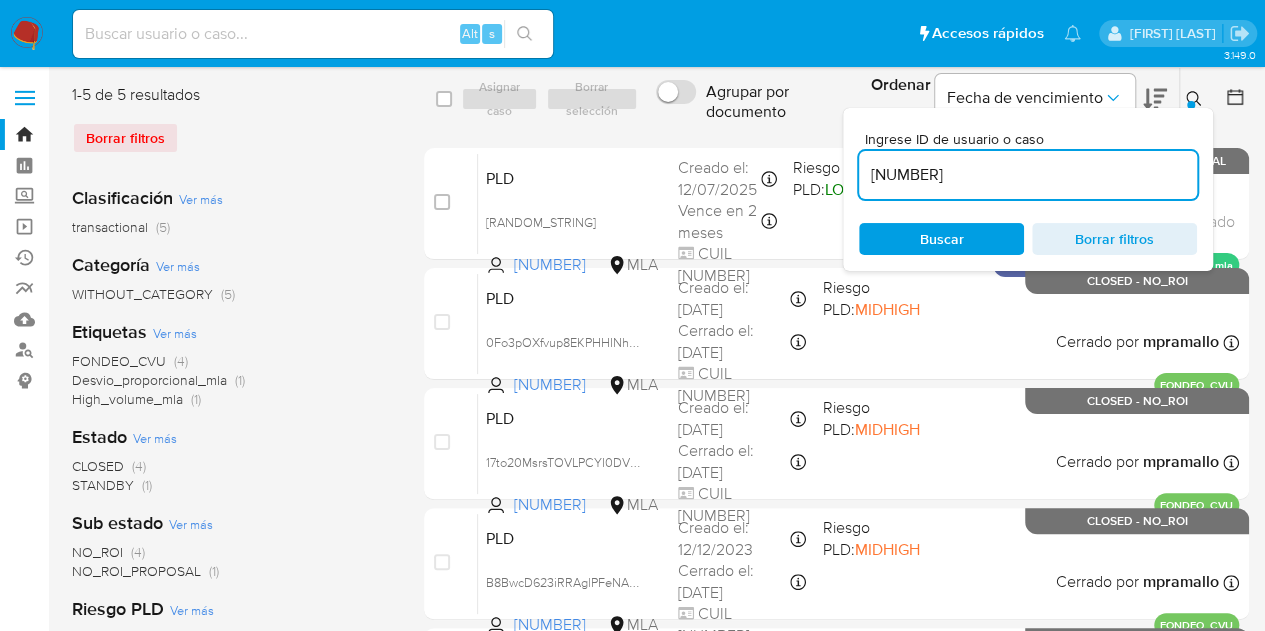 drag, startPoint x: 938, startPoint y: 168, endPoint x: 726, endPoint y: 117, distance: 218.04816 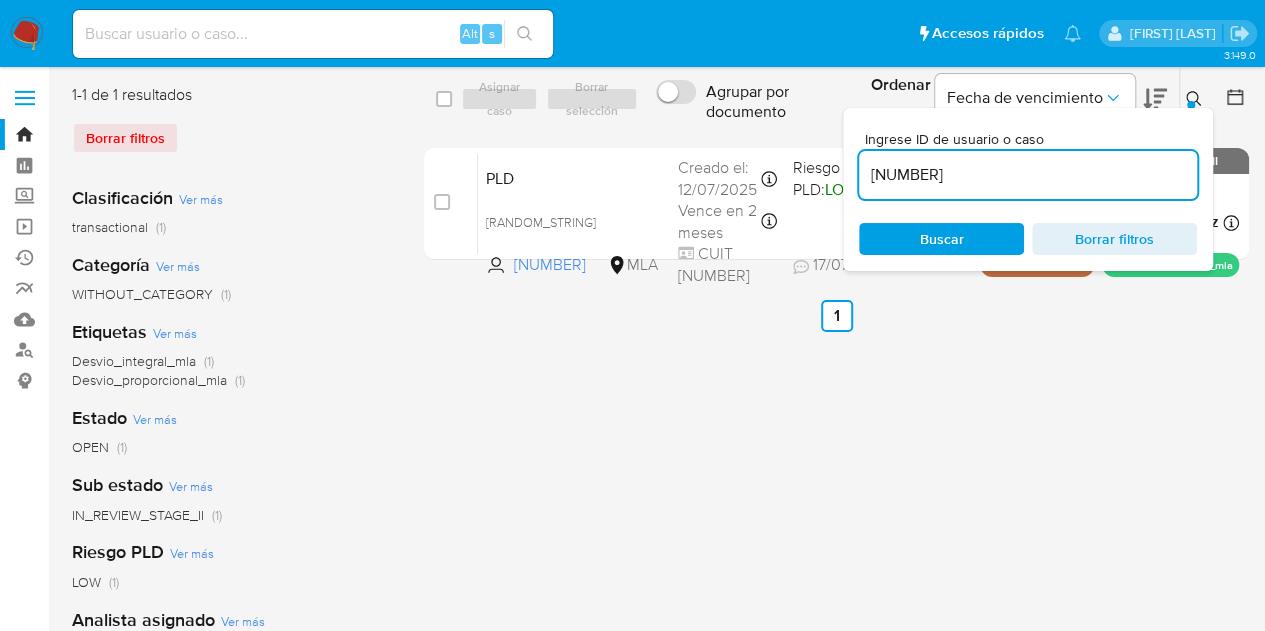click at bounding box center [1196, 99] 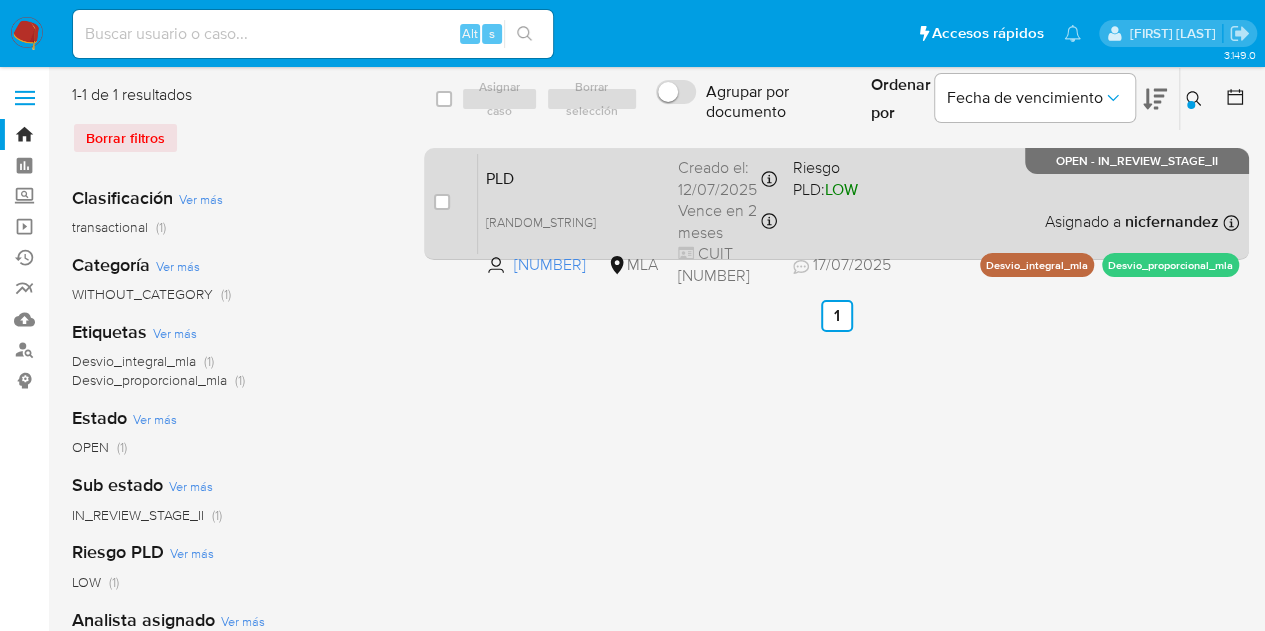 click on "PLD" at bounding box center (574, 177) 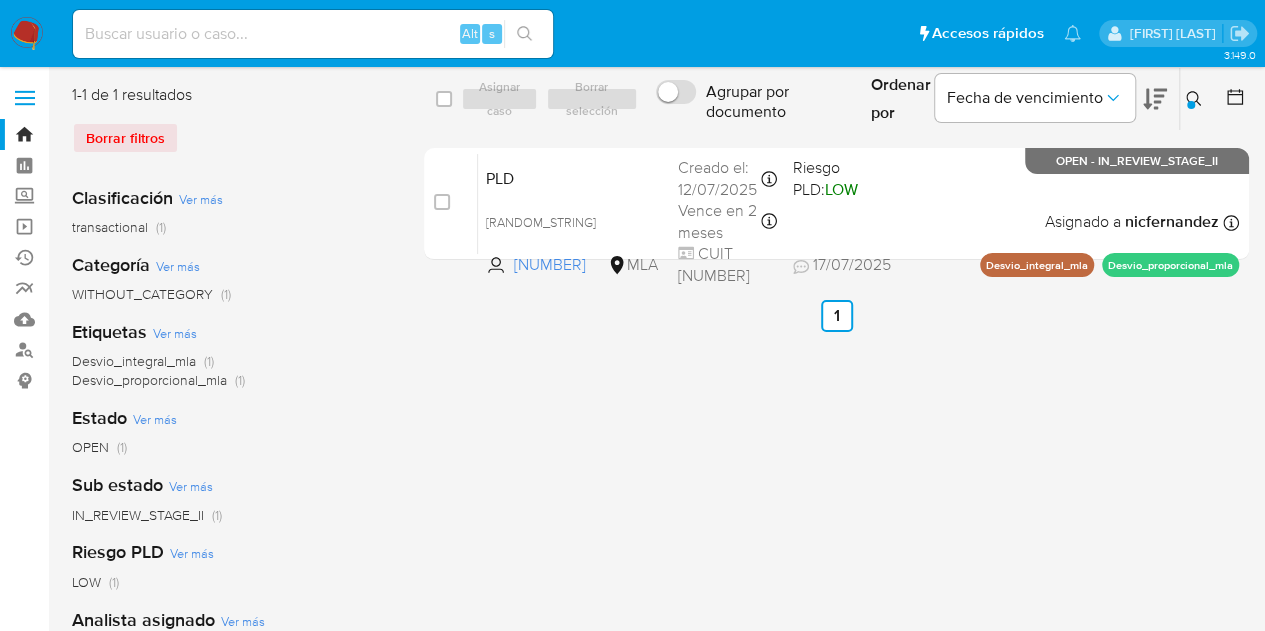 click 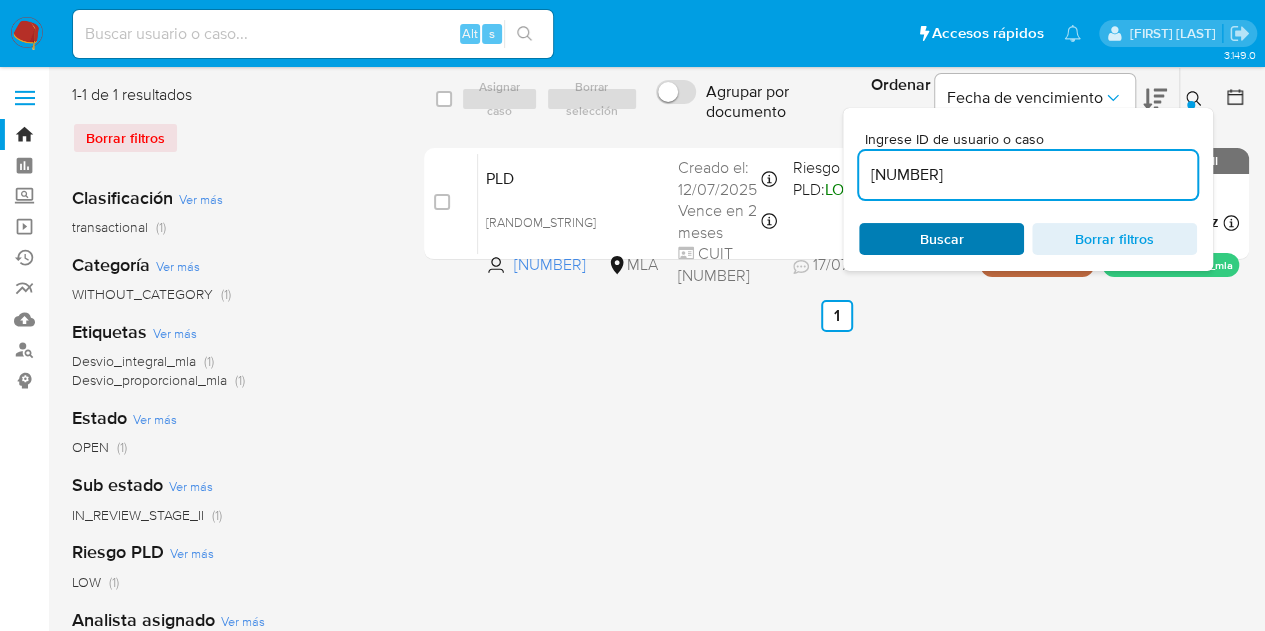 click on "Buscar" at bounding box center (942, 239) 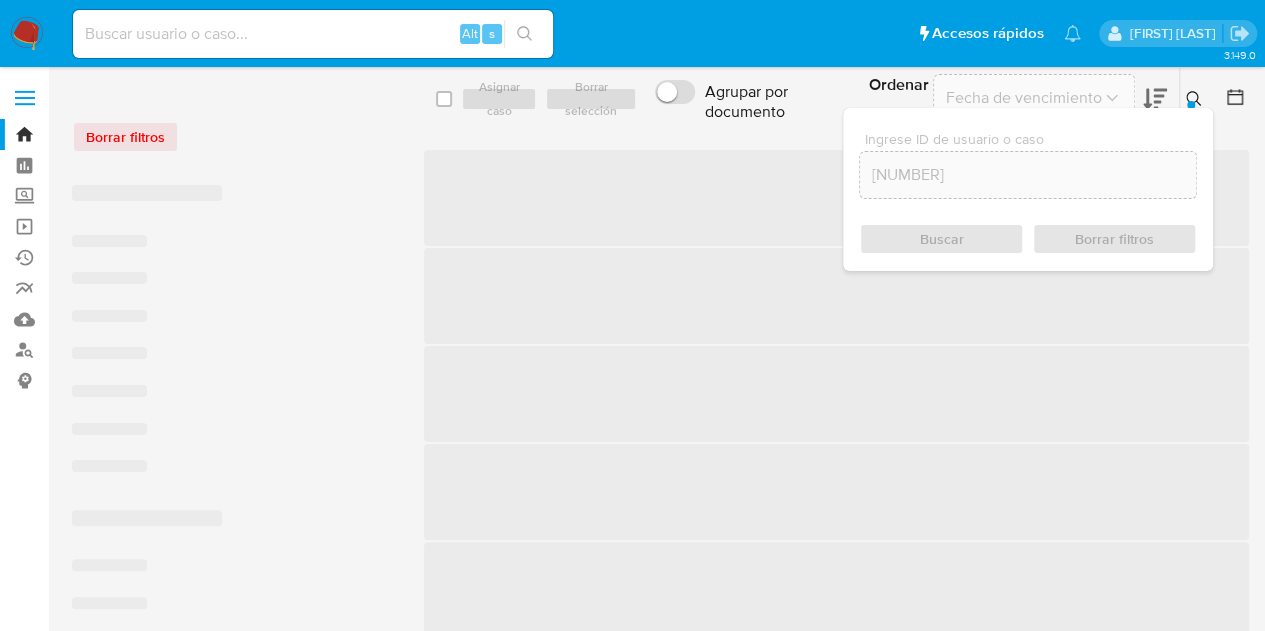 click 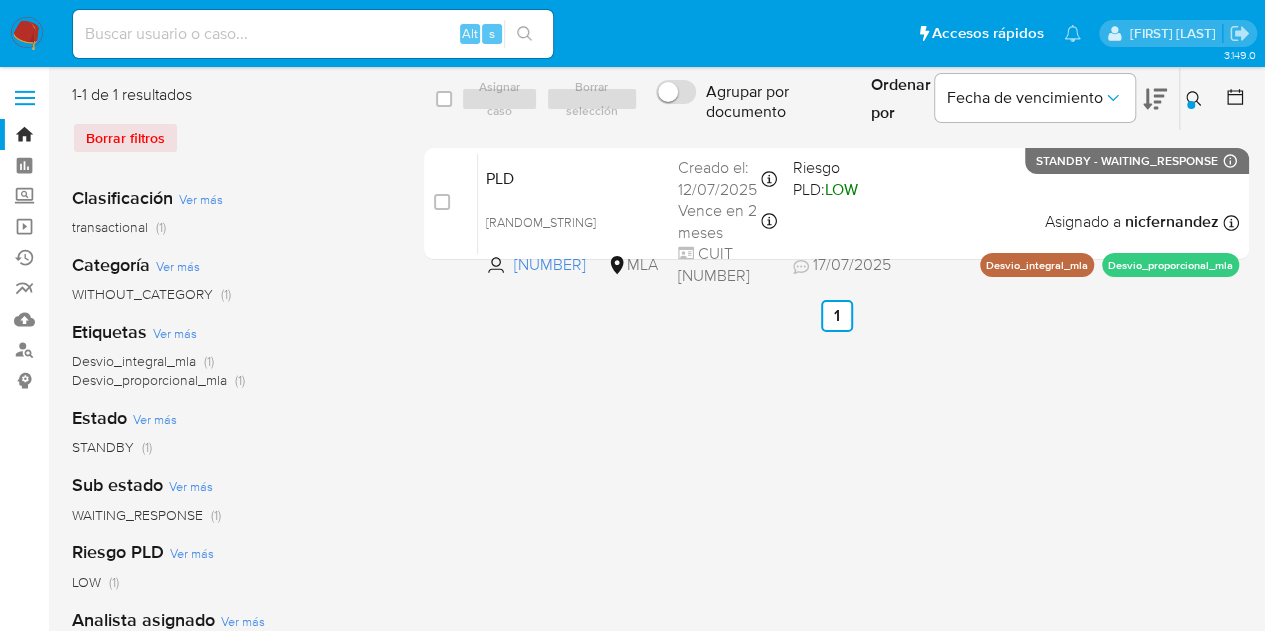 click 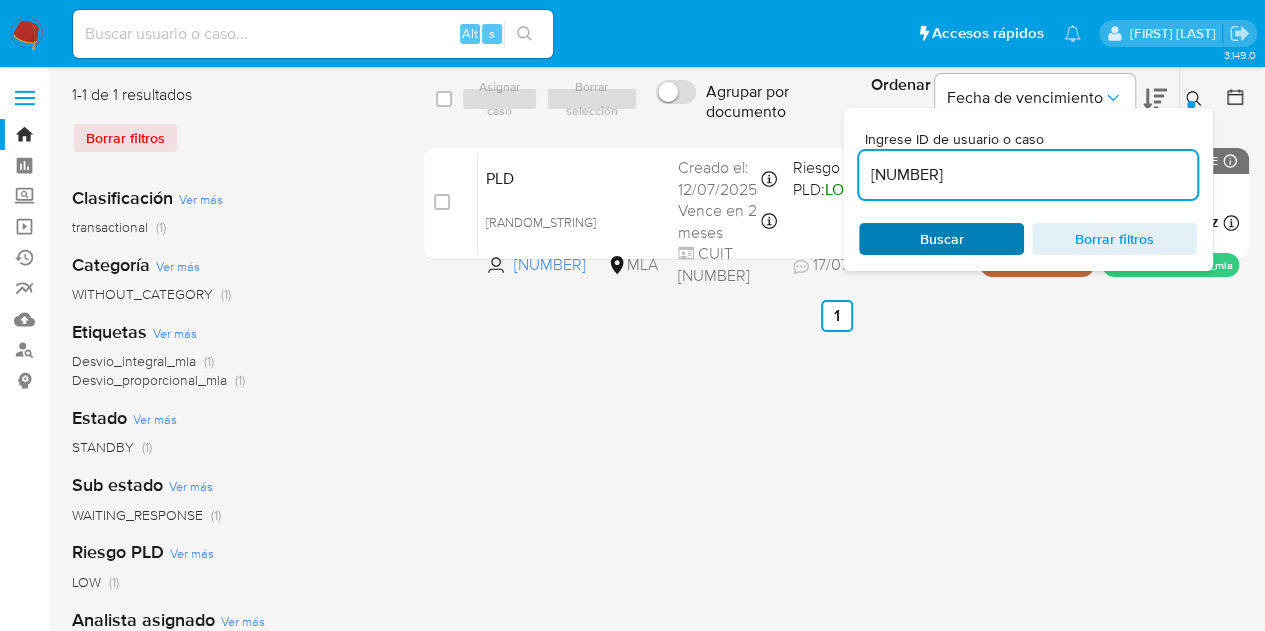 click on "Buscar" at bounding box center (942, 239) 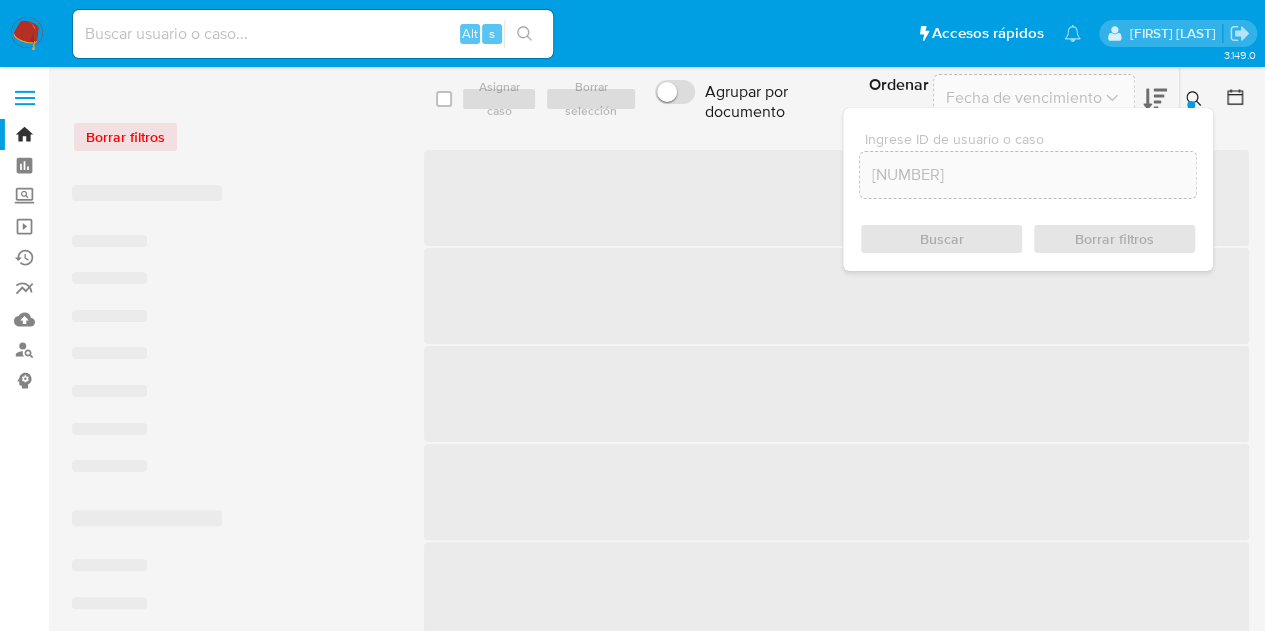 drag, startPoint x: 1196, startPoint y: 91, endPoint x: 560, endPoint y: 143, distance: 638.12225 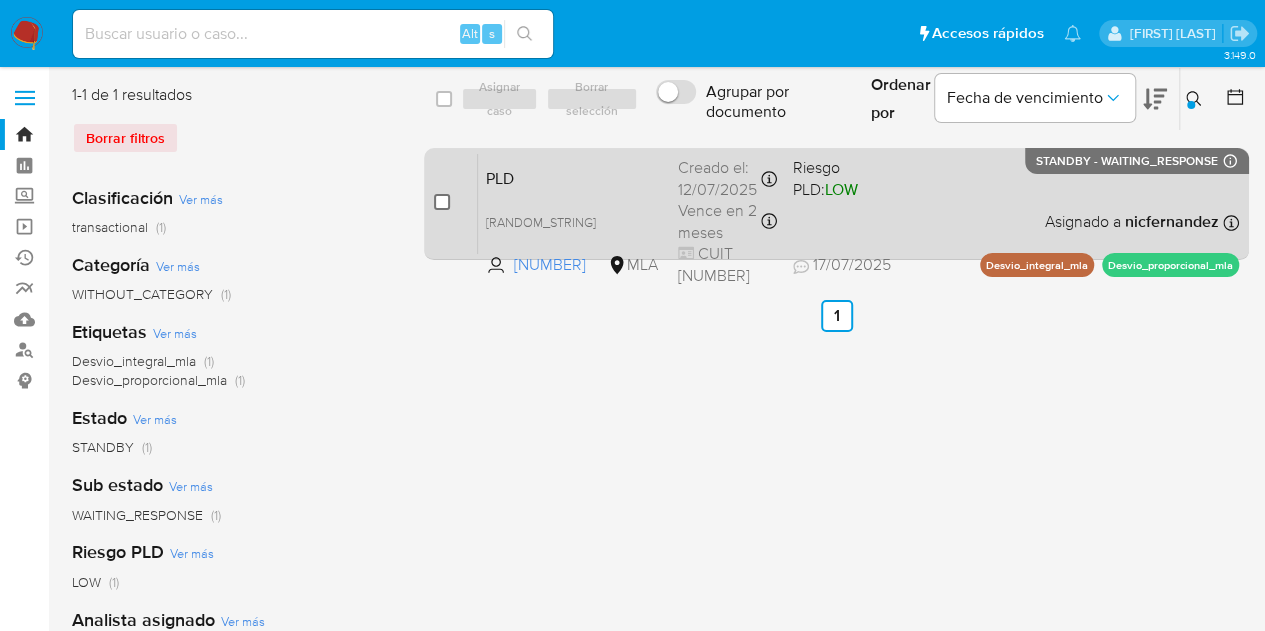 click at bounding box center (442, 202) 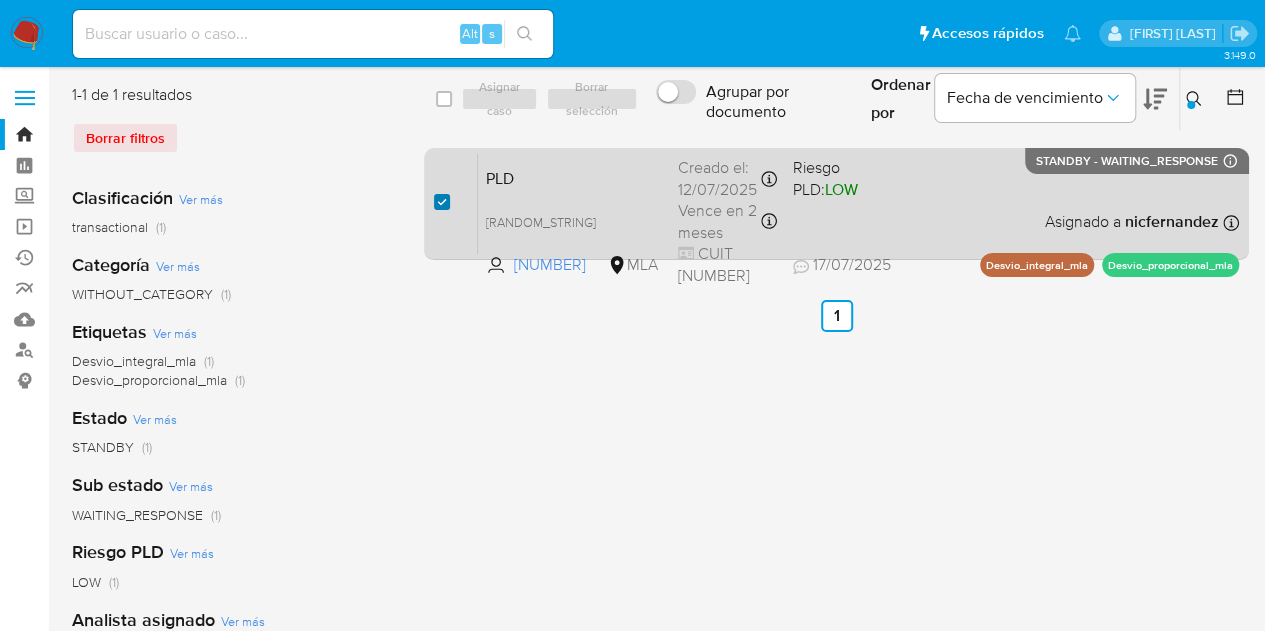 checkbox on "true" 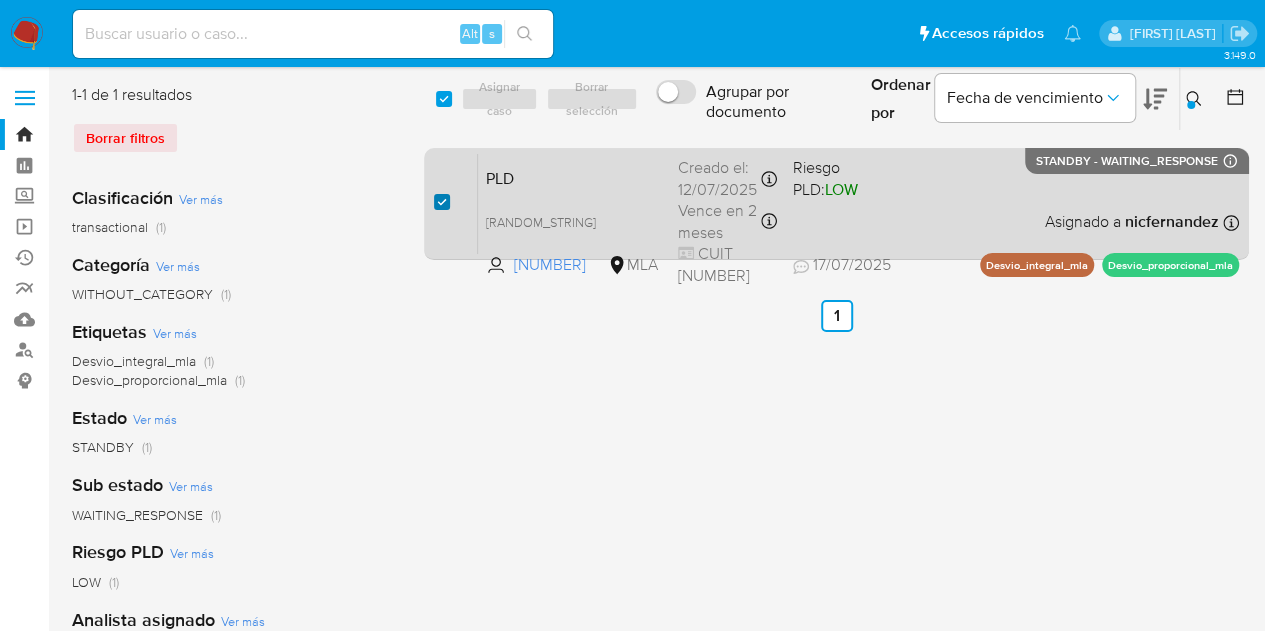 checkbox on "true" 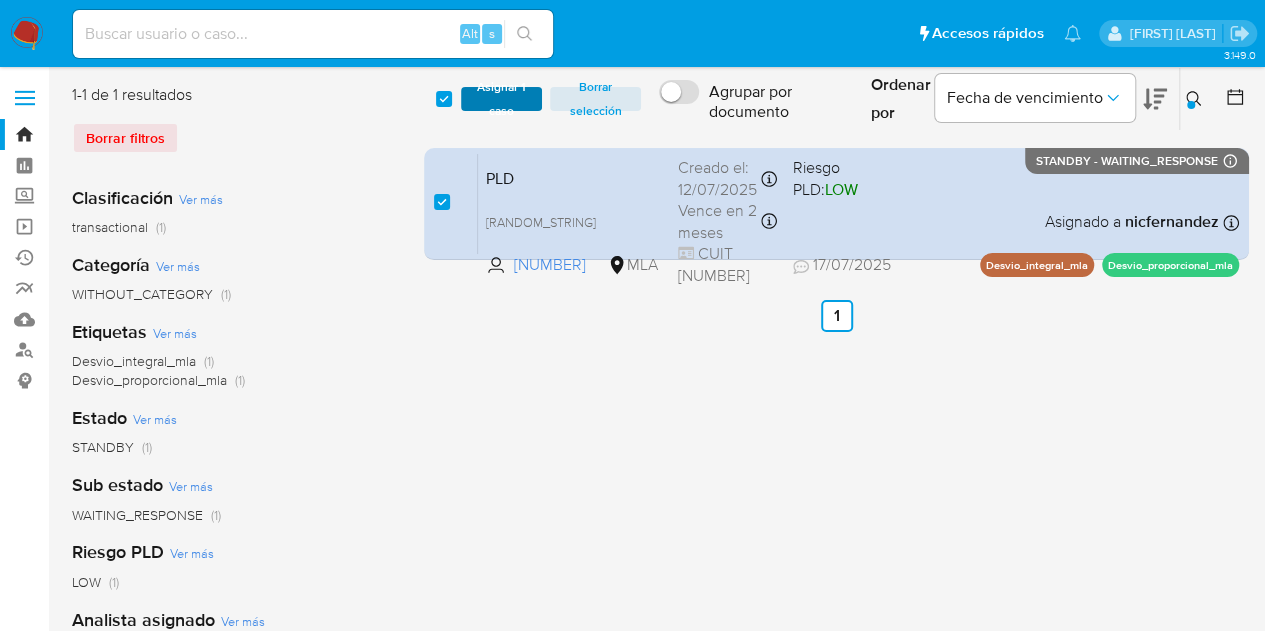 click on "Asignar 1 caso" at bounding box center (502, 99) 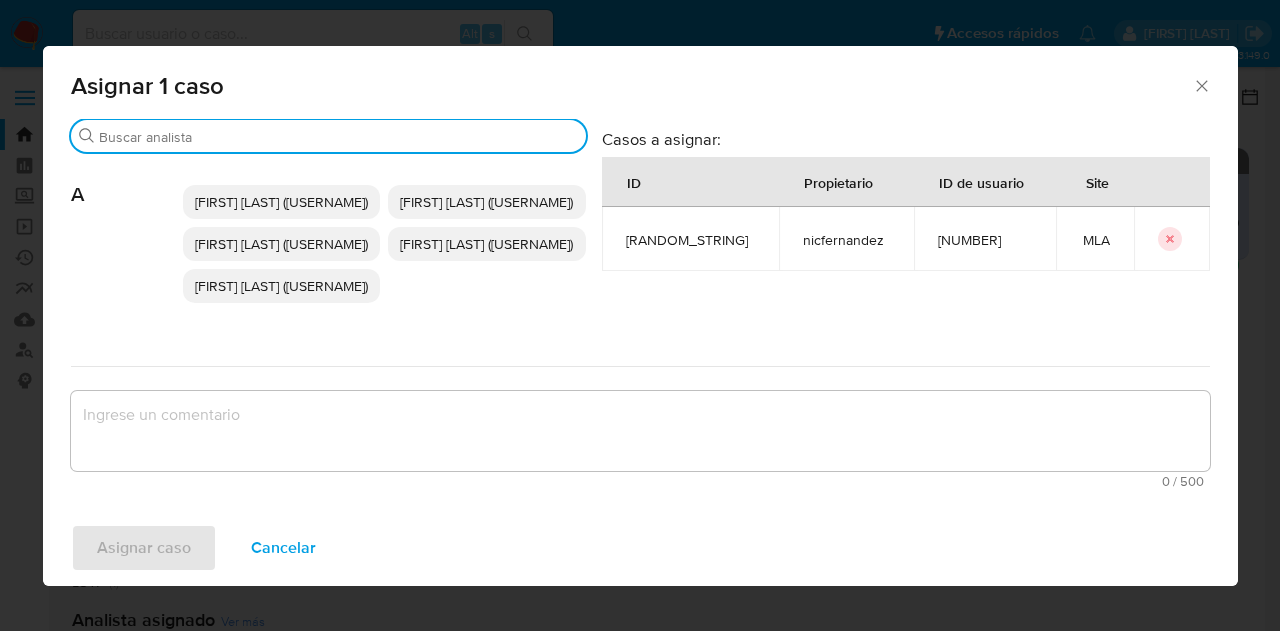 click on "Buscar" at bounding box center (338, 137) 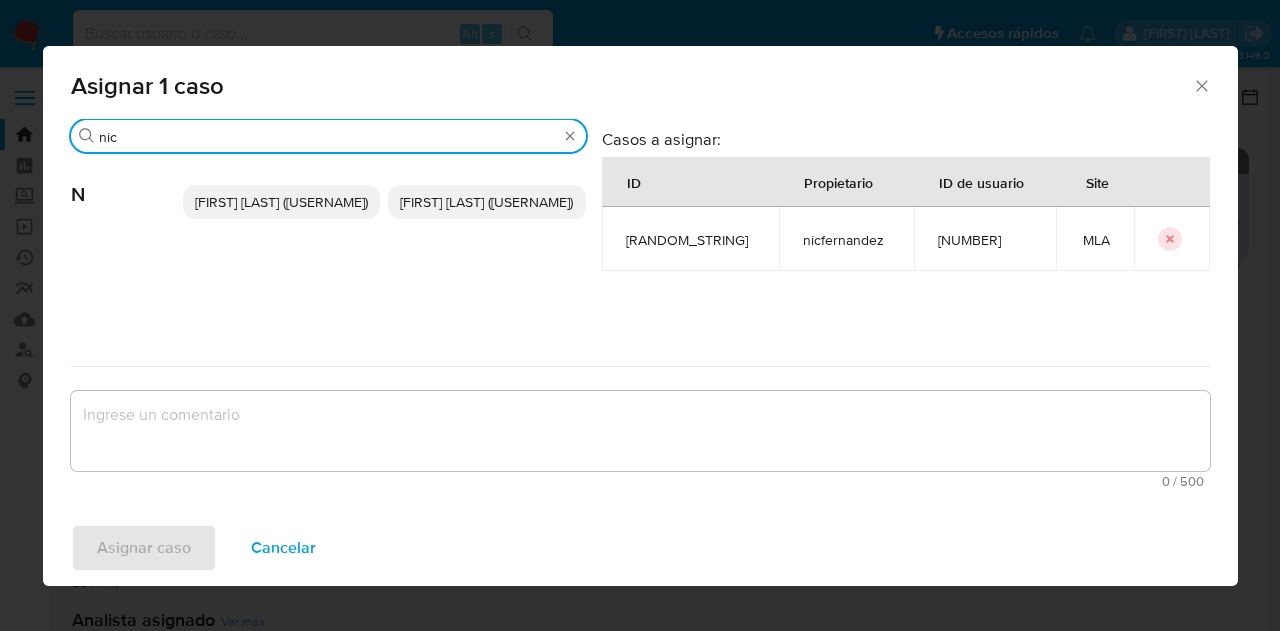 type on "nic" 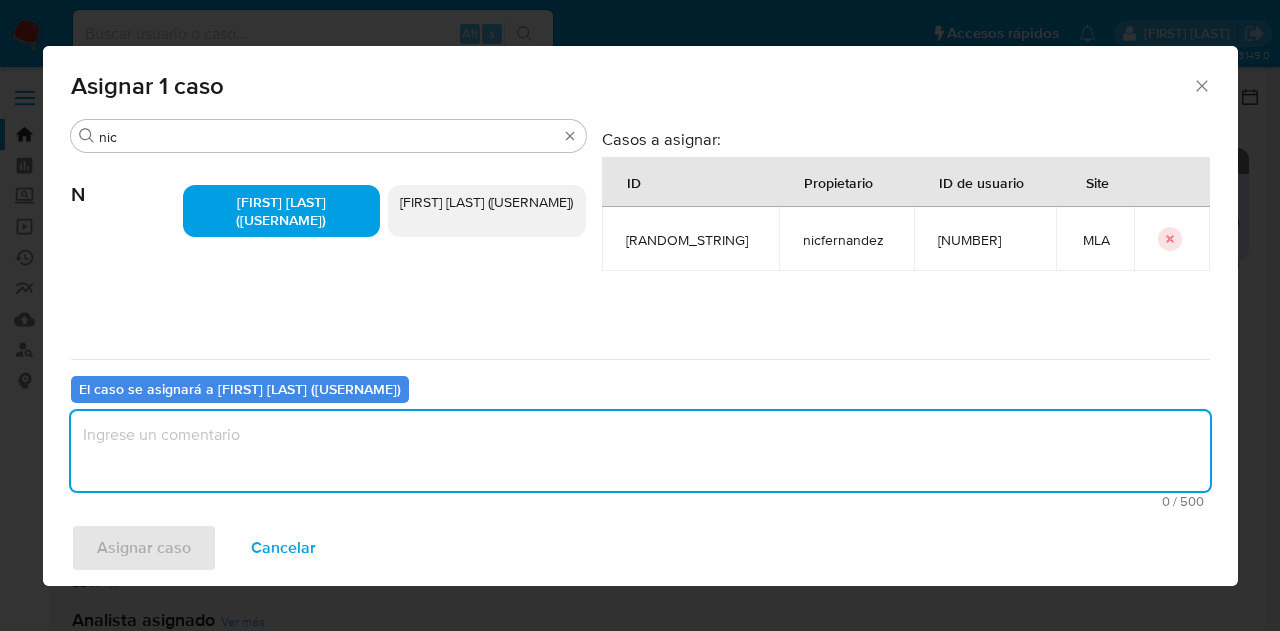 click at bounding box center (640, 451) 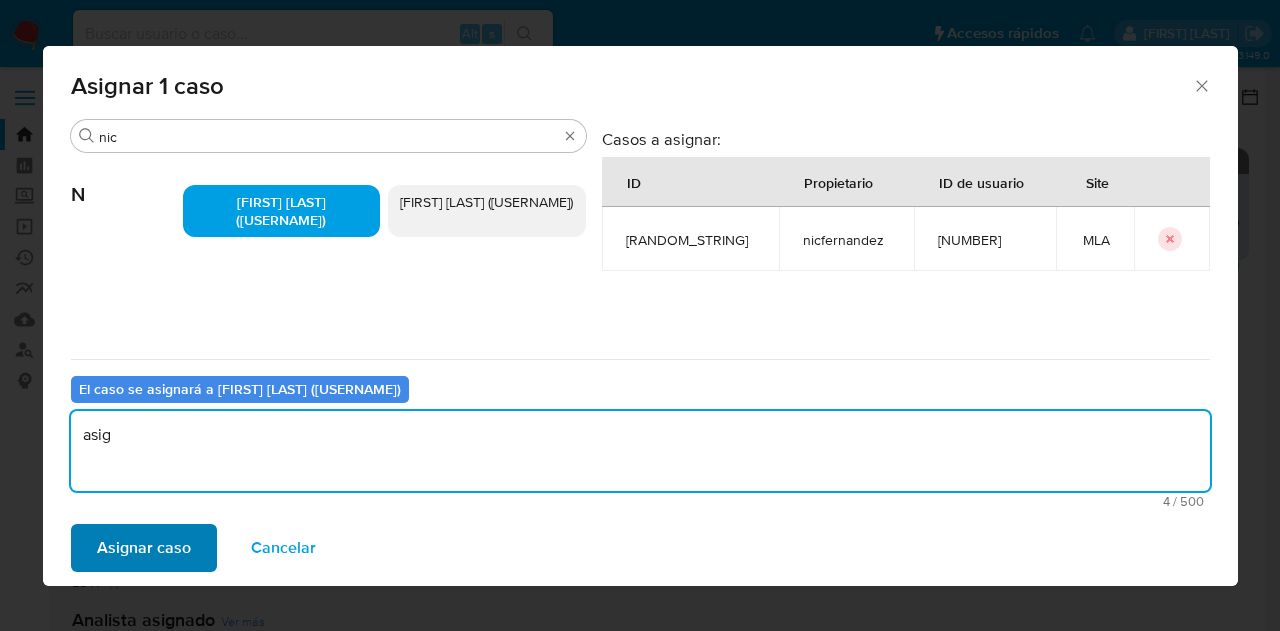 type on "asig" 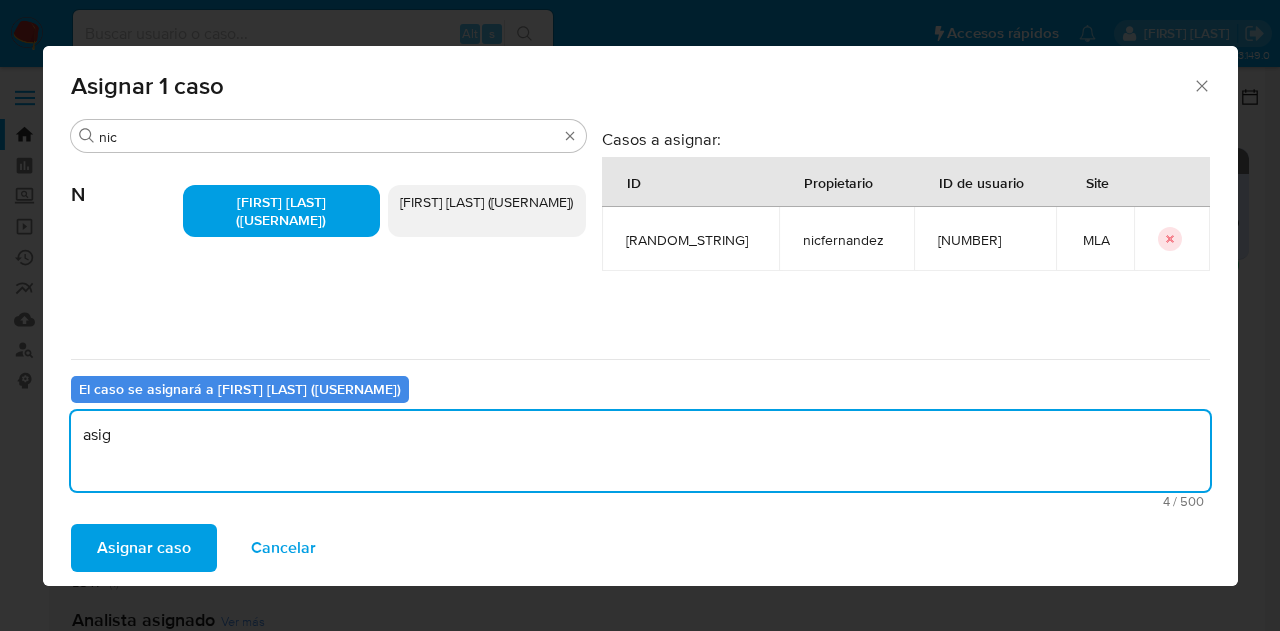 click on "Asignar caso" at bounding box center [144, 548] 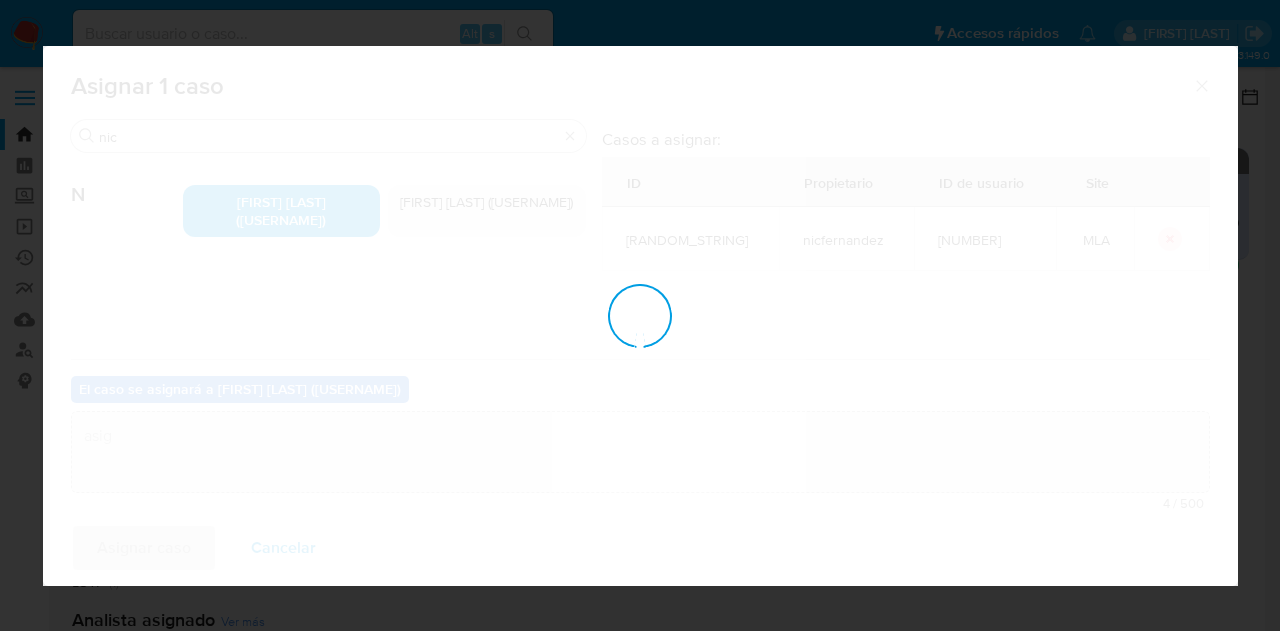 type 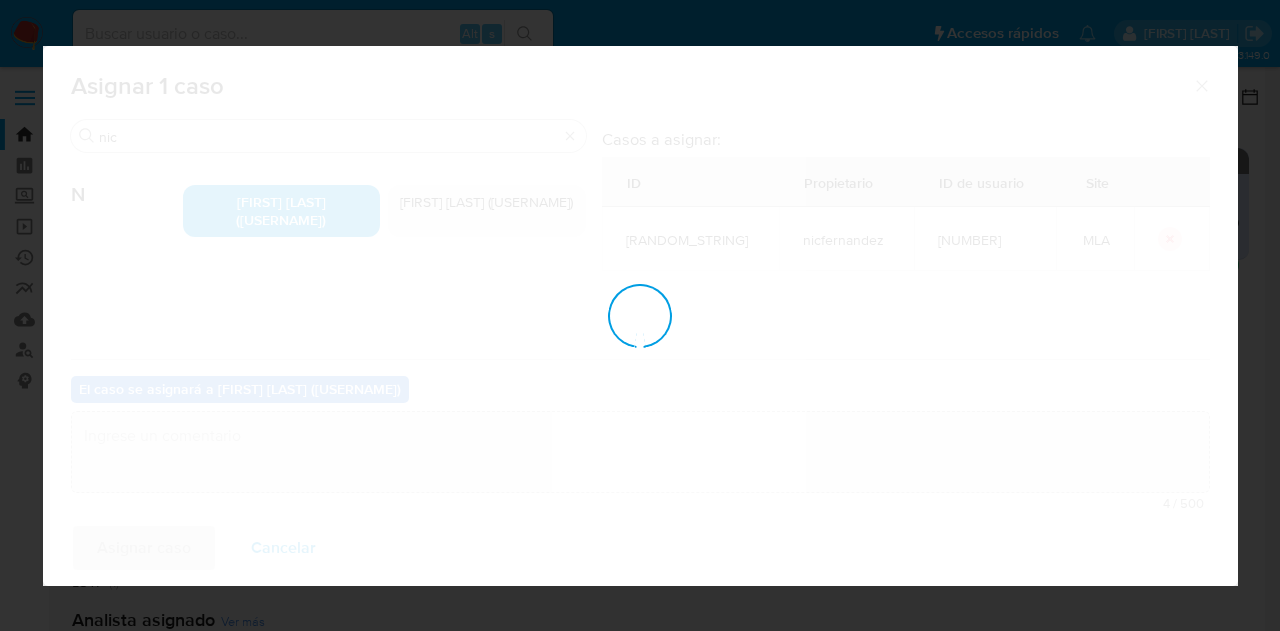 checkbox on "false" 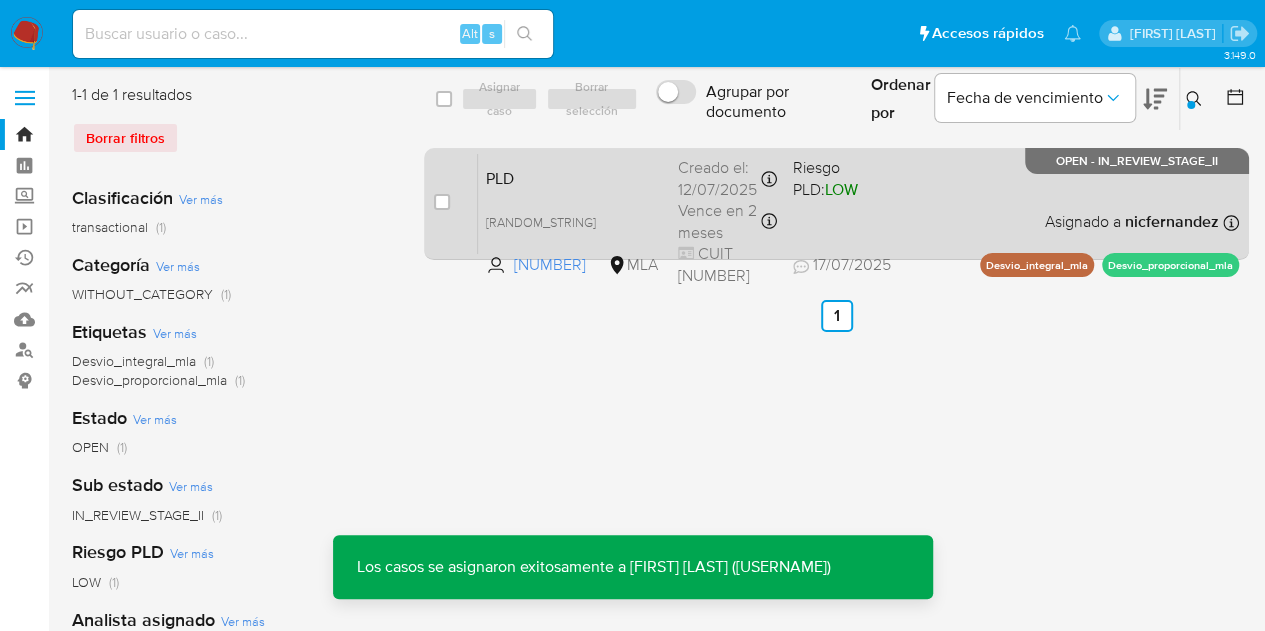 click on "PLD" at bounding box center (574, 177) 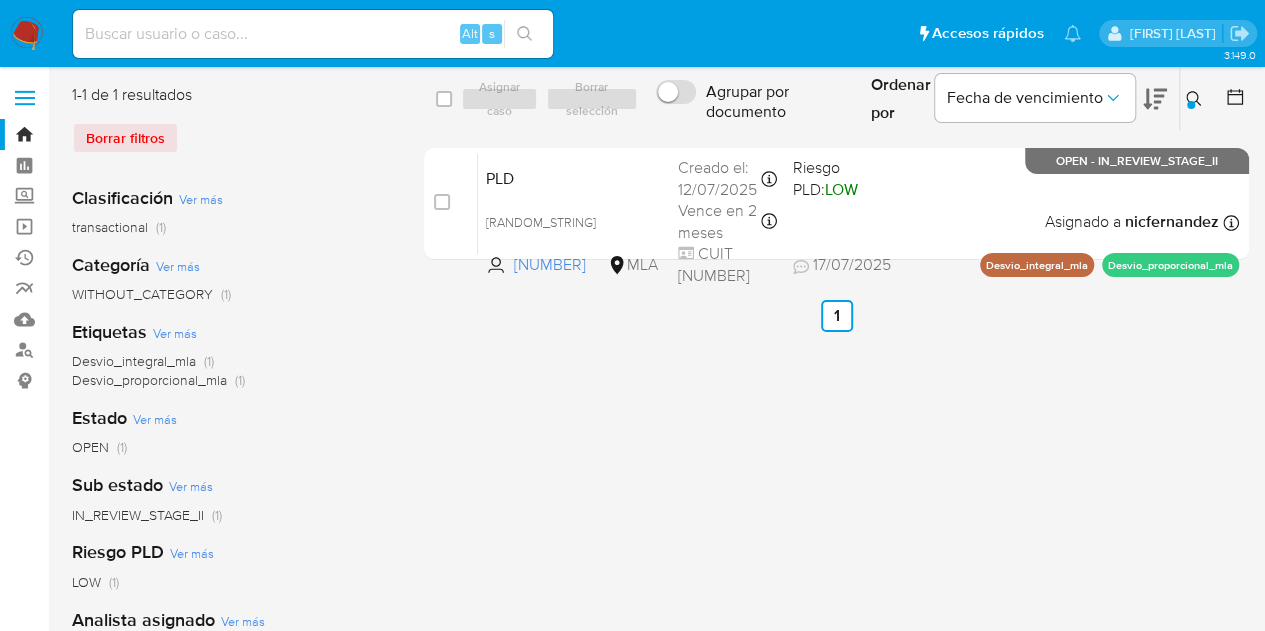 click 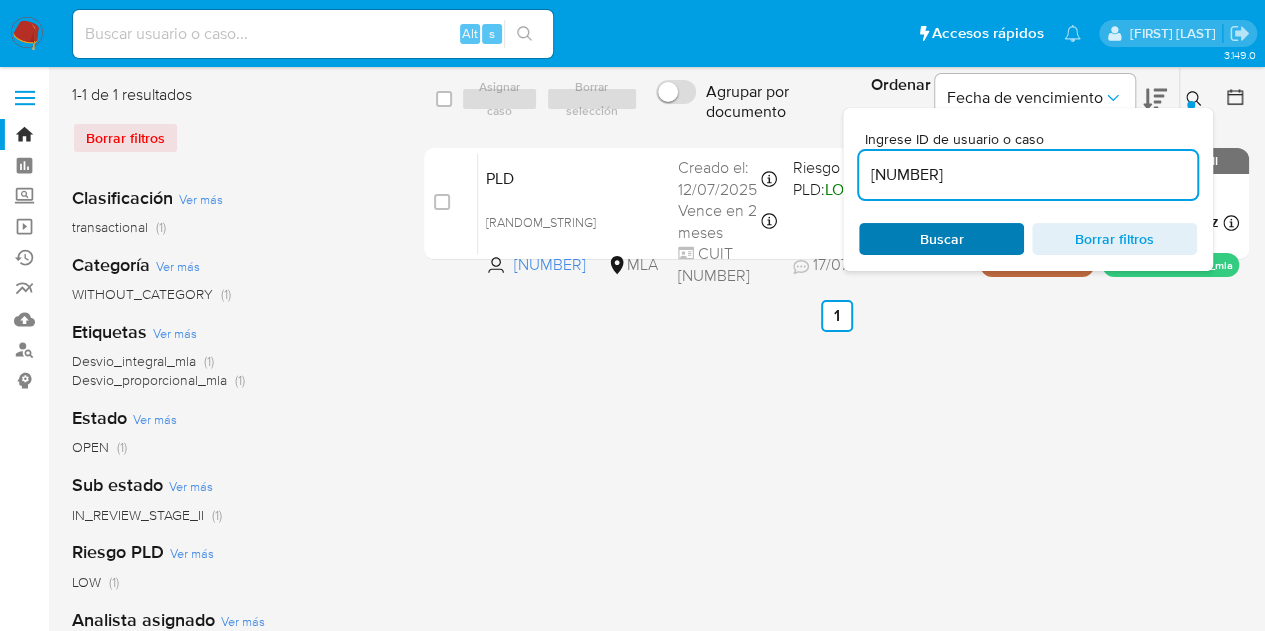 click on "Buscar" at bounding box center [942, 239] 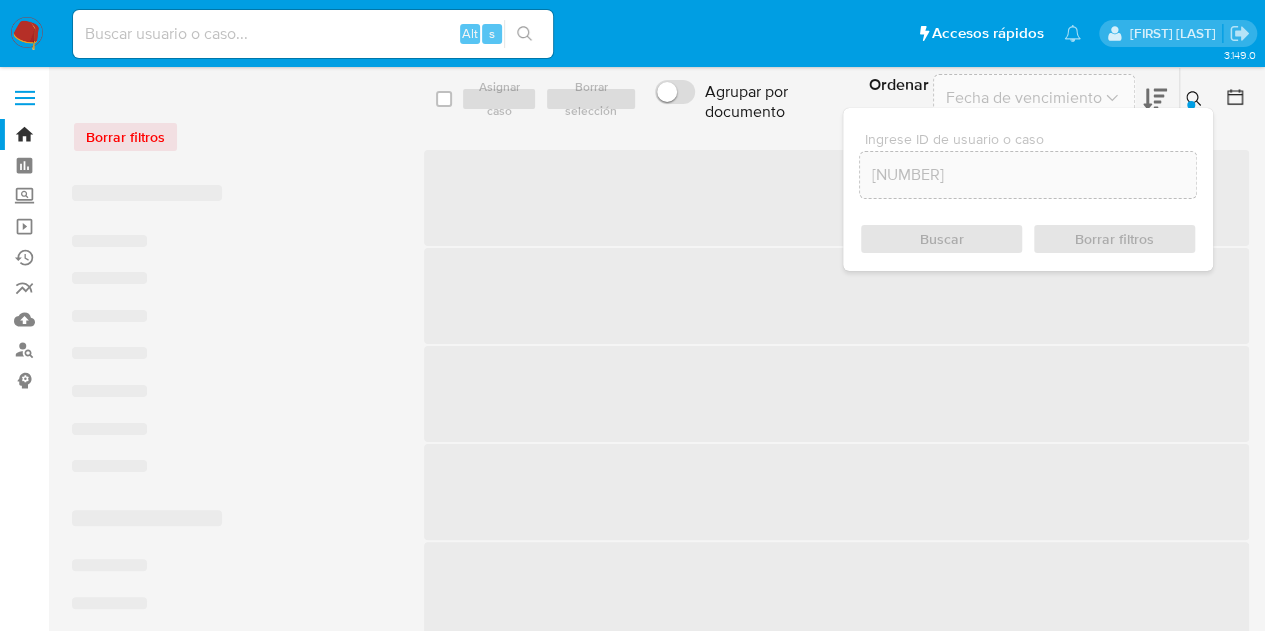 click 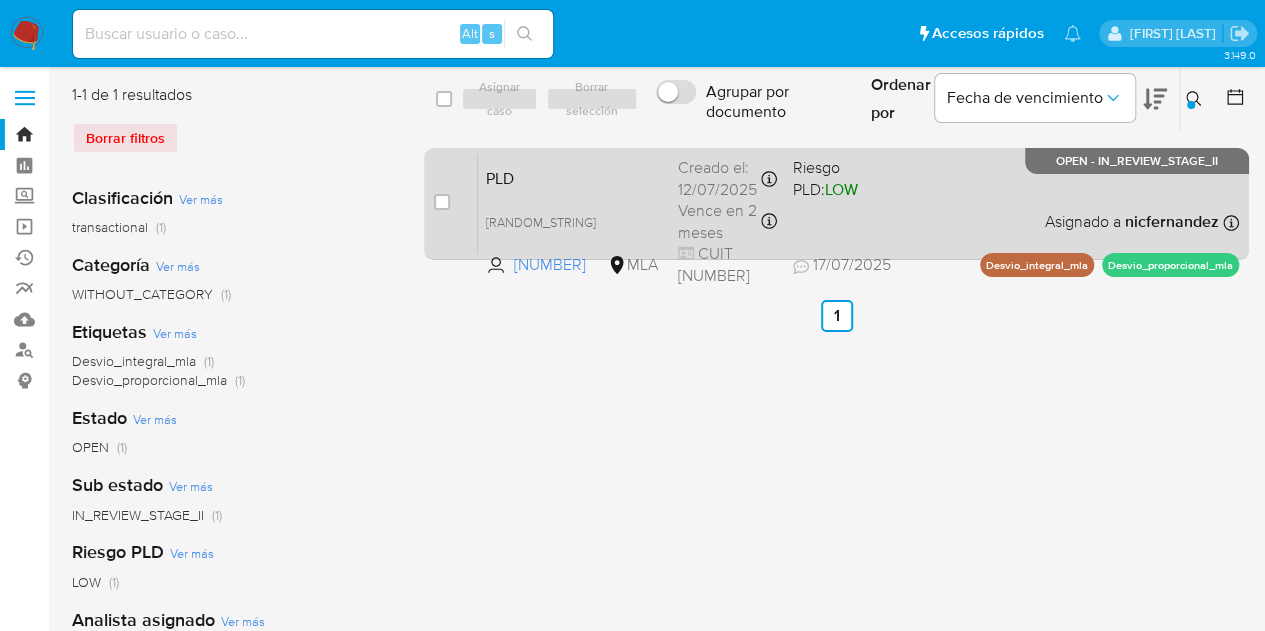 click on "PLD" at bounding box center [574, 177] 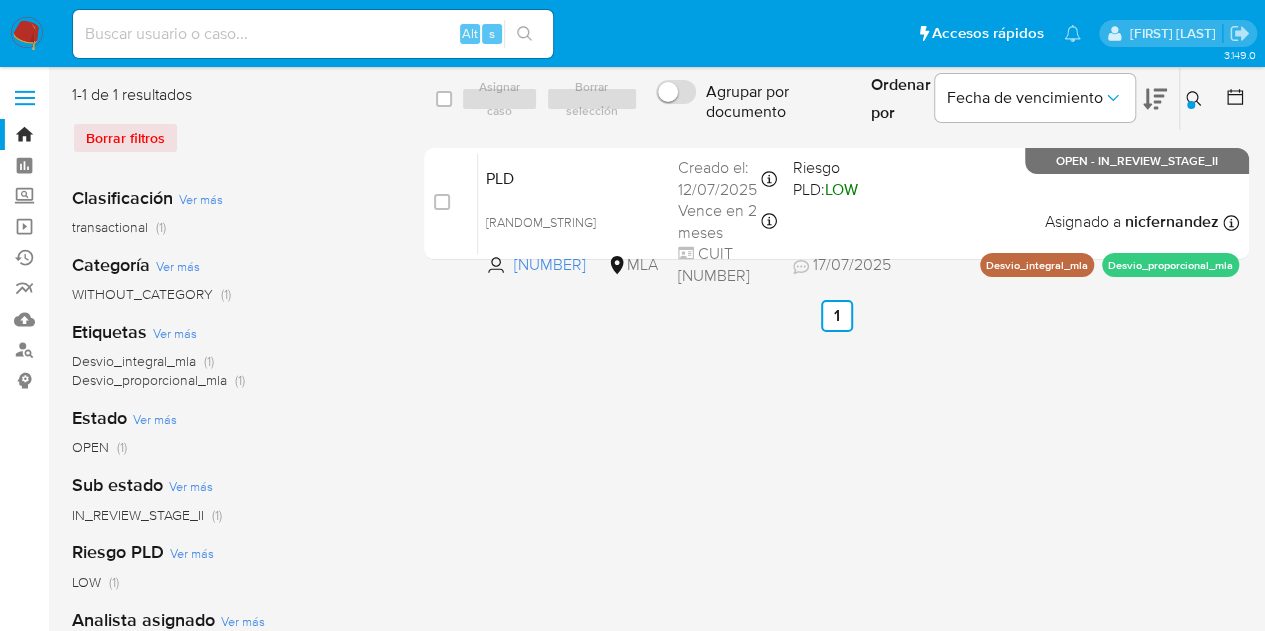 click 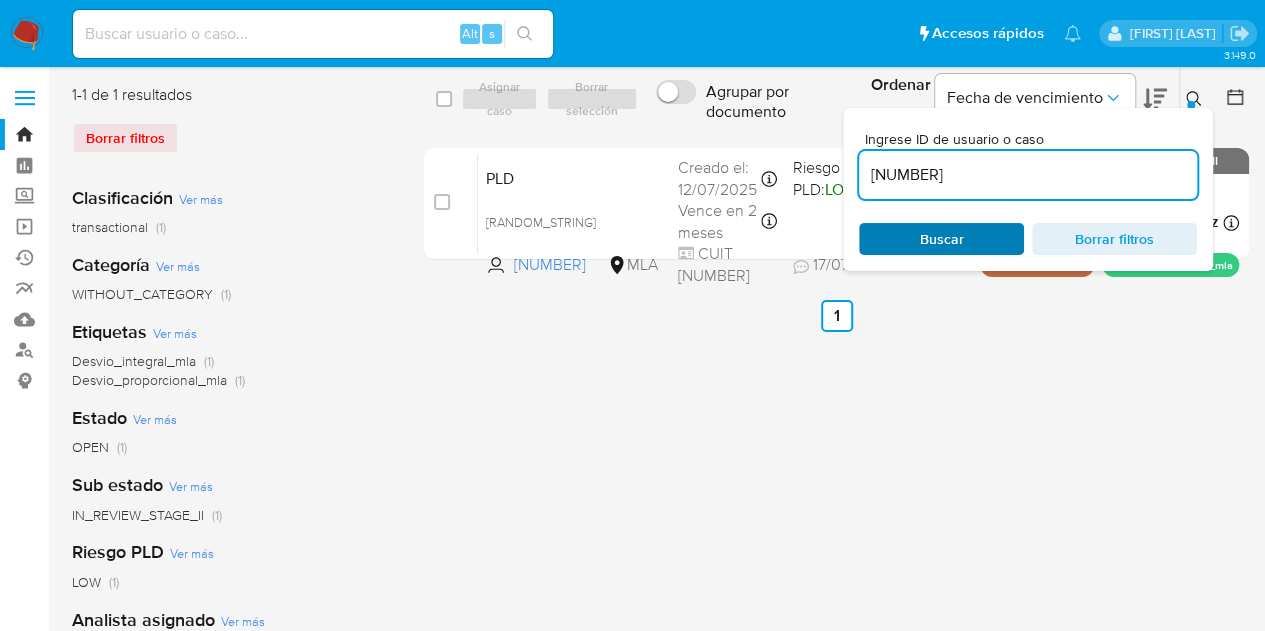 click on "Buscar" at bounding box center (942, 239) 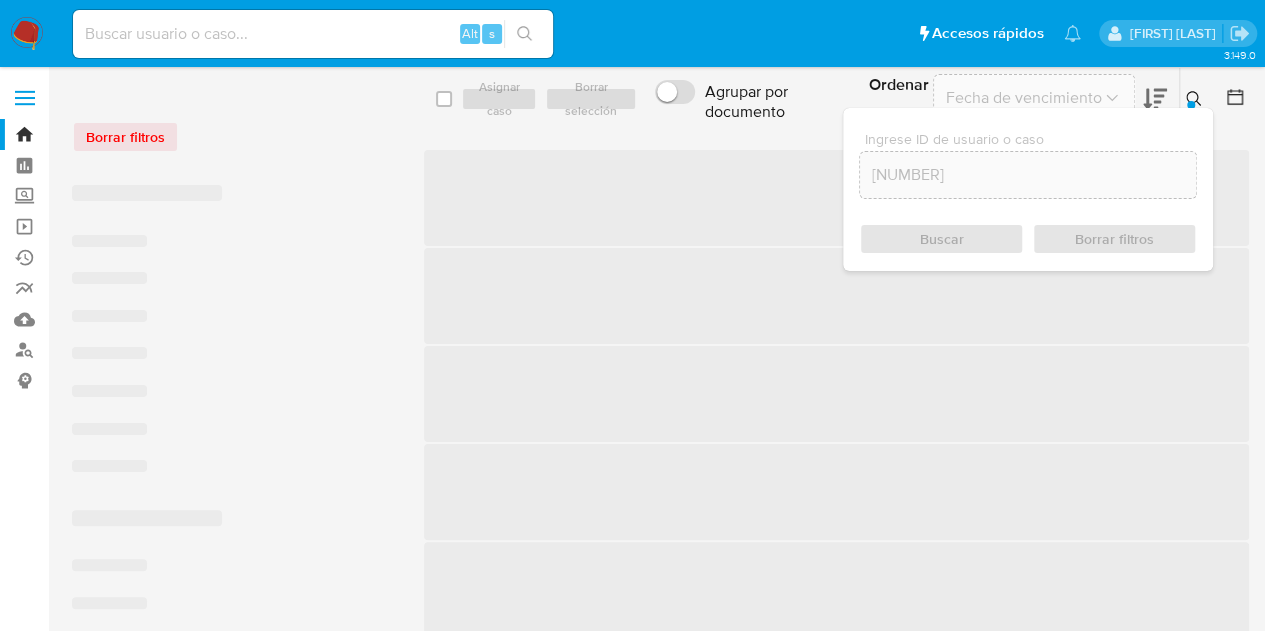 click at bounding box center [1196, 99] 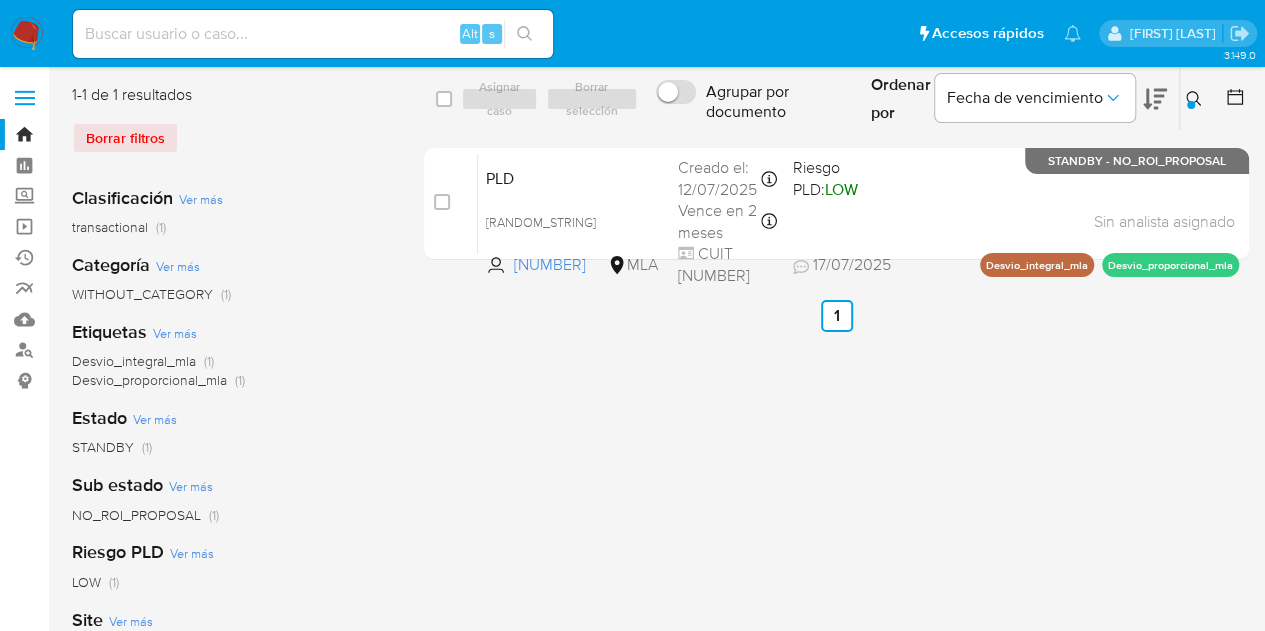 click at bounding box center (1191, 105) 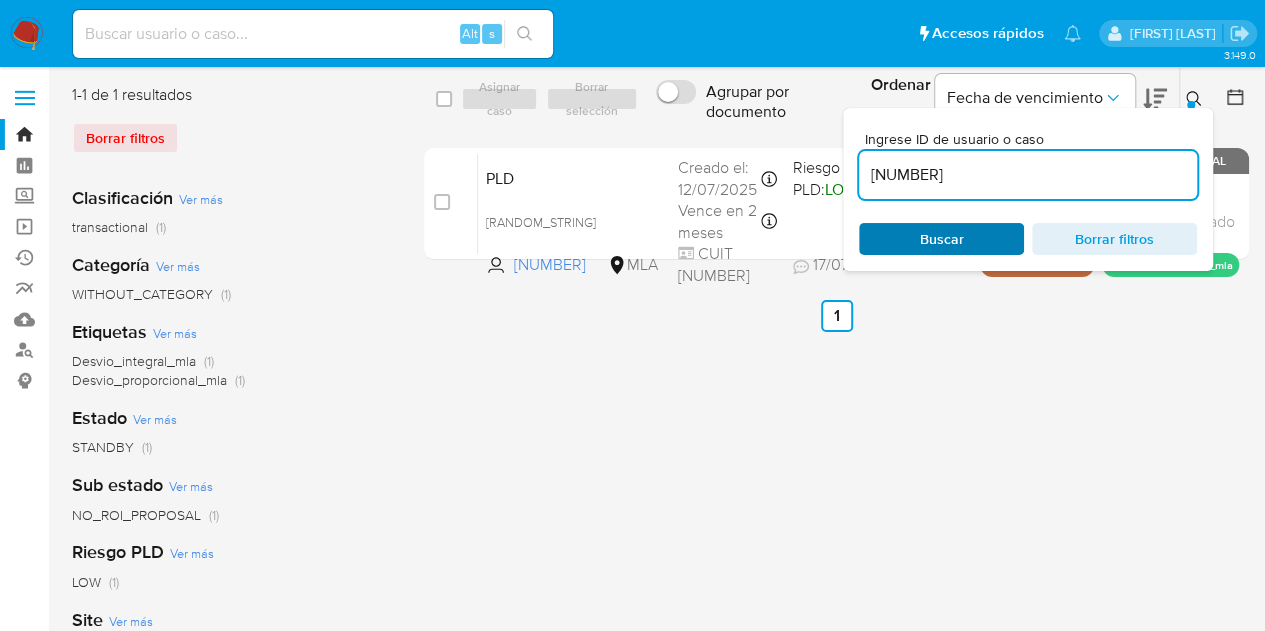 click on "Buscar" at bounding box center [942, 239] 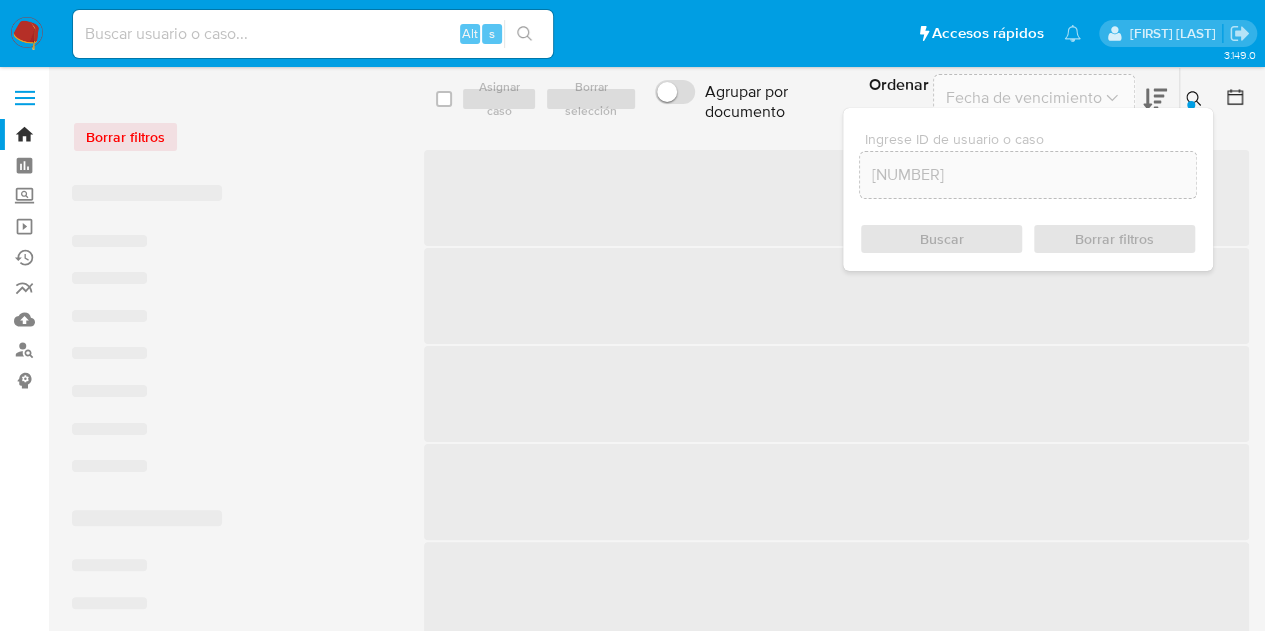 click at bounding box center [1196, 99] 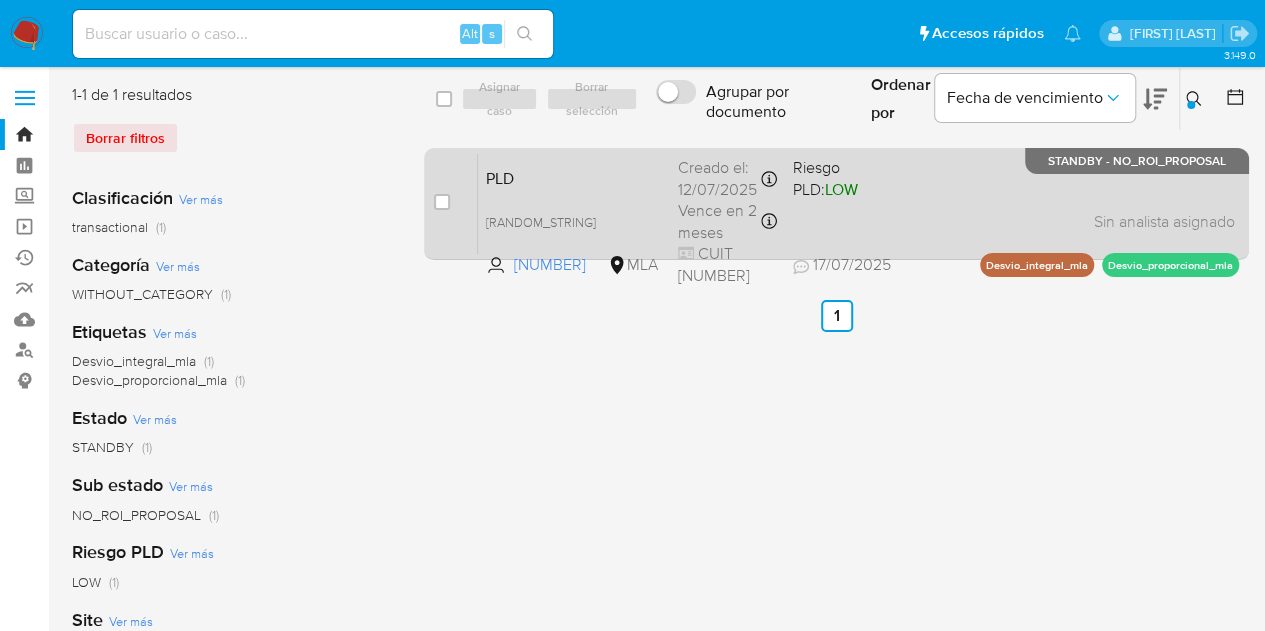 click on "PLD" at bounding box center [574, 177] 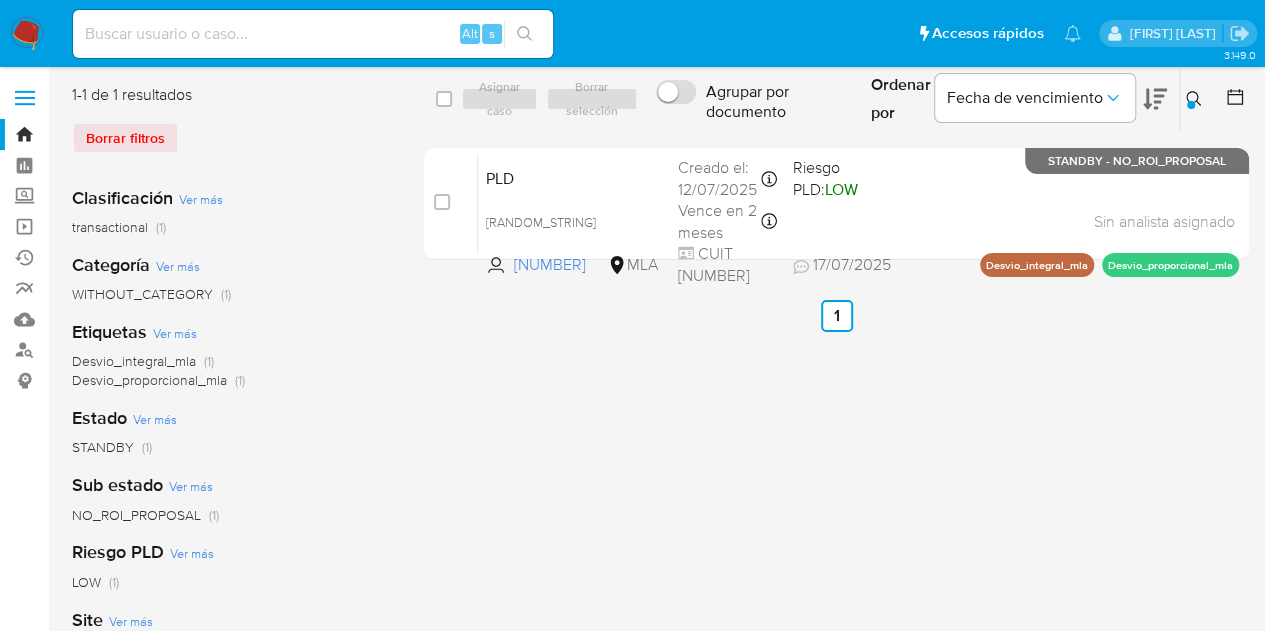 click 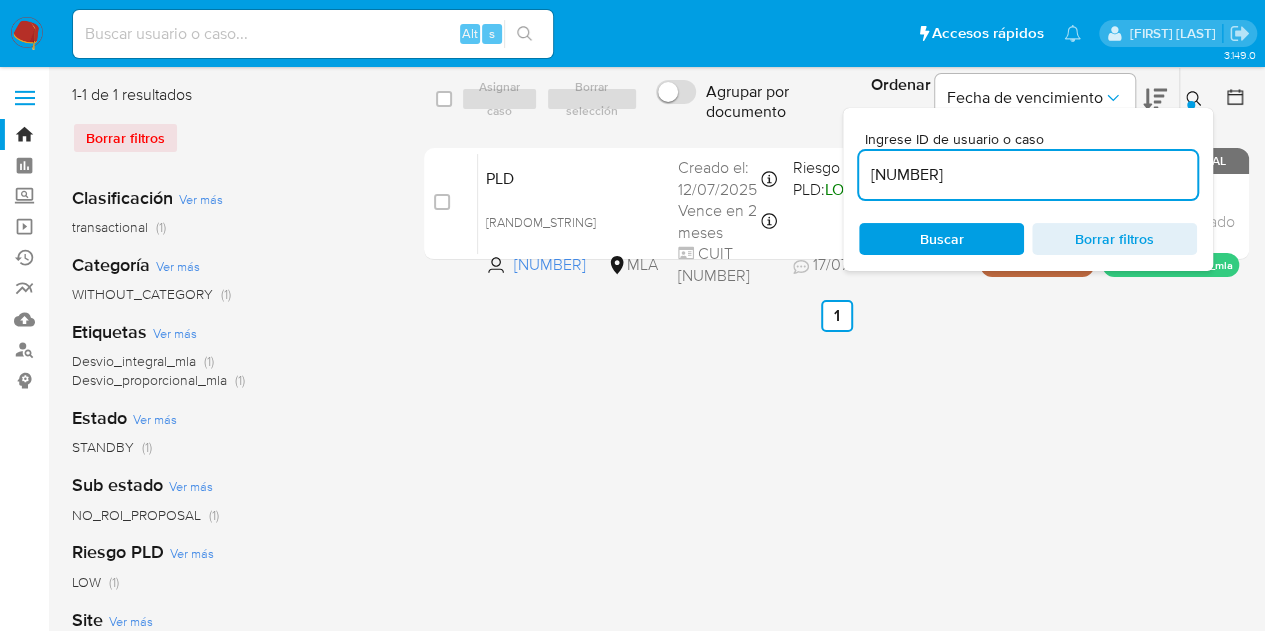 drag, startPoint x: 1024, startPoint y: 167, endPoint x: 688, endPoint y: 111, distance: 340.6347 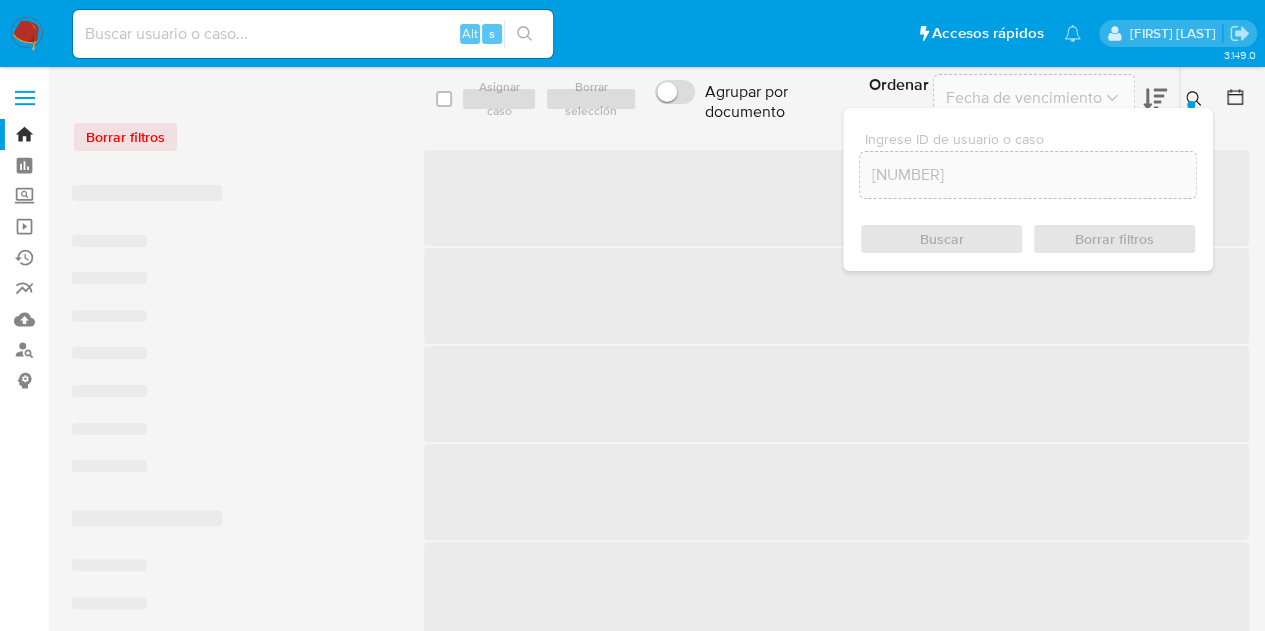 click at bounding box center (1191, 105) 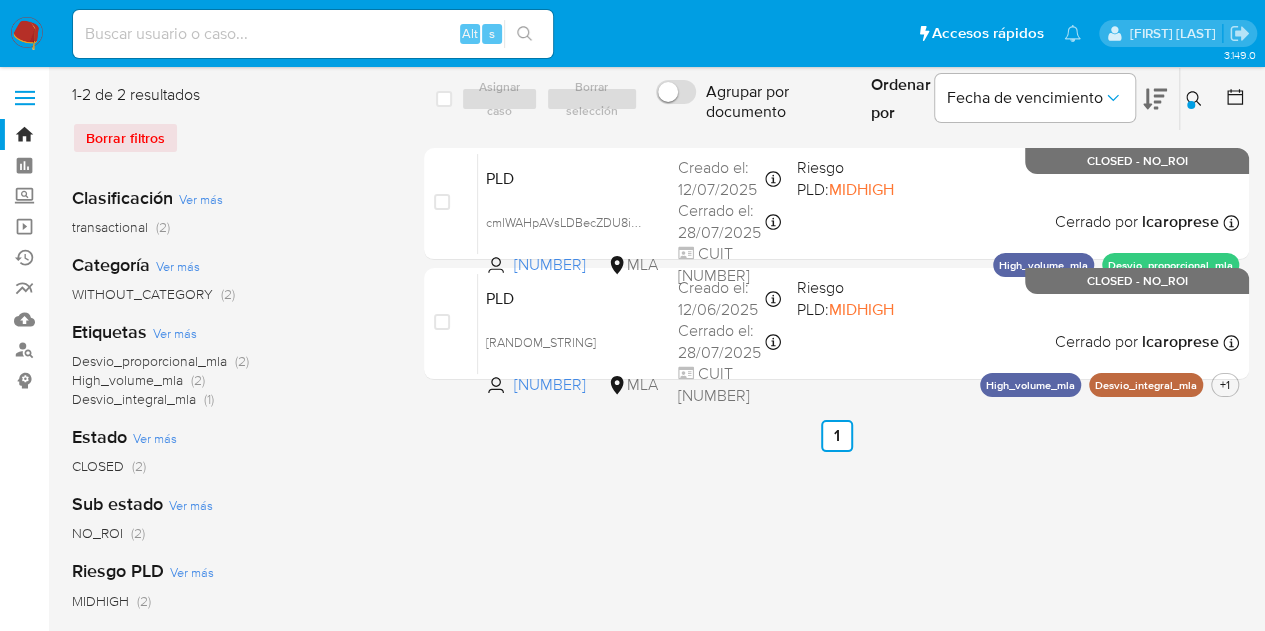 click at bounding box center (1196, 99) 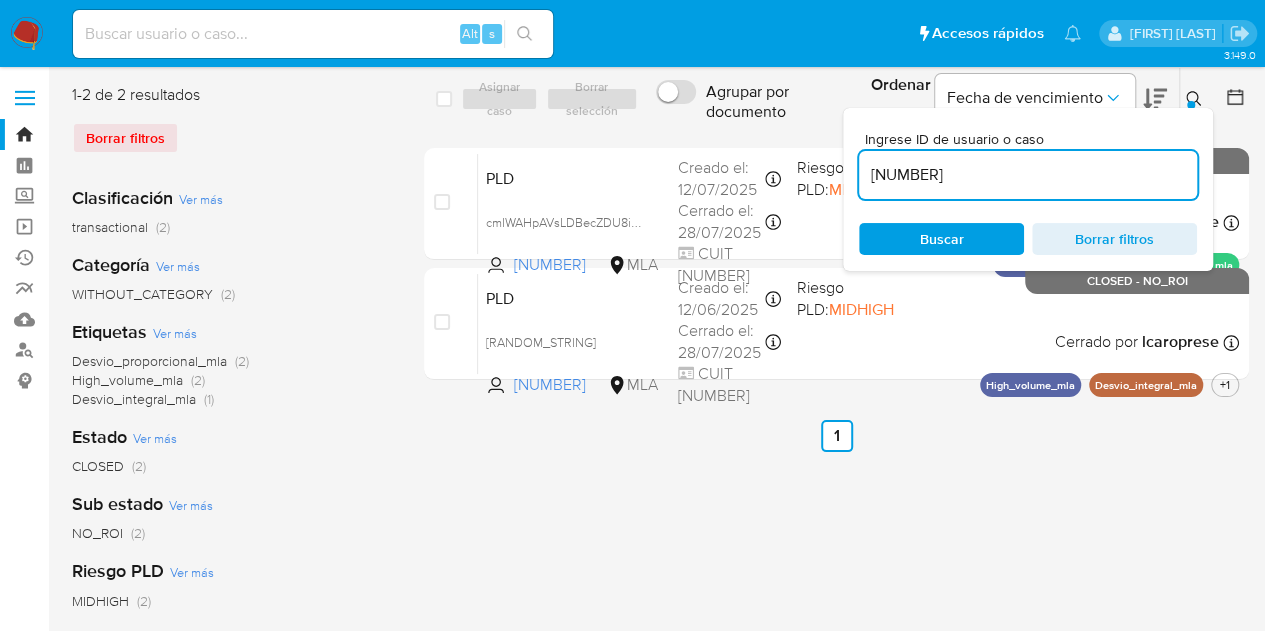 drag, startPoint x: 1038, startPoint y: 162, endPoint x: 751, endPoint y: 129, distance: 288.891 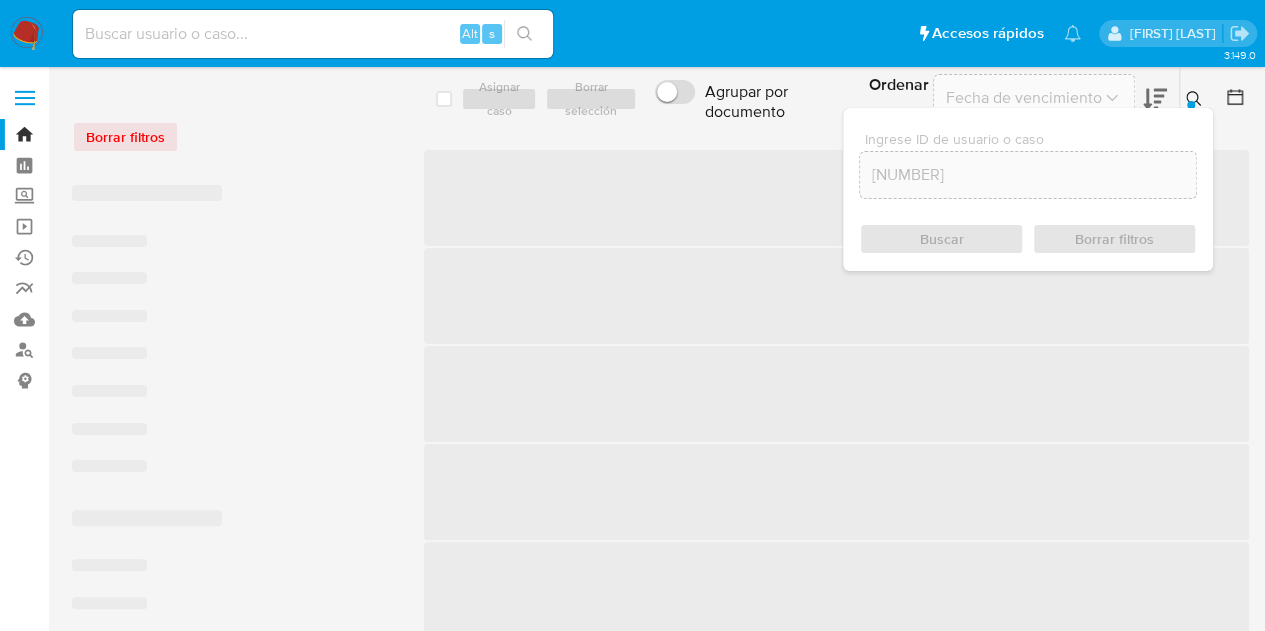 click at bounding box center (1196, 99) 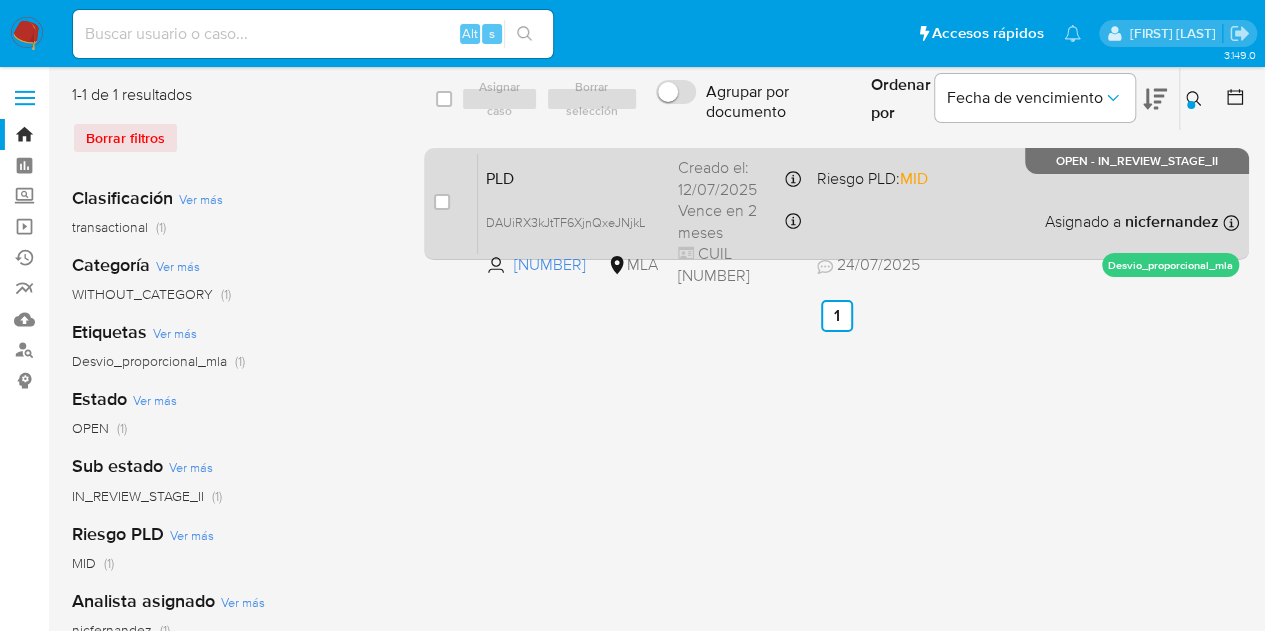 click on "PLD" at bounding box center (574, 177) 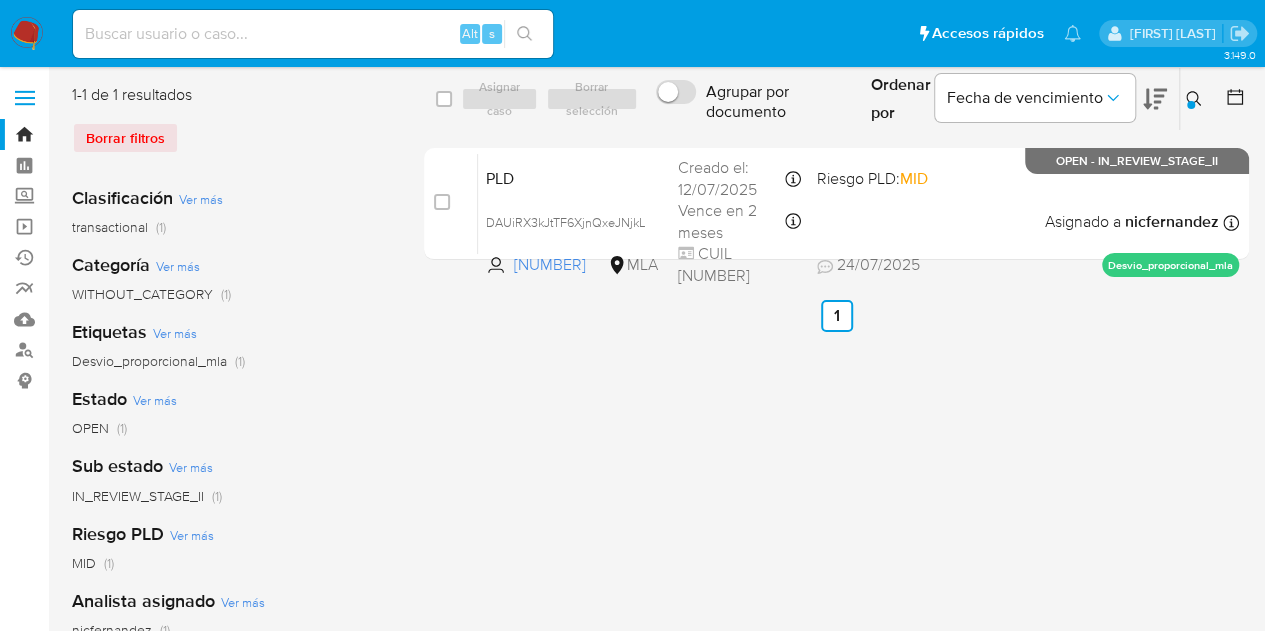 click 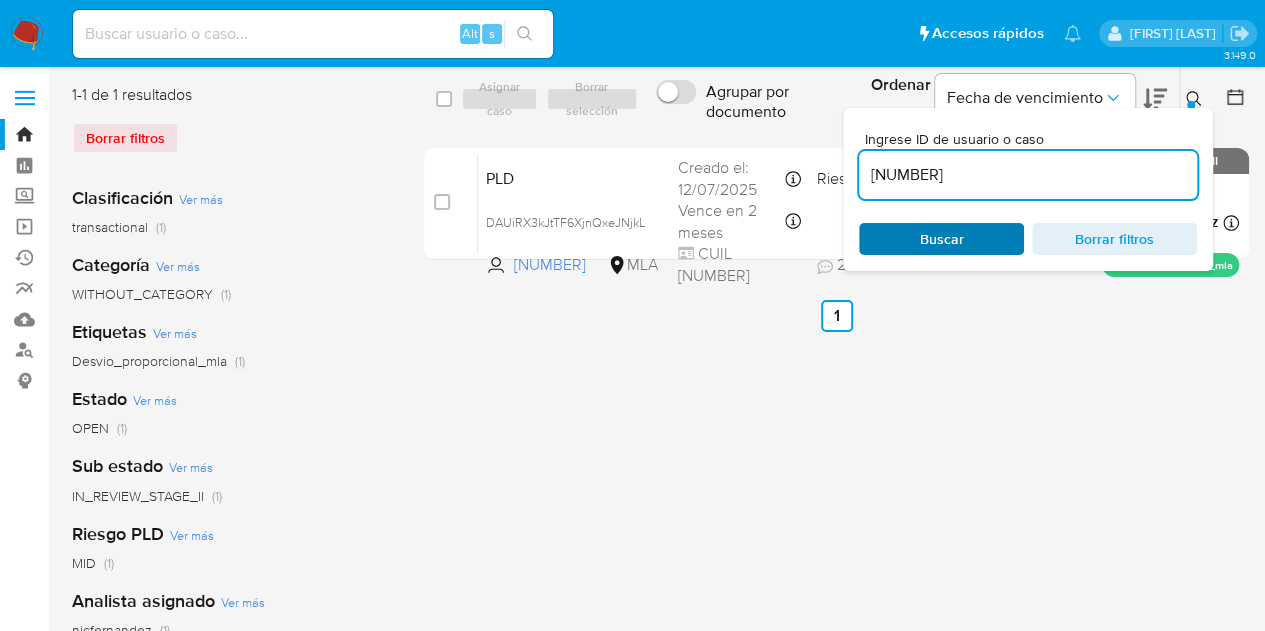 click on "Buscar" at bounding box center [942, 239] 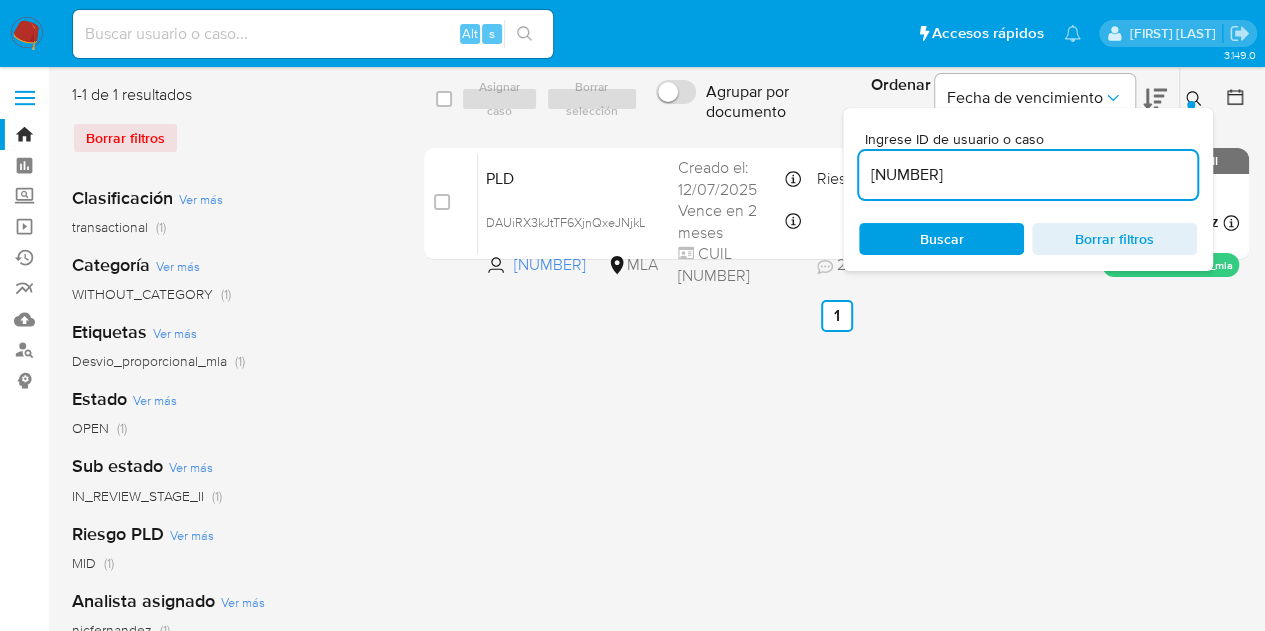 click 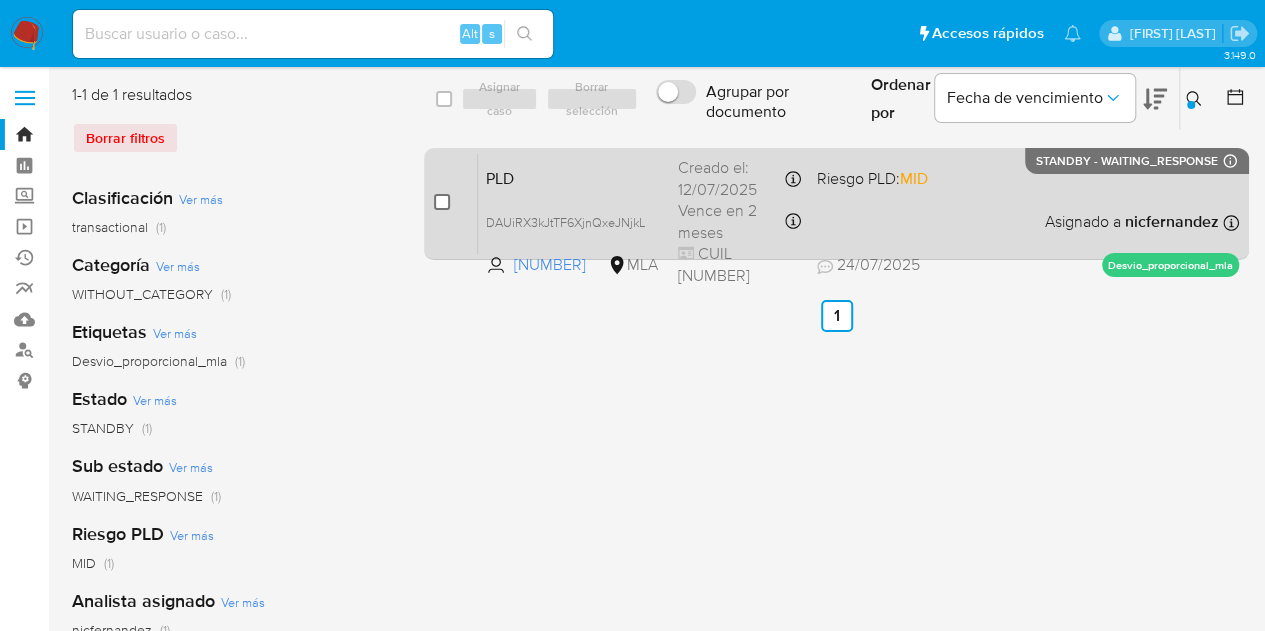 click at bounding box center (442, 202) 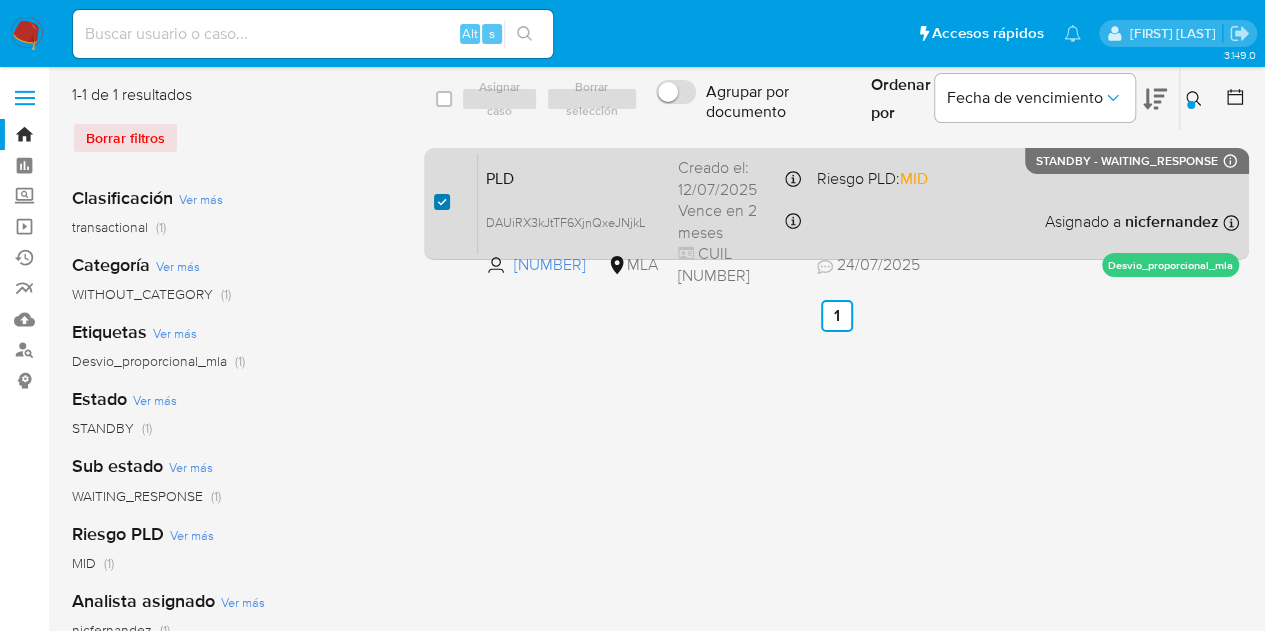 checkbox on "true" 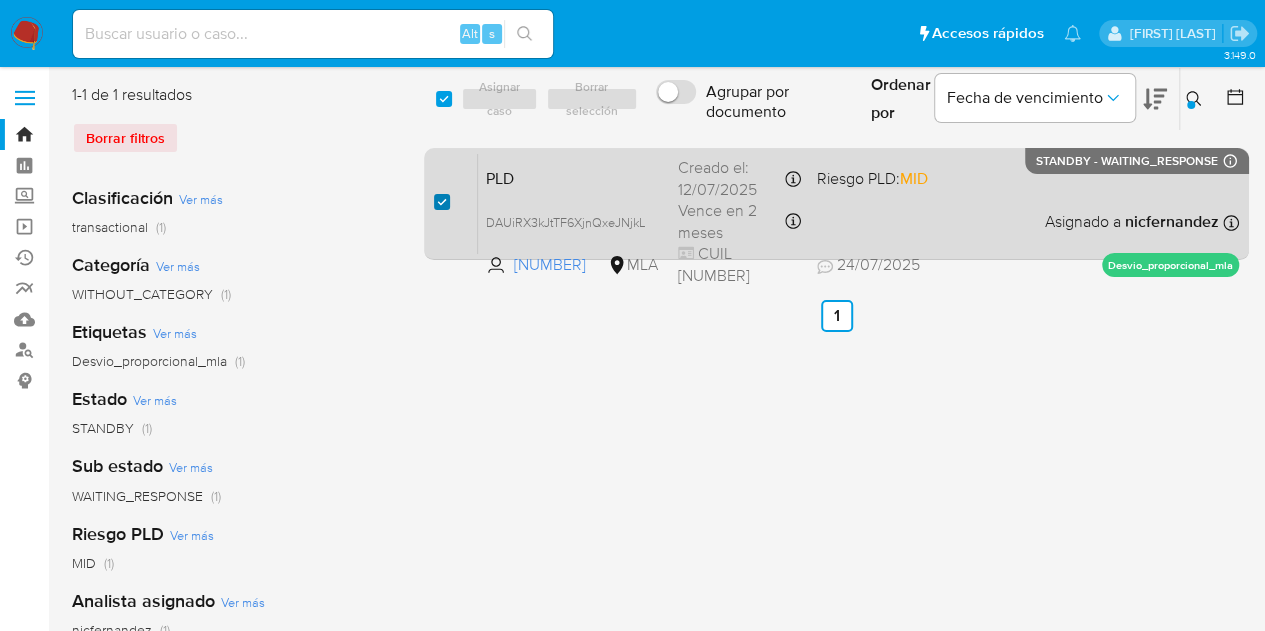 checkbox on "true" 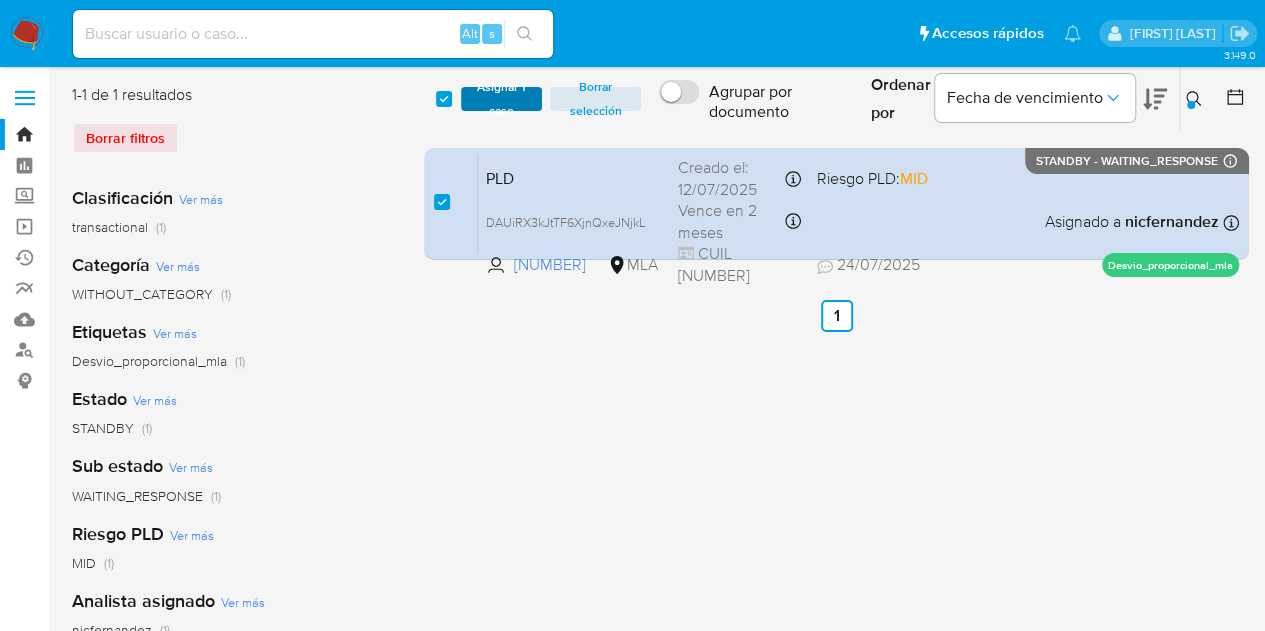 click on "Asignar 1 caso" at bounding box center [502, 99] 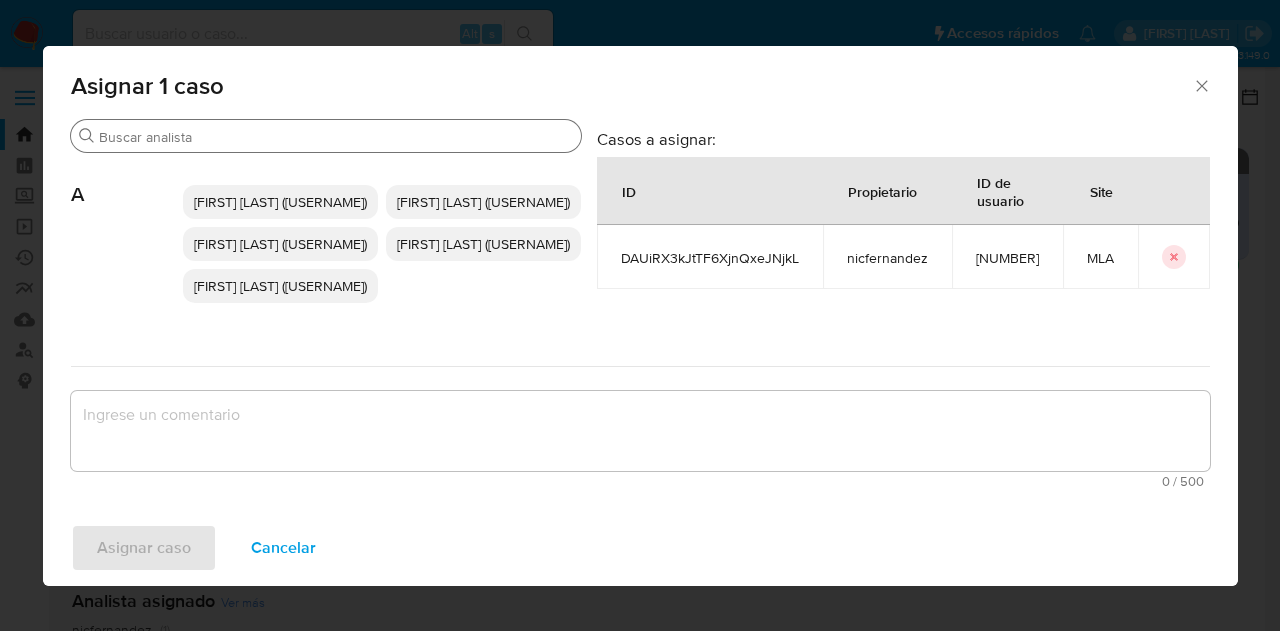 click on "Buscar" at bounding box center [336, 137] 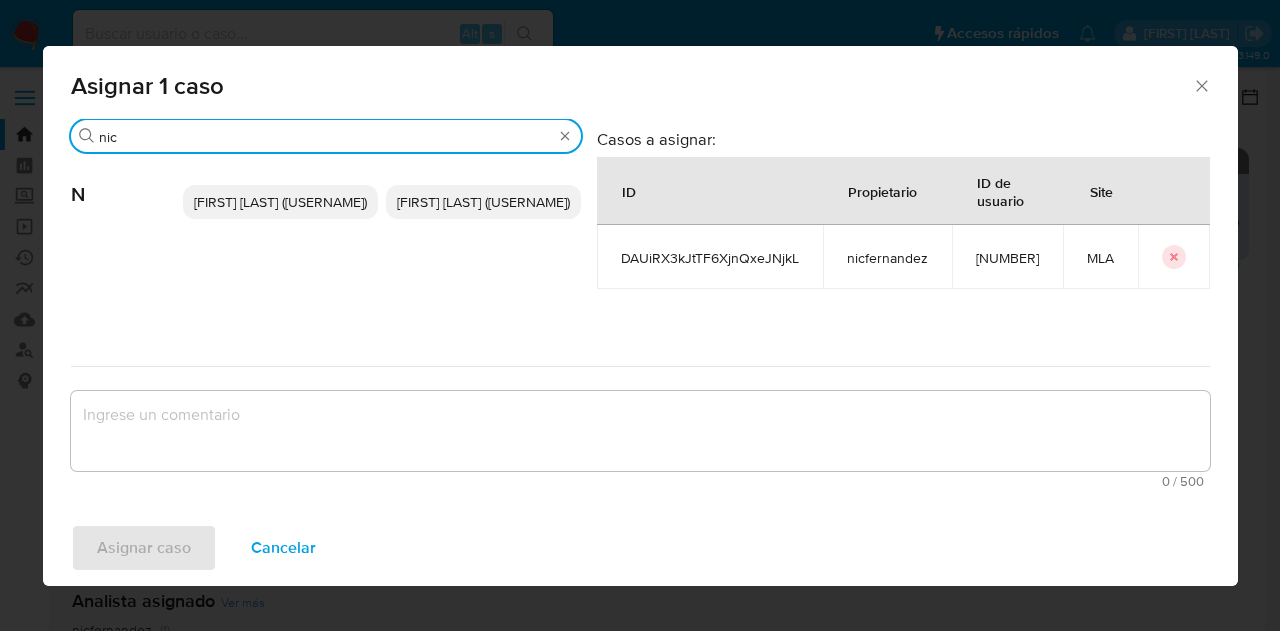 type on "nic" 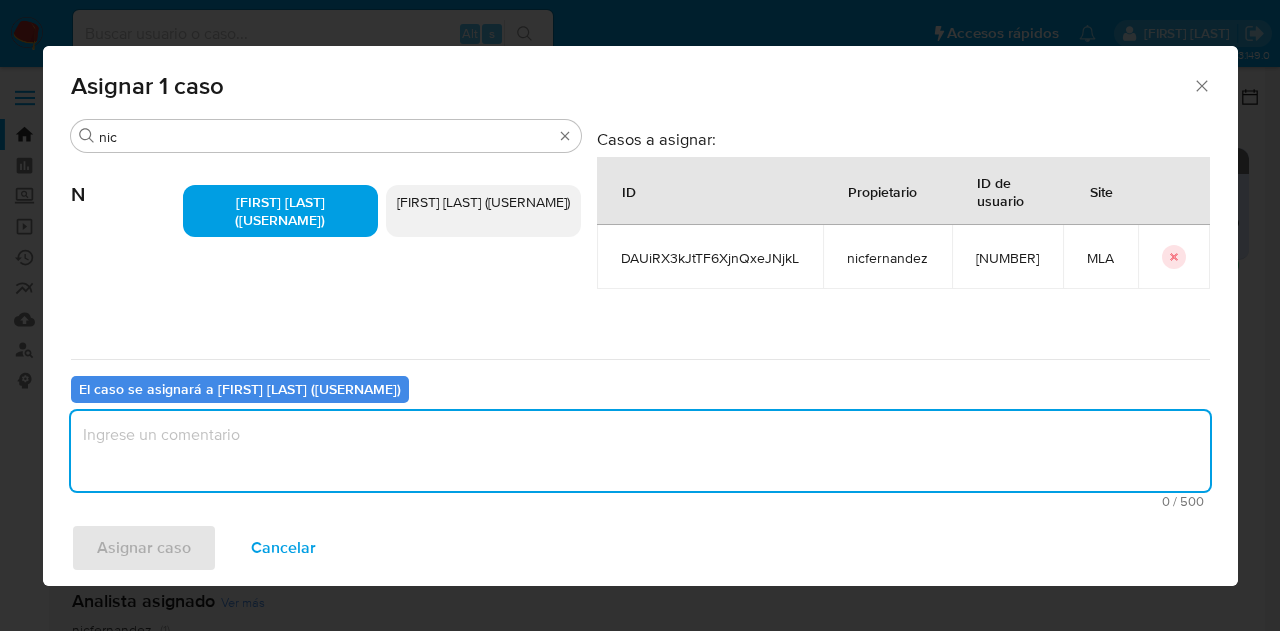 click at bounding box center (640, 451) 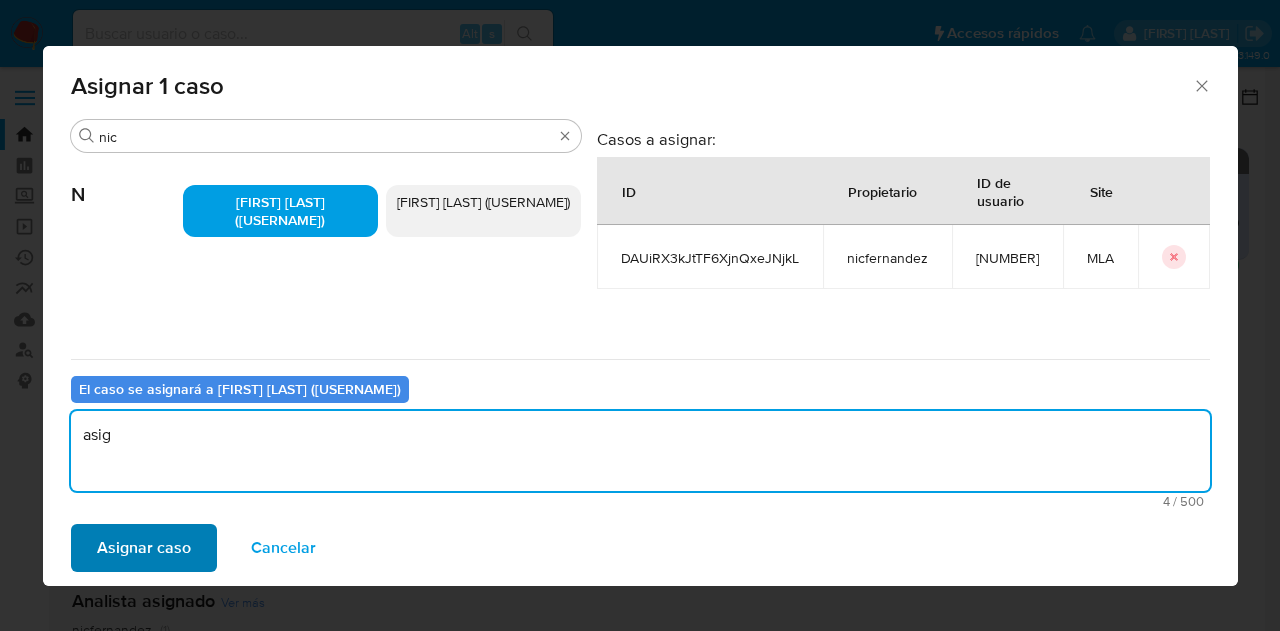 type on "asig" 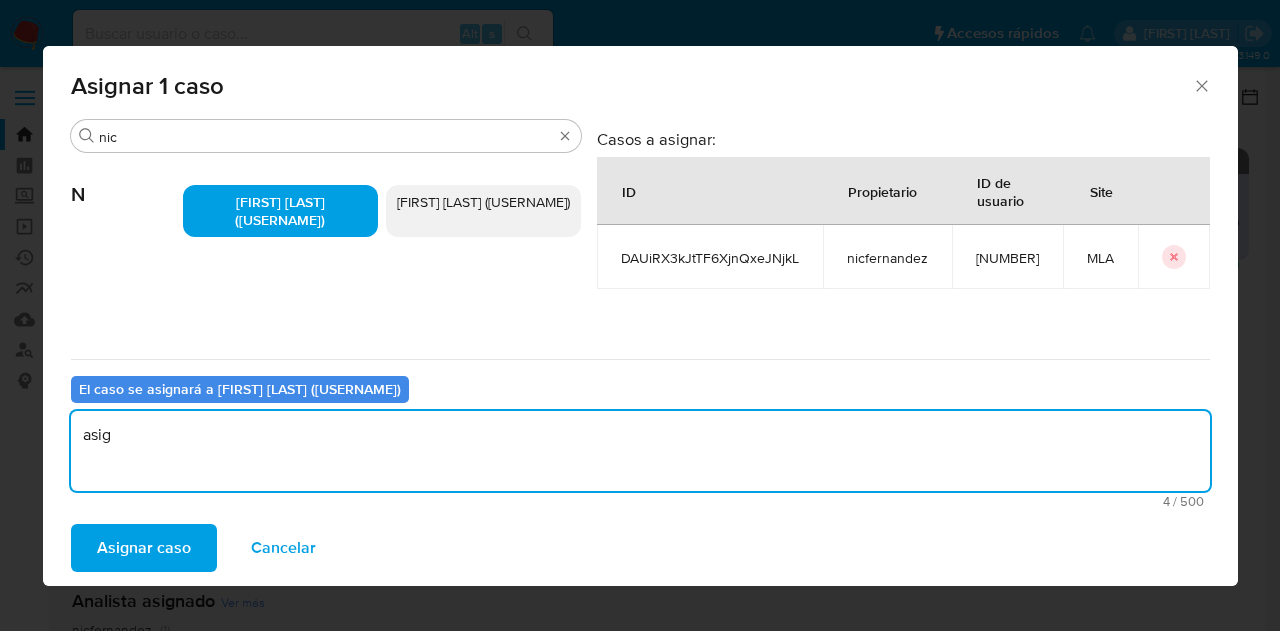 click on "Asignar caso" at bounding box center [144, 548] 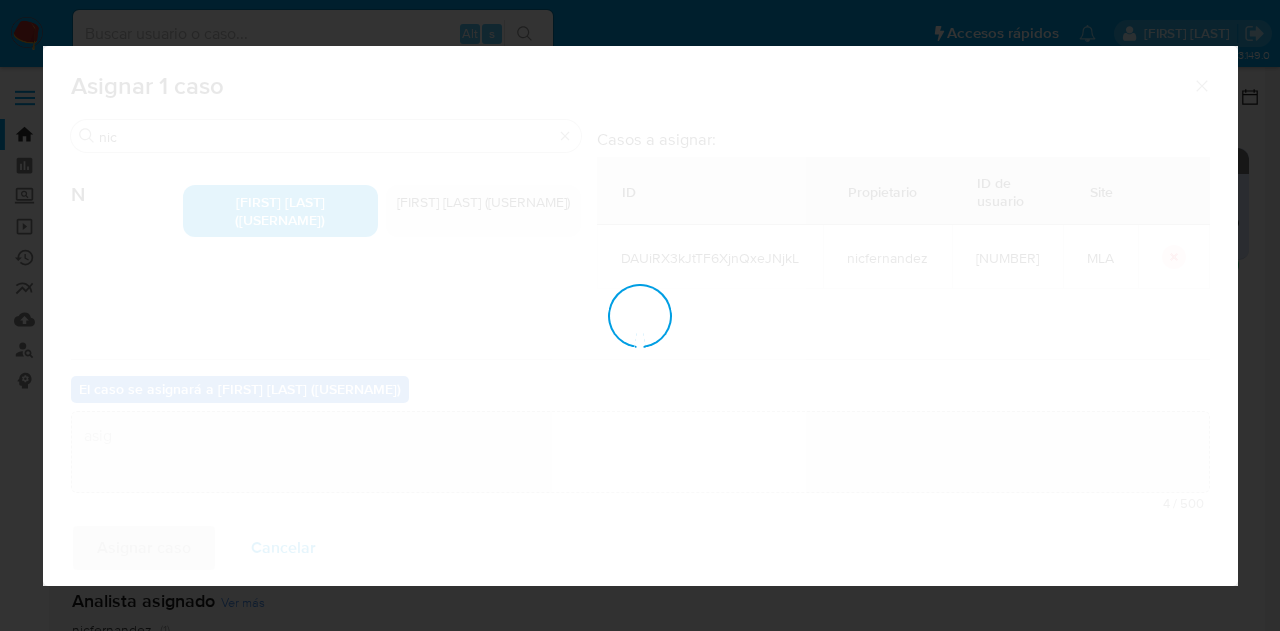type 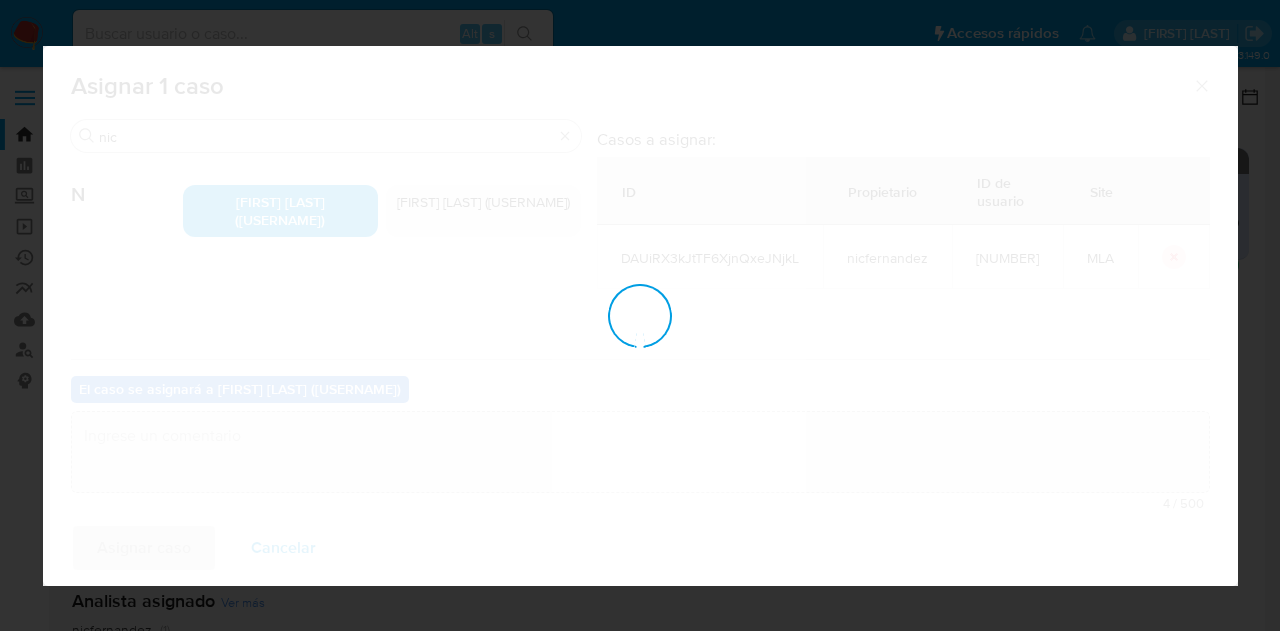 checkbox on "false" 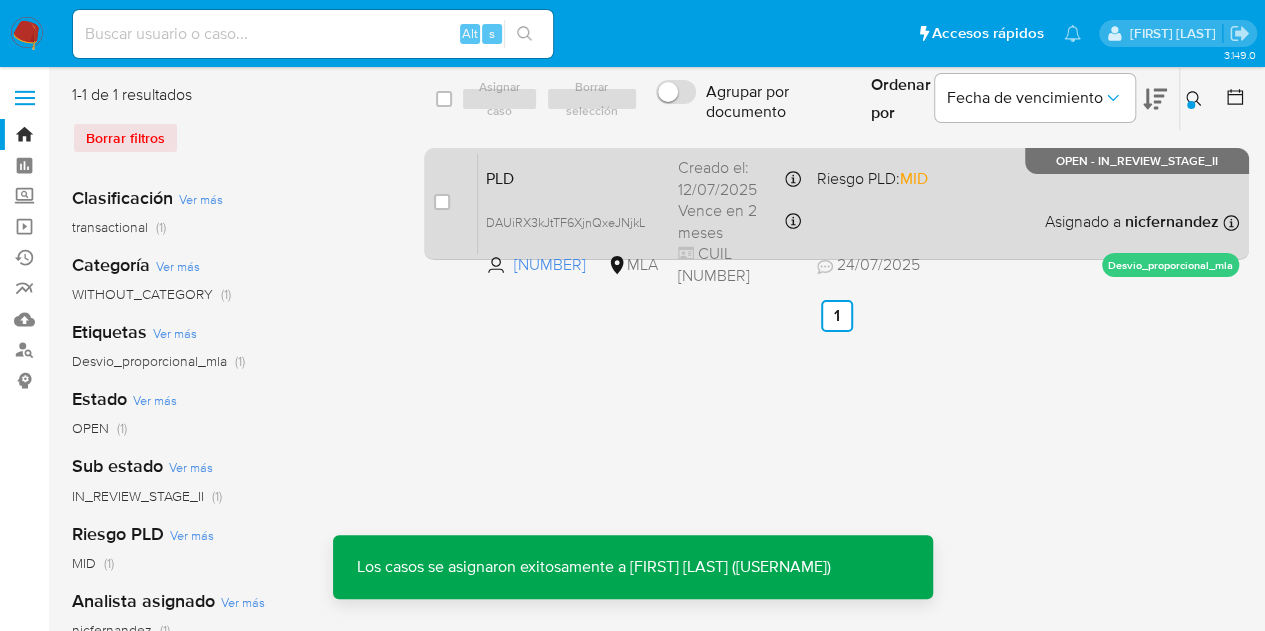 click on "PLD" at bounding box center [574, 177] 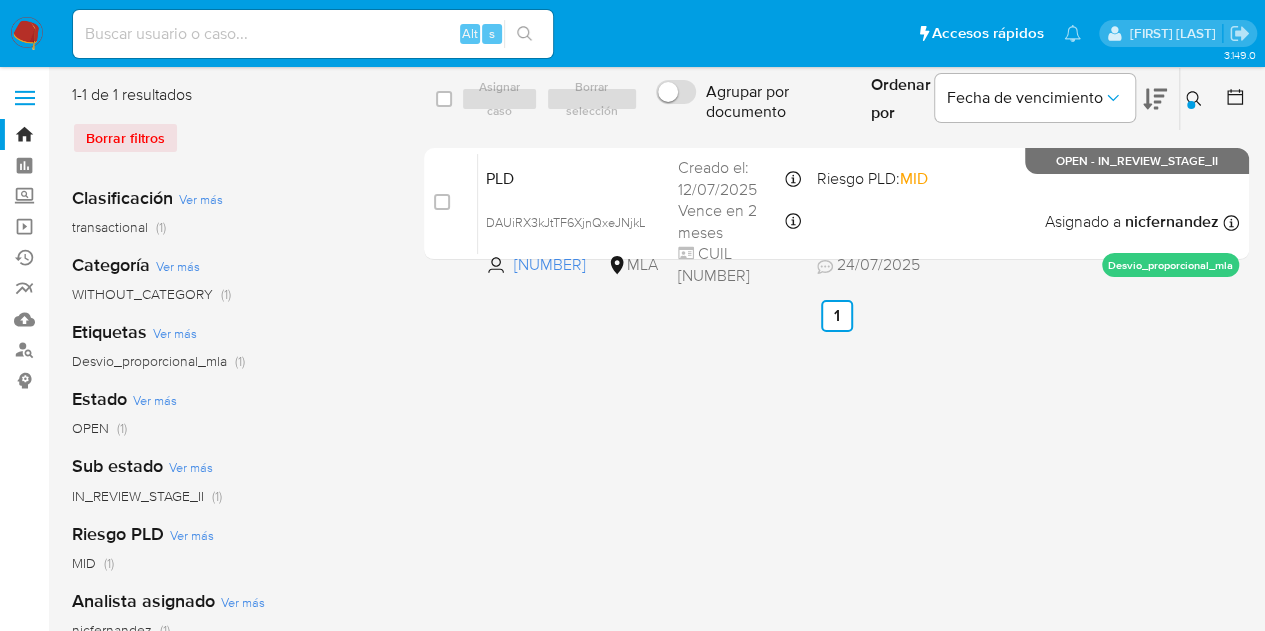 click at bounding box center (1196, 99) 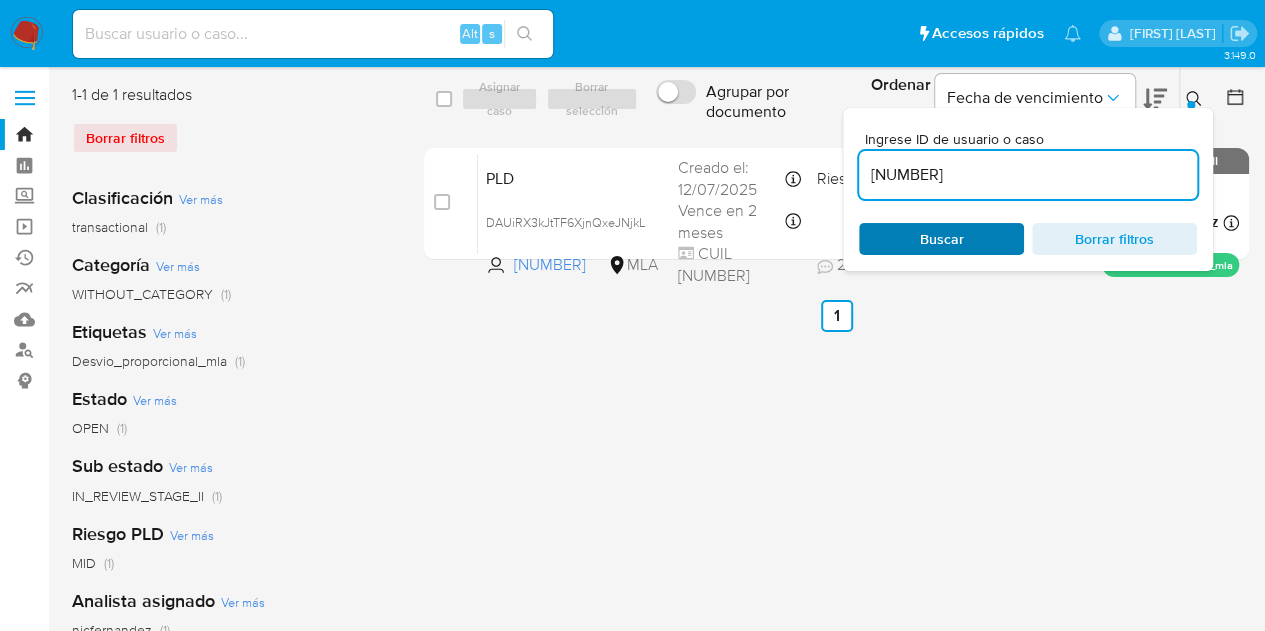 click on "Buscar" at bounding box center (942, 239) 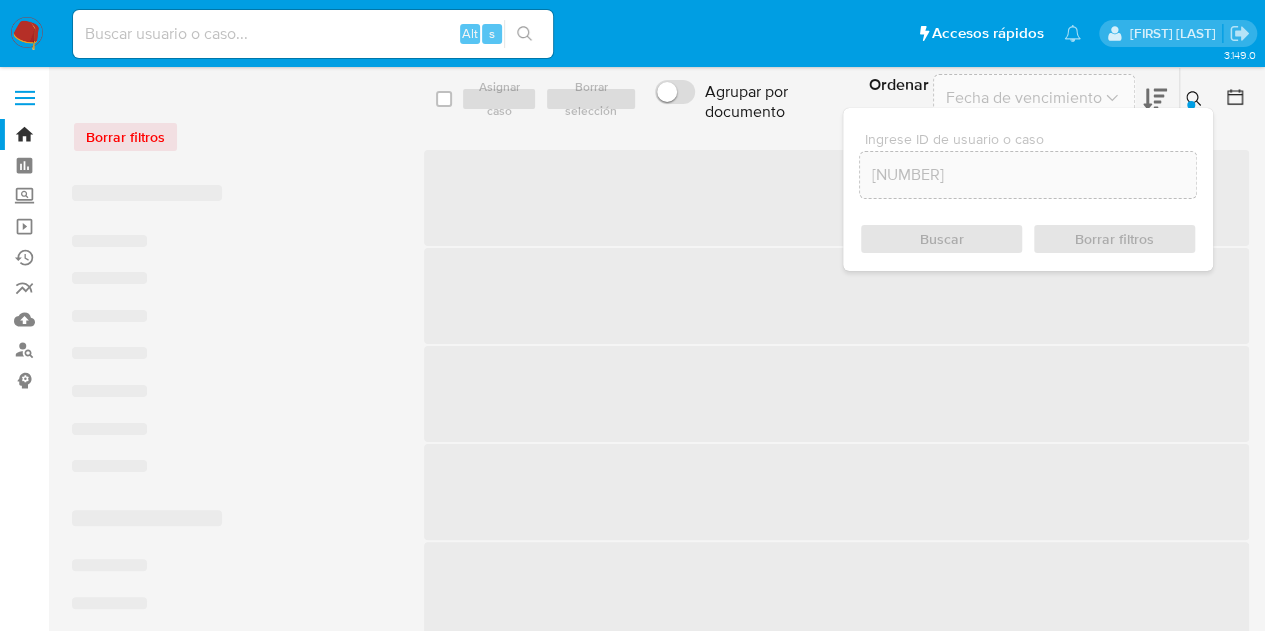 click 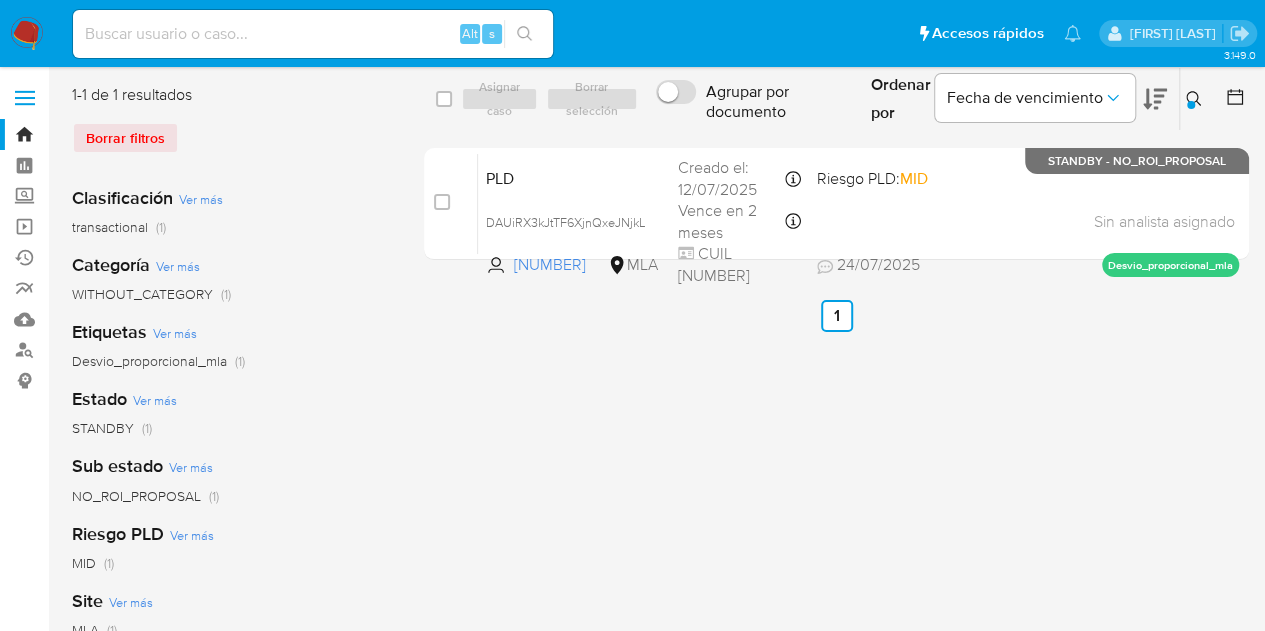 click 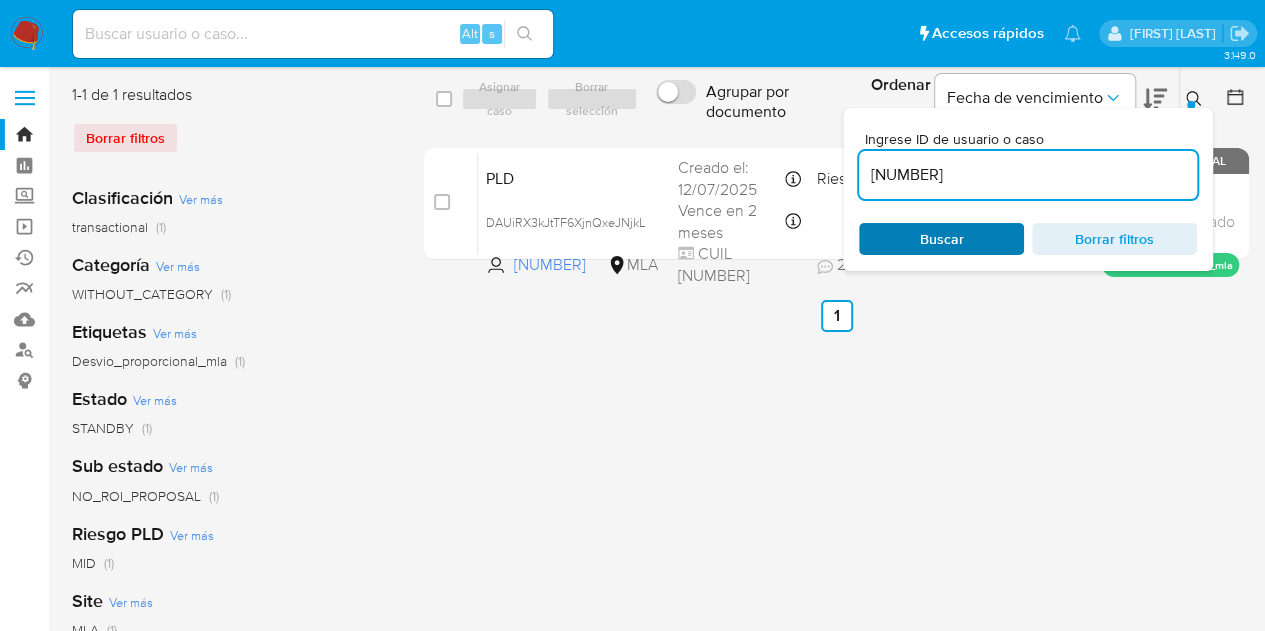 click on "Buscar" at bounding box center (941, 239) 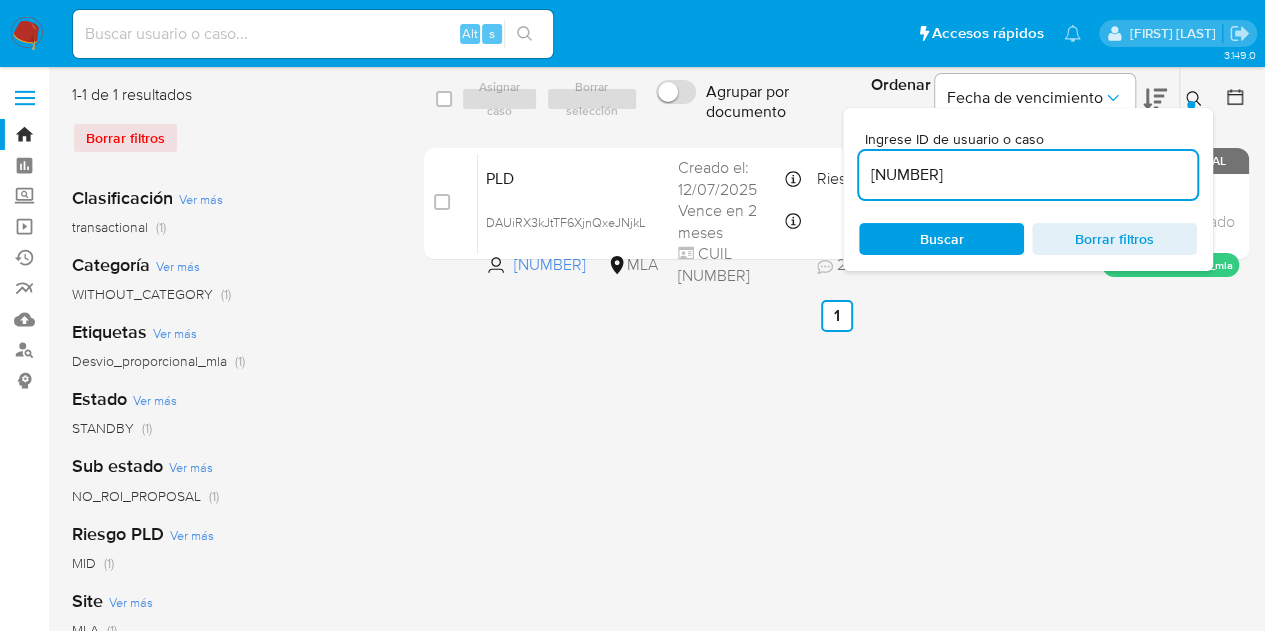 click at bounding box center (1191, 105) 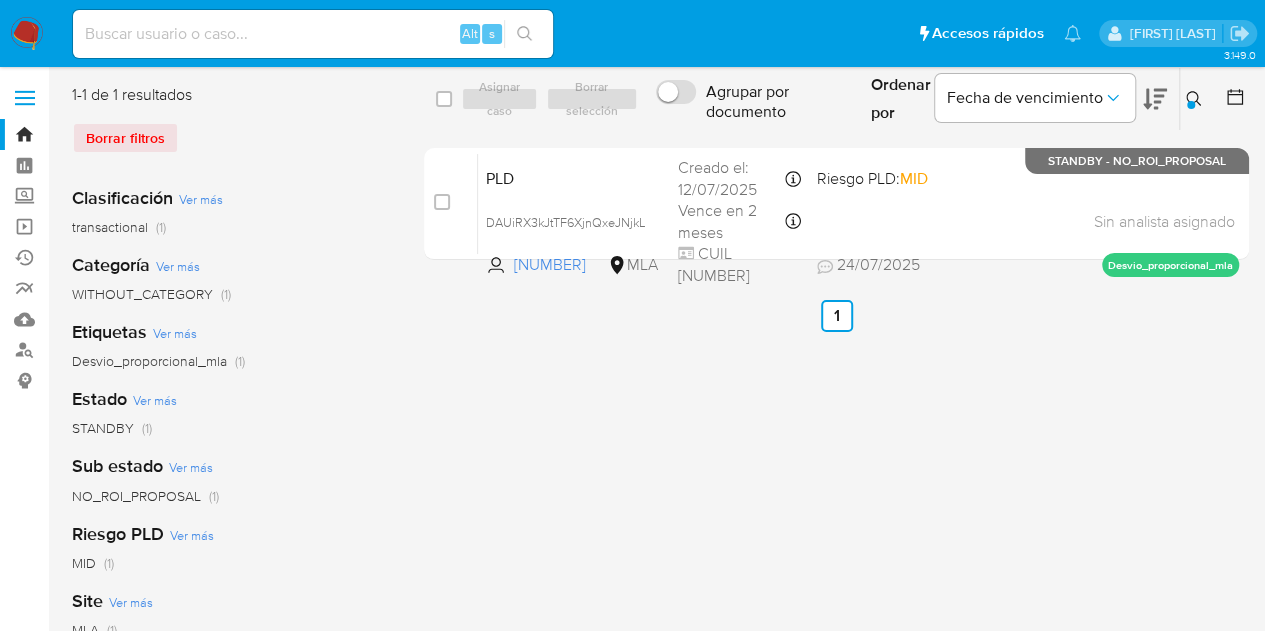 drag, startPoint x: 1201, startPoint y: 99, endPoint x: 1178, endPoint y: 115, distance: 28.01785 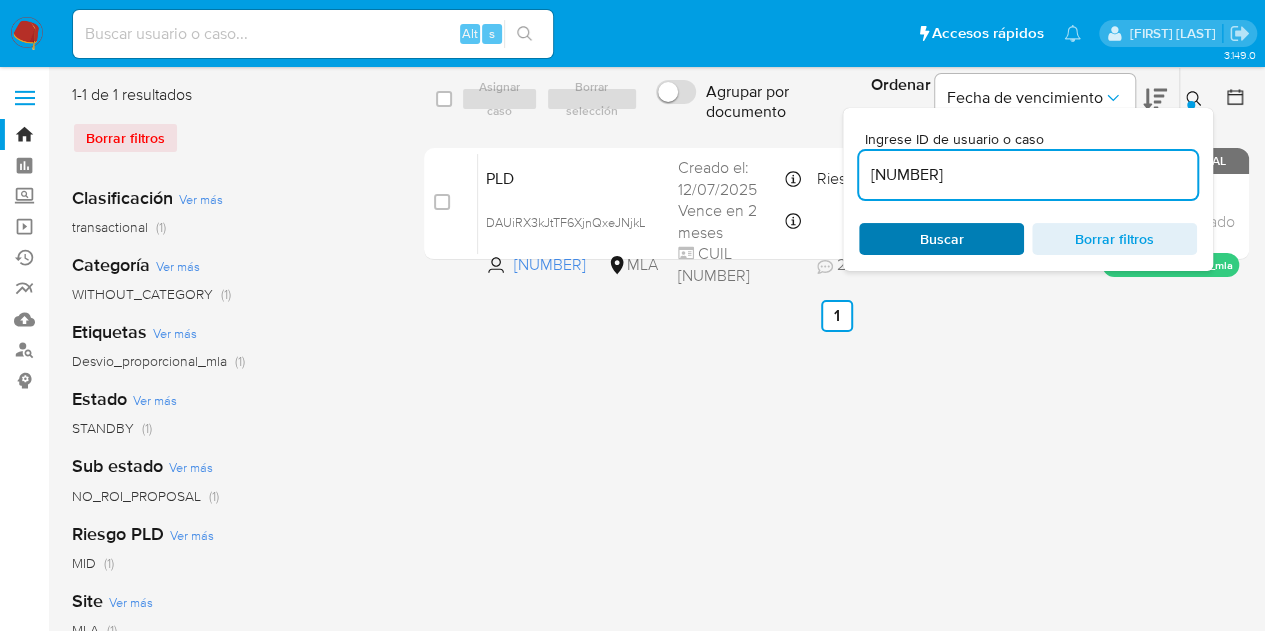 click on "Buscar" at bounding box center (941, 239) 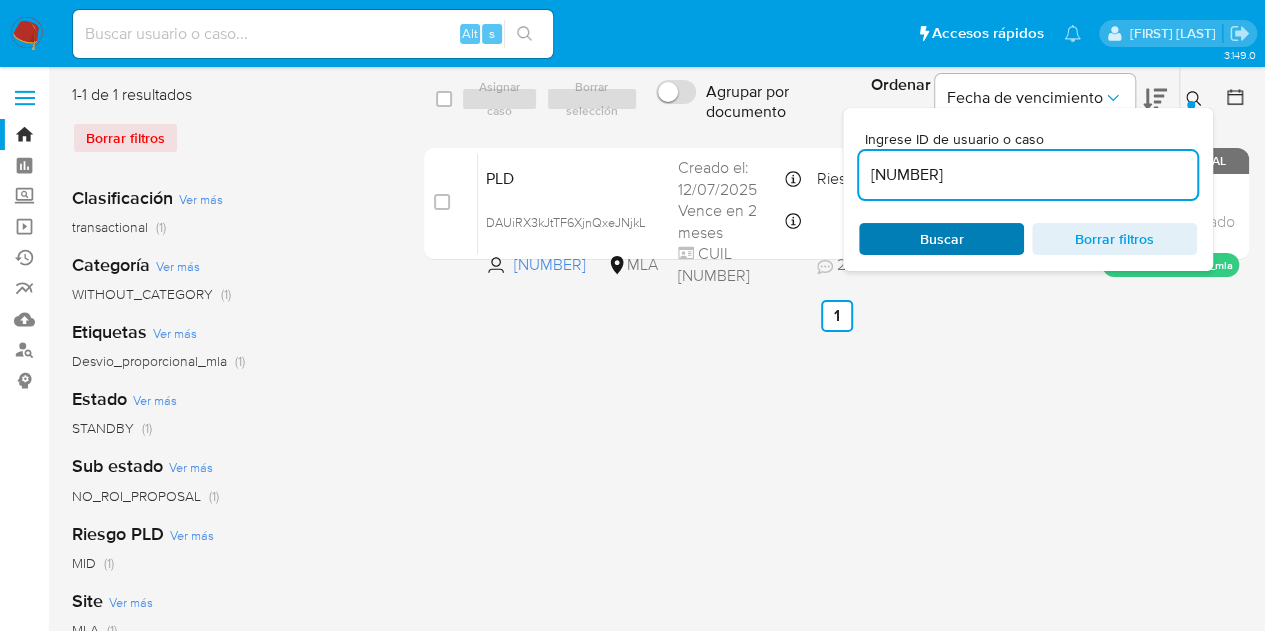 drag, startPoint x: 535, startPoint y: 339, endPoint x: 922, endPoint y: 248, distance: 397.55502 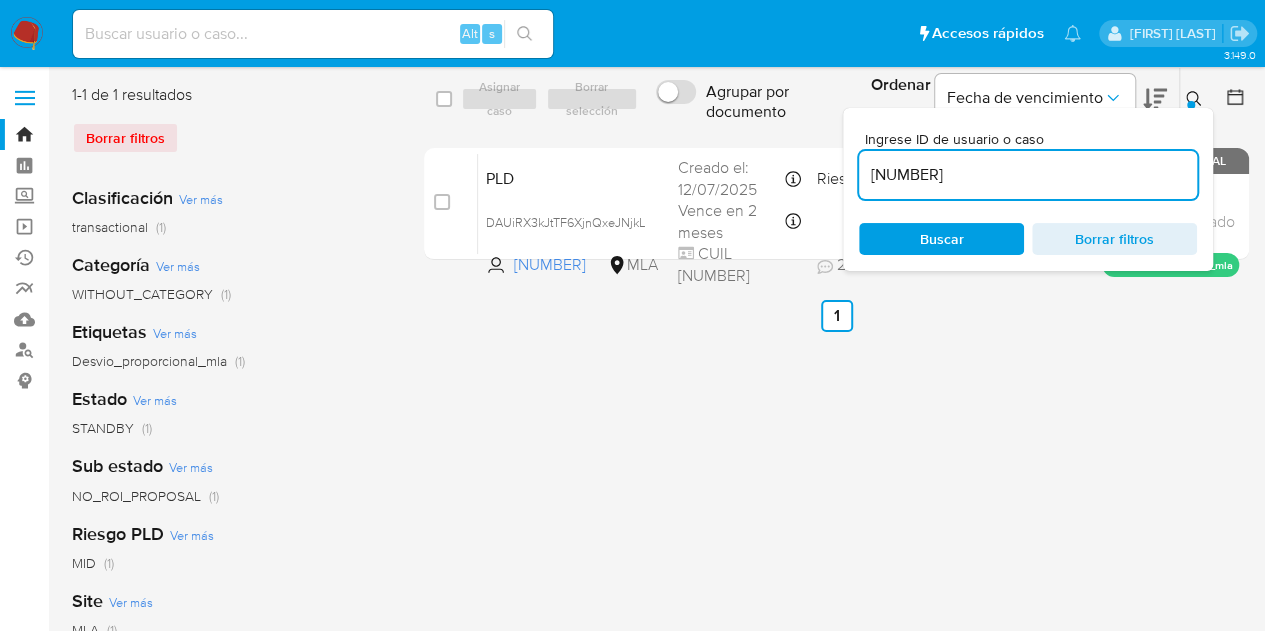 click 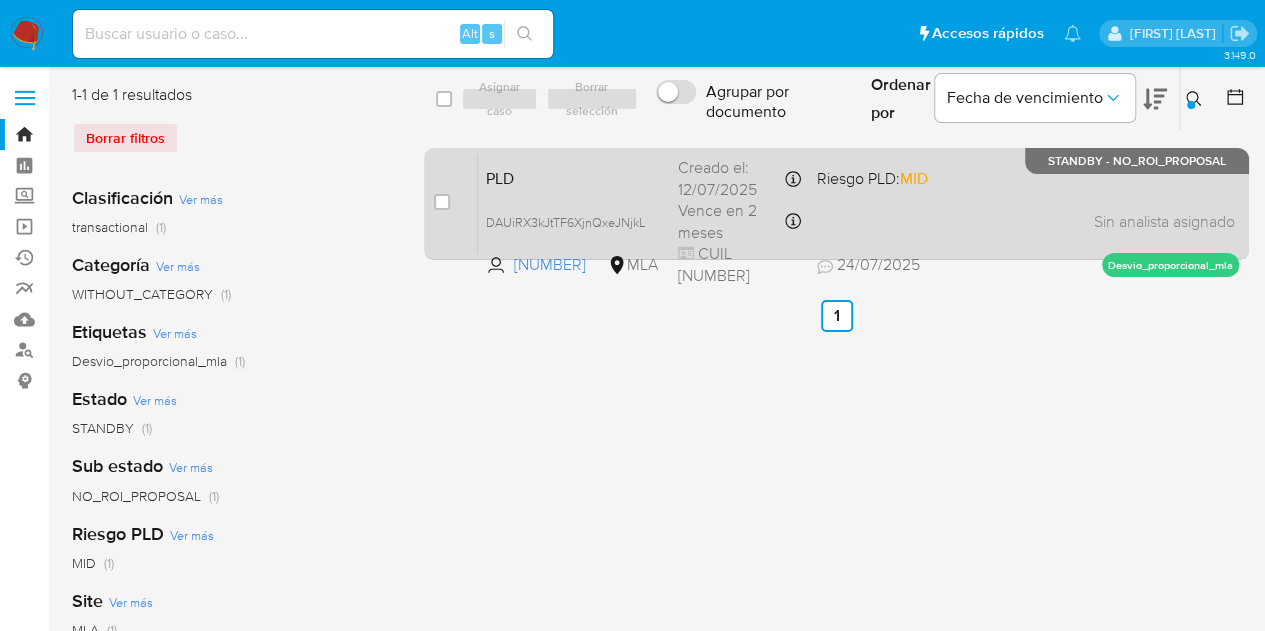 click on "PLD DAUiRX3kJtTF6XjnQxeJNjkL 500560303 MLA Riesgo PLD:  MID Creado el: 12/07/2025   Creado el: 12/07/2025 03:32:10 Vence en 2 meses   Vence el 10/10/2025 03:32:11 CUIL   20440106057 24/07/2025   24/07/2025 21:05 Sin analista asignado   Asignado el: 17/07/2025 16:34:34 Desvio_proporcional_mla STANDBY - NO_ROI_PROPOSAL" at bounding box center (858, 203) 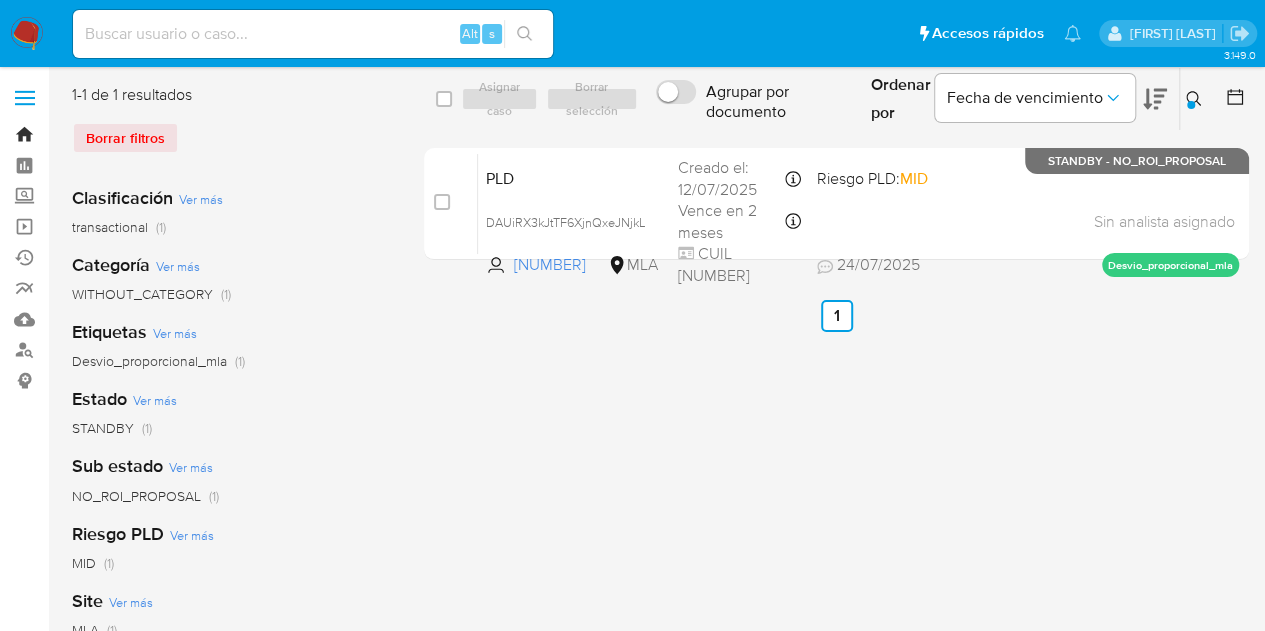 click on "Bandeja" at bounding box center (119, 134) 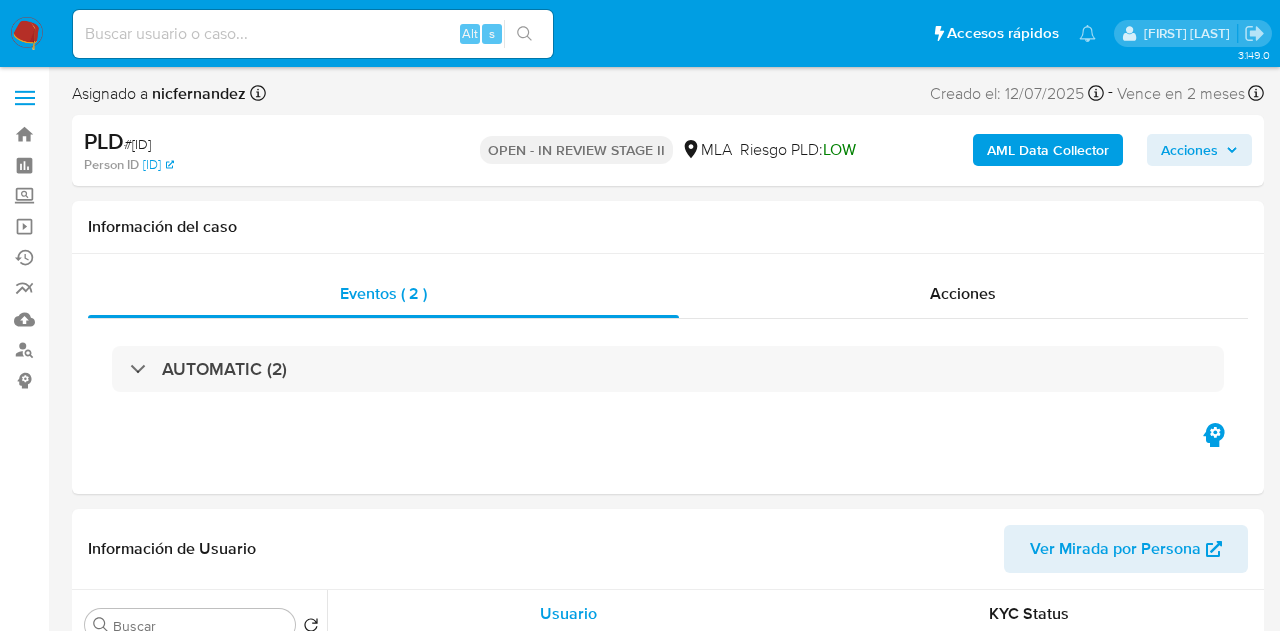 select on "10" 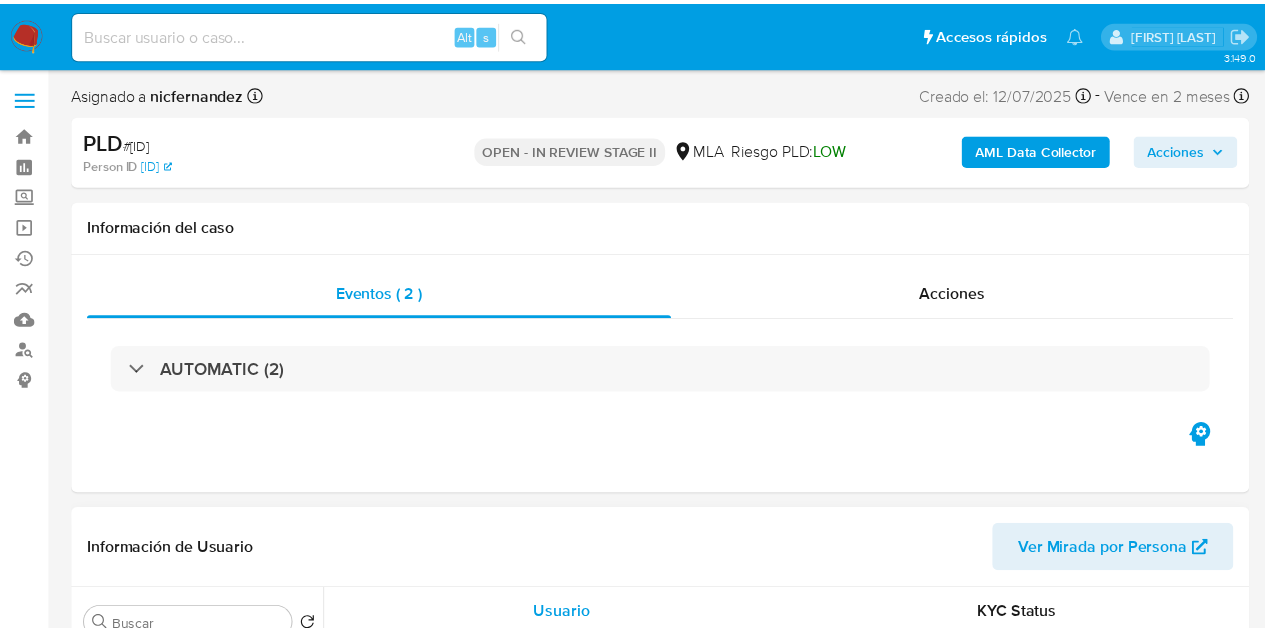 scroll, scrollTop: 0, scrollLeft: 0, axis: both 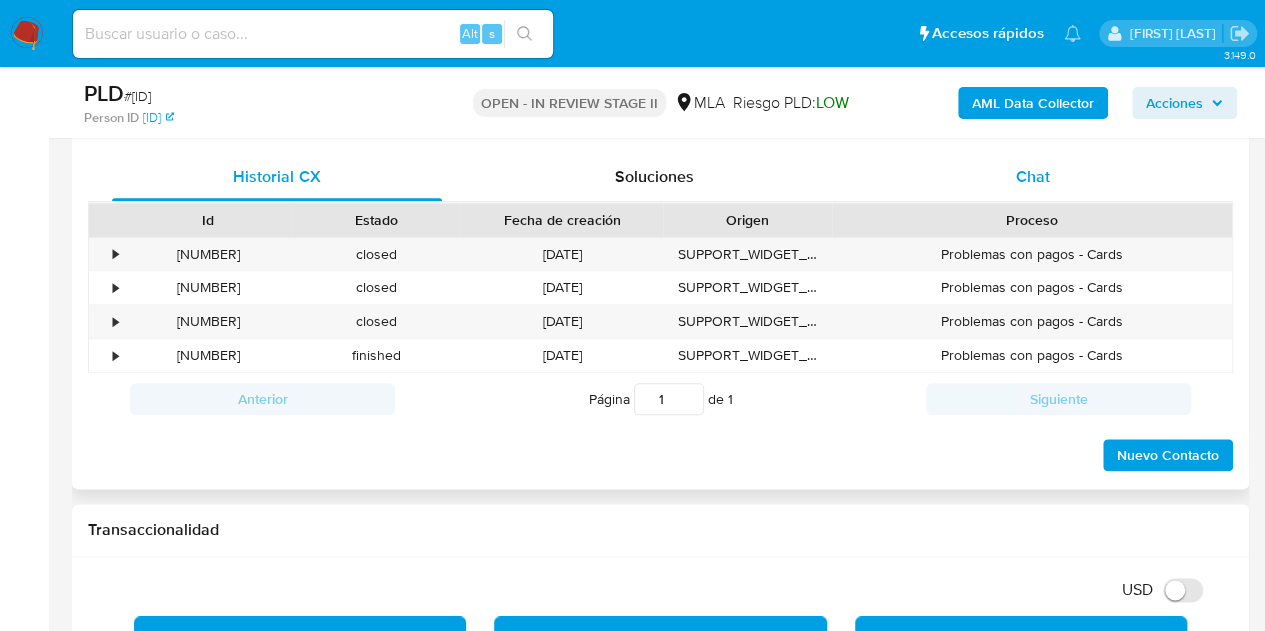 click on "Chat" at bounding box center (1033, 176) 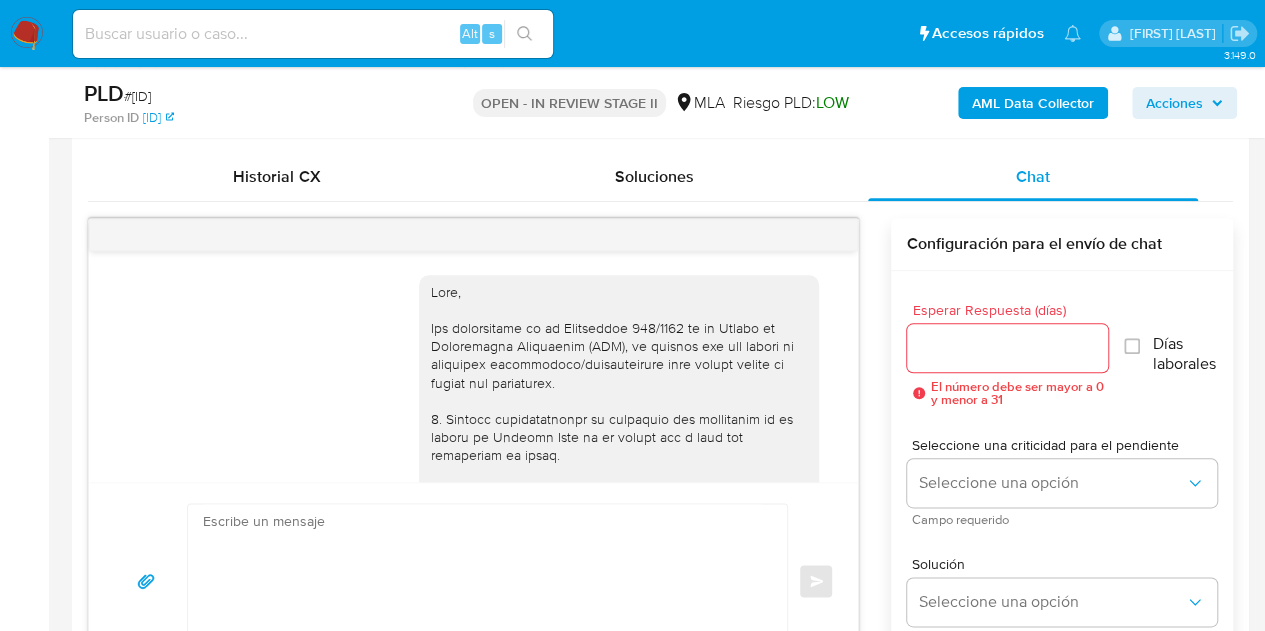 scroll, scrollTop: 1110, scrollLeft: 0, axis: vertical 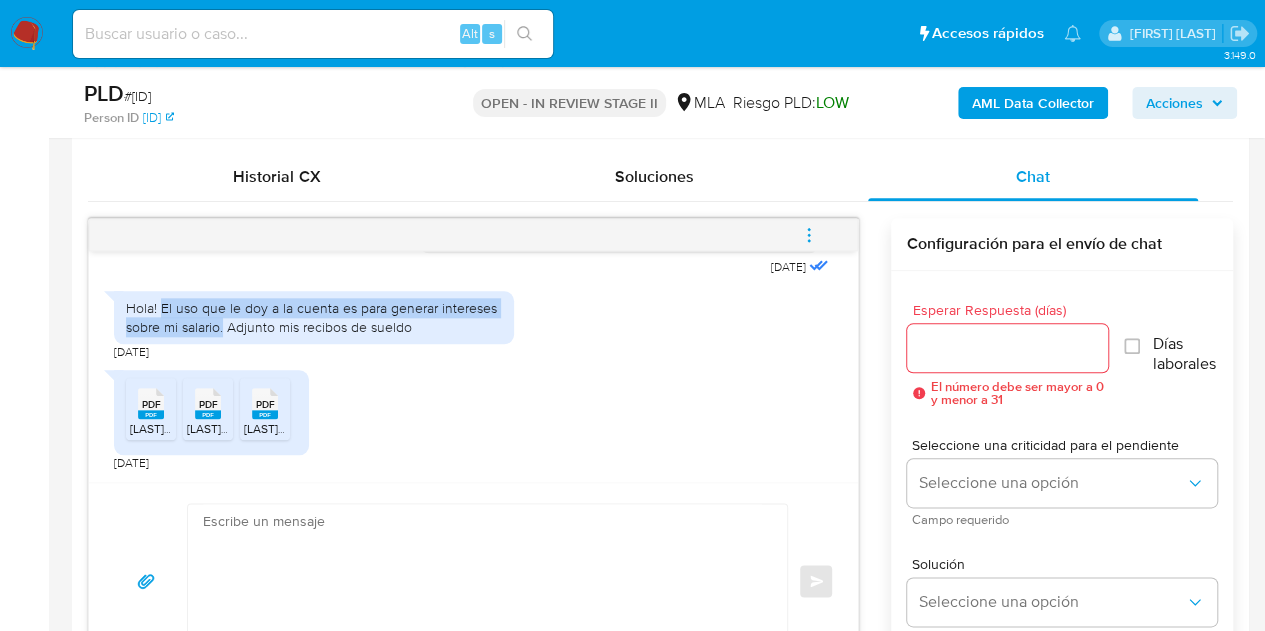 drag, startPoint x: 161, startPoint y: 323, endPoint x: 222, endPoint y: 341, distance: 63.600315 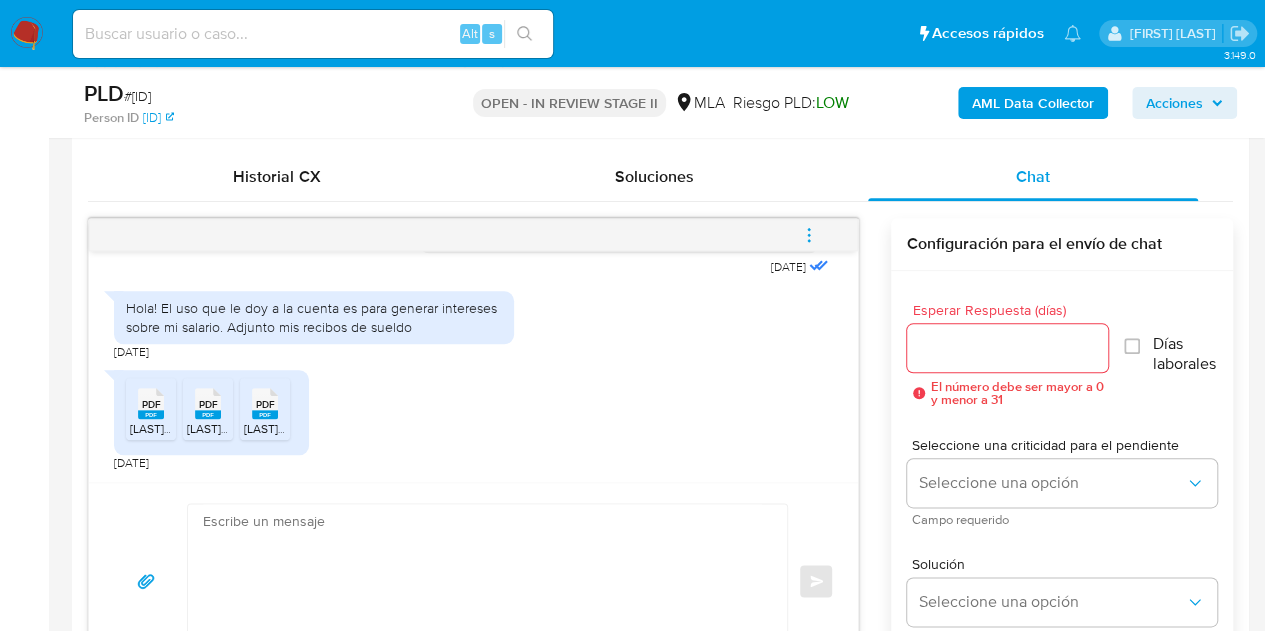click on "PDF PDF Raimondi_0325.pdf PDF PDF Raimondi_0425.pdf PDF PDF Raimondi_0225.pdf 17/07/2025 20:52:37" at bounding box center [473, 415] 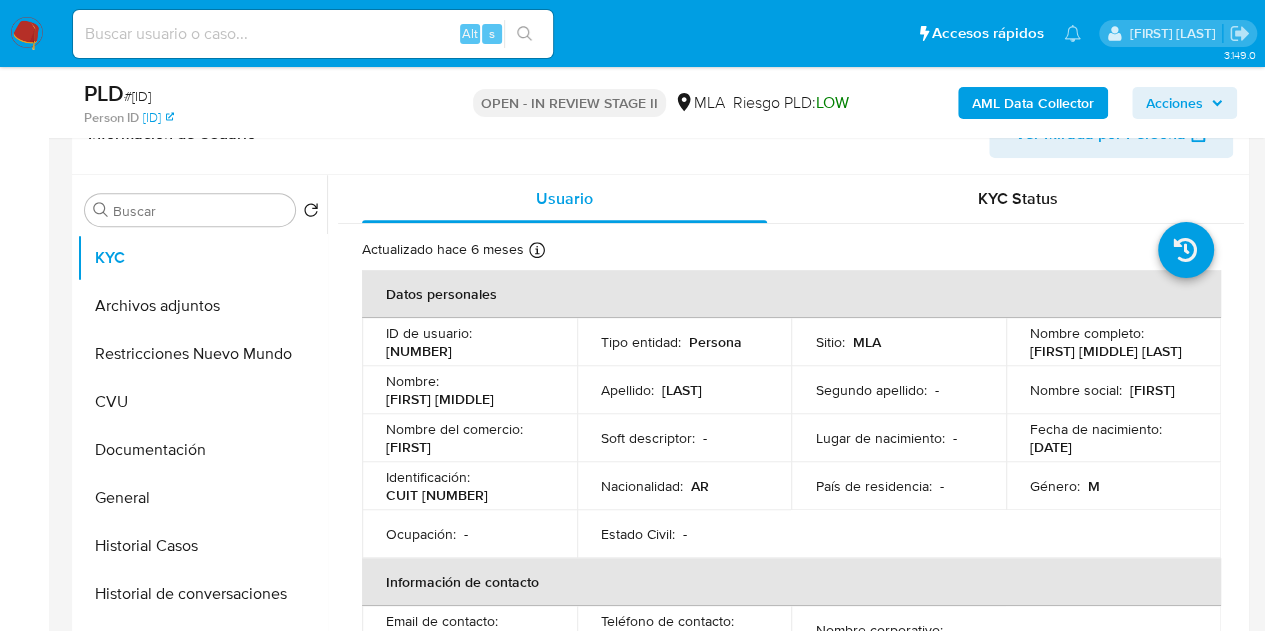 scroll, scrollTop: 268, scrollLeft: 0, axis: vertical 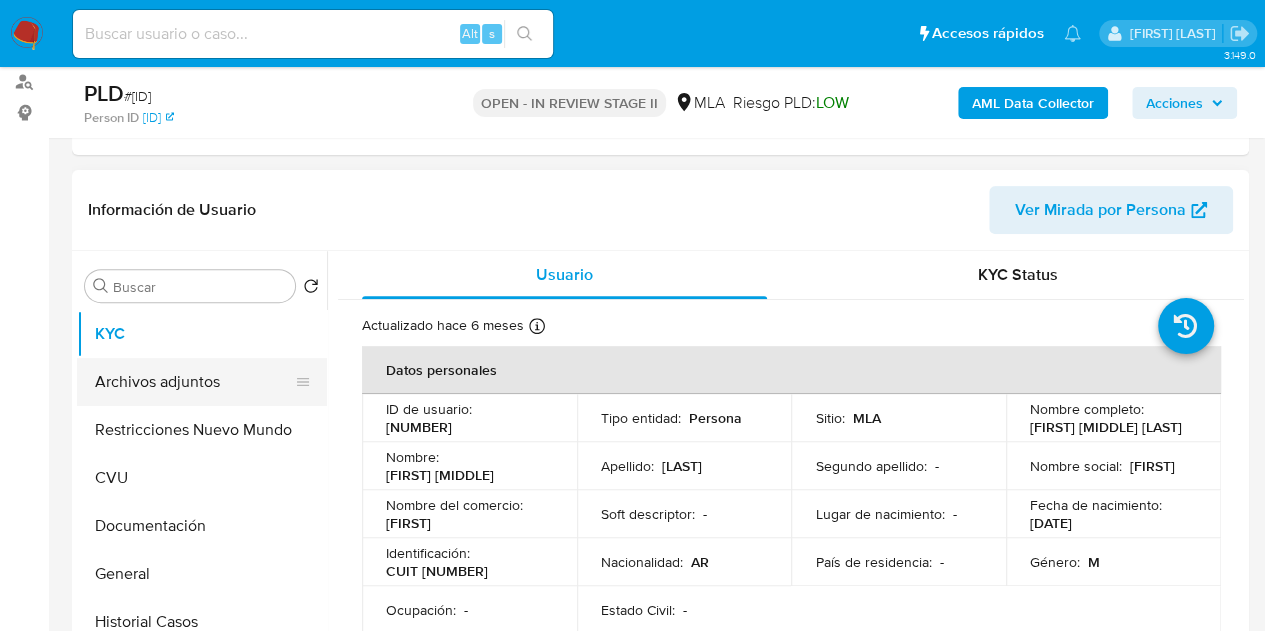 click on "Archivos adjuntos" at bounding box center [194, 382] 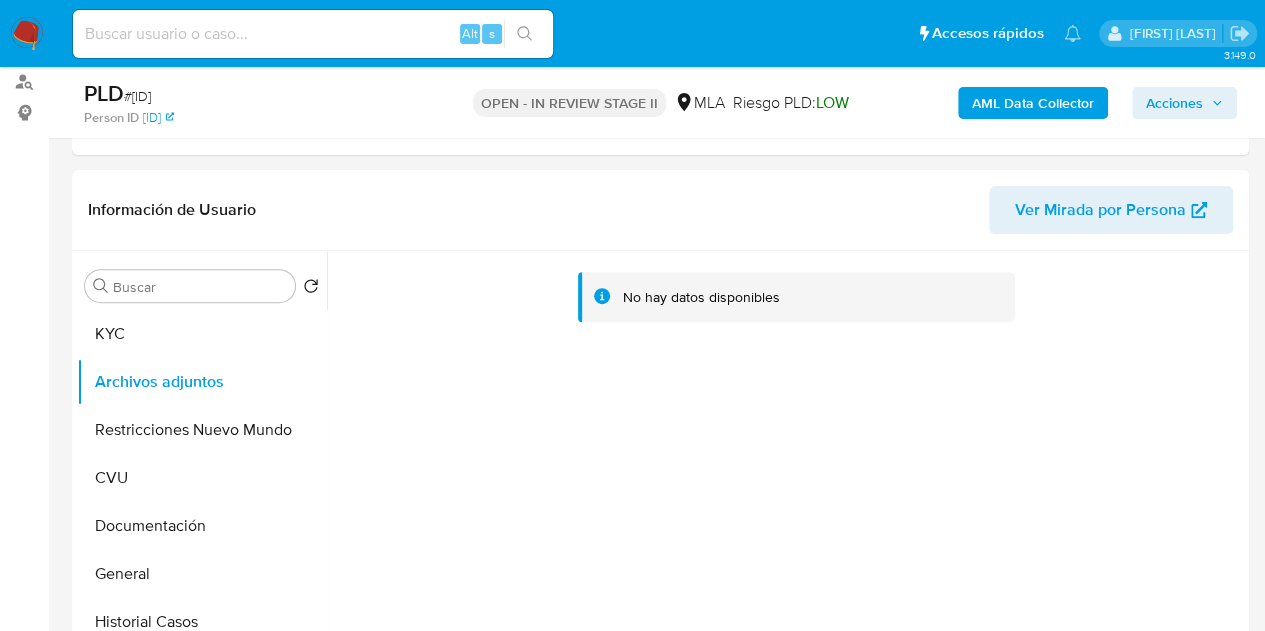 click on "AML Data Collector" at bounding box center (1033, 103) 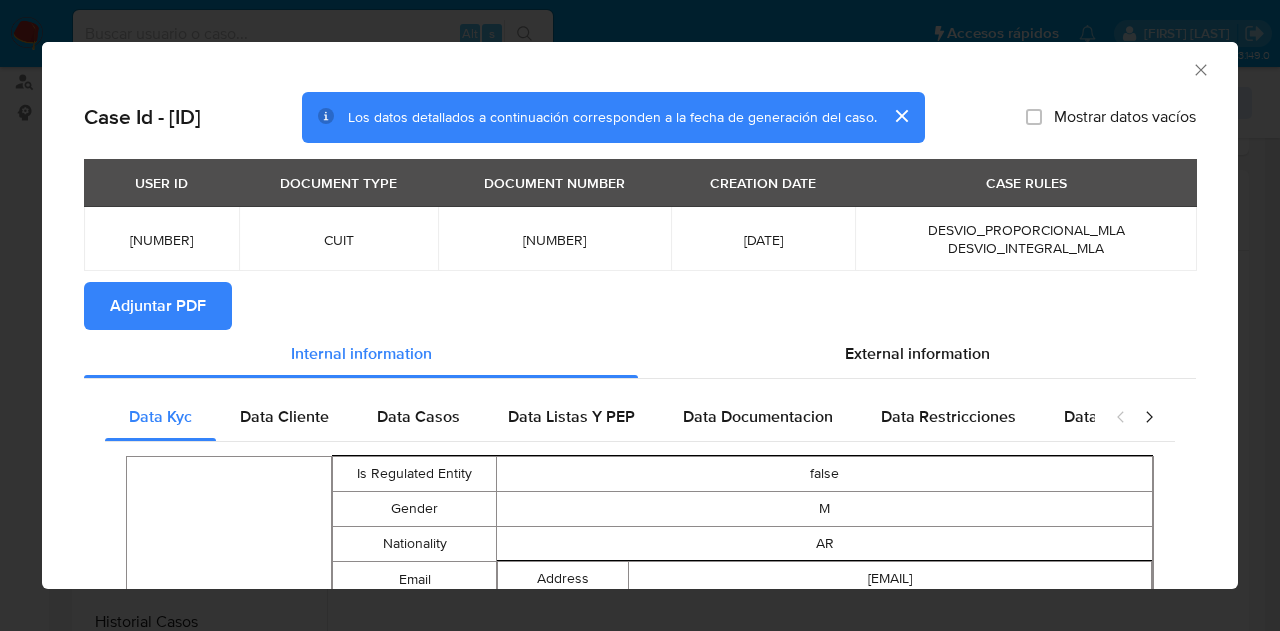 click on "Adjuntar PDF" at bounding box center [158, 306] 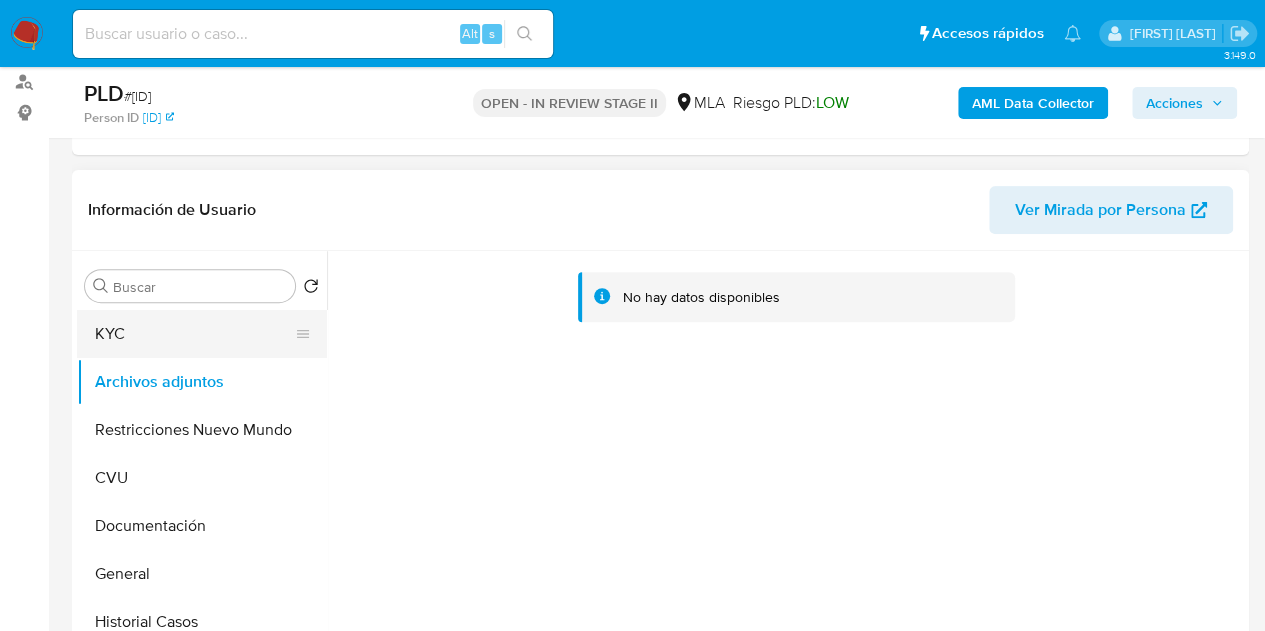 click on "KYC" at bounding box center [194, 334] 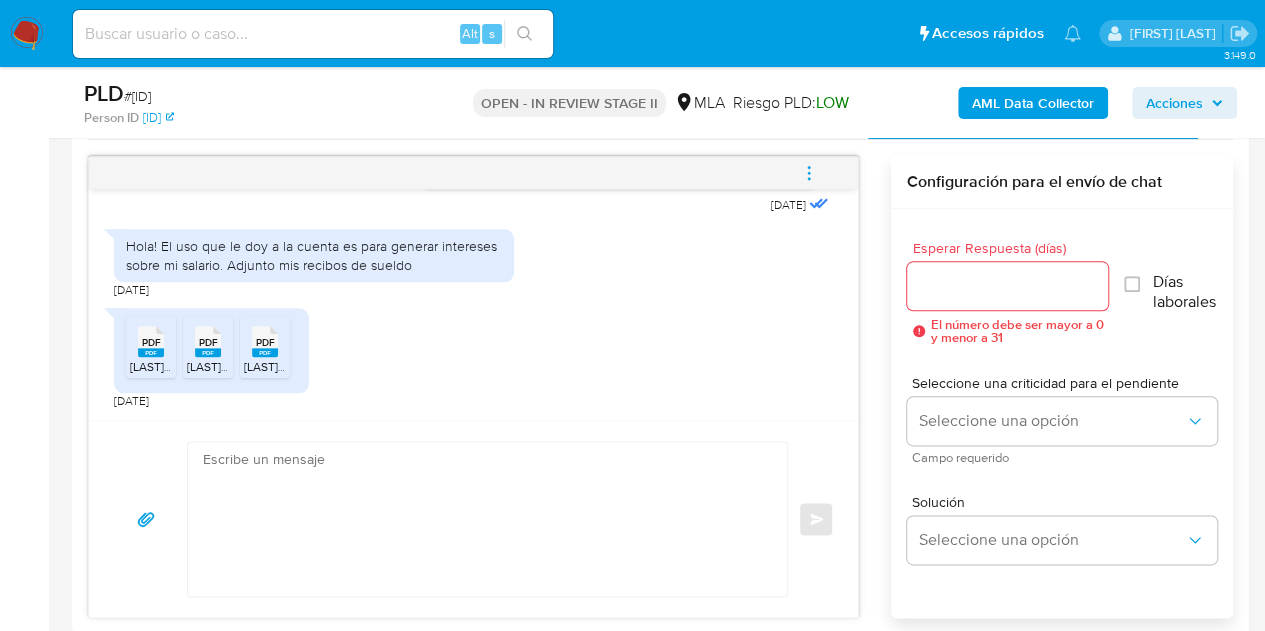scroll, scrollTop: 1034, scrollLeft: 0, axis: vertical 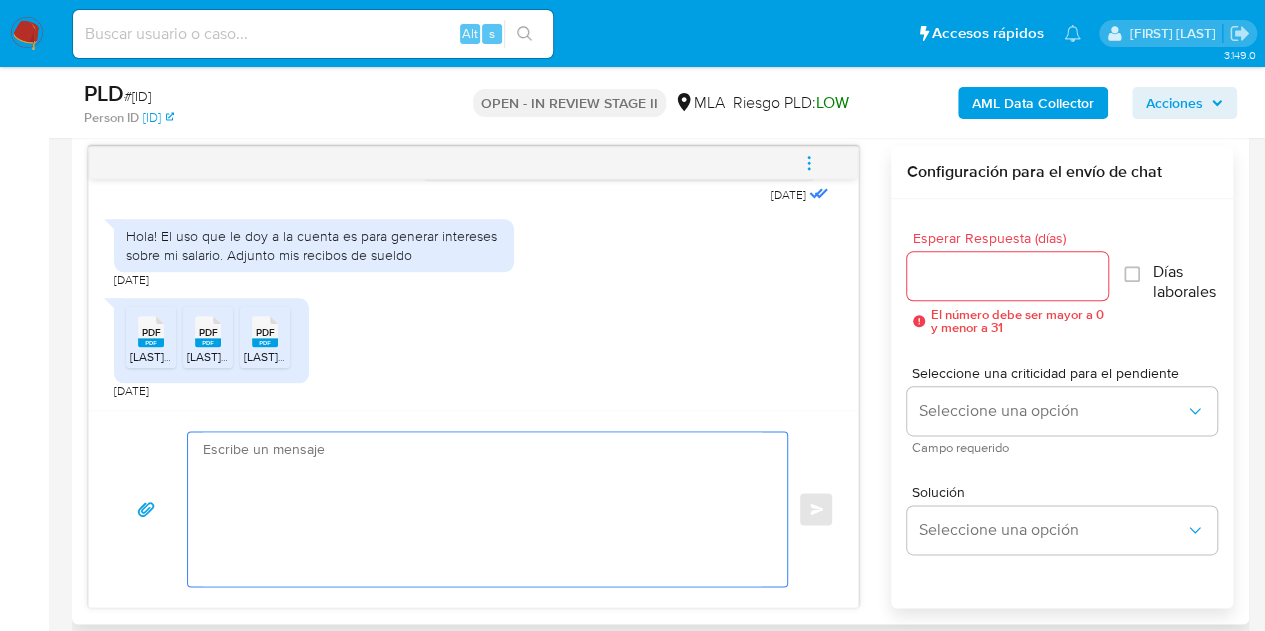 click at bounding box center (482, 509) 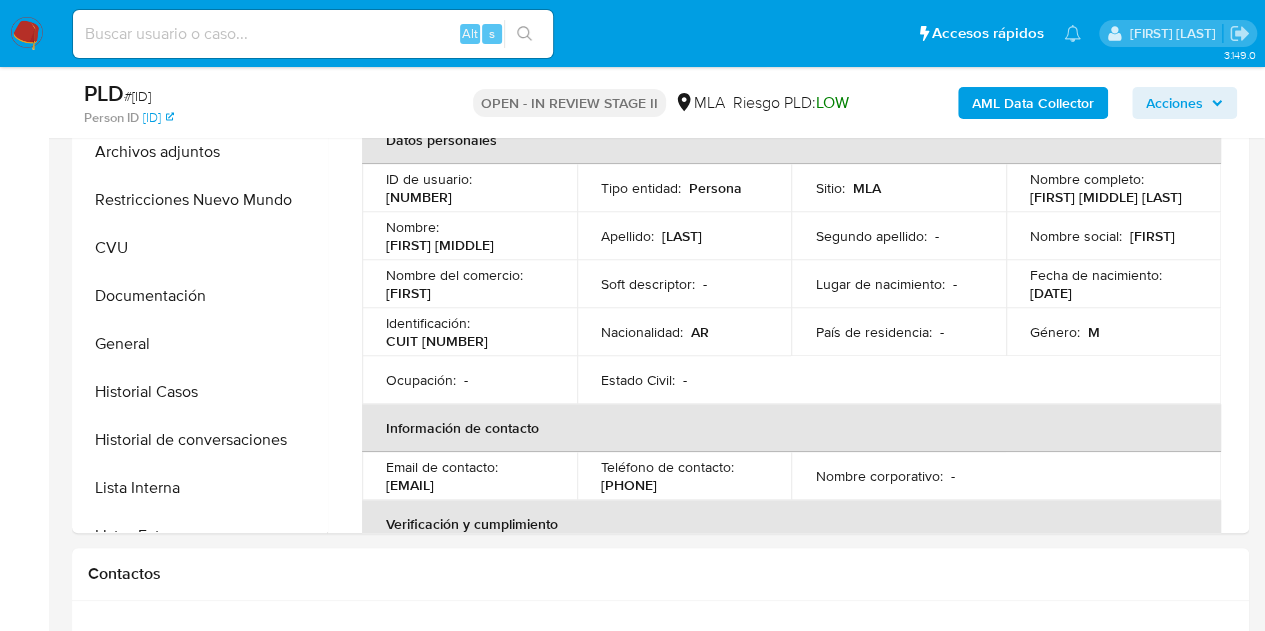scroll, scrollTop: 474, scrollLeft: 0, axis: vertical 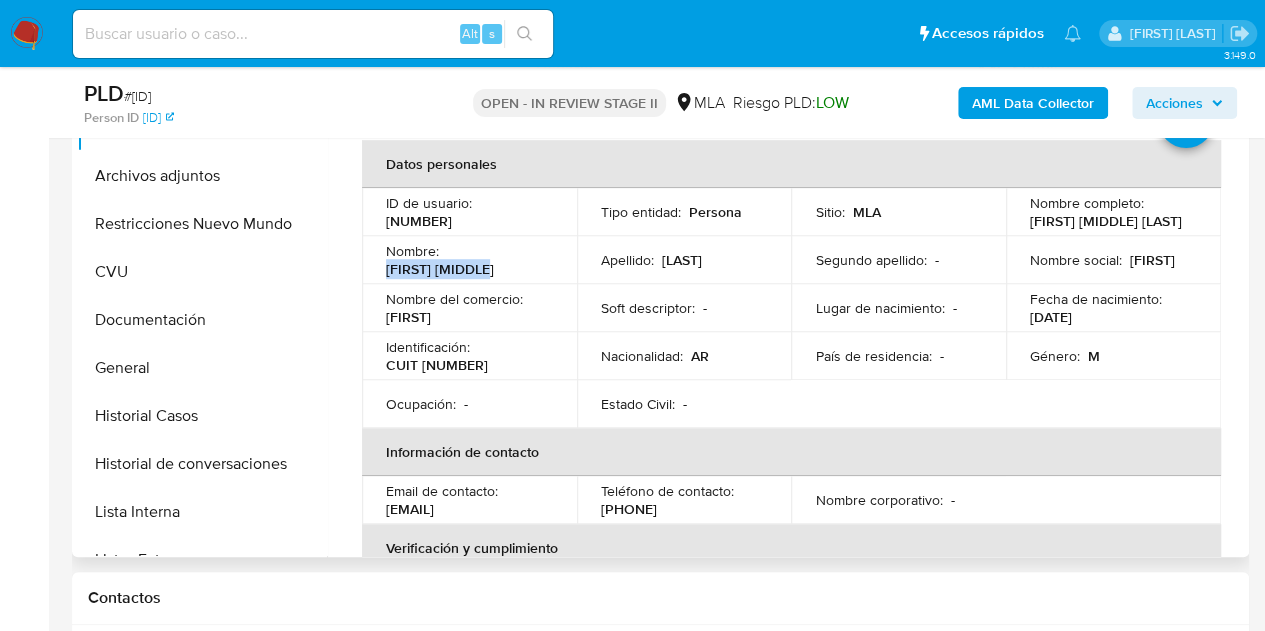 drag, startPoint x: 434, startPoint y: 279, endPoint x: 778, endPoint y: 293, distance: 344.28476 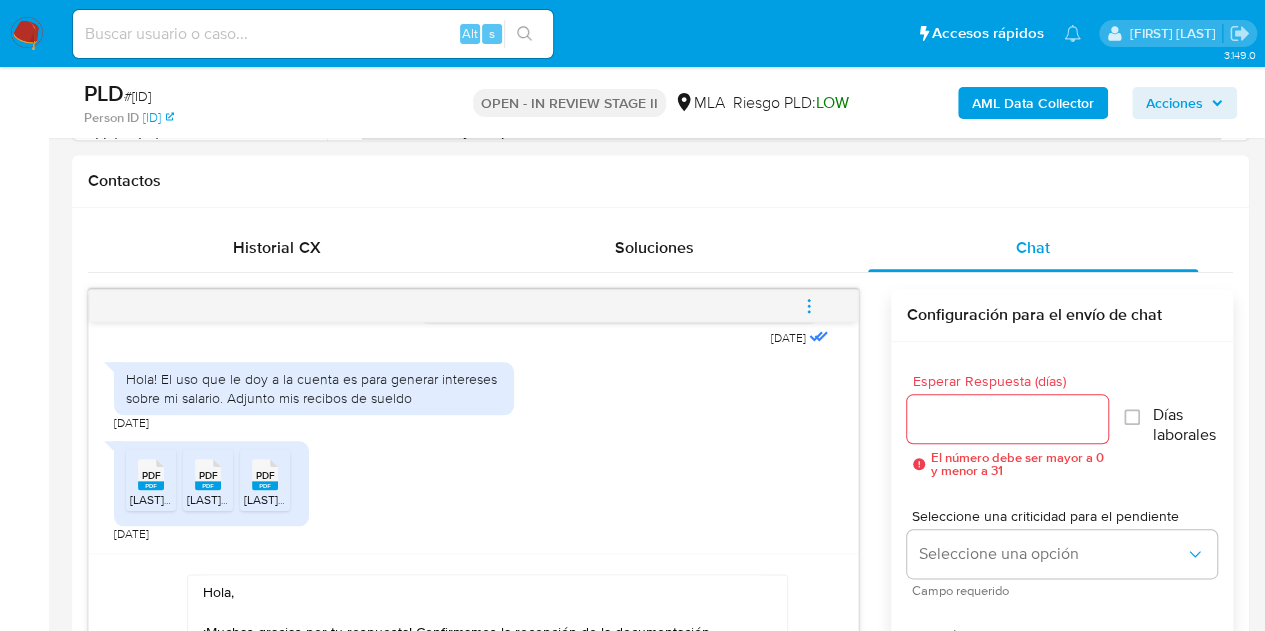 scroll, scrollTop: 929, scrollLeft: 0, axis: vertical 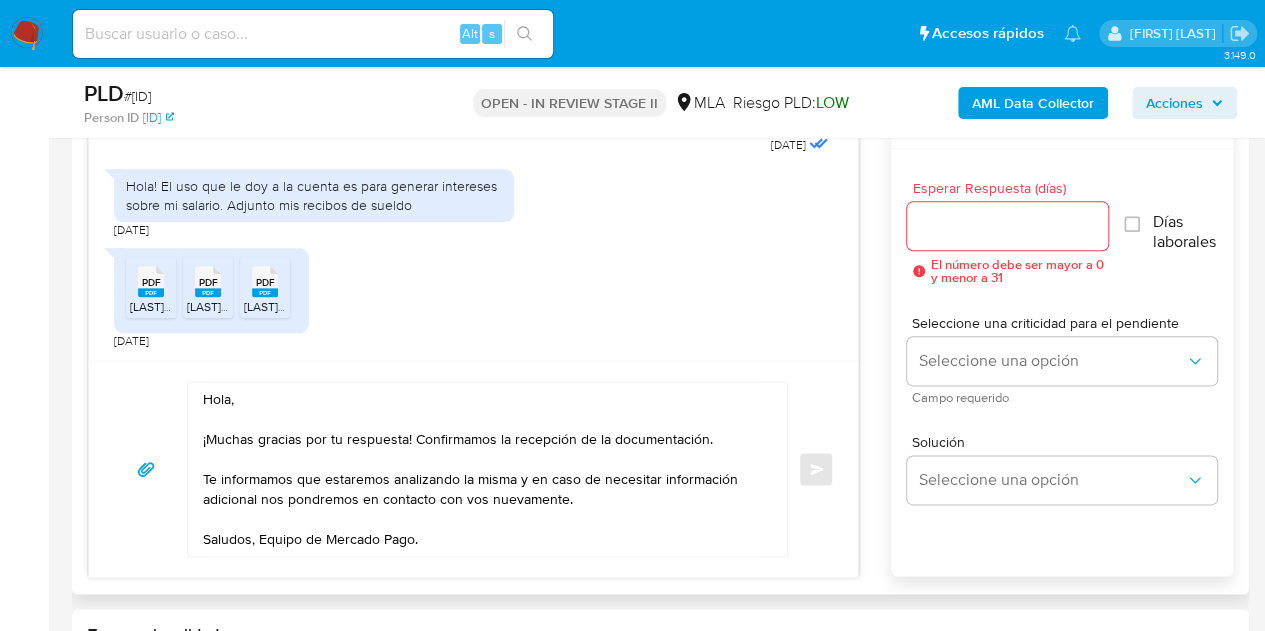 click on "Hola,
¡Muchas gracias por tu respuesta! Confirmamos la recepción de la documentación.
Te informamos que estaremos analizando la misma y en caso de necesitar información adicional nos pondremos en contacto con vos nuevamente.
Saludos, Equipo de Mercado Pago." at bounding box center (482, 469) 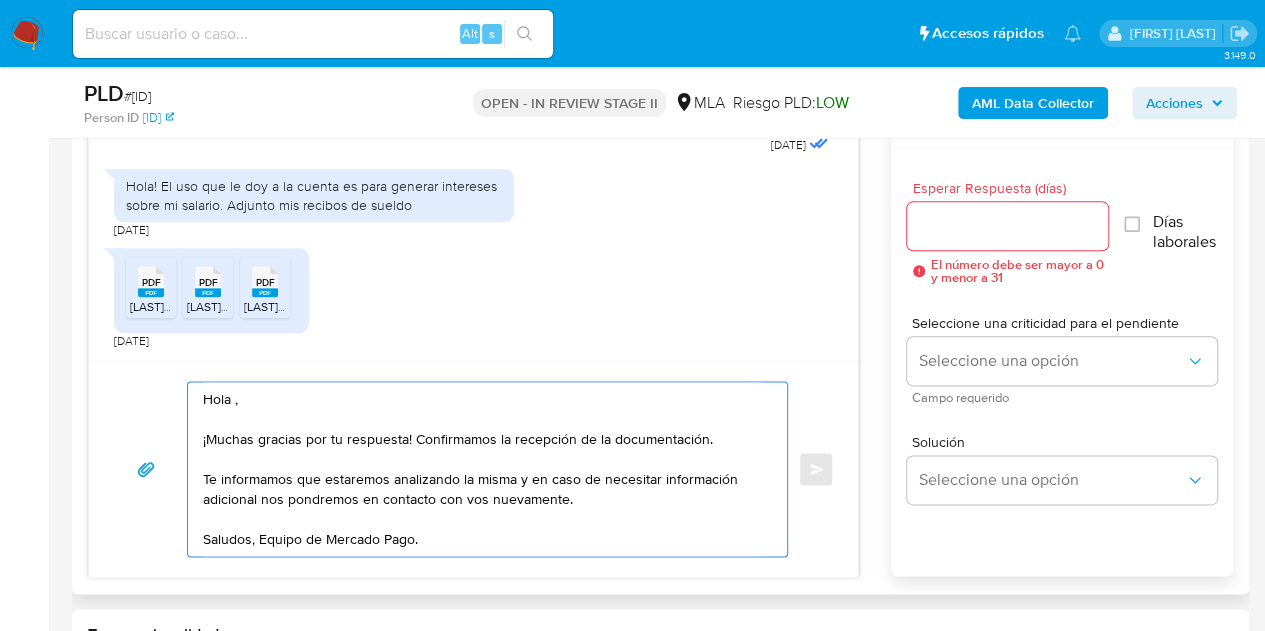 paste on "Fabricio Damian" 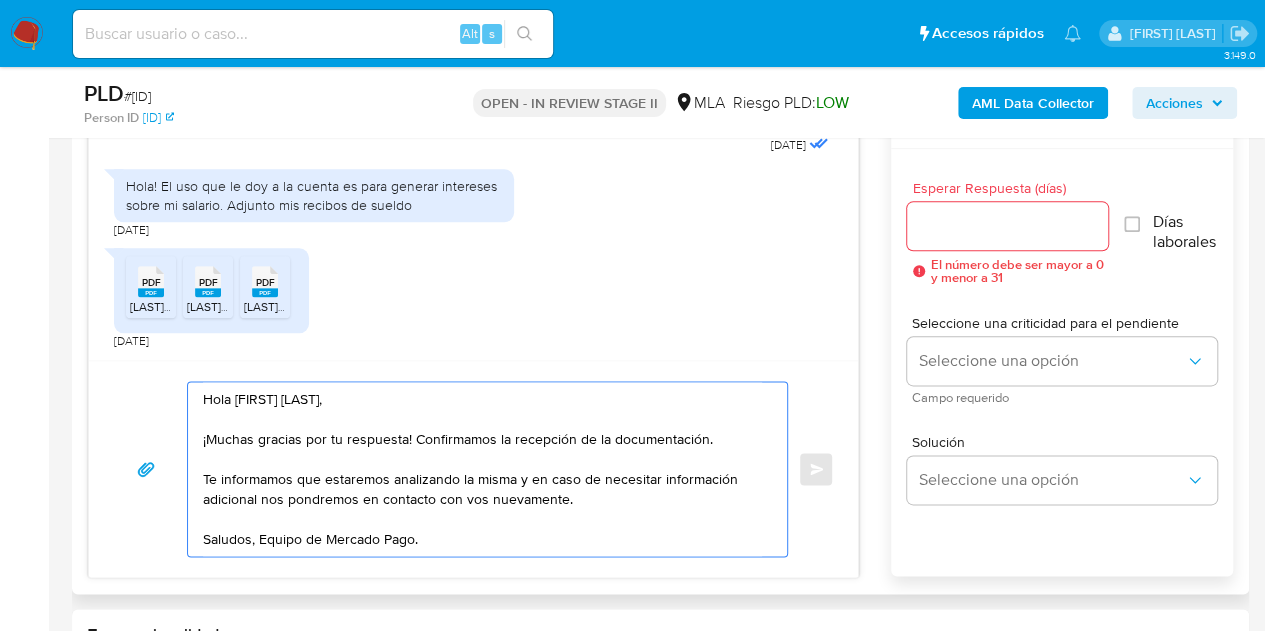 click on "Hola Fabricio Damian,
¡Muchas gracias por tu respuesta! Confirmamos la recepción de la documentación.
Te informamos que estaremos analizando la misma y en caso de necesitar información adicional nos pondremos en contacto con vos nuevamente.
Saludos, Equipo de Mercado Pago." at bounding box center (482, 469) 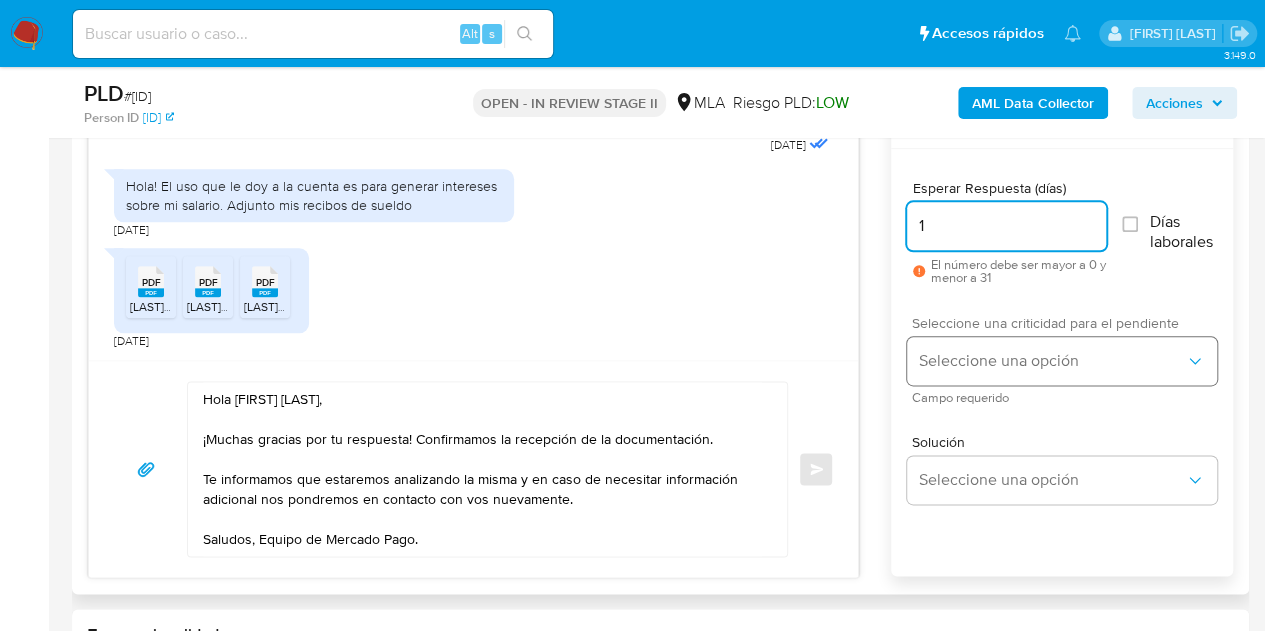 type on "1" 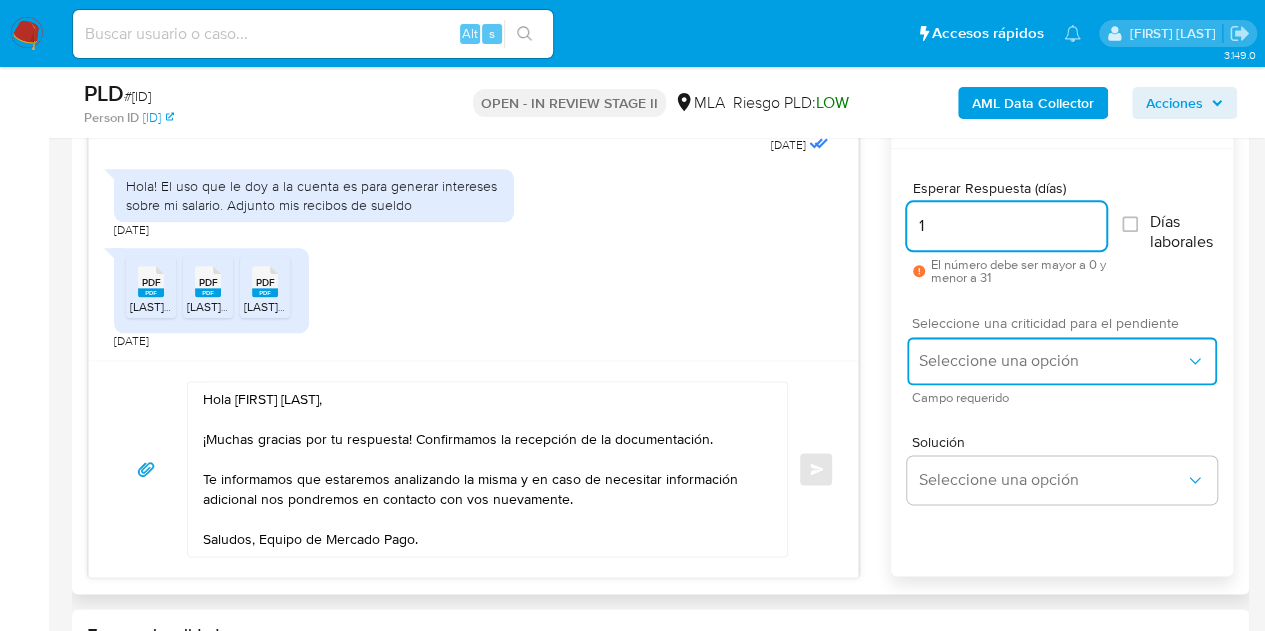 click on "Seleccione una opción" at bounding box center (1052, 361) 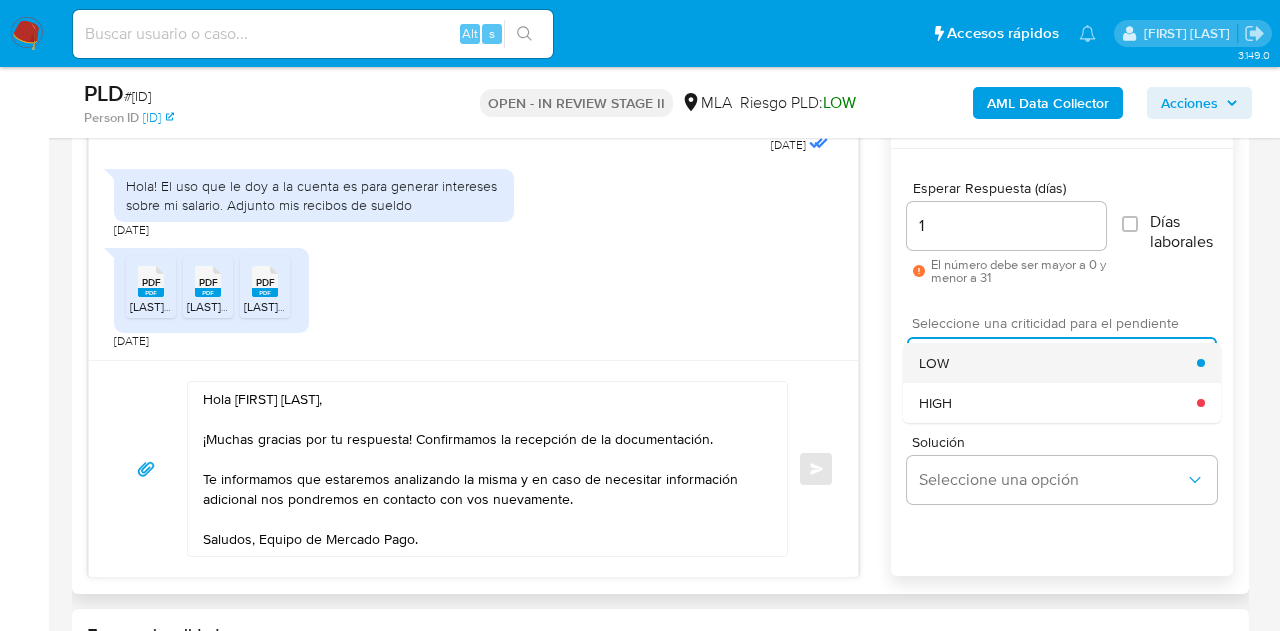 click on "LOW" at bounding box center (1058, 363) 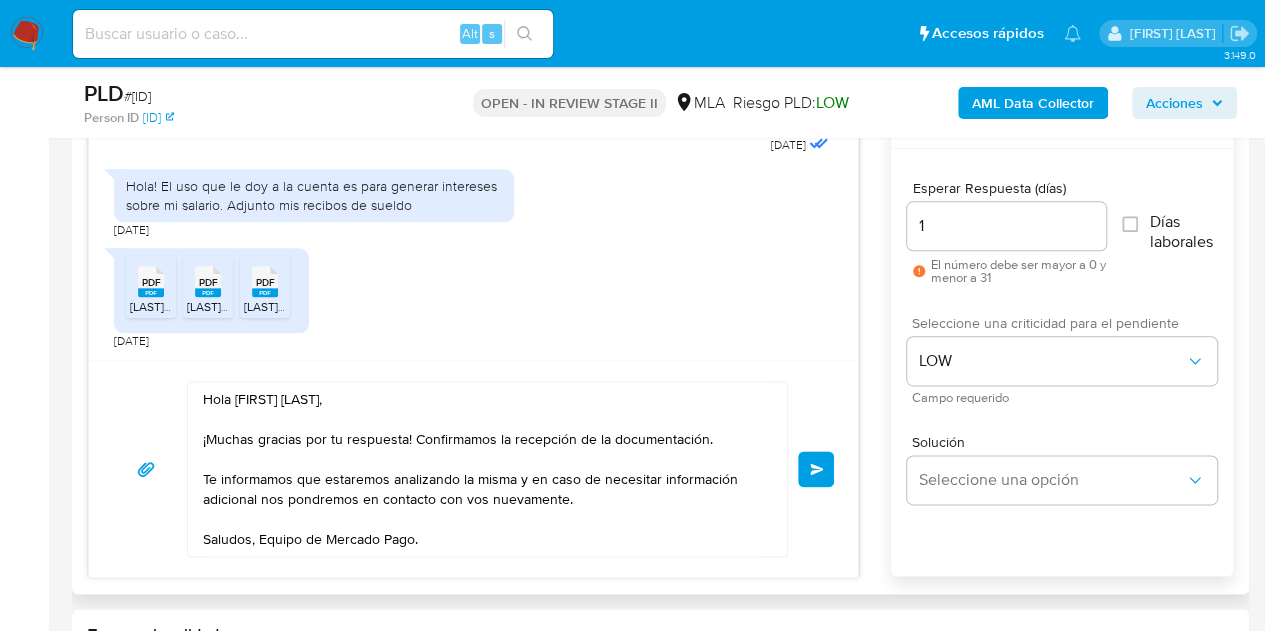 click on "Hola Fabricio Damian,
¡Muchas gracias por tu respuesta! Confirmamos la recepción de la documentación.
Te informamos que estaremos analizando la misma y en caso de necesitar información adicional nos pondremos en contacto con vos nuevamente.
Saludos, Equipo de Mercado Pago. Enviar" at bounding box center [473, 469] 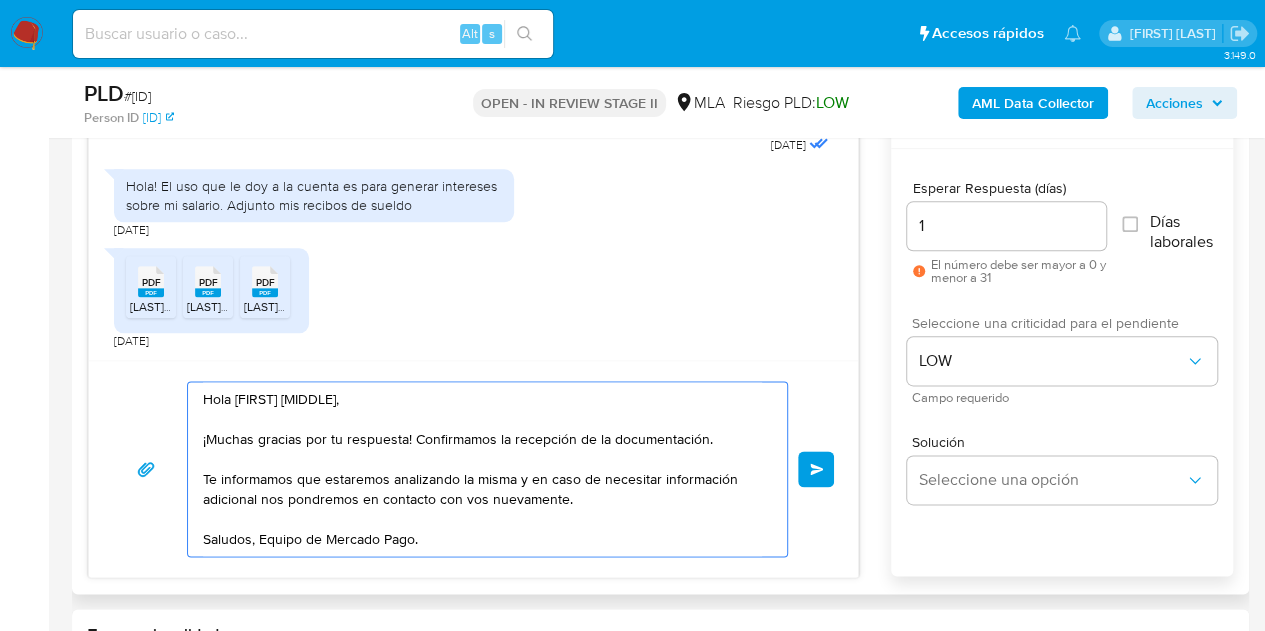 click on "Hola Fabricio Damián,
¡Muchas gracias por tu respuesta! Confirmamos la recepción de la documentación.
Te informamos que estaremos analizando la misma y en caso de necesitar información adicional nos pondremos en contacto con vos nuevamente.
Saludos, Equipo de Mercado Pago." at bounding box center [482, 469] 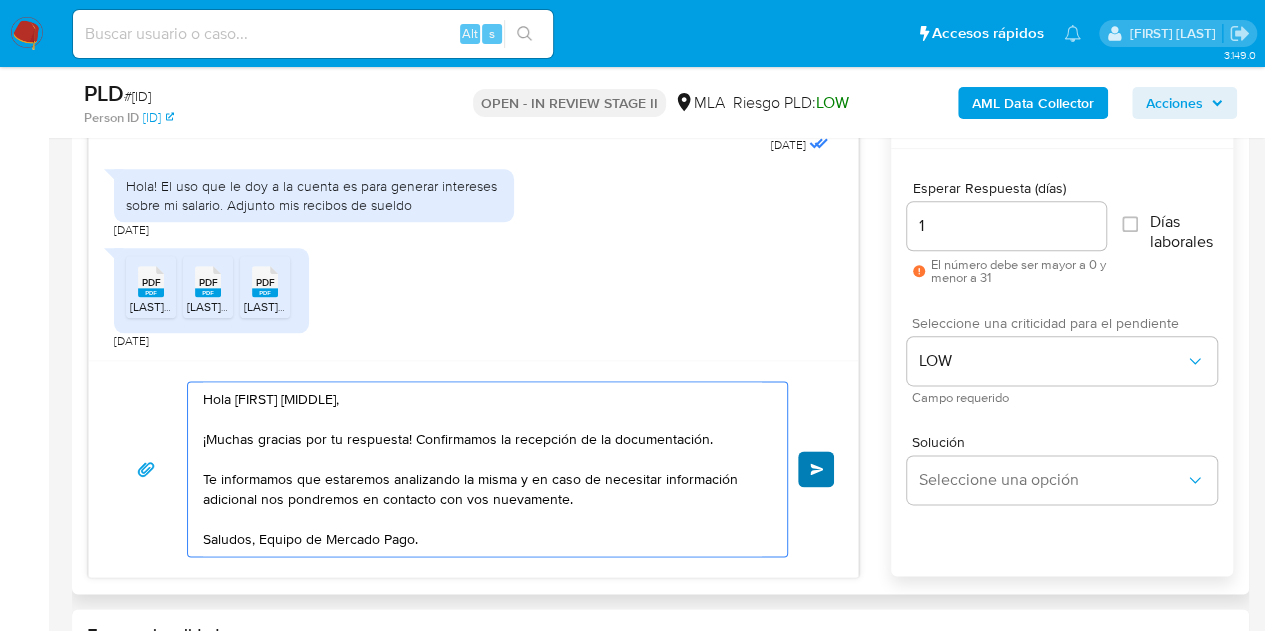 type on "Hola Fabricio Damián,
¡Muchas gracias por tu respuesta! Confirmamos la recepción de la documentación.
Te informamos que estaremos analizando la misma y en caso de necesitar información adicional nos pondremos en contacto con vos nuevamente.
Saludos, Equipo de Mercado Pago." 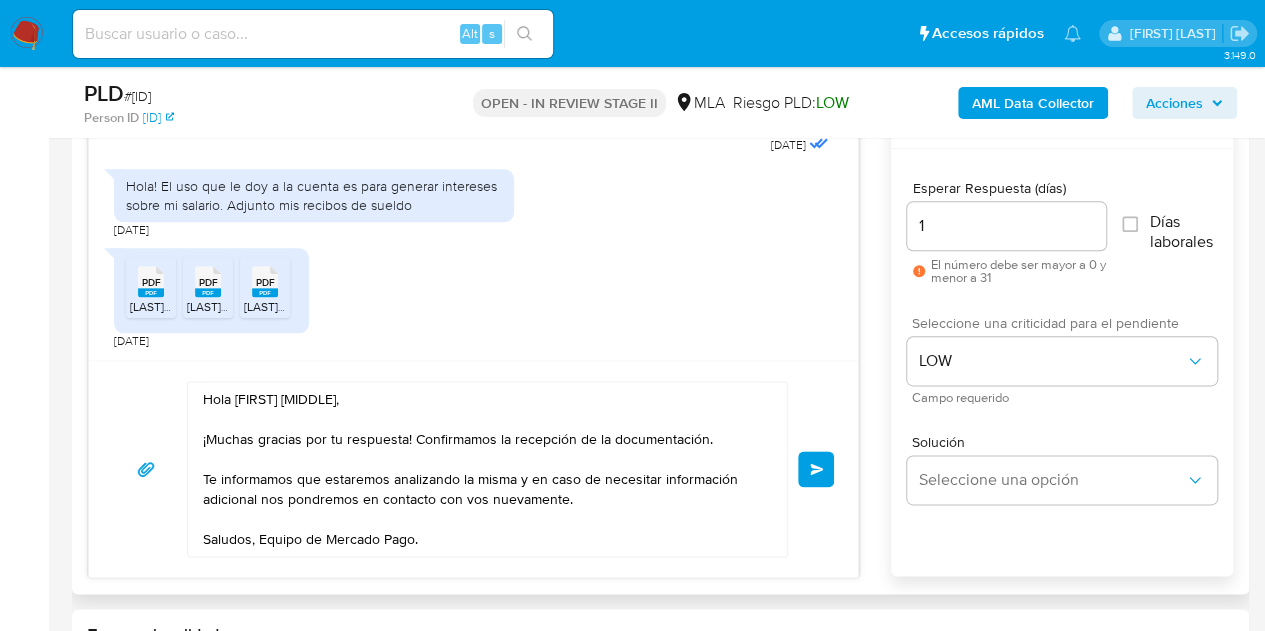 click on "Enviar" at bounding box center (817, 469) 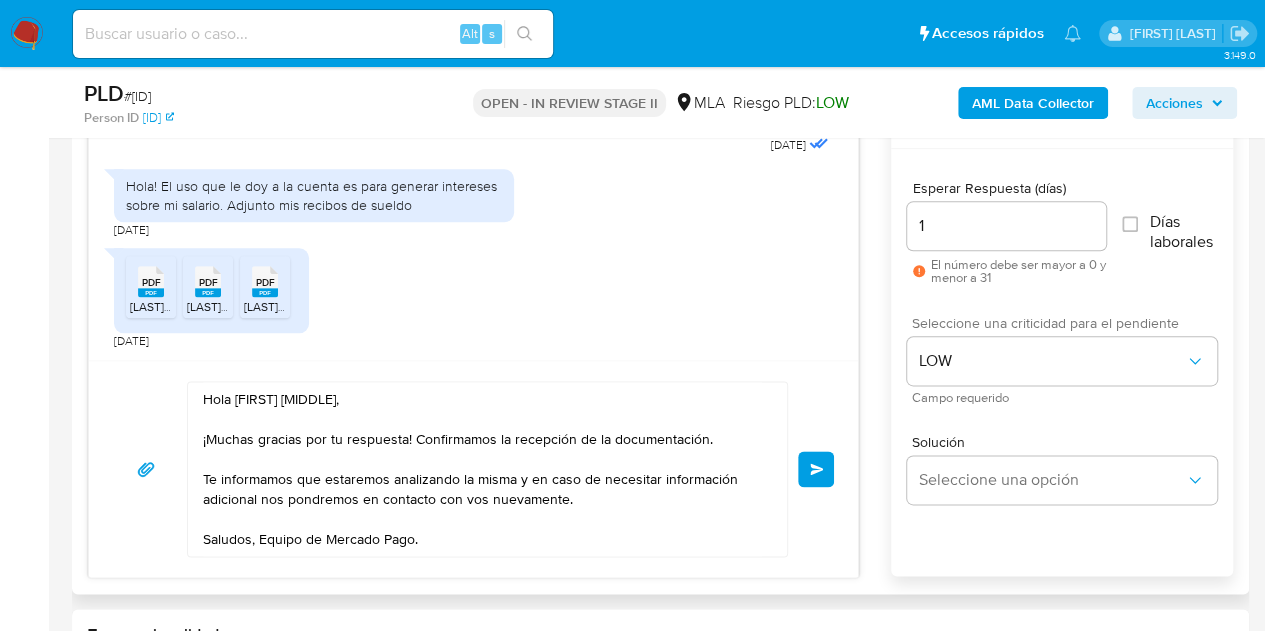 type 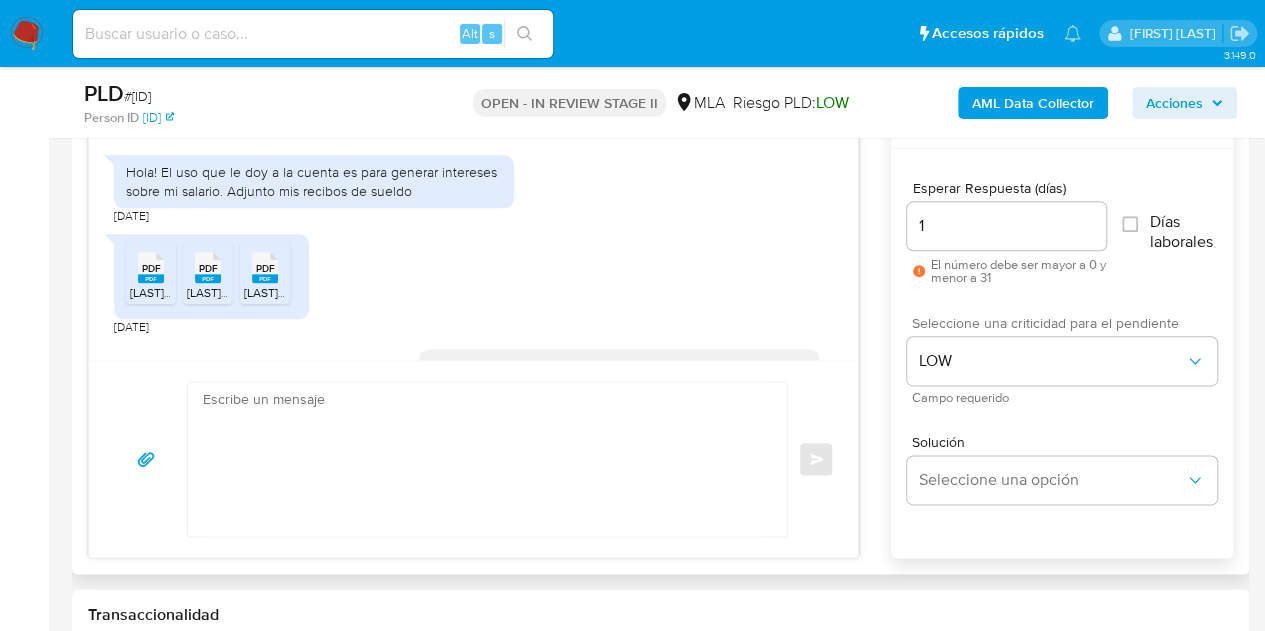 scroll, scrollTop: 1350, scrollLeft: 0, axis: vertical 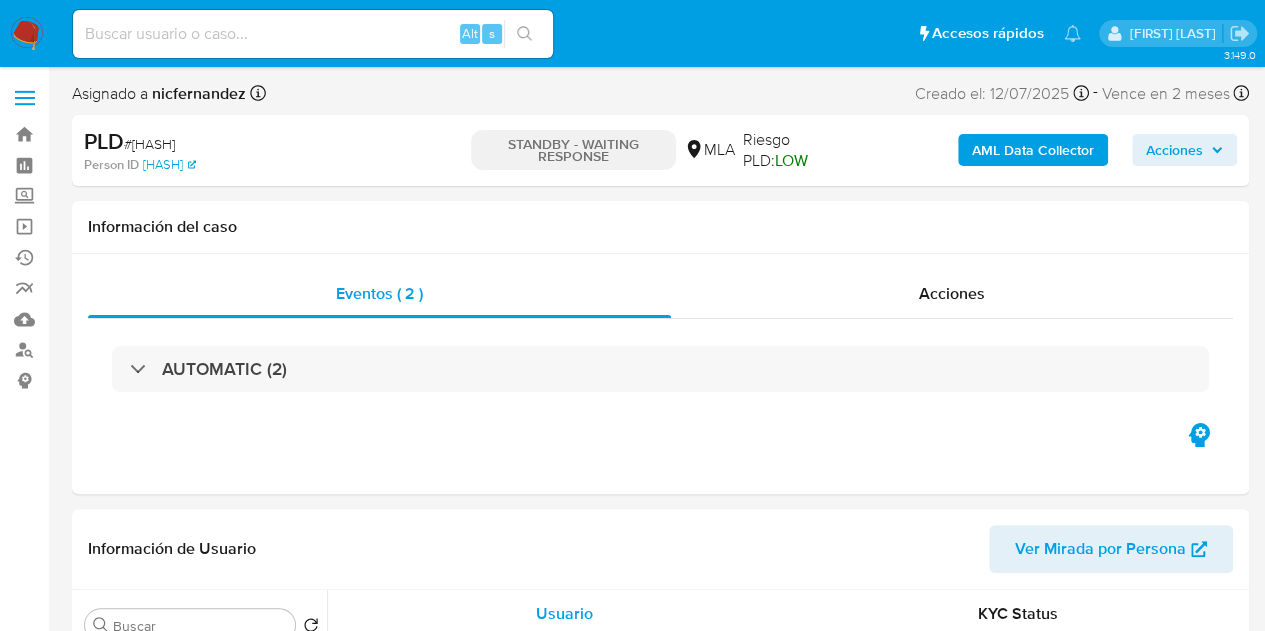 select on "10" 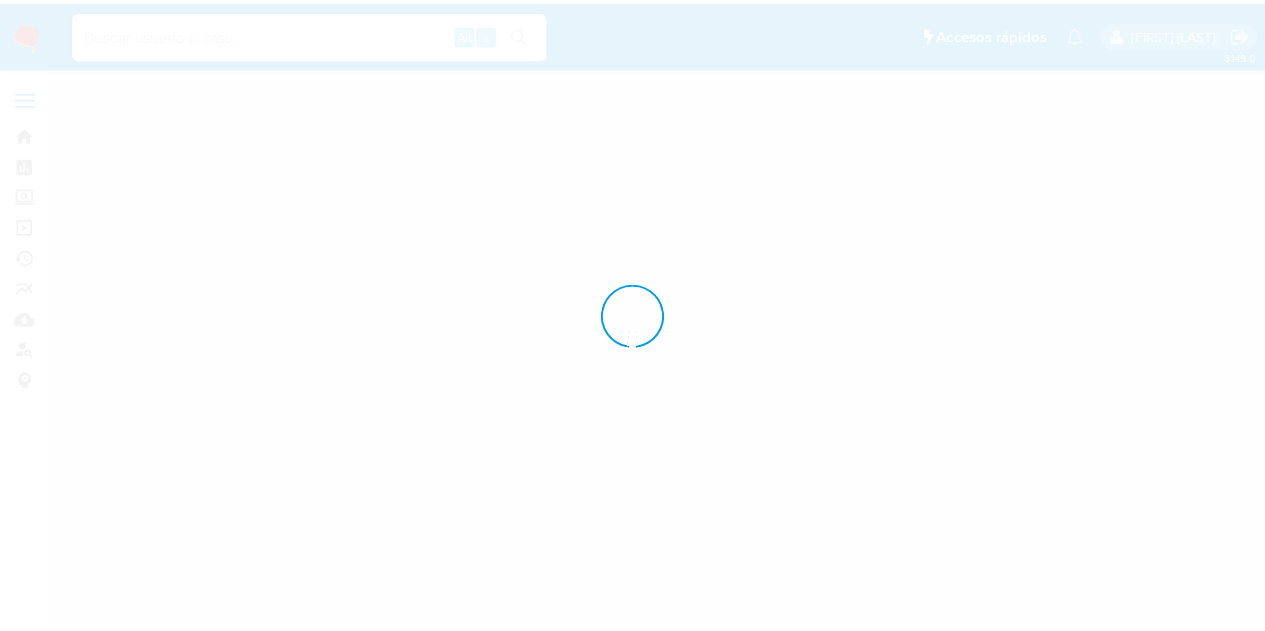 scroll, scrollTop: 0, scrollLeft: 0, axis: both 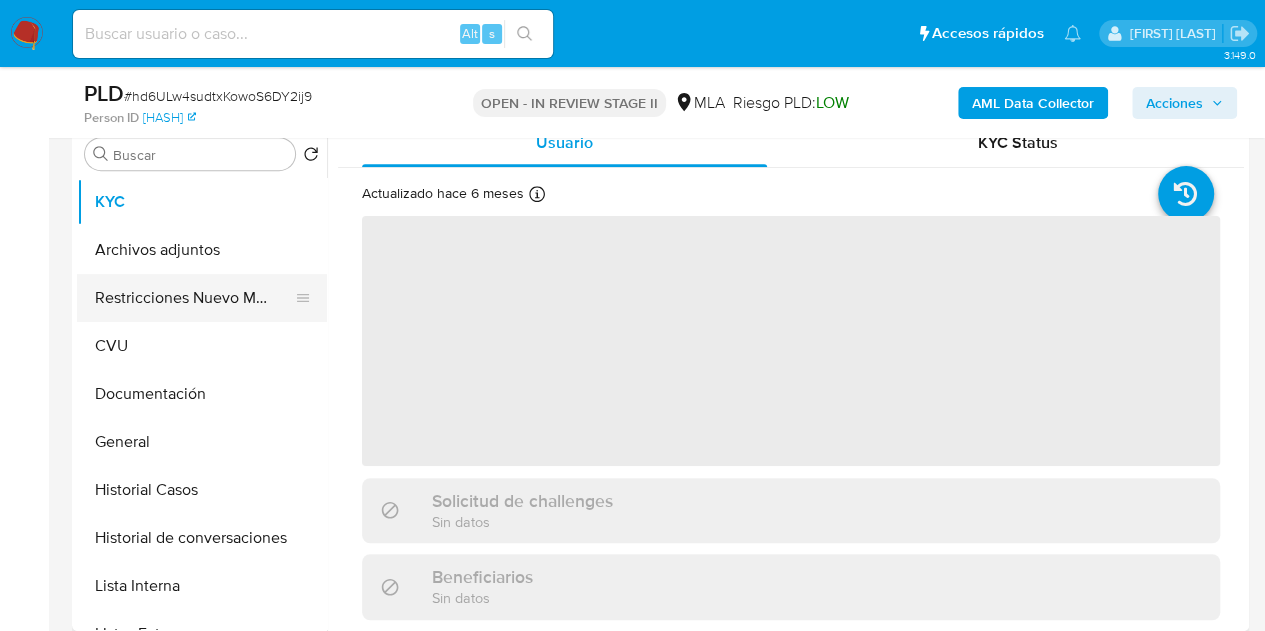 select on "10" 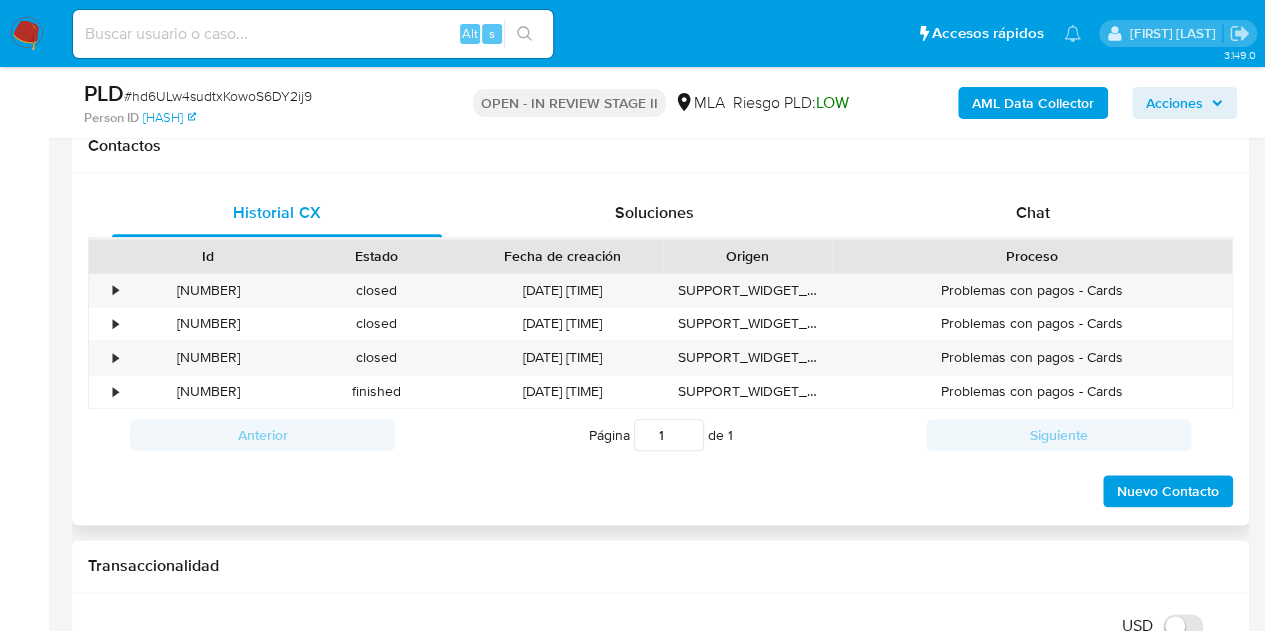 scroll, scrollTop: 944, scrollLeft: 0, axis: vertical 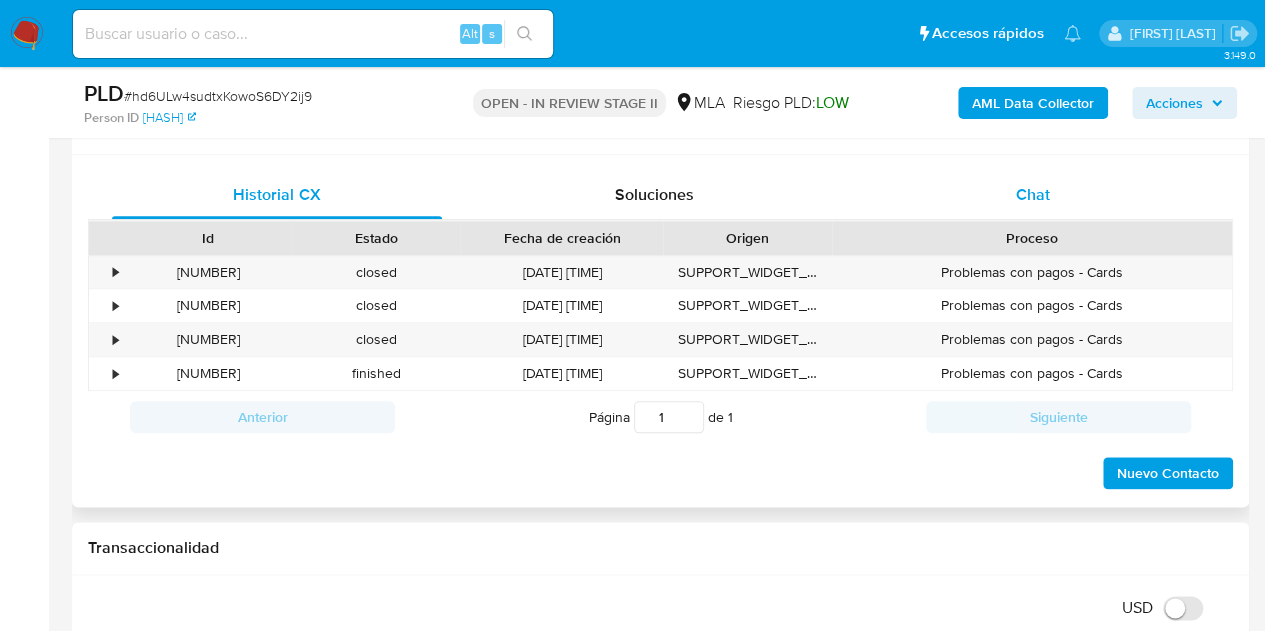 click on "Chat" at bounding box center (1033, 194) 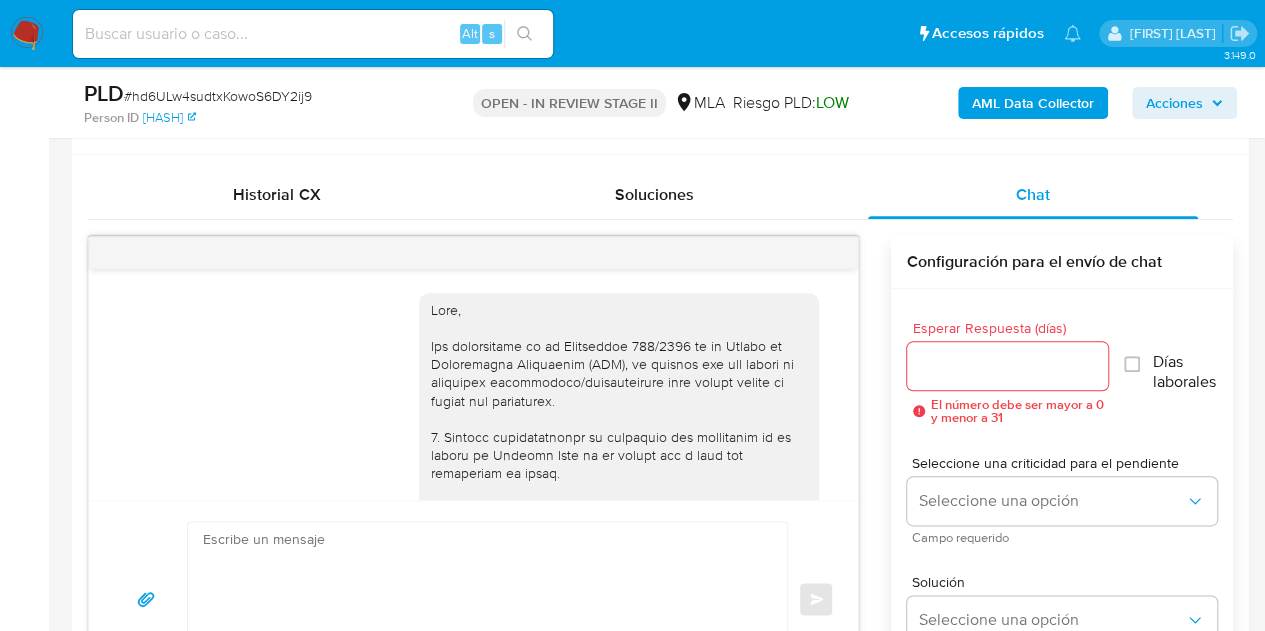 scroll, scrollTop: 1350, scrollLeft: 0, axis: vertical 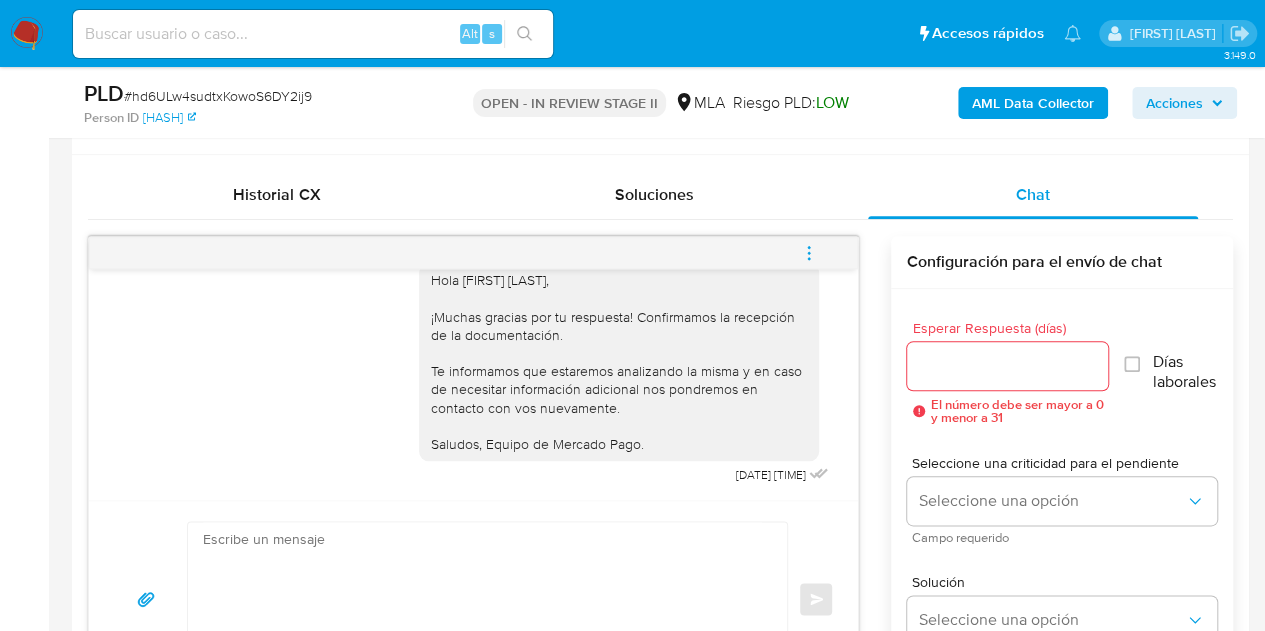 click 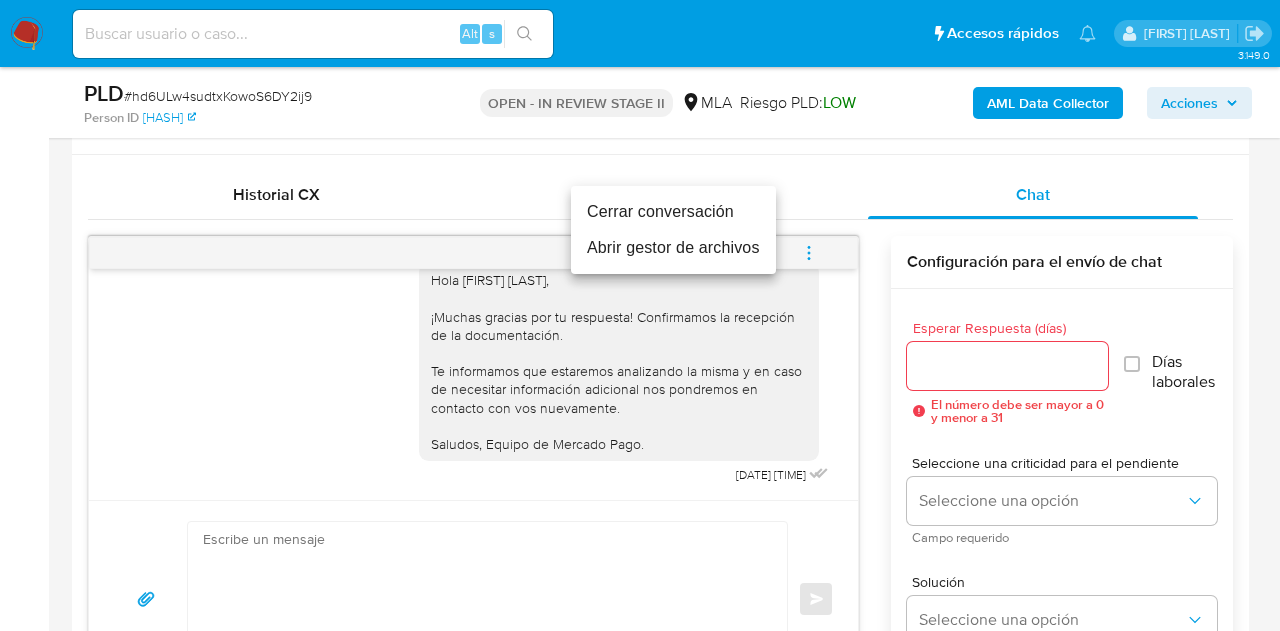 click on "Cerrar conversación" at bounding box center [673, 212] 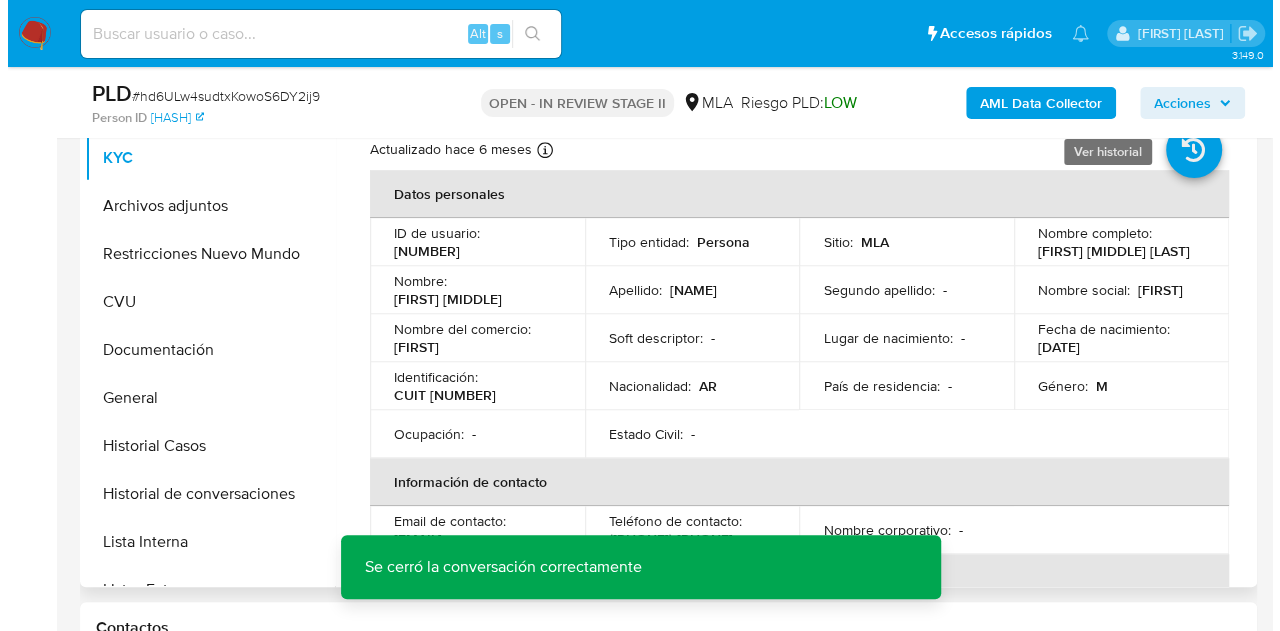 scroll, scrollTop: 430, scrollLeft: 0, axis: vertical 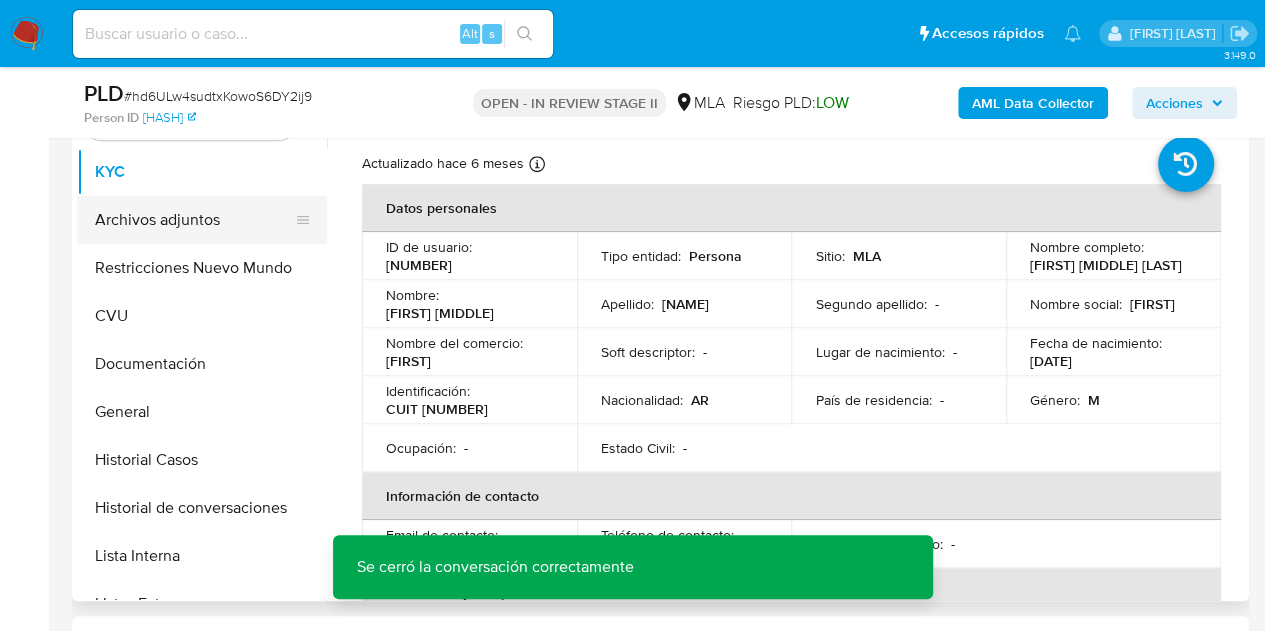 click on "Archivos adjuntos" at bounding box center (194, 220) 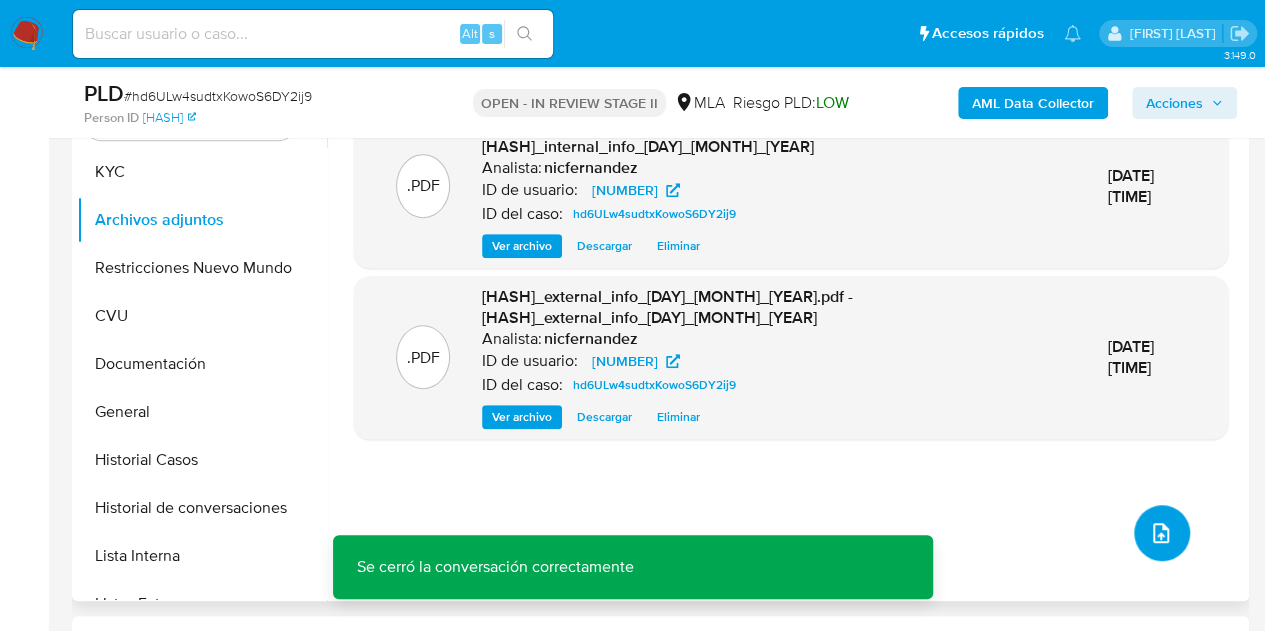click at bounding box center (1161, 533) 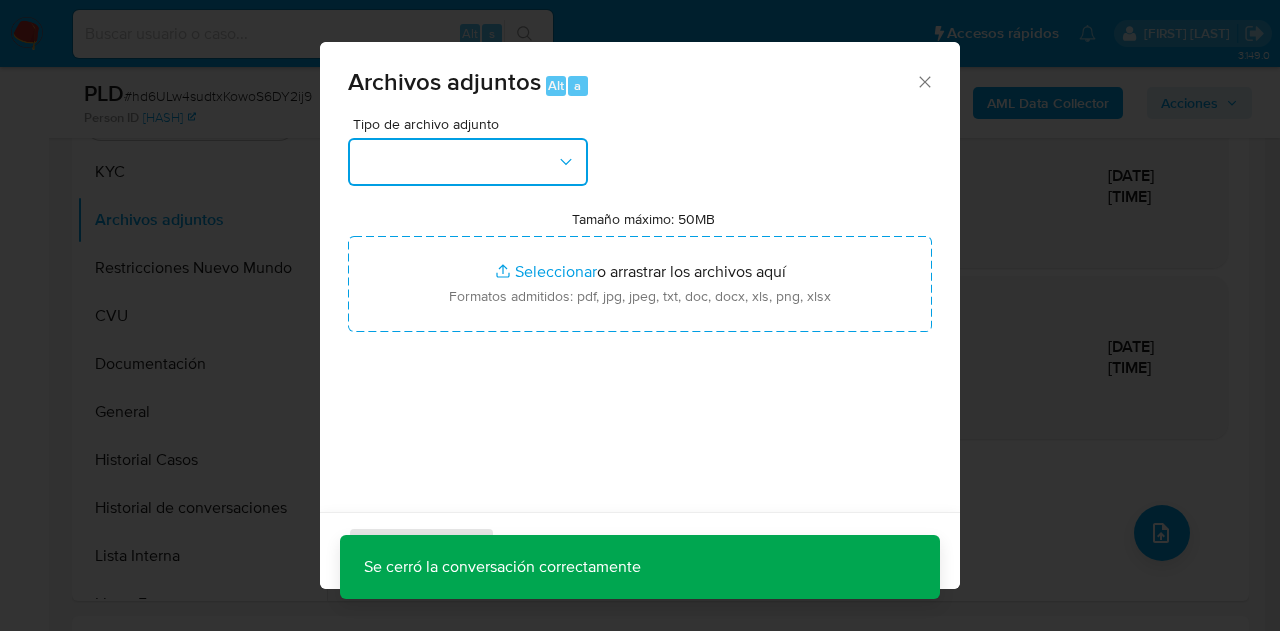 click at bounding box center (468, 162) 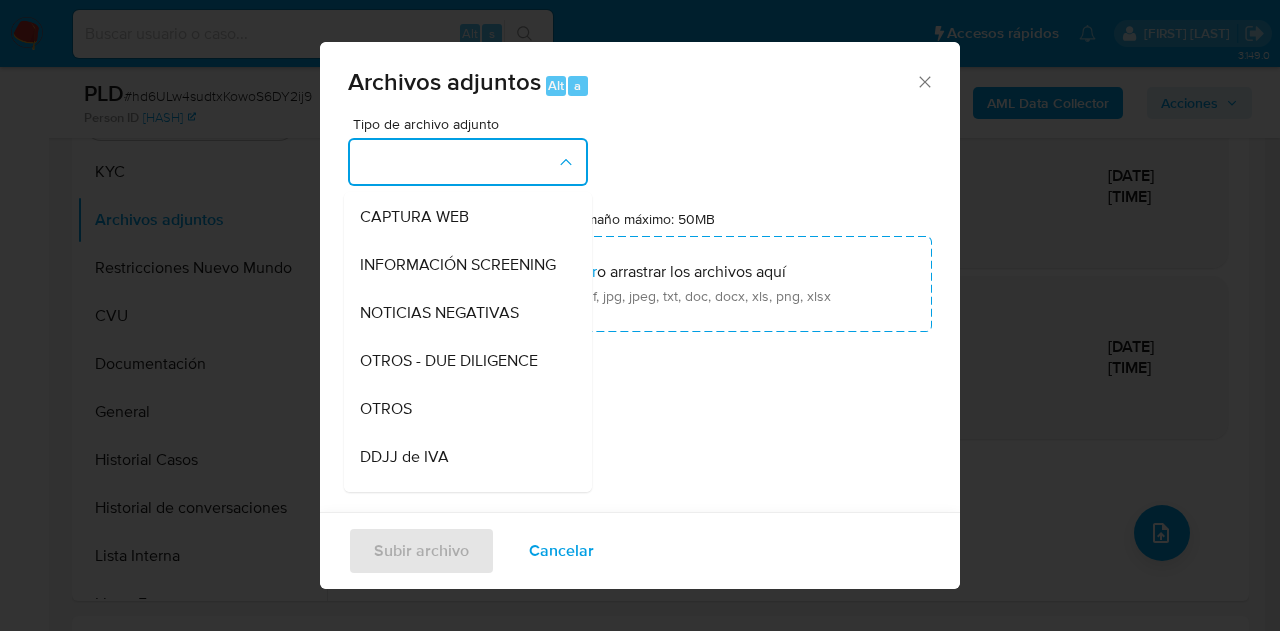 scroll, scrollTop: 250, scrollLeft: 0, axis: vertical 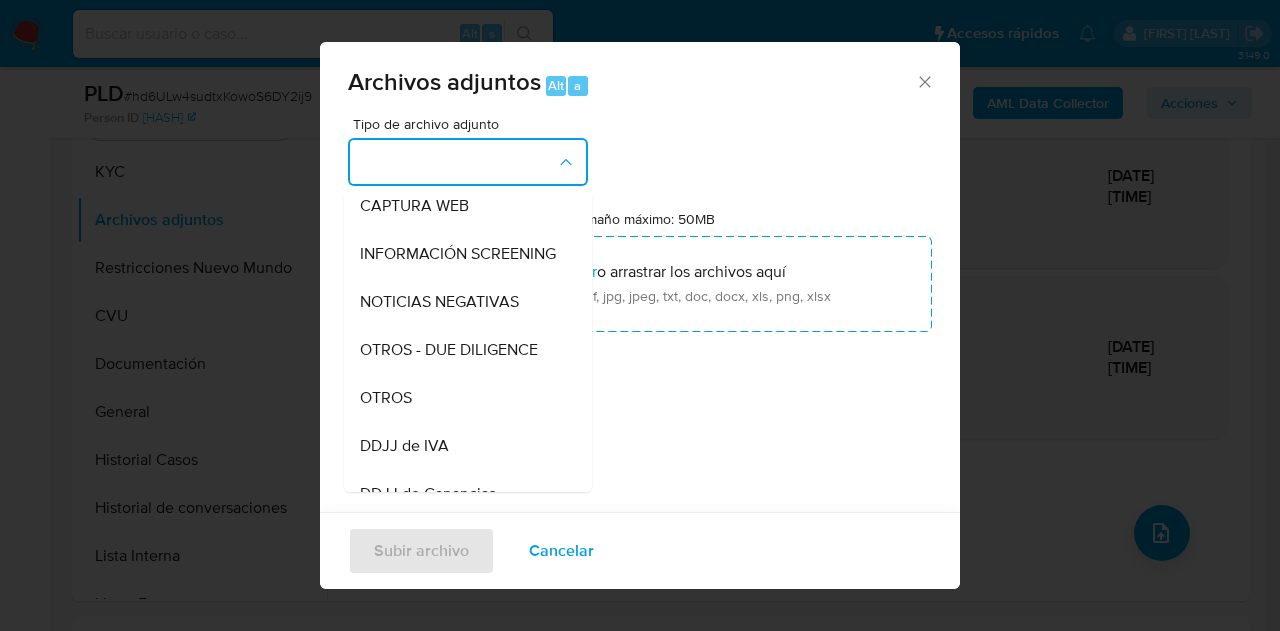 click on "OTROS" at bounding box center (462, 398) 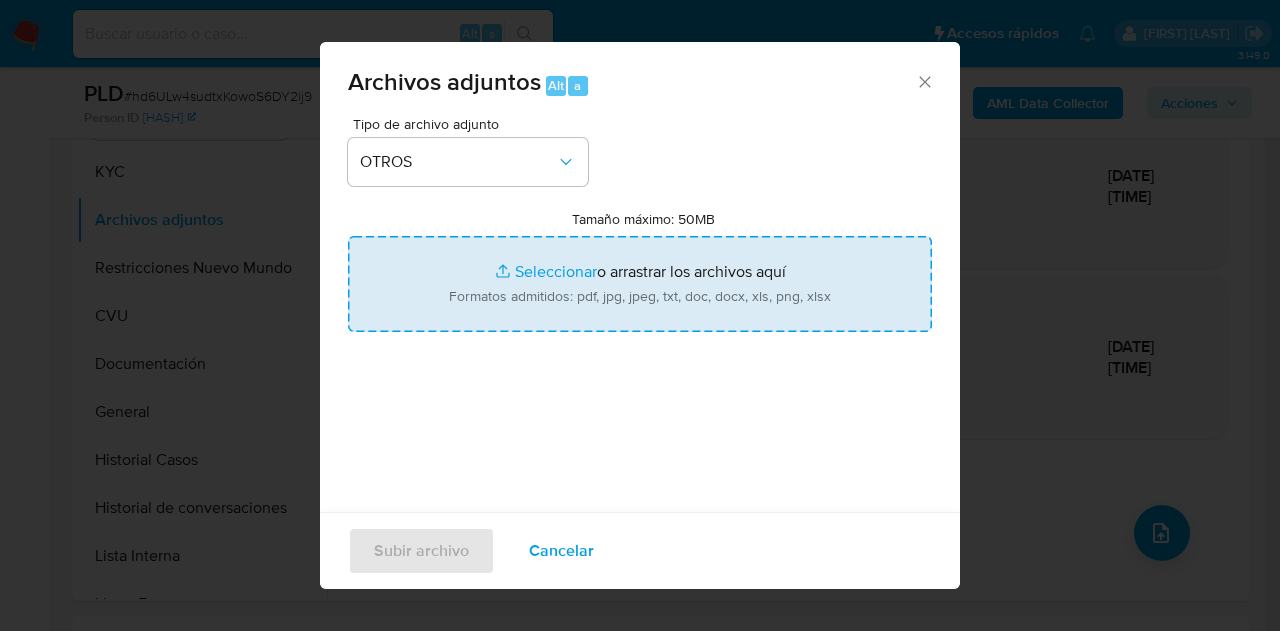 click on "Tamaño máximo: 50MB Seleccionar archivos" at bounding box center (640, 284) 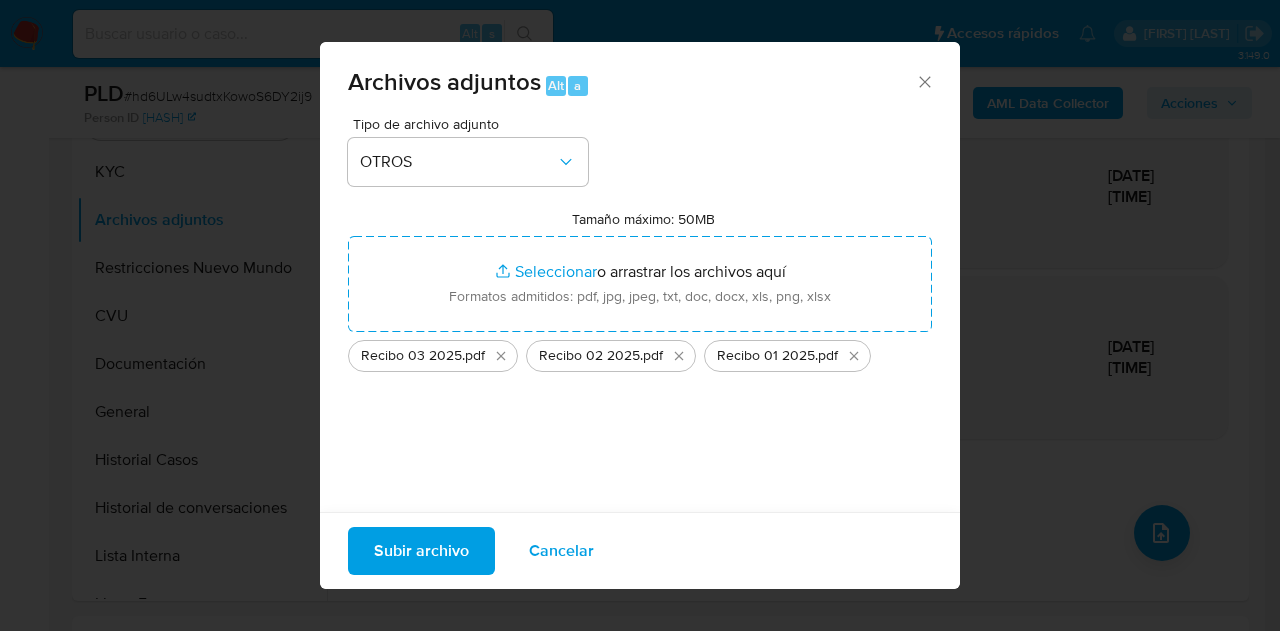 click on "Subir archivo" at bounding box center [421, 551] 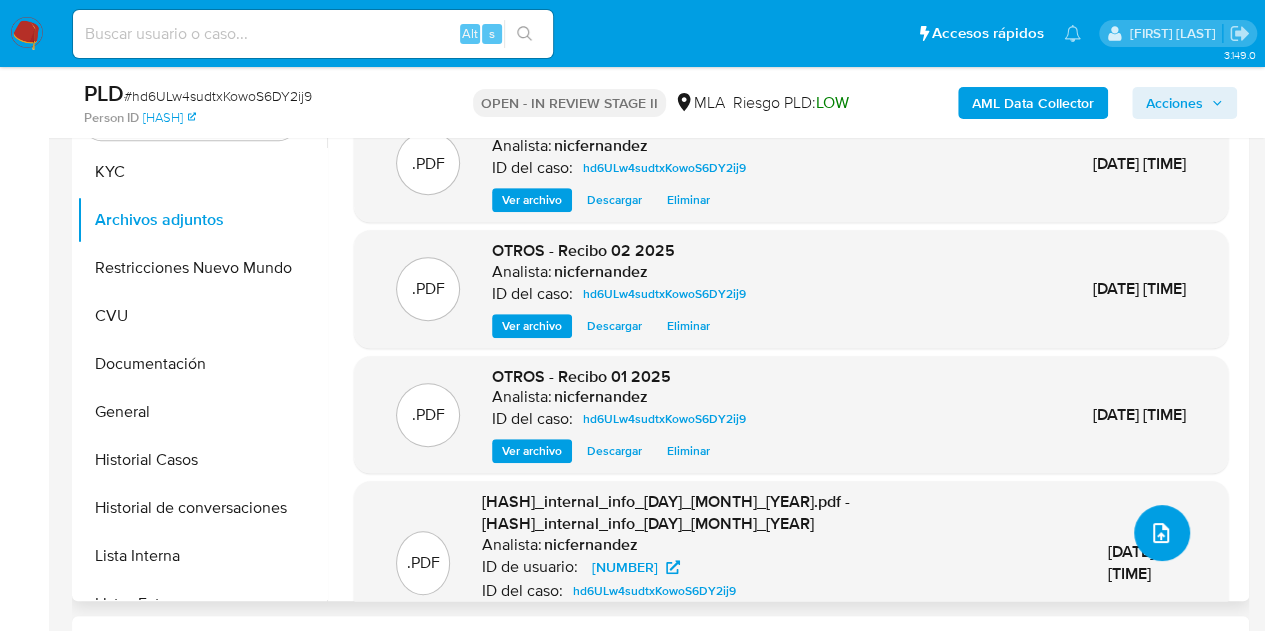 click 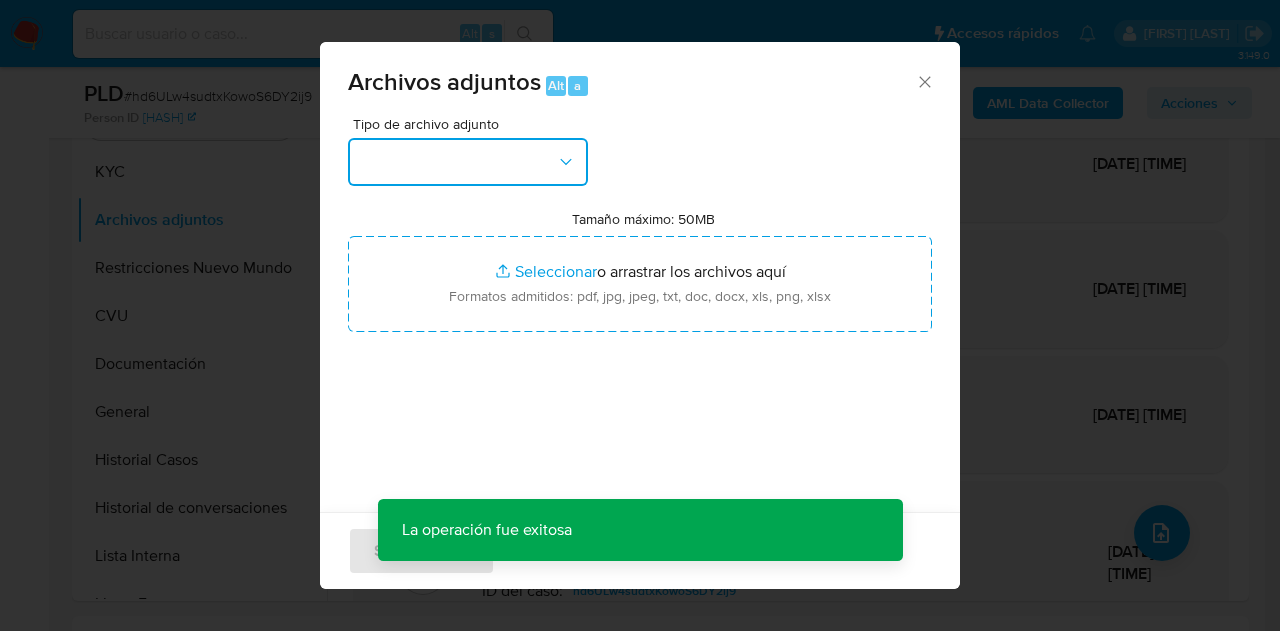 click at bounding box center (468, 162) 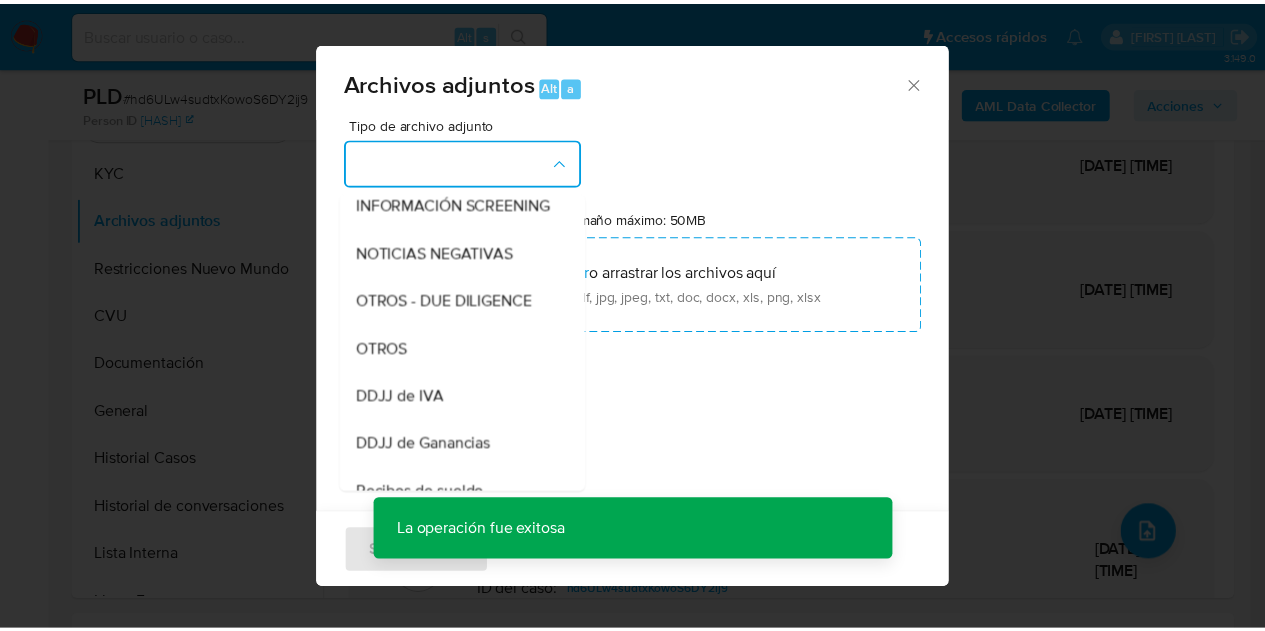 scroll, scrollTop: 348, scrollLeft: 0, axis: vertical 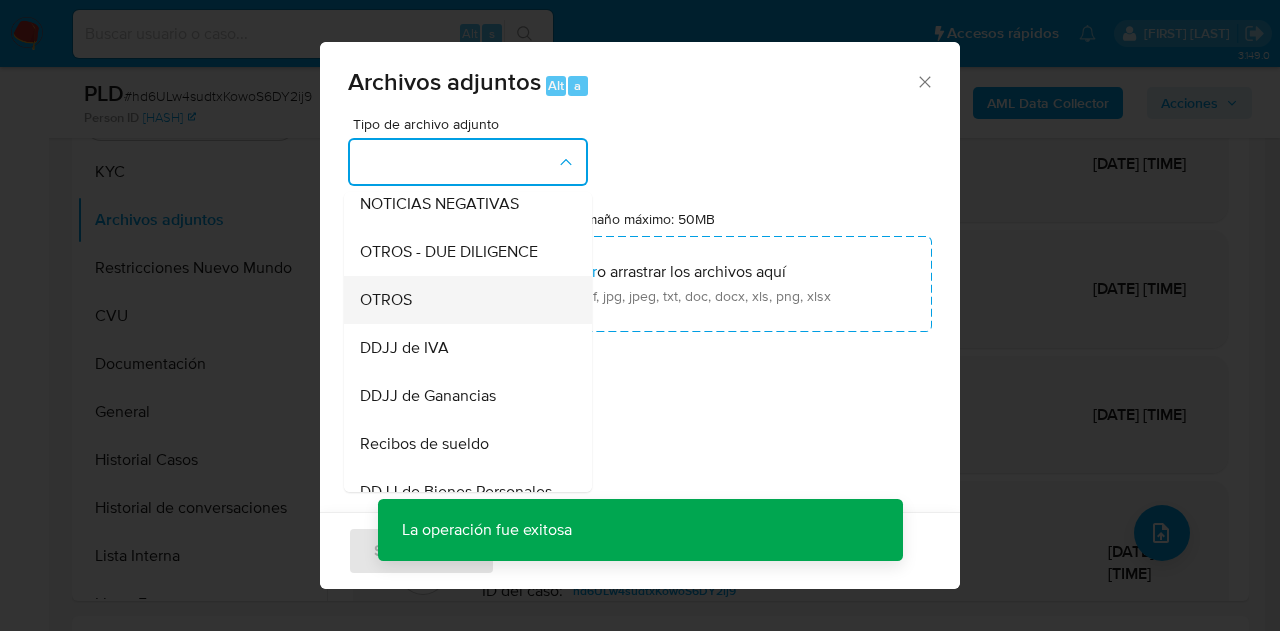 click on "OTROS" at bounding box center (462, 300) 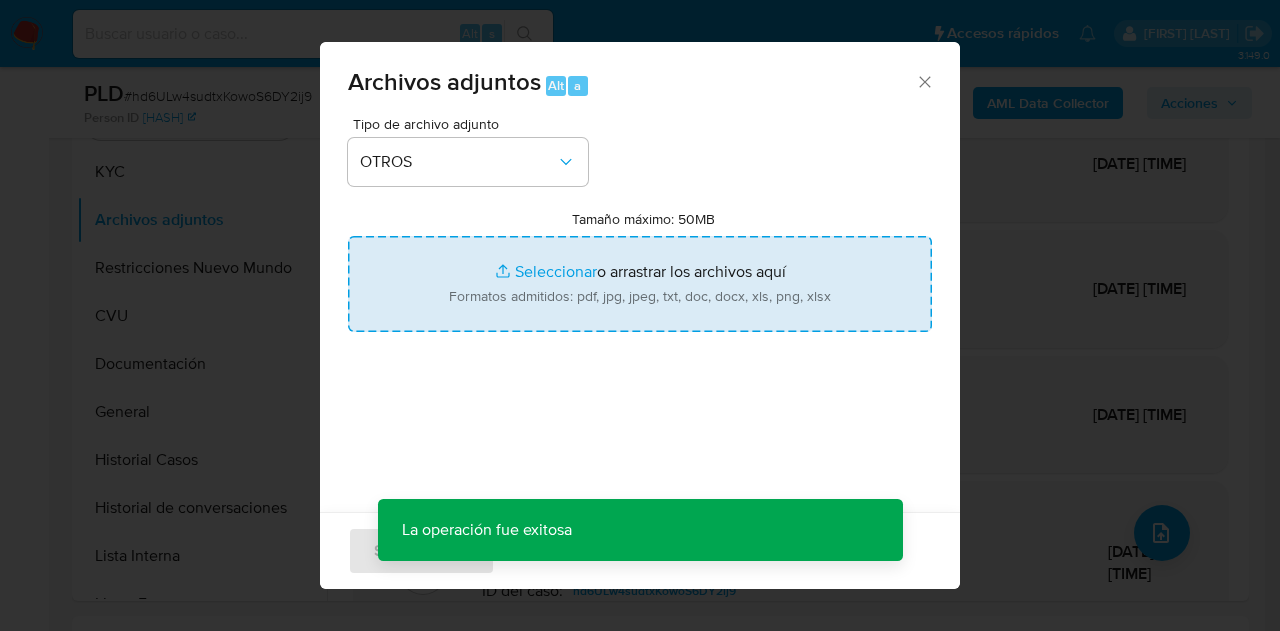 click on "Tamaño máximo: 50MB Seleccionar archivos" at bounding box center [640, 284] 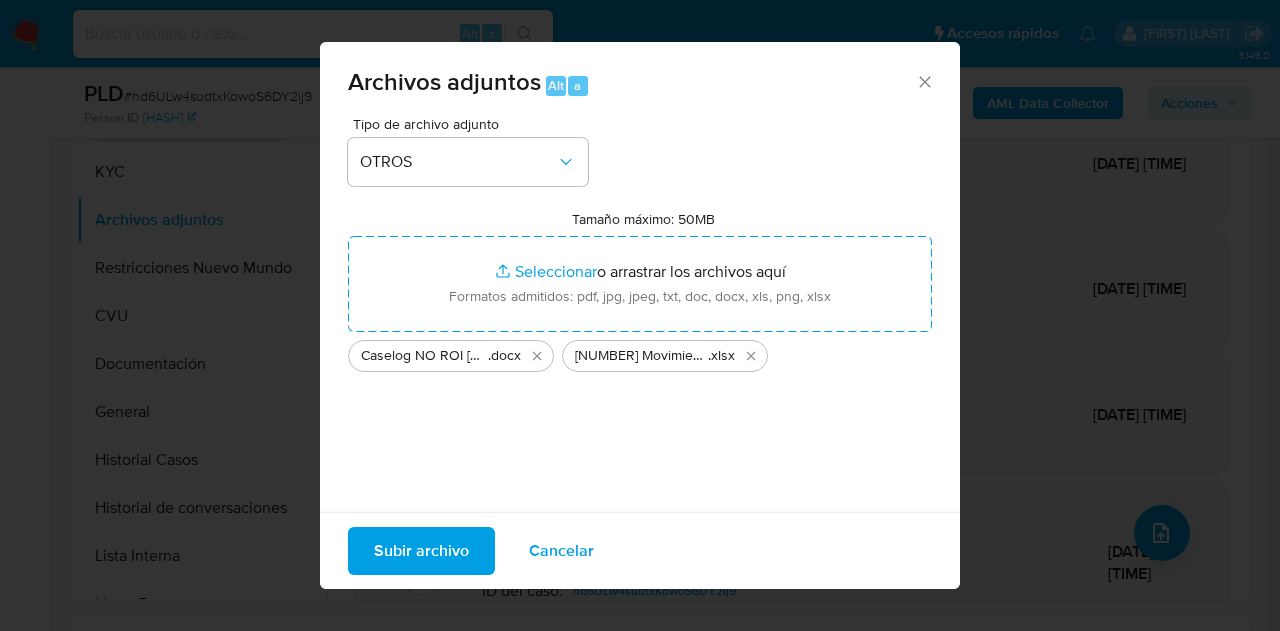 click on "Subir archivo" at bounding box center (421, 551) 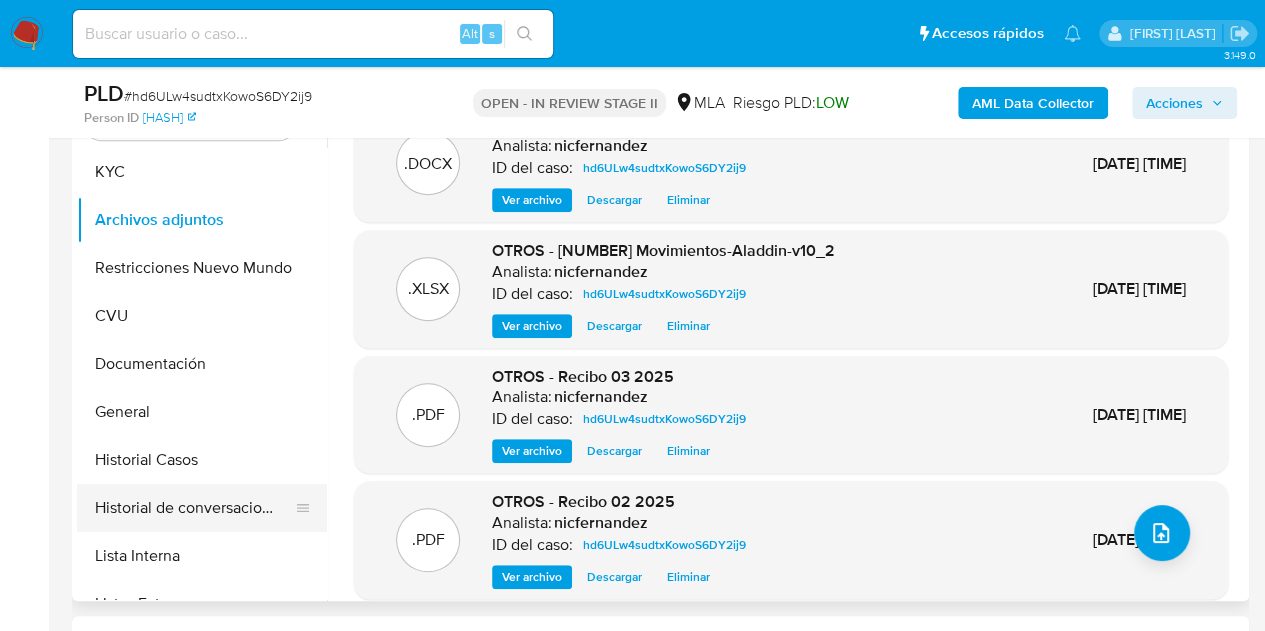 click on "Historial de conversaciones" at bounding box center [194, 508] 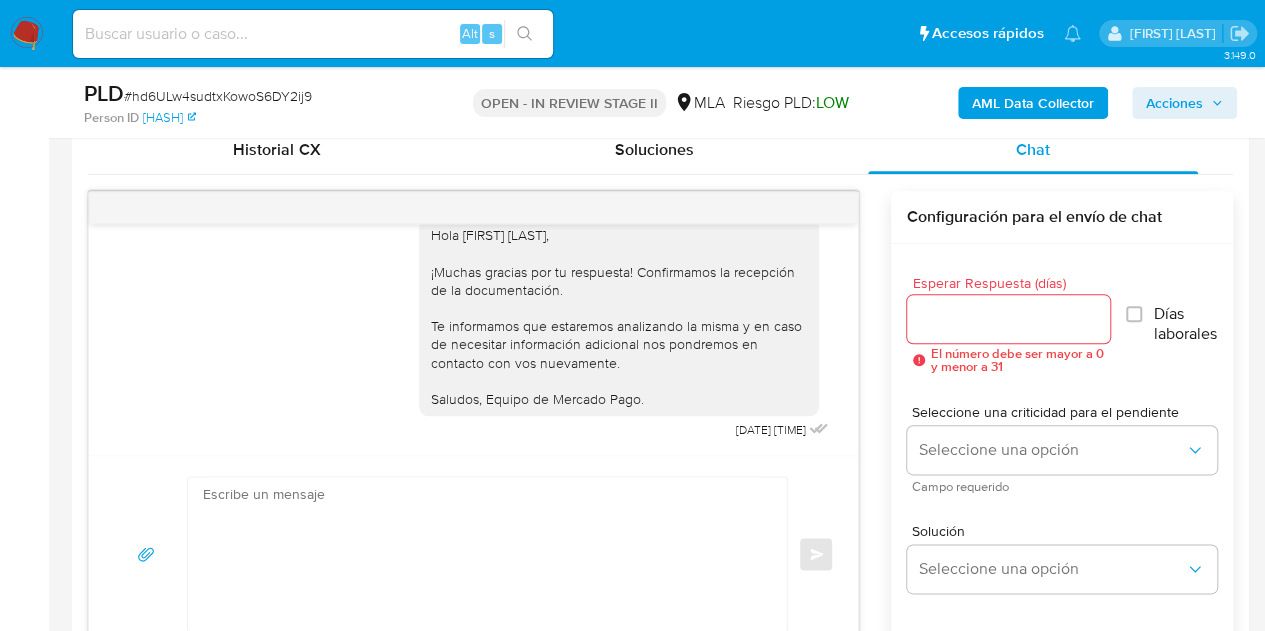 scroll, scrollTop: 994, scrollLeft: 0, axis: vertical 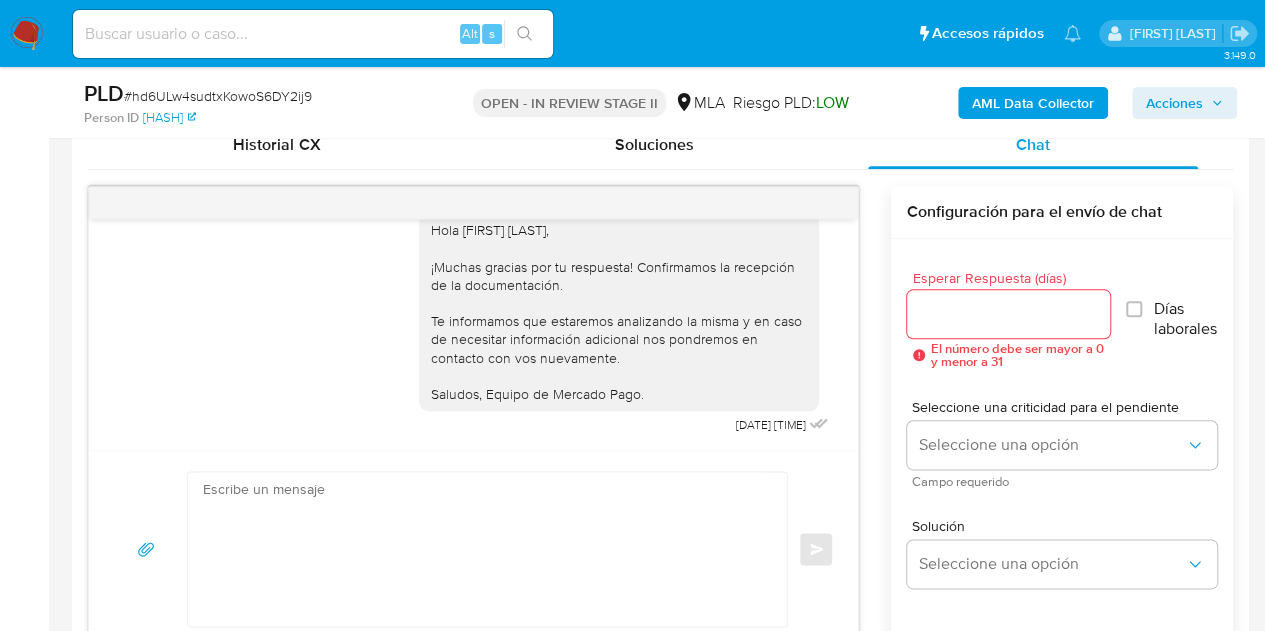 click at bounding box center [473, 203] 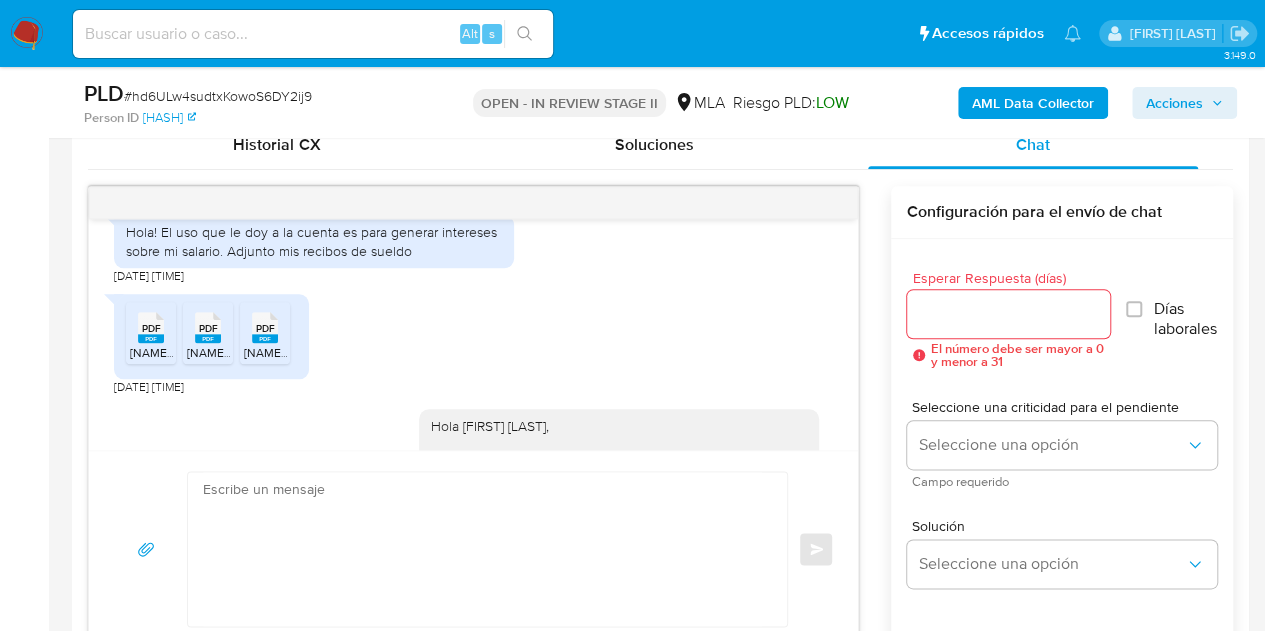 scroll, scrollTop: 1350, scrollLeft: 0, axis: vertical 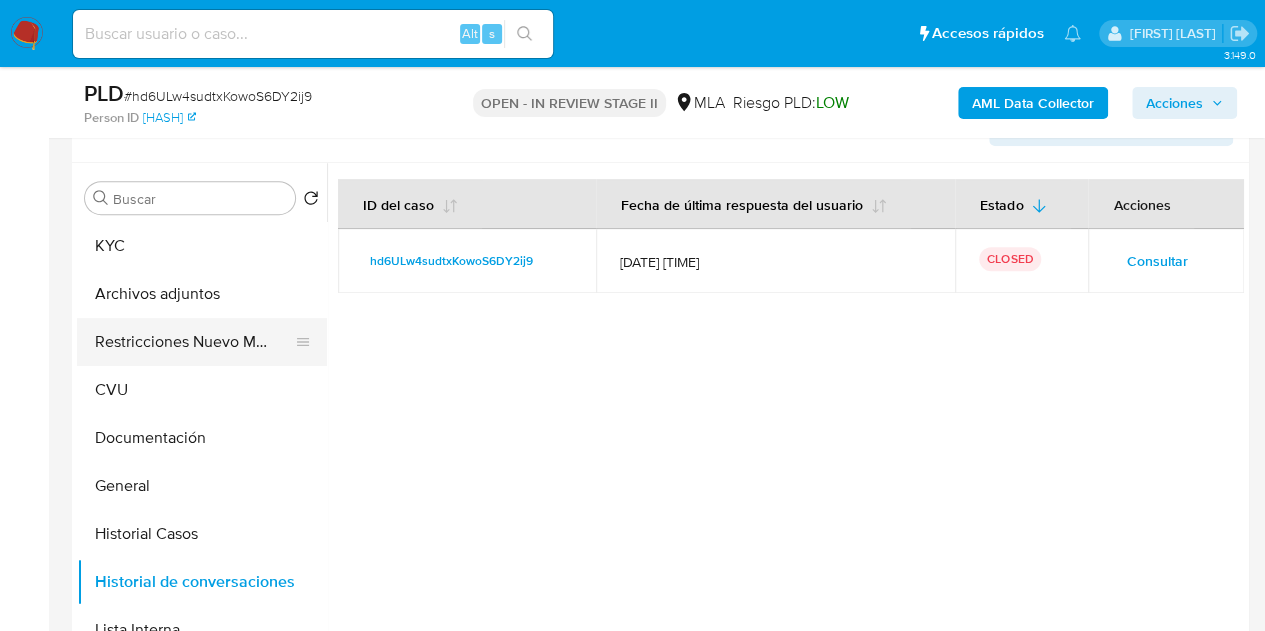 click on "Restricciones Nuevo Mundo" at bounding box center (194, 342) 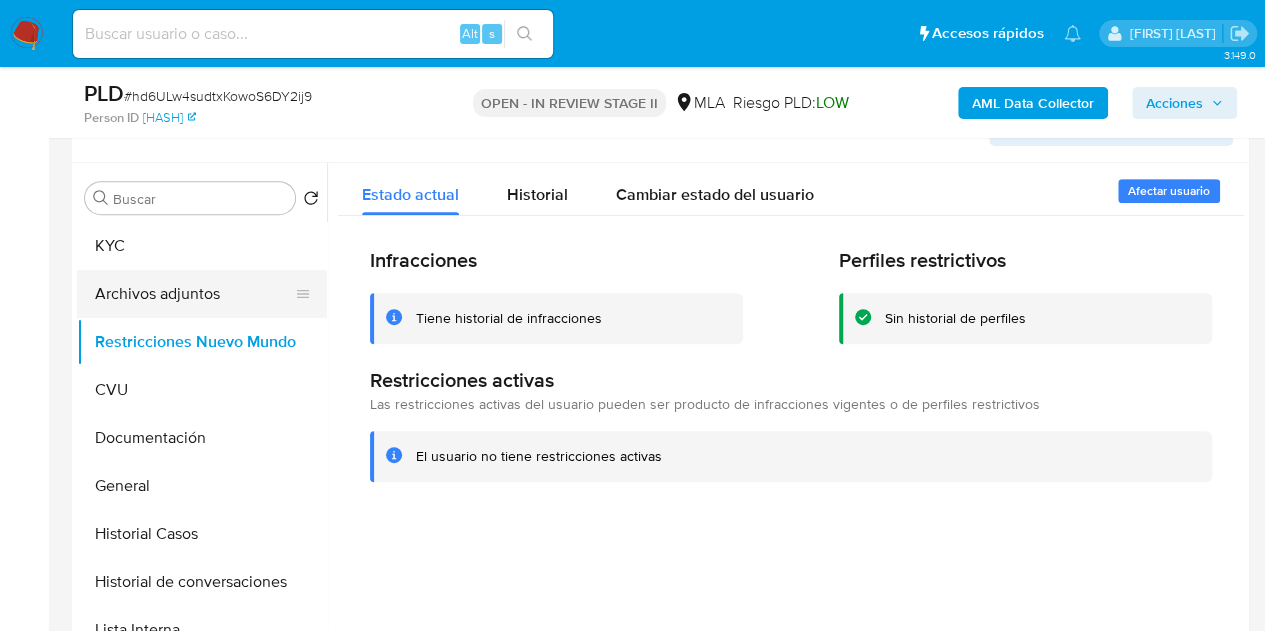 click on "Archivos adjuntos" at bounding box center [194, 294] 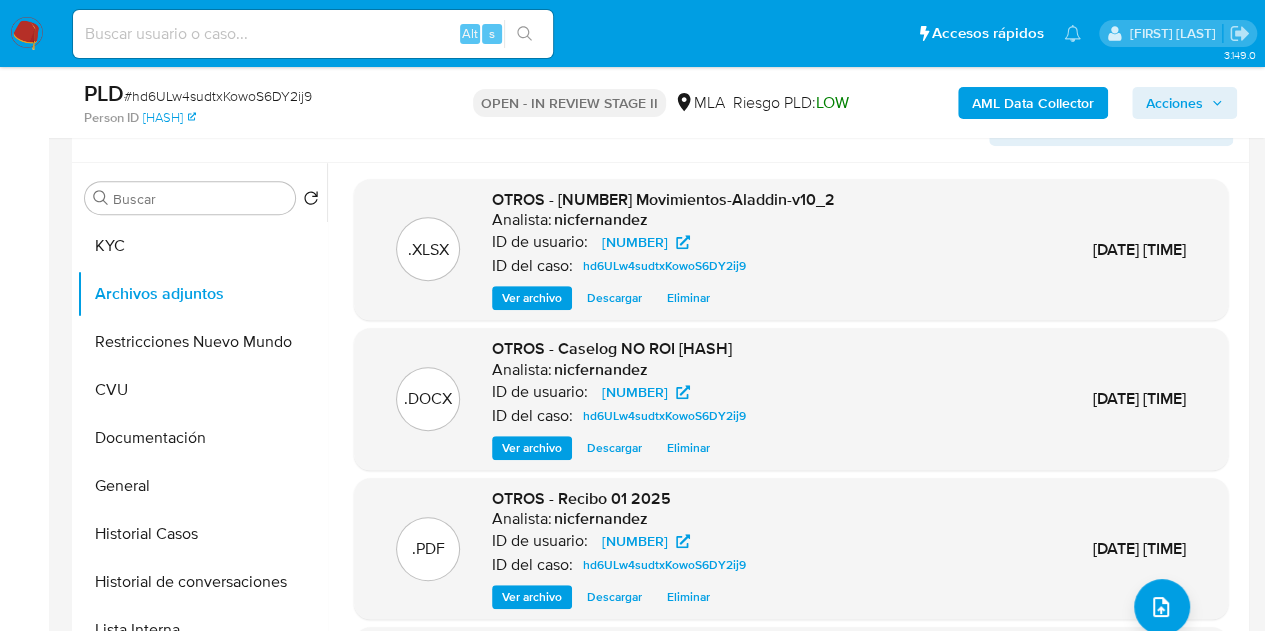 click on "Ver archivo" at bounding box center (532, 448) 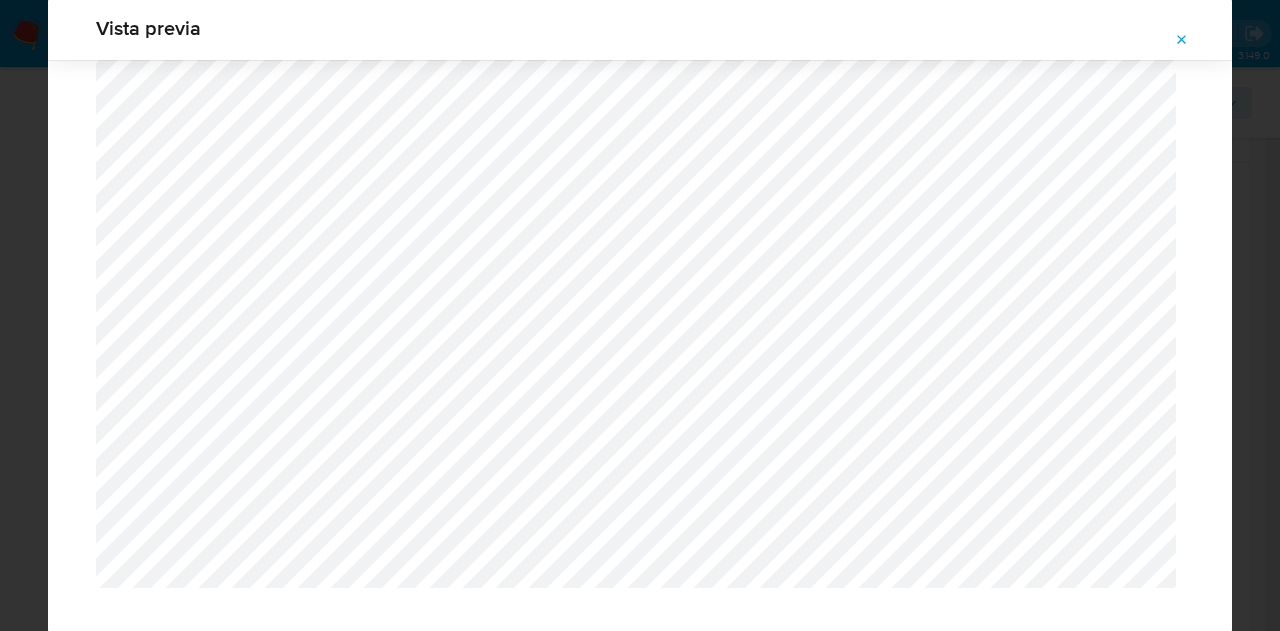 scroll, scrollTop: 0, scrollLeft: 0, axis: both 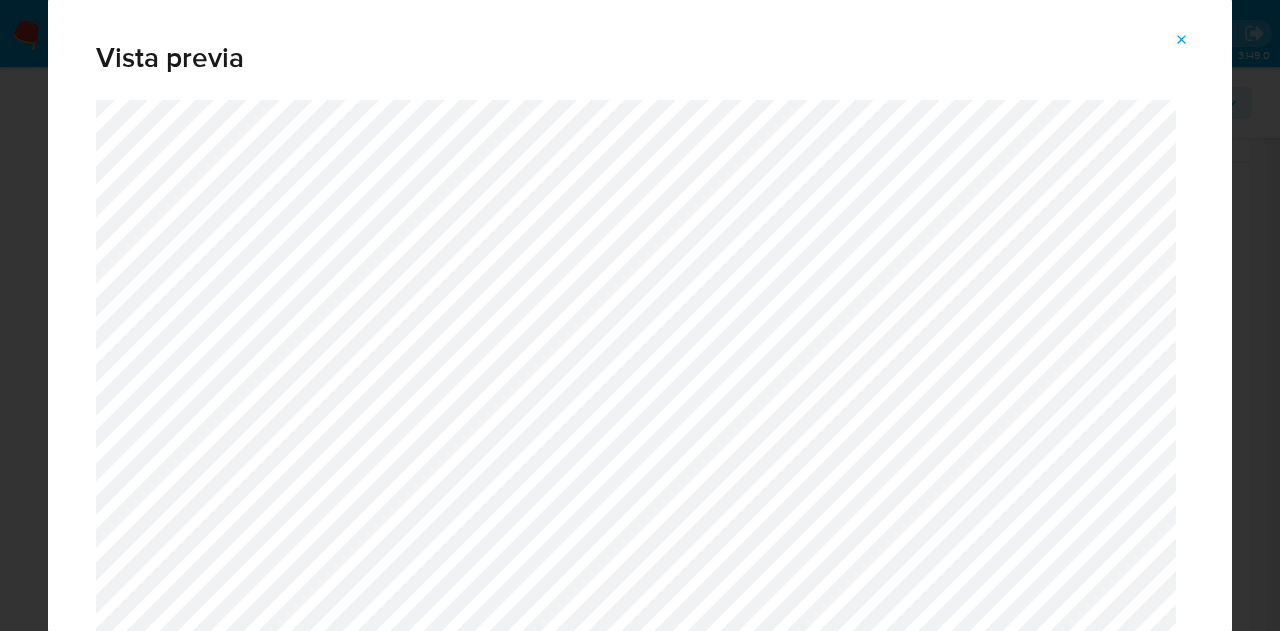 click 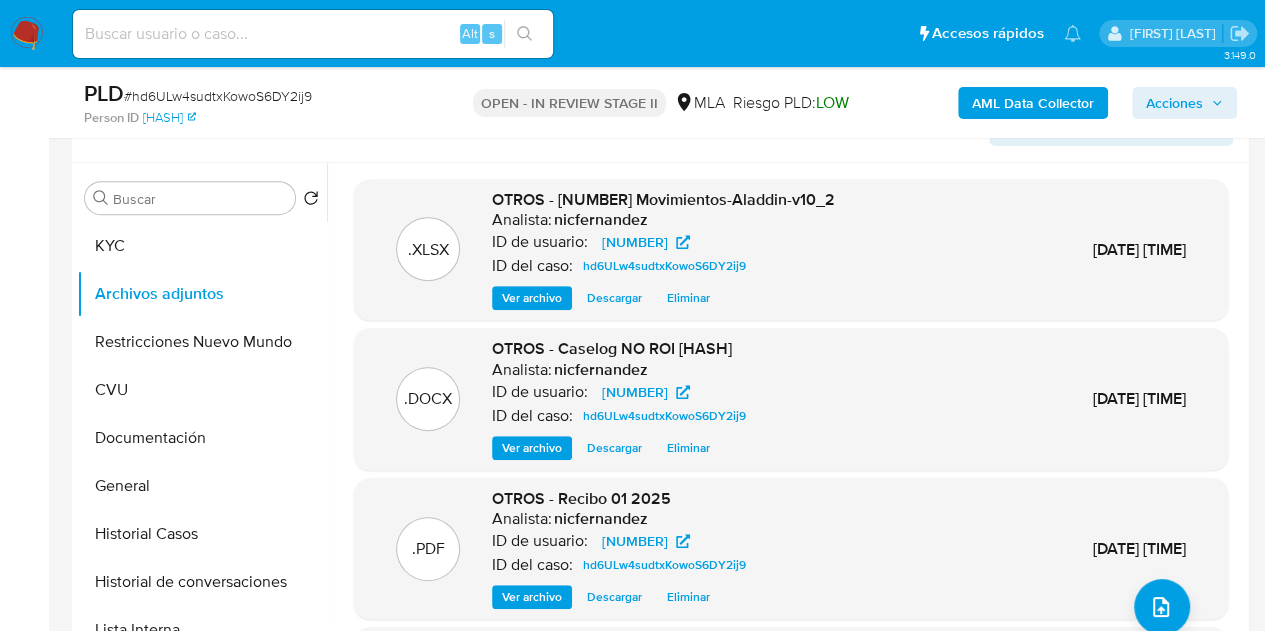 click on "Ver archivo" at bounding box center [532, 448] 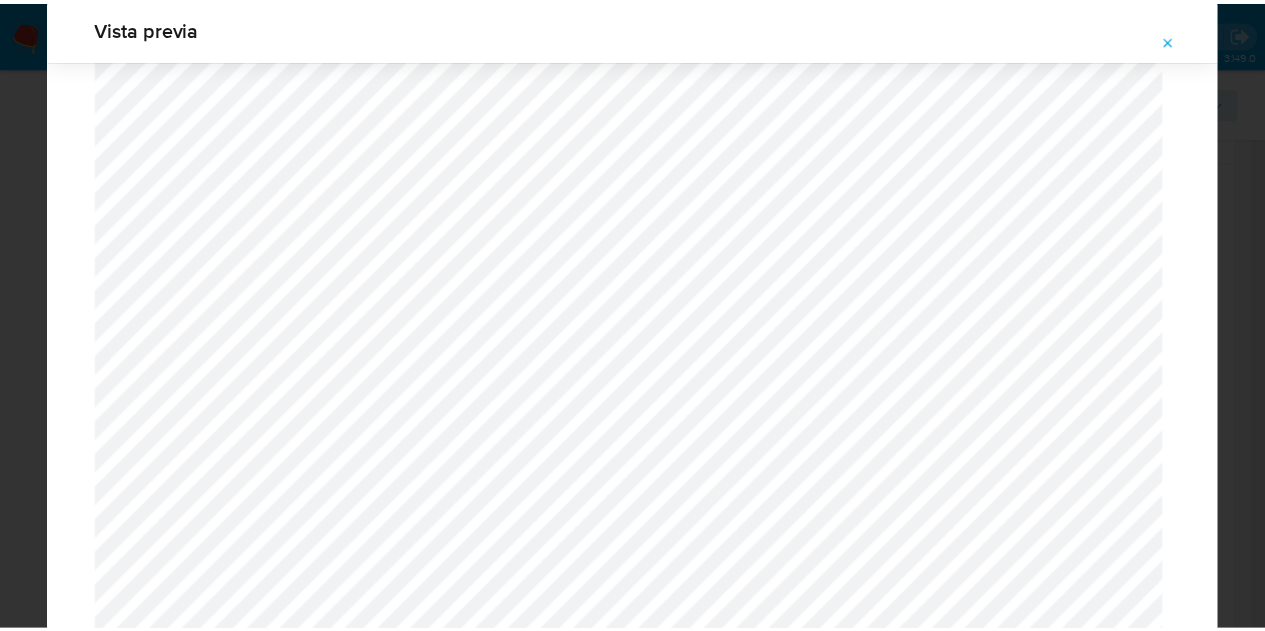 scroll, scrollTop: 0, scrollLeft: 0, axis: both 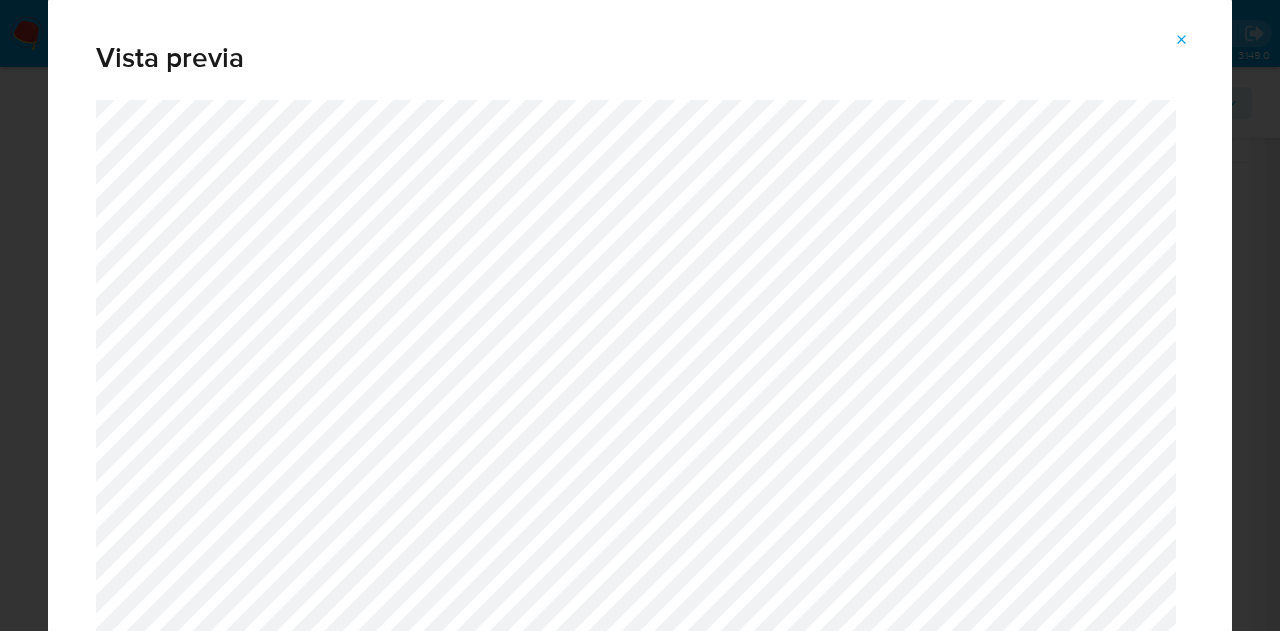 click 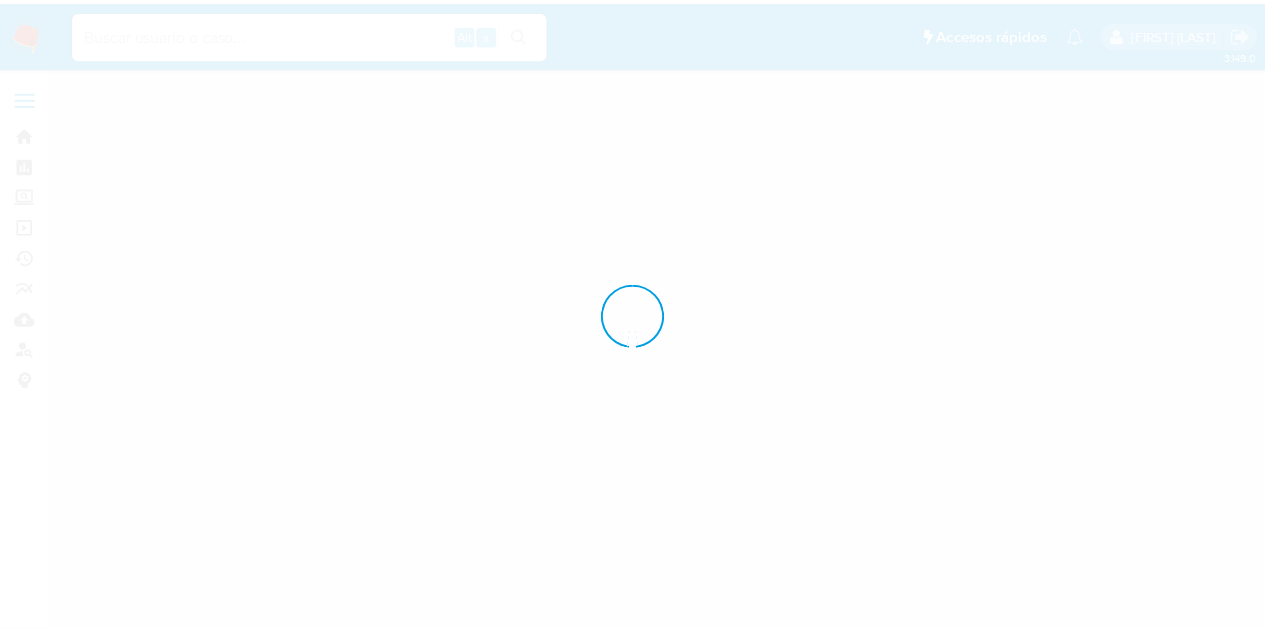 scroll, scrollTop: 0, scrollLeft: 0, axis: both 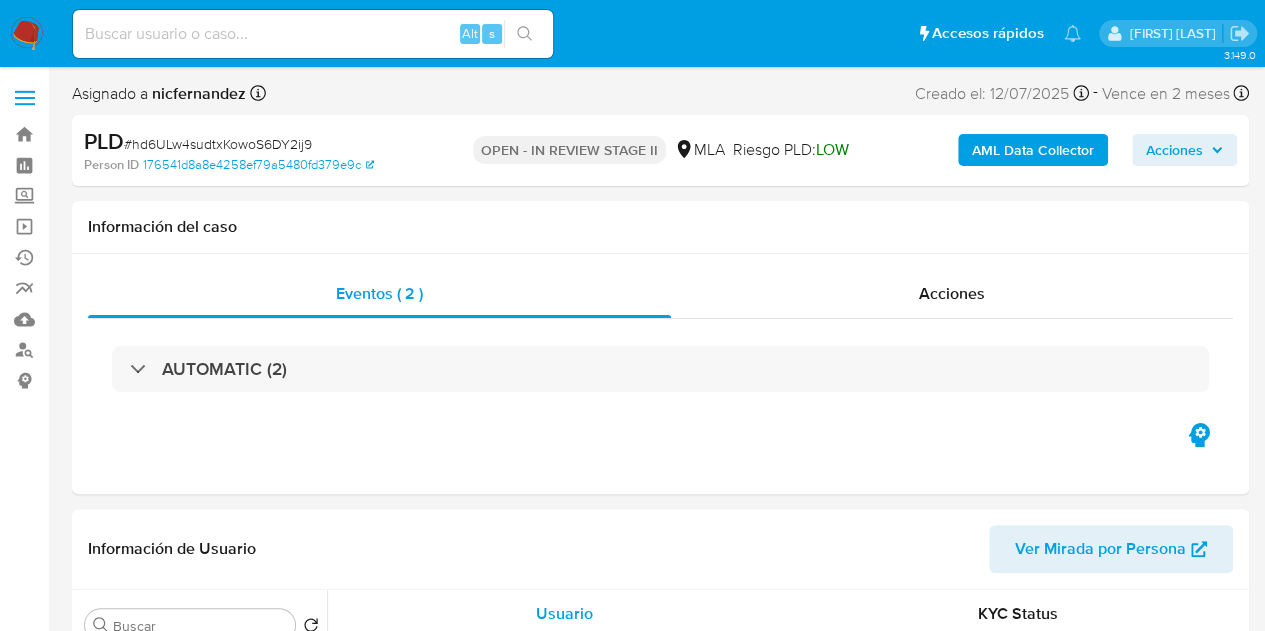 select on "10" 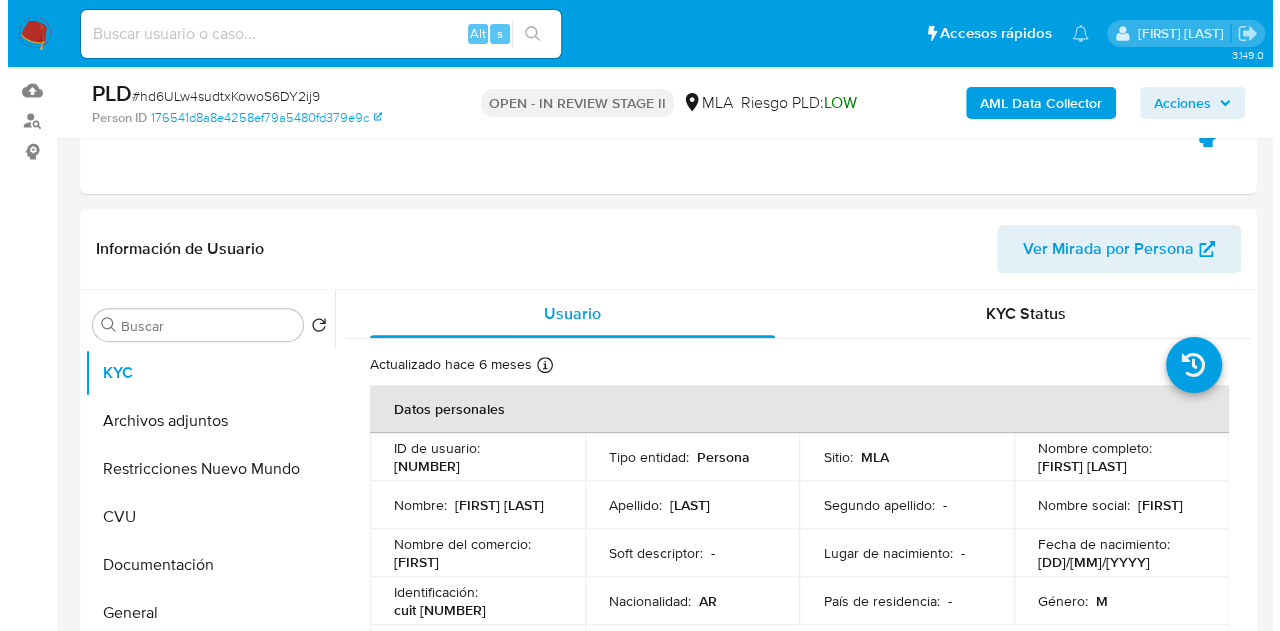 scroll, scrollTop: 414, scrollLeft: 0, axis: vertical 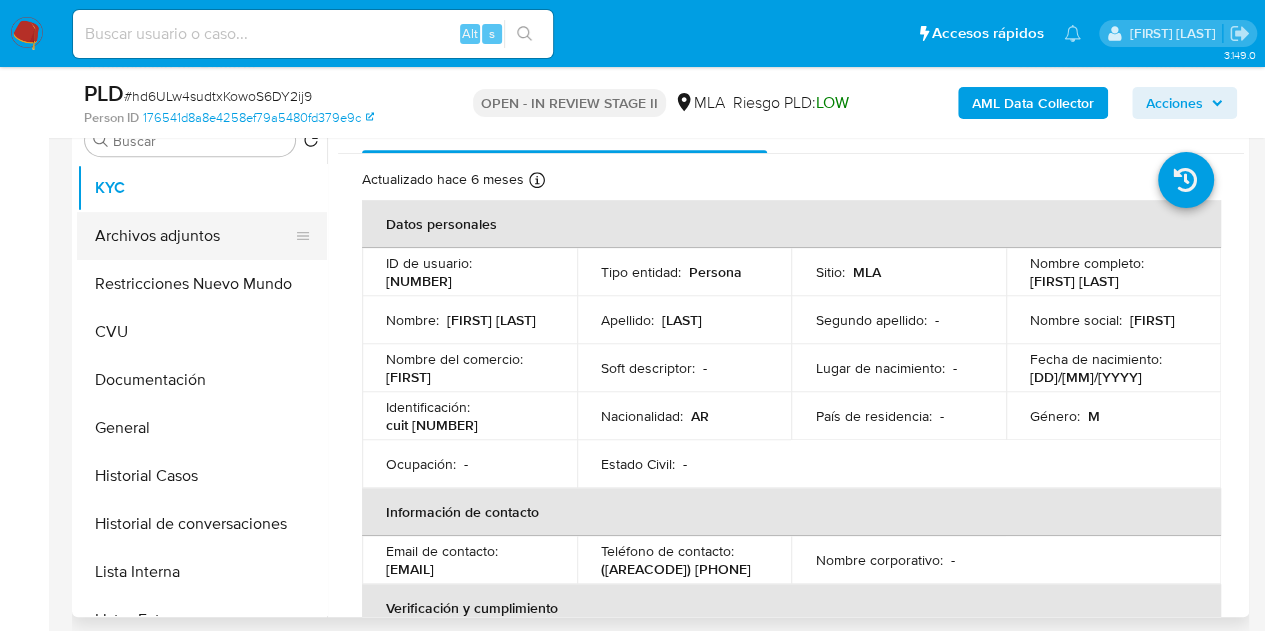 click on "Archivos adjuntos" at bounding box center [194, 236] 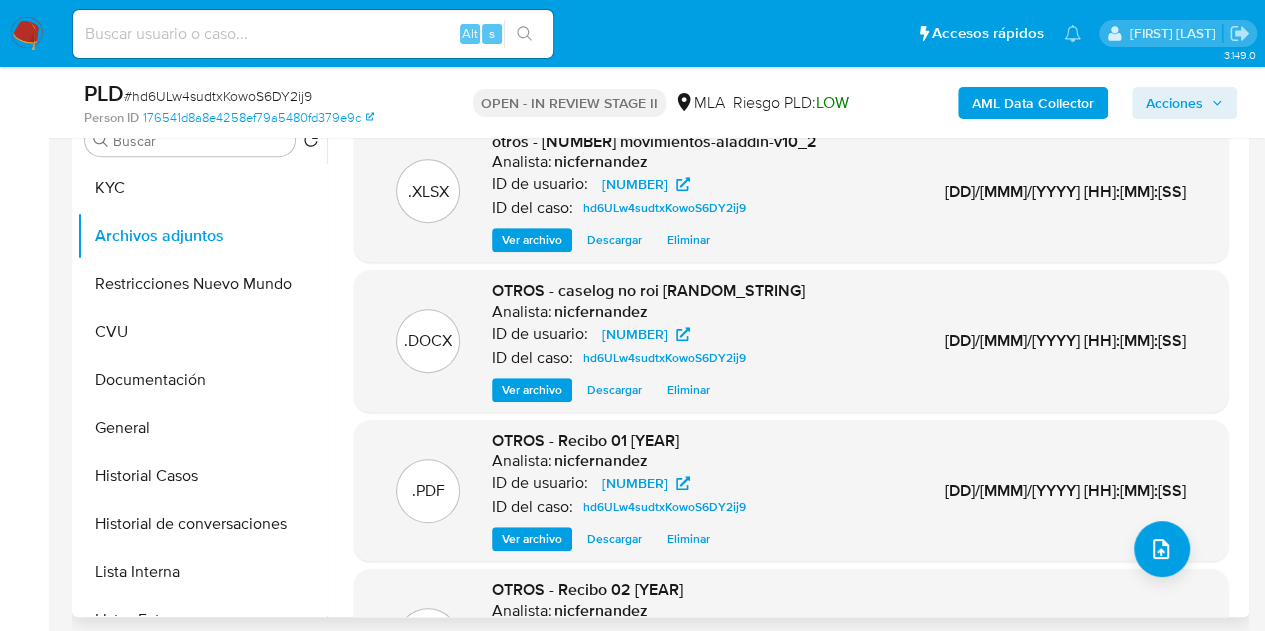 click on "Ver archivo" at bounding box center [532, 390] 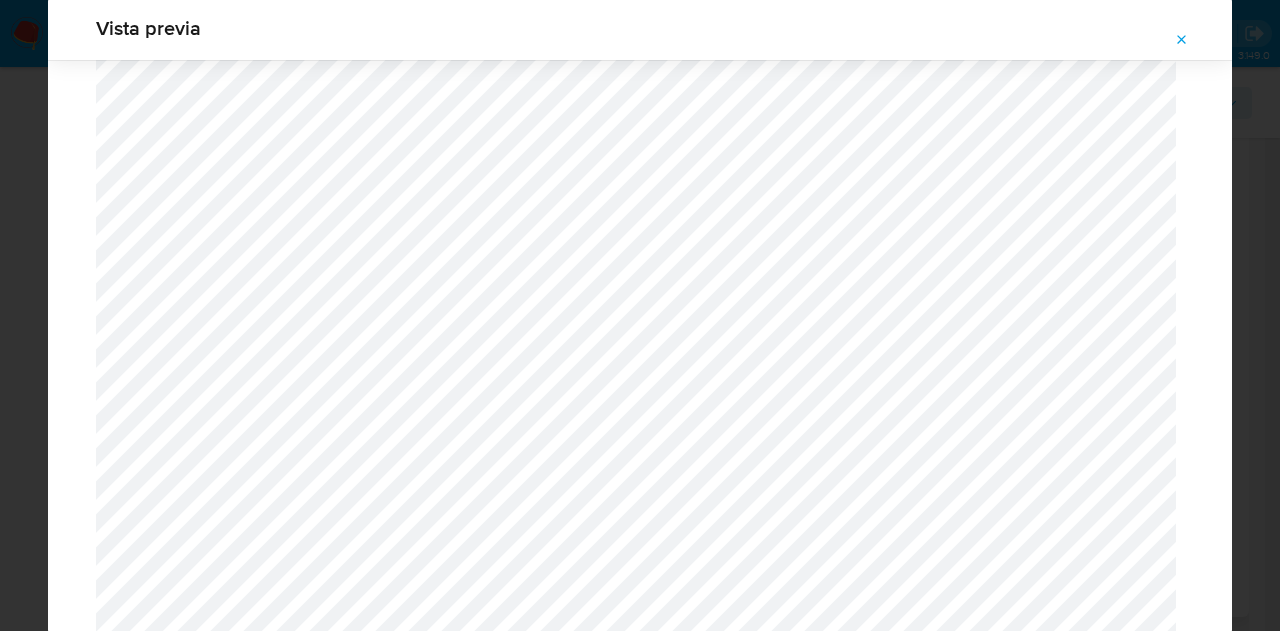 scroll, scrollTop: 54, scrollLeft: 0, axis: vertical 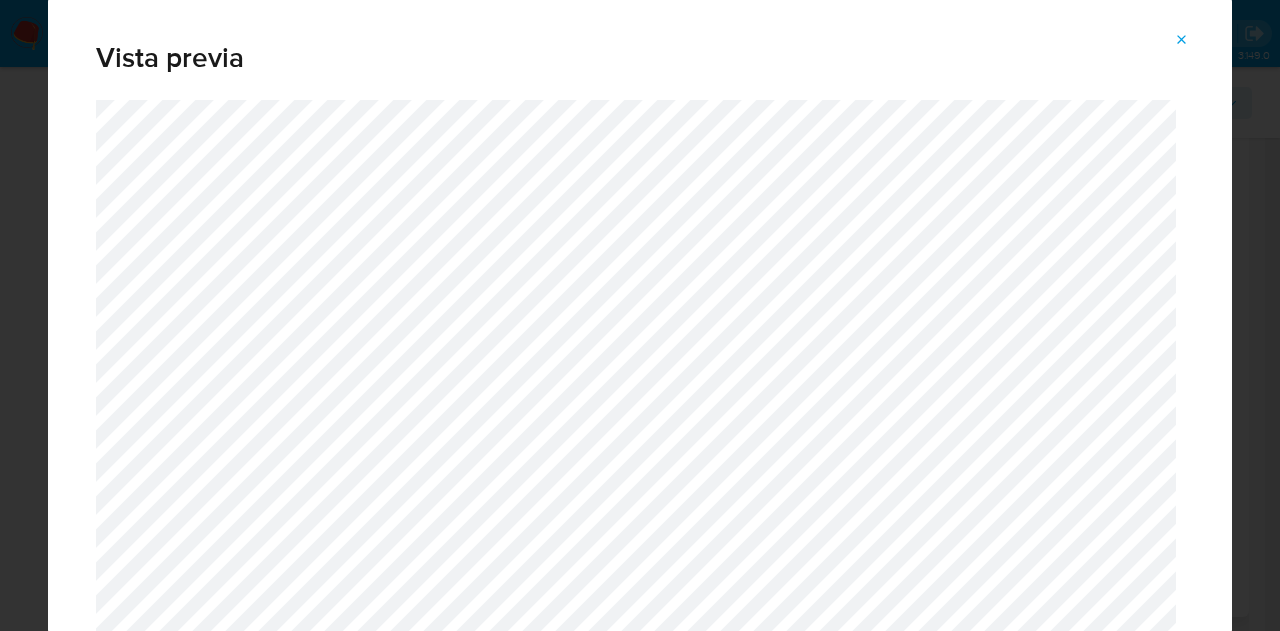 click 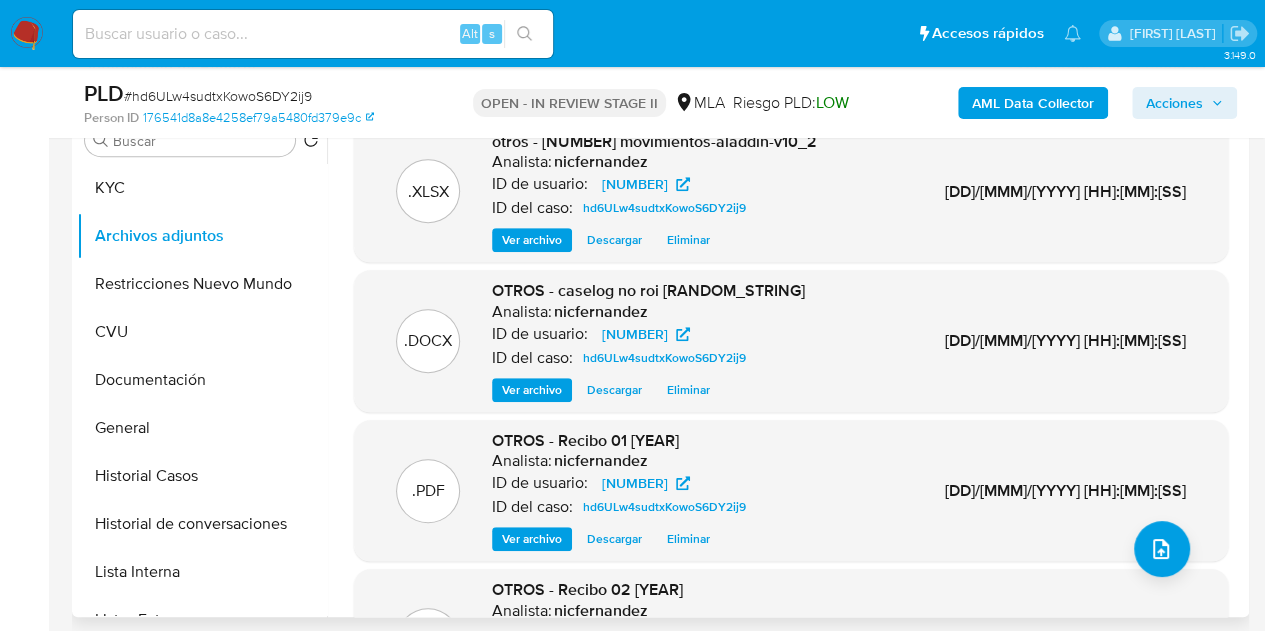 click on "Acciones" at bounding box center (1174, 103) 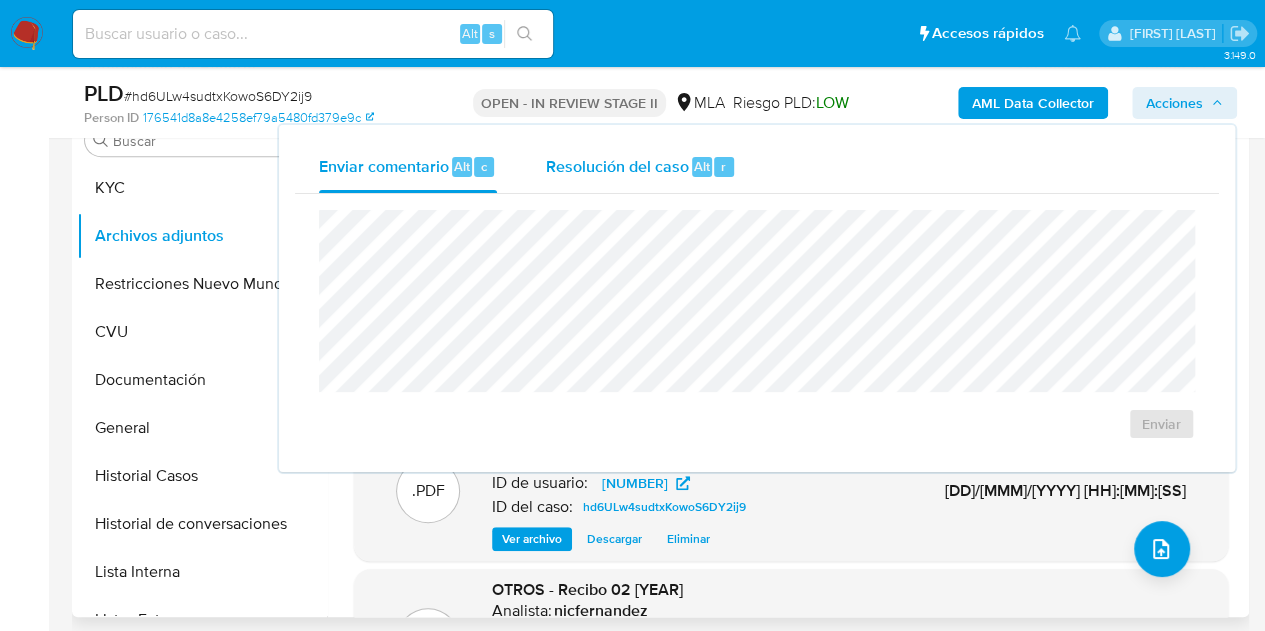 click on "Resolución del caso Alt r" at bounding box center (640, 167) 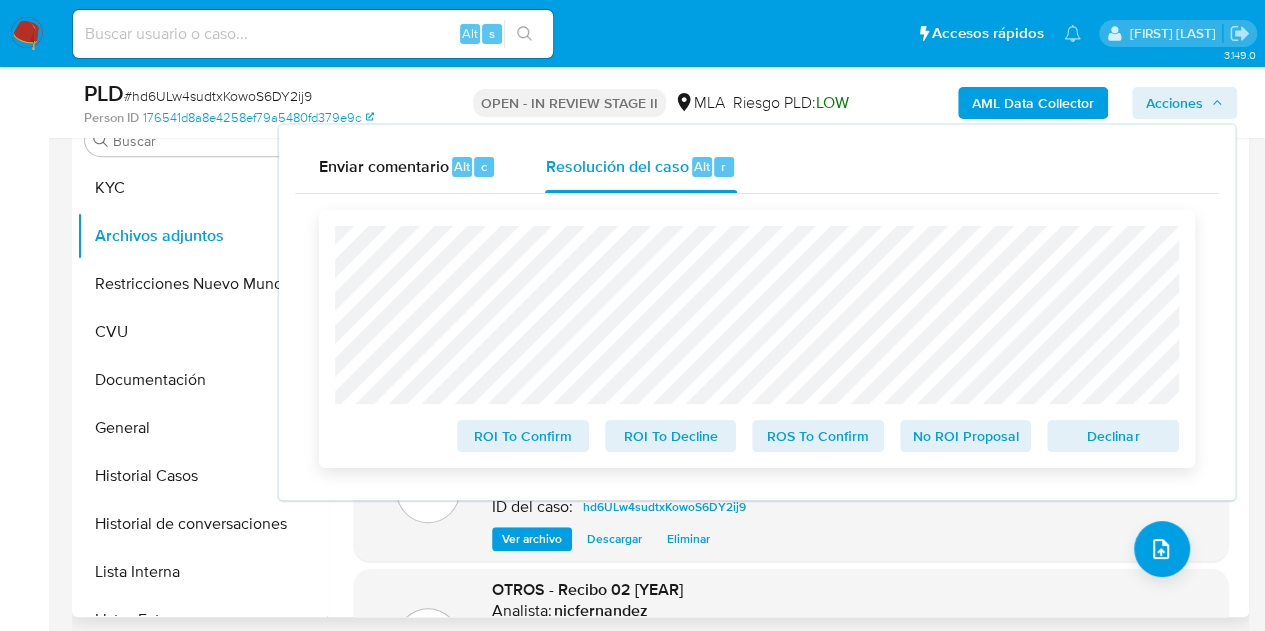 click on "No ROI Proposal" at bounding box center [966, 436] 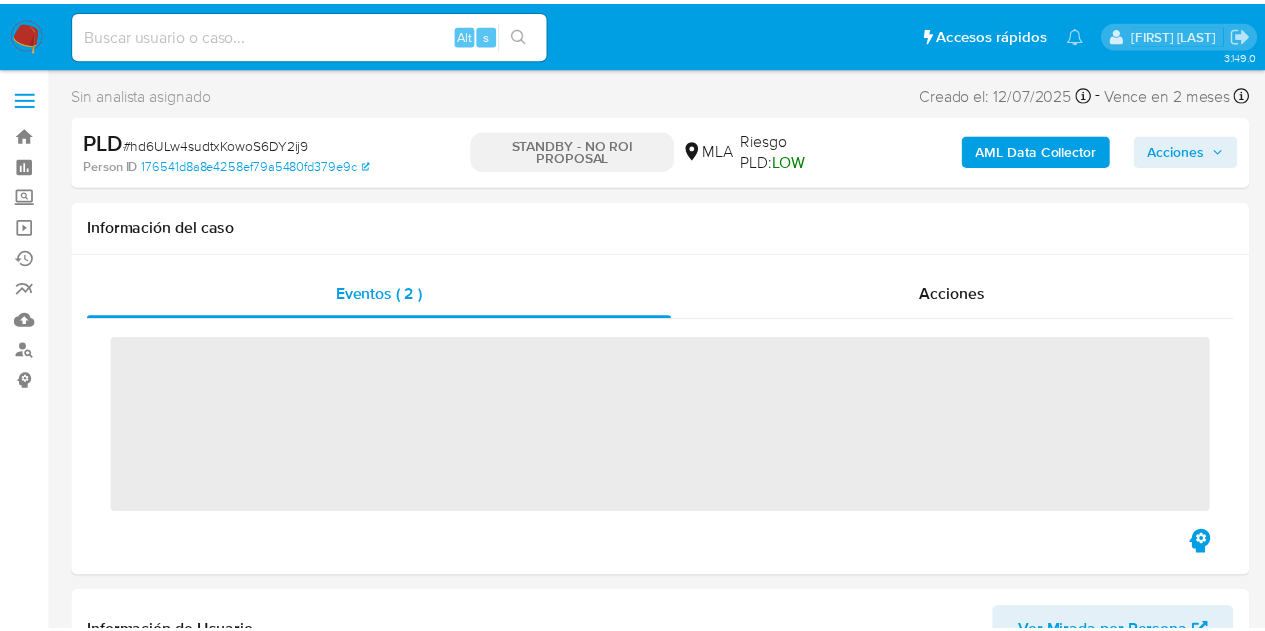 scroll, scrollTop: 0, scrollLeft: 0, axis: both 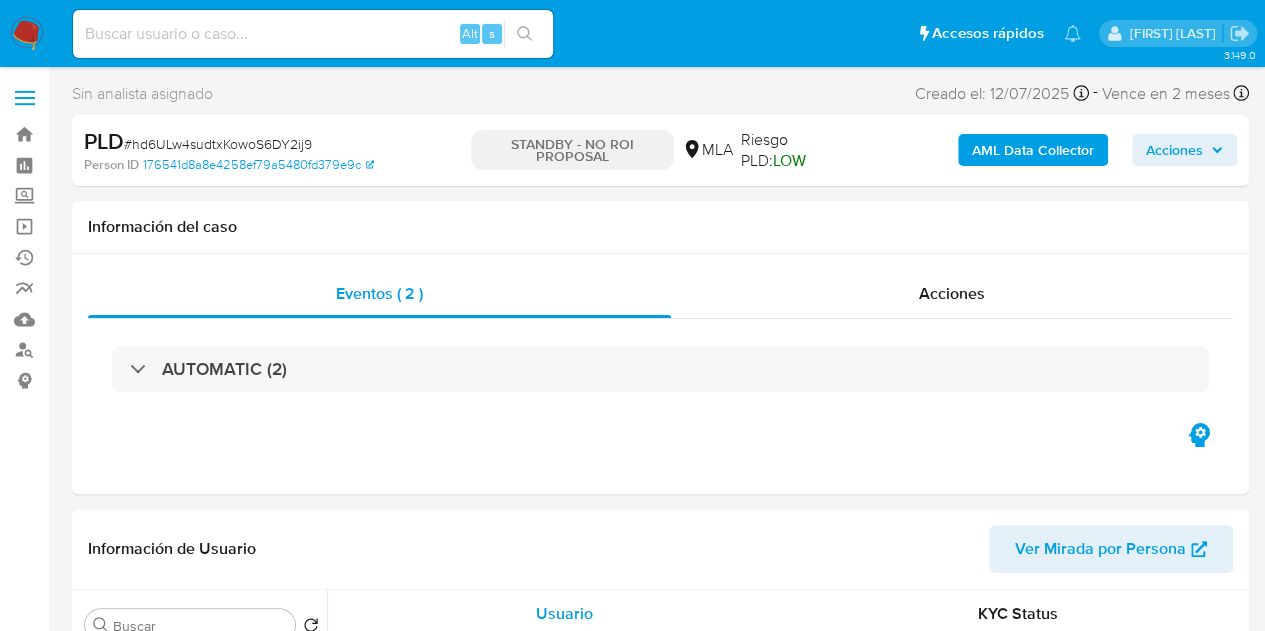 select on "10" 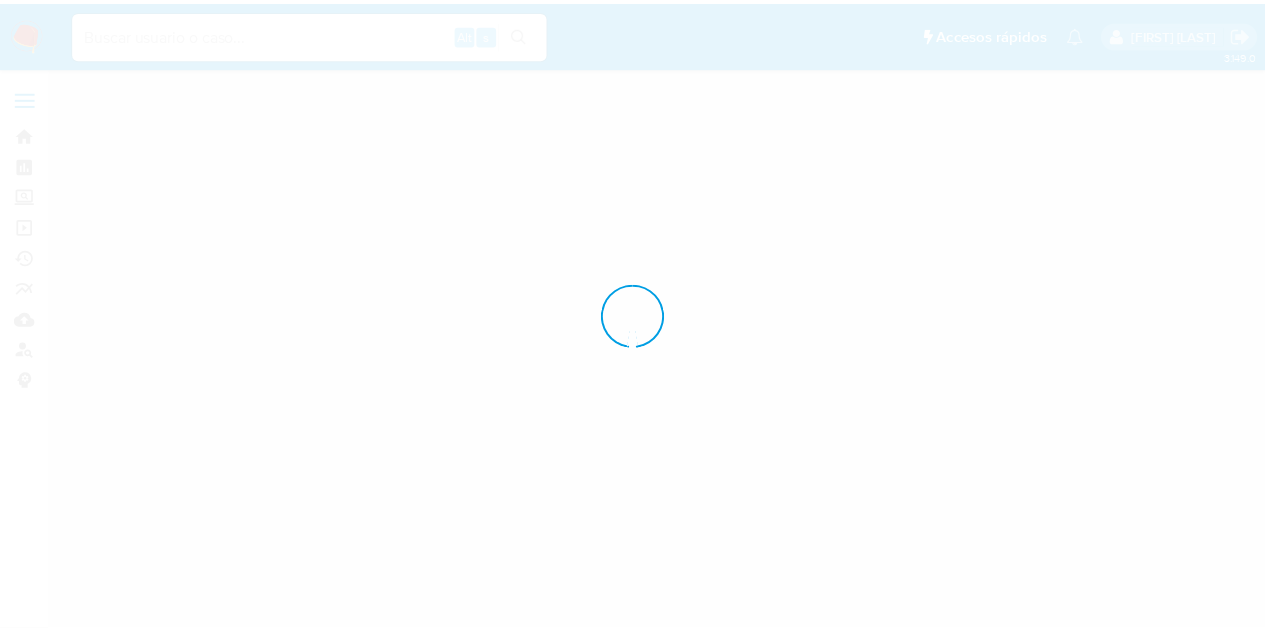 scroll, scrollTop: 0, scrollLeft: 0, axis: both 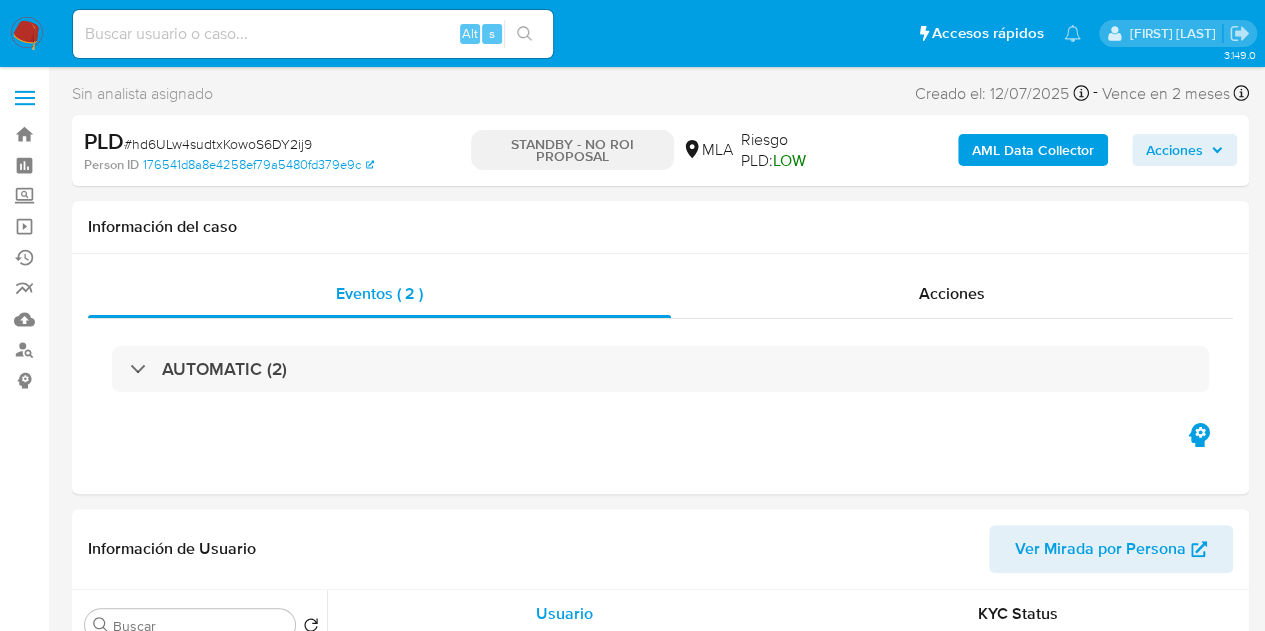 select on "10" 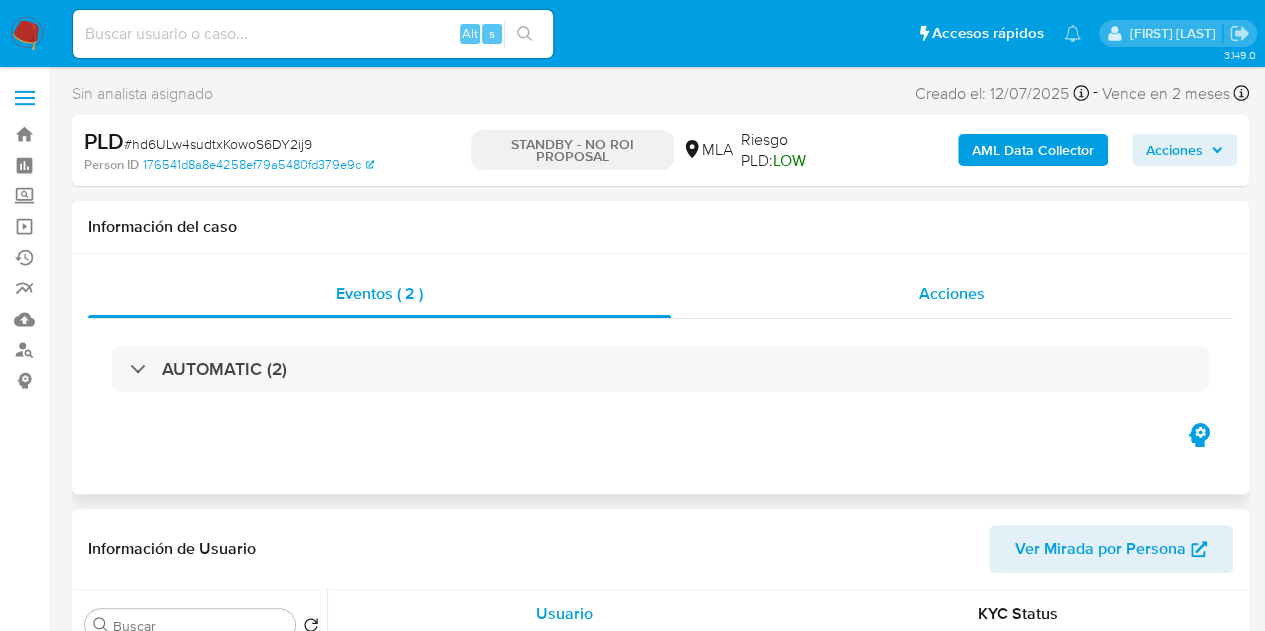 click on "Acciones" at bounding box center (952, 294) 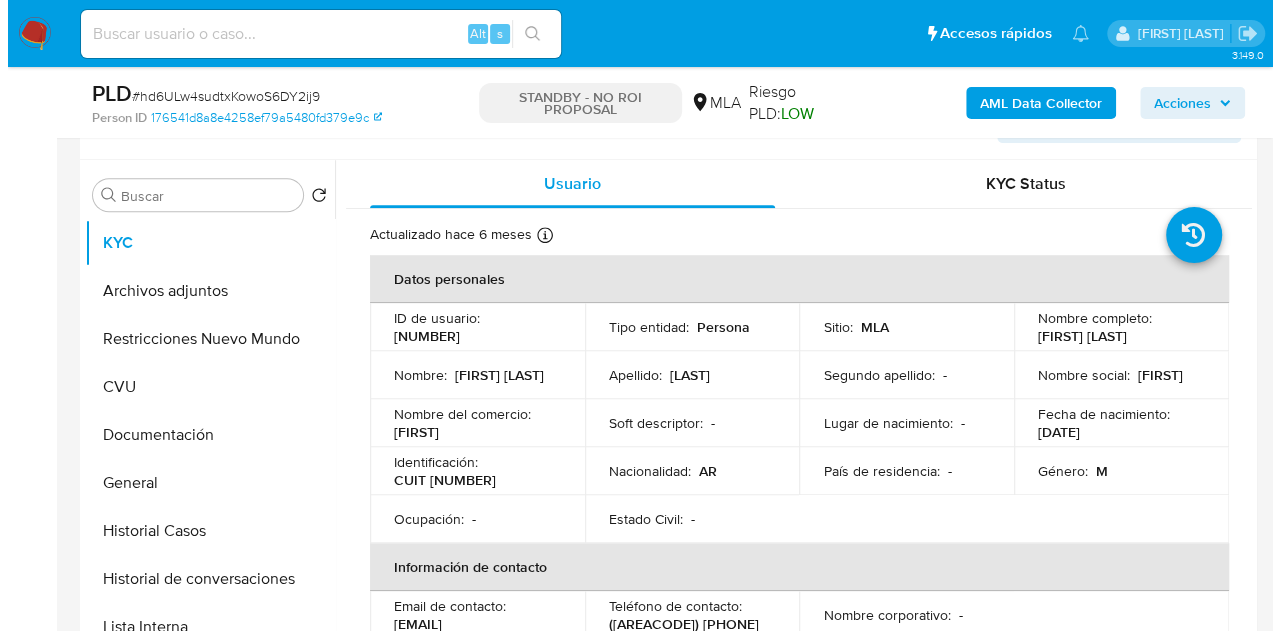 scroll, scrollTop: 518, scrollLeft: 0, axis: vertical 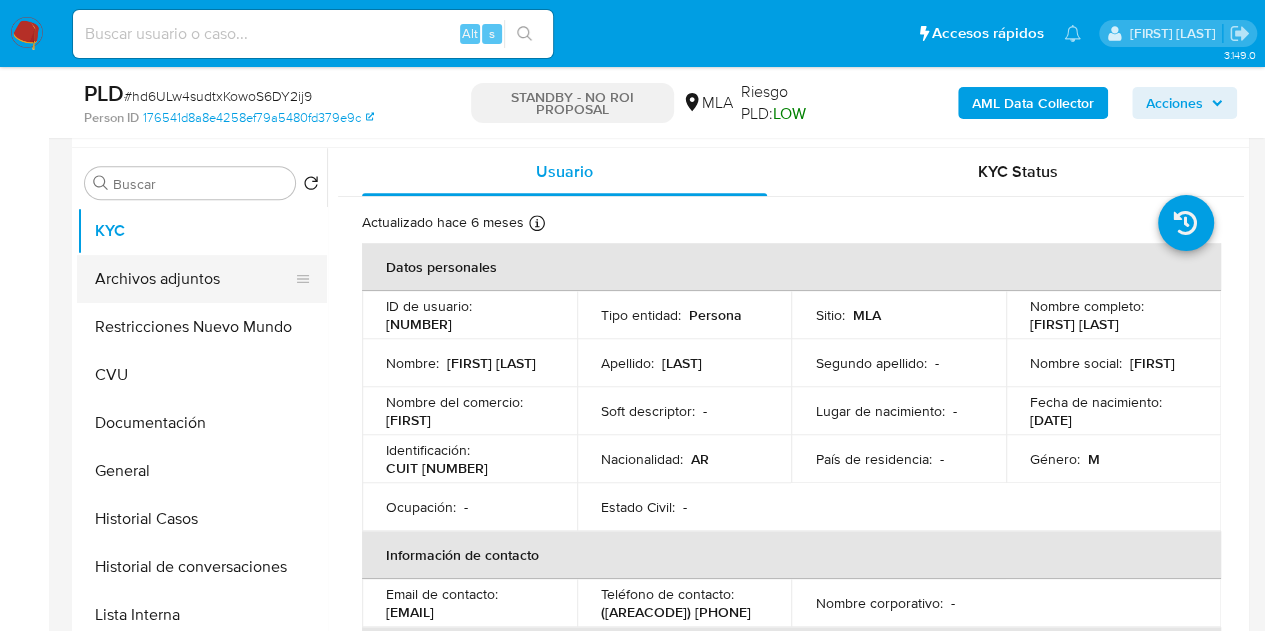 click on "Archivos adjuntos" at bounding box center [194, 279] 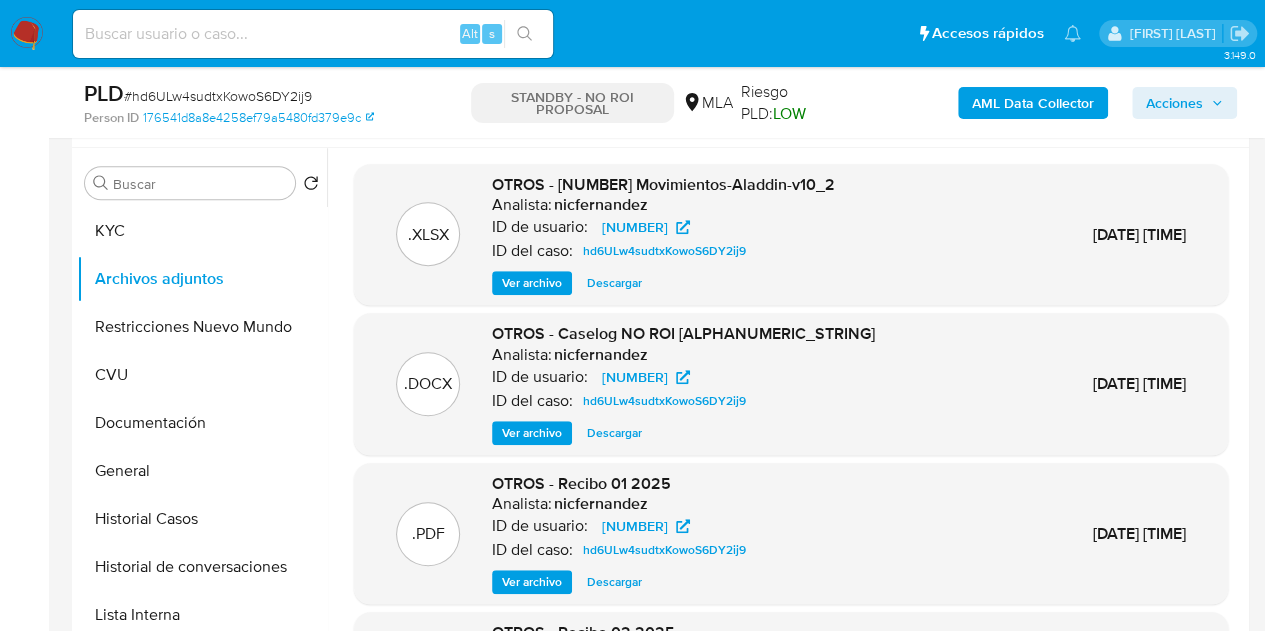 click on "Ver archivo" at bounding box center [532, 582] 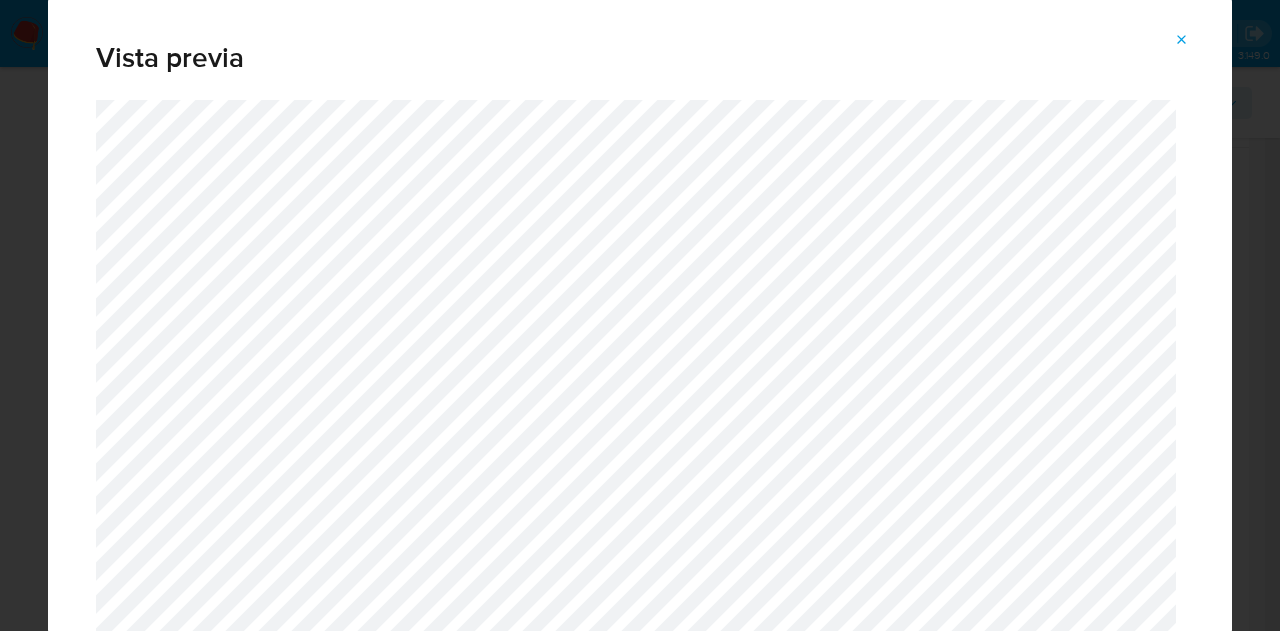 click 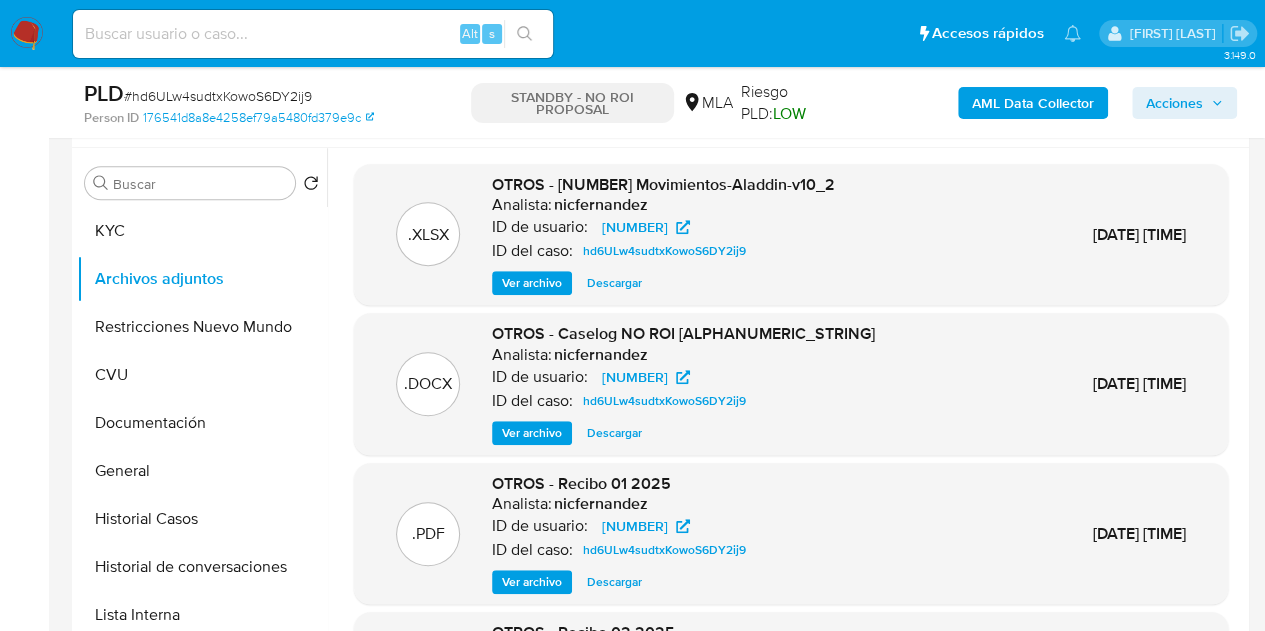click on "Ver archivo" at bounding box center [532, 433] 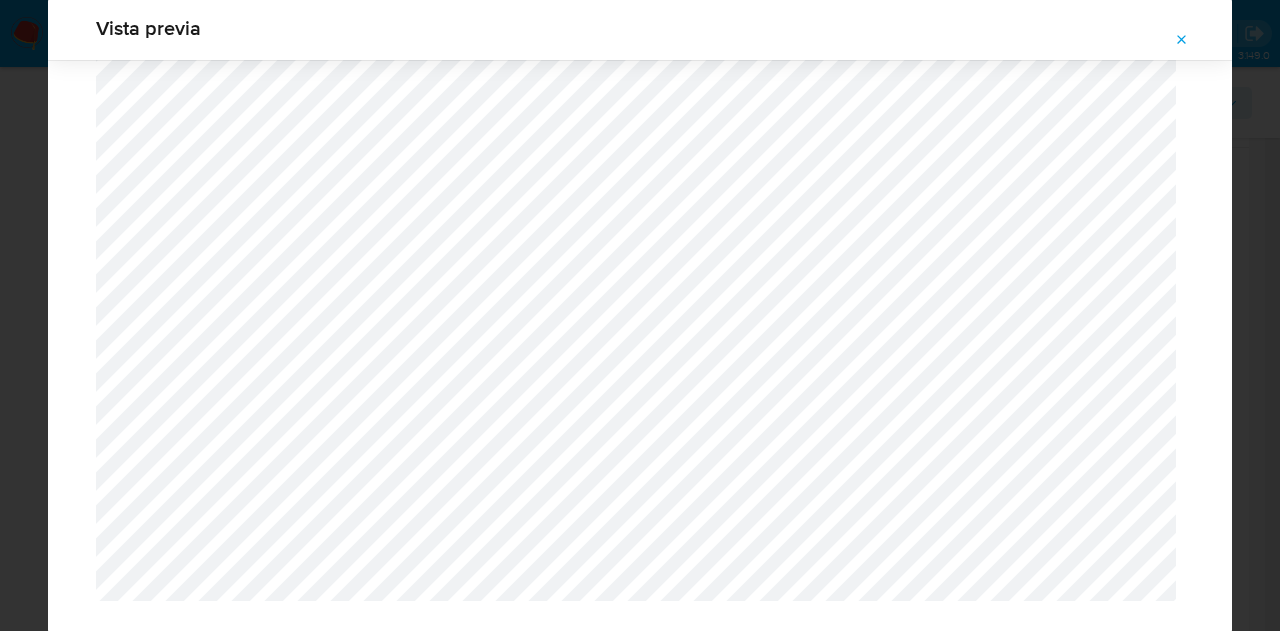 scroll, scrollTop: 2406, scrollLeft: 0, axis: vertical 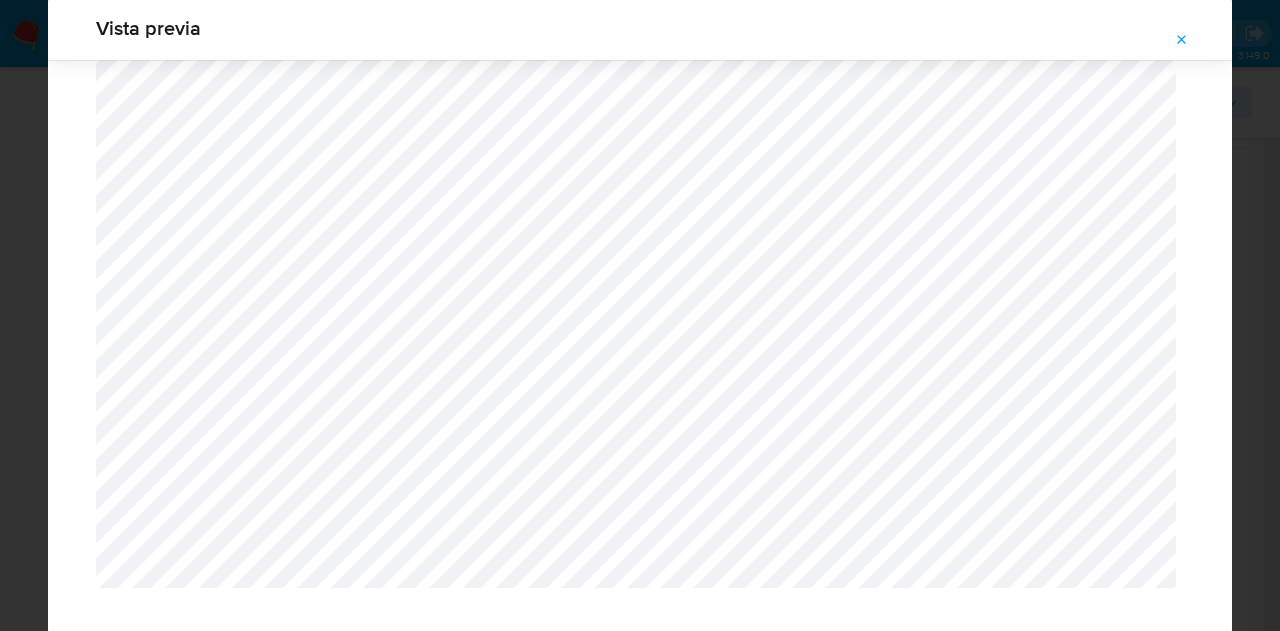 click 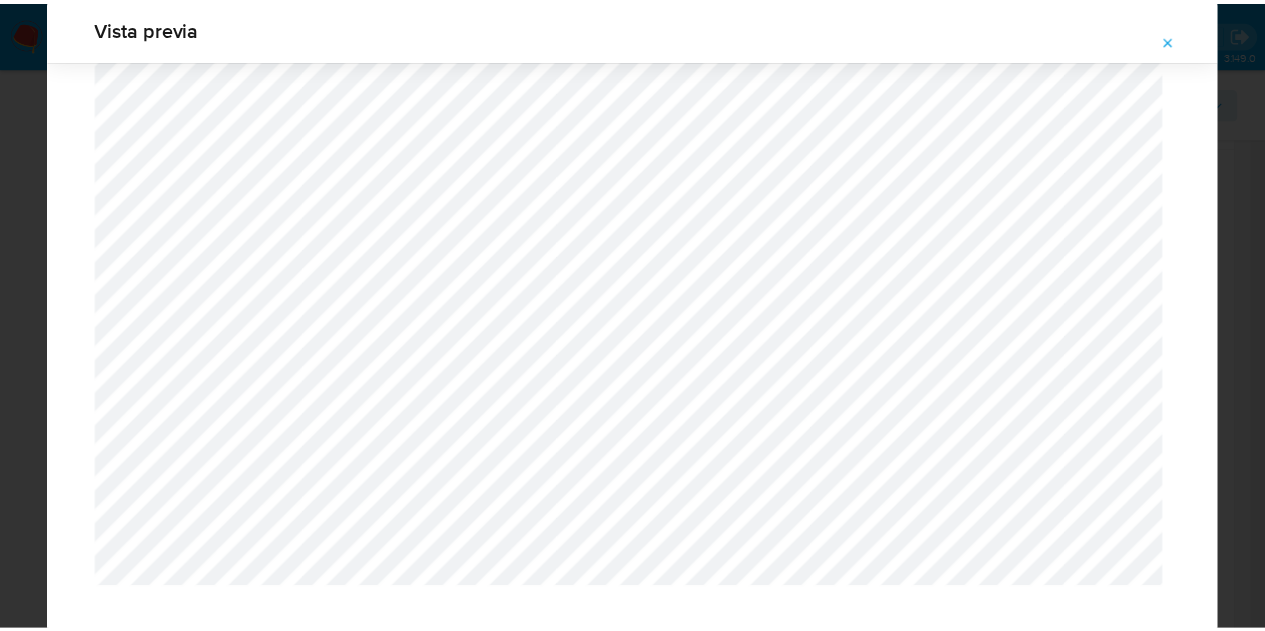 scroll, scrollTop: 64, scrollLeft: 0, axis: vertical 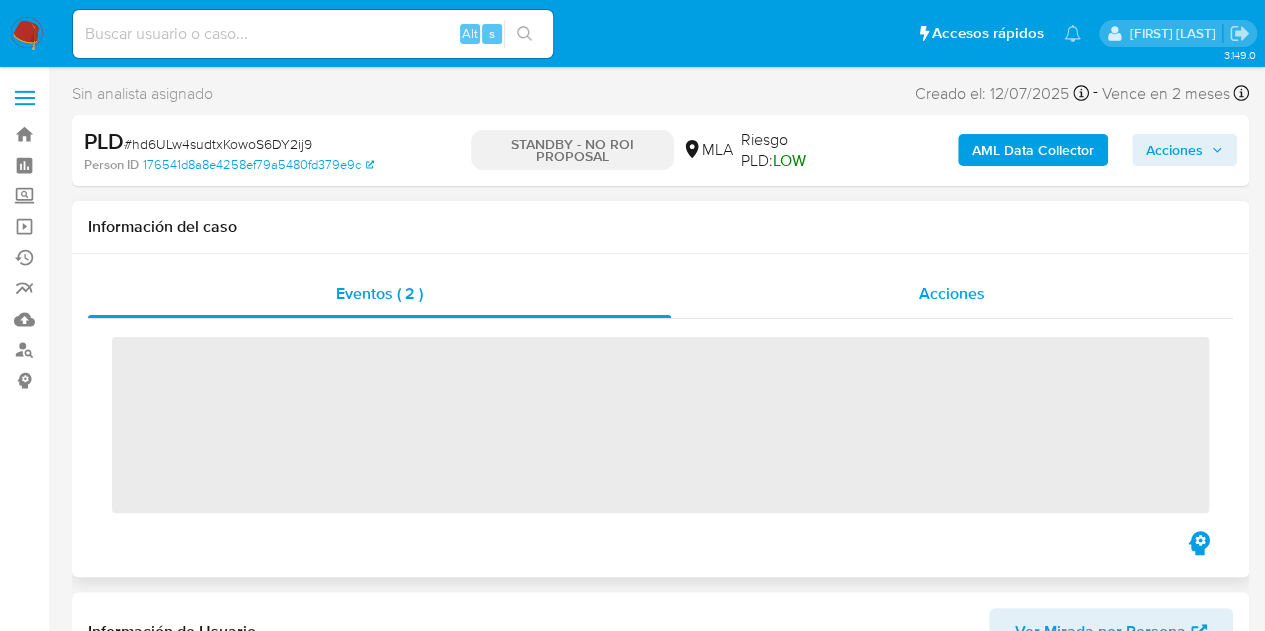 click on "Acciones" at bounding box center (952, 293) 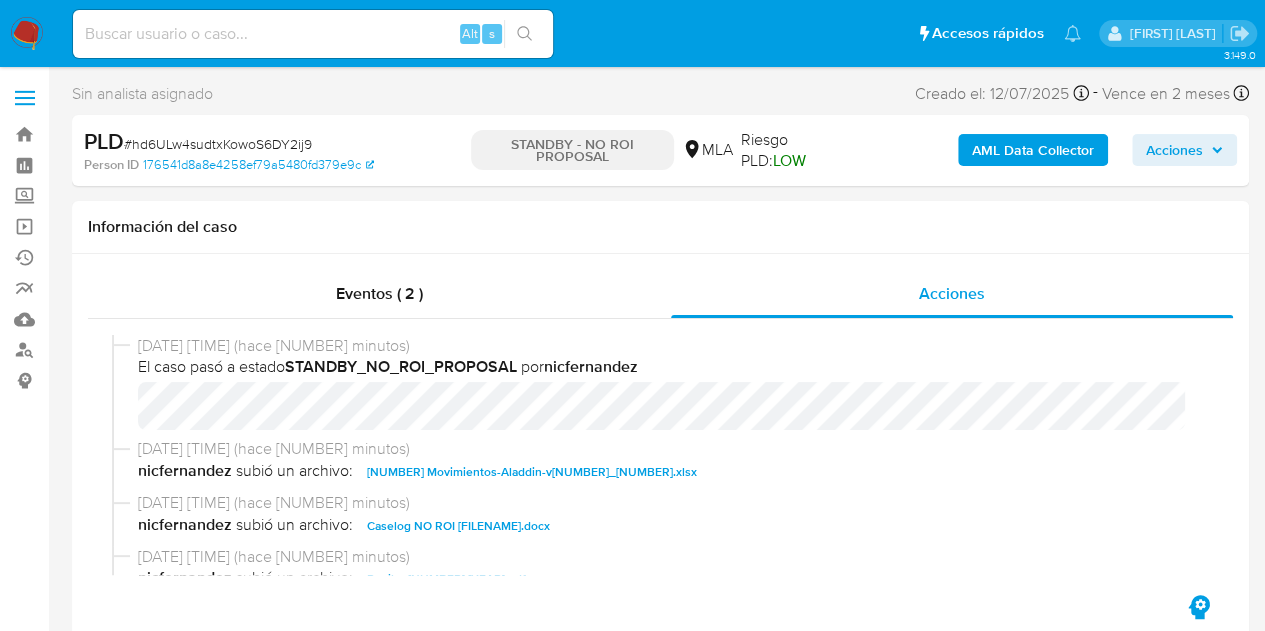 select on "10" 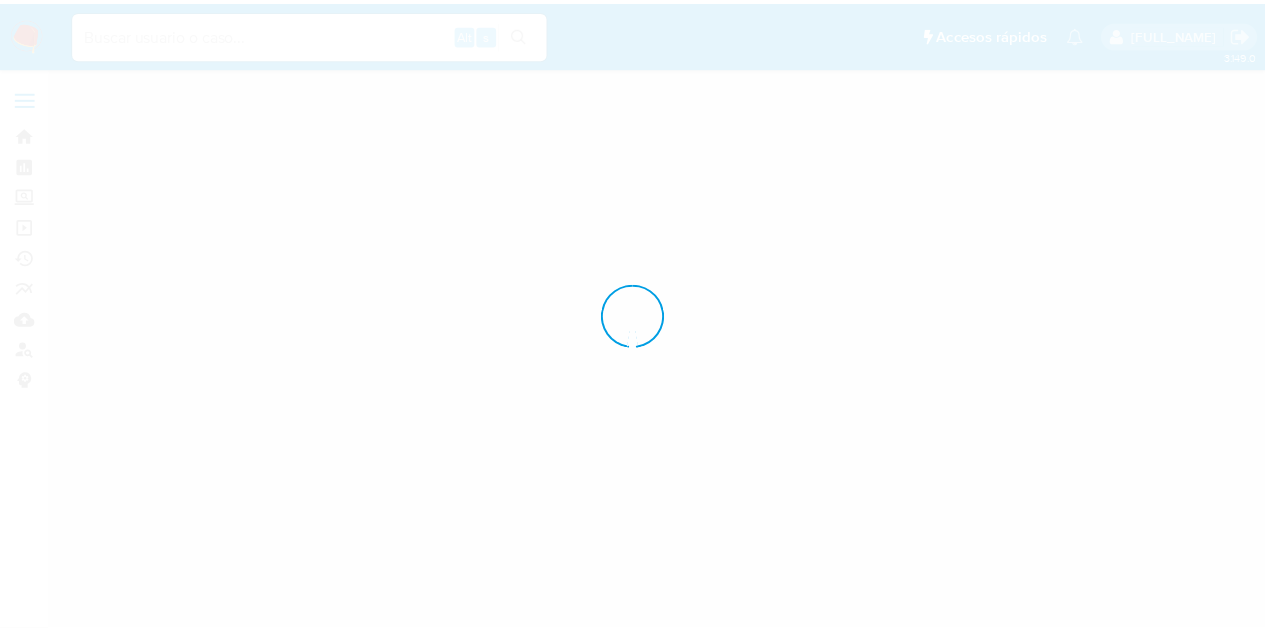 scroll, scrollTop: 0, scrollLeft: 0, axis: both 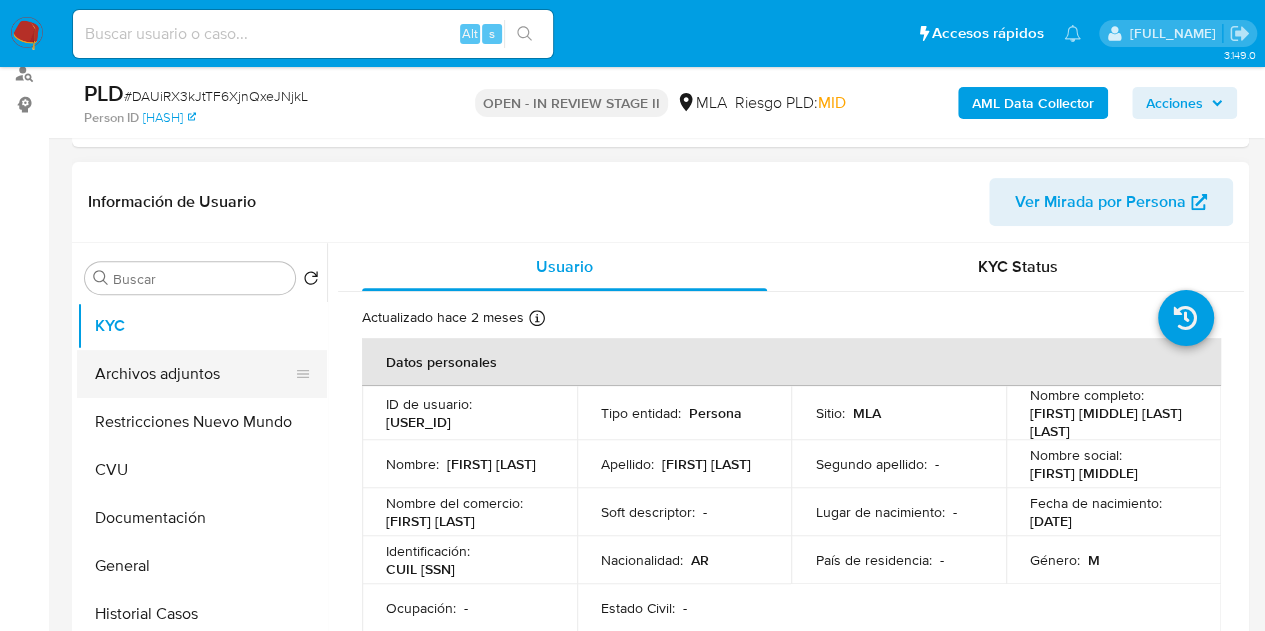 click on "Archivos adjuntos" at bounding box center (194, 374) 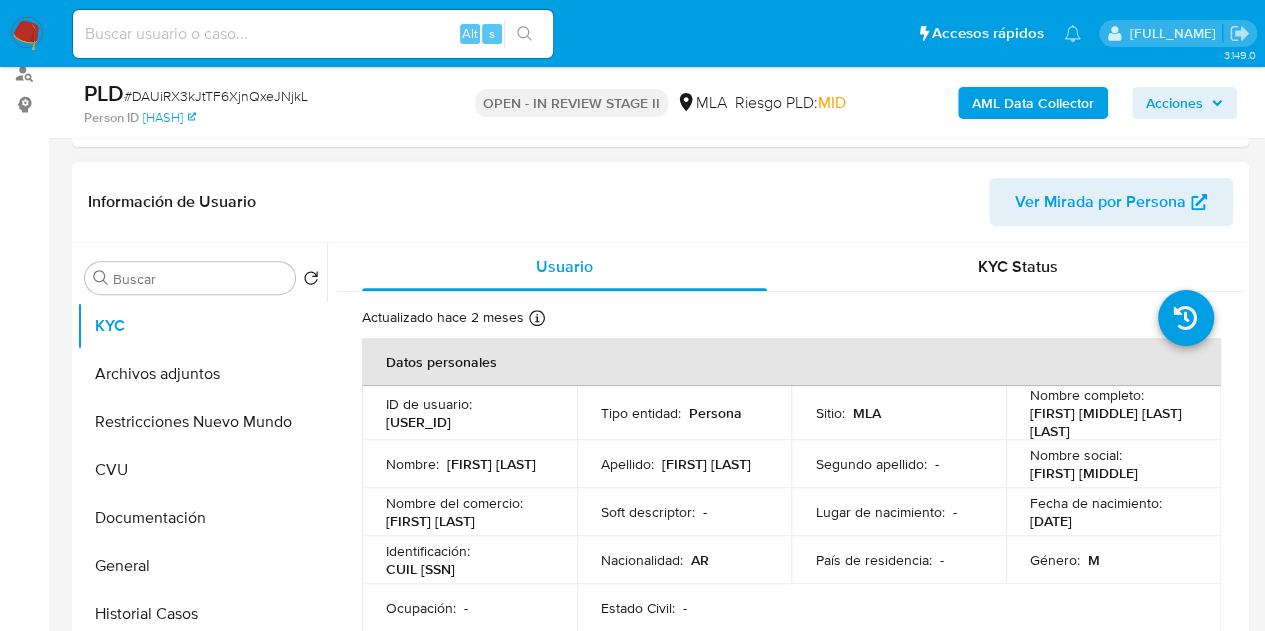 select on "10" 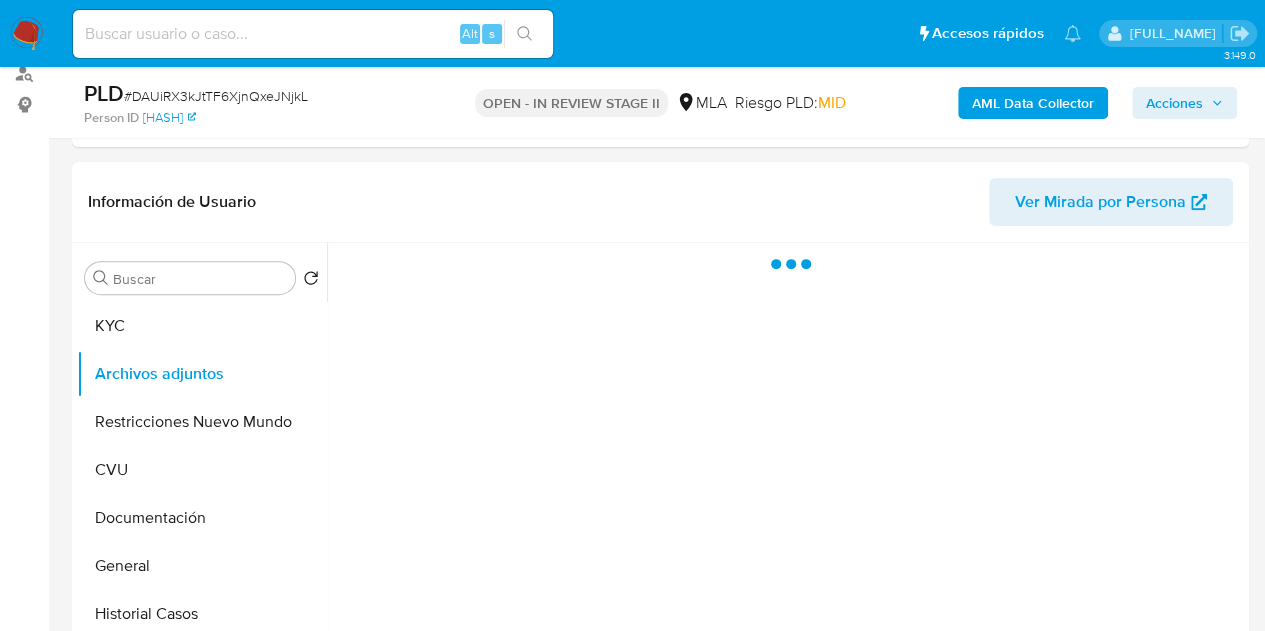 scroll, scrollTop: 348, scrollLeft: 0, axis: vertical 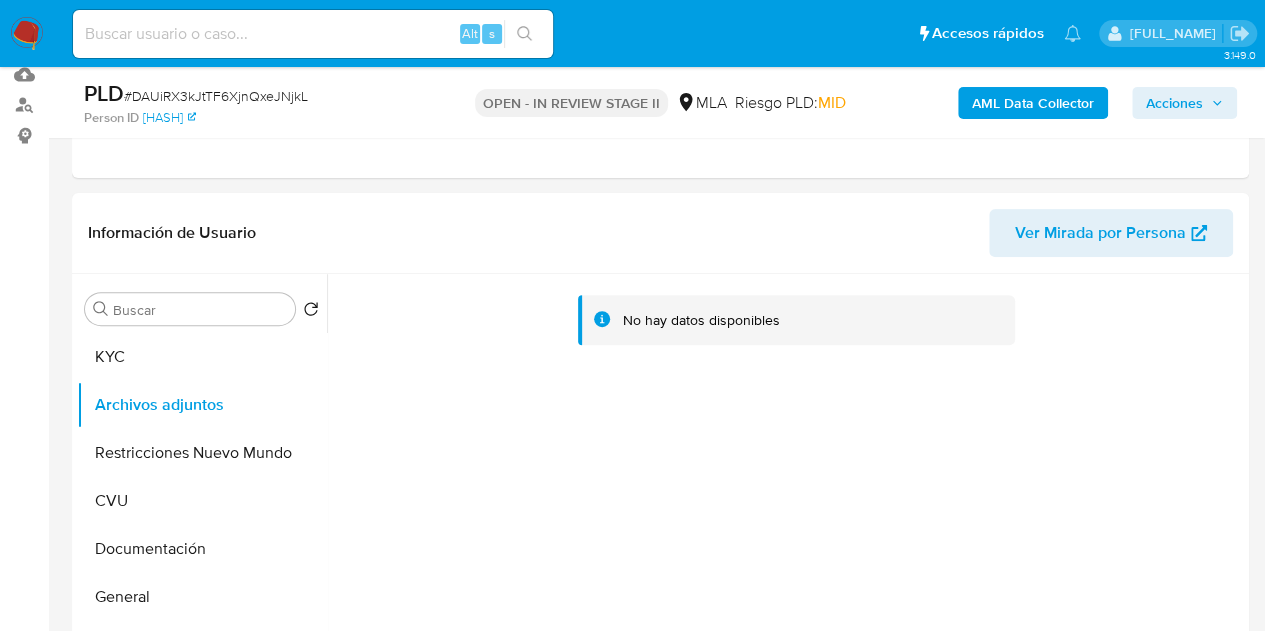 click on "AML Data Collector" at bounding box center (1033, 103) 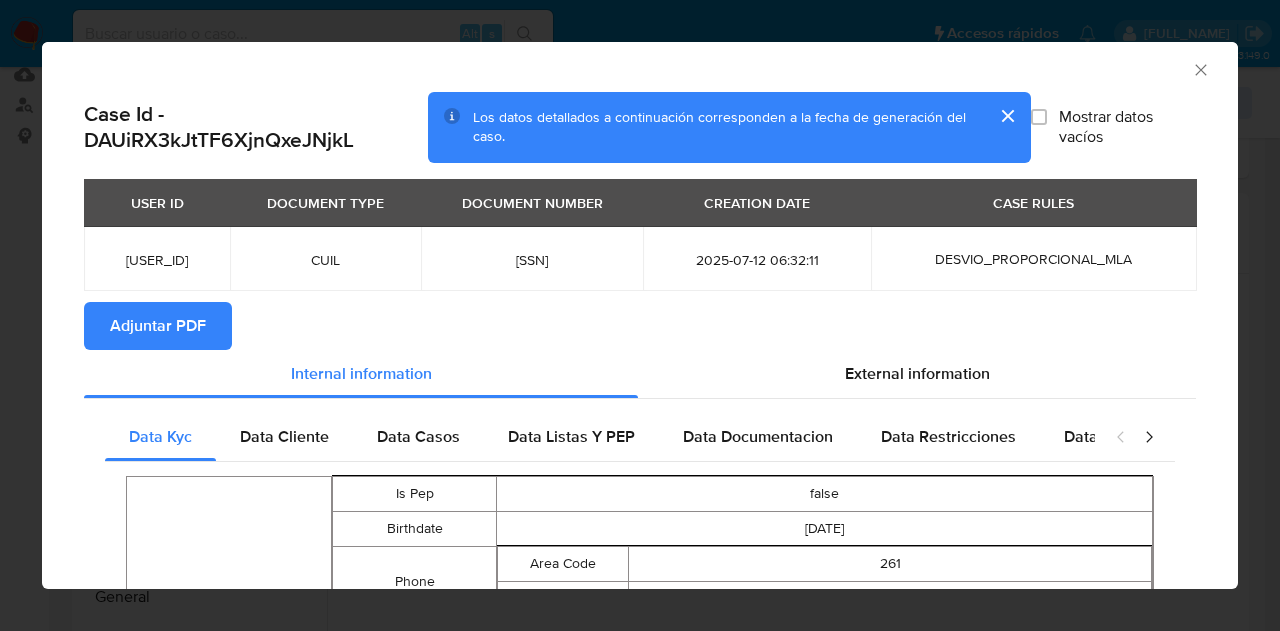 click on "Adjuntar PDF" at bounding box center [158, 326] 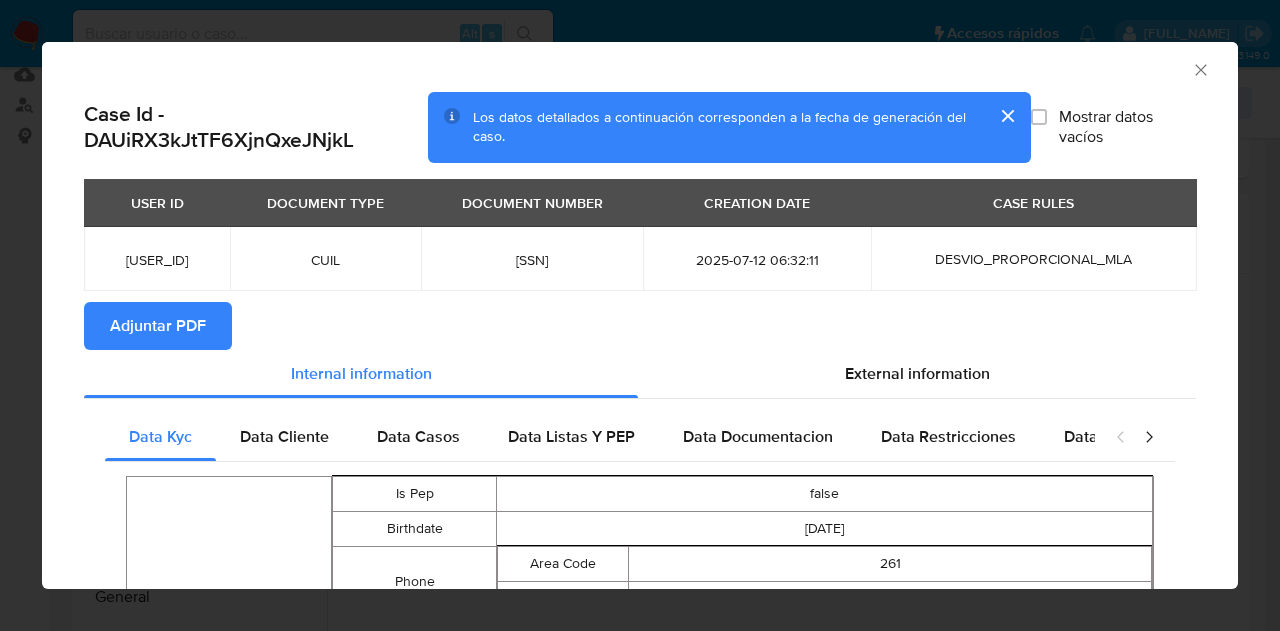 click 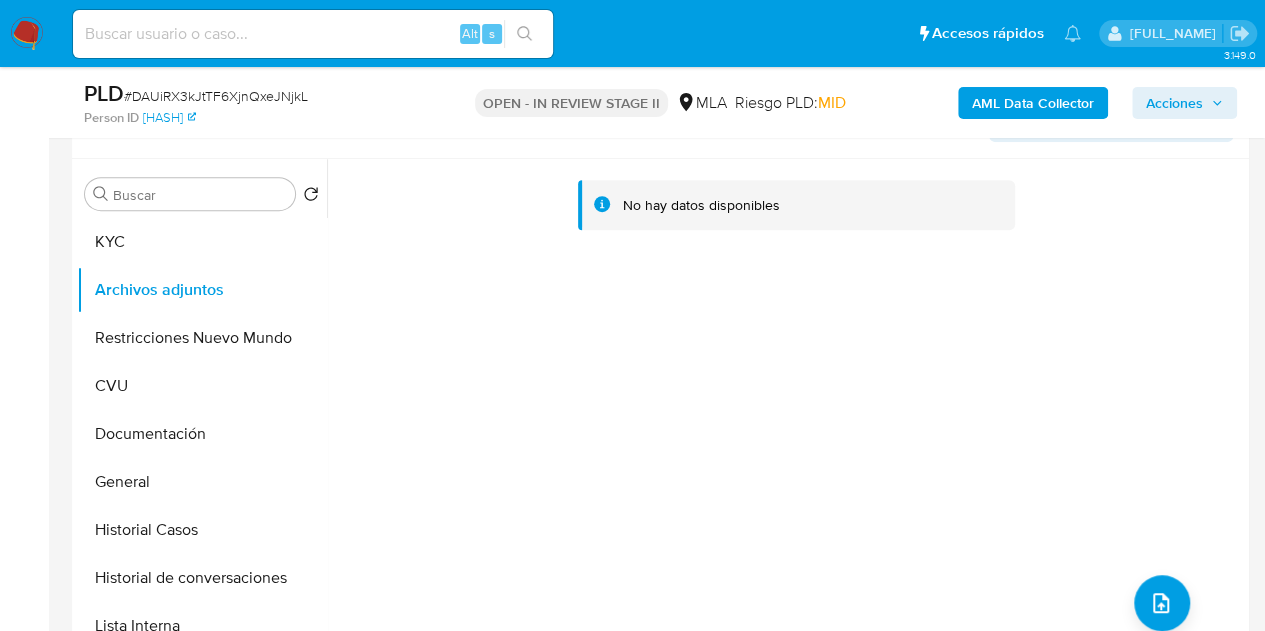 scroll, scrollTop: 300, scrollLeft: 0, axis: vertical 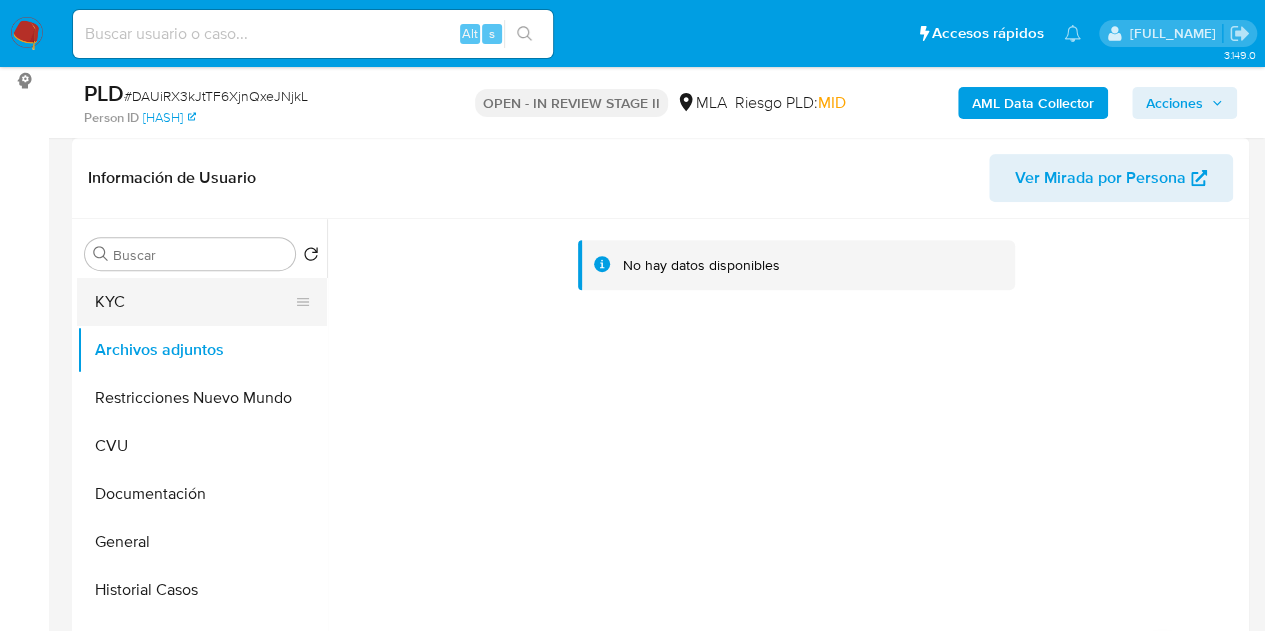 click on "KYC" at bounding box center (194, 302) 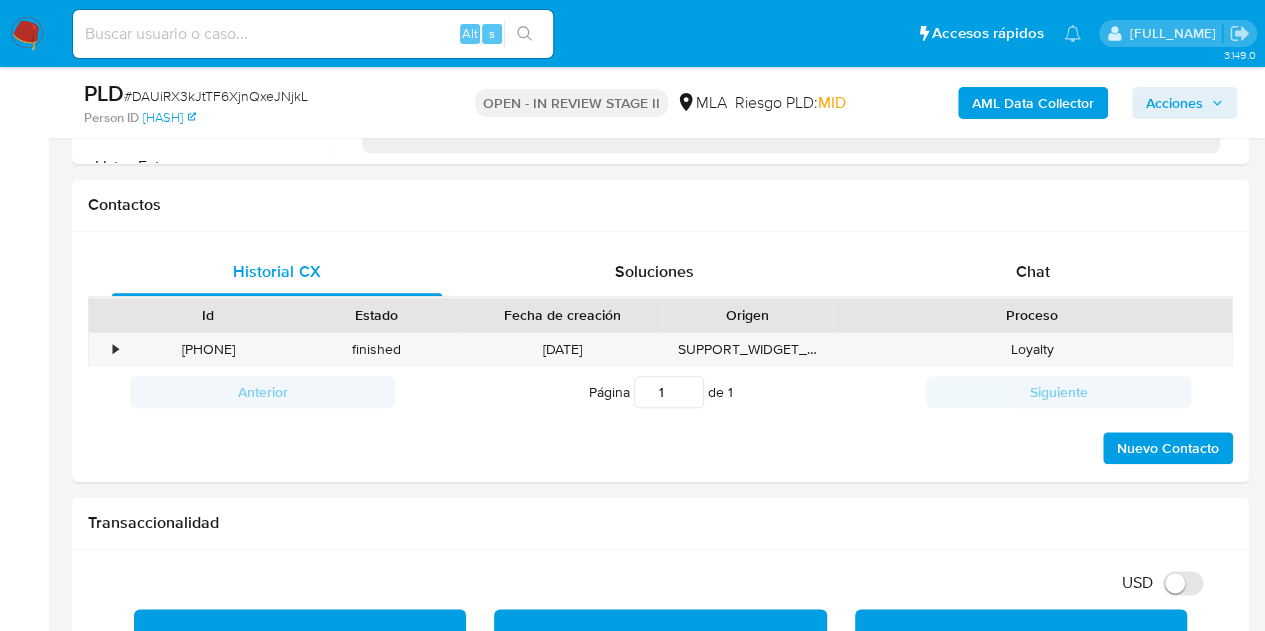 scroll, scrollTop: 915, scrollLeft: 0, axis: vertical 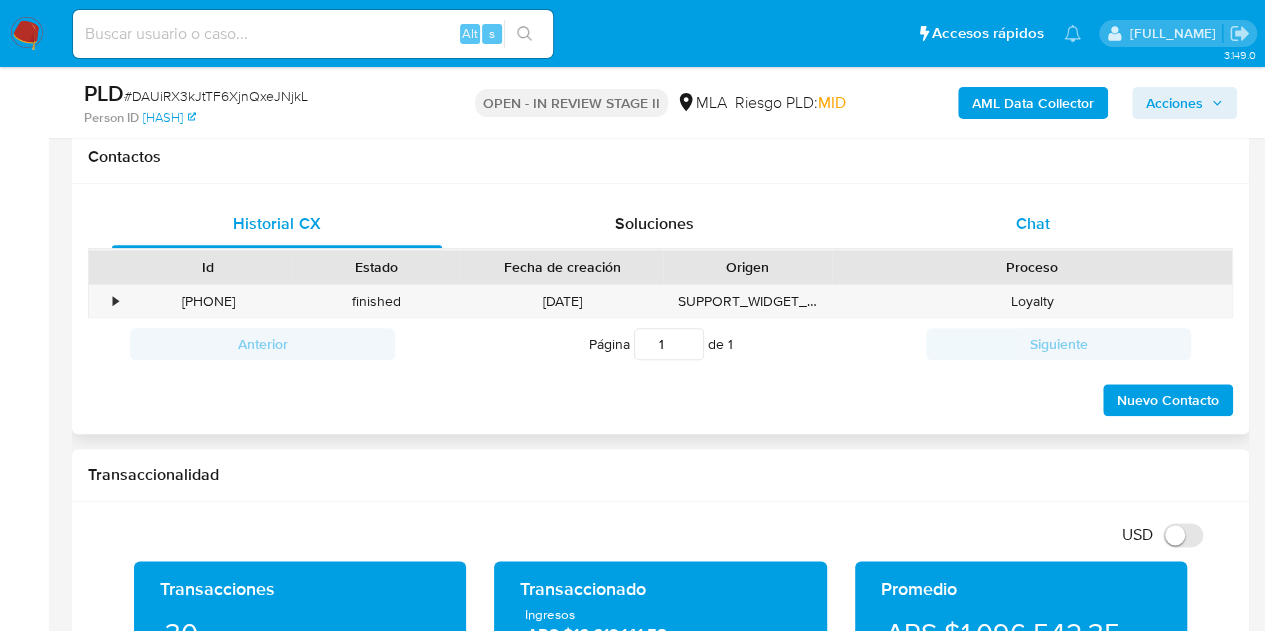 click on "Chat" at bounding box center (1033, 224) 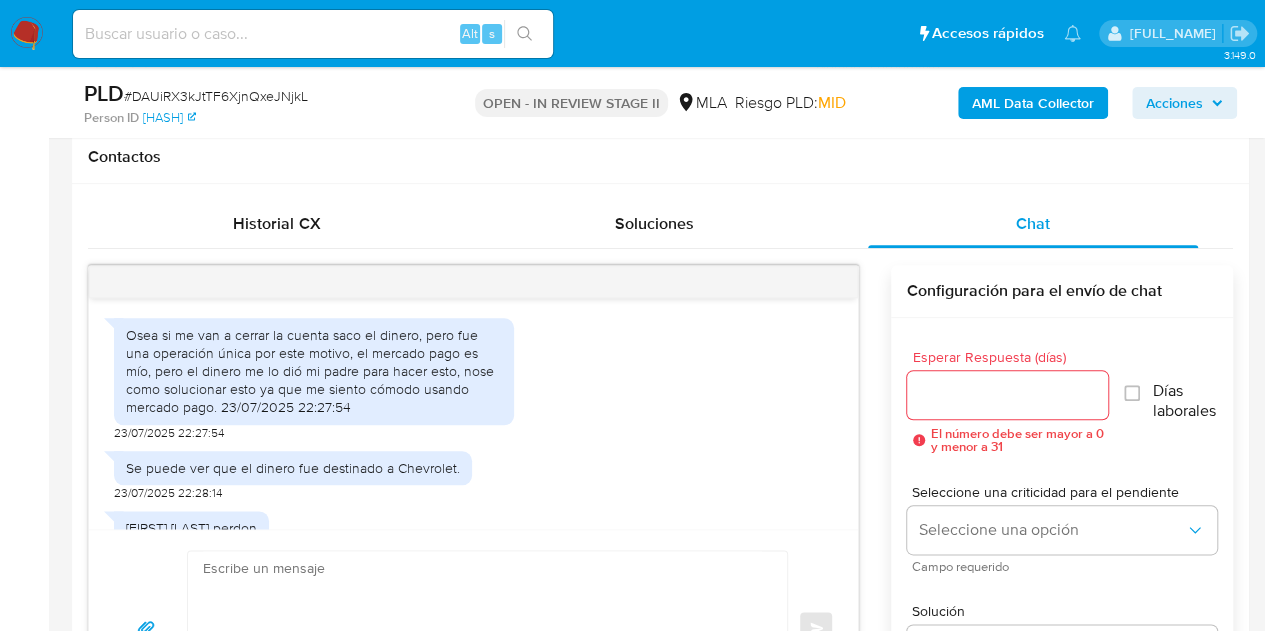 scroll, scrollTop: 938, scrollLeft: 0, axis: vertical 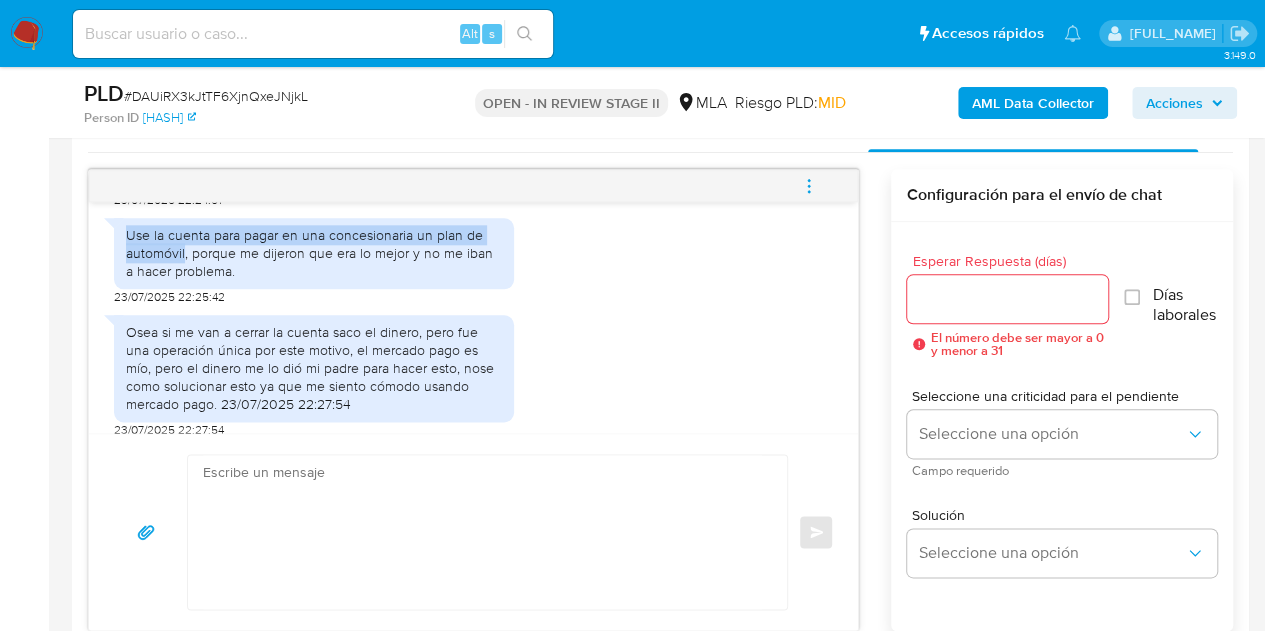 drag, startPoint x: 128, startPoint y: 287, endPoint x: 184, endPoint y: 305, distance: 58.821766 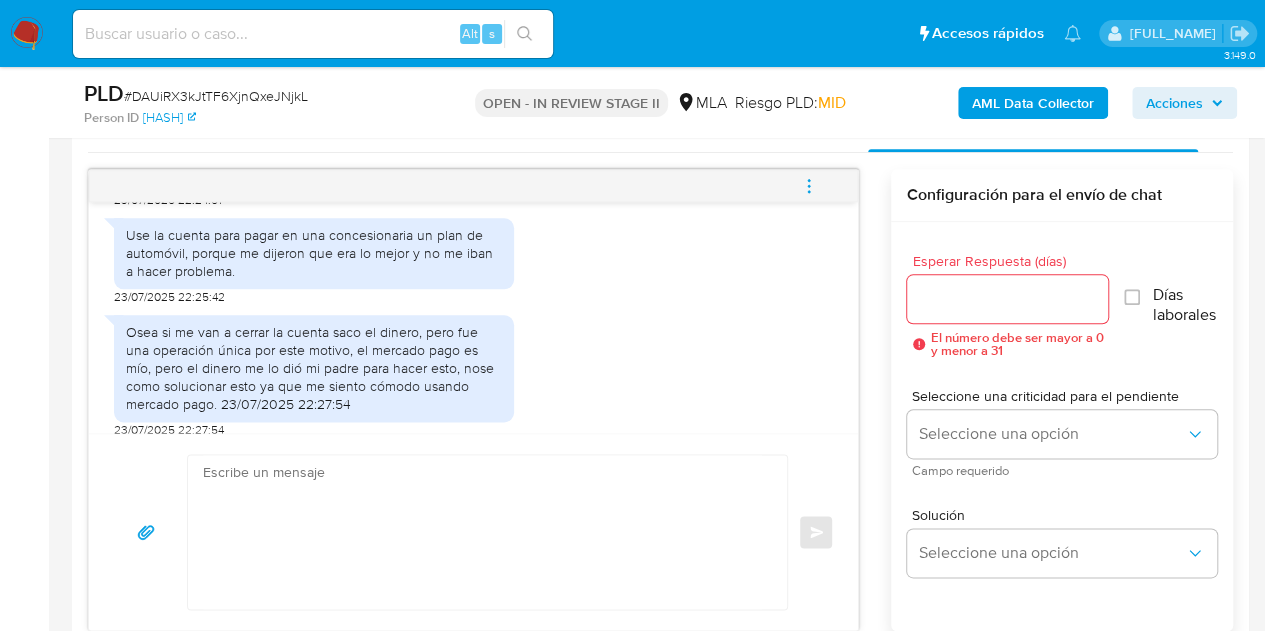 drag, startPoint x: 438, startPoint y: 391, endPoint x: 498, endPoint y: 379, distance: 61.188232 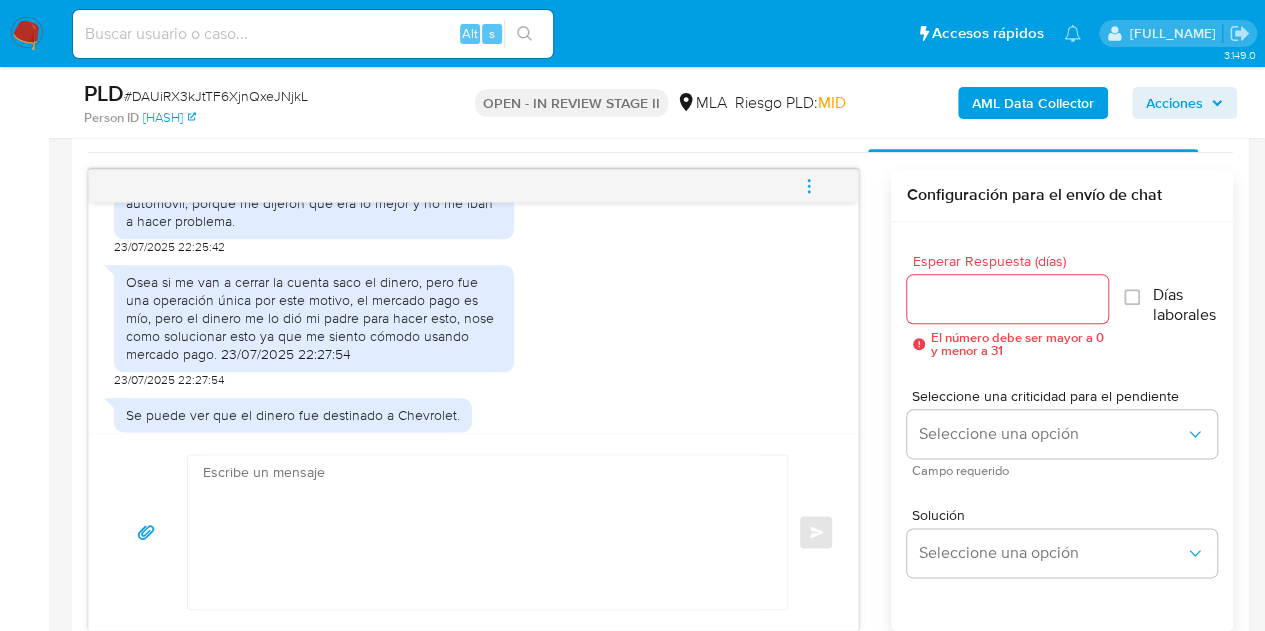 drag, startPoint x: 250, startPoint y: 323, endPoint x: 174, endPoint y: 280, distance: 87.32124 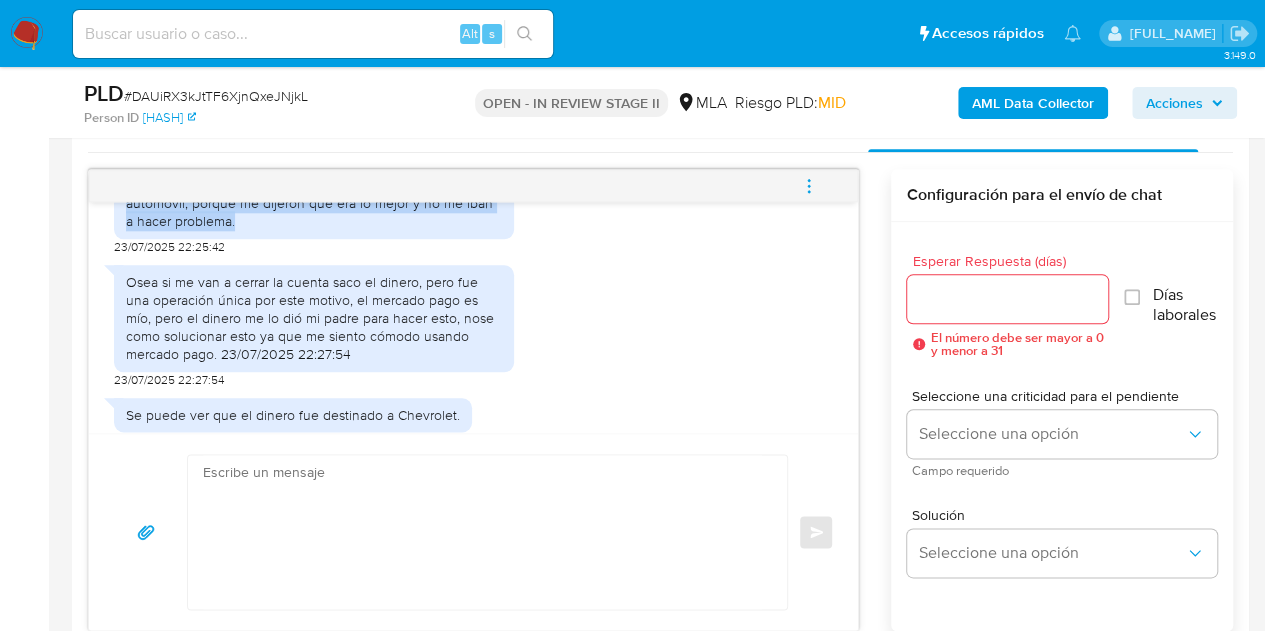 drag, startPoint x: 118, startPoint y: 239, endPoint x: 268, endPoint y: 287, distance: 157.49286 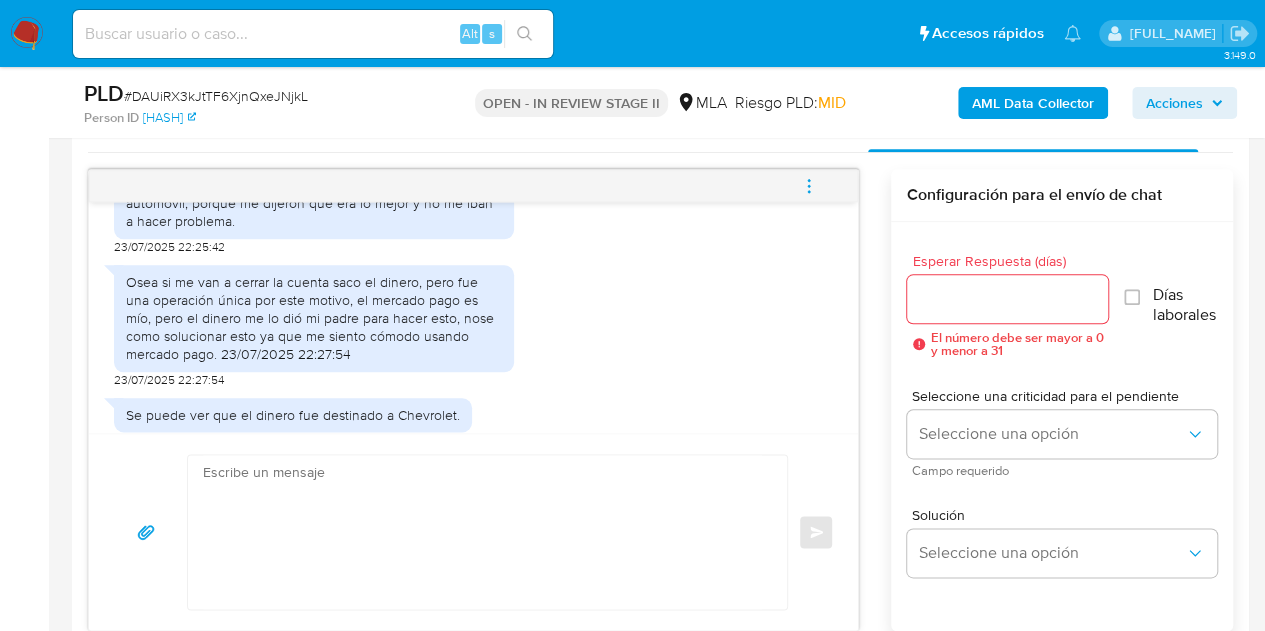 drag, startPoint x: 183, startPoint y: 335, endPoint x: 148, endPoint y: 341, distance: 35.510563 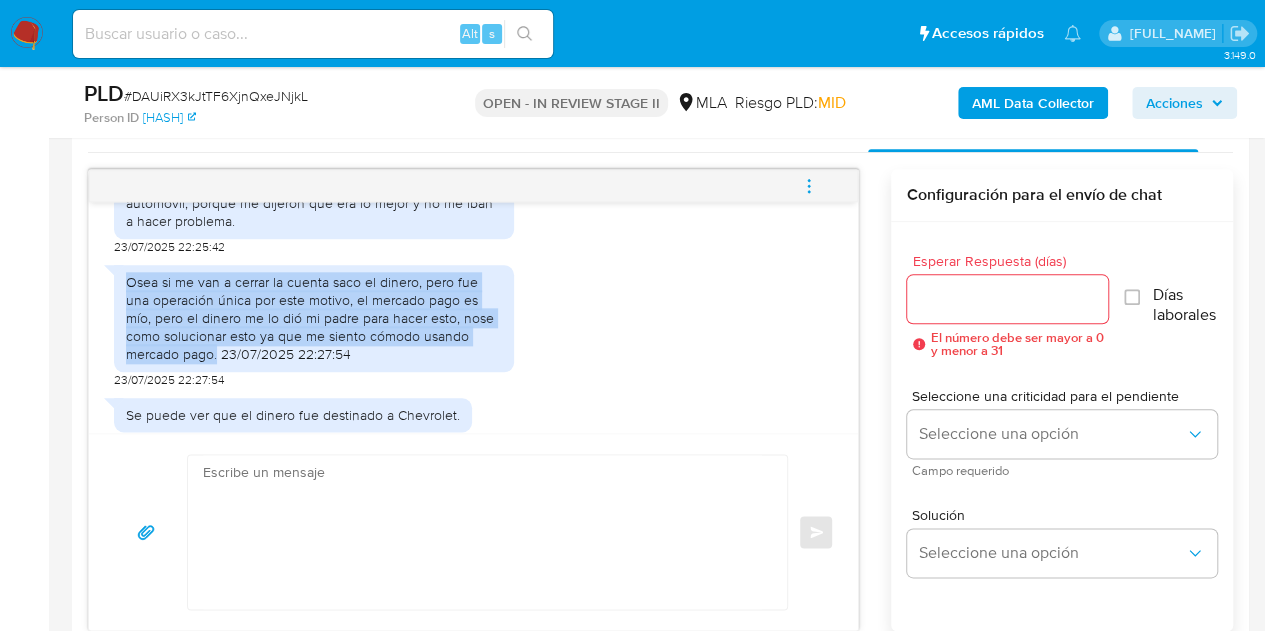 drag, startPoint x: 129, startPoint y: 338, endPoint x: 309, endPoint y: 399, distance: 190.05525 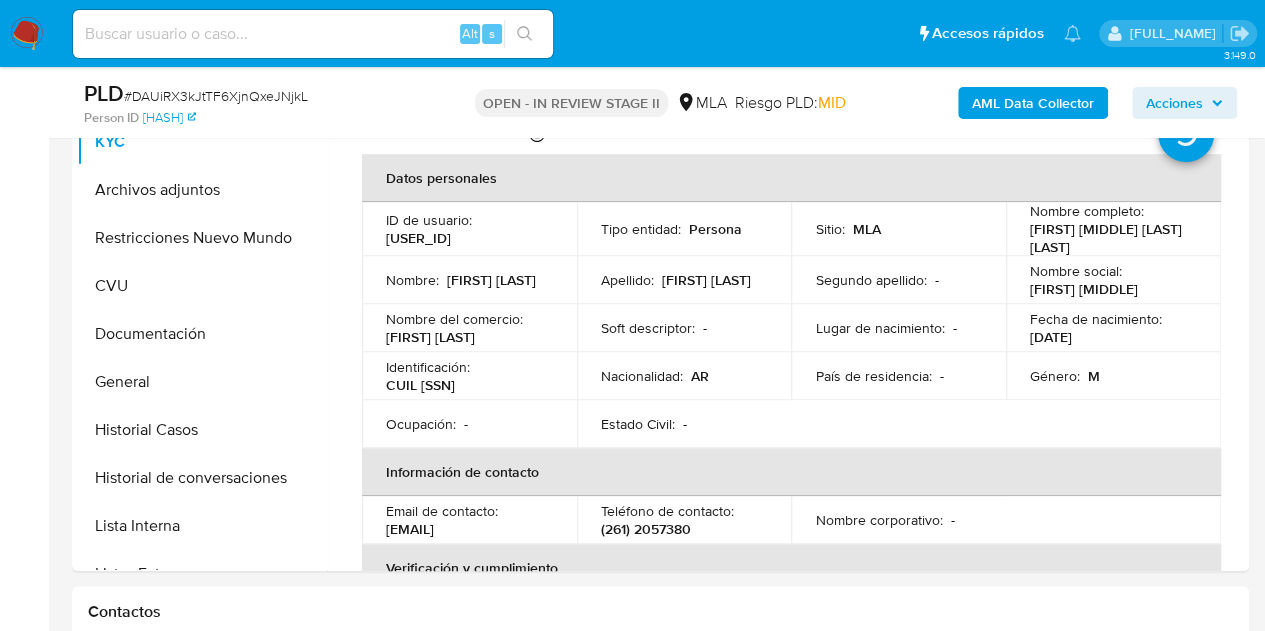 scroll, scrollTop: 385, scrollLeft: 0, axis: vertical 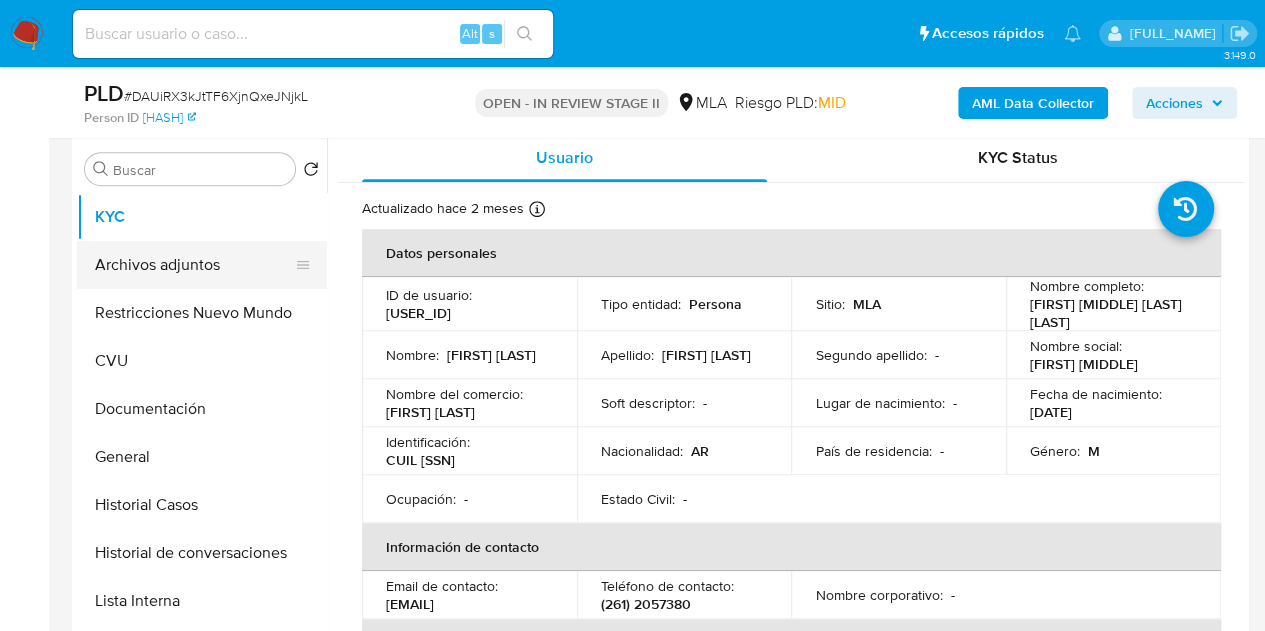 click on "Archivos adjuntos" at bounding box center [194, 265] 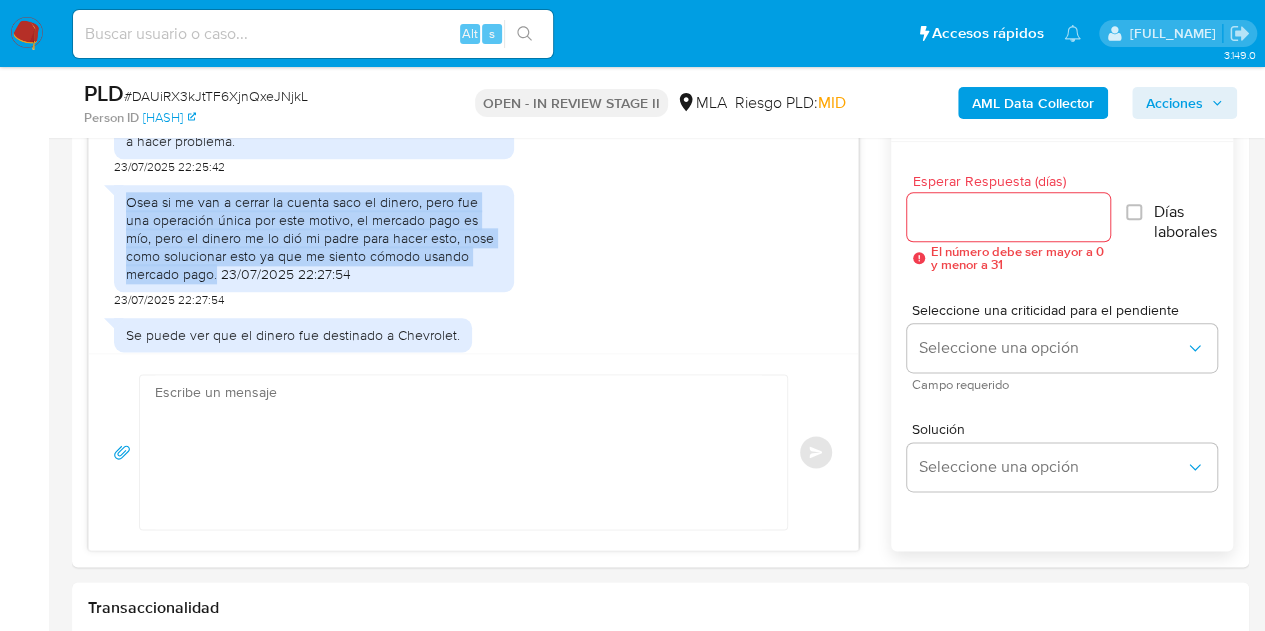 scroll, scrollTop: 1072, scrollLeft: 0, axis: vertical 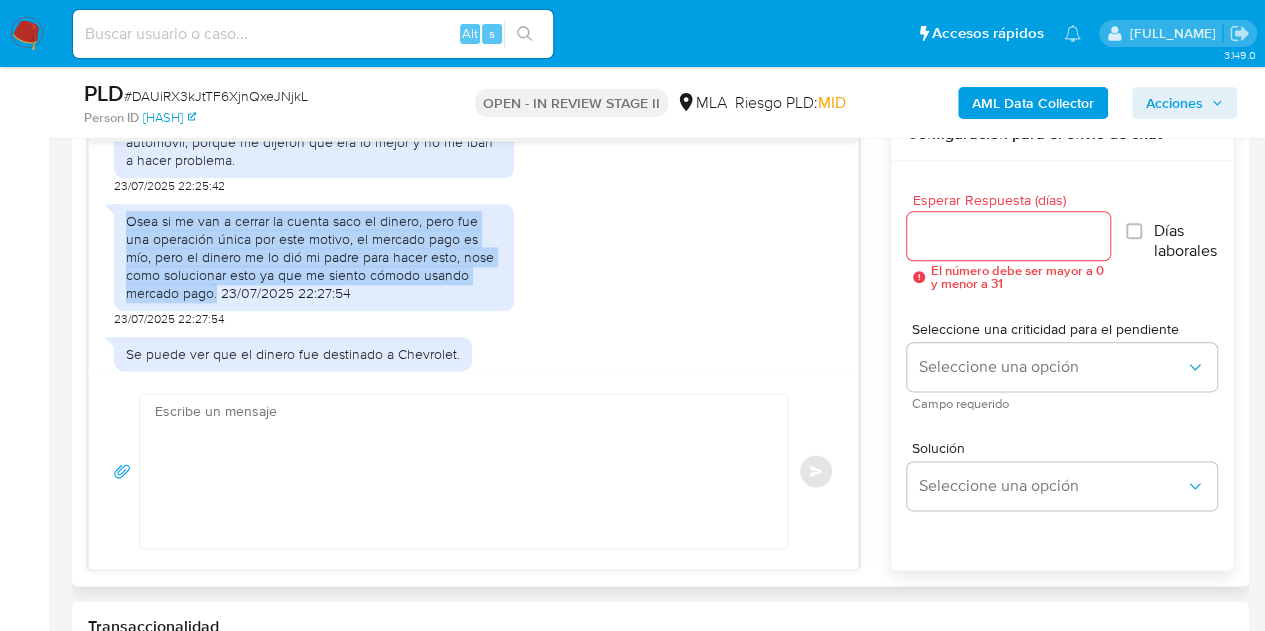 drag, startPoint x: 684, startPoint y: 341, endPoint x: 822, endPoint y: 301, distance: 143.6802 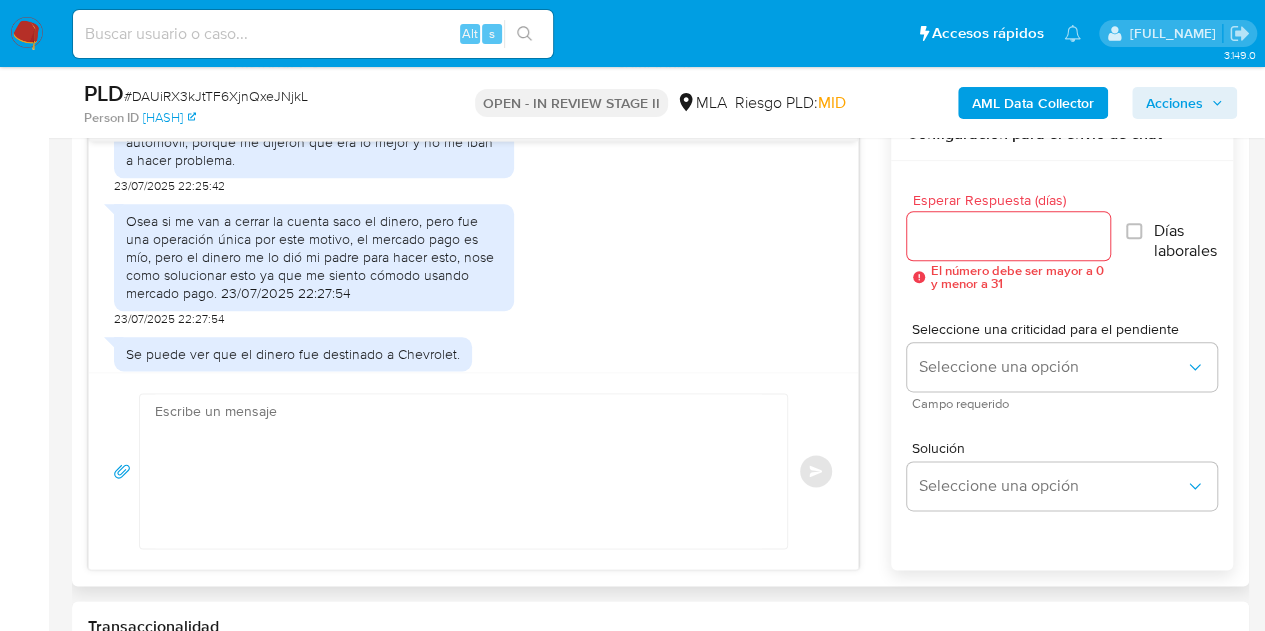 scroll, scrollTop: 2718, scrollLeft: 0, axis: vertical 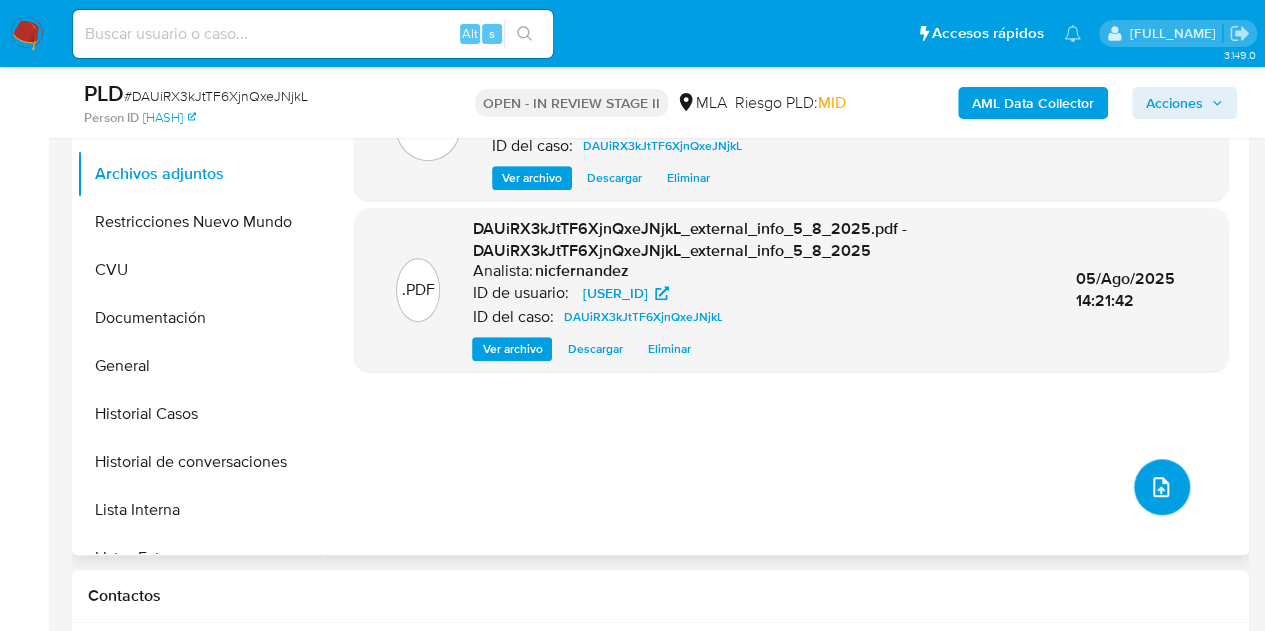 click 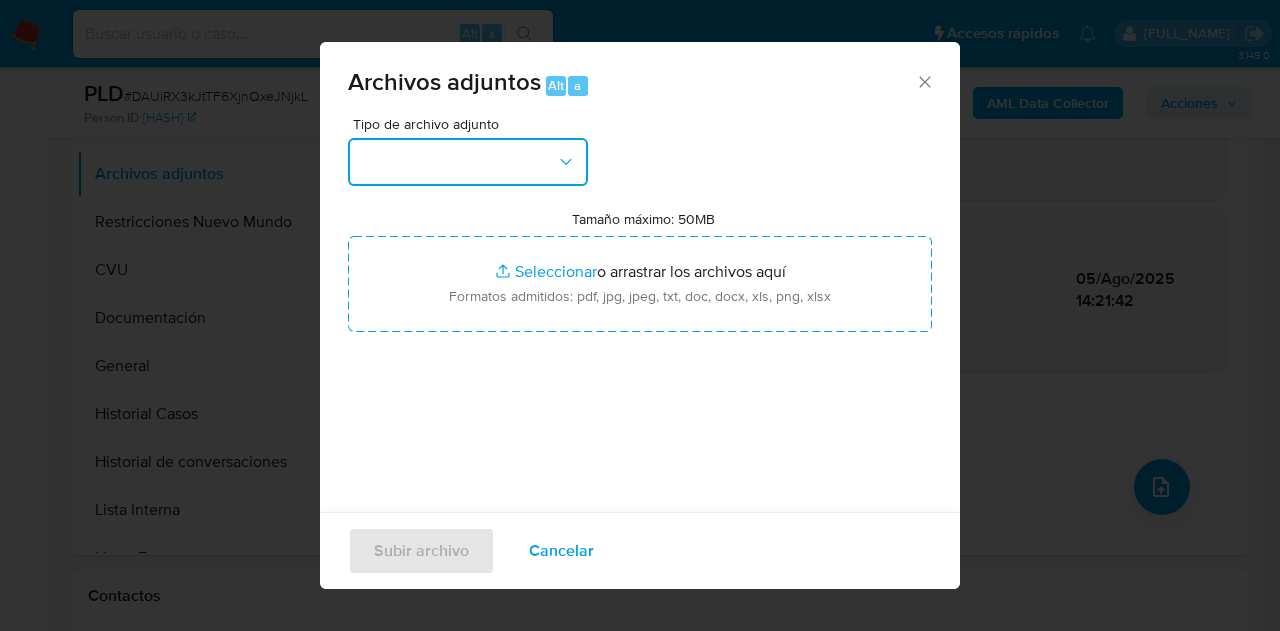 click 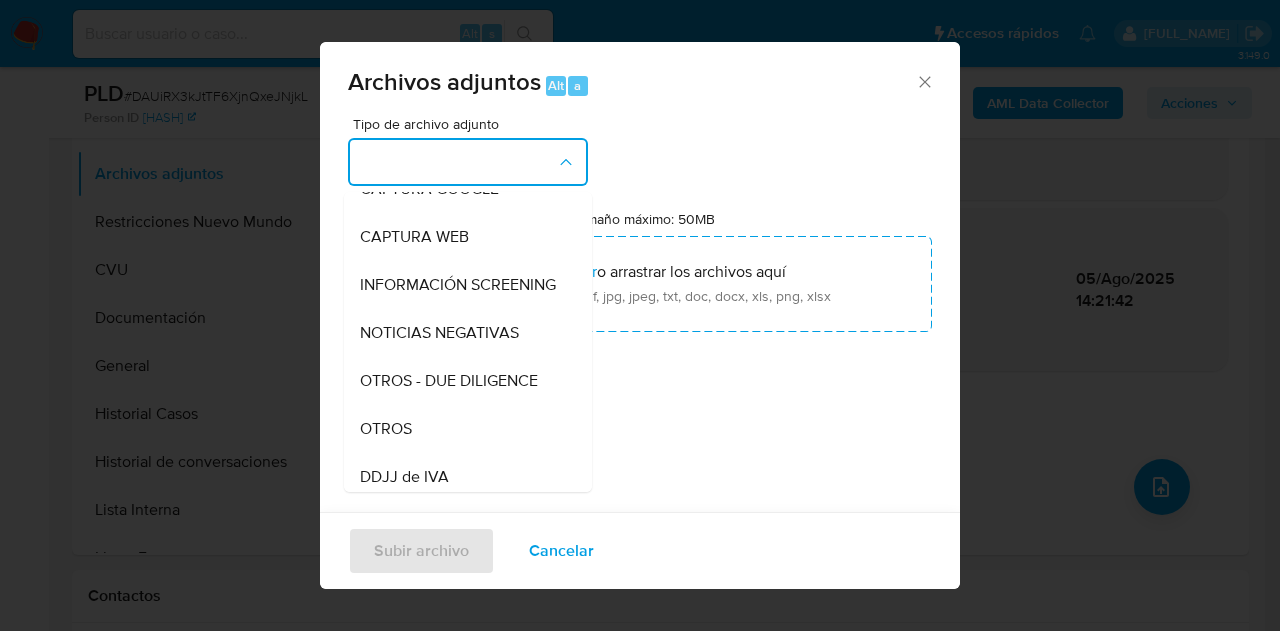 scroll, scrollTop: 233, scrollLeft: 0, axis: vertical 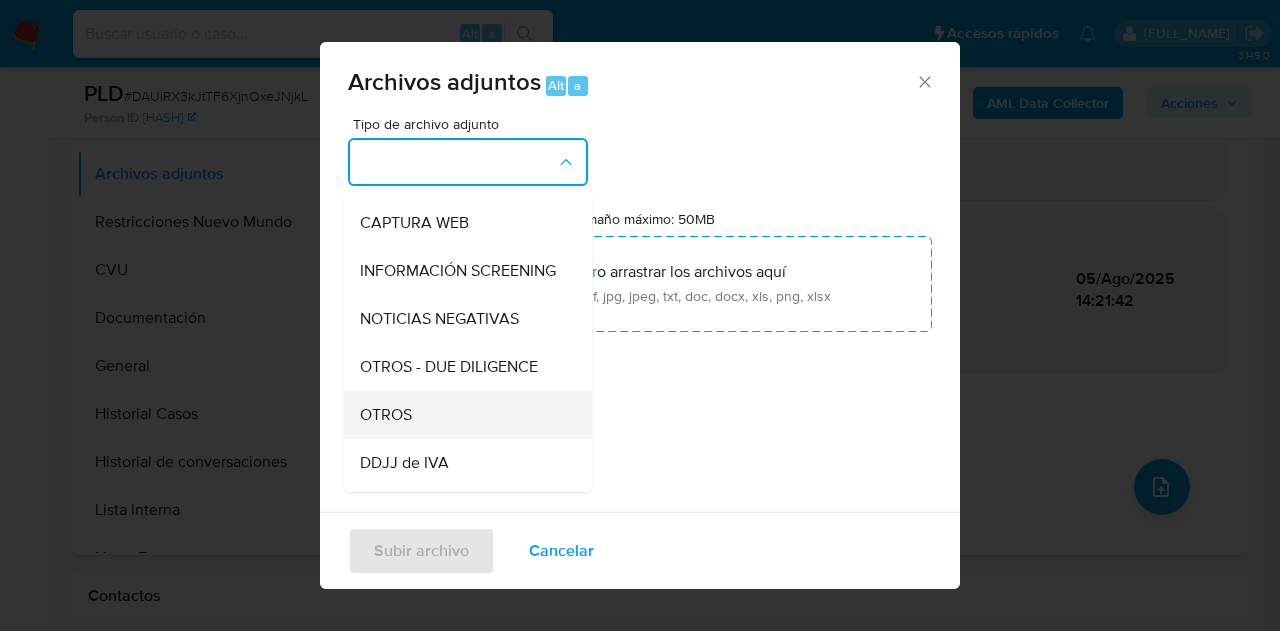 click on "OTROS" at bounding box center (462, 415) 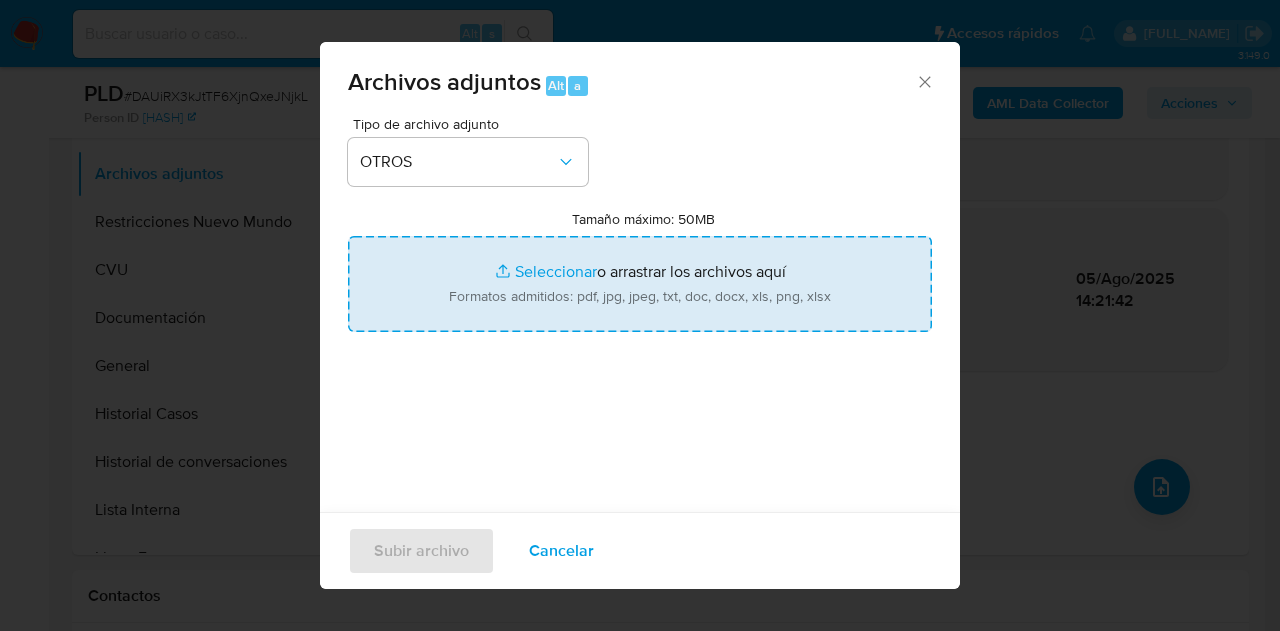 click on "Tamaño máximo: 50MB Seleccionar archivos" at bounding box center (640, 284) 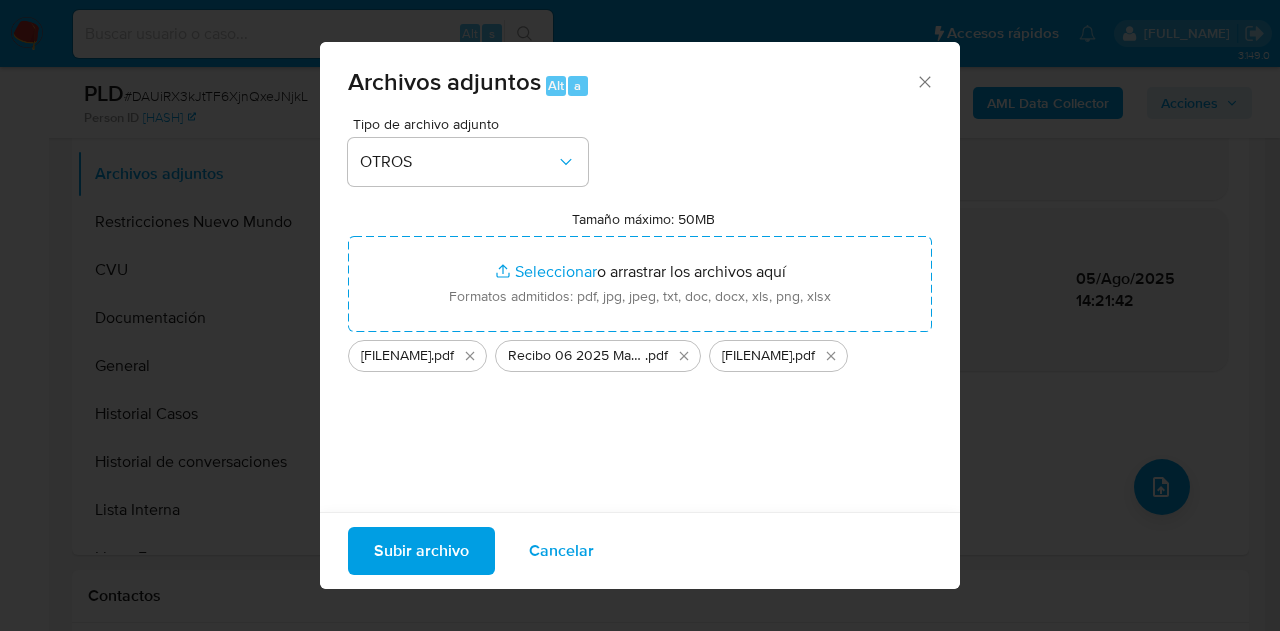 drag, startPoint x: 570, startPoint y: 276, endPoint x: 430, endPoint y: 550, distance: 307.69464 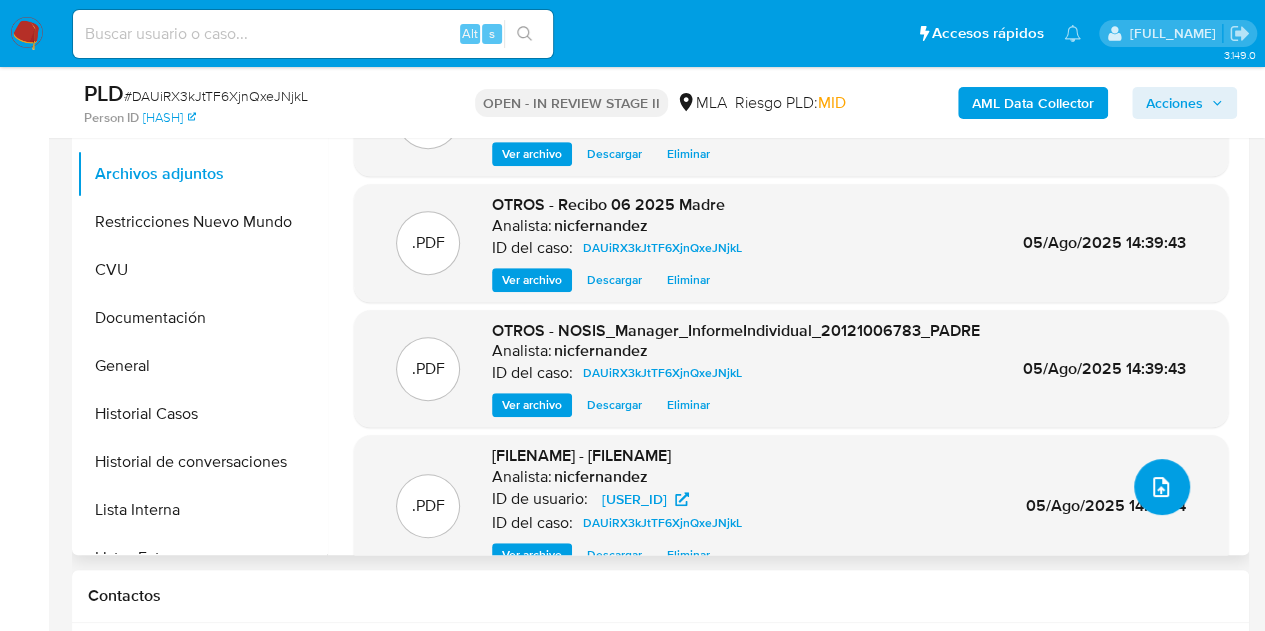 click 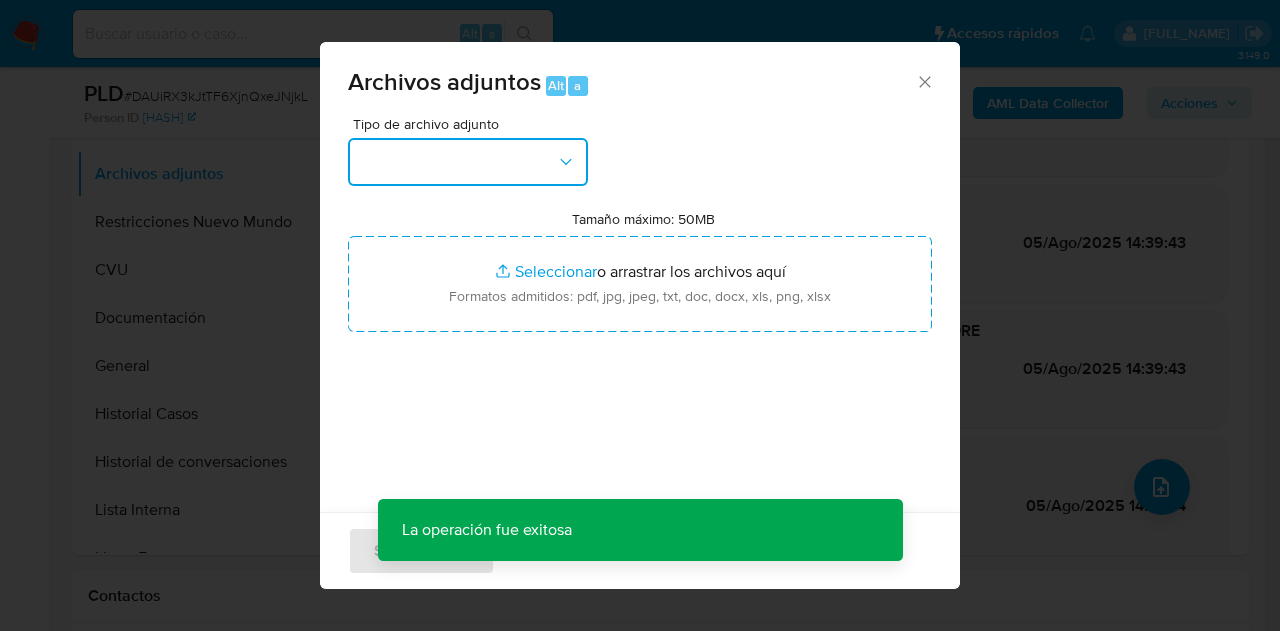 click at bounding box center (468, 162) 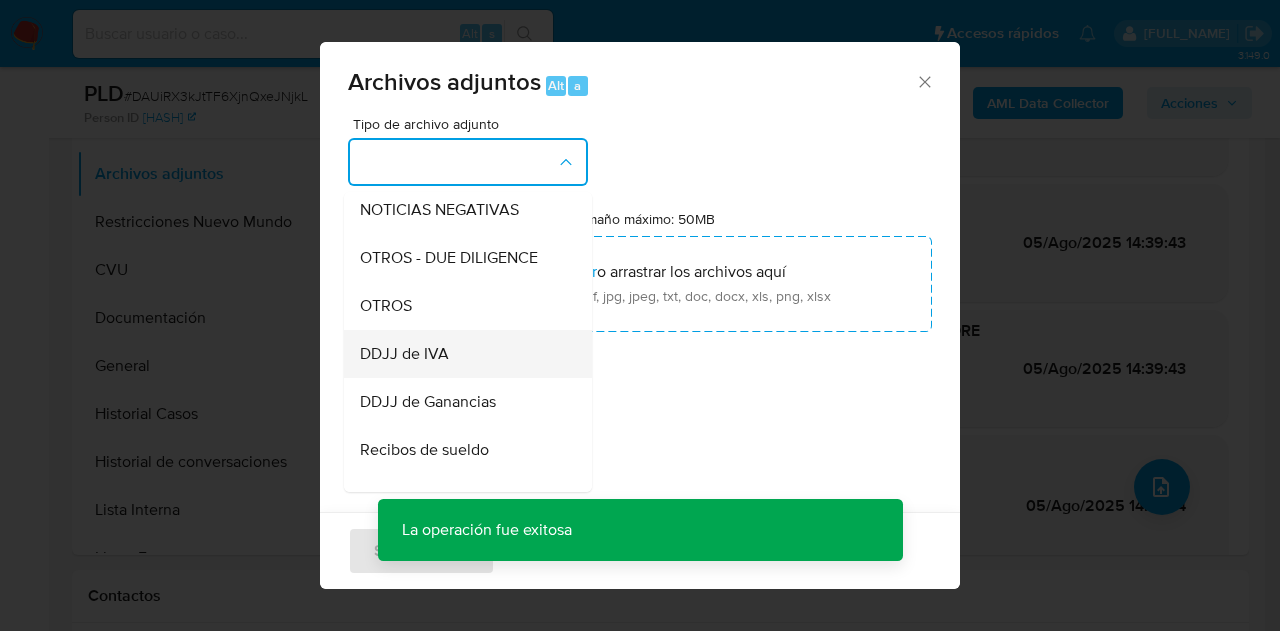 scroll, scrollTop: 350, scrollLeft: 0, axis: vertical 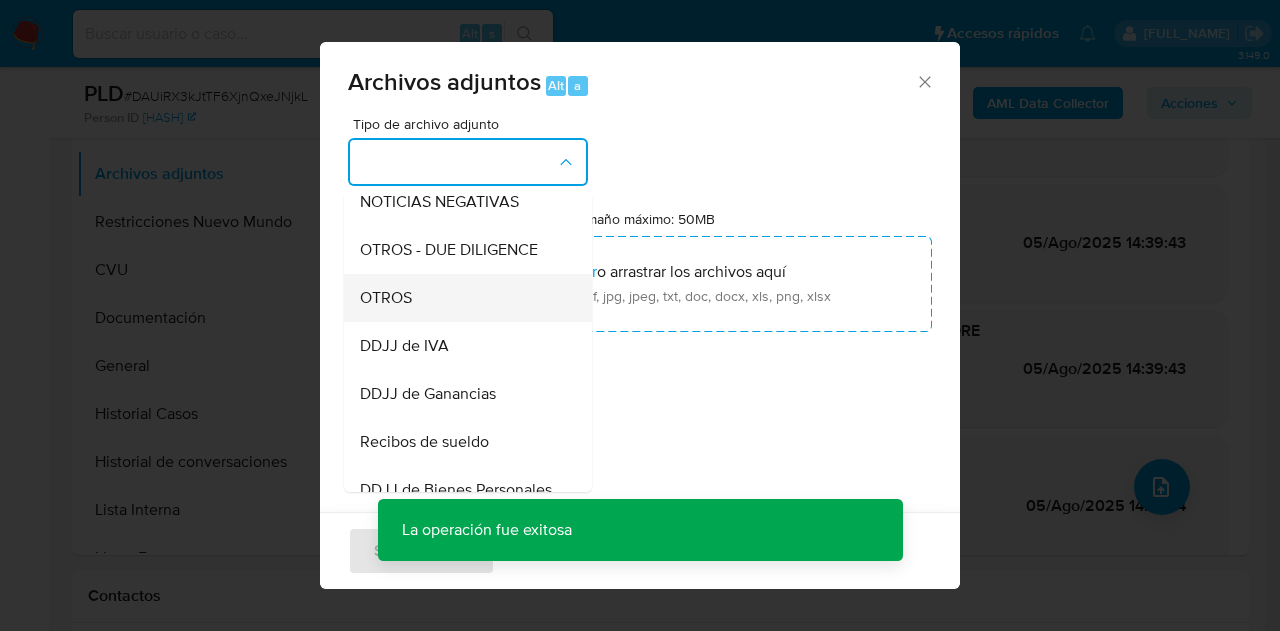 click on "OTROS" at bounding box center (462, 298) 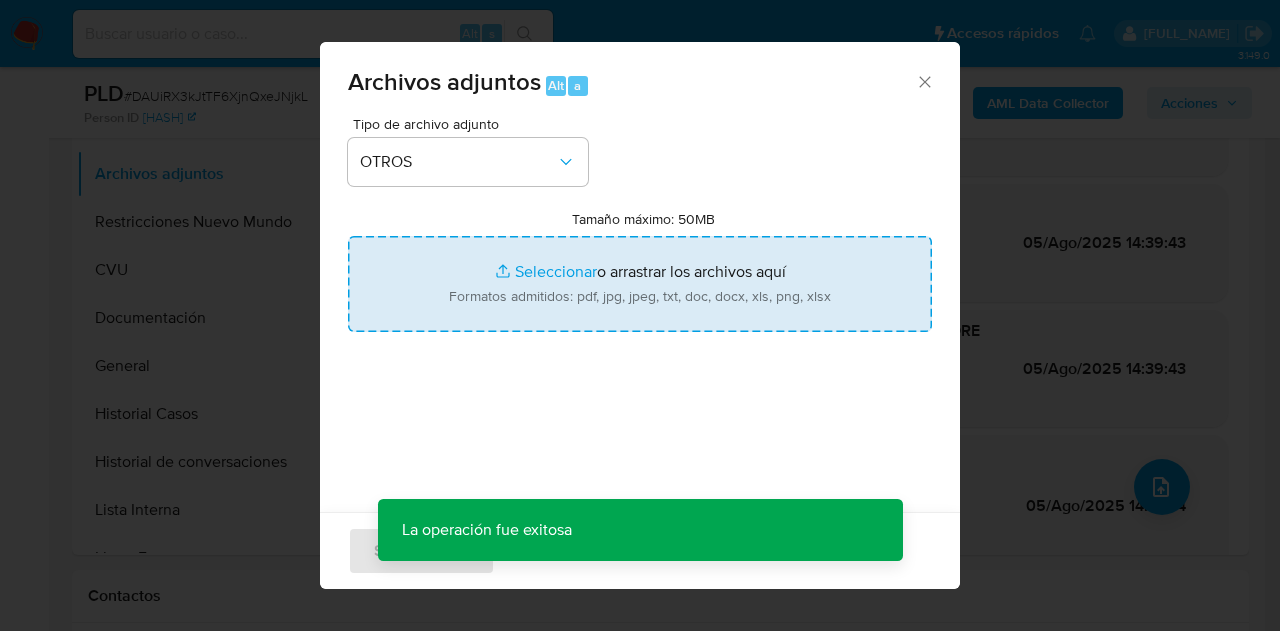 click on "Tamaño máximo: 50MB Seleccionar archivos" at bounding box center [640, 284] 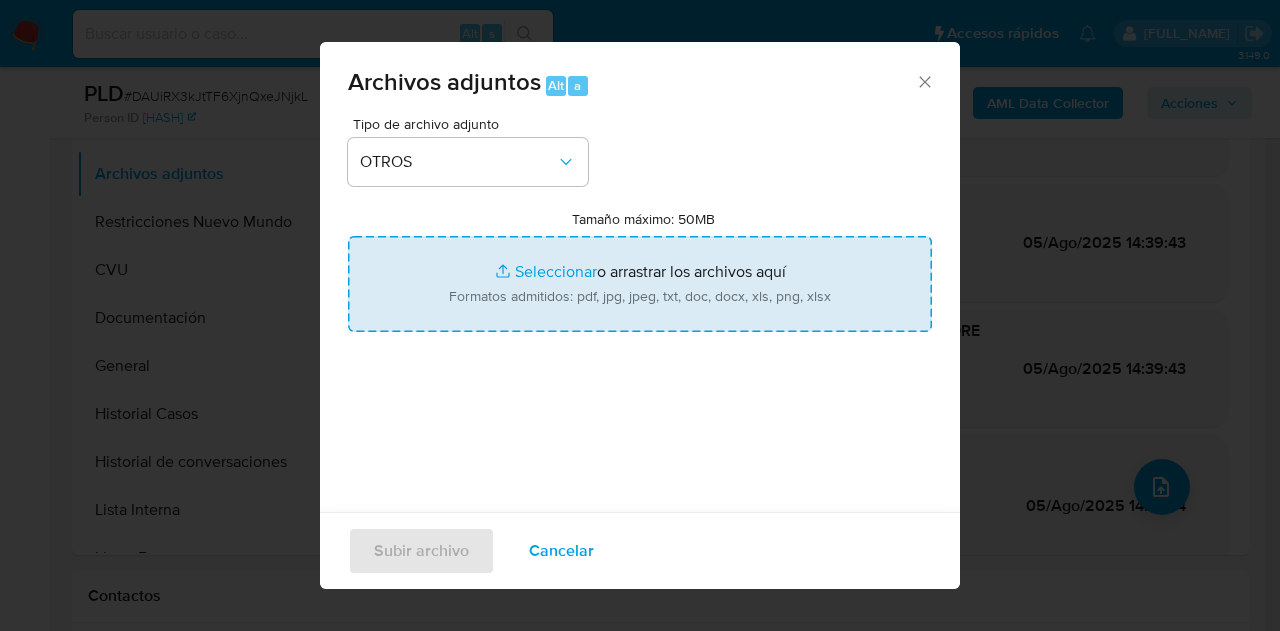 type on "C:\fakepath\Contrato de compraventa de vehiculo 2.jpg" 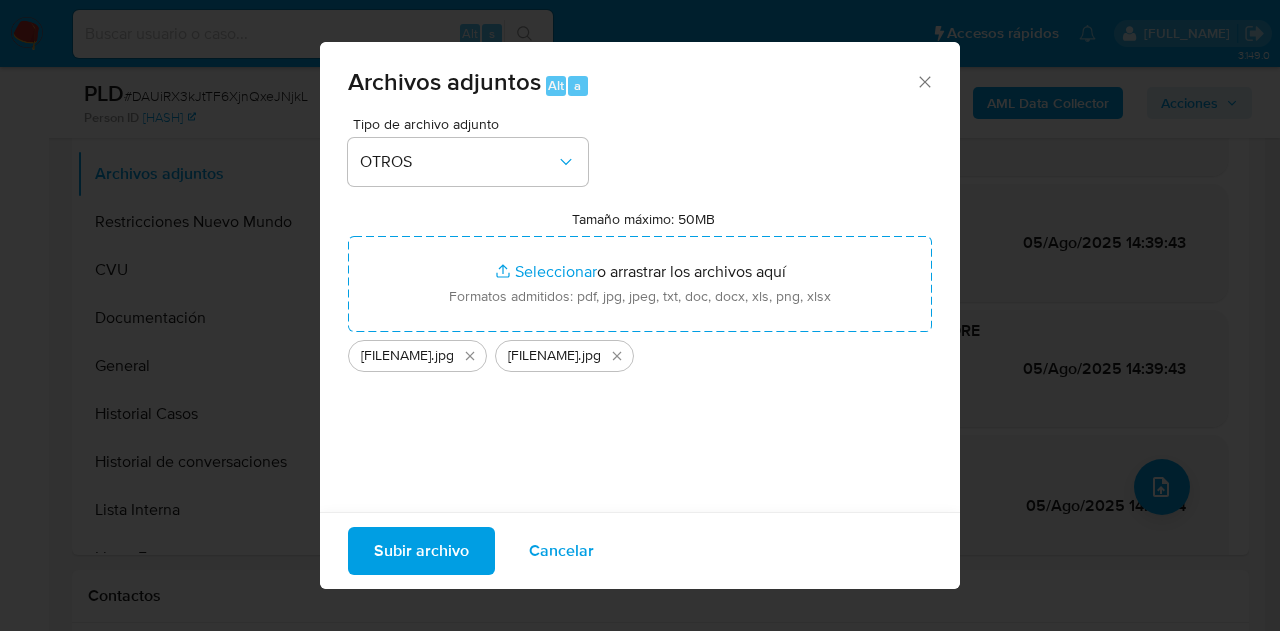 click on "Subir archivo" at bounding box center [421, 551] 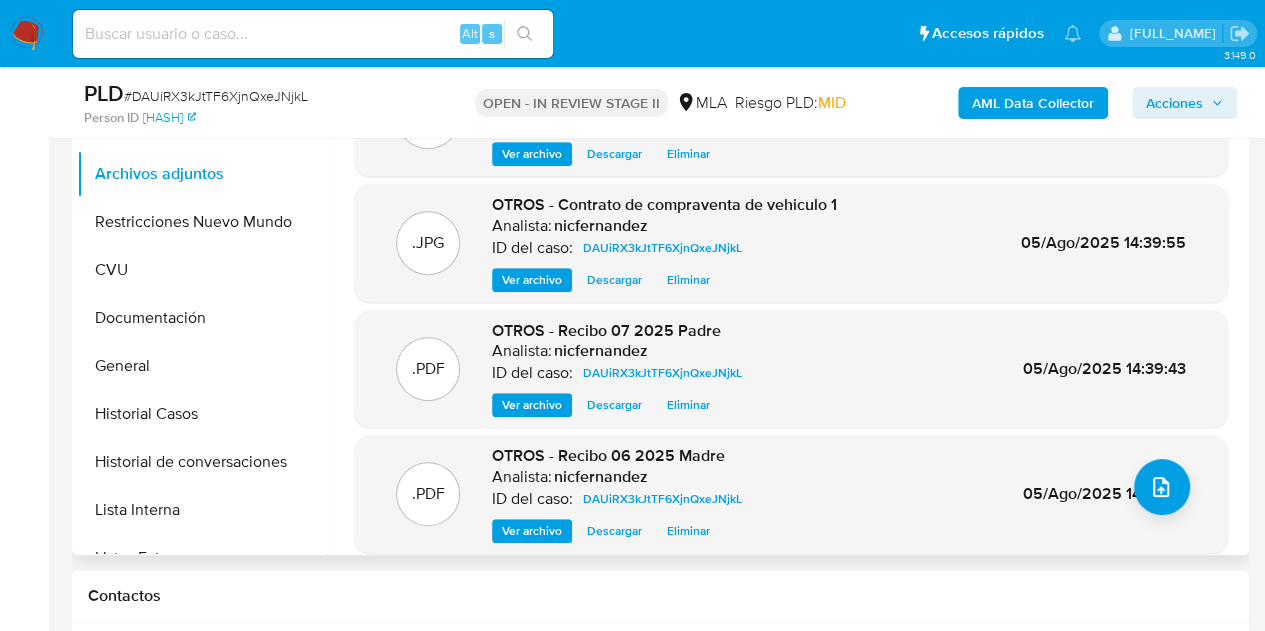 click on ".PDF OTROS - Recibo 07 2025 Padre Analista: nicfernandez ID del caso: DAUiRX3kJtTF6XjnQxeJNjkL Ver archivo Descargar Eliminar 05/Ago/2025 14:39:43" at bounding box center (791, 369) 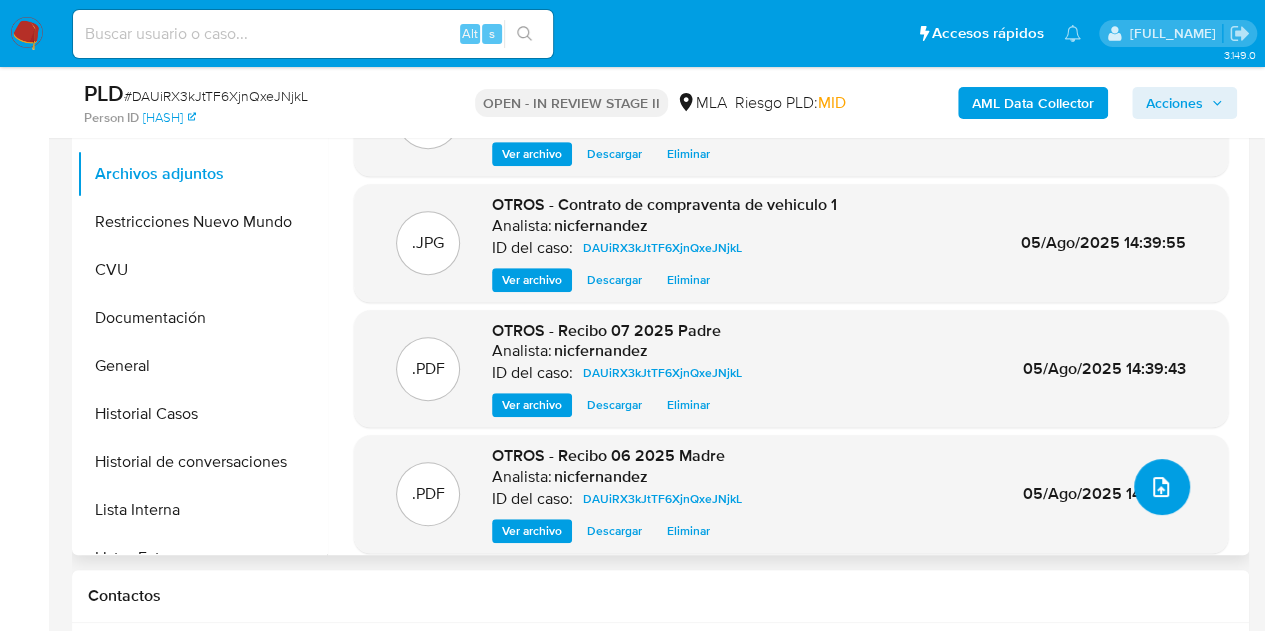 click 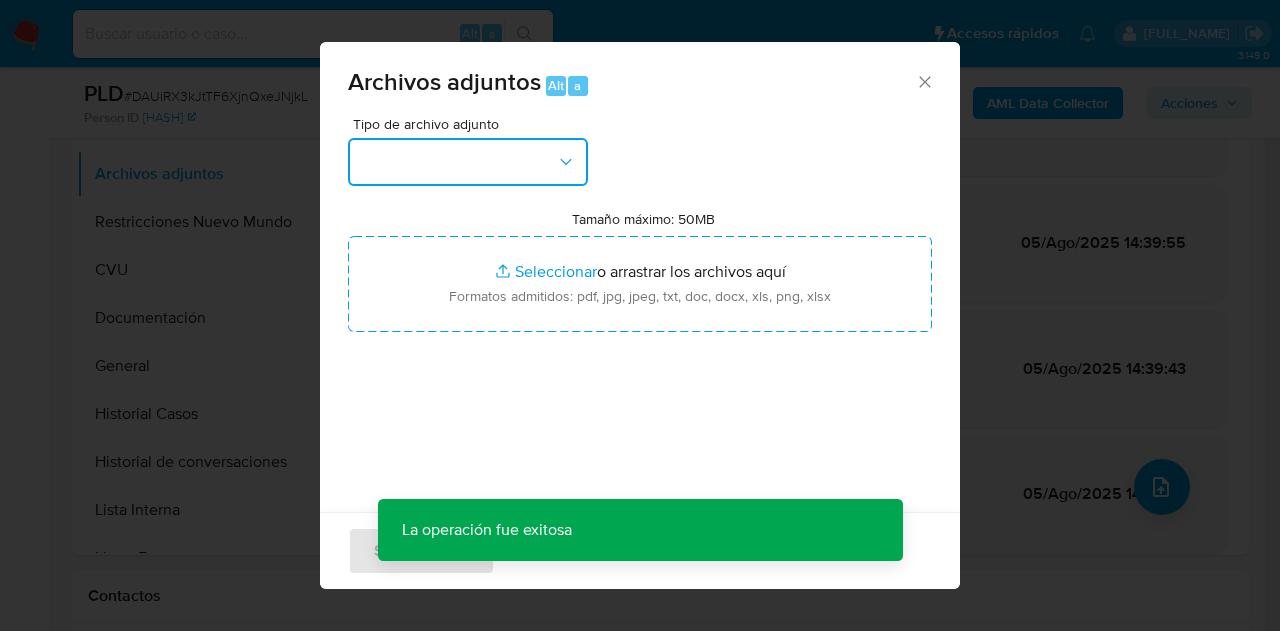 click at bounding box center [468, 162] 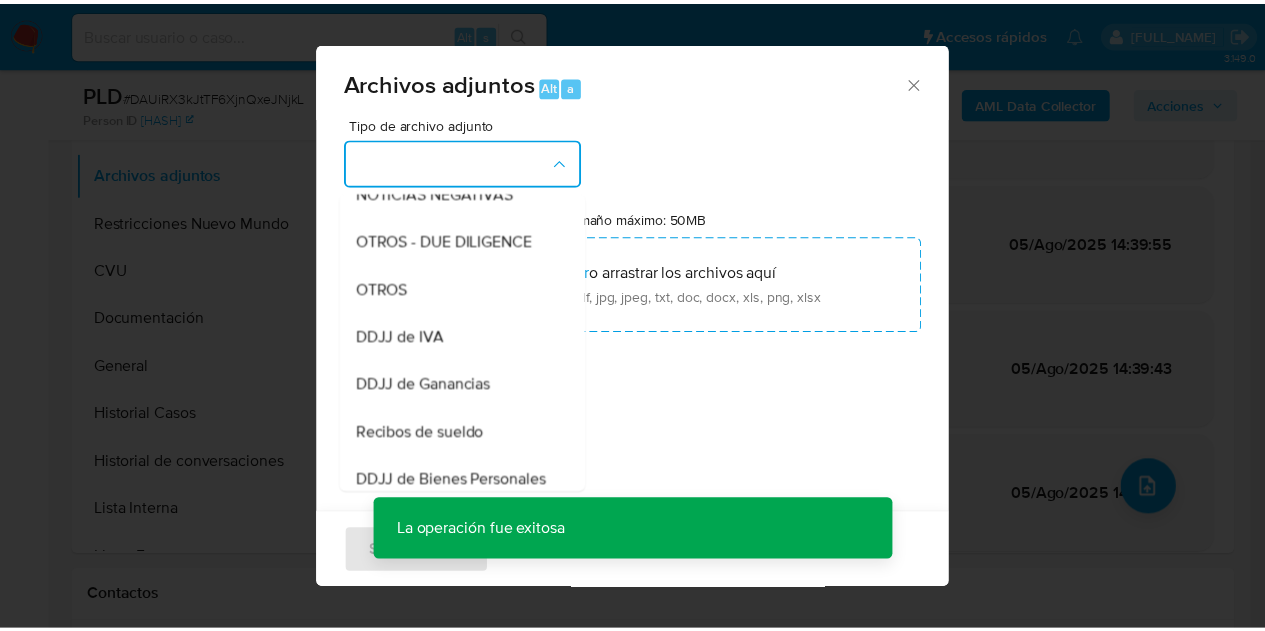 scroll, scrollTop: 415, scrollLeft: 0, axis: vertical 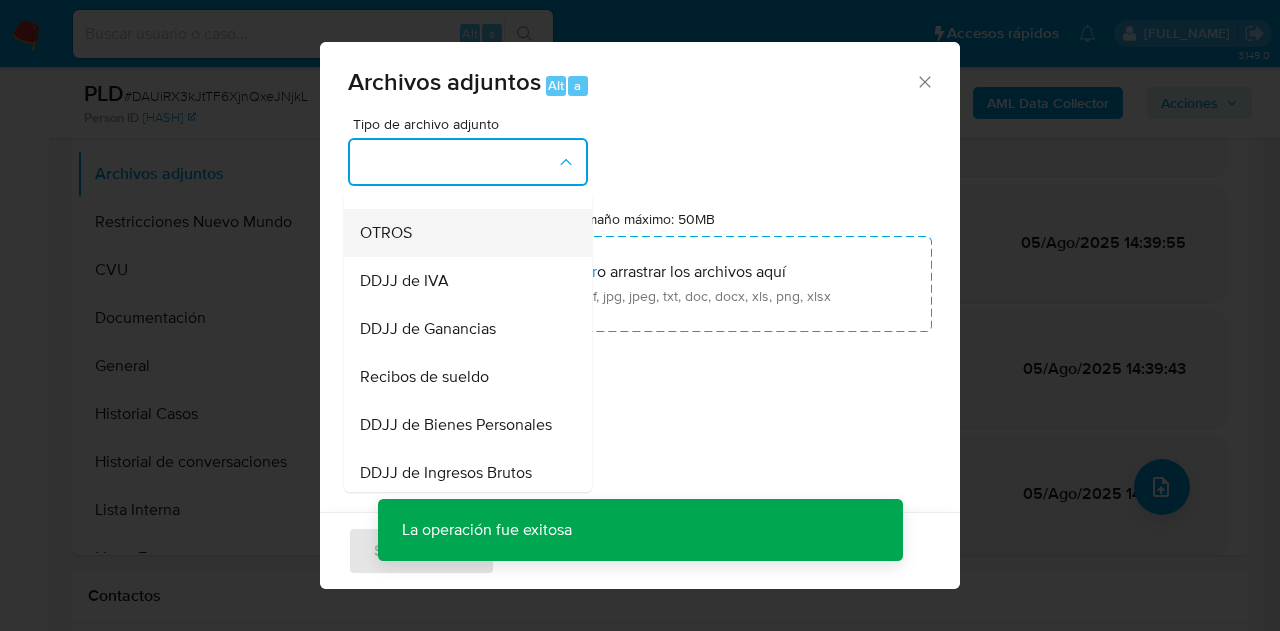 click on "OTROS" at bounding box center [462, 233] 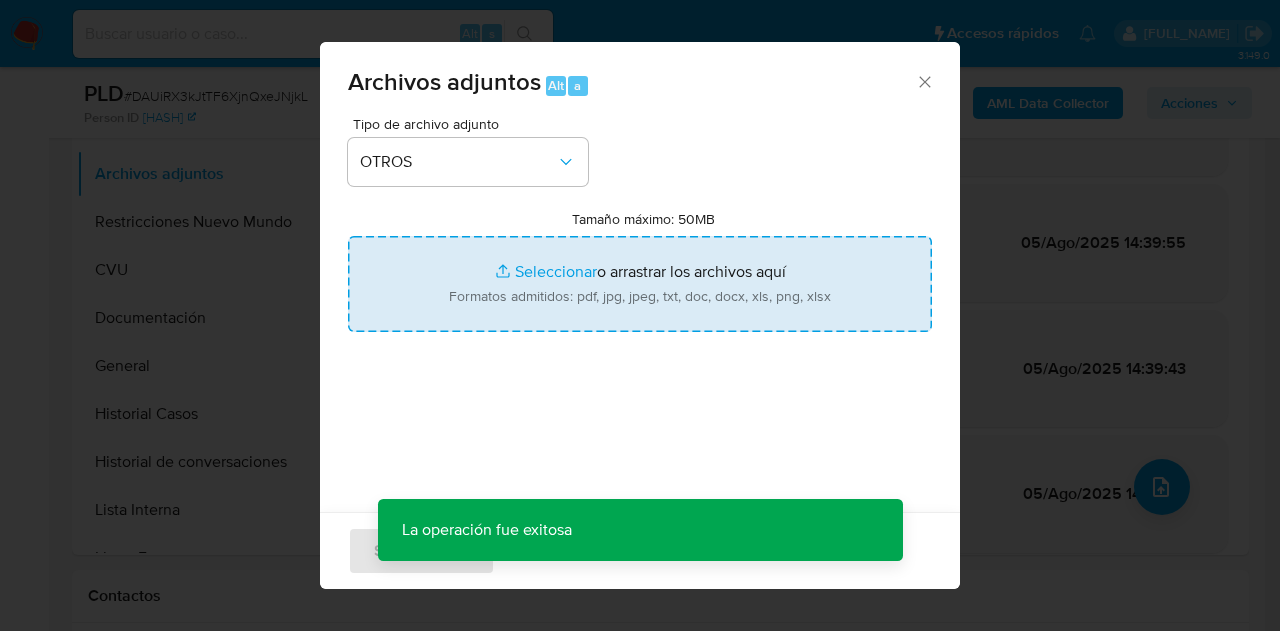 click on "Tamaño máximo: 50MB Seleccionar archivos" at bounding box center (640, 284) 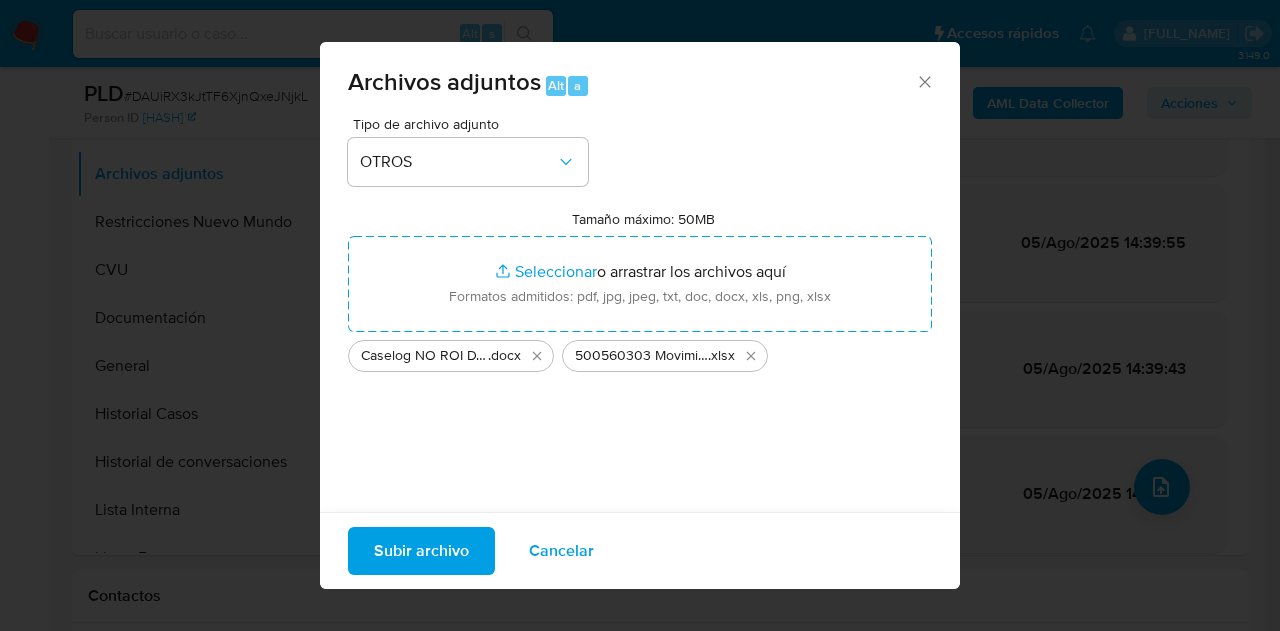 click on "Subir archivo" at bounding box center (421, 551) 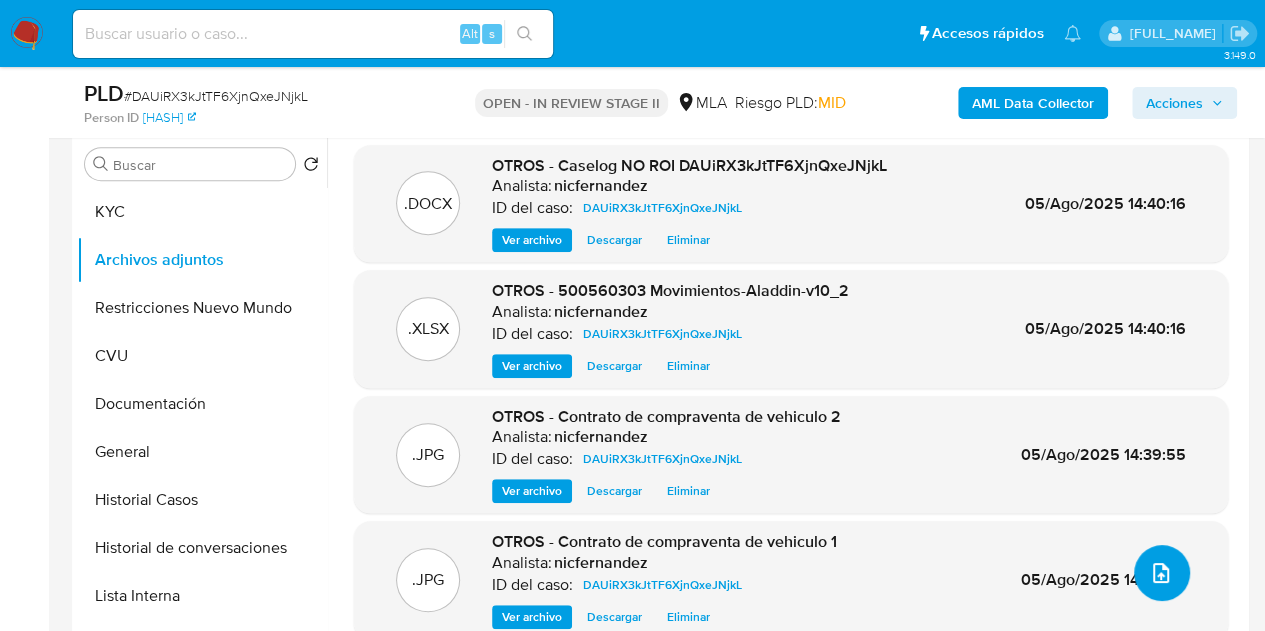 scroll, scrollTop: 362, scrollLeft: 0, axis: vertical 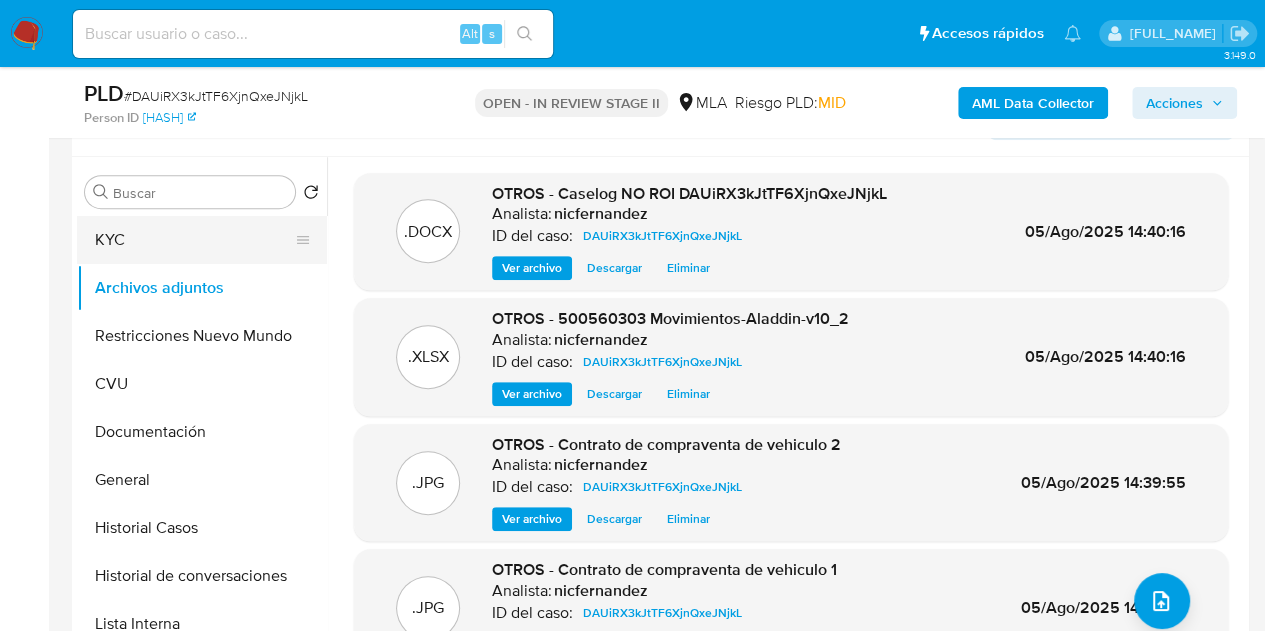 click on "KYC" at bounding box center [194, 240] 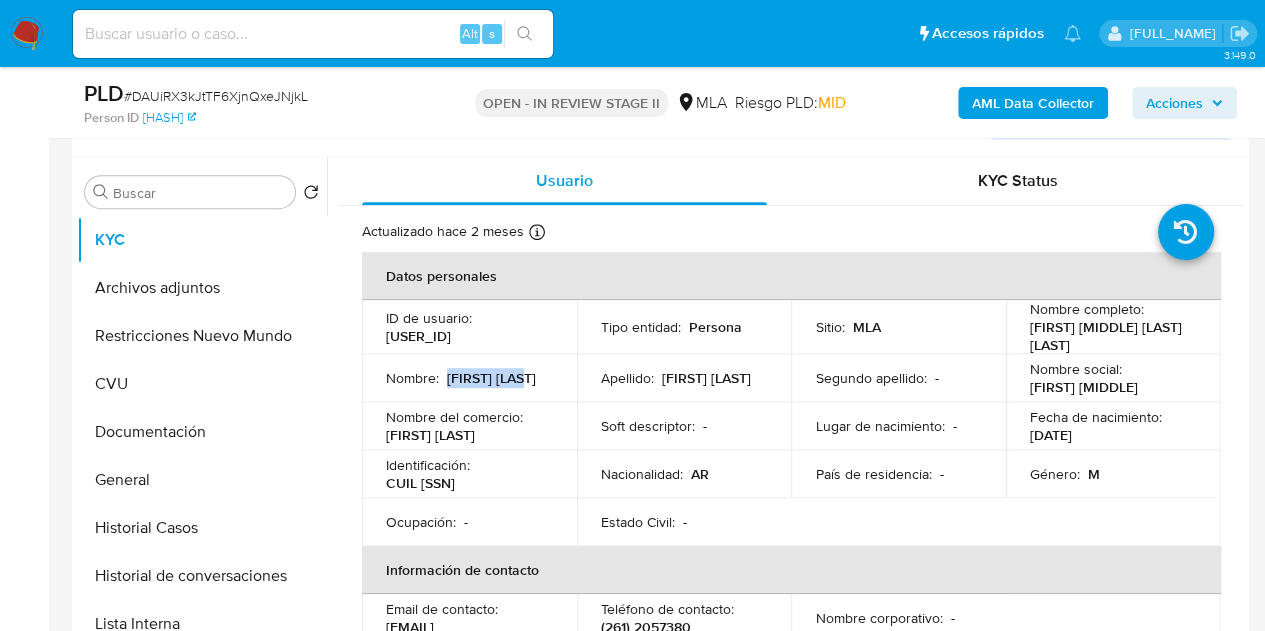 drag, startPoint x: 453, startPoint y: 383, endPoint x: 532, endPoint y: 385, distance: 79.025314 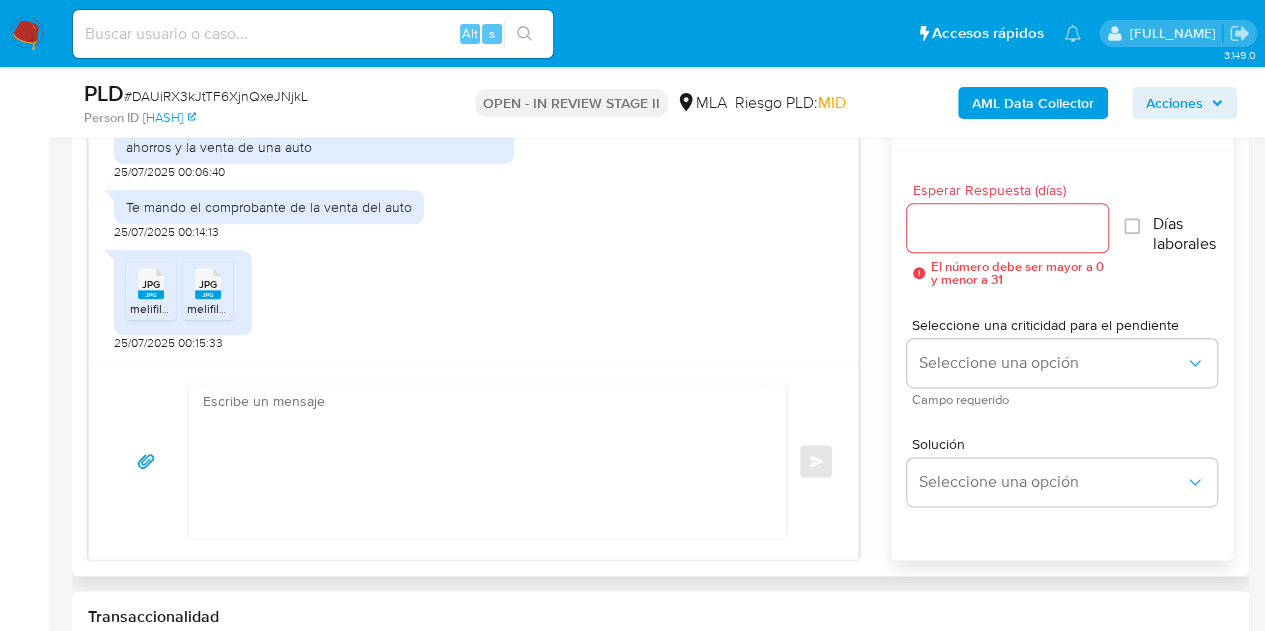 scroll, scrollTop: 1086, scrollLeft: 0, axis: vertical 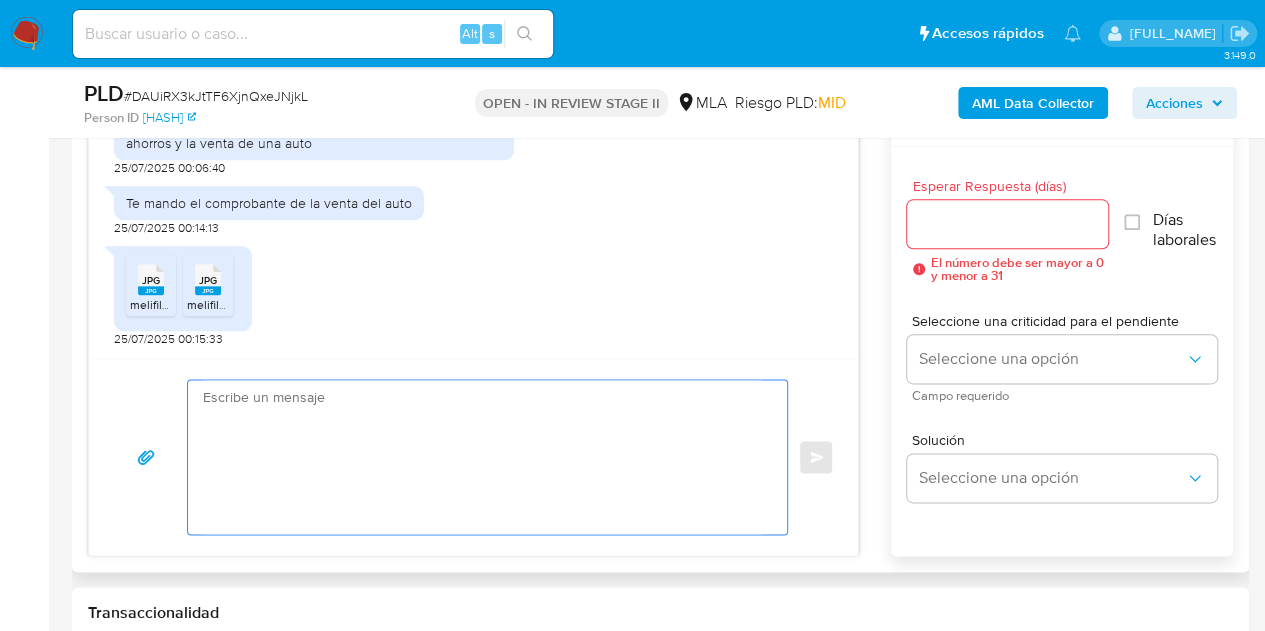 click at bounding box center (482, 457) 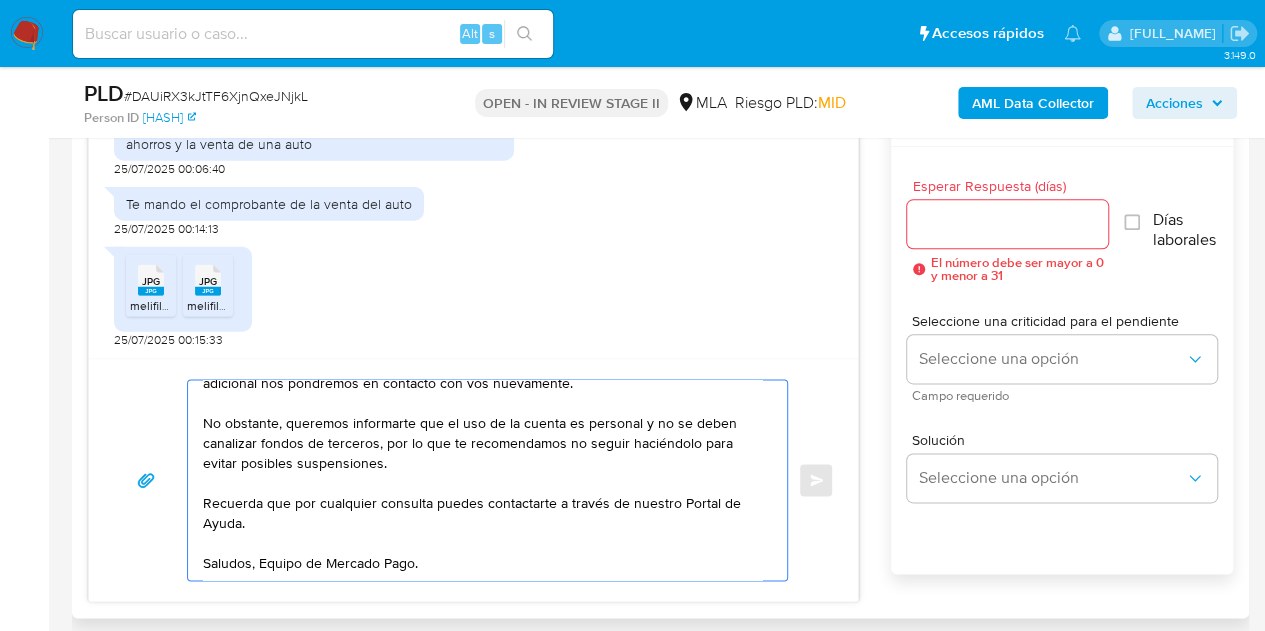 scroll, scrollTop: 0, scrollLeft: 0, axis: both 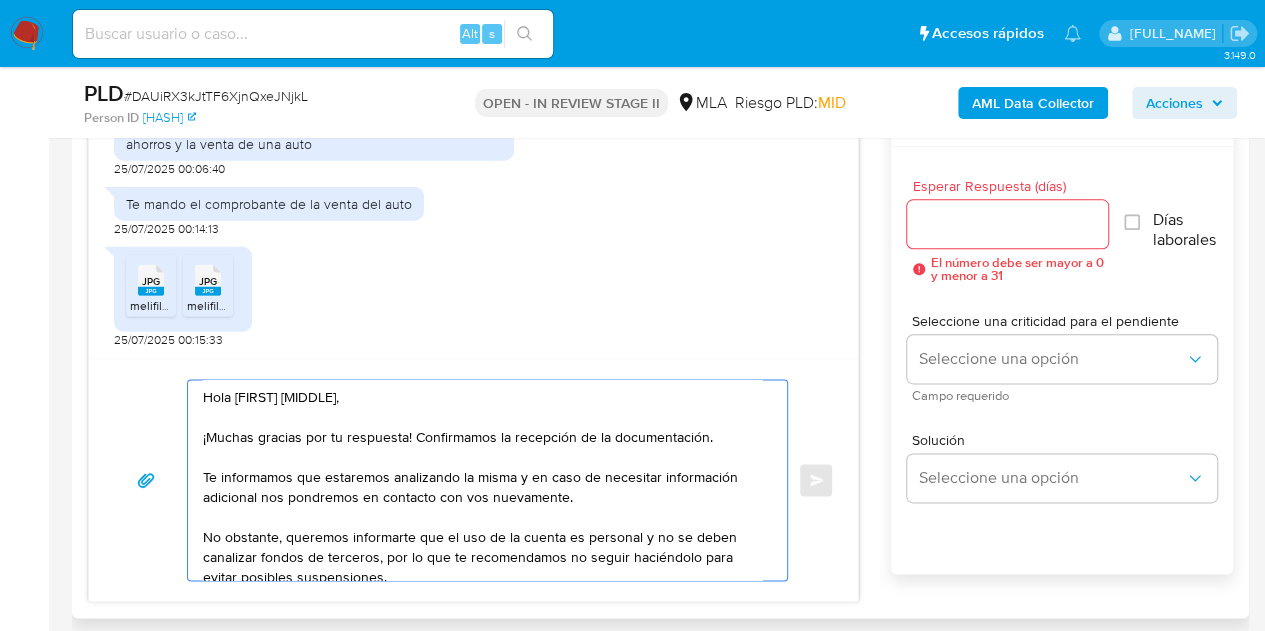 type on "Hola Matías Renzo,
¡Muchas gracias por tu respuesta! Confirmamos la recepción de la documentación.
Te informamos que estaremos analizando la misma y en caso de necesitar información adicional nos pondremos en contacto con vos nuevamente.
No obstante, queremos informarte que el uso de la cuenta es personal y no se deben canalizar fondos de terceros, por lo que te recomendamos no seguir haciéndolo para evitar posibles suspensiones.
Recuerda que por cualquier consulta puedes contactarte a través de nuestro Portal de Ayuda.
Saludos, Equipo de Mercado Pago." 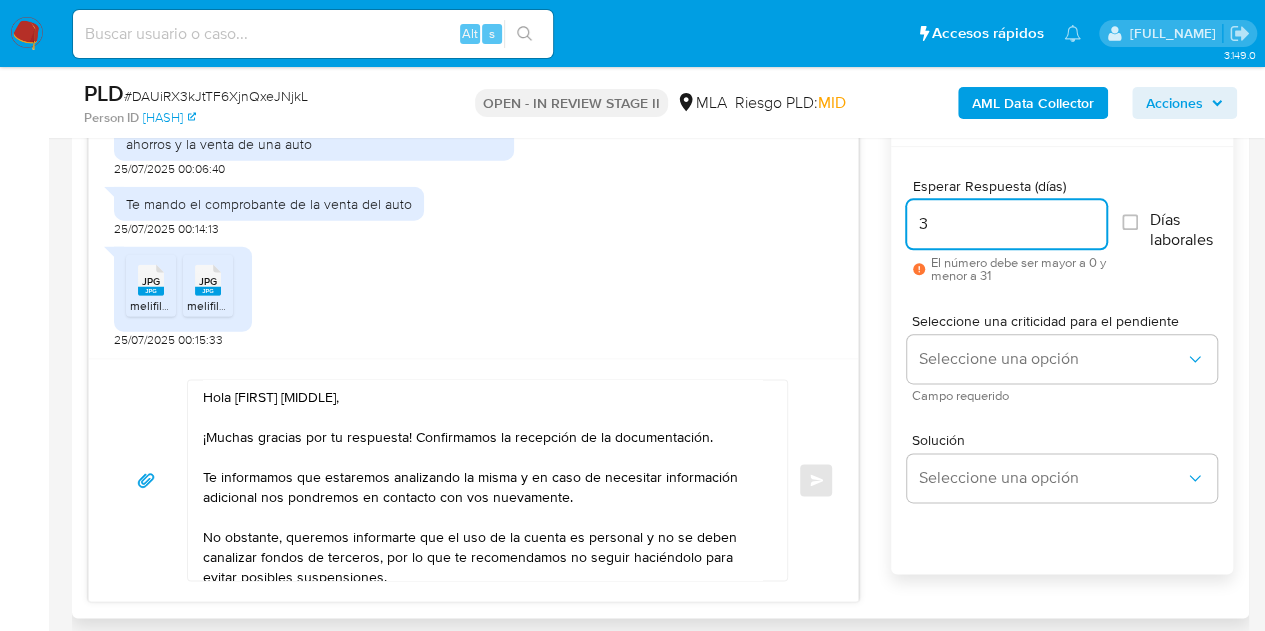 drag, startPoint x: 956, startPoint y: 229, endPoint x: 856, endPoint y: 213, distance: 101.27191 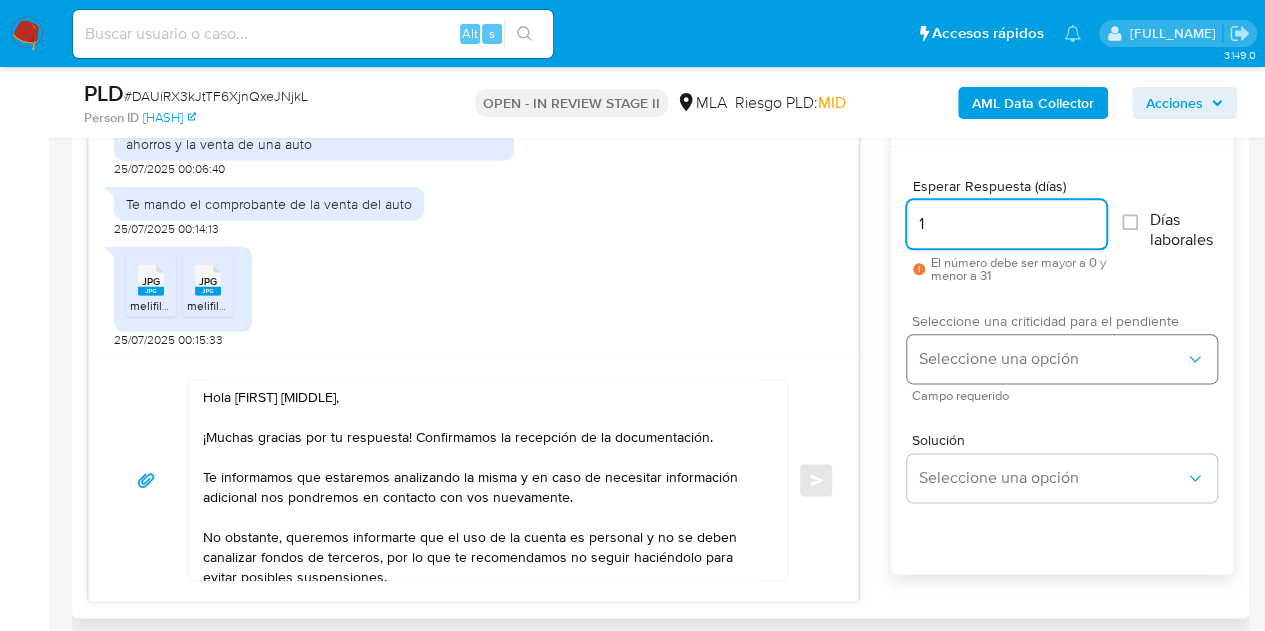 type on "1" 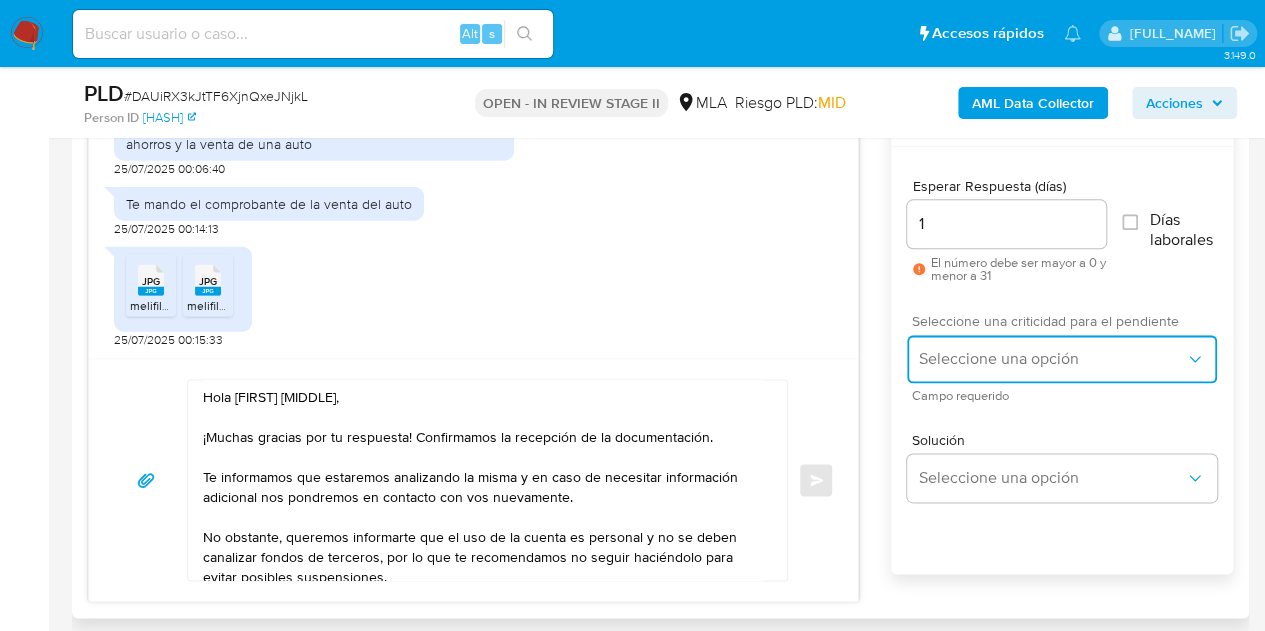 click on "Seleccione una opción" at bounding box center [1052, 359] 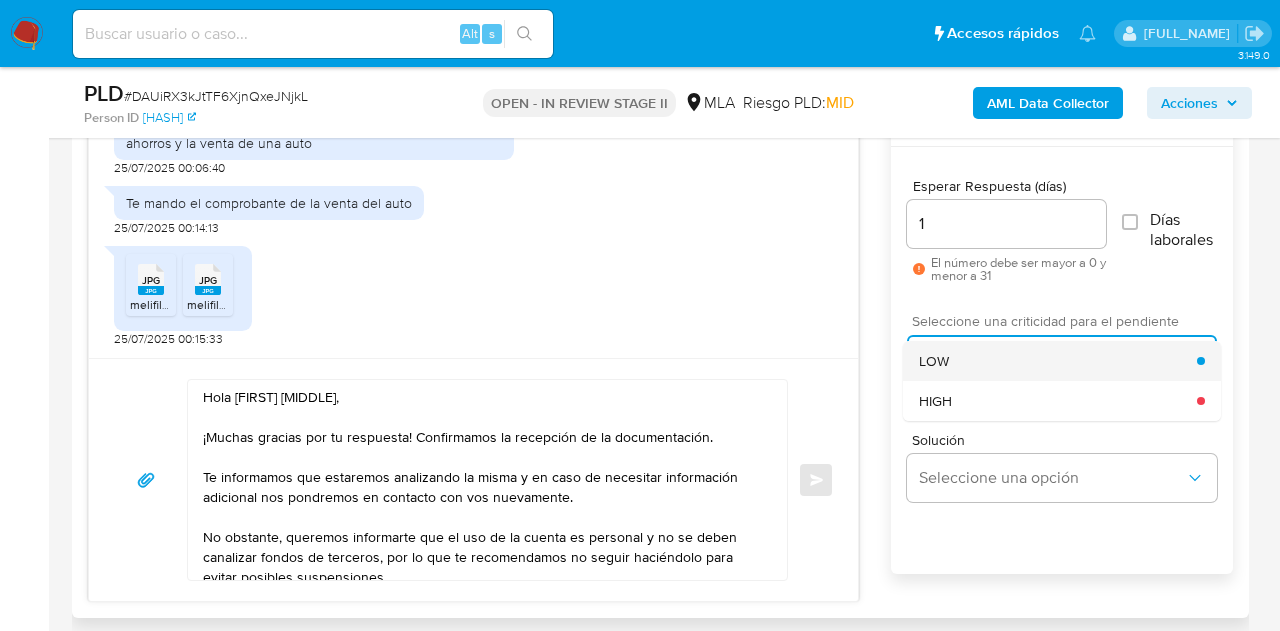 click on "LOW" at bounding box center [1058, 361] 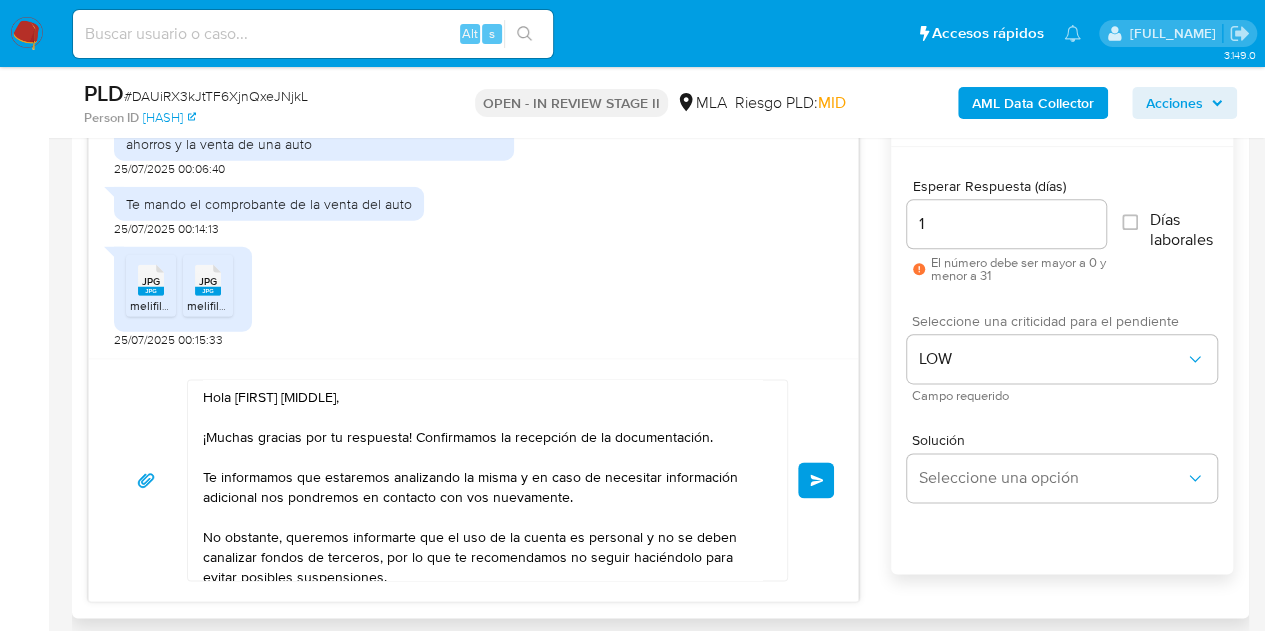 click on "Esperar Respuesta (días) 1 El número debe ser mayor a 0 y menor a 31 Días laborales Seleccione una criticidad para el pendiente LOW Campo requerido Solución Seleccione una opción" at bounding box center [1062, 387] 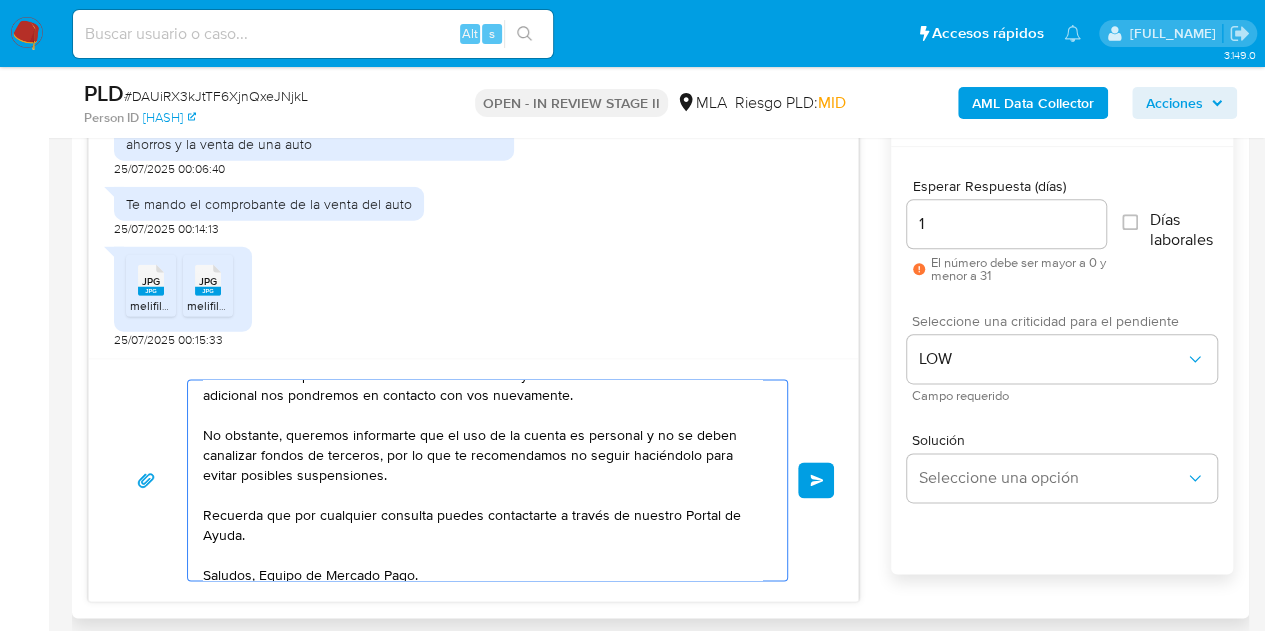 scroll, scrollTop: 114, scrollLeft: 0, axis: vertical 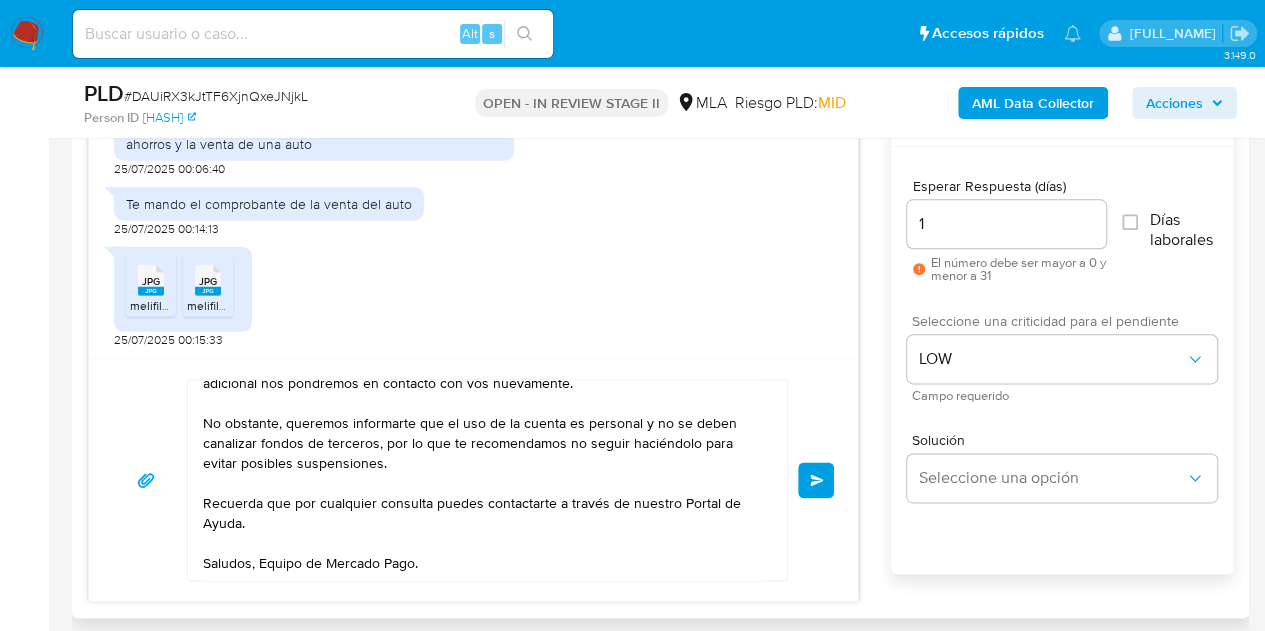 click on "Enviar" at bounding box center [816, 480] 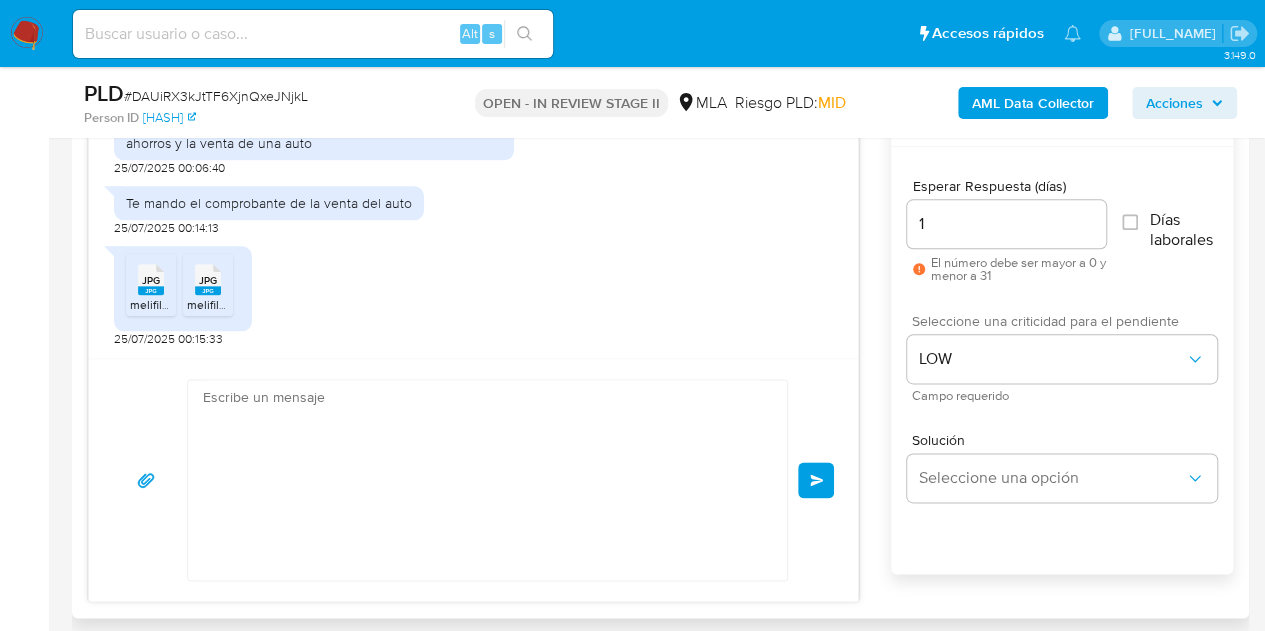 scroll, scrollTop: 3104, scrollLeft: 0, axis: vertical 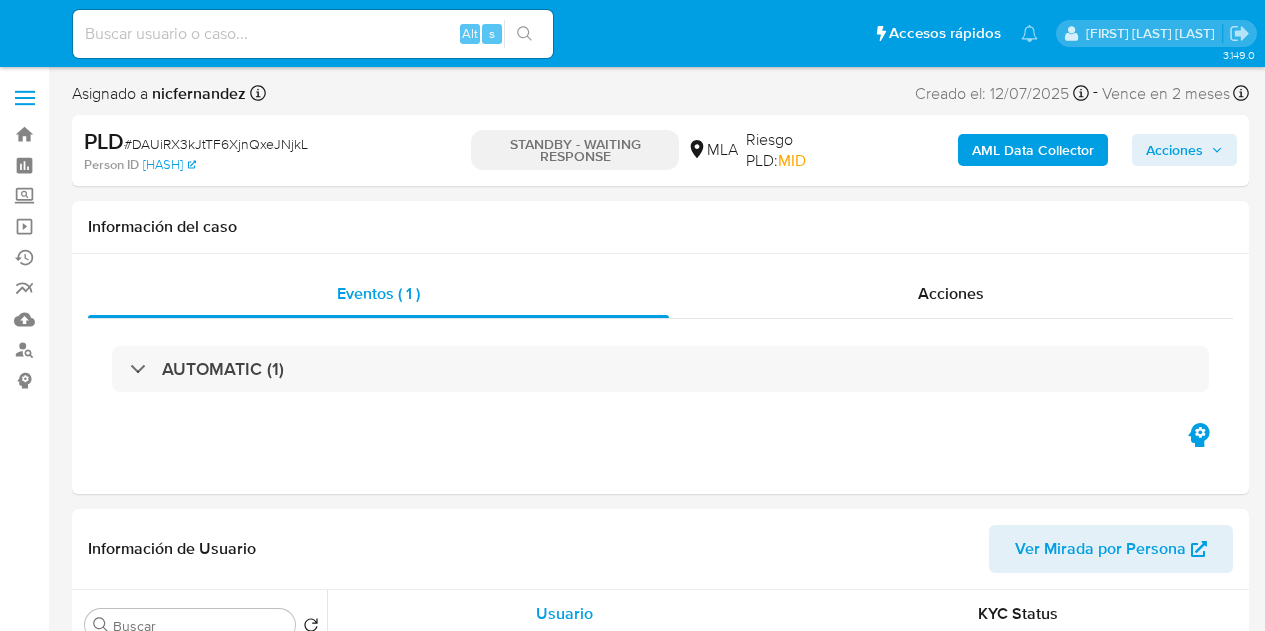 select on "10" 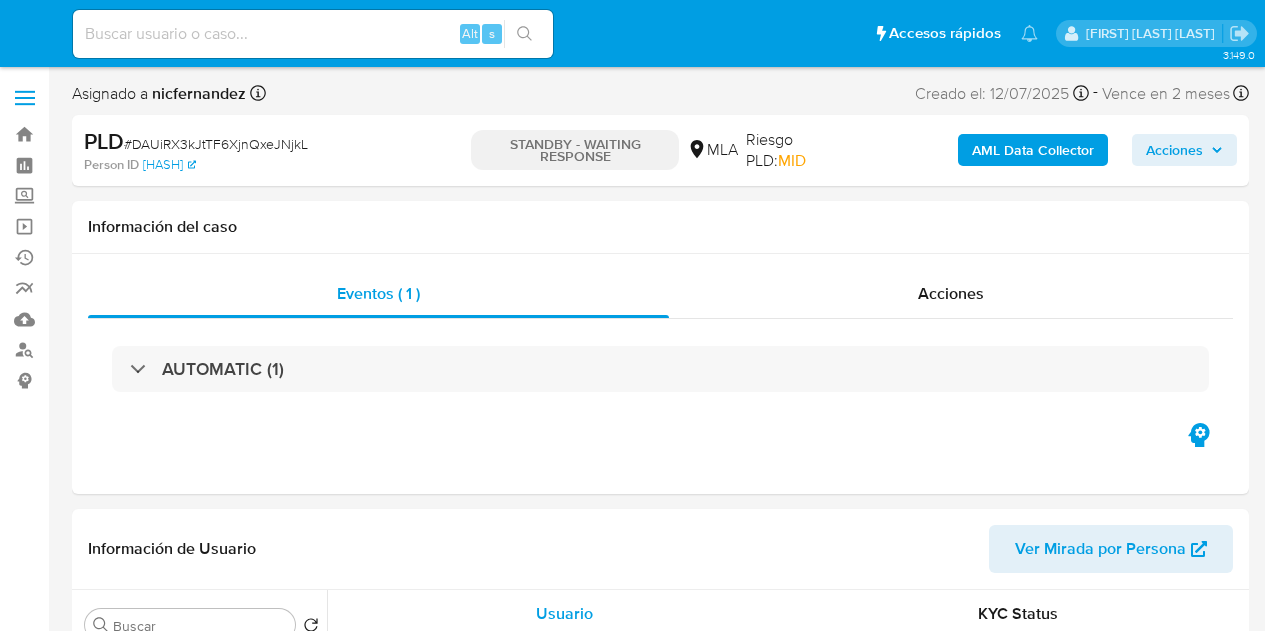 scroll, scrollTop: 0, scrollLeft: 0, axis: both 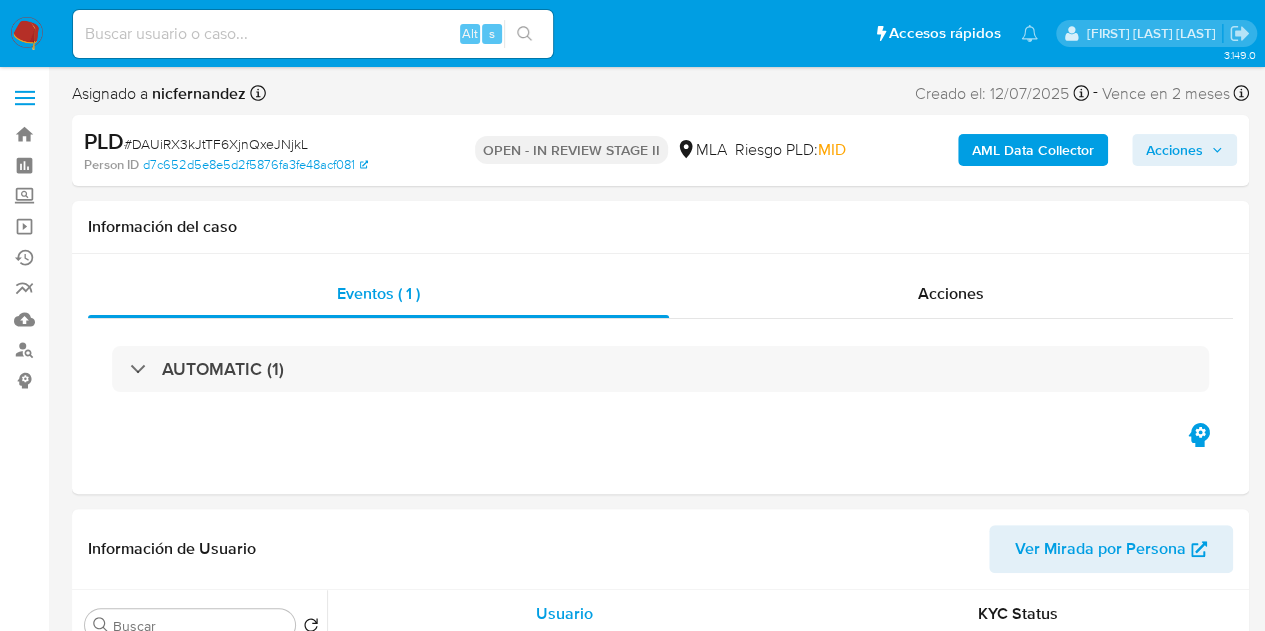 select on "10" 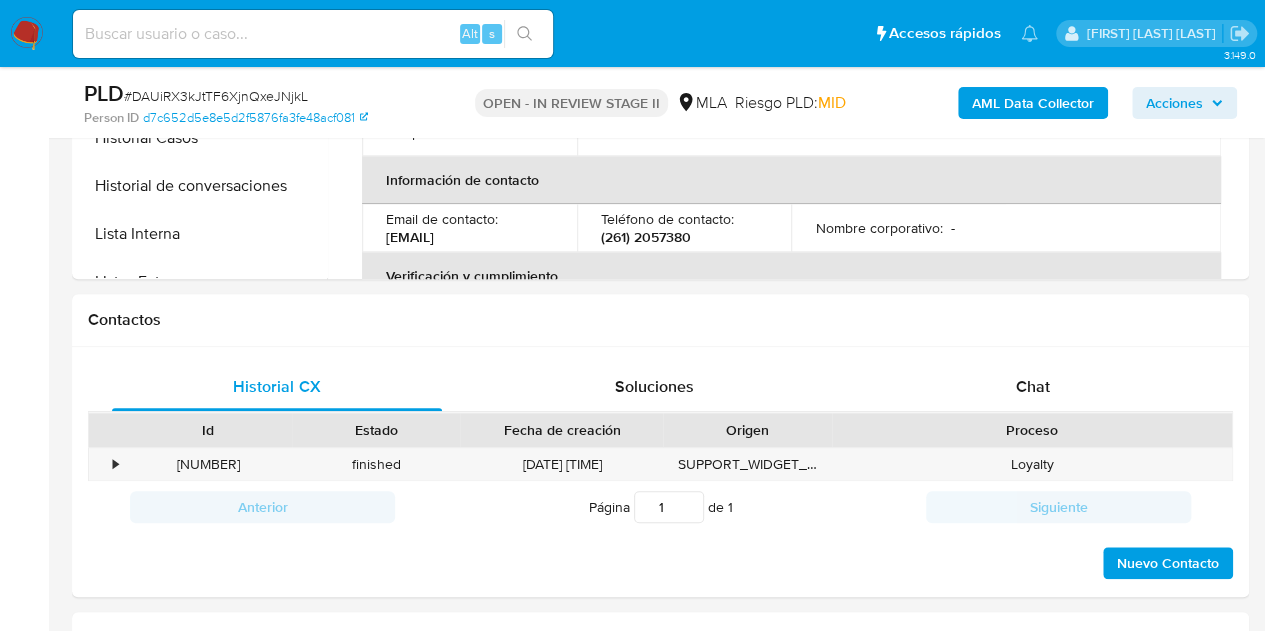 scroll, scrollTop: 826, scrollLeft: 0, axis: vertical 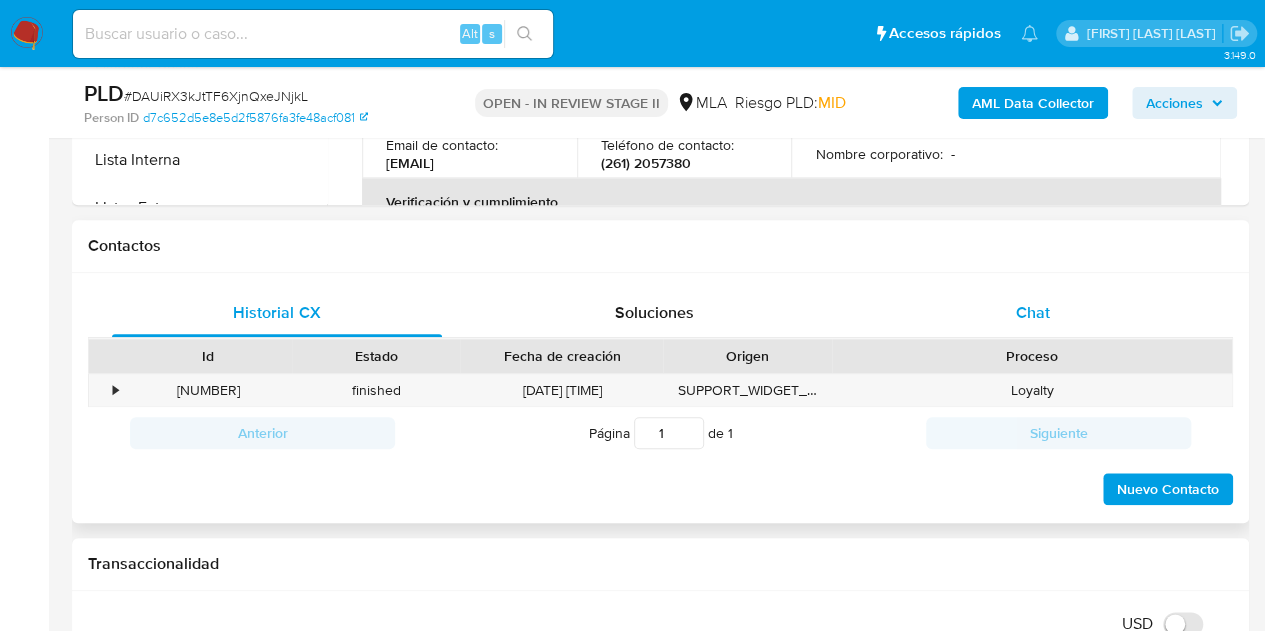 click on "Chat" at bounding box center (1033, 313) 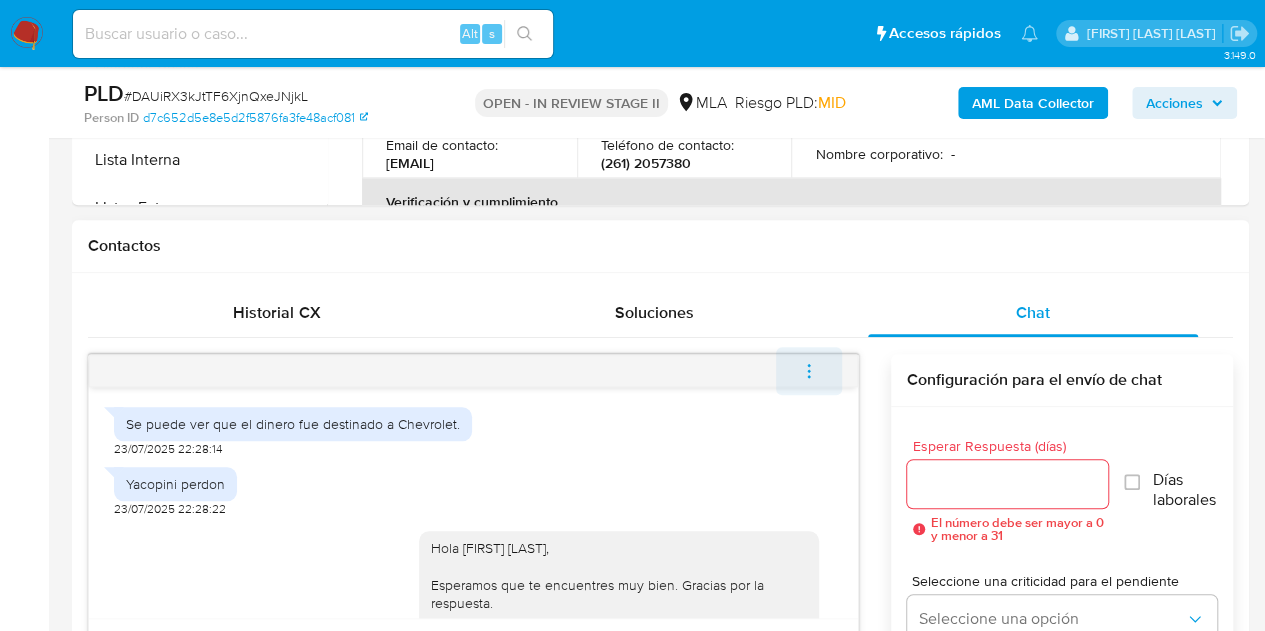 scroll, scrollTop: 1199, scrollLeft: 0, axis: vertical 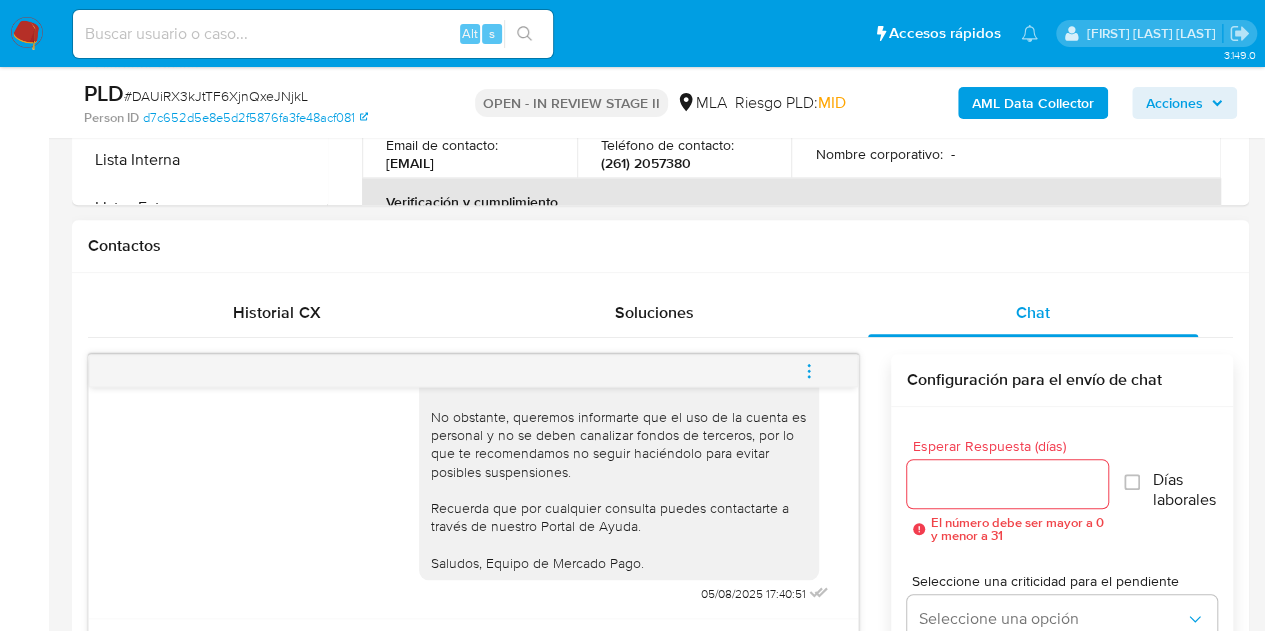 click 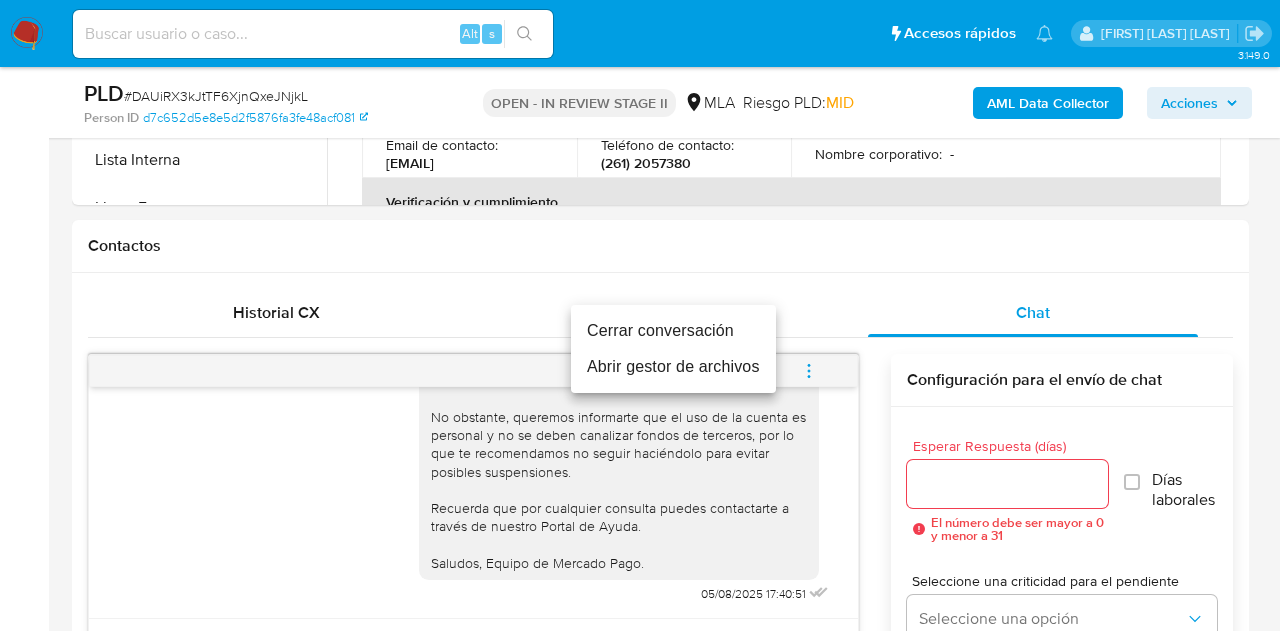 click on "Cerrar conversación" at bounding box center [673, 331] 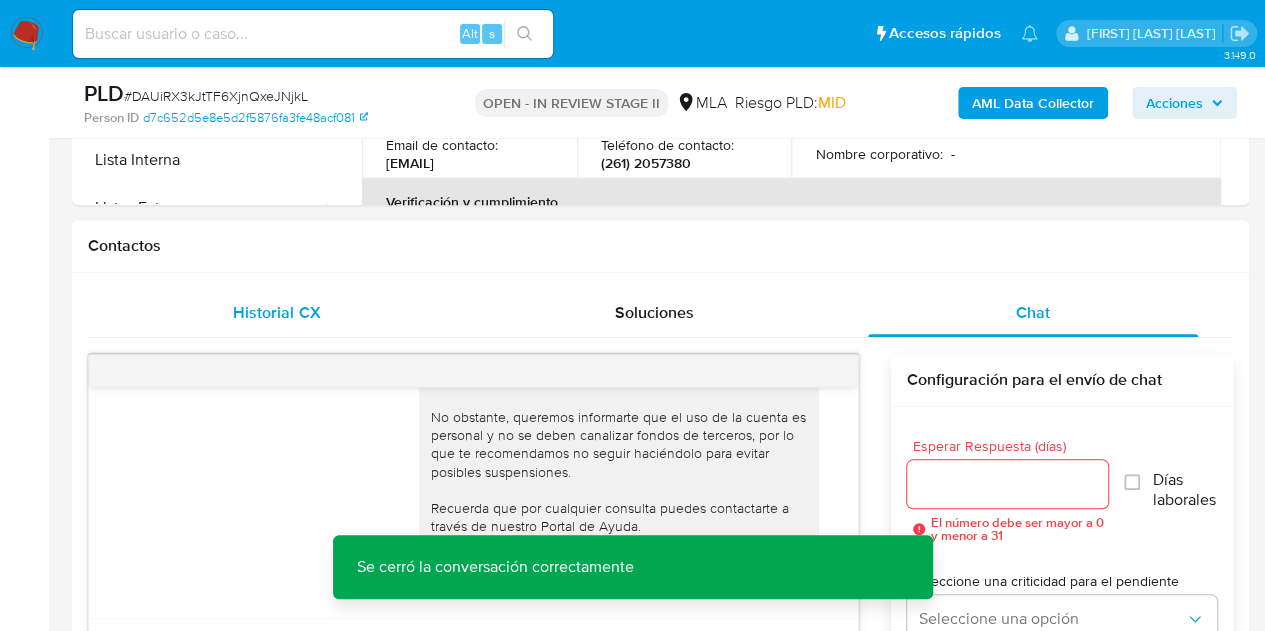 click on "Historial CX" at bounding box center (276, 312) 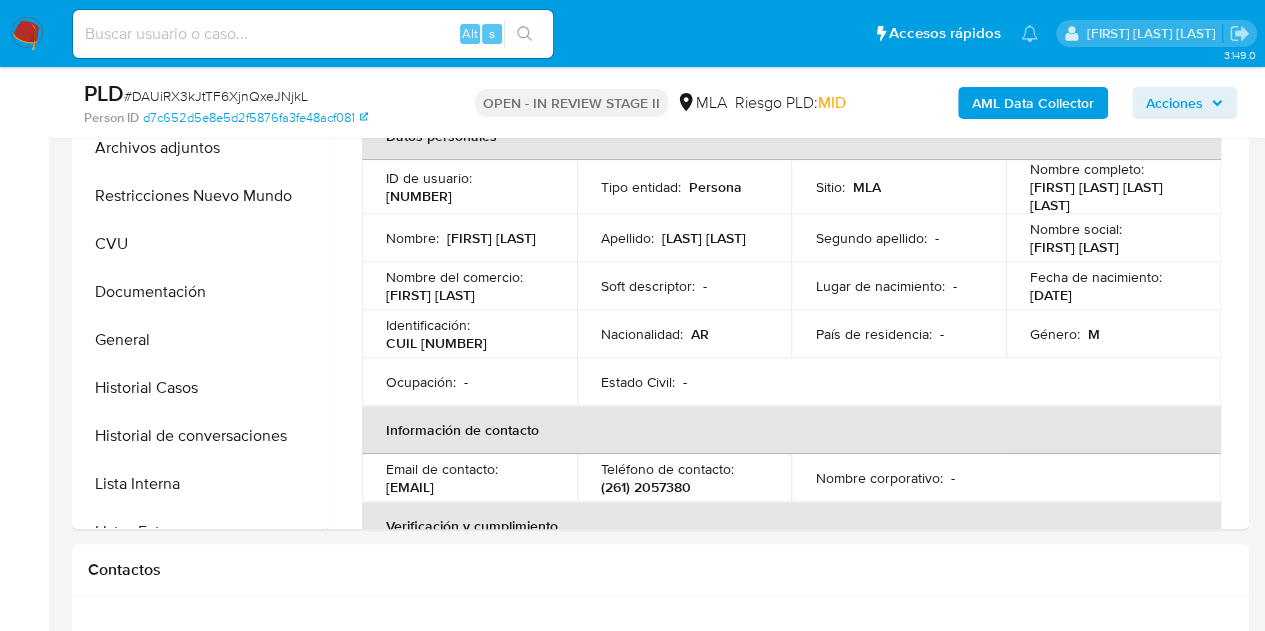 scroll, scrollTop: 392, scrollLeft: 0, axis: vertical 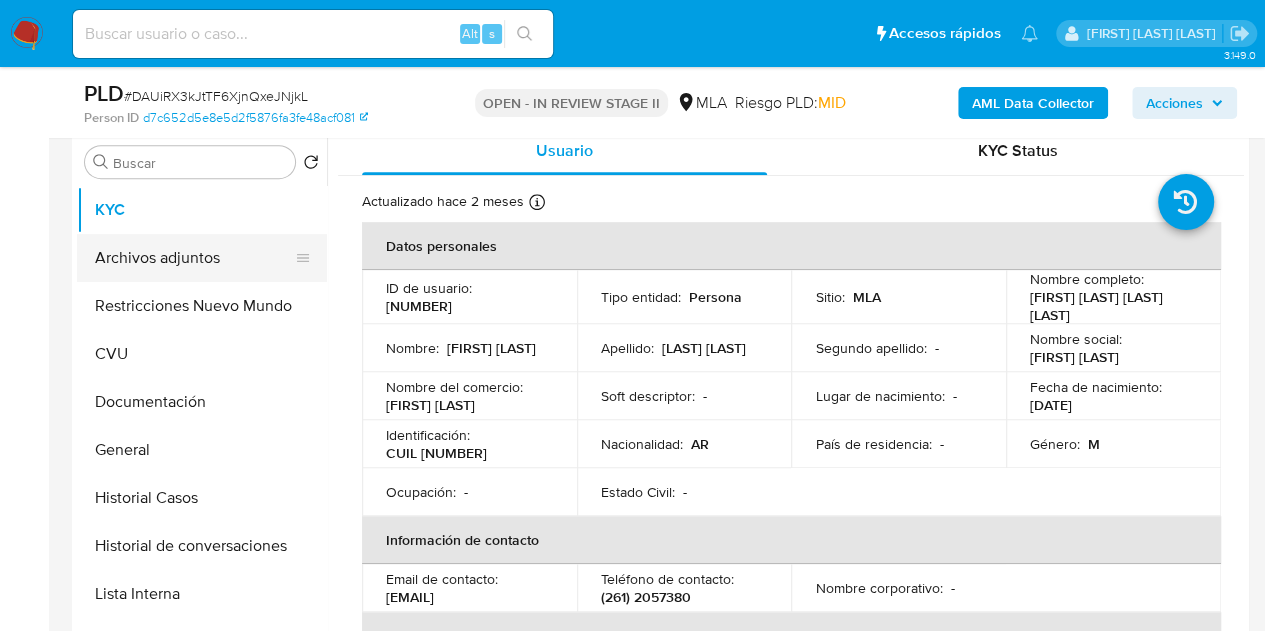 click on "Archivos adjuntos" at bounding box center (194, 258) 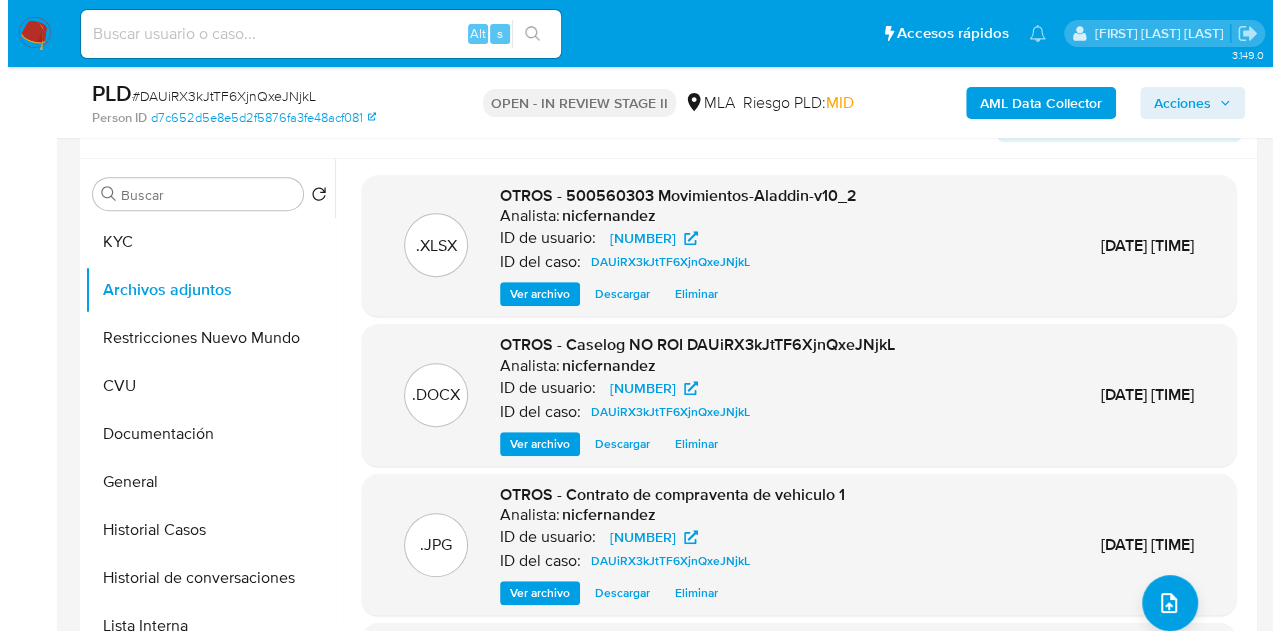 scroll, scrollTop: 364, scrollLeft: 0, axis: vertical 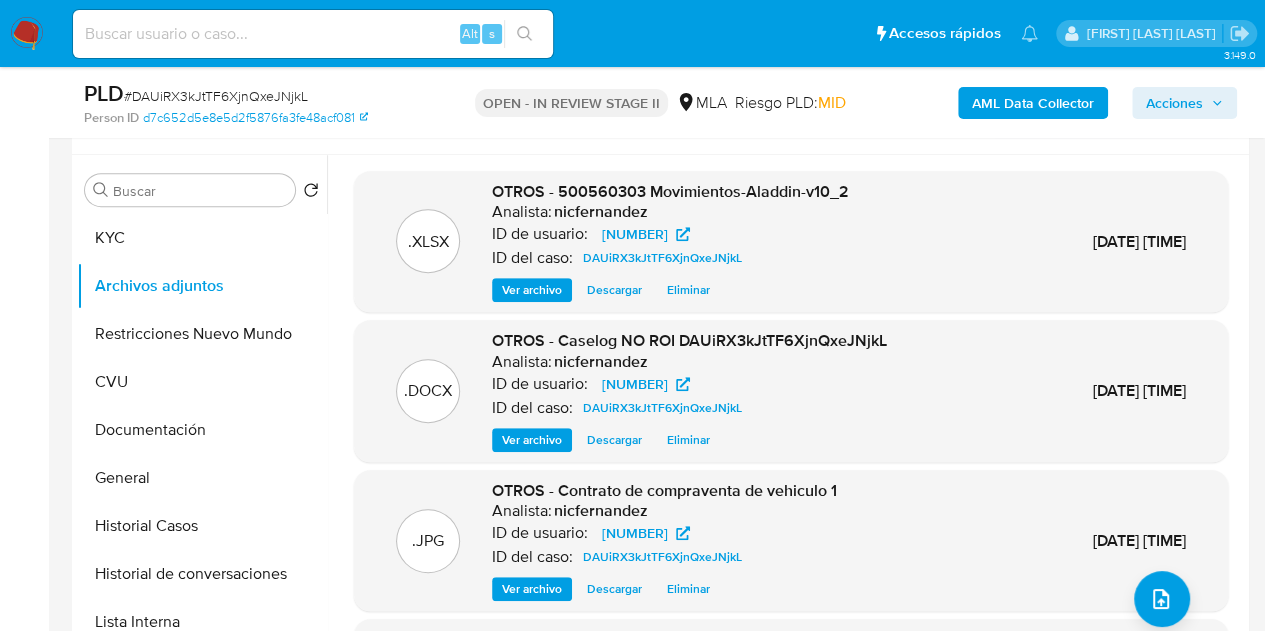 click on "Ver archivo" at bounding box center [532, 440] 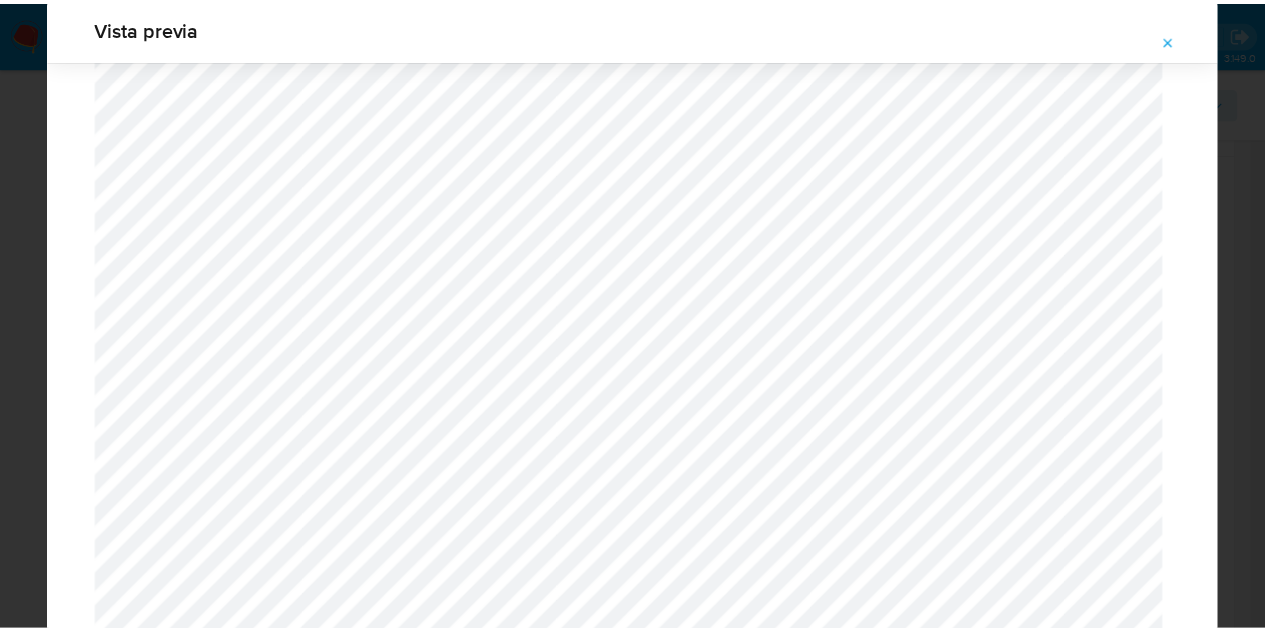 scroll, scrollTop: 0, scrollLeft: 0, axis: both 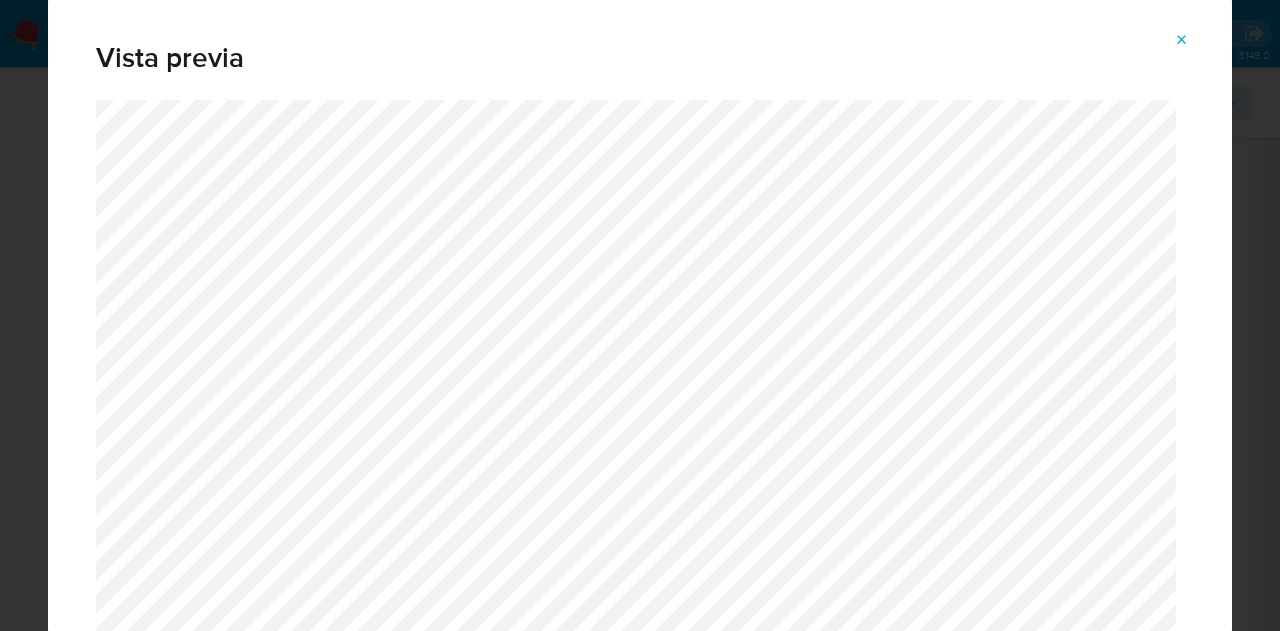 click 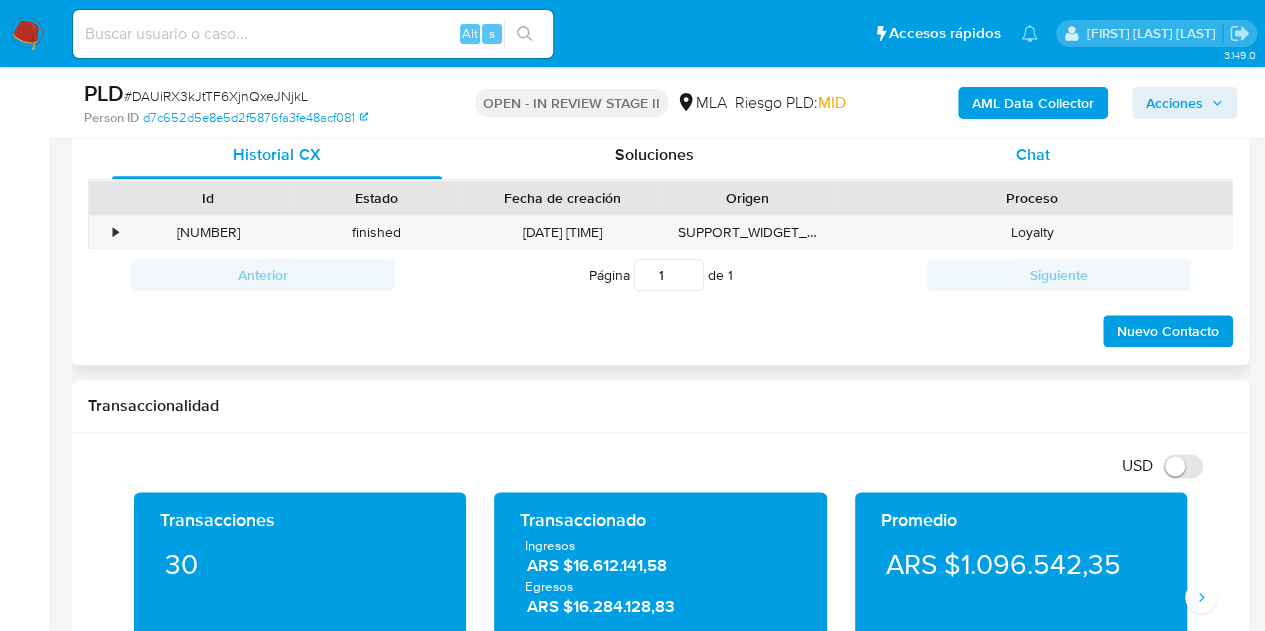 click on "Chat" at bounding box center [1033, 155] 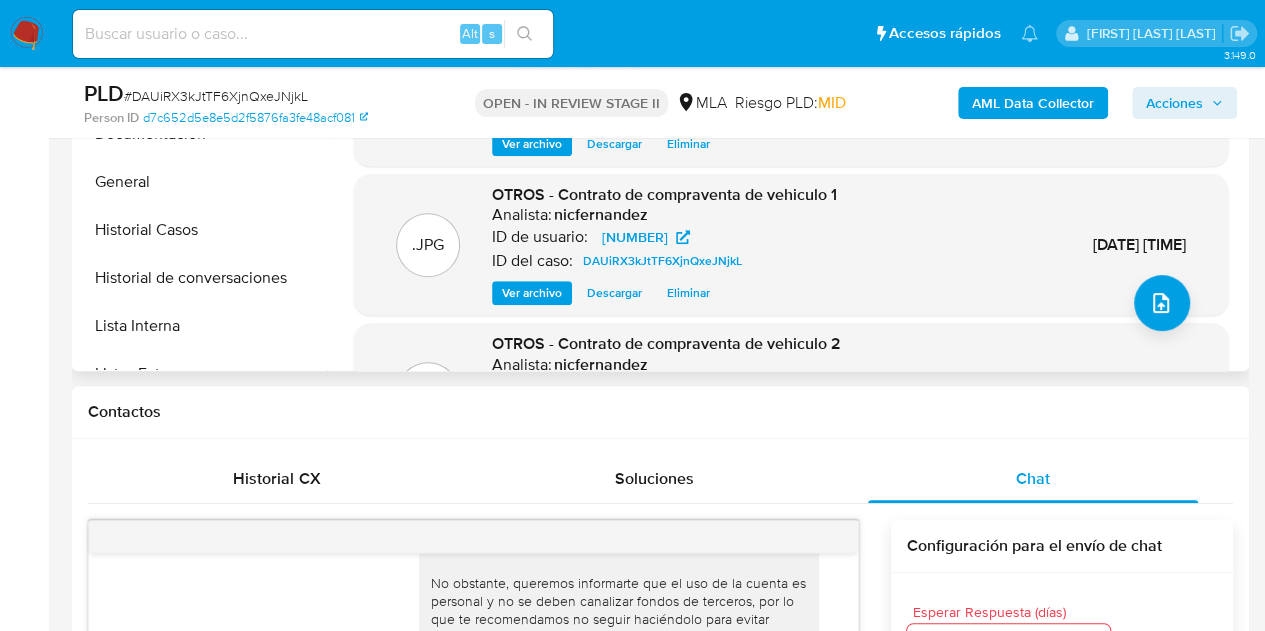 scroll, scrollTop: 342, scrollLeft: 0, axis: vertical 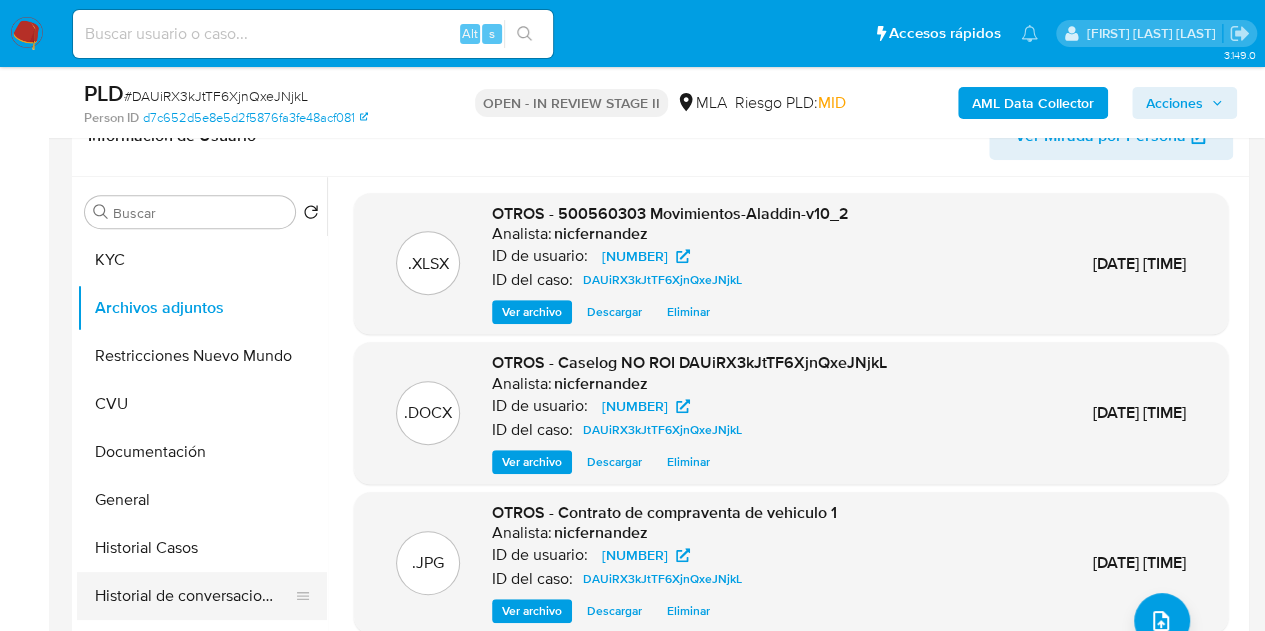 click on "Historial de conversaciones" at bounding box center [194, 596] 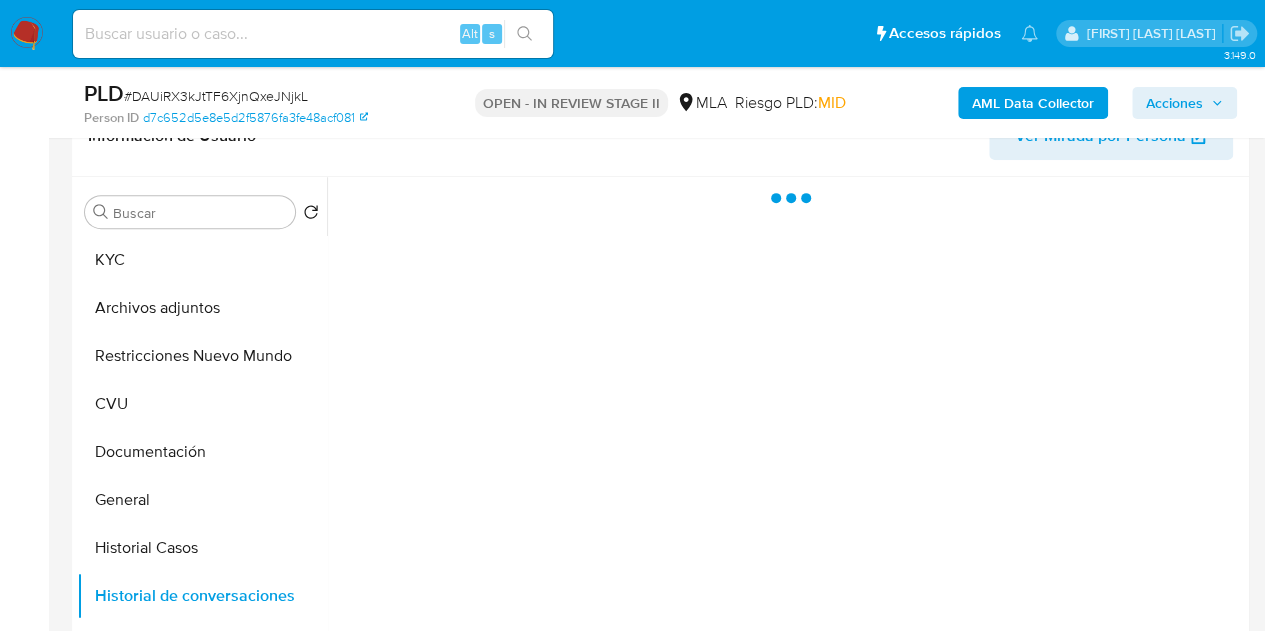 scroll, scrollTop: 330, scrollLeft: 0, axis: vertical 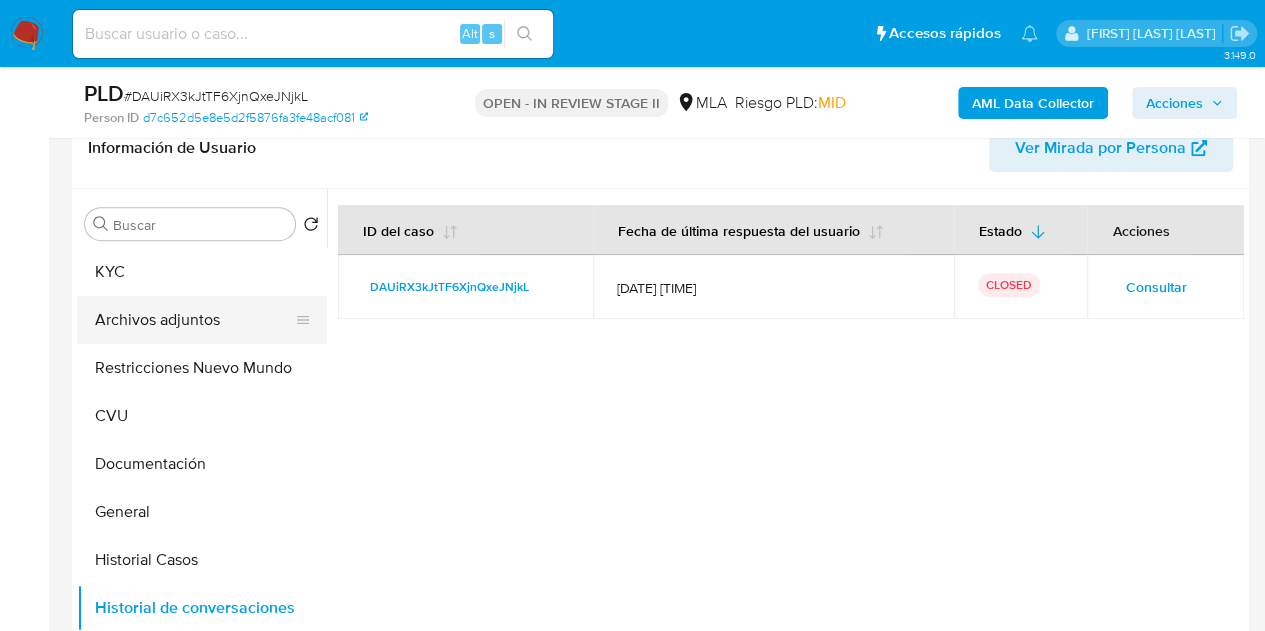 click on "Archivos adjuntos" at bounding box center [194, 320] 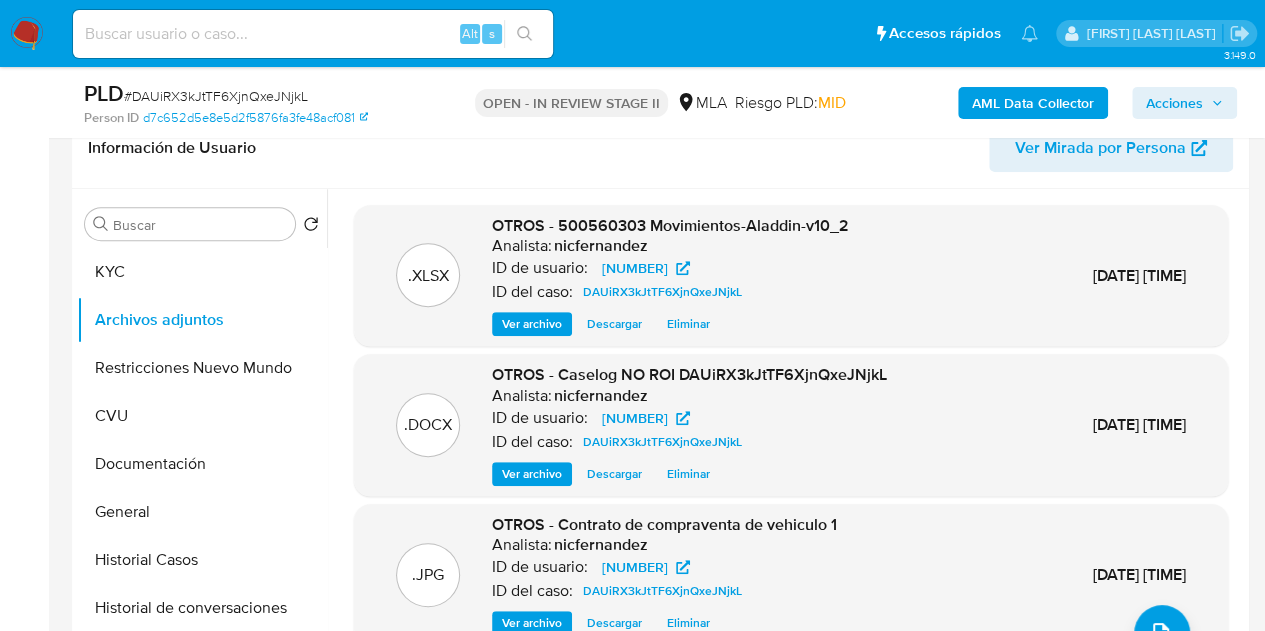 drag, startPoint x: 1176, startPoint y: 99, endPoint x: 1154, endPoint y: 111, distance: 25.059929 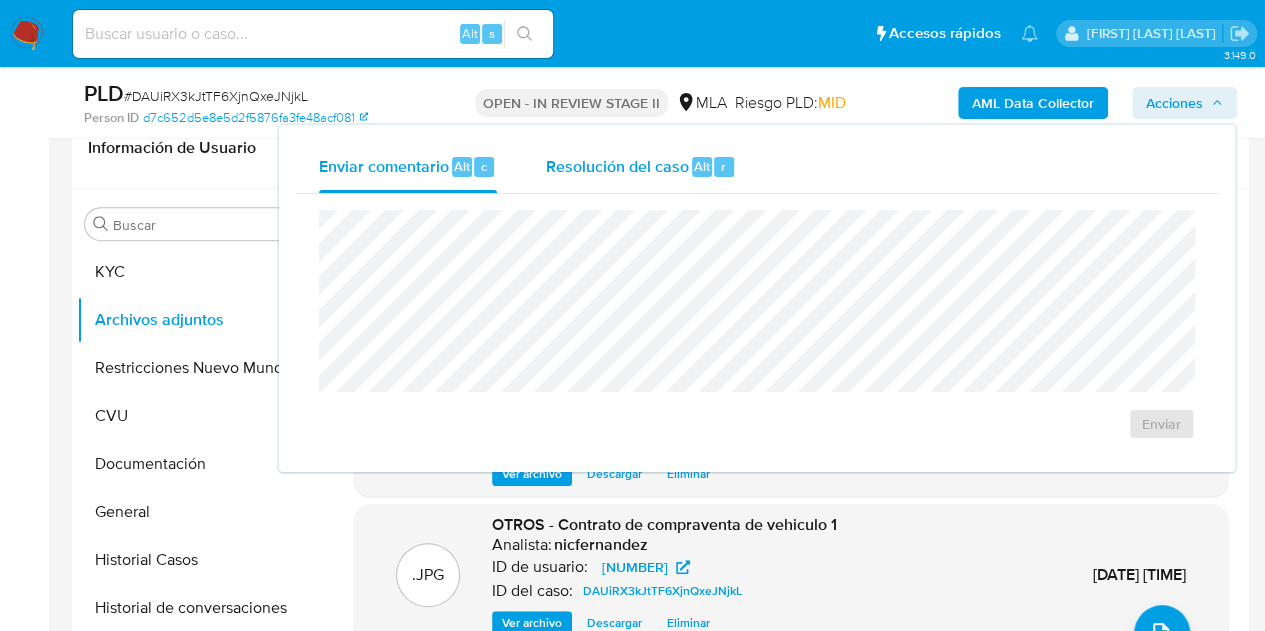 click on "Resolución del caso" at bounding box center (616, 165) 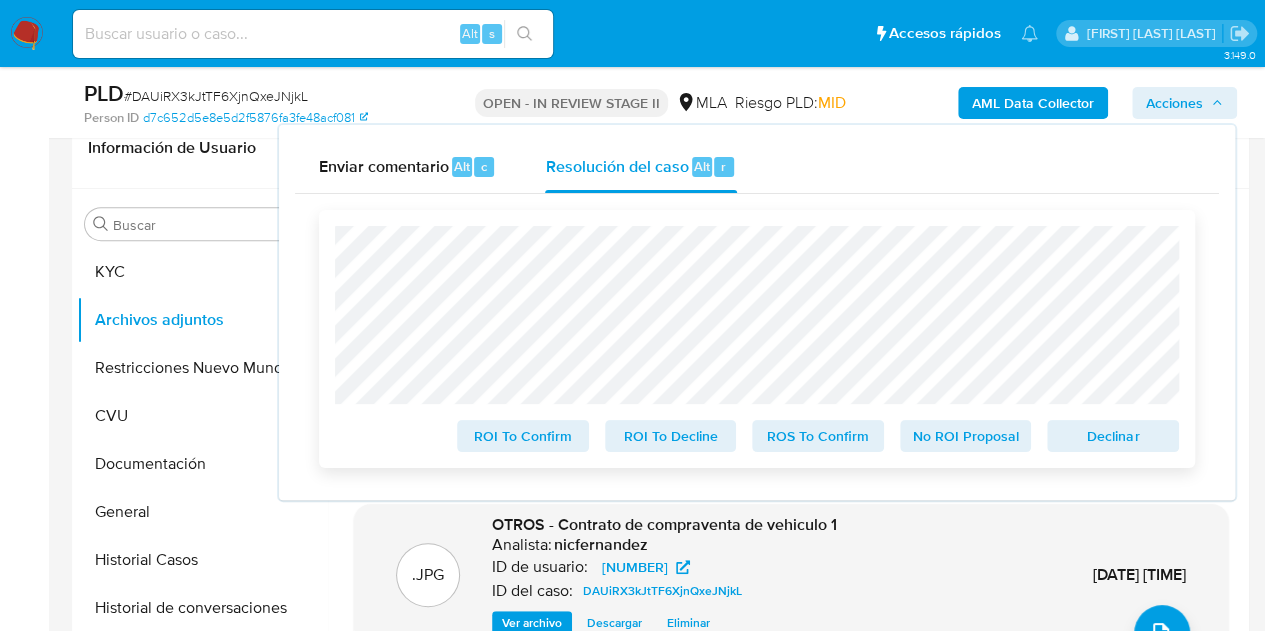 click on "No ROI Proposal" at bounding box center (966, 436) 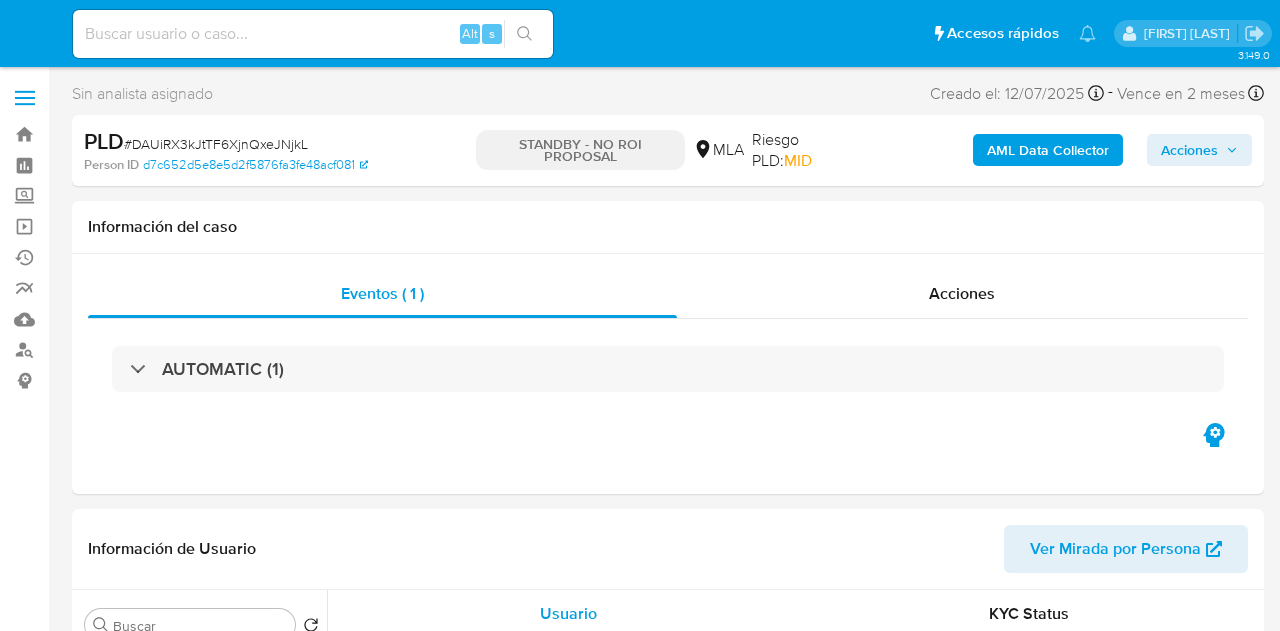 select on "10" 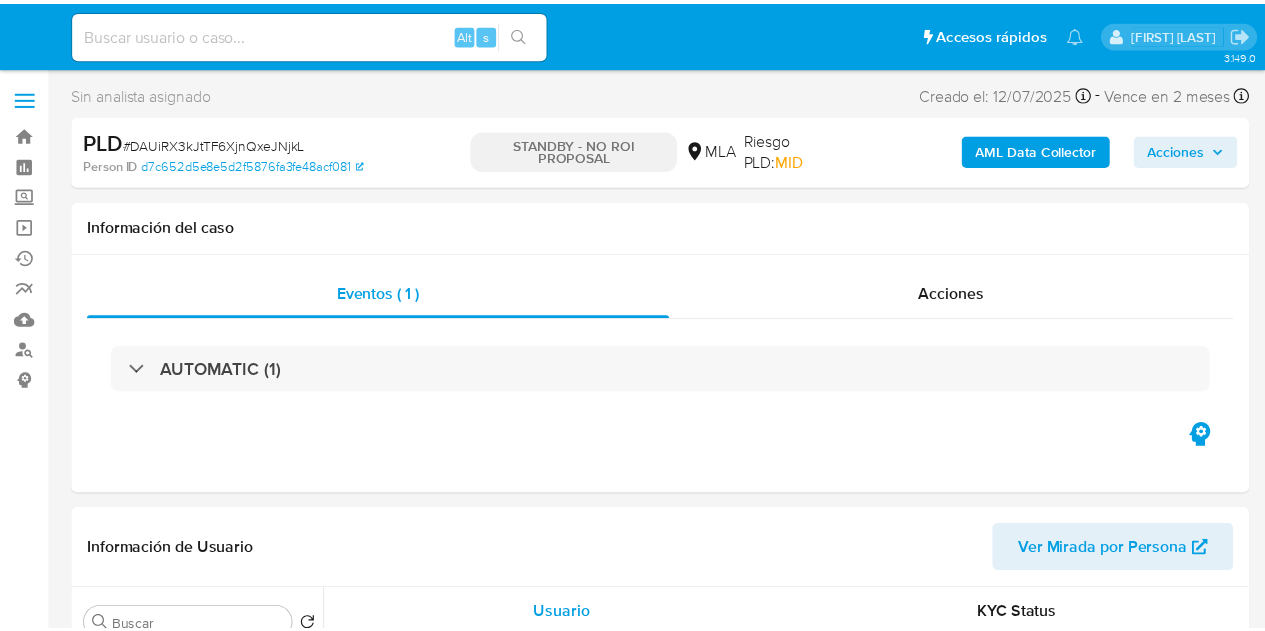 scroll, scrollTop: 0, scrollLeft: 0, axis: both 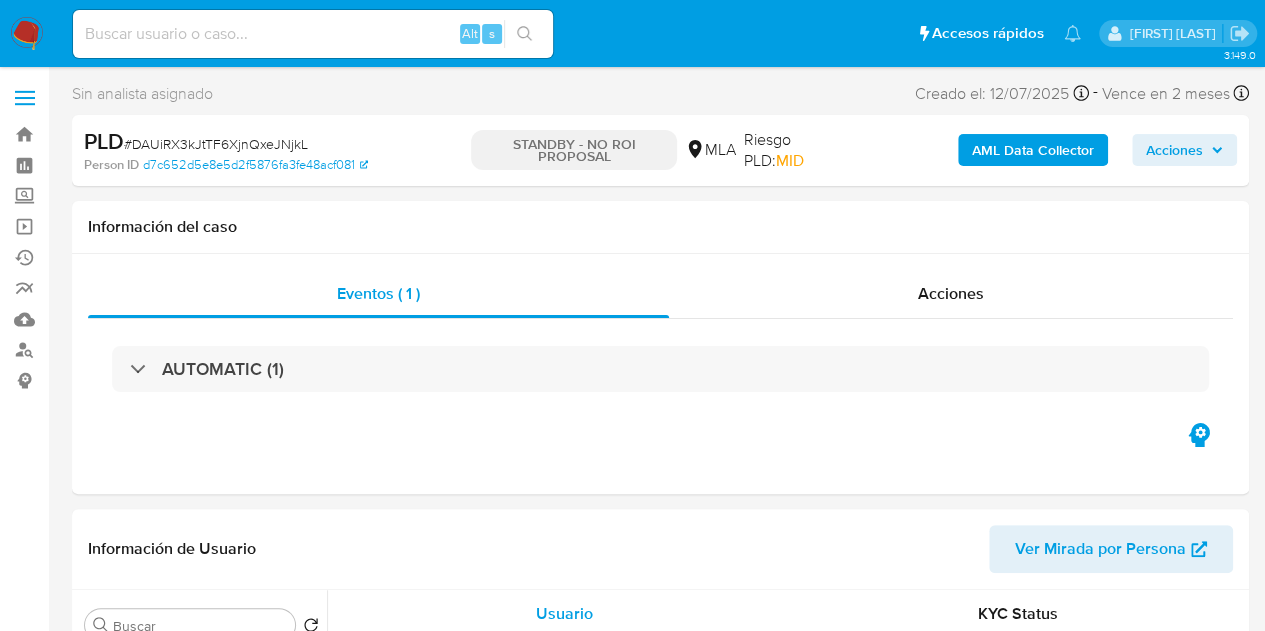 select on "10" 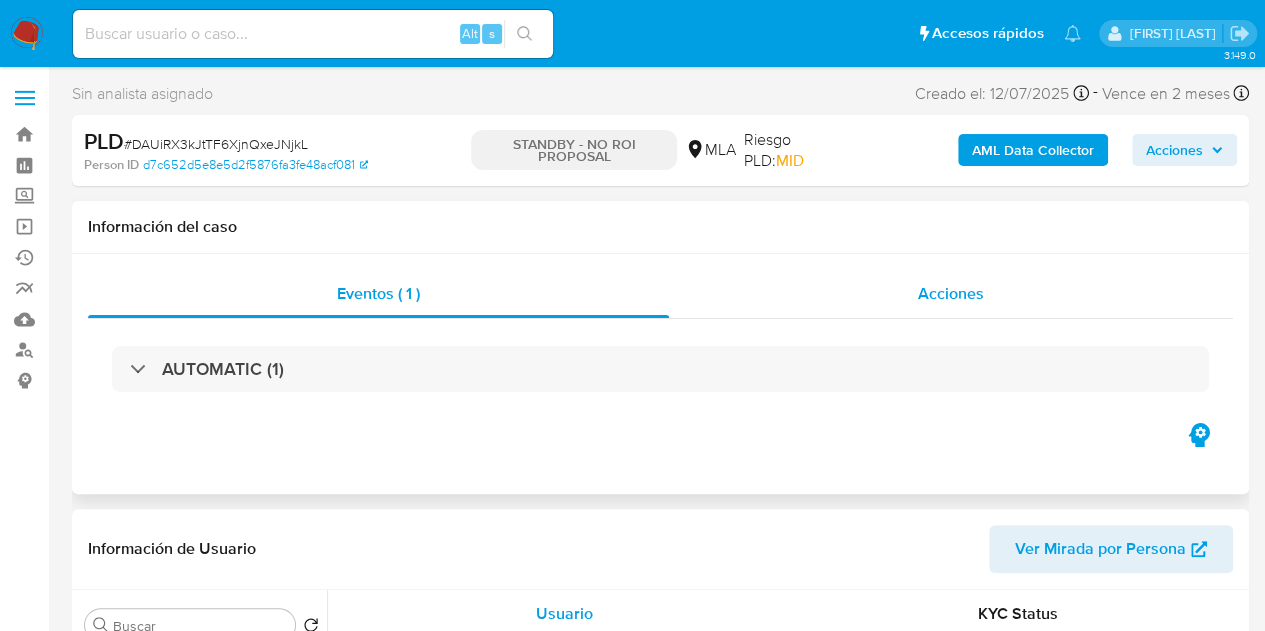 click on "Acciones" at bounding box center (951, 293) 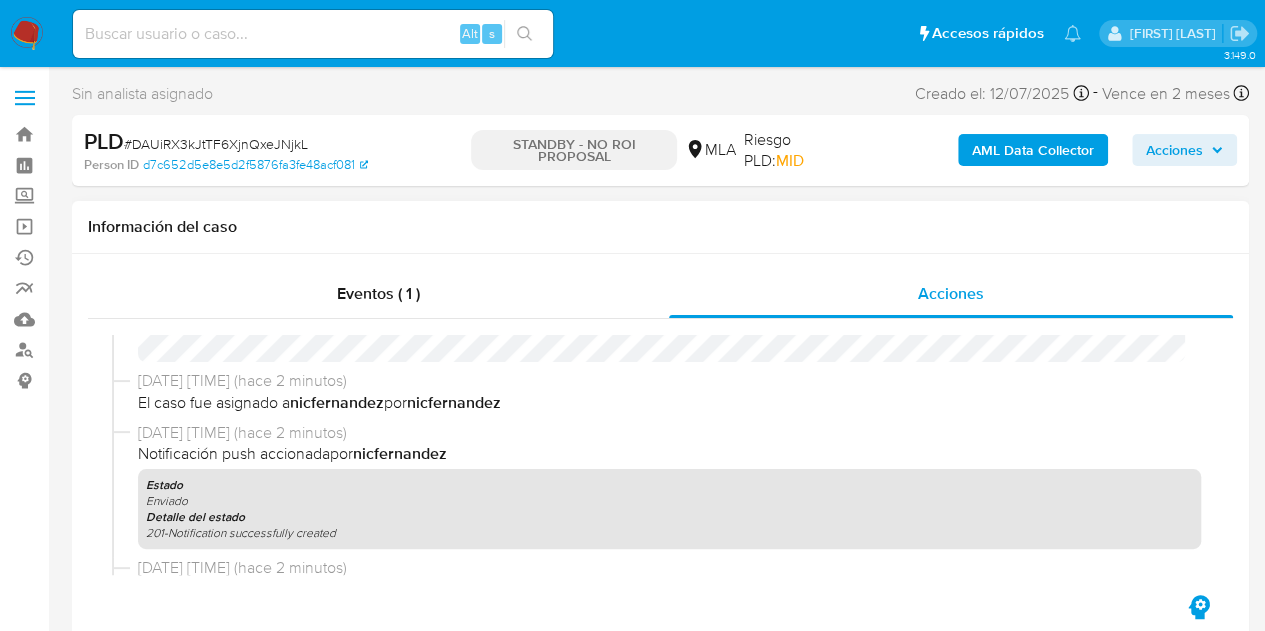 scroll, scrollTop: 0, scrollLeft: 0, axis: both 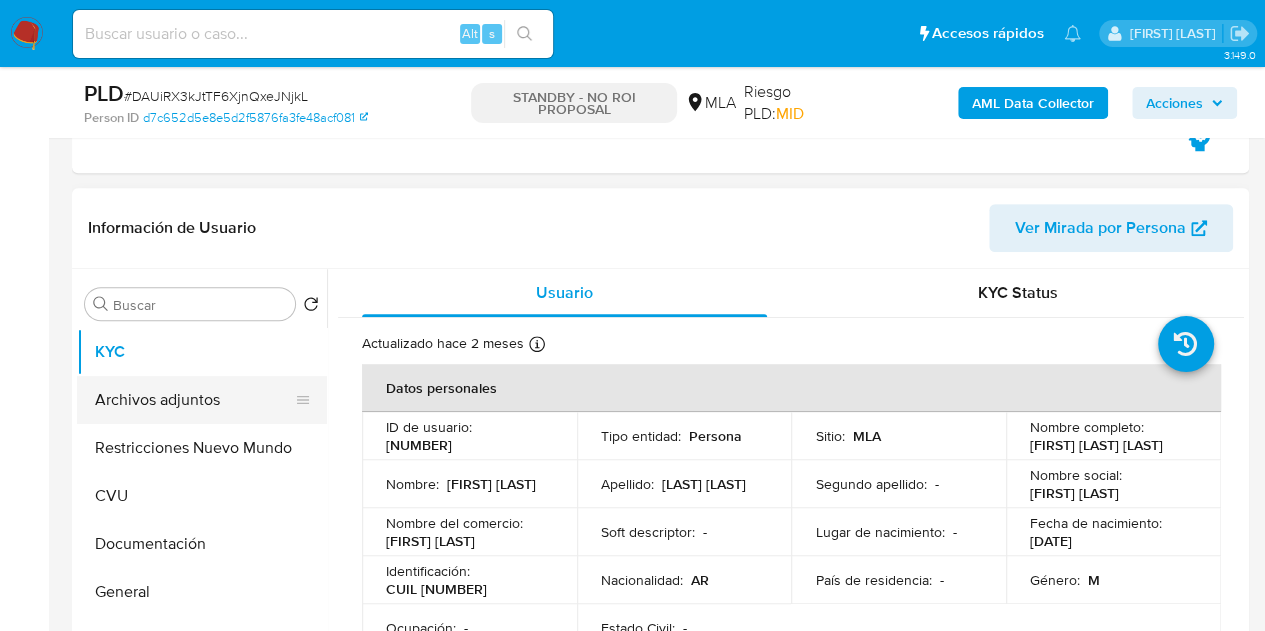 click on "Archivos adjuntos" at bounding box center (194, 400) 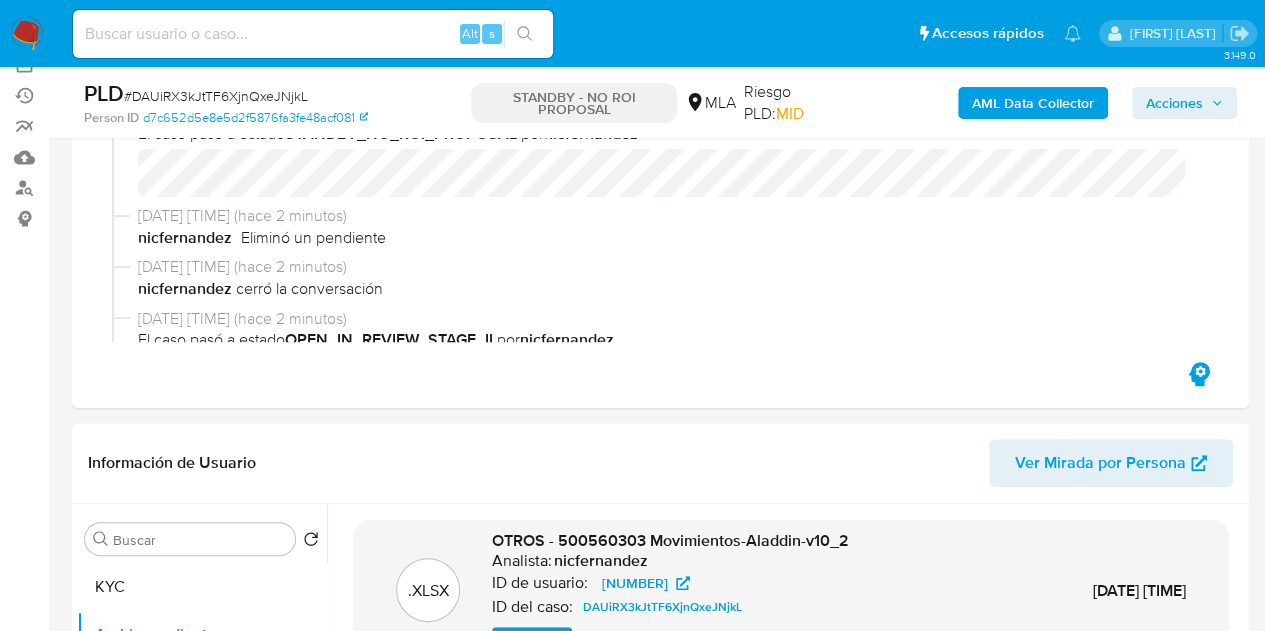 scroll, scrollTop: 0, scrollLeft: 0, axis: both 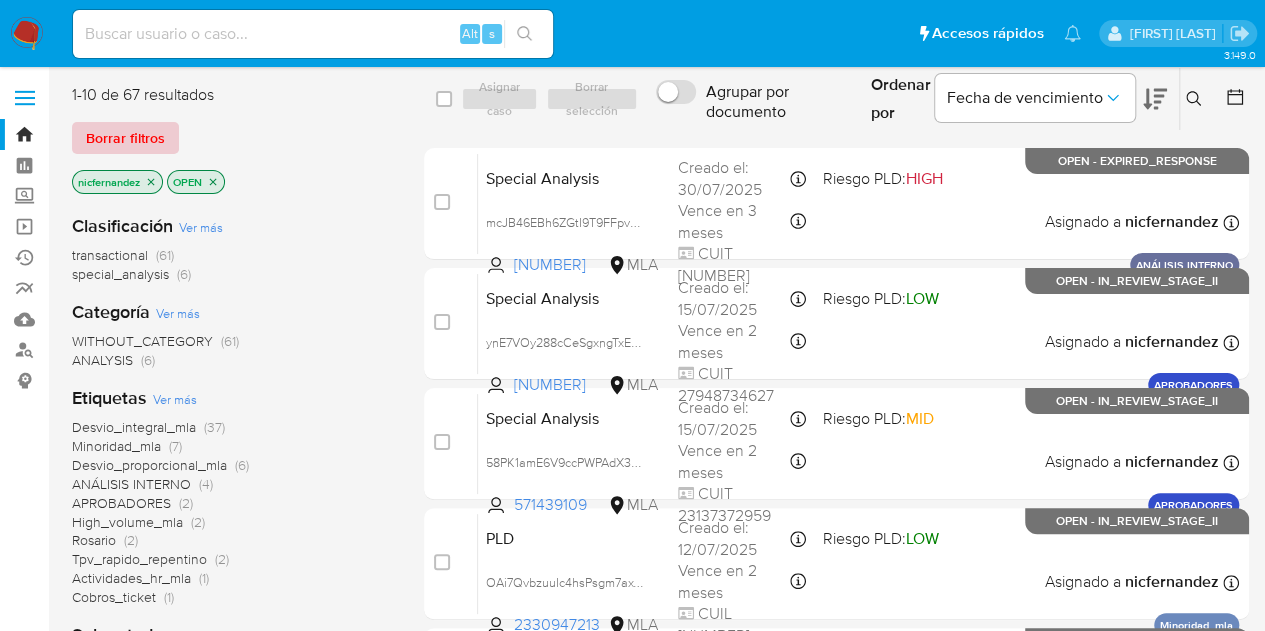 click on "Borrar filtros" at bounding box center [125, 138] 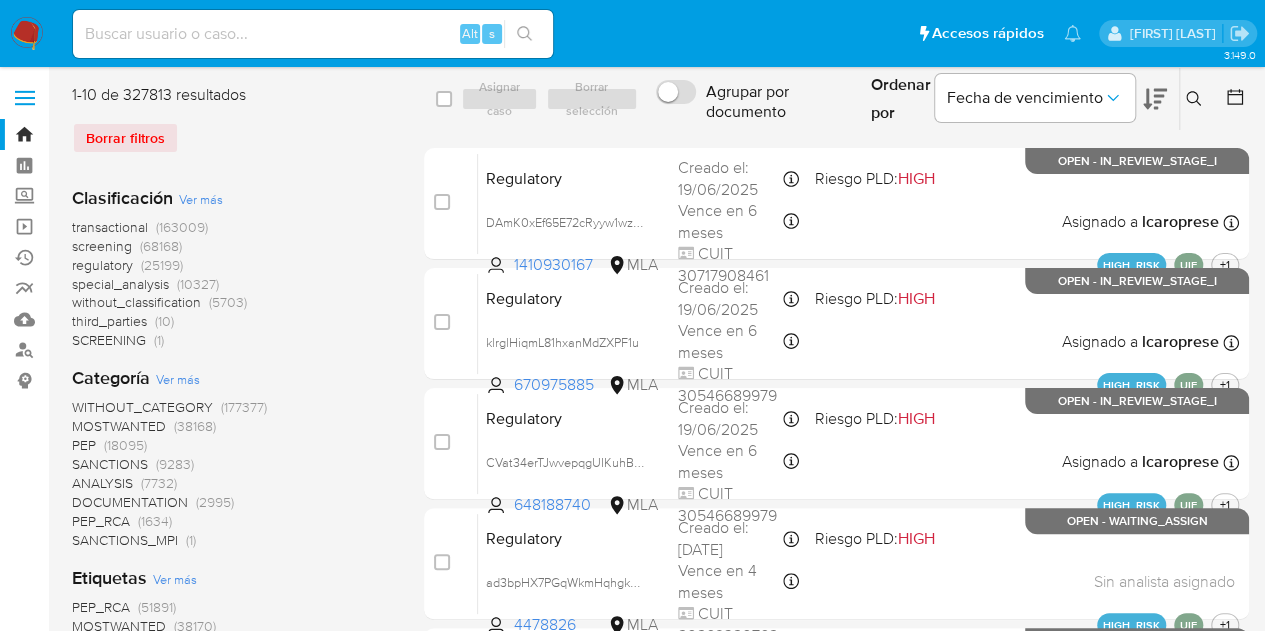 click 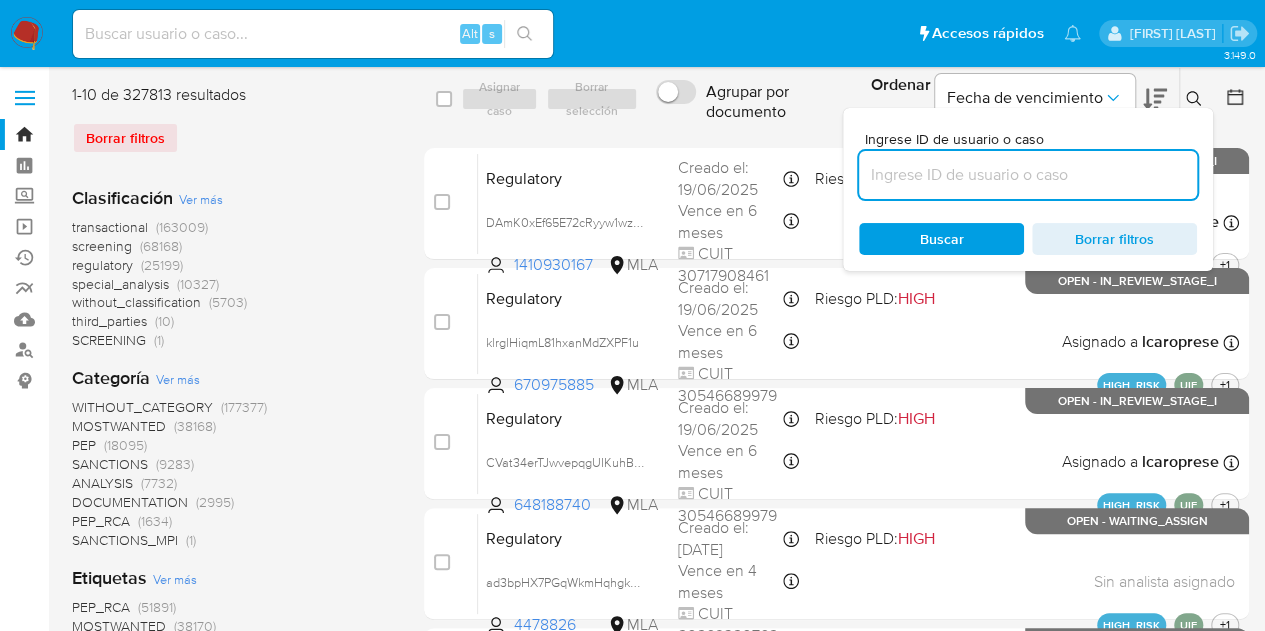 click at bounding box center (1028, 175) 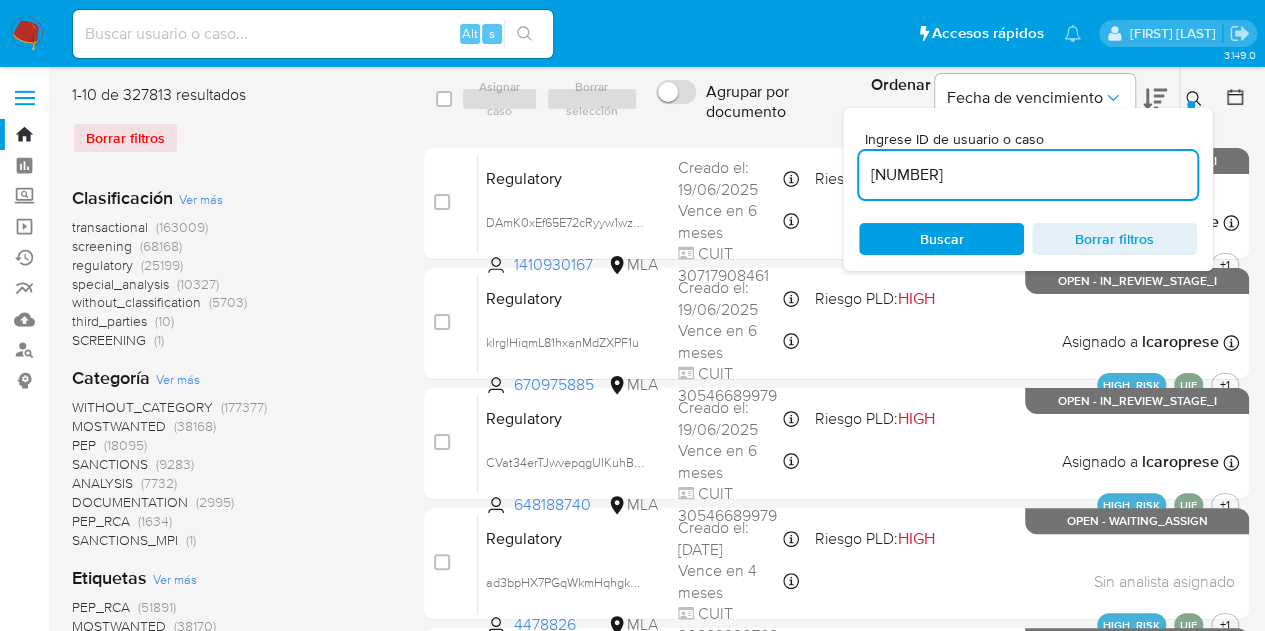 type on "[NUMBER]" 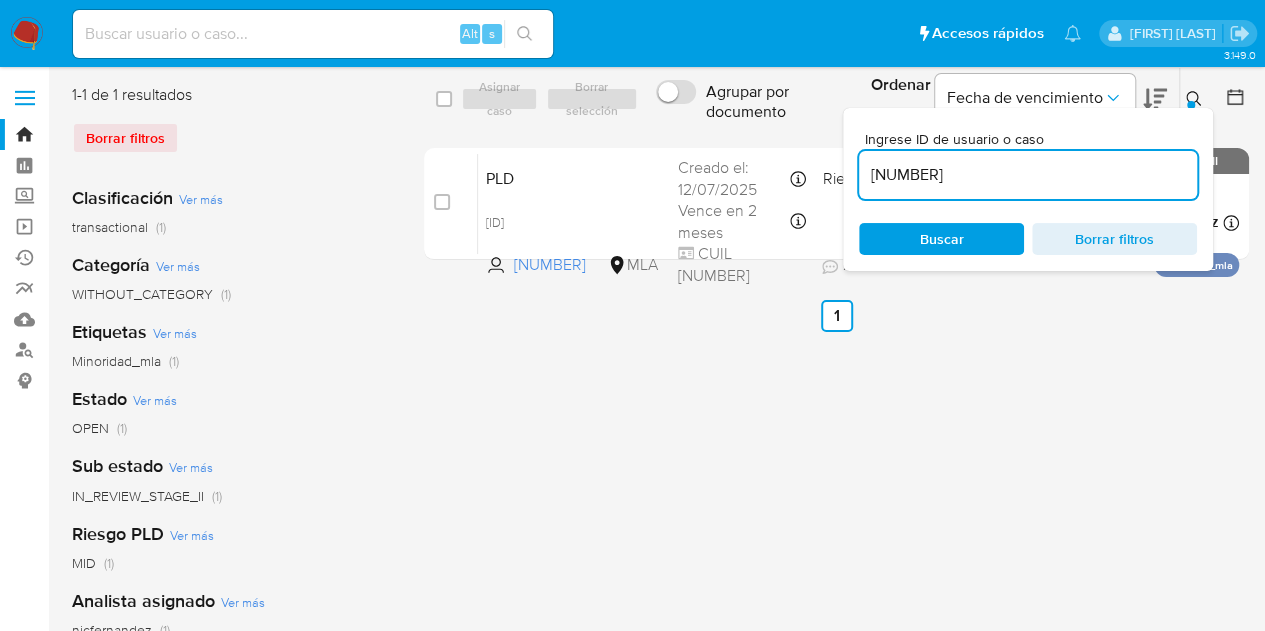 click at bounding box center (1191, 105) 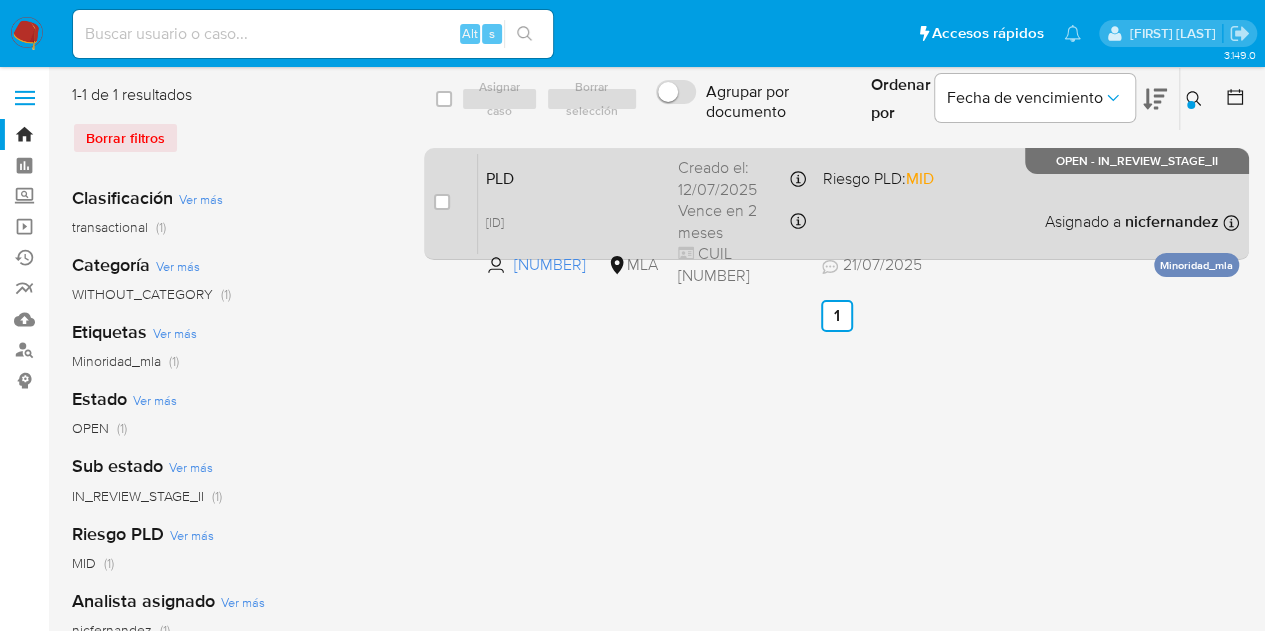 click on "PLD" at bounding box center [574, 177] 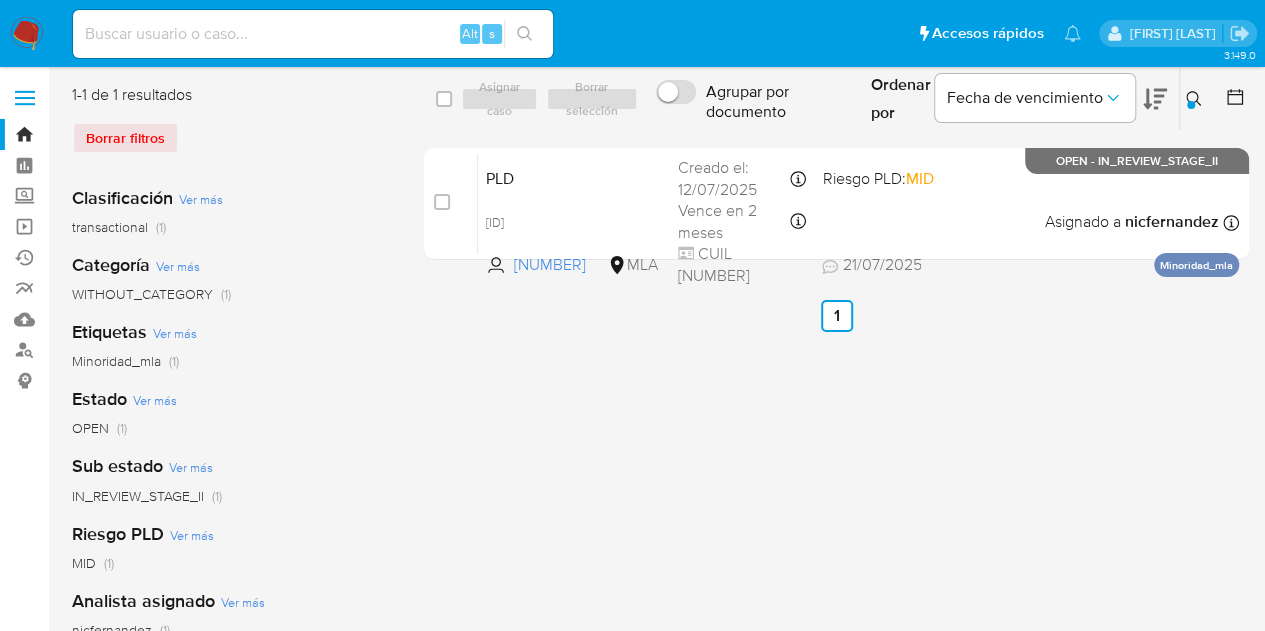 click 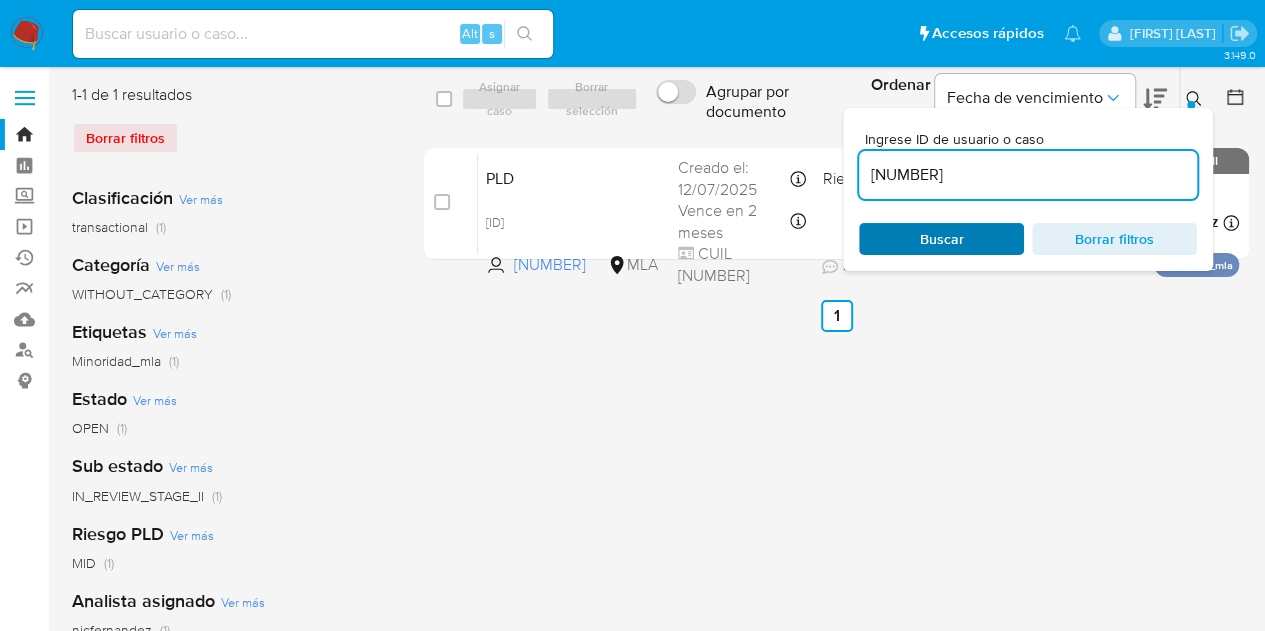 click on "Buscar" at bounding box center (942, 239) 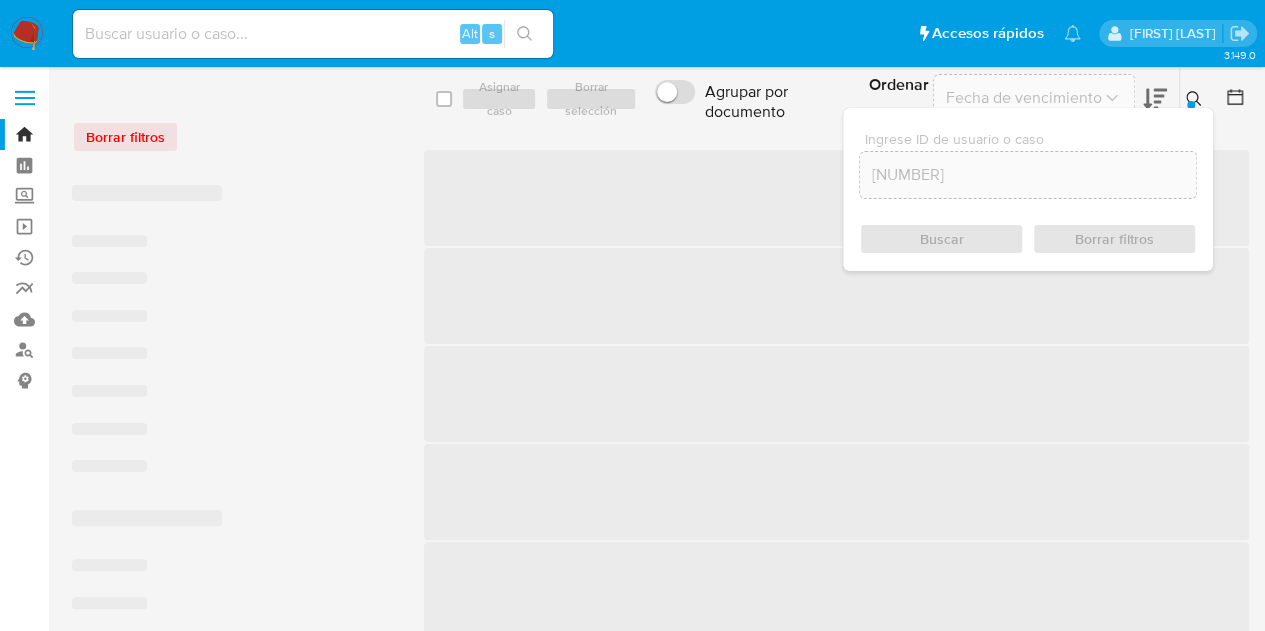 drag, startPoint x: 1192, startPoint y: 97, endPoint x: 1176, endPoint y: 101, distance: 16.492422 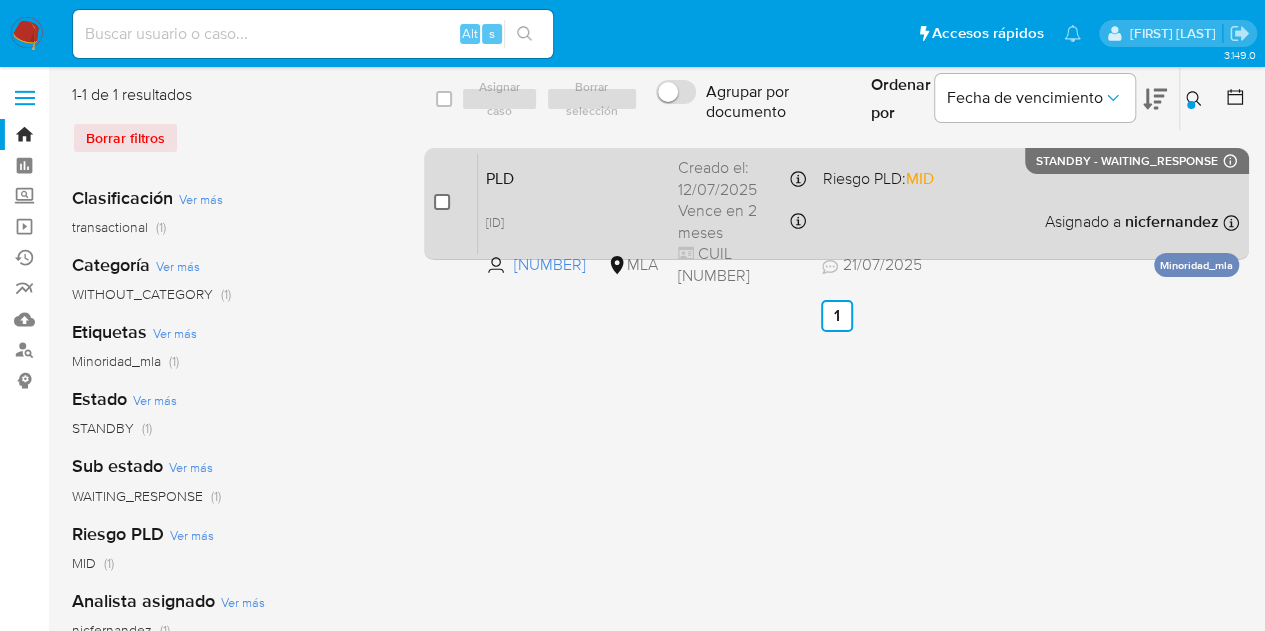 click at bounding box center (442, 202) 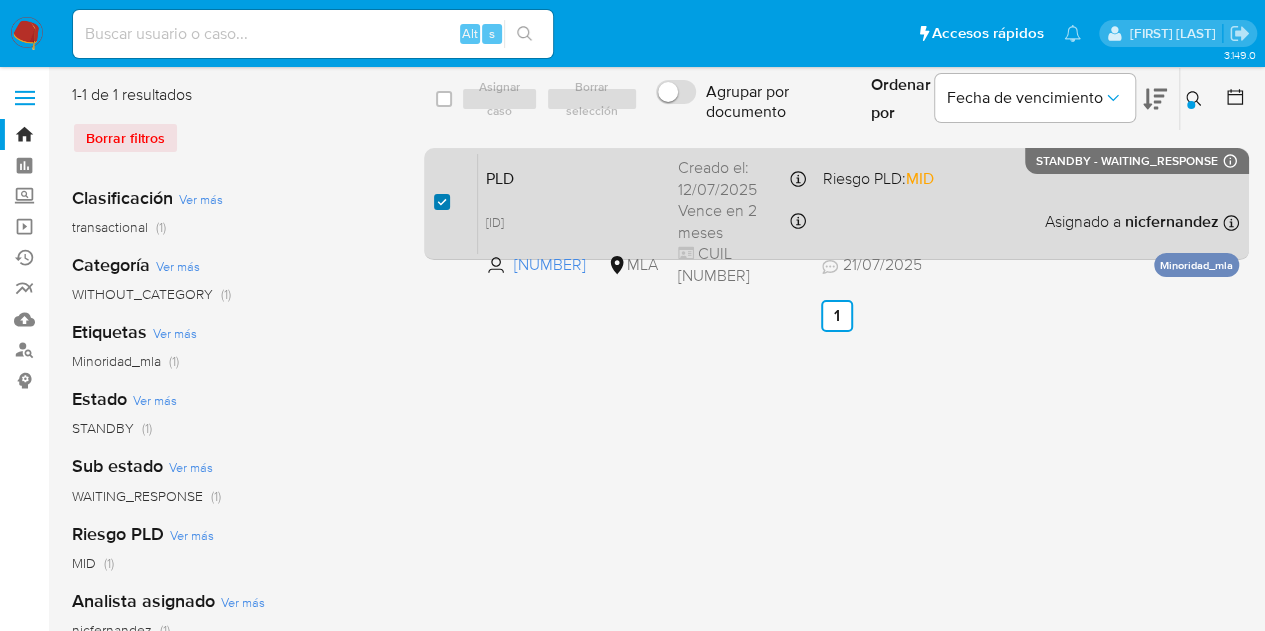 checkbox on "true" 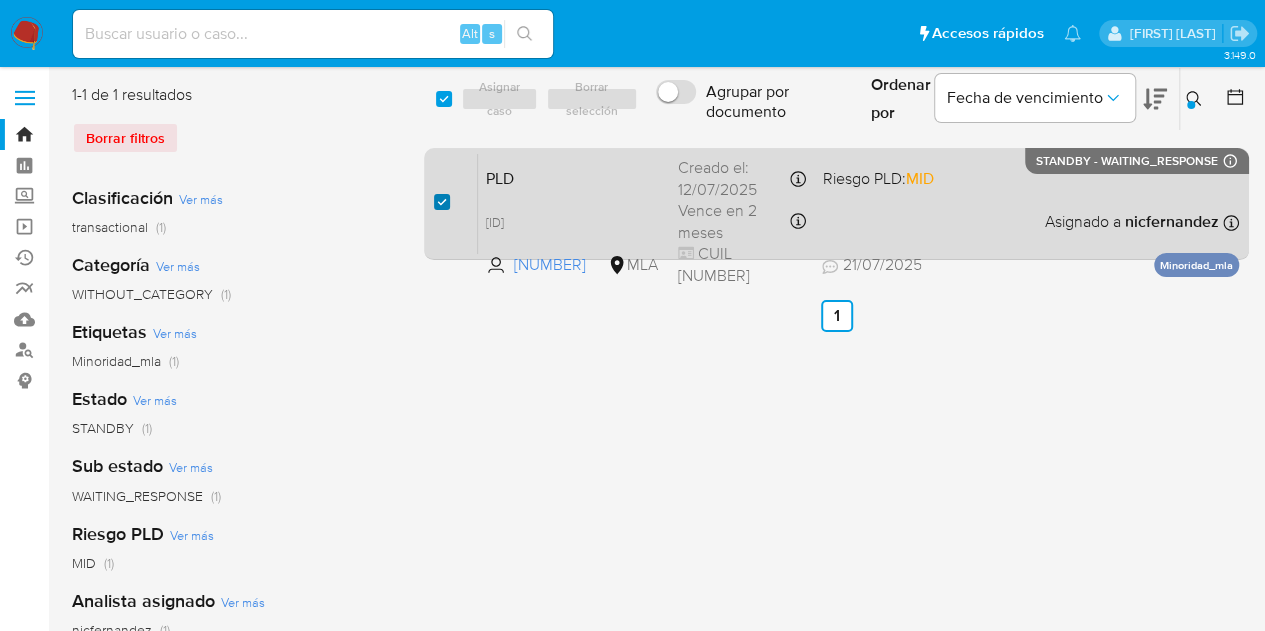 checkbox on "true" 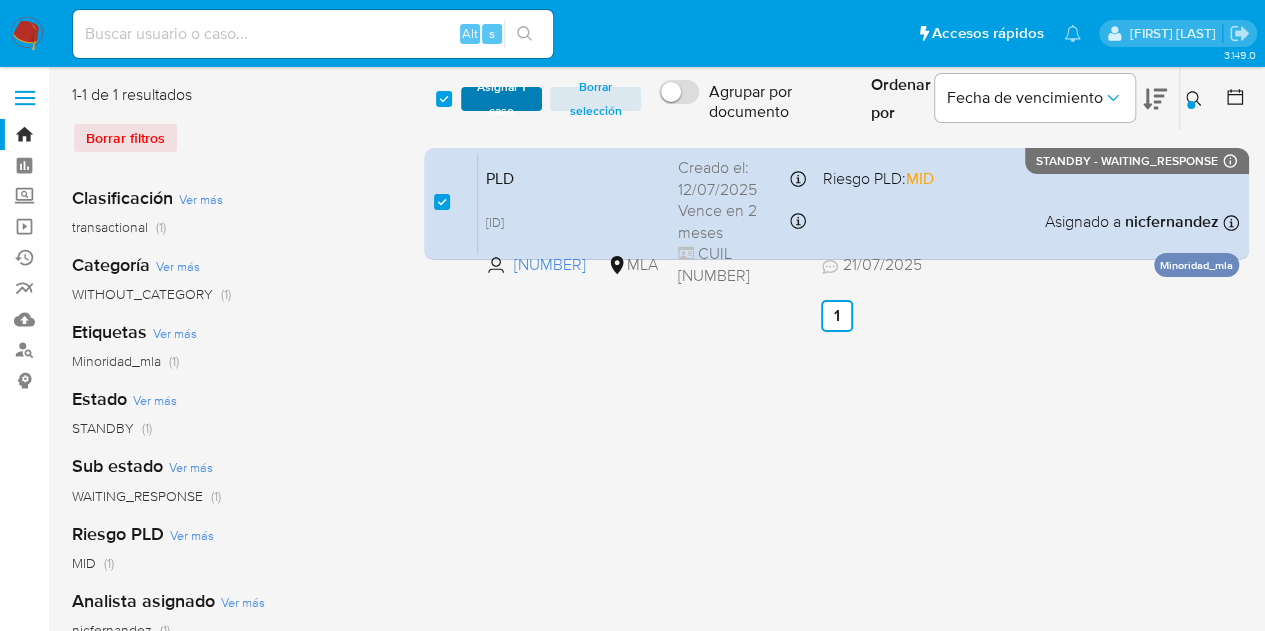 click on "Asignar 1 caso" at bounding box center [502, 99] 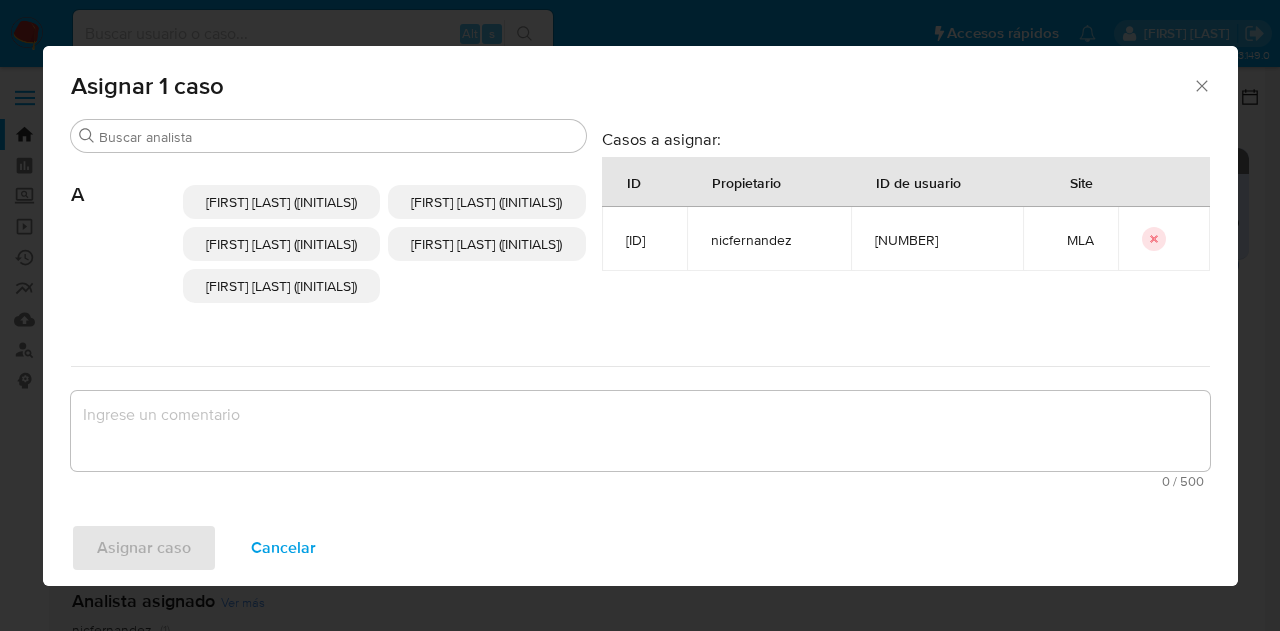 click on "[FIRST] [LAST] ([INITIALS]) [FIRST] [LAST] ([INITIALS]) [FIRST] [LAST] ([INITIALS]) [FIRST] [LAST] ([INITIALS]) [FIRST] [LAST] ([INITIALS])" at bounding box center [384, 244] 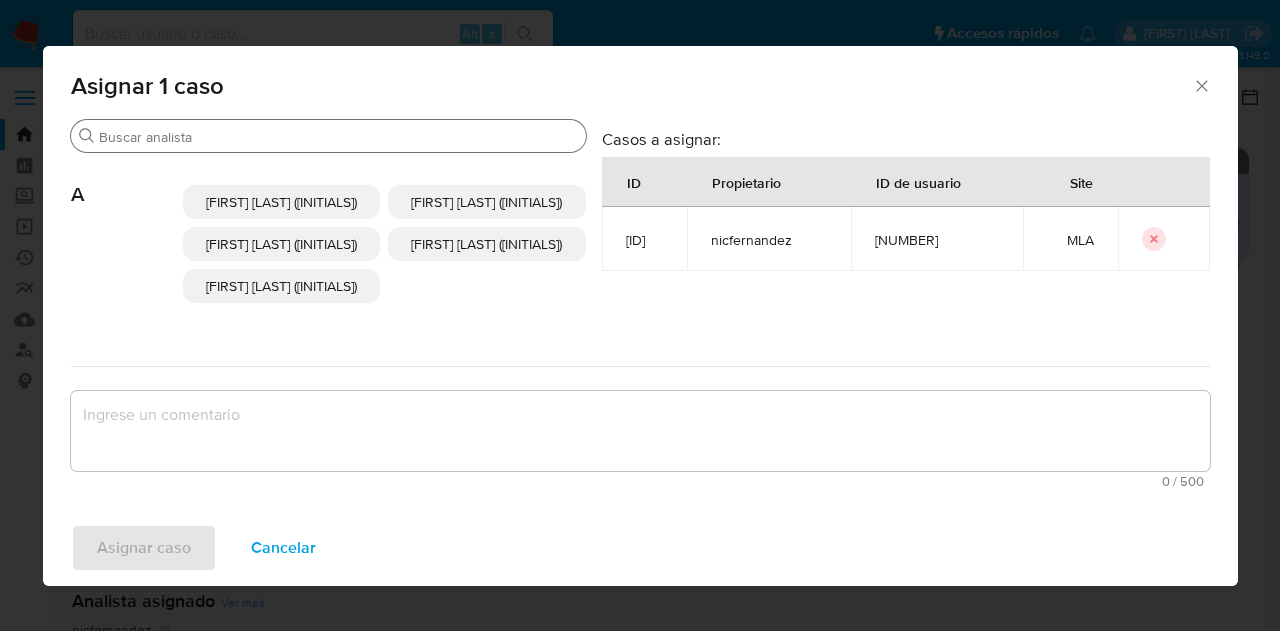 click on "Buscar" at bounding box center [338, 137] 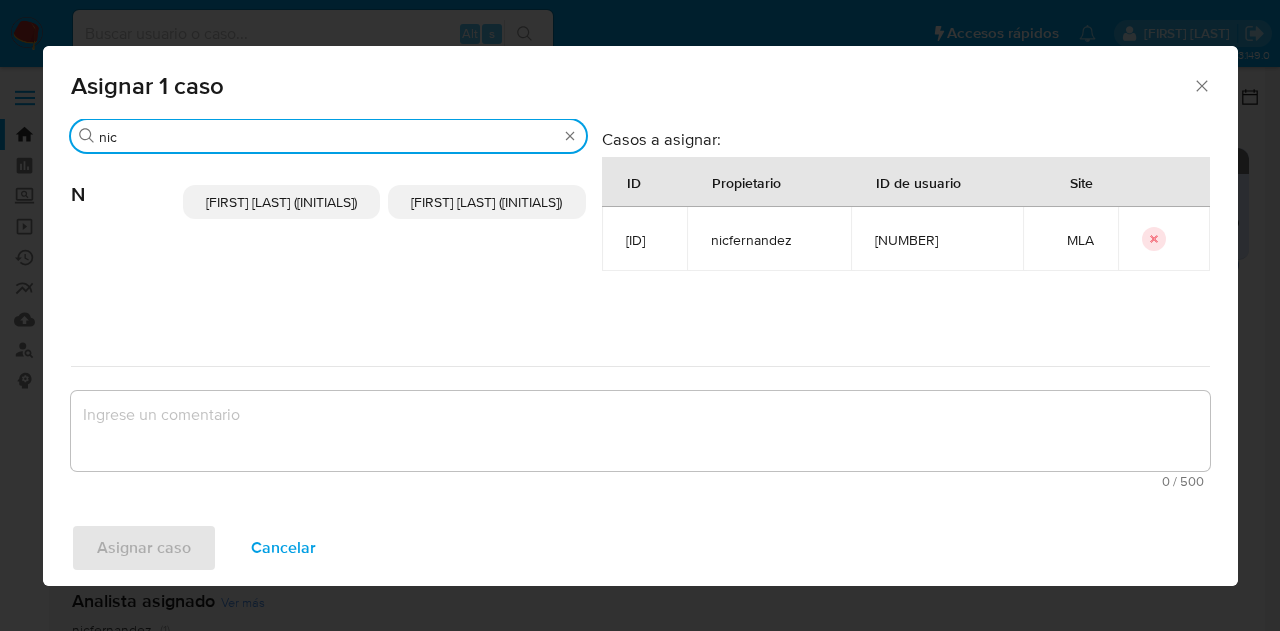 type on "nic" 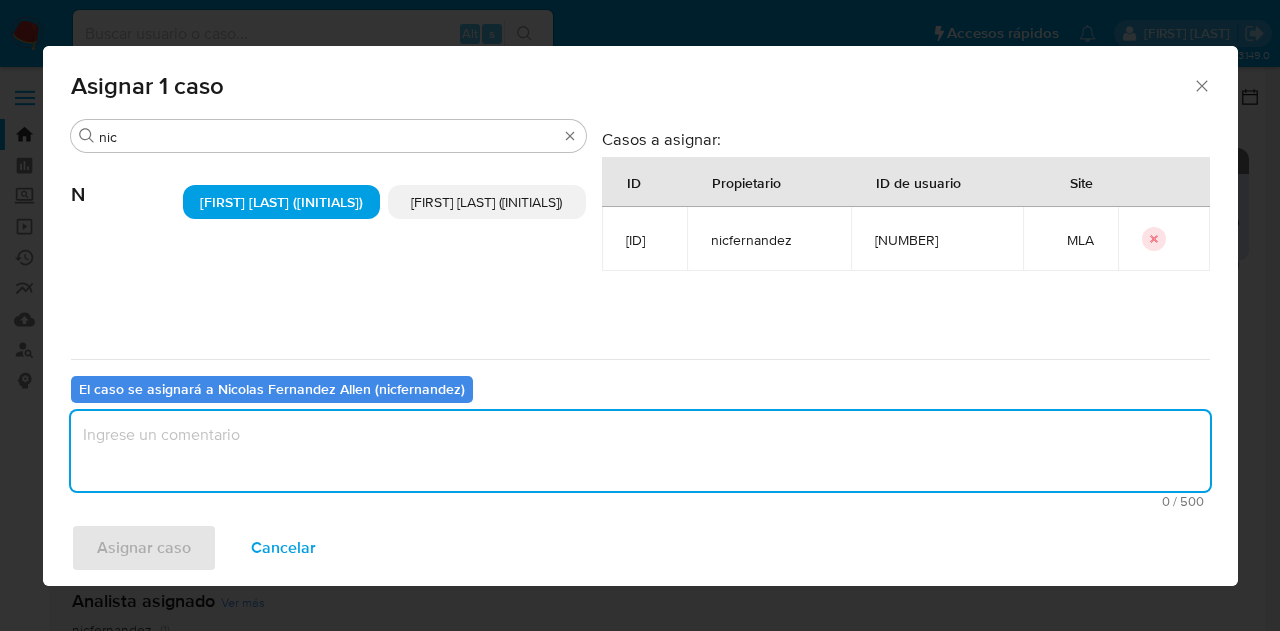 click at bounding box center (640, 451) 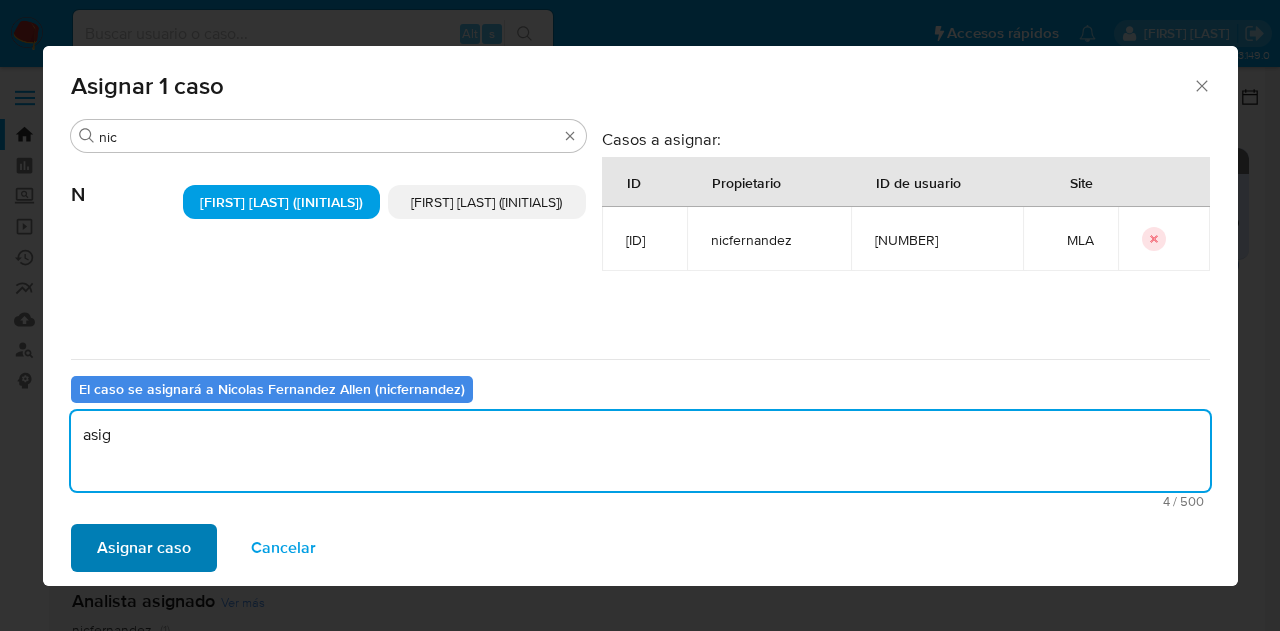 type on "asig" 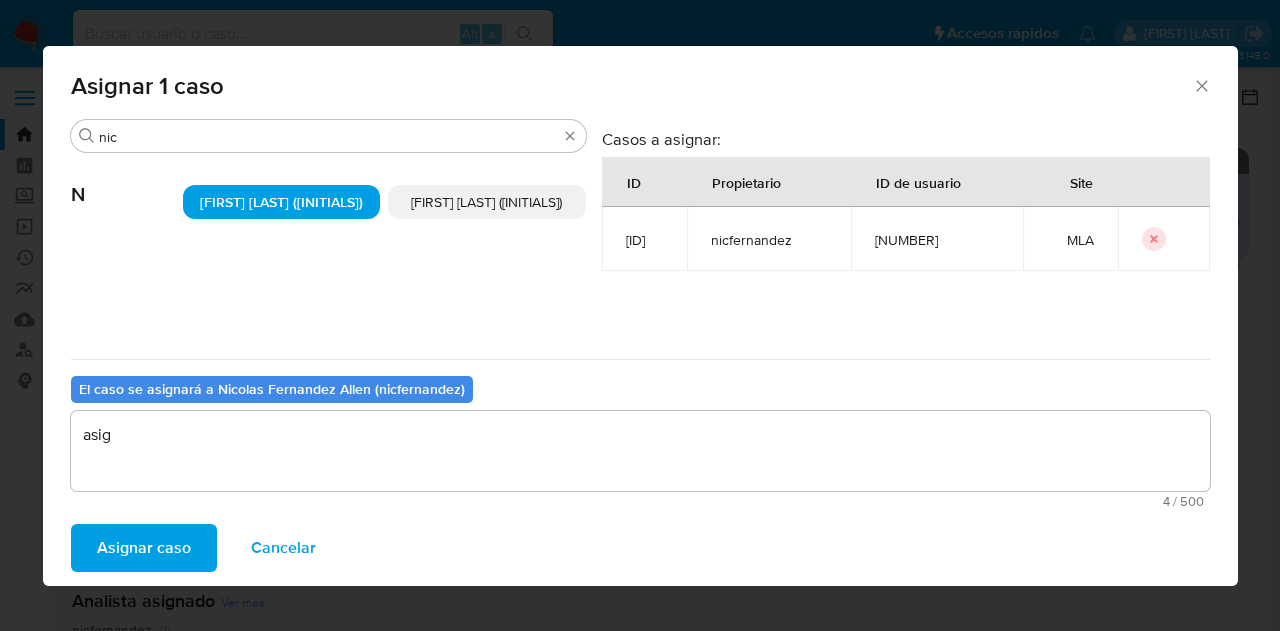 click on "Asignar caso" at bounding box center [144, 548] 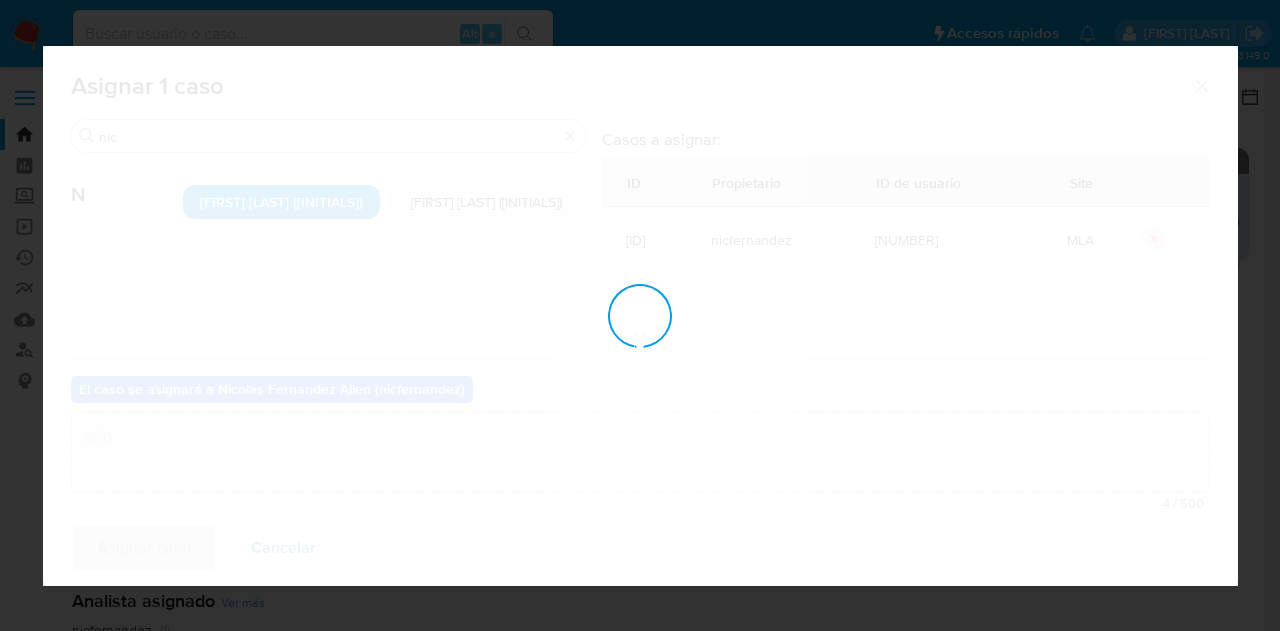 type 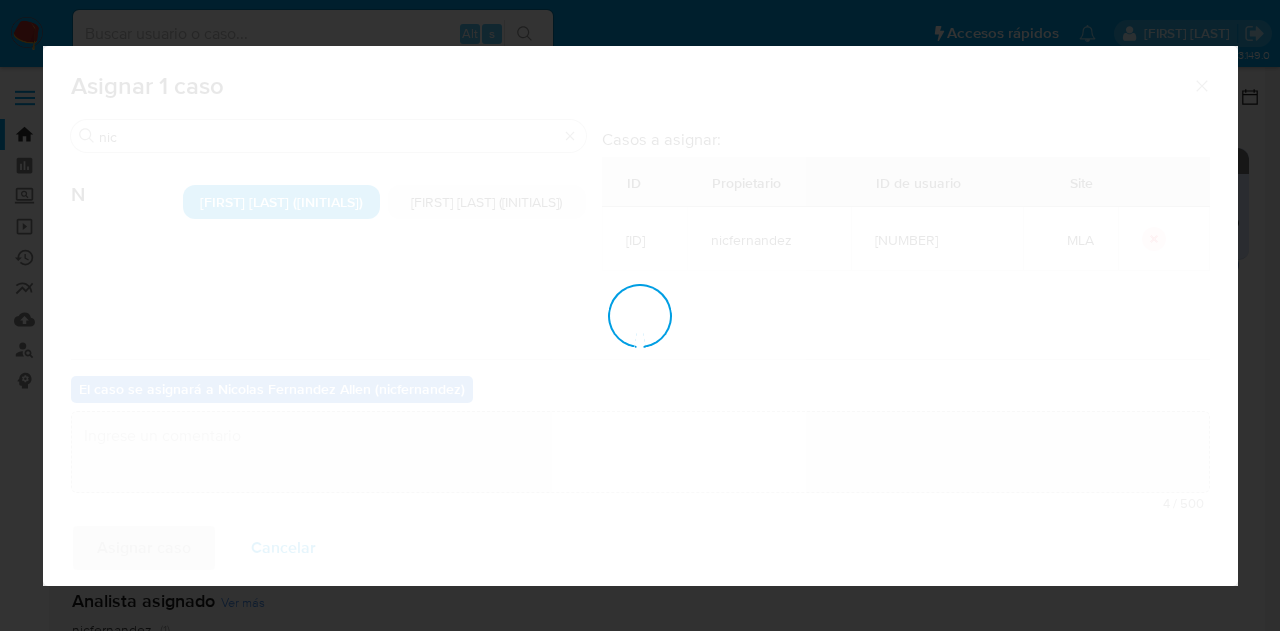 checkbox on "false" 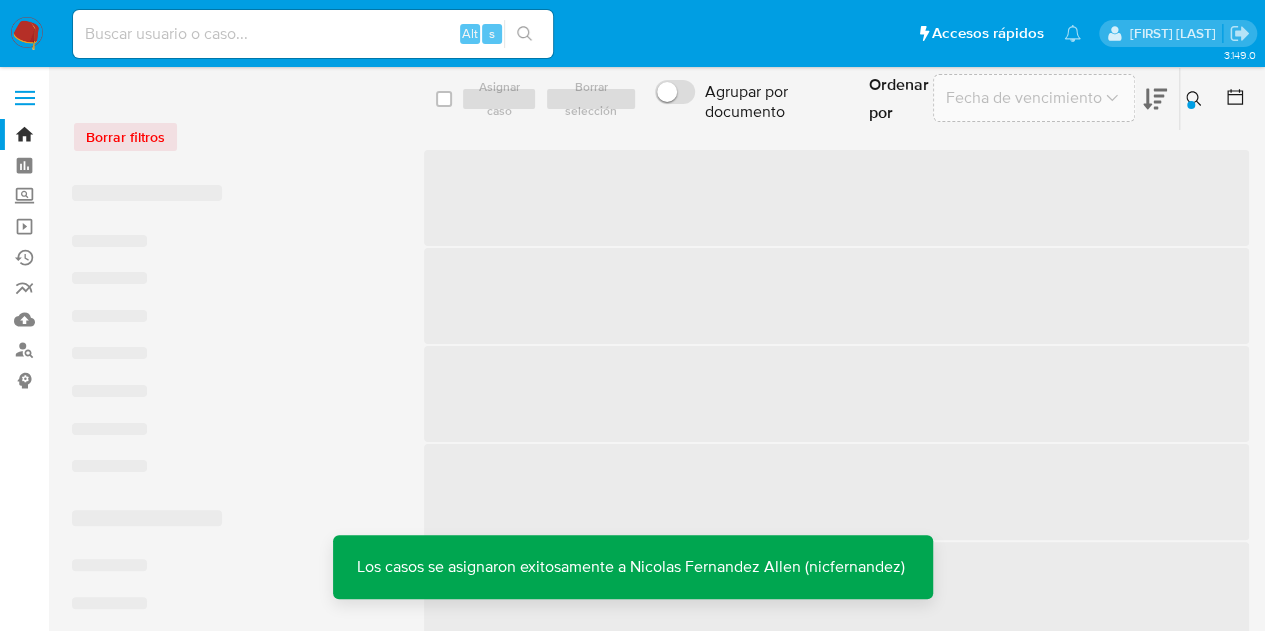 click 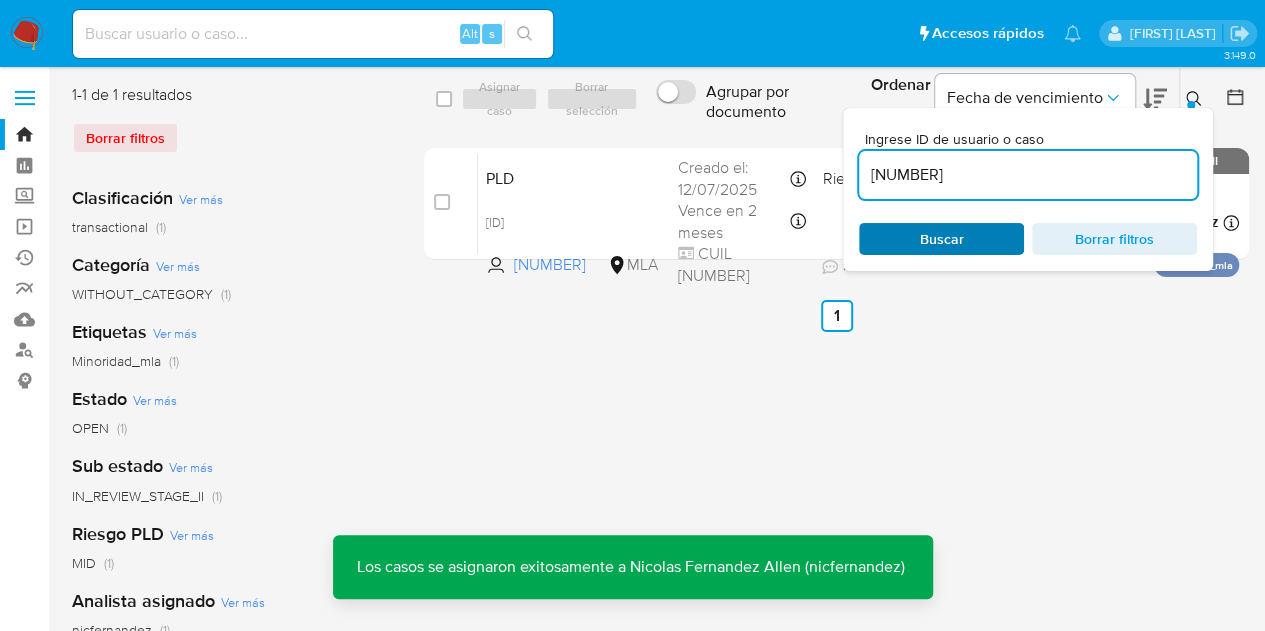 drag, startPoint x: 958, startPoint y: 239, endPoint x: 1110, endPoint y: 171, distance: 166.51727 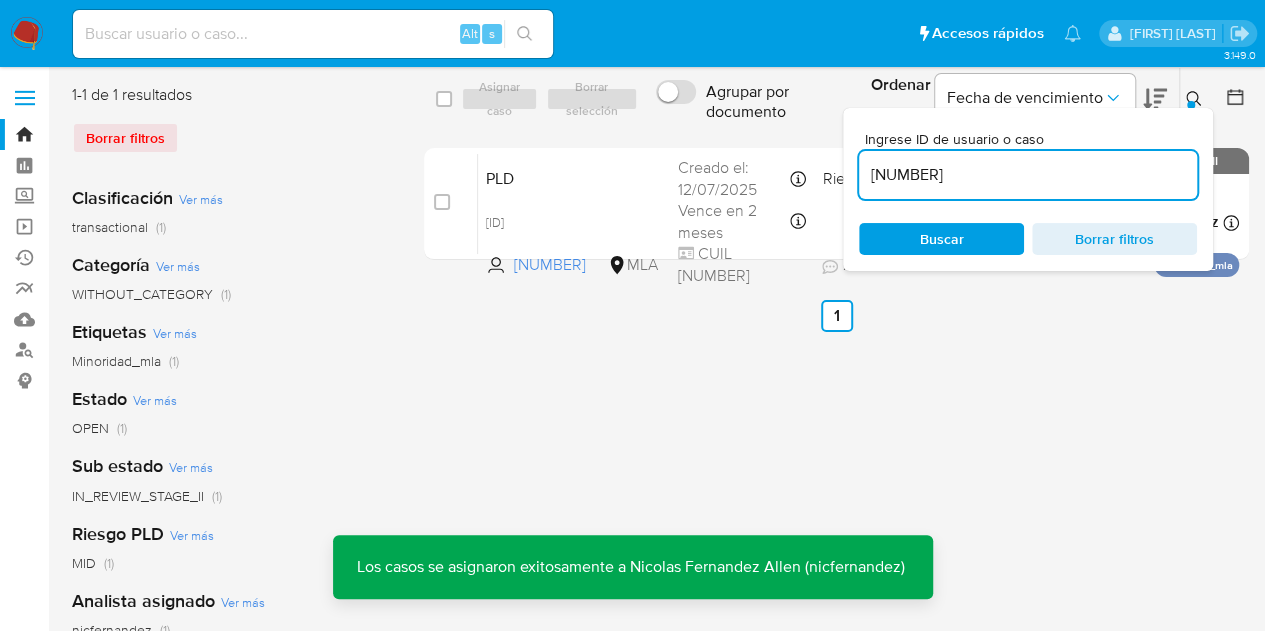 click on "Buscar" at bounding box center (942, 239) 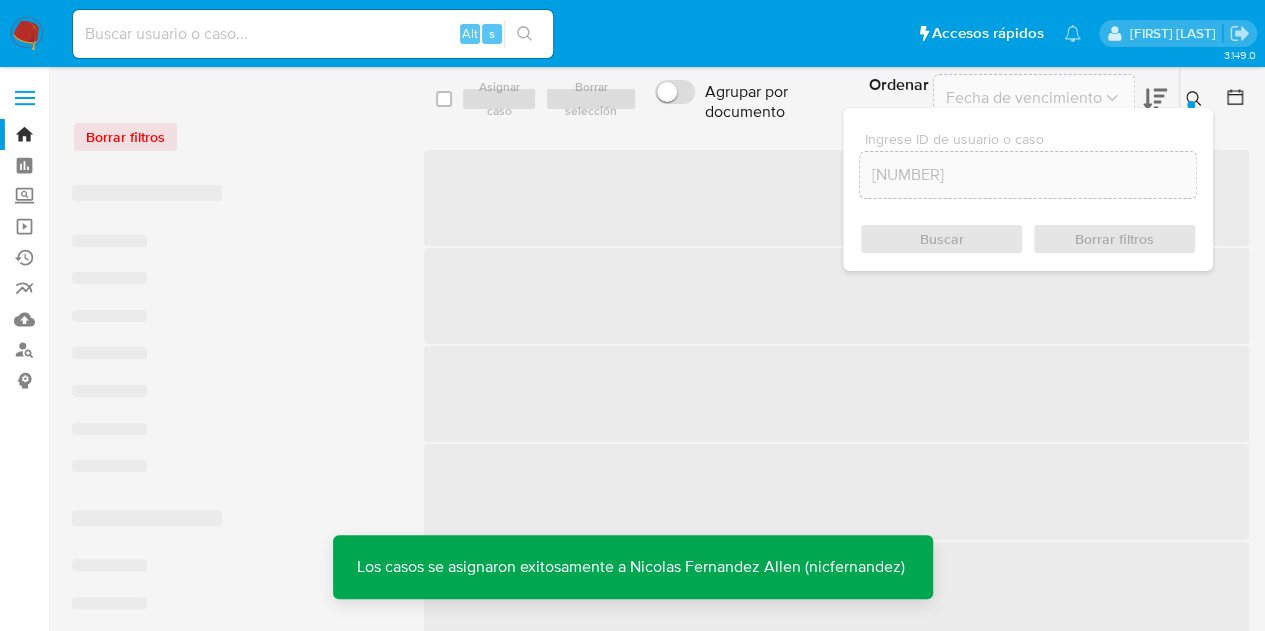 click at bounding box center (1196, 99) 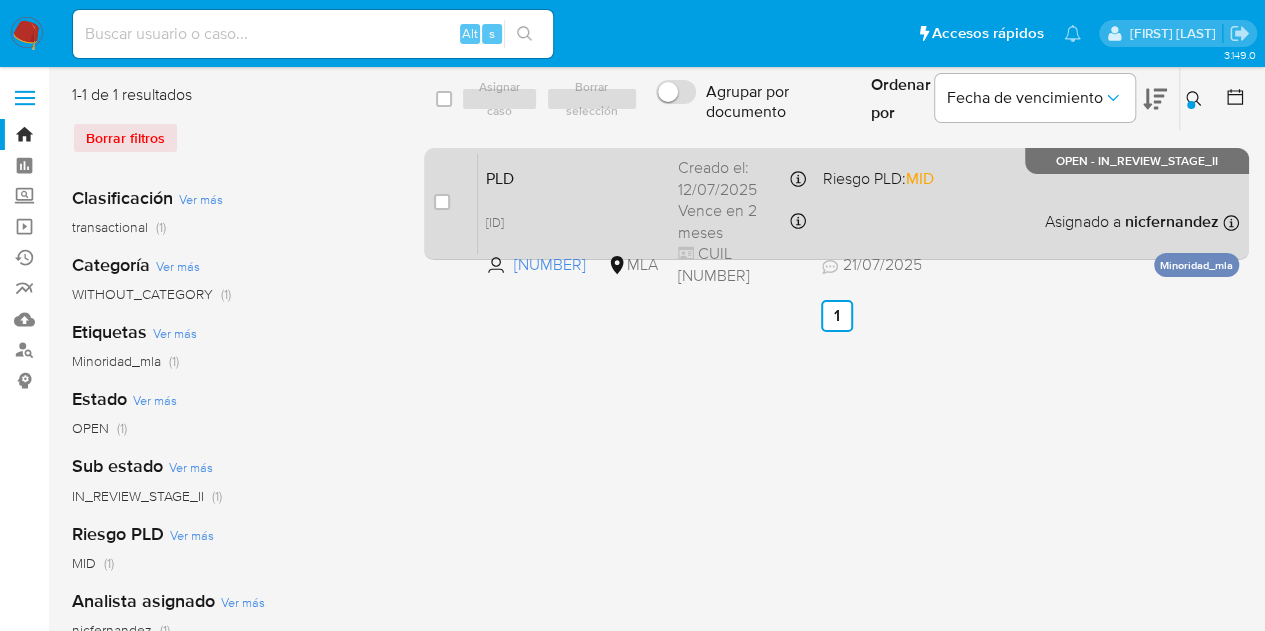 click on "PLD" at bounding box center (574, 177) 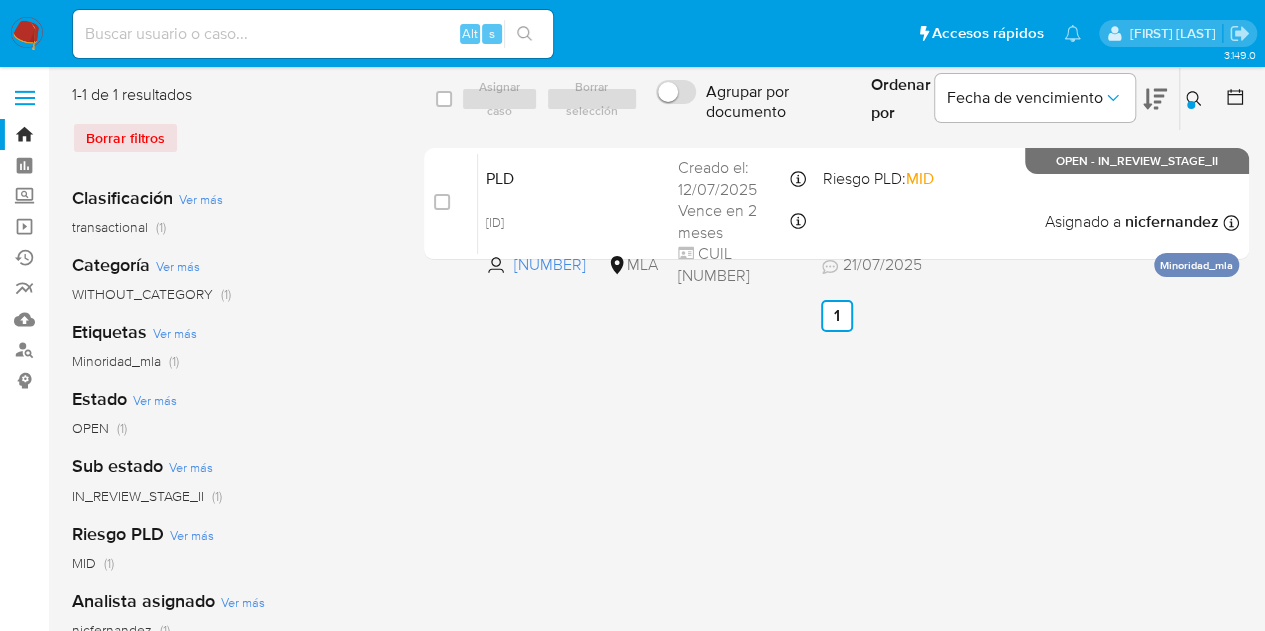 click 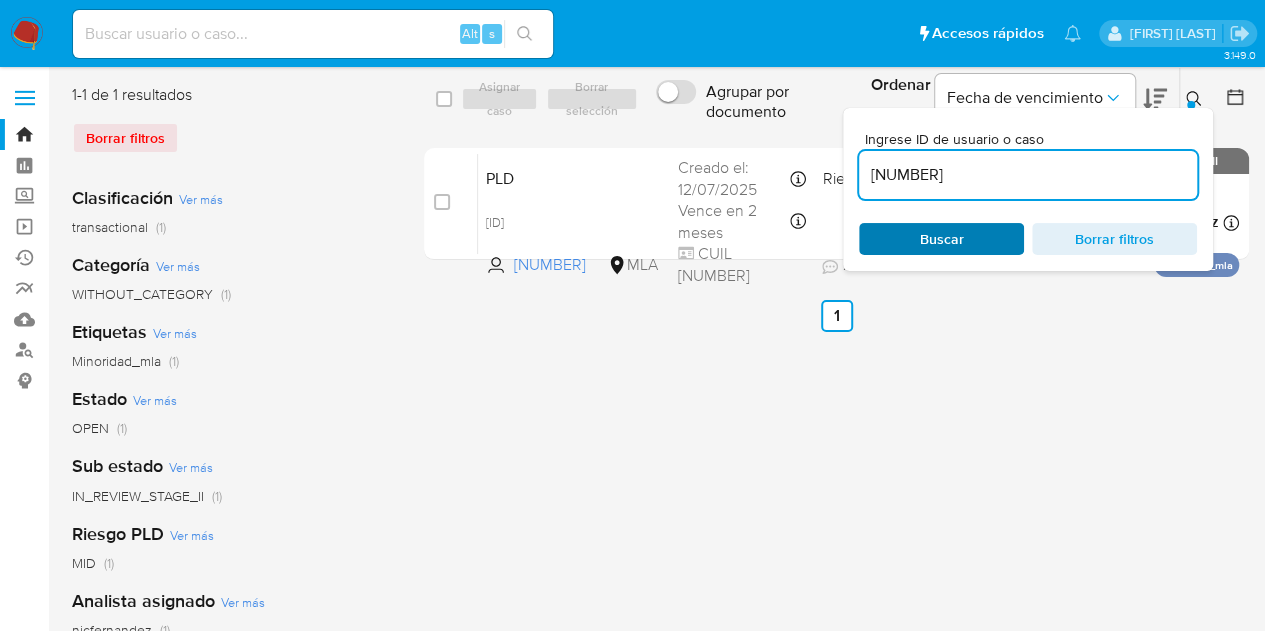 click on "Buscar" at bounding box center [941, 239] 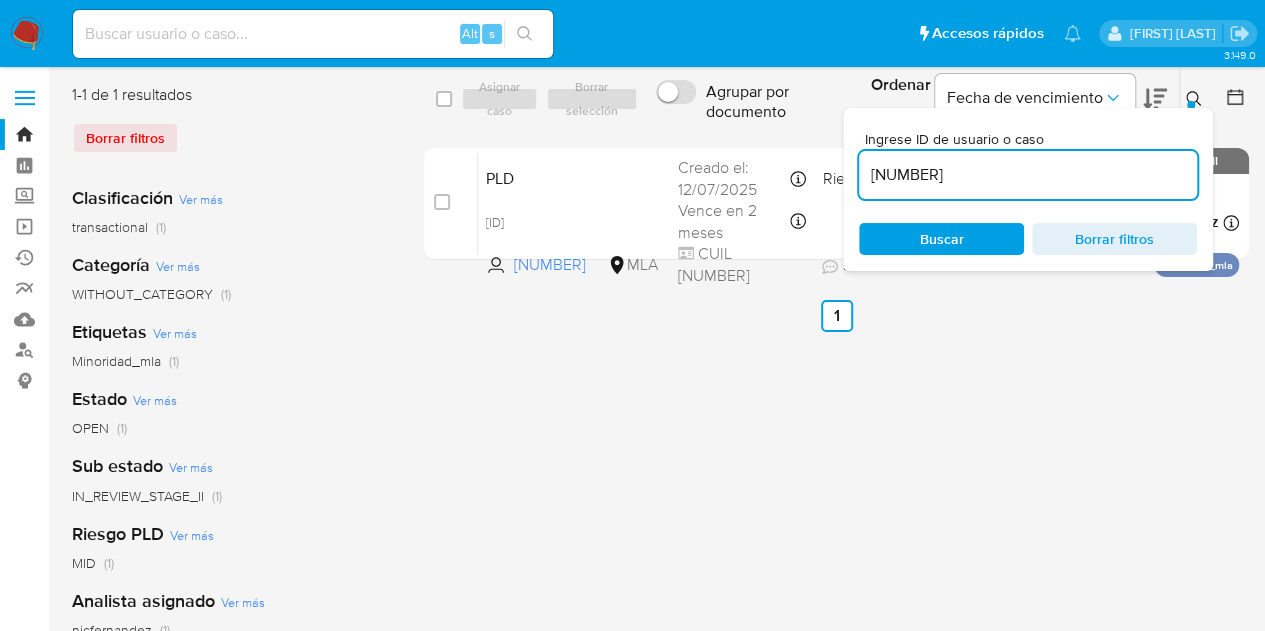 click 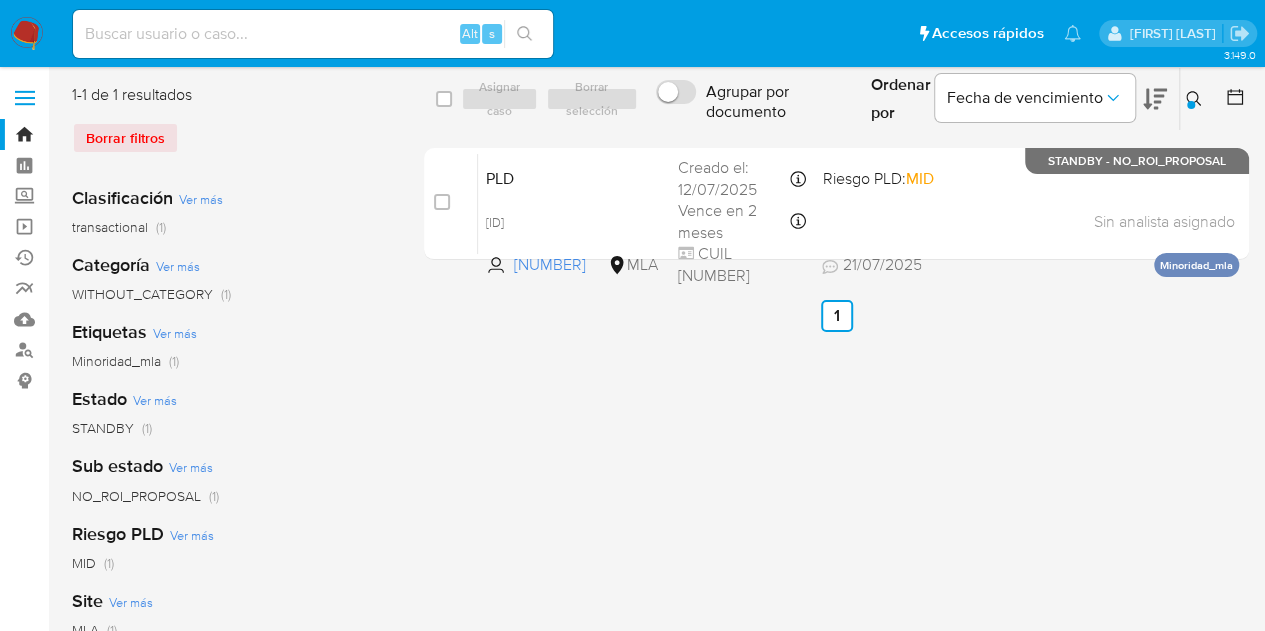 drag, startPoint x: 1195, startPoint y: 93, endPoint x: 1012, endPoint y: 189, distance: 206.65189 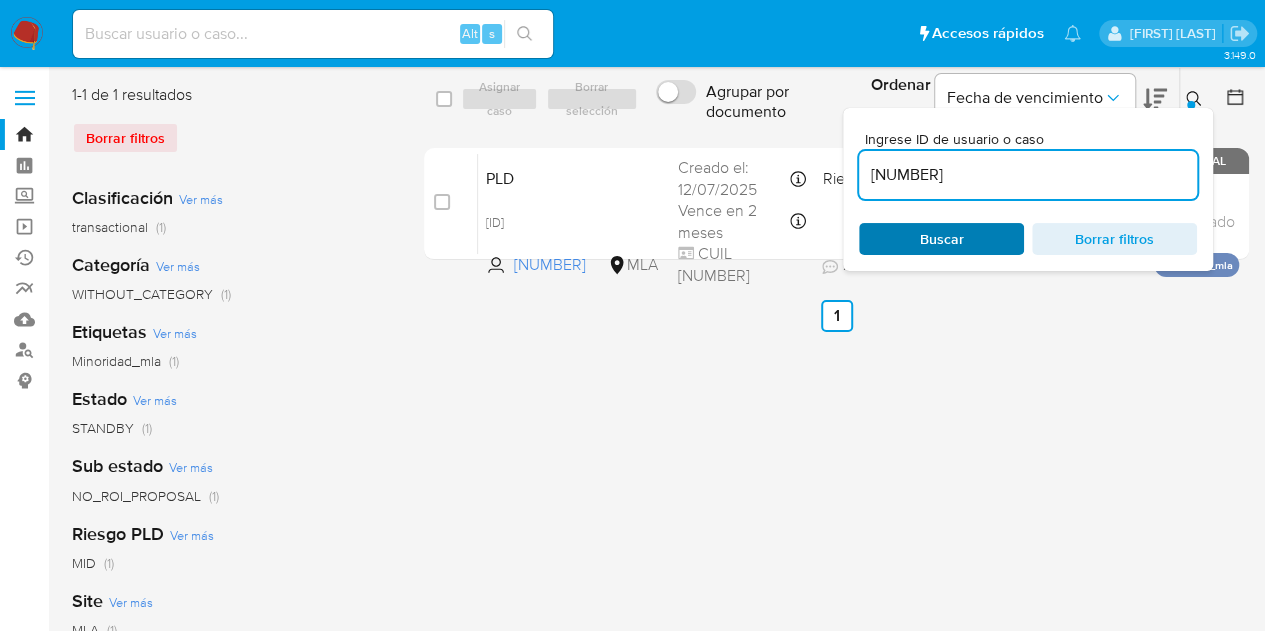 click on "Buscar" at bounding box center (941, 239) 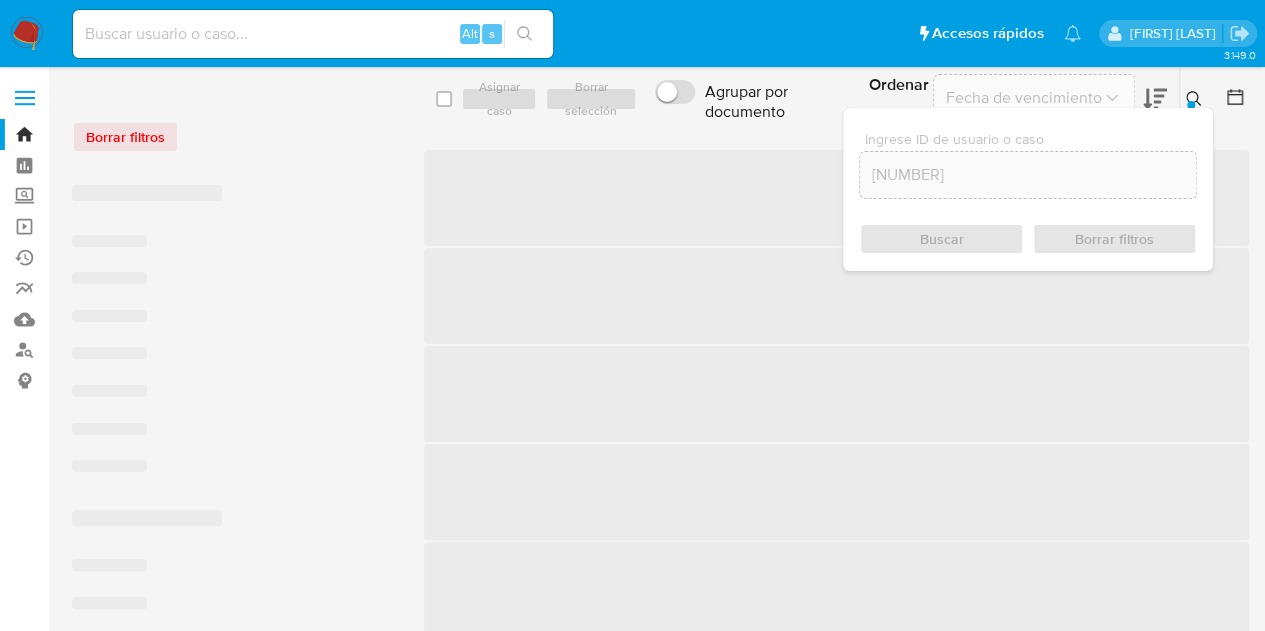 drag, startPoint x: 1210, startPoint y: 98, endPoint x: 1115, endPoint y: 103, distance: 95.131485 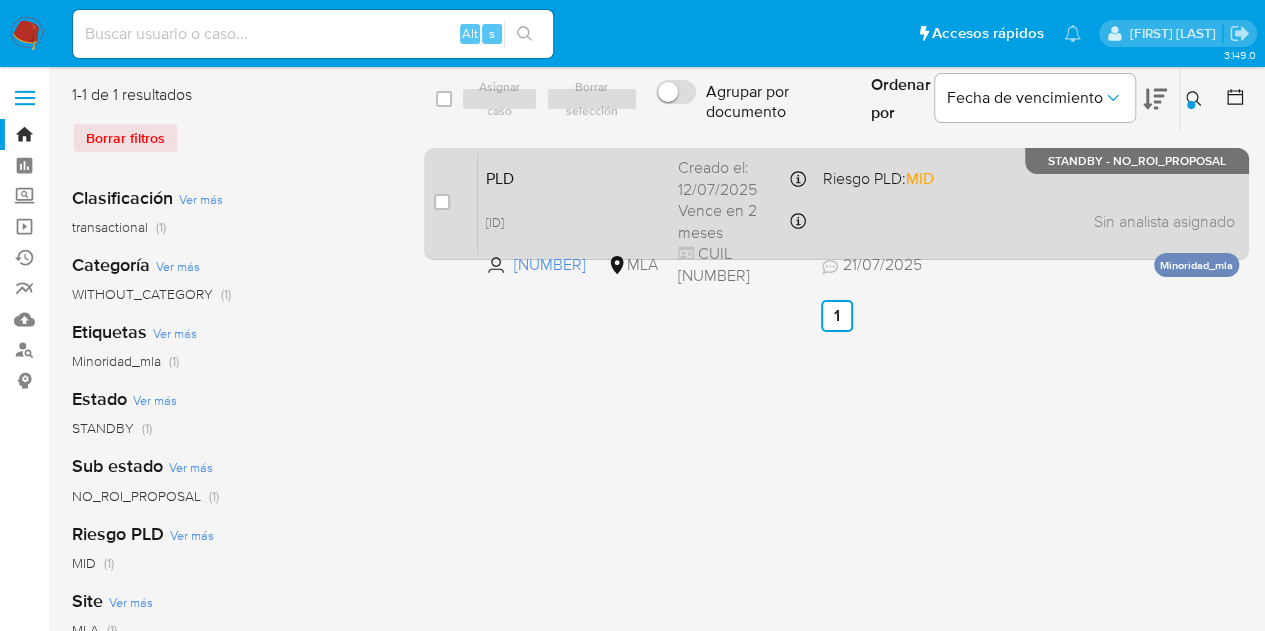 click on "PLD Lceb8AKh3VsMvAe7zuKxEmlr 460438744 MLA Riesgo PLD:  MID Creado el: 12/07/2025   Creado el: 12/07/2025 03:29:37 Vence en 2 meses   Vence el 10/10/2025 03:29:38 CUIL   20489199328 21/07/2025   21/07/2025 15:49 Sin analista asignado   Asignado el: 17/07/2025 16:34:05 Minoridad_mla STANDBY - NO_ROI_PROPOSAL" at bounding box center [858, 203] 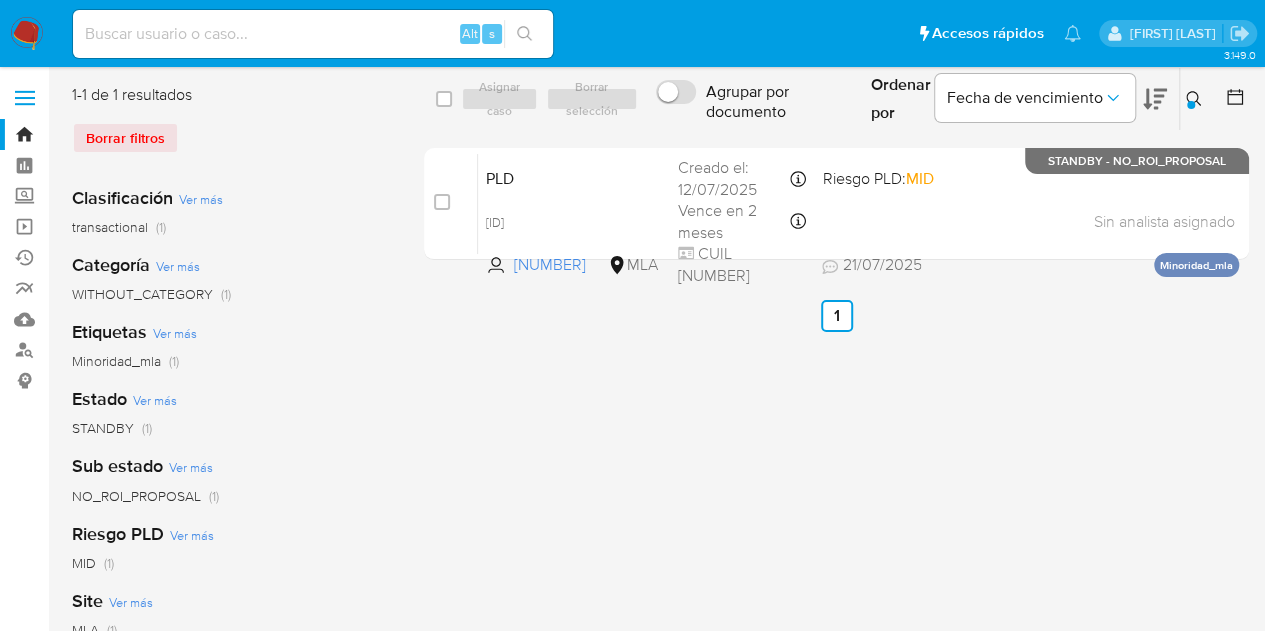 drag, startPoint x: 1196, startPoint y: 89, endPoint x: 998, endPoint y: 219, distance: 236.86282 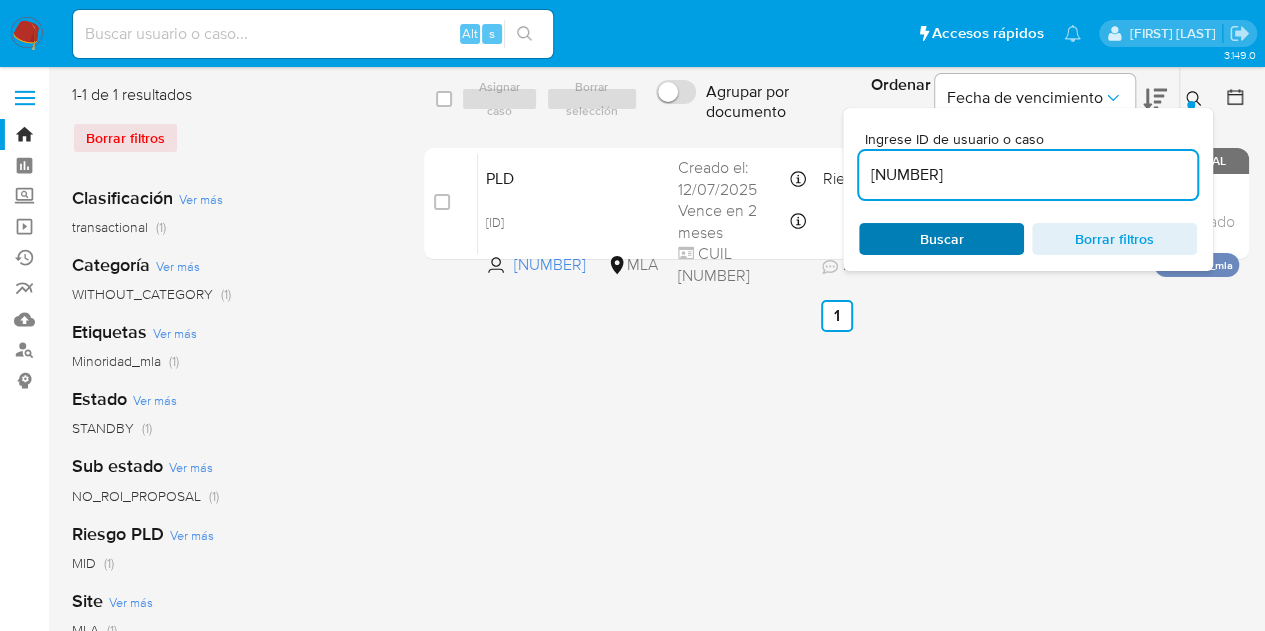 click on "Buscar" at bounding box center (942, 239) 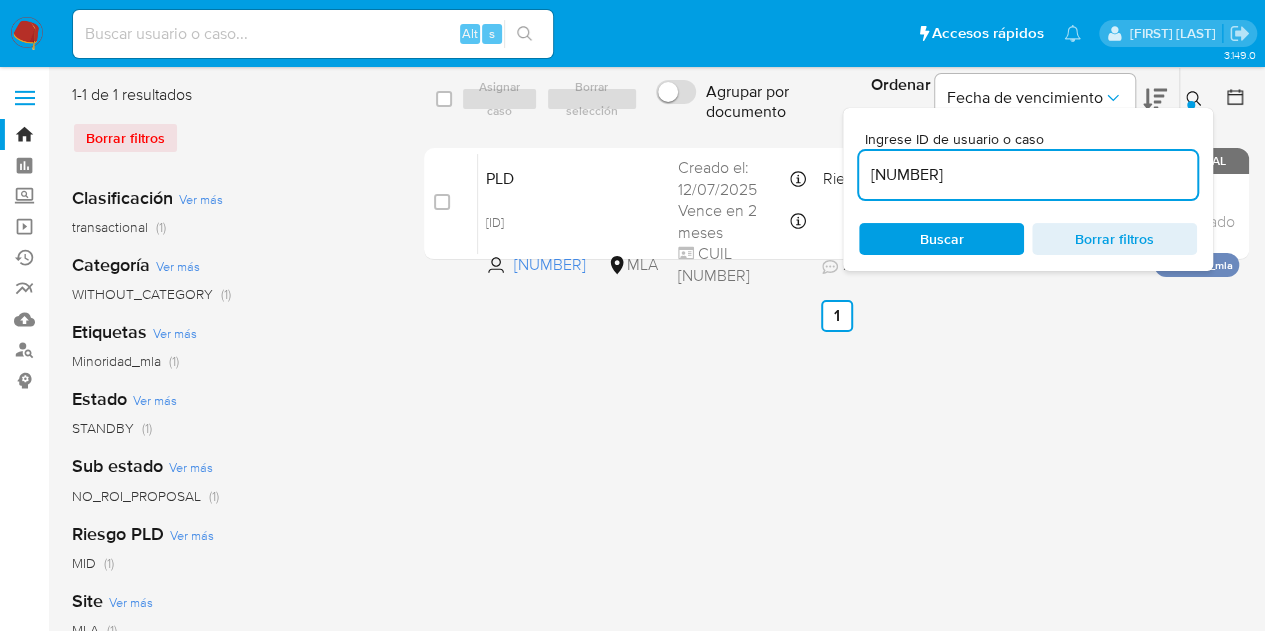 click 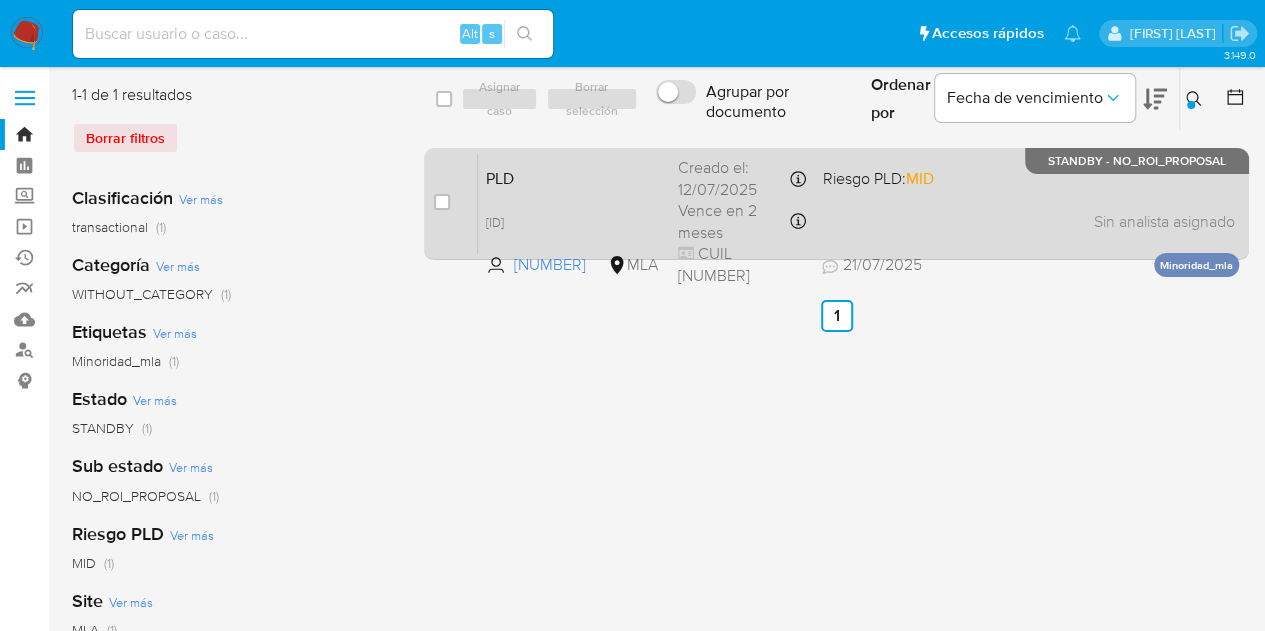 click on "PLD Lceb8AKh3VsMvAe7zuKxEmlr 460438744 MLA Riesgo PLD:  MID Creado el: 12/07/2025   Creado el: 12/07/2025 03:29:37 Vence en 2 meses   Vence el 10/10/2025 03:29:38 CUIL   20489199328 21/07/2025   21/07/2025 15:49 Sin analista asignado   Asignado el: 17/07/2025 16:34:05 Minoridad_mla STANDBY - NO_ROI_PROPOSAL" at bounding box center (858, 203) 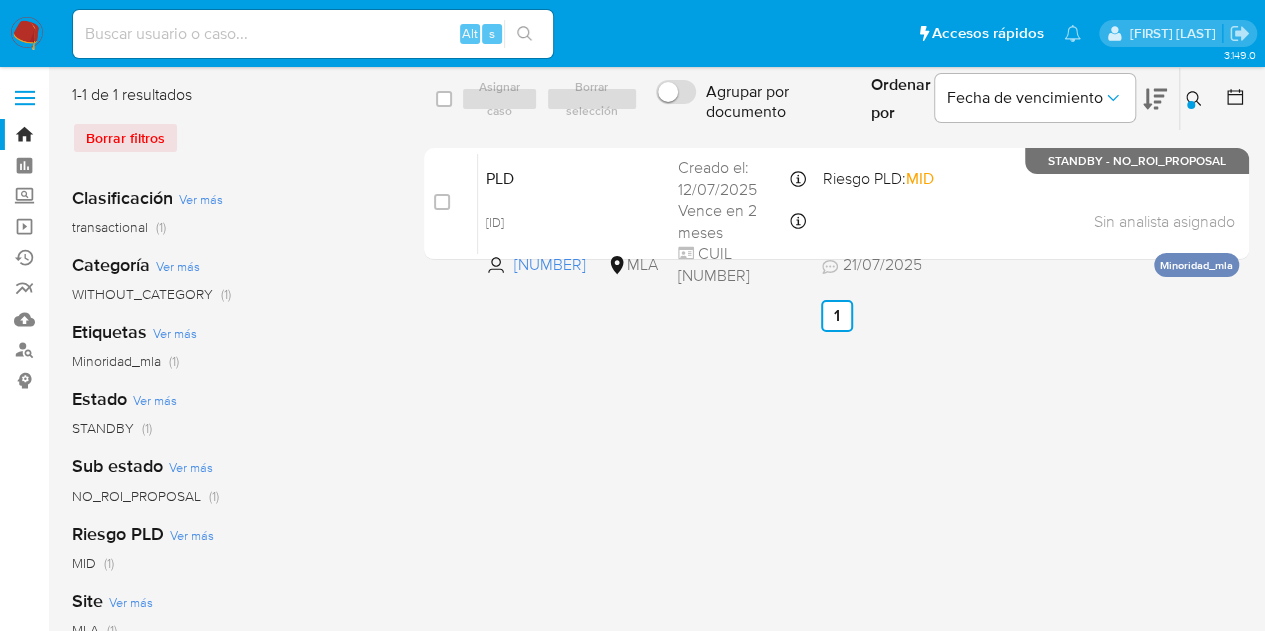 click on "select-all-cases-checkbox Asignar caso Borrar selección Agrupar por documento Ordenar por Fecha de vencimiento   No es posible ordenar los resultados mientras se encuentren agrupados. Ingrese ID de usuario o caso 460438744 Buscar Borrar filtros case-item-checkbox   No es posible asignar el caso PLD Lceb8AKh3VsMvAe7zuKxEmlr 460438744 MLA Riesgo PLD:  MID Creado el: 12/07/2025   Creado el: 12/07/2025 03:29:37 Vence en 2 meses   Vence el 10/10/2025 03:29:38 CUIL   20489199328 21/07/2025   21/07/2025 15:49 Sin analista asignado   Asignado el: 17/07/2025 16:34:05 Minoridad_mla STANDBY - NO_ROI_PROPOSAL  Anterior 1 Siguiente" at bounding box center (836, 515) 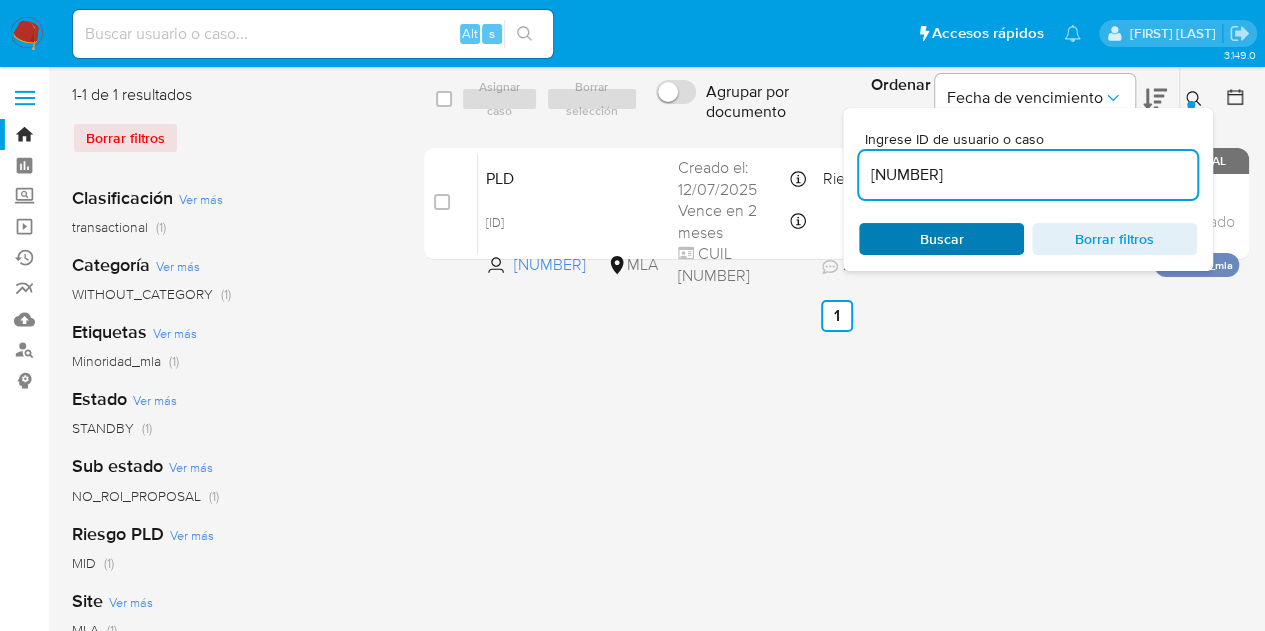 click on "Buscar" at bounding box center (942, 239) 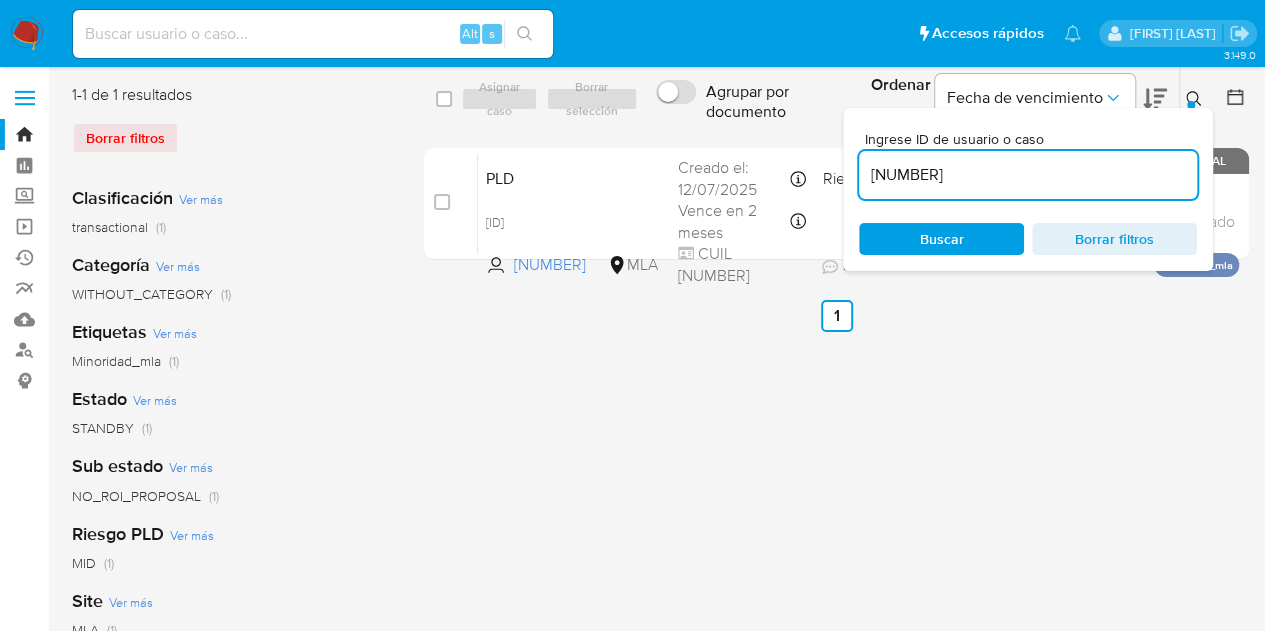 click 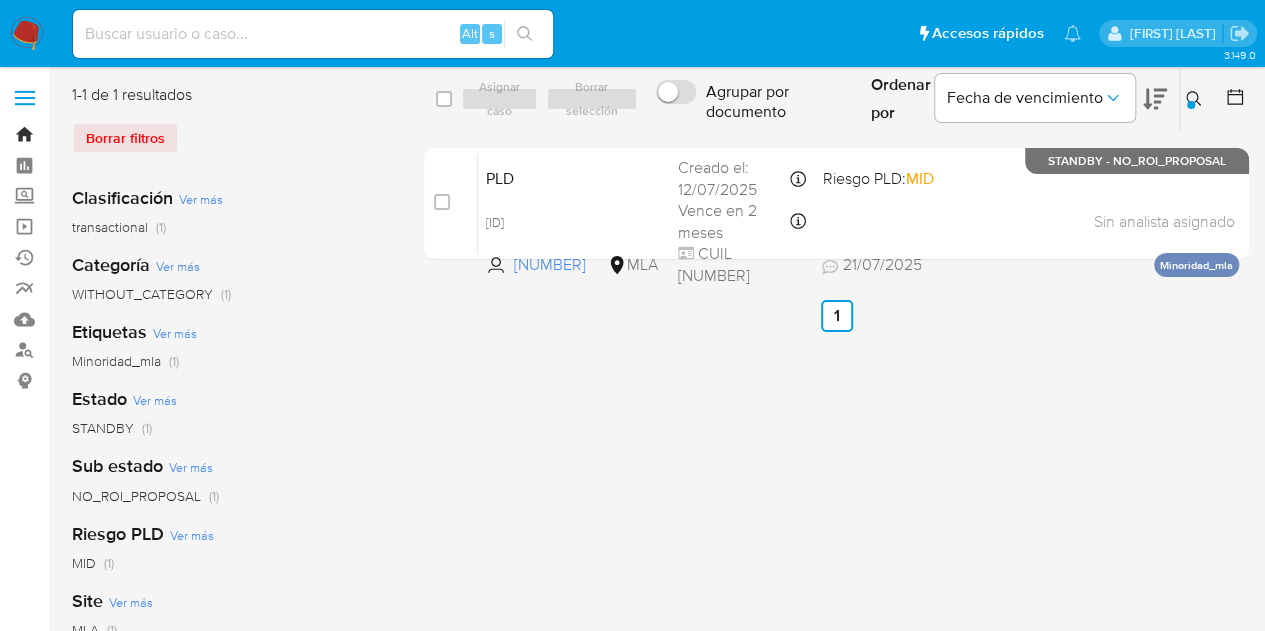 click on "Bandeja" at bounding box center (119, 134) 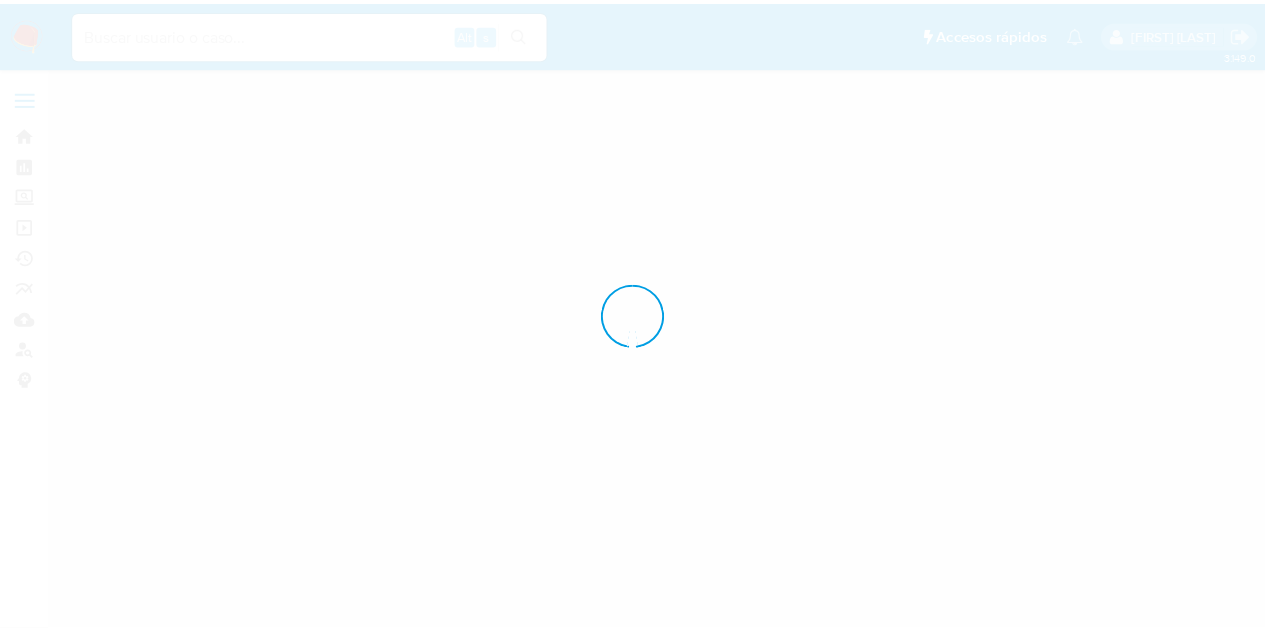 scroll, scrollTop: 0, scrollLeft: 0, axis: both 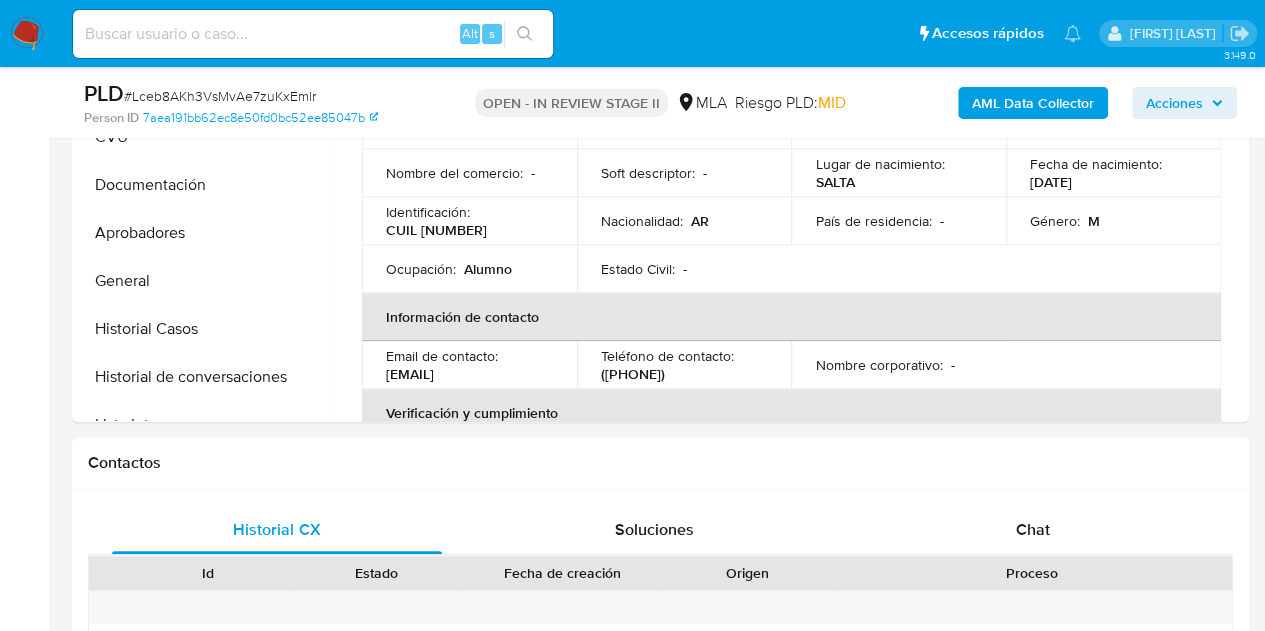 select on "10" 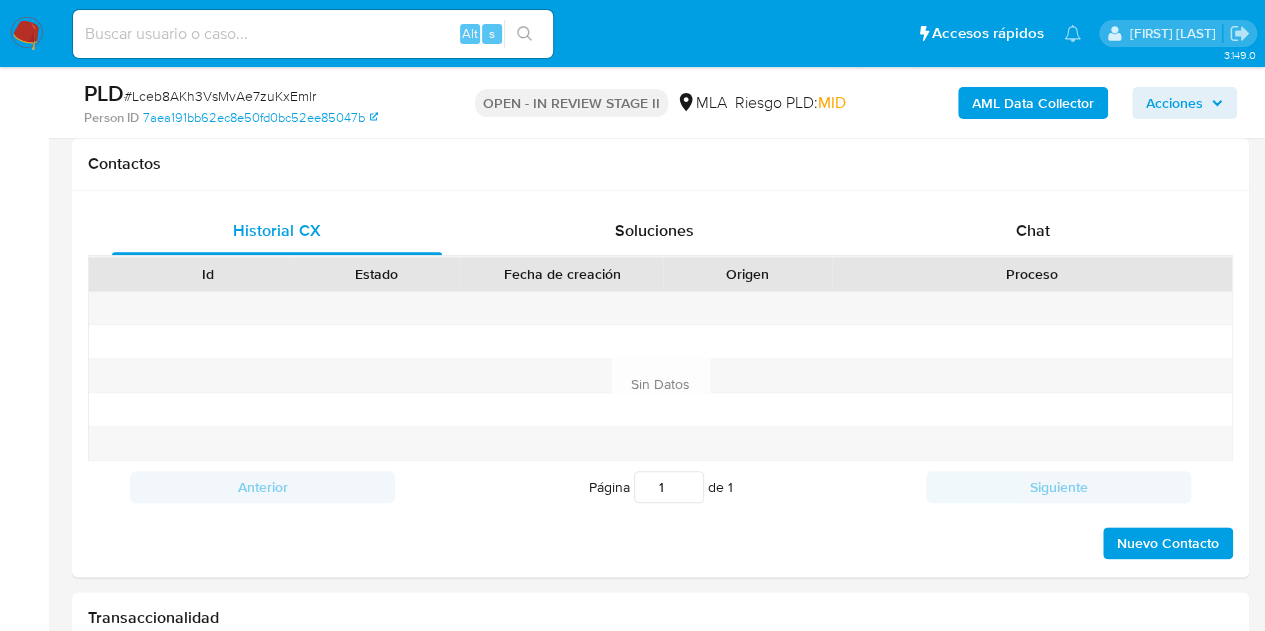 scroll, scrollTop: 951, scrollLeft: 0, axis: vertical 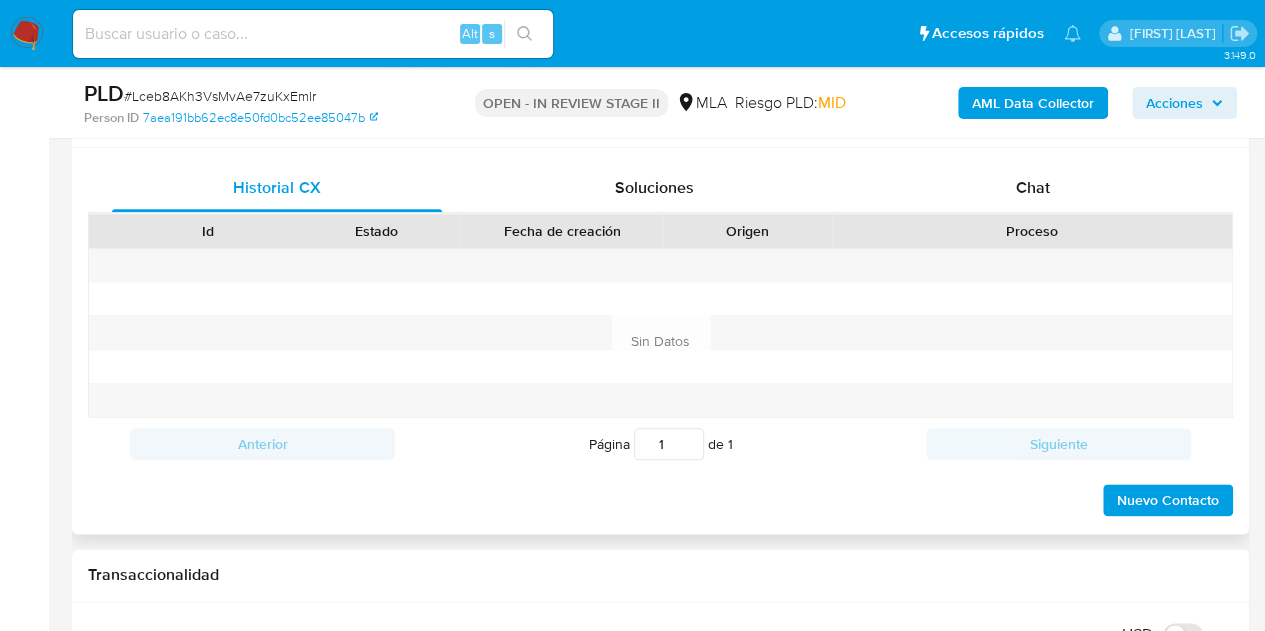 drag, startPoint x: 996, startPoint y: 196, endPoint x: 1130, endPoint y: 219, distance: 135.95955 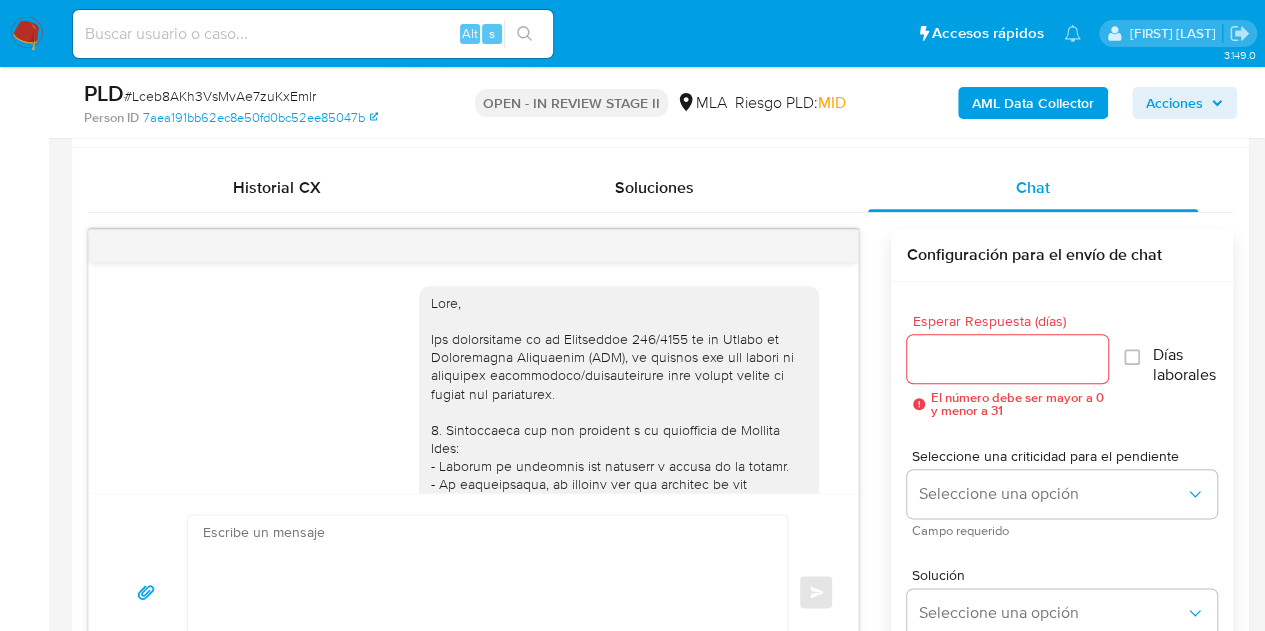 scroll, scrollTop: 1823, scrollLeft: 0, axis: vertical 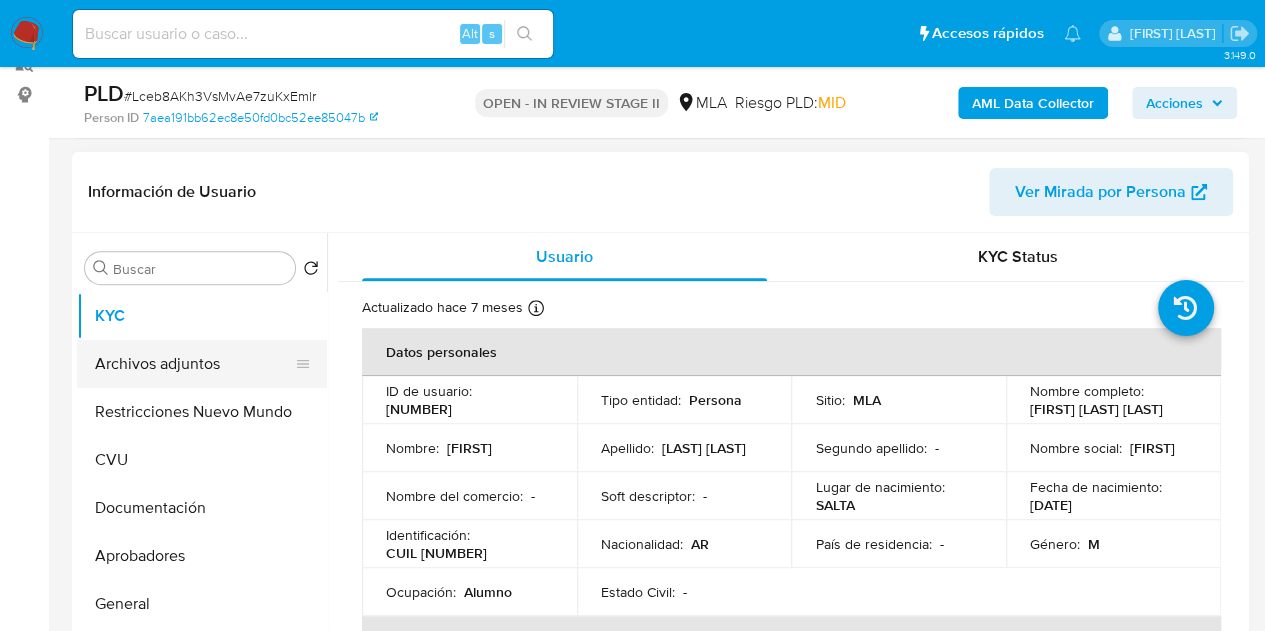 click on "Archivos adjuntos" at bounding box center (194, 364) 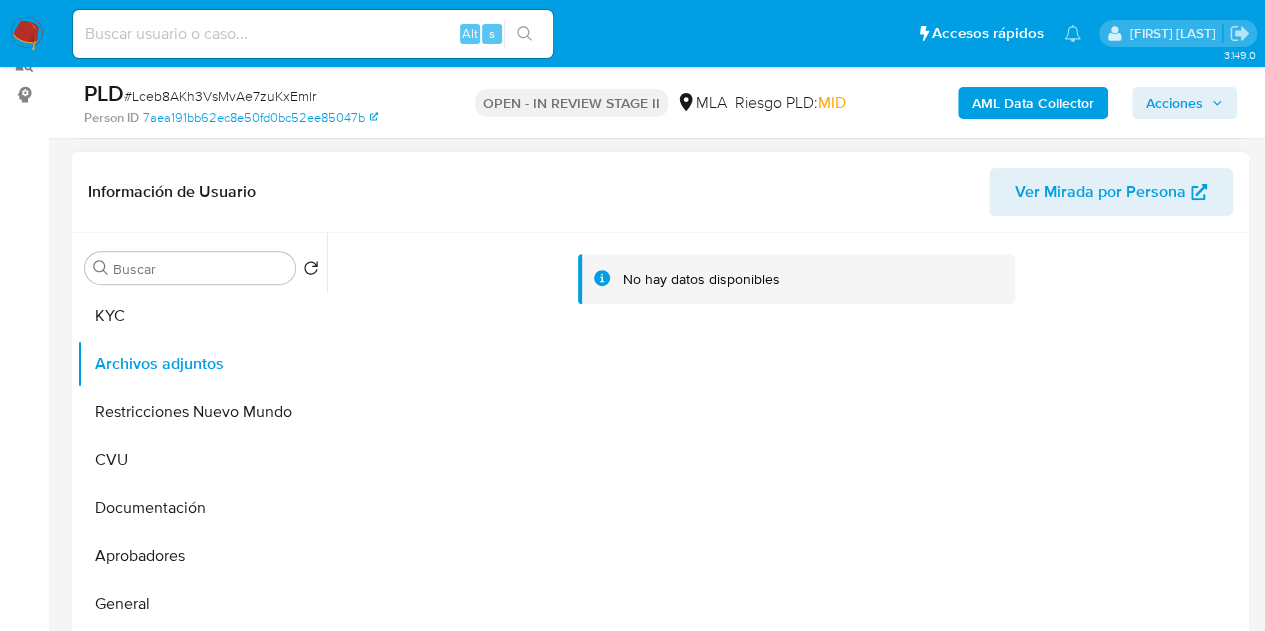 click on "No hay datos disponibles" at bounding box center [785, 489] 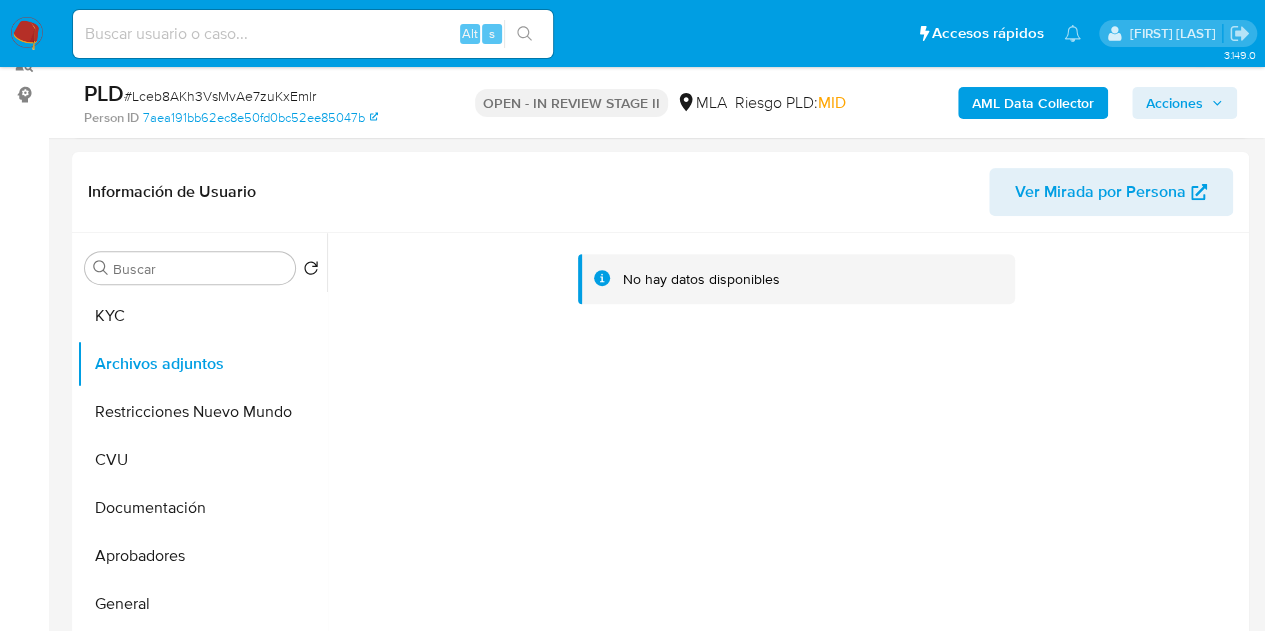 click on "AML Data Collector" at bounding box center (1033, 103) 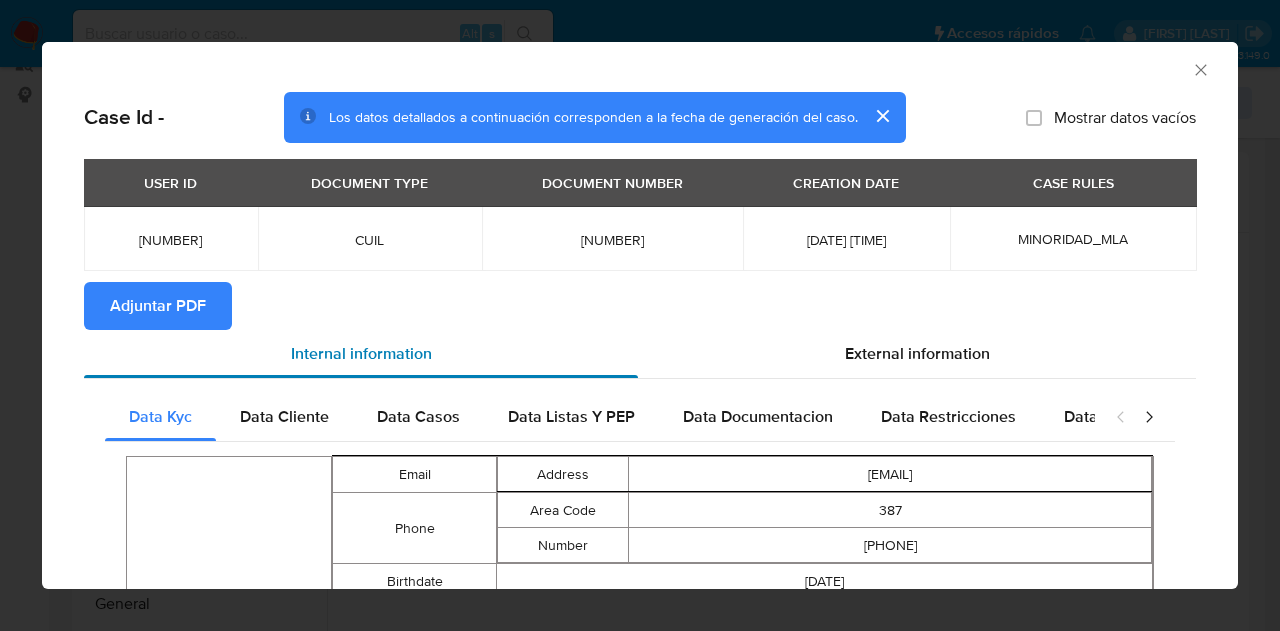 drag, startPoint x: 192, startPoint y: 319, endPoint x: 232, endPoint y: 357, distance: 55.17246 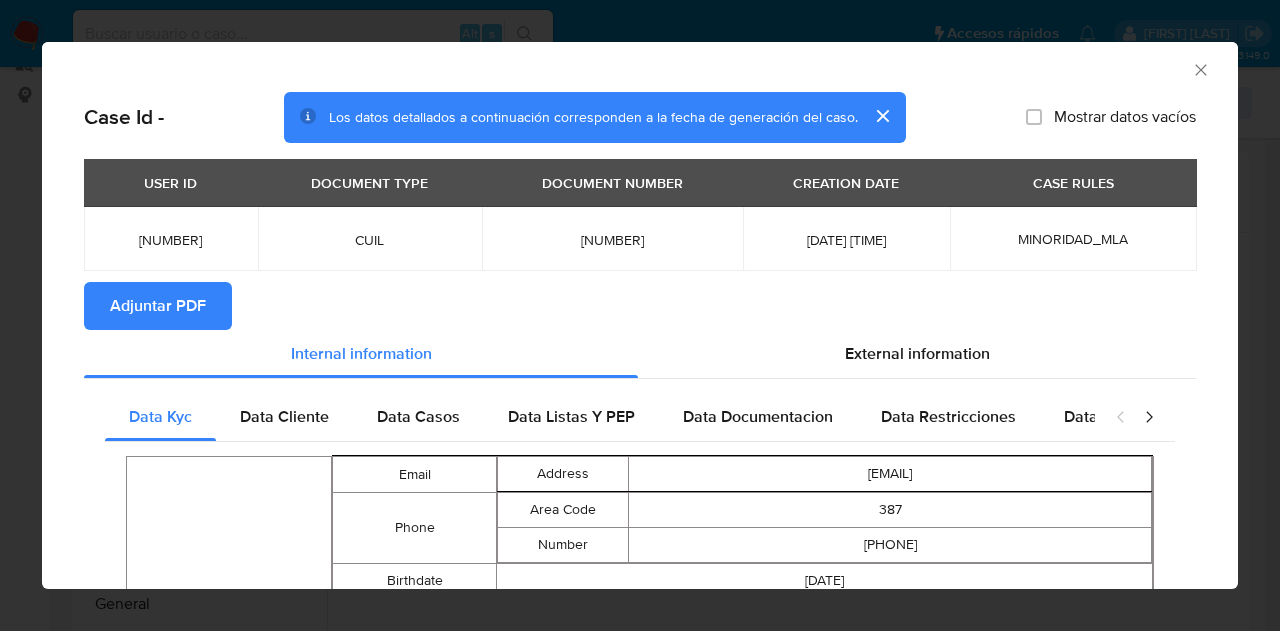 click 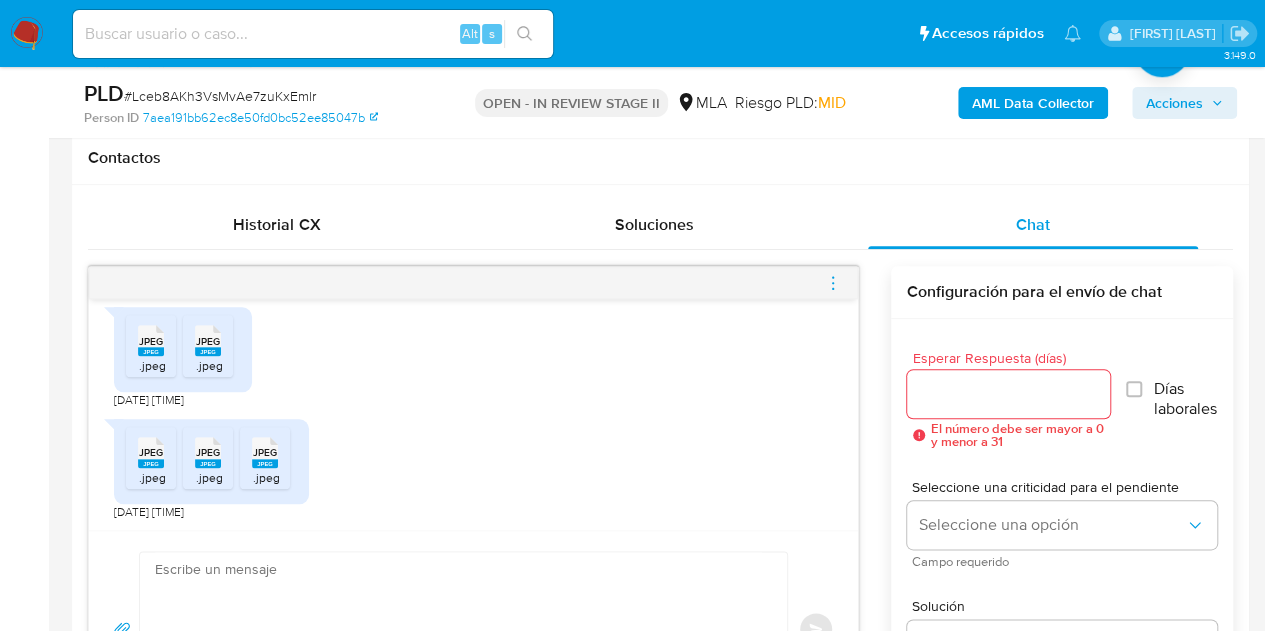 scroll, scrollTop: 1027, scrollLeft: 0, axis: vertical 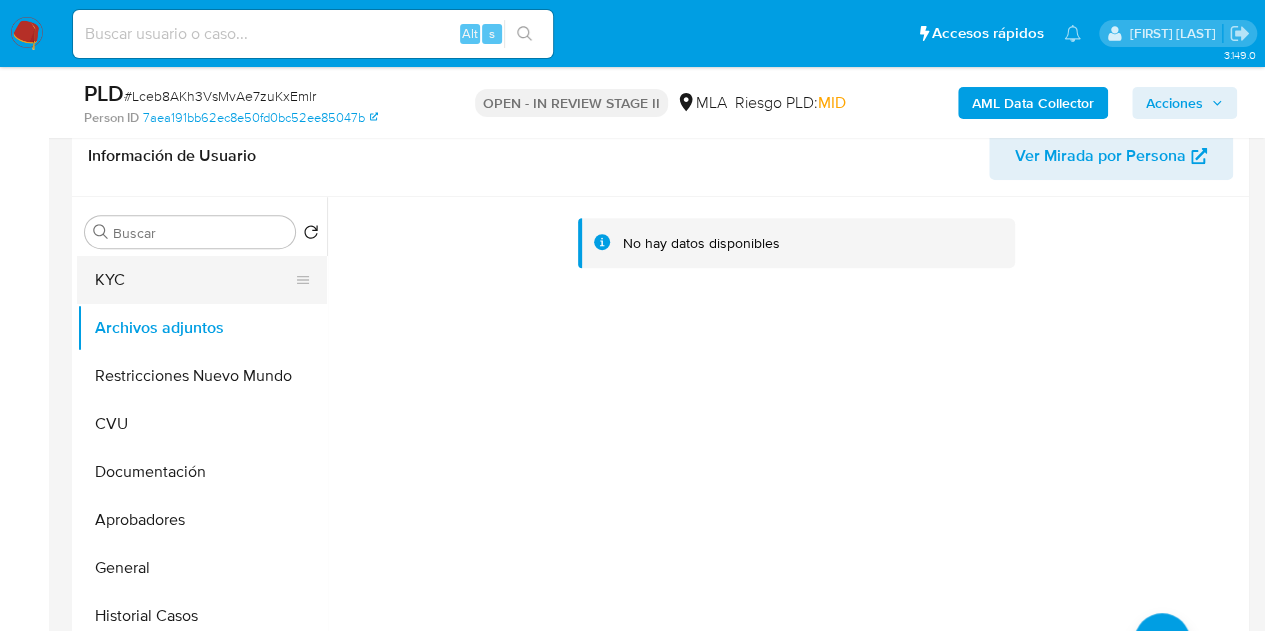 click on "KYC" at bounding box center [194, 280] 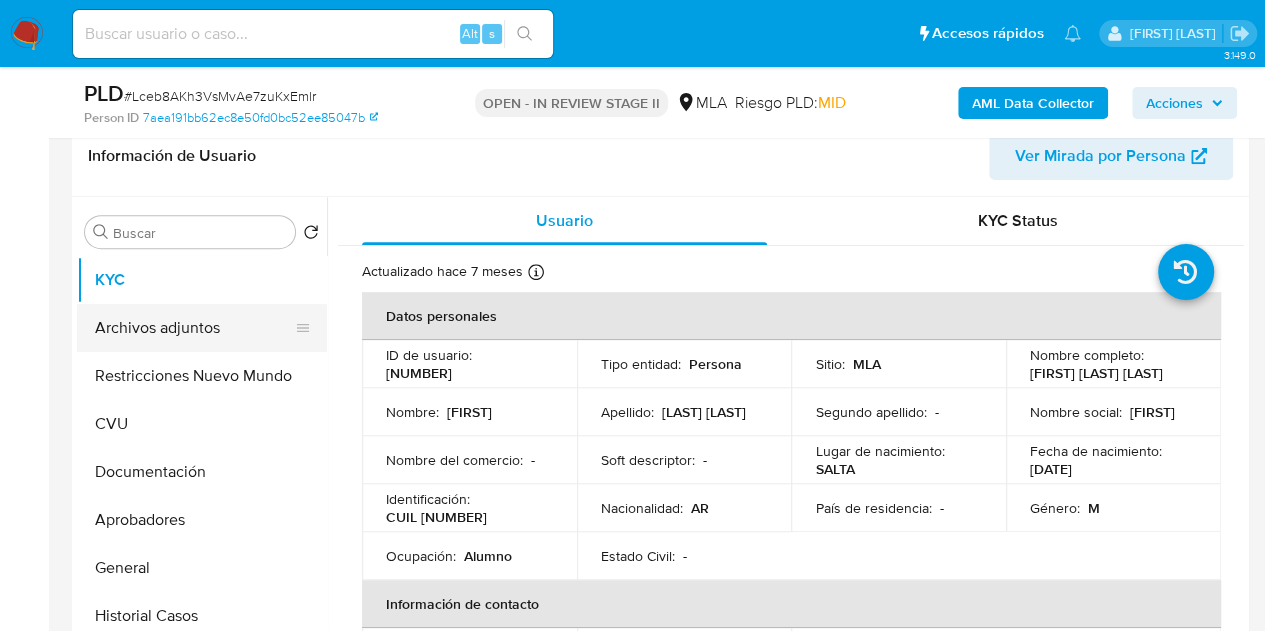 click on "Archivos adjuntos" at bounding box center [194, 328] 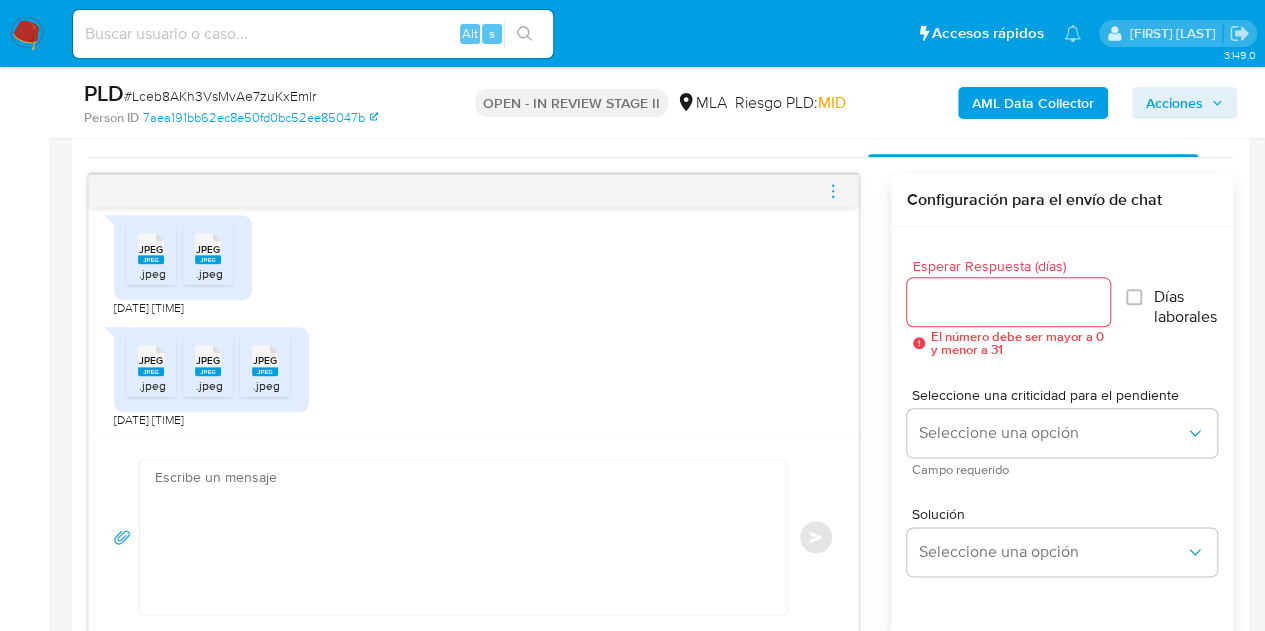 scroll, scrollTop: 1030, scrollLeft: 0, axis: vertical 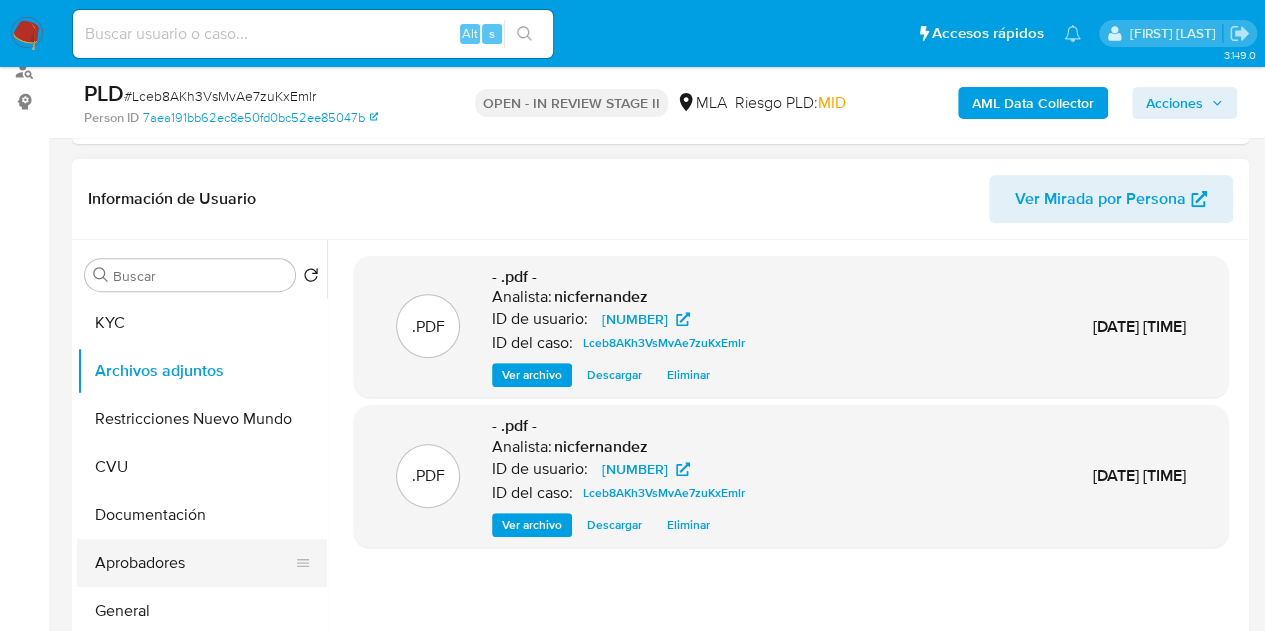 click on "Aprobadores" at bounding box center (194, 563) 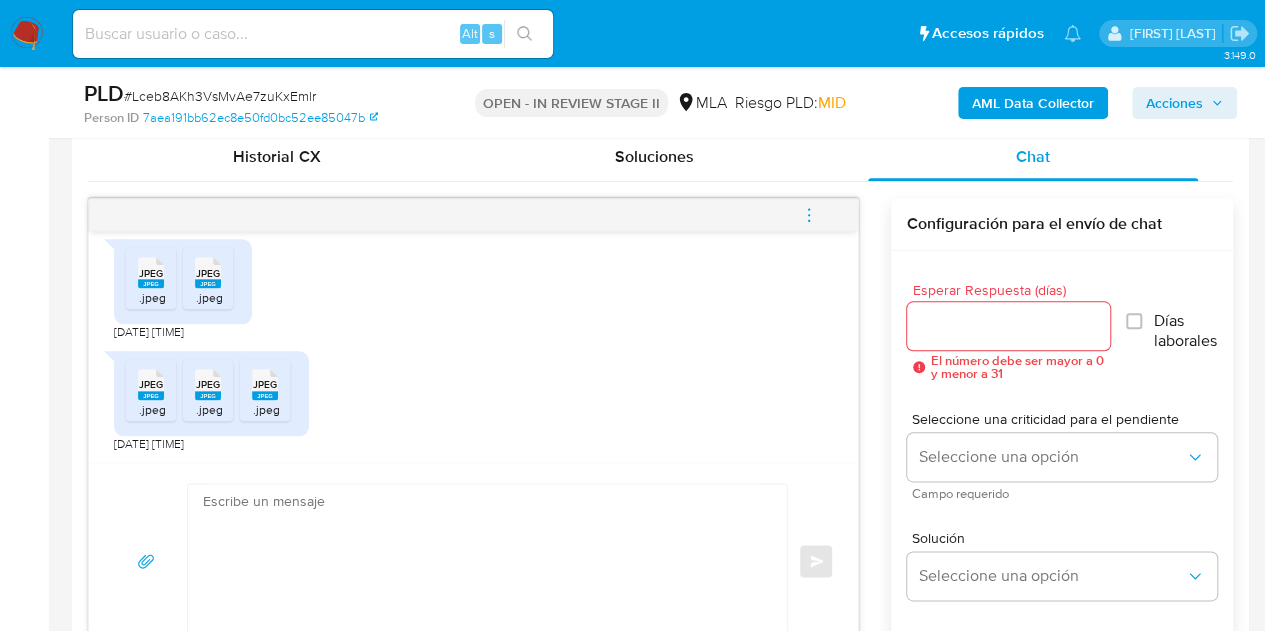 scroll, scrollTop: 972, scrollLeft: 0, axis: vertical 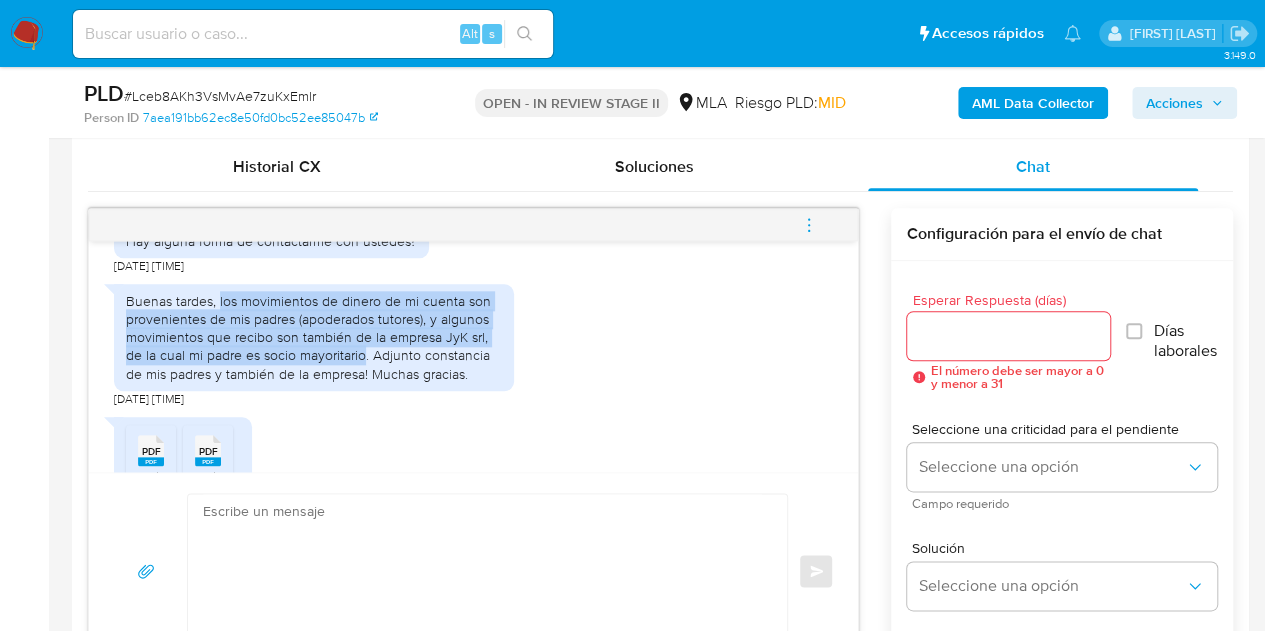 drag, startPoint x: 218, startPoint y: 338, endPoint x: 365, endPoint y: 386, distance: 154.63829 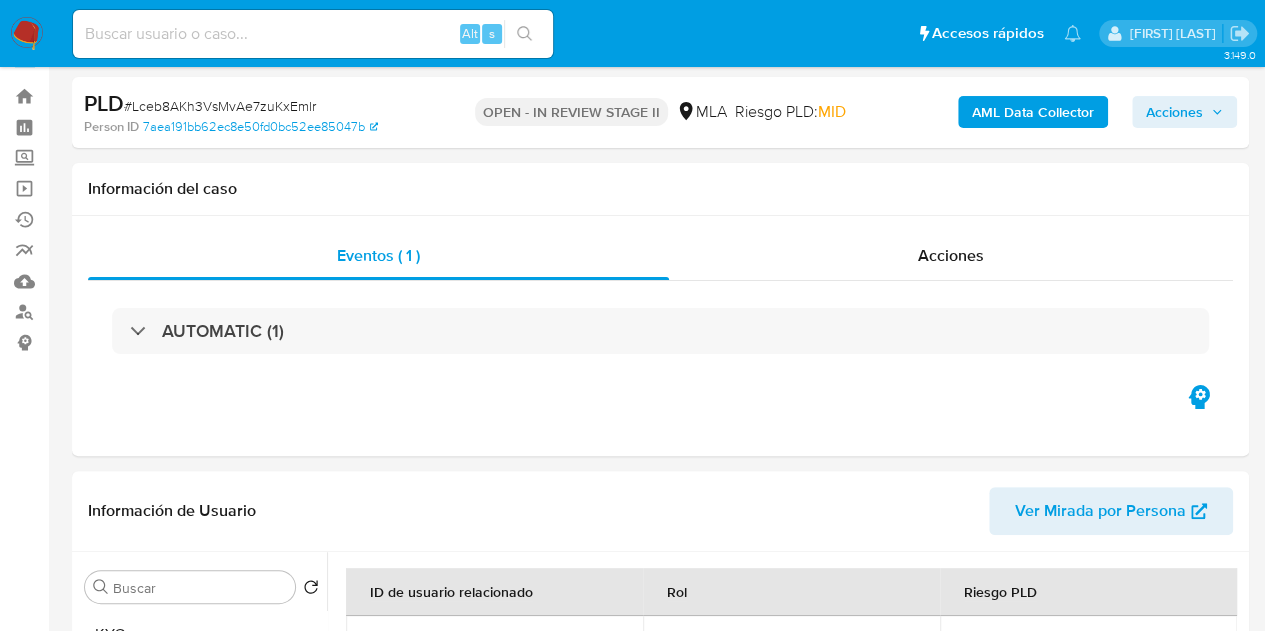 scroll, scrollTop: 0, scrollLeft: 0, axis: both 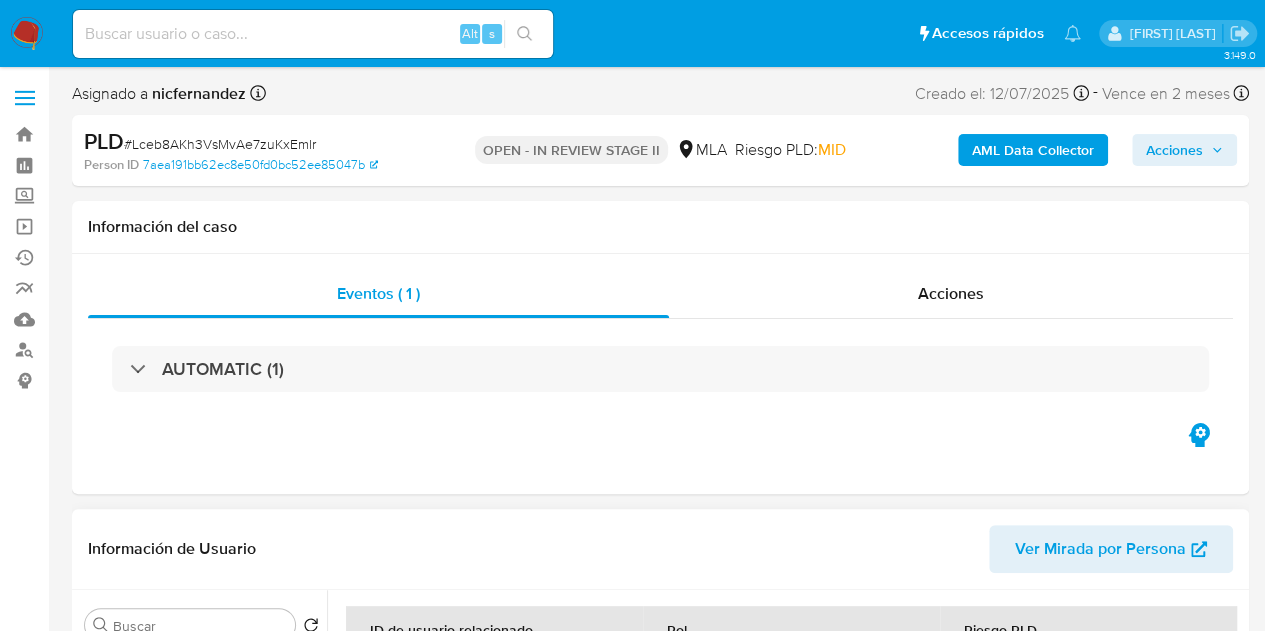 click on "Ver Mirada por Persona" at bounding box center [1100, 549] 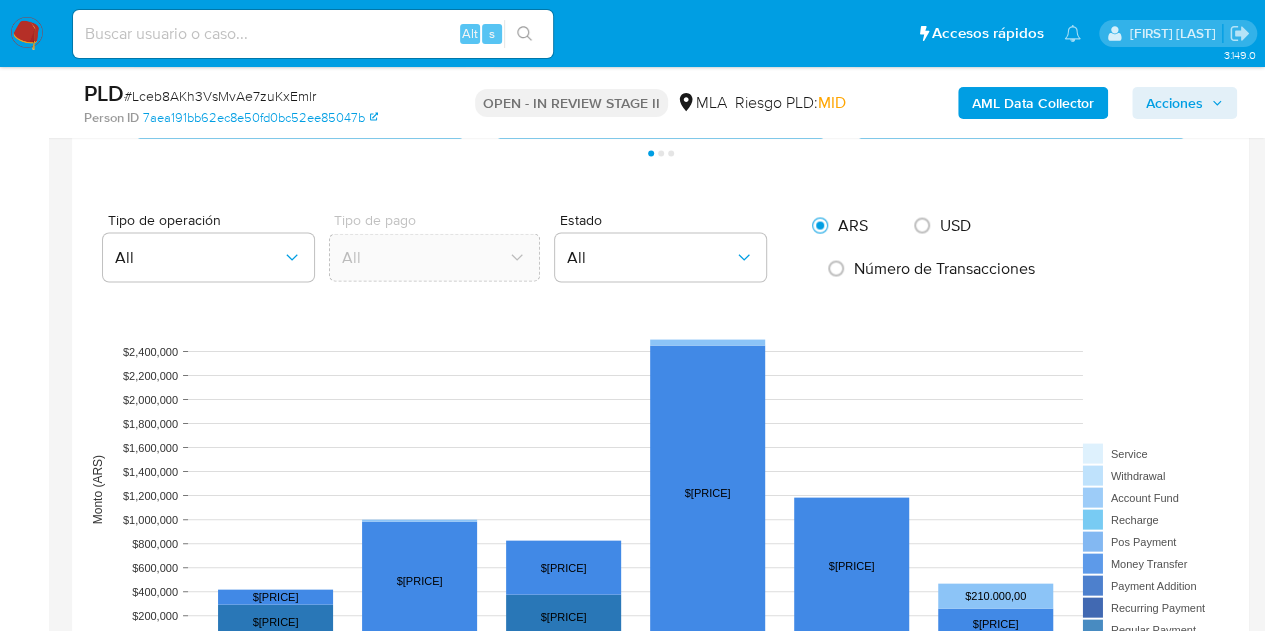 scroll, scrollTop: 1960, scrollLeft: 0, axis: vertical 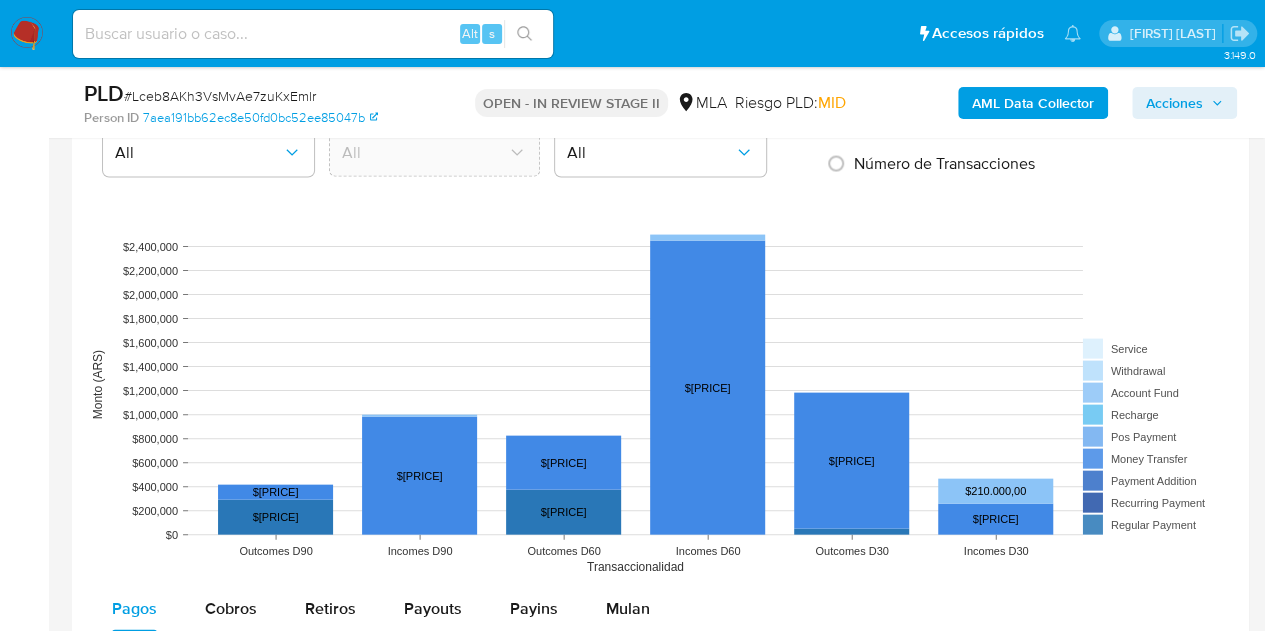 click at bounding box center (660, 591) 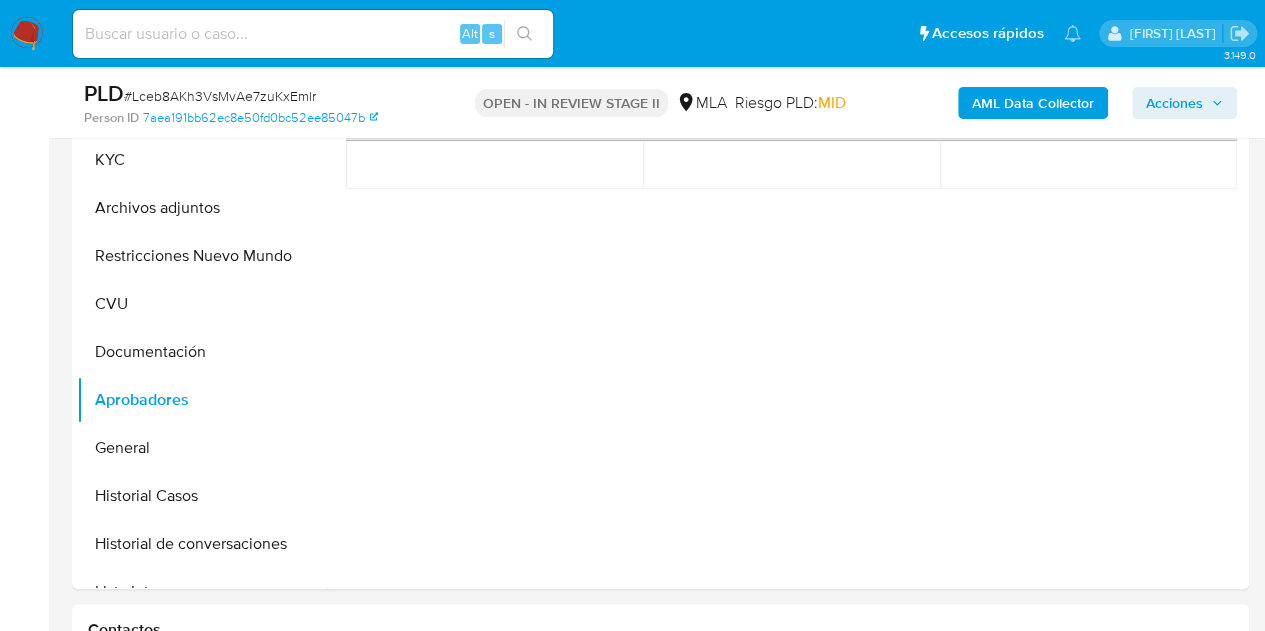scroll, scrollTop: 358, scrollLeft: 0, axis: vertical 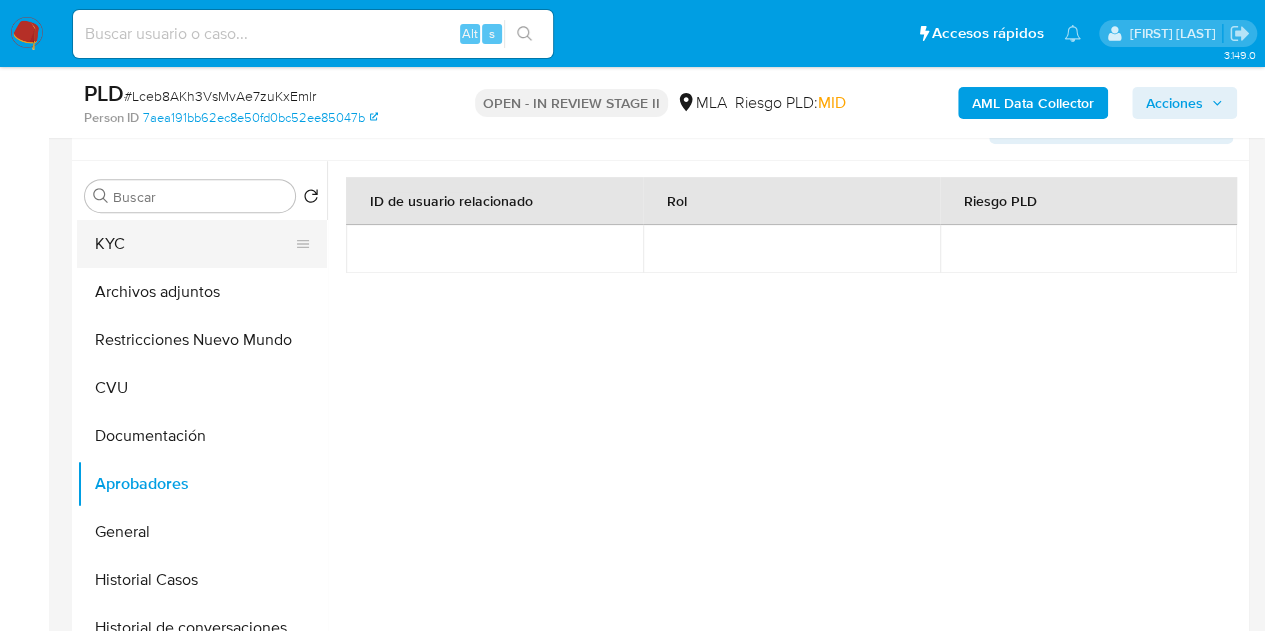 click on "KYC" at bounding box center [194, 244] 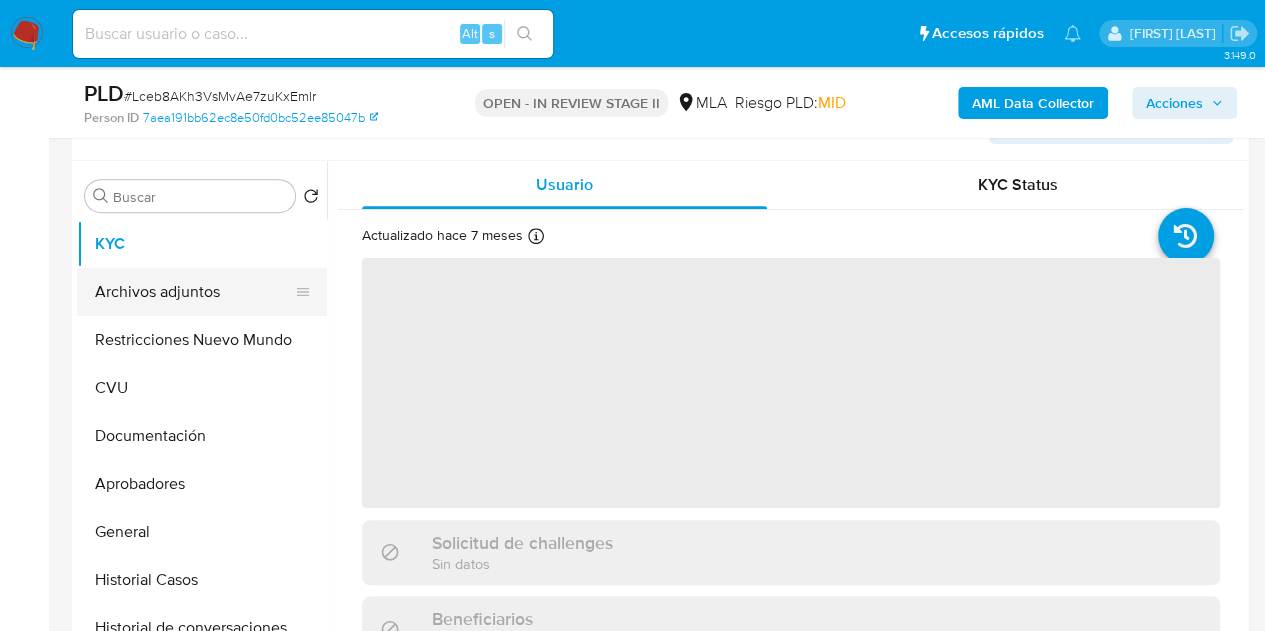 click on "Archivos adjuntos" at bounding box center (194, 292) 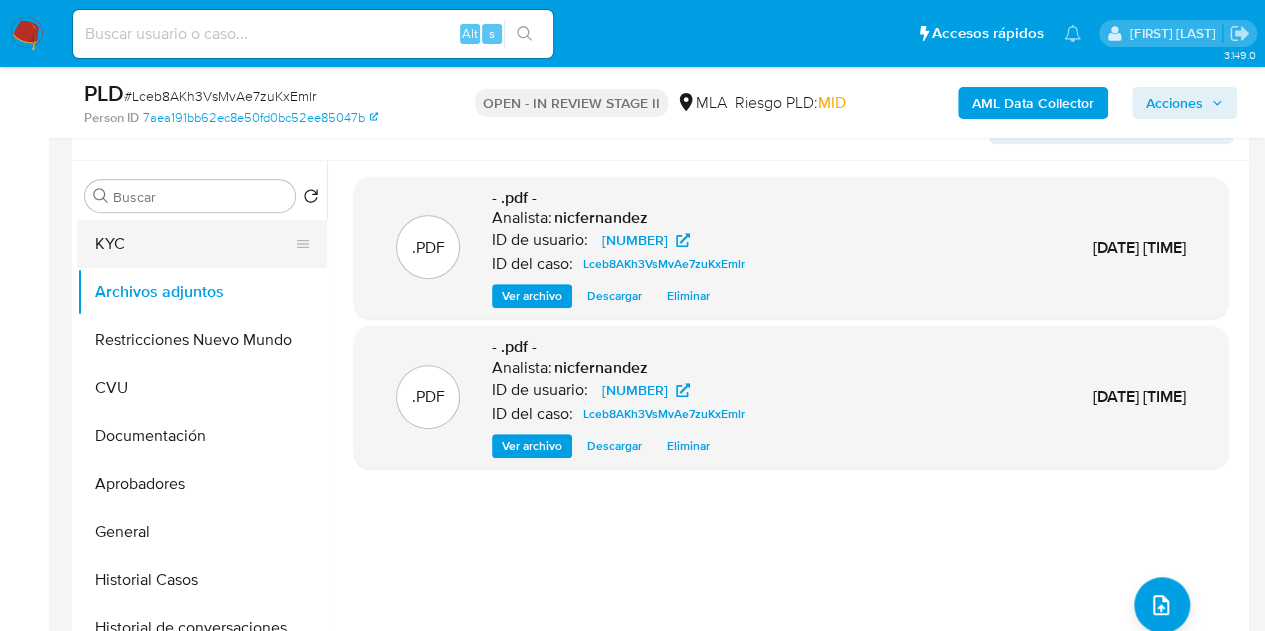 click on "KYC" at bounding box center [194, 244] 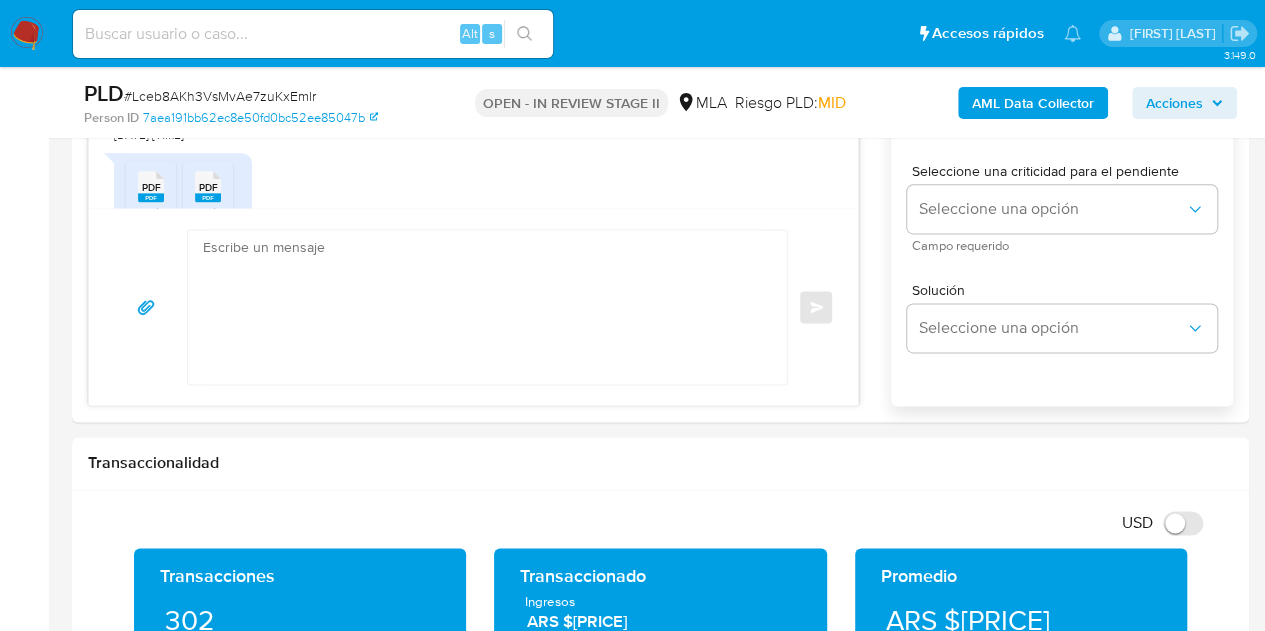 scroll, scrollTop: 1250, scrollLeft: 0, axis: vertical 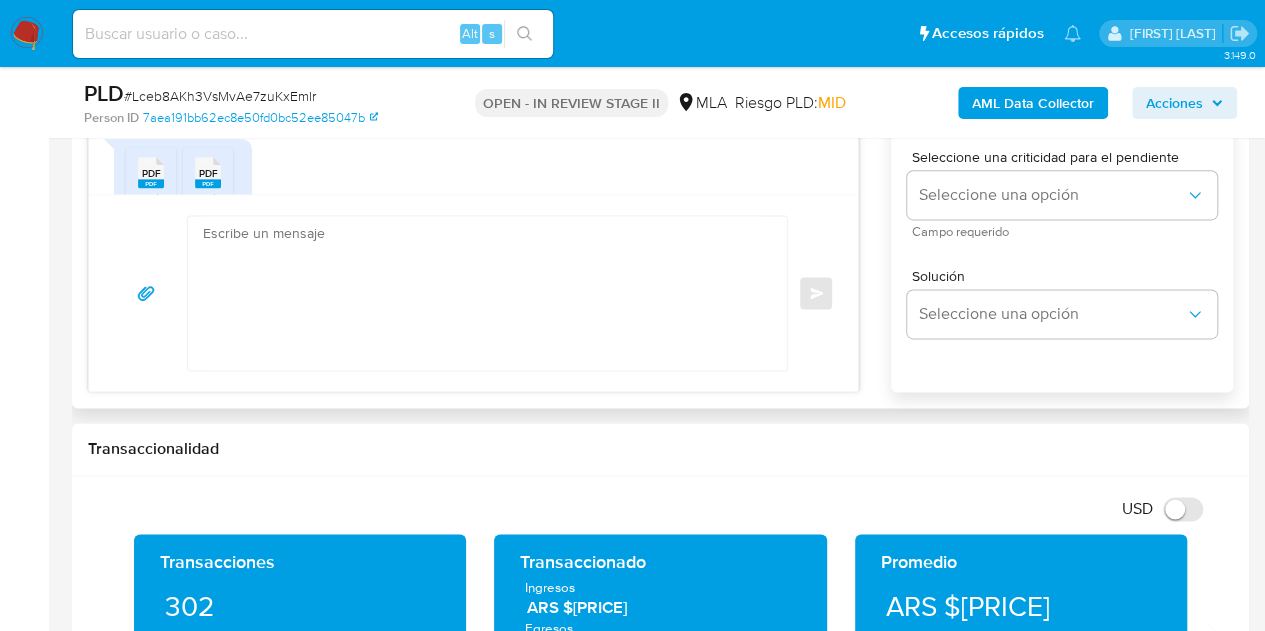 click at bounding box center (482, 293) 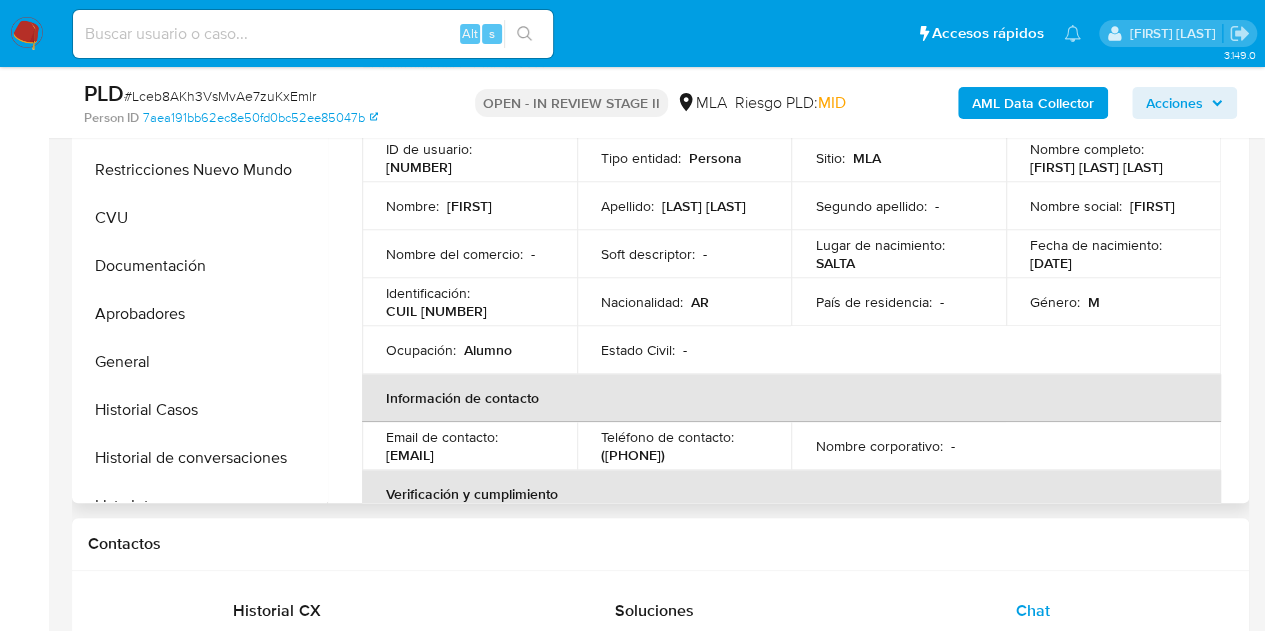 scroll, scrollTop: 514, scrollLeft: 0, axis: vertical 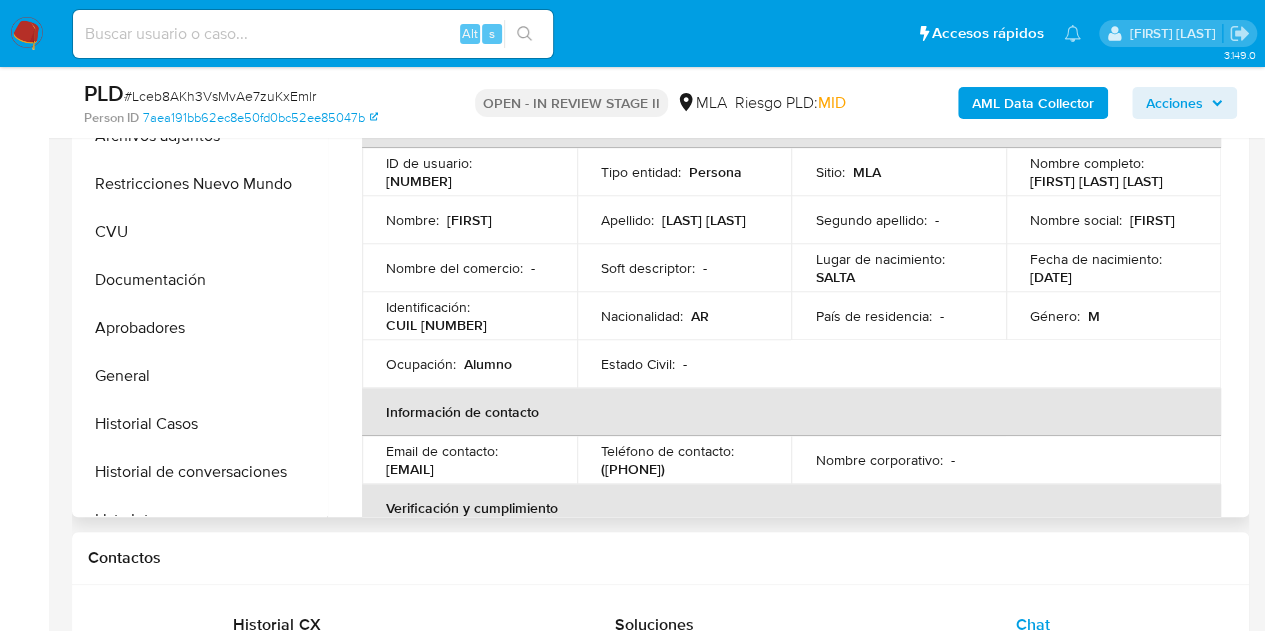 click on "Octavio" at bounding box center (469, 220) 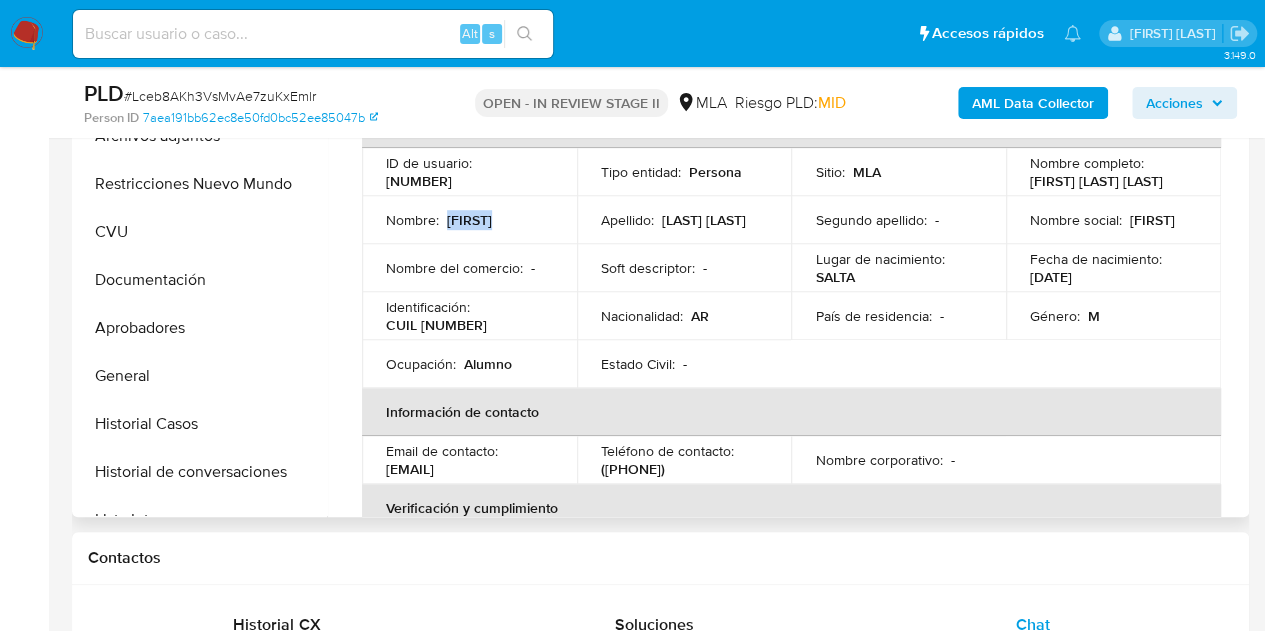 click on "Octavio" at bounding box center (469, 220) 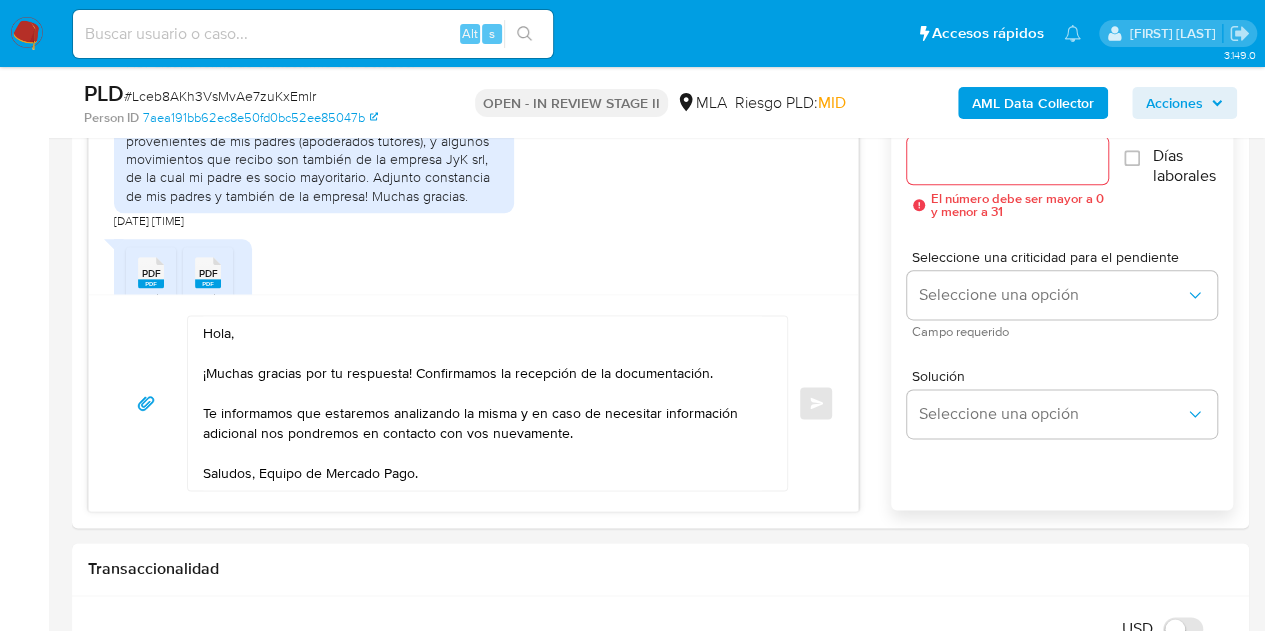 scroll, scrollTop: 1207, scrollLeft: 0, axis: vertical 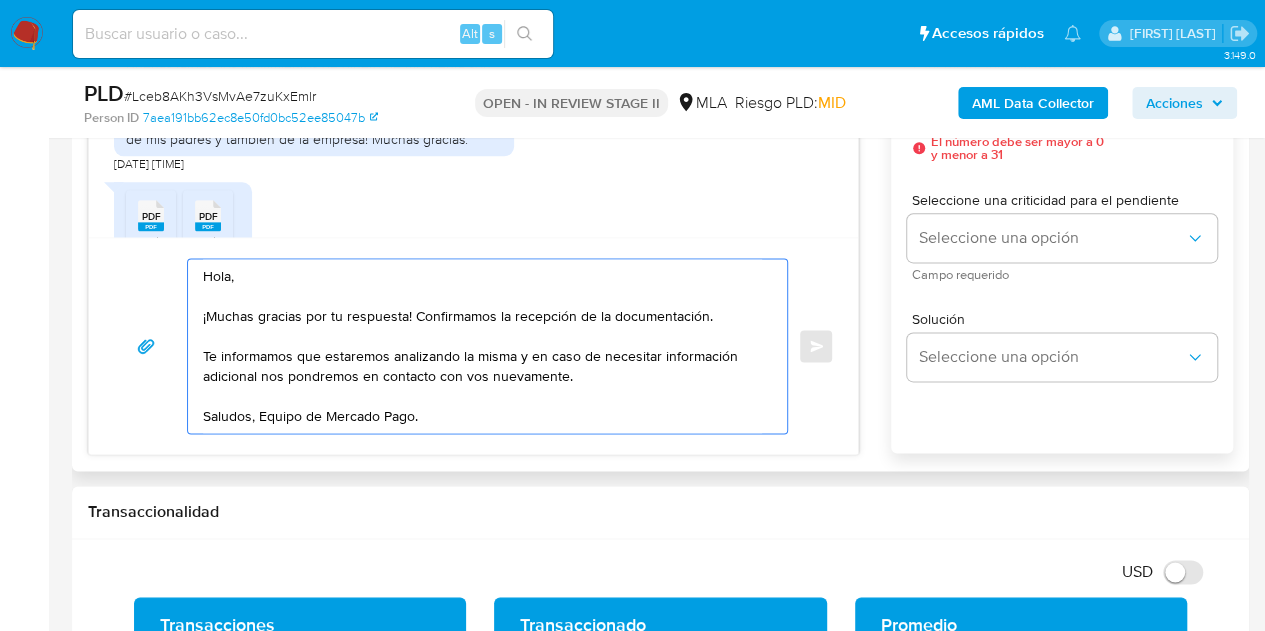 click on "Hola,
¡Muchas gracias por tu respuesta! Confirmamos la recepción de la documentación.
Te informamos que estaremos analizando la misma y en caso de necesitar información adicional nos pondremos en contacto con vos nuevamente.
Saludos, Equipo de Mercado Pago." at bounding box center (482, 346) 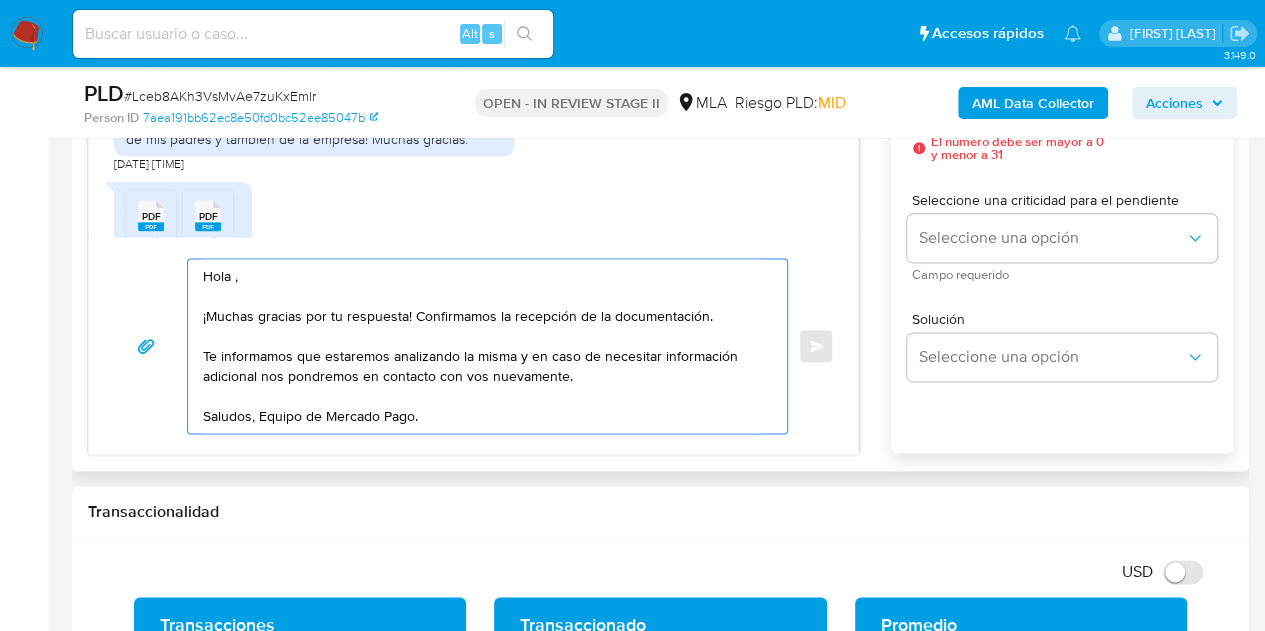 paste on "Octavio" 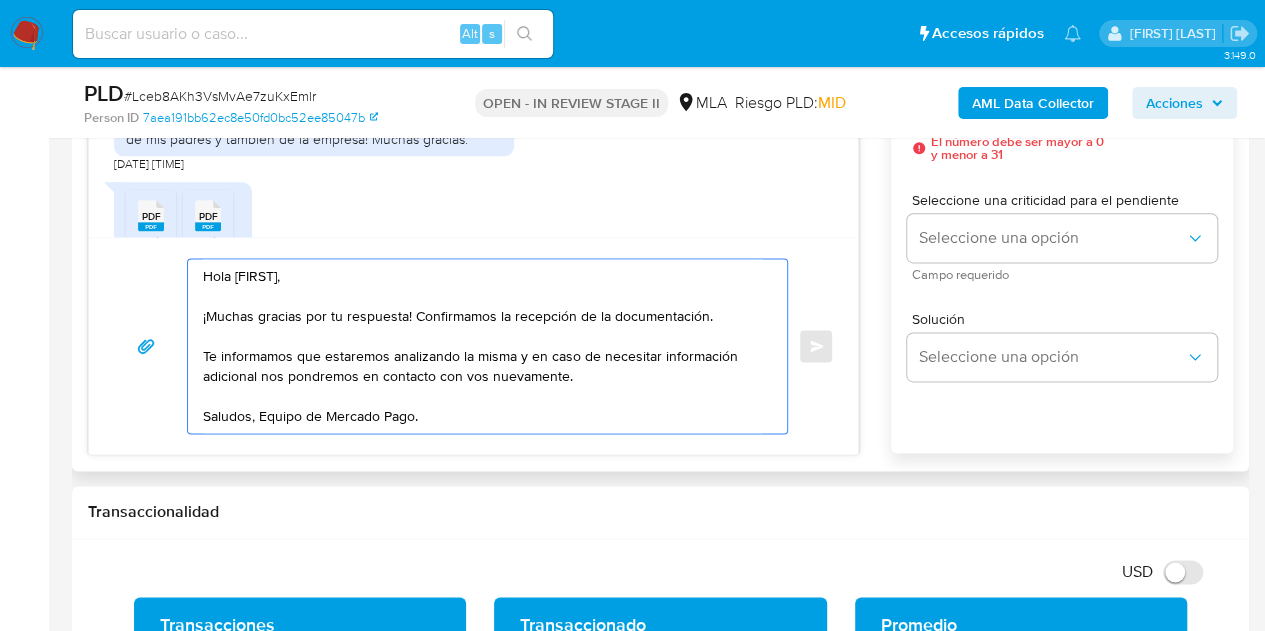 click on "Hola Octavio,
¡Muchas gracias por tu respuesta! Confirmamos la recepción de la documentación.
Te informamos que estaremos analizando la misma y en caso de necesitar información adicional nos pondremos en contacto con vos nuevamente.
Saludos, Equipo de Mercado Pago." at bounding box center [482, 346] 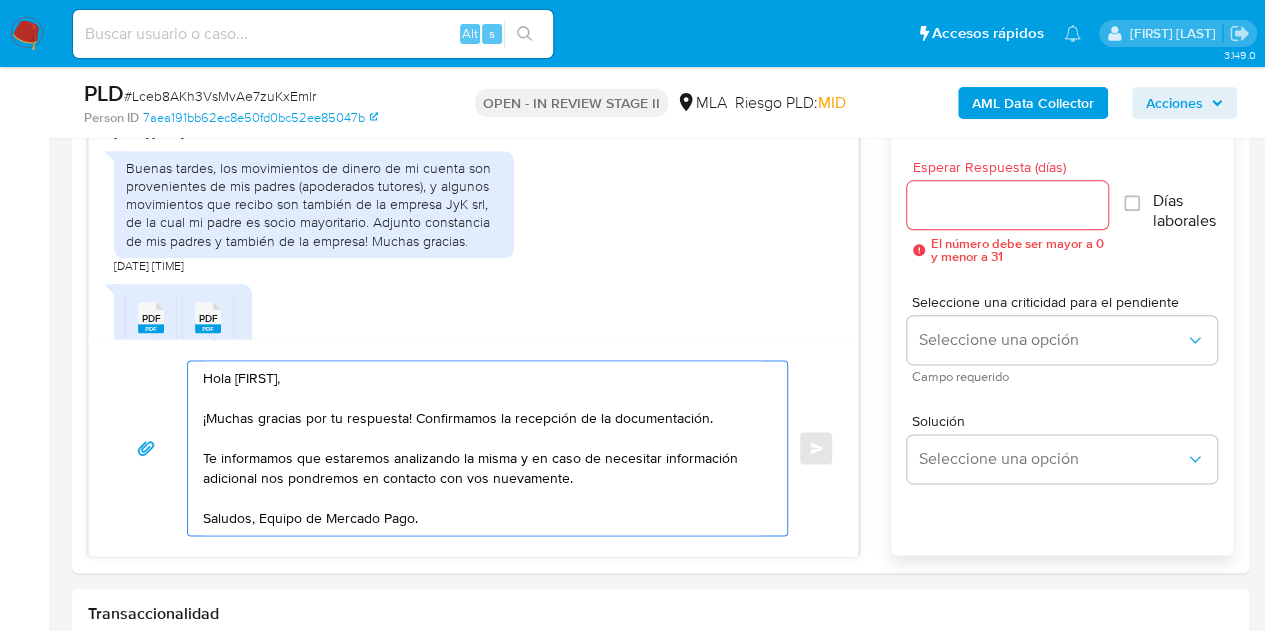 scroll, scrollTop: 1062, scrollLeft: 0, axis: vertical 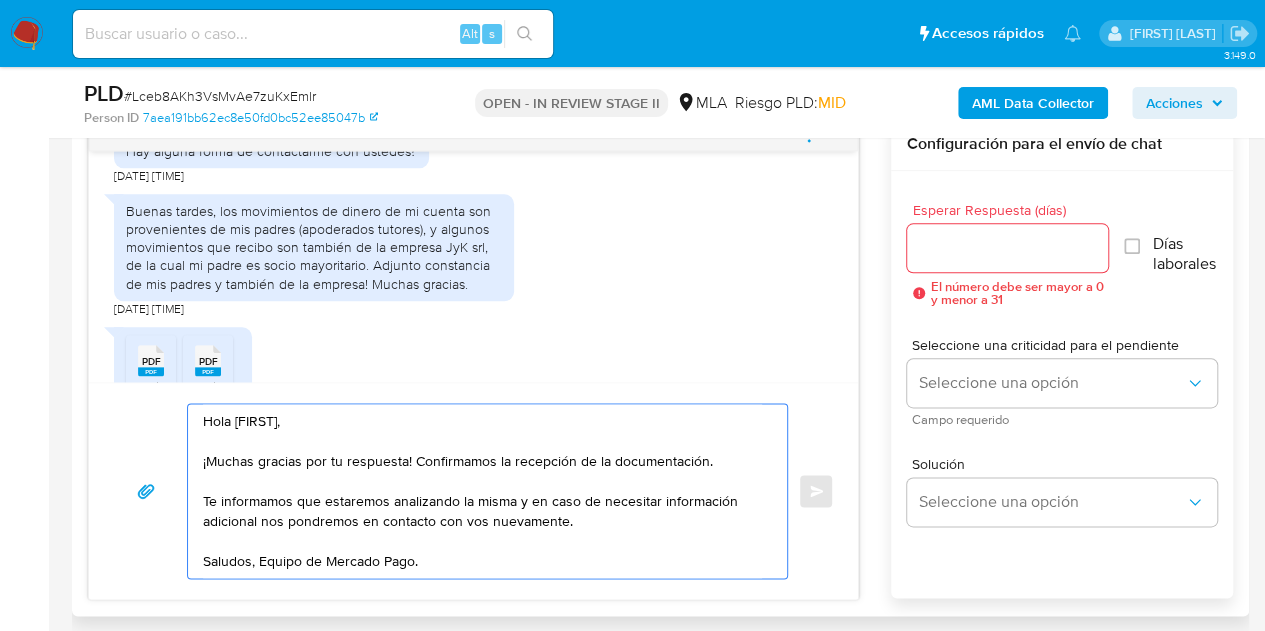 click on "Hola Octavio,
¡Muchas gracias por tu respuesta! Confirmamos la recepción de la documentación.
Te informamos que estaremos analizando la misma y en caso de necesitar información adicional nos pondremos en contacto con vos nuevamente.
Saludos, Equipo de Mercado Pago." at bounding box center (482, 491) 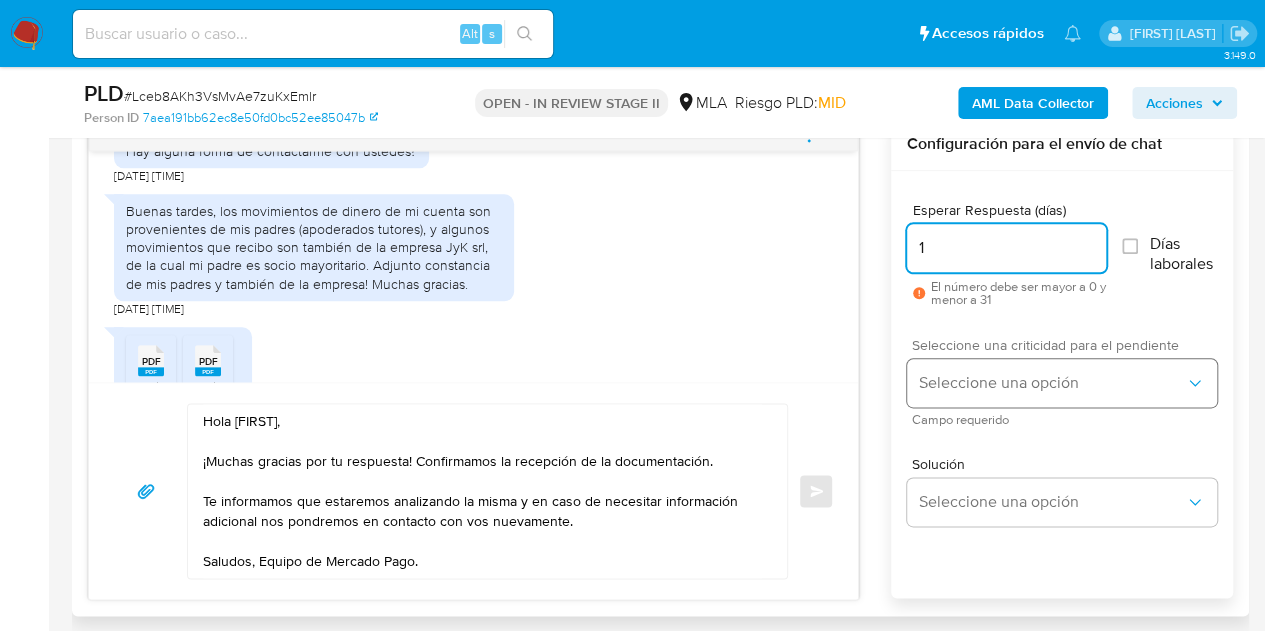 type on "1" 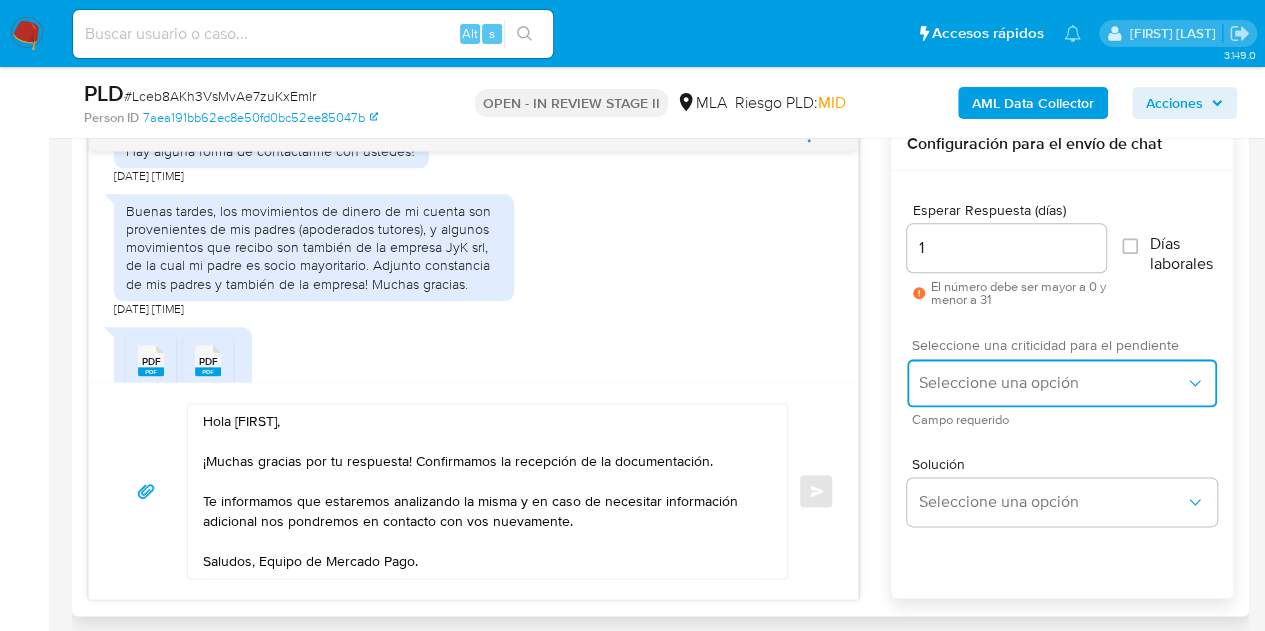click on "Seleccione una opción" at bounding box center (1052, 383) 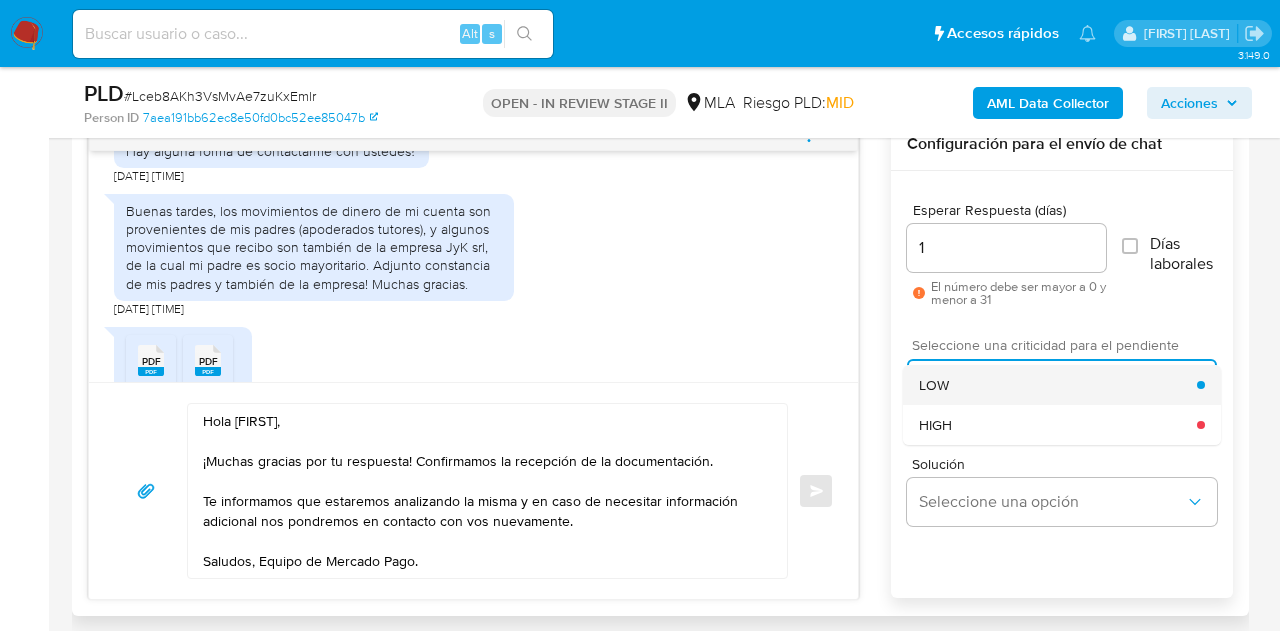 click on "LOW" at bounding box center [1058, 385] 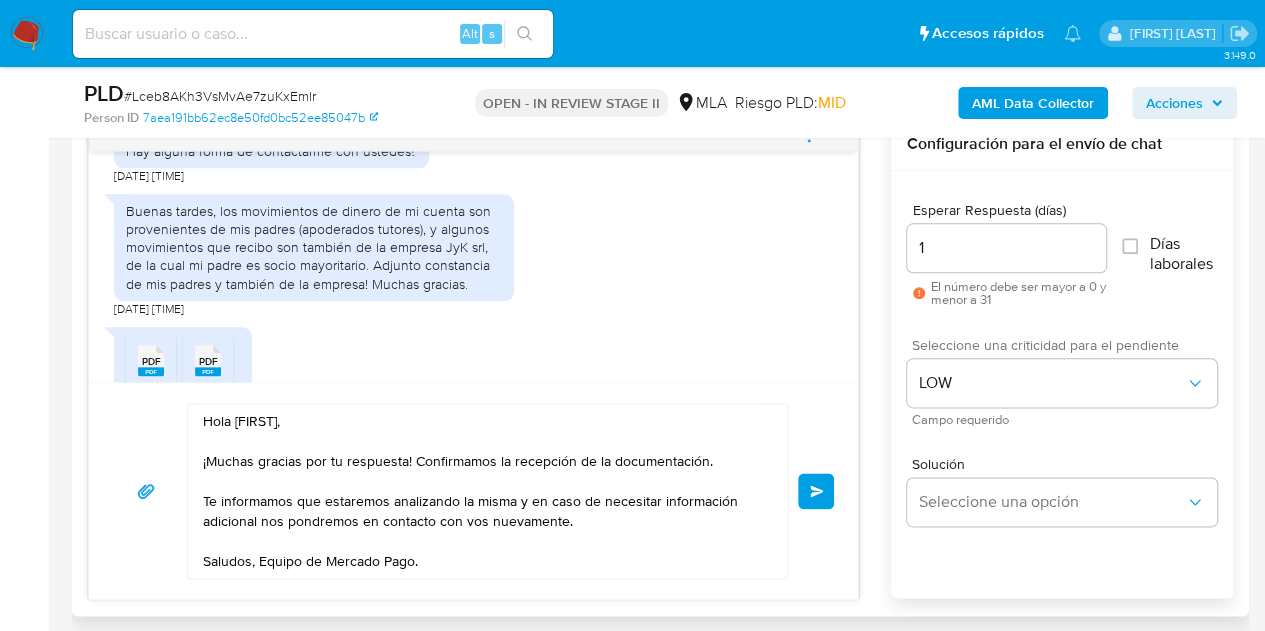 click on "17/07/2025 20:12:14 Hola,
Esperamos que te encuentres muy bien.
Te consultamos si tuviste oportunidad de leer el requerimiento de información/documentación que te enviamos a través de este mismo canal.
Es importante que sepas que, en el caso de que no respondas a lo solicitado, tu cuenta podría ser inhabilitada conforme lo establecido en los términos y condiciones de uso de Mercado P
ago cláusula 1.1.
Aguardamos tu respuesta.
Muchas gracias.
Saludos.
El equipo de Mercado Pago
21/07/2025 13:59:20 Buenas tardes  21/07/2025 17:05:33 Hay alguna forma de contactarme con ustedes? 21/07/2025 17:05:45 Buenas tardes, los movimientos de dinero de mi cuenta son provenientes de mis padres (apoderados tutores), y algunos movimientos que recibo son también de la empresa JyK srl, de la cual mi padre es socio mayoritario. Adjunto constancia de mis padres y también de la empresa! Muchas gracias. 21/07/2025 18:41:59 PDF PDF jose lopez constancia de inscripcion ARCA.pdf PDF PDF 21/07/2025 18:48:29 PDF PDF JPEG" at bounding box center (473, 266) 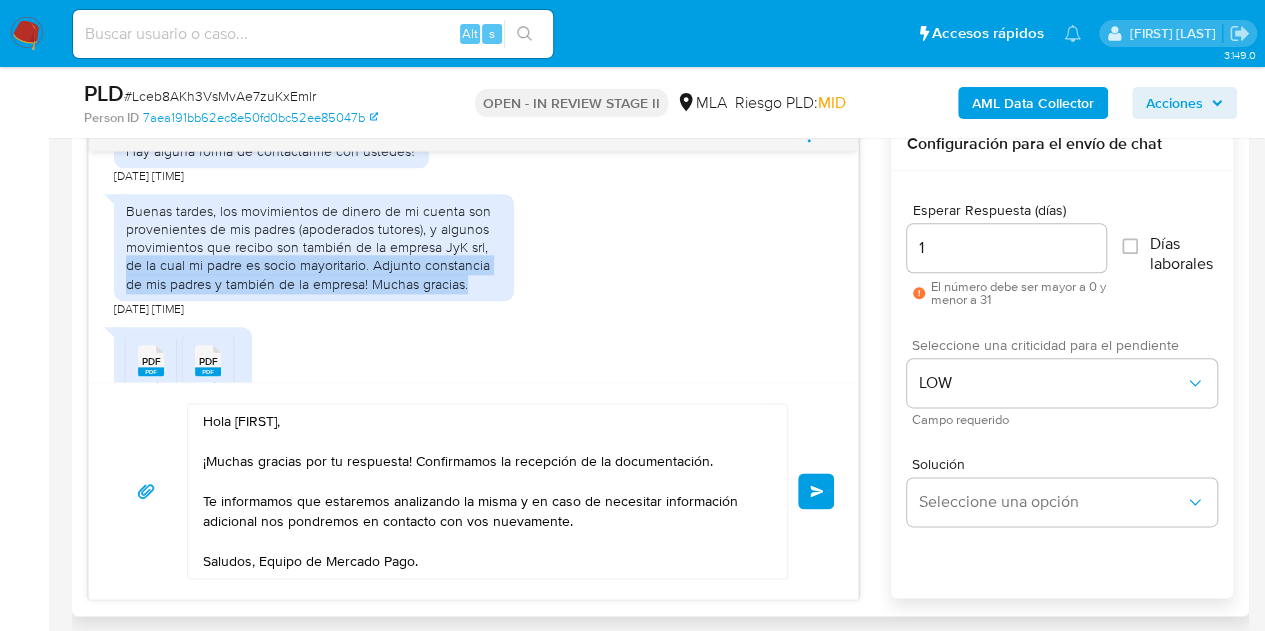 drag, startPoint x: 858, startPoint y: 314, endPoint x: 851, endPoint y: 288, distance: 26.925823 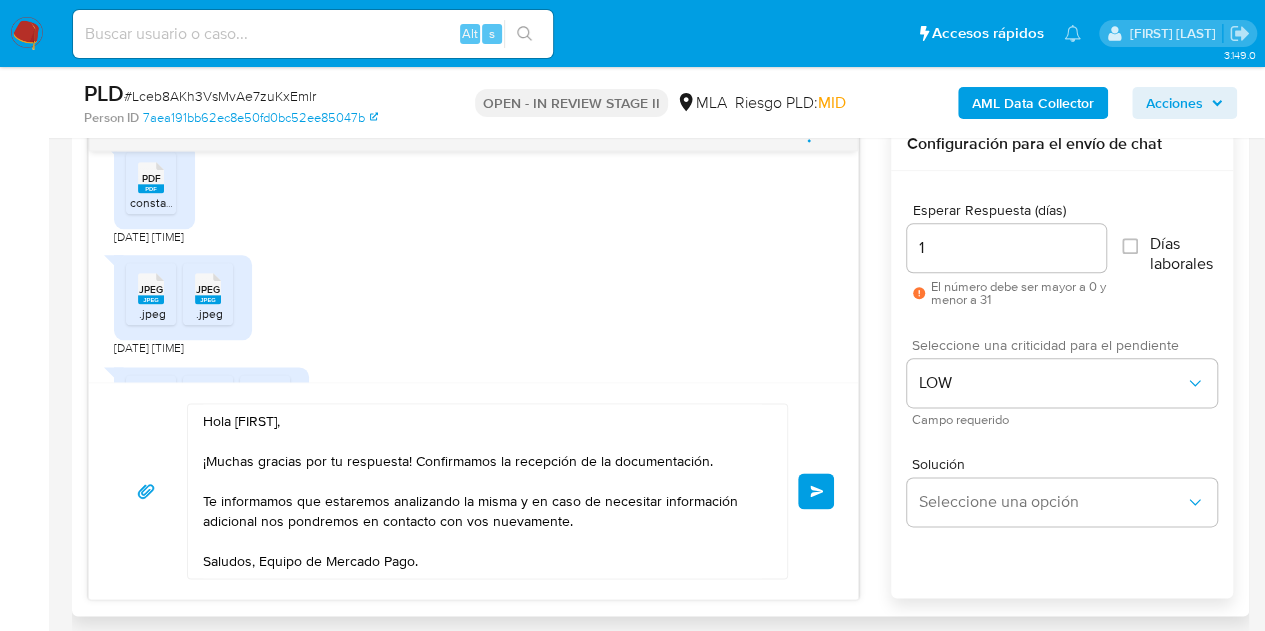 scroll, scrollTop: 1823, scrollLeft: 0, axis: vertical 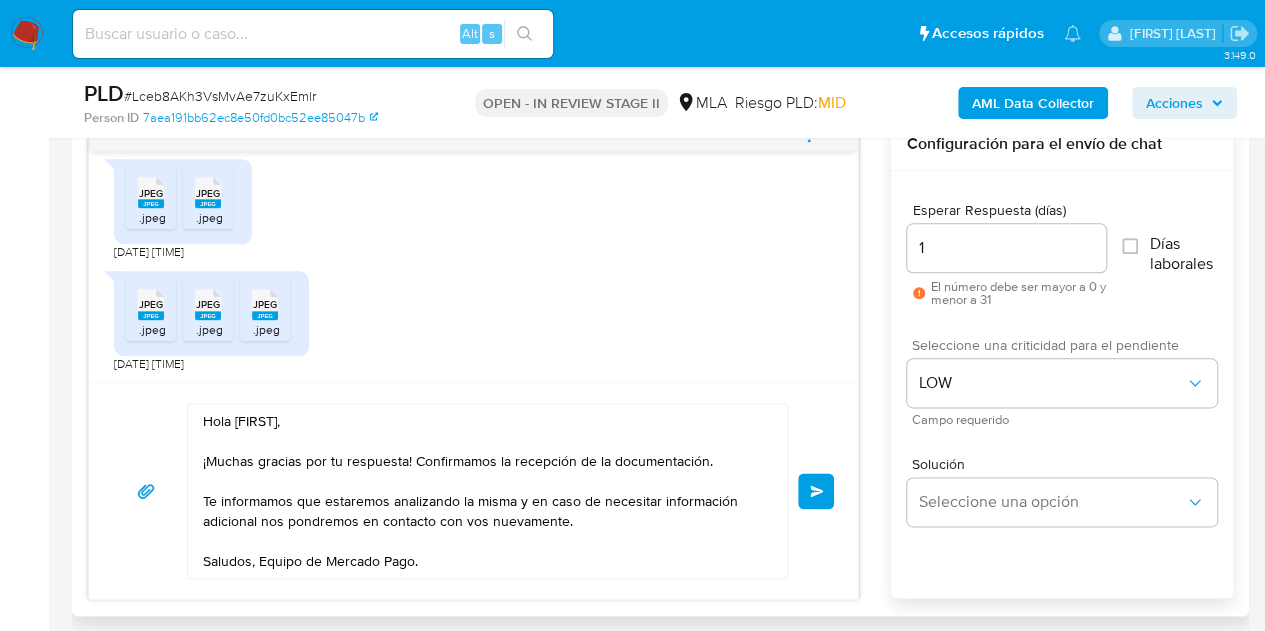 click on "JPEG JPEG IMG_8007.jpeg JPEG JPEG IMG_8006.jpeg JPEG JPEG IMG_8004.jpeg 21/07/2025 18:49:57" at bounding box center (473, 316) 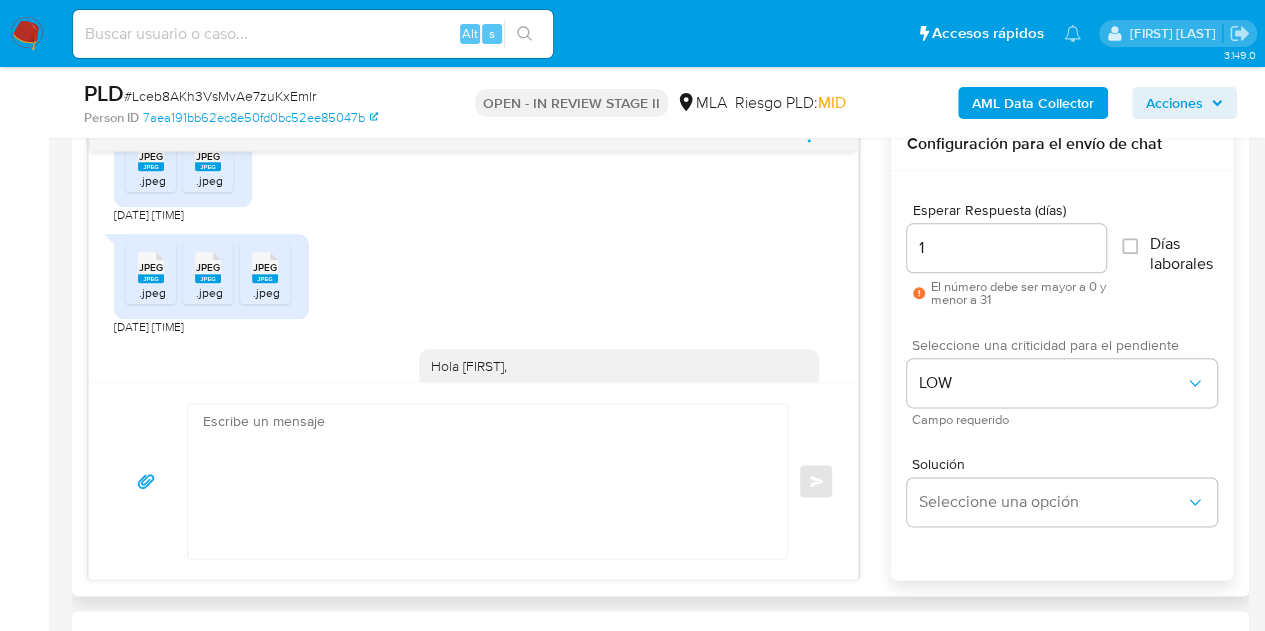 scroll, scrollTop: 2063, scrollLeft: 0, axis: vertical 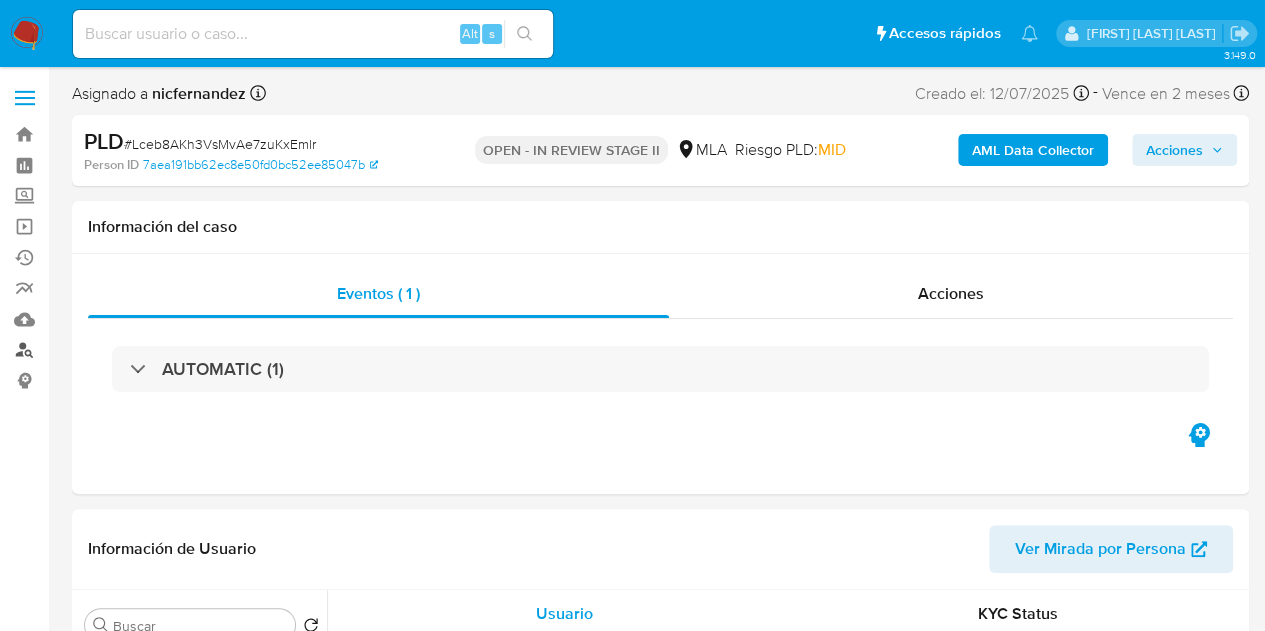 click on "Buscador de personas" at bounding box center [119, 350] 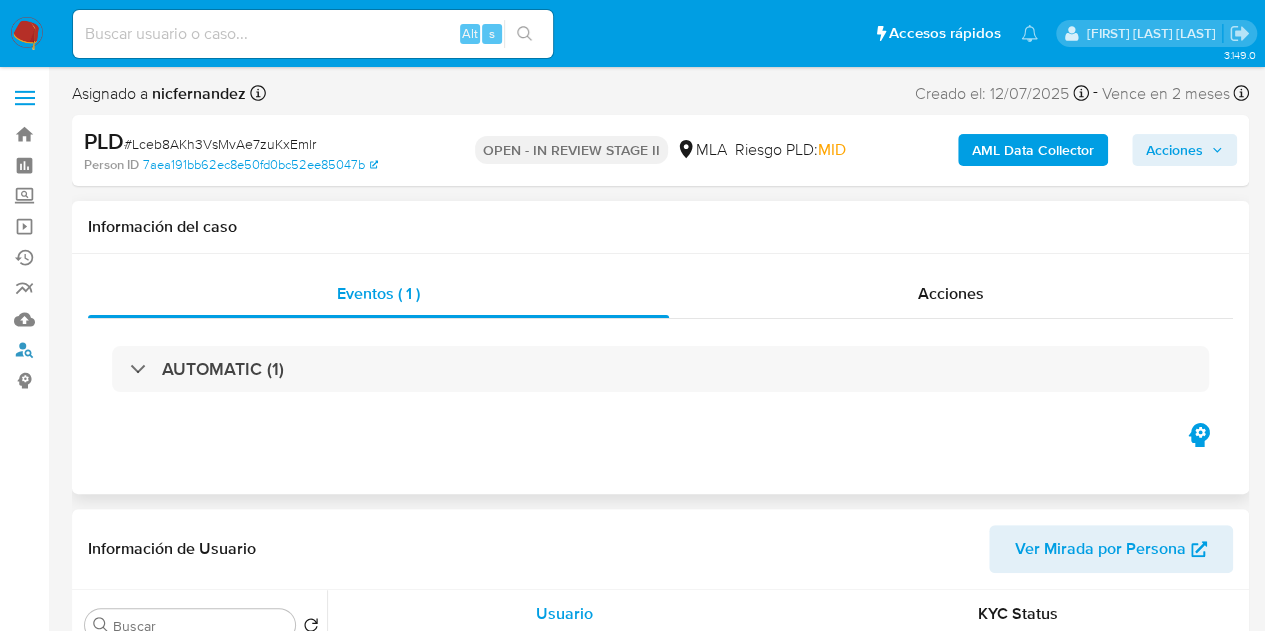 select on "10" 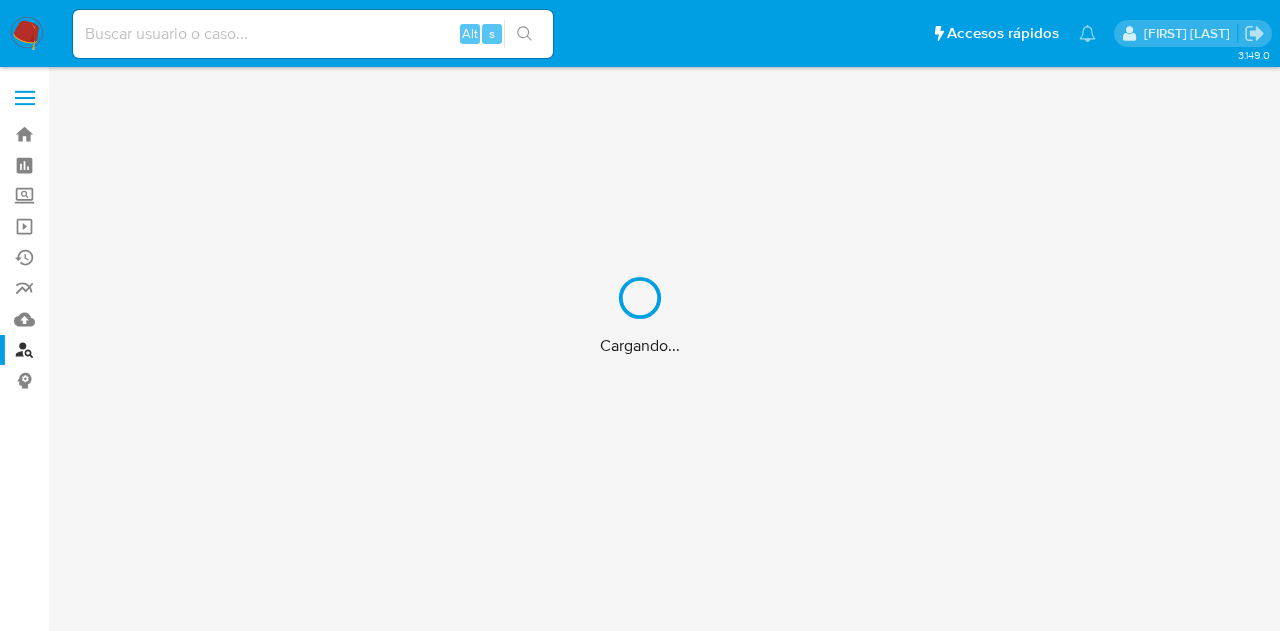 scroll, scrollTop: 0, scrollLeft: 0, axis: both 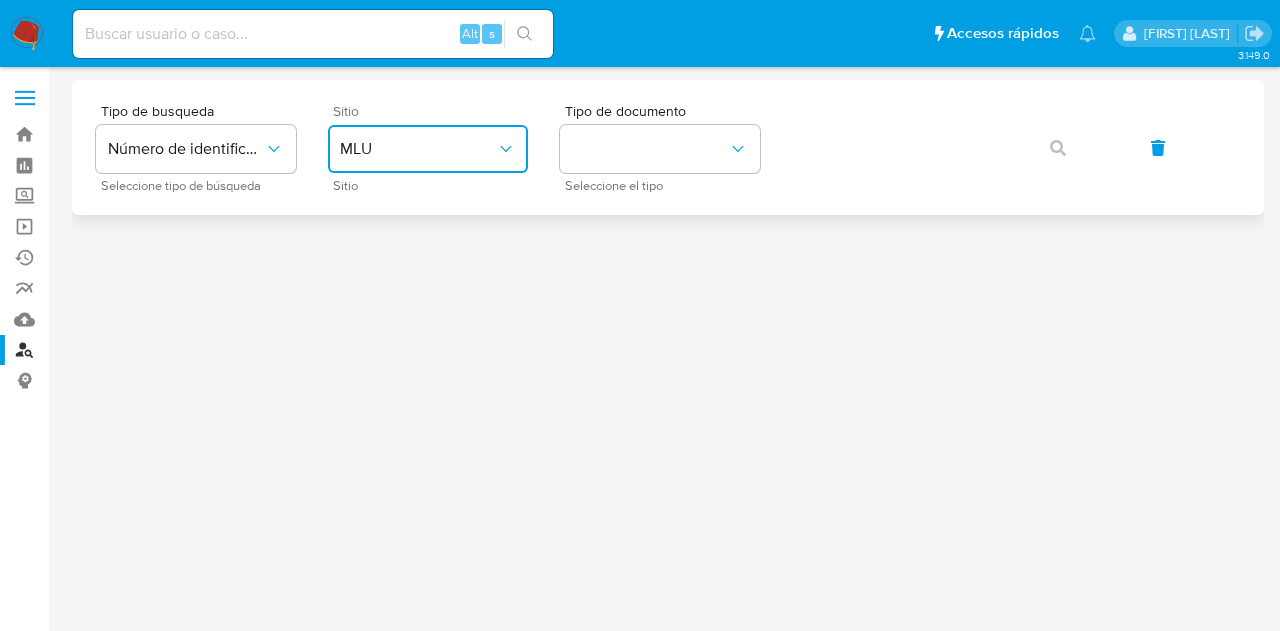 click on "MLU" at bounding box center (428, 149) 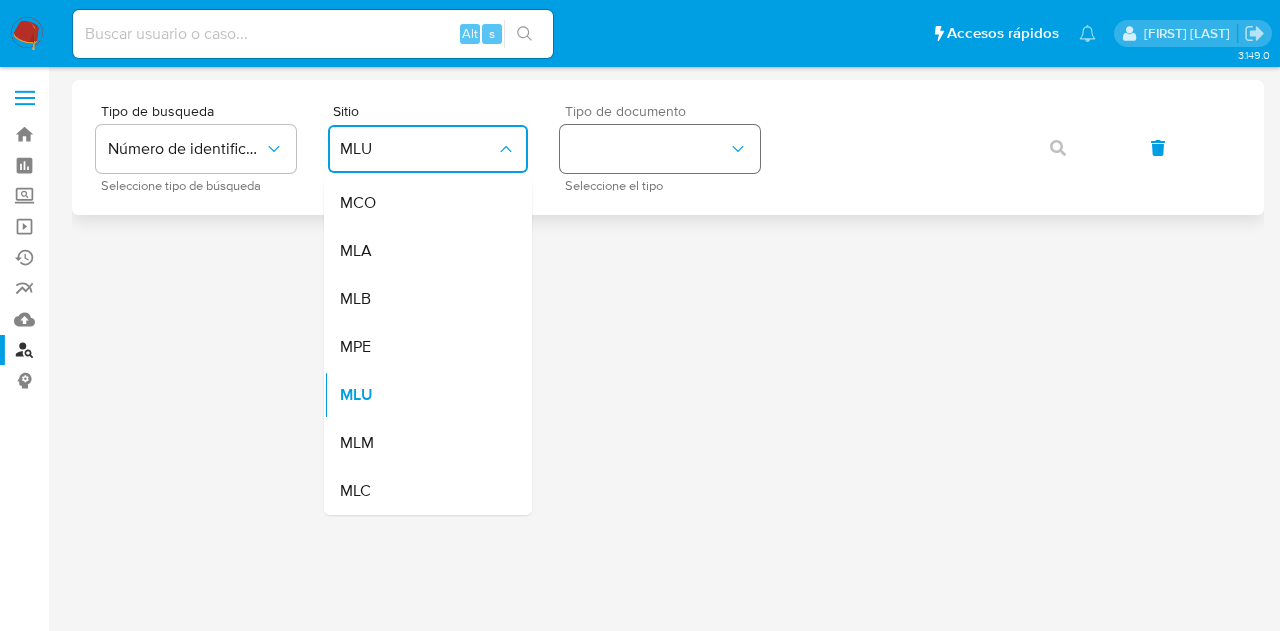 drag, startPoint x: 422, startPoint y: 261, endPoint x: 650, endPoint y: 151, distance: 253.14818 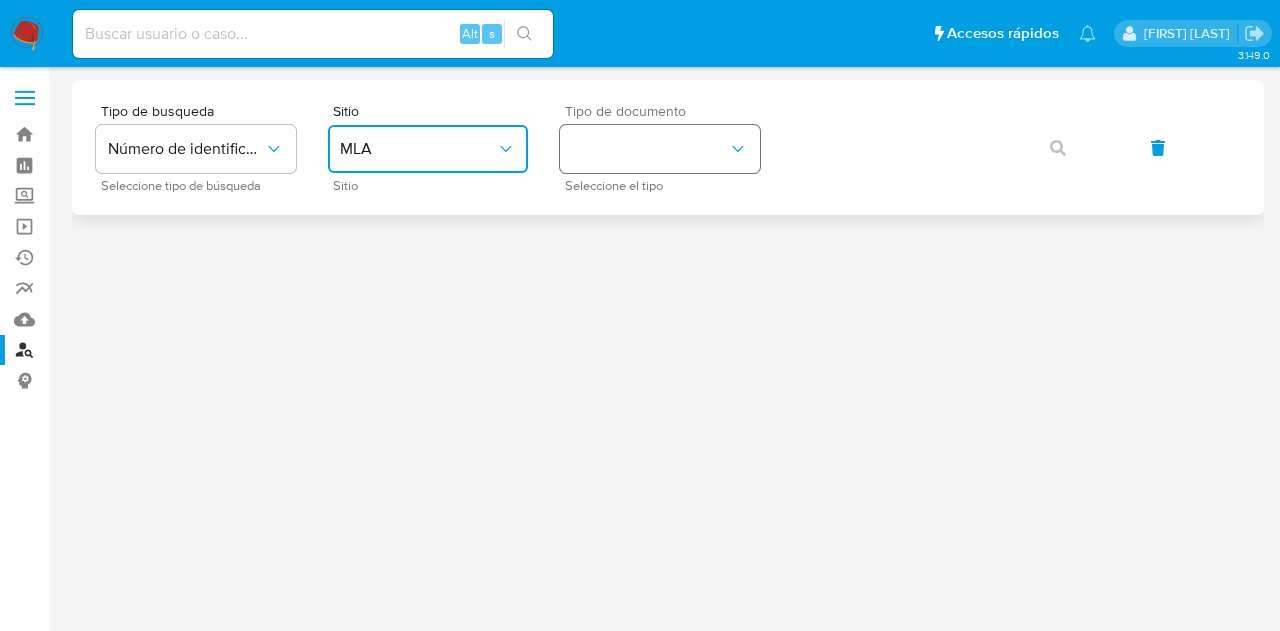 drag, startPoint x: 653, startPoint y: 139, endPoint x: 661, endPoint y: 166, distance: 28.160255 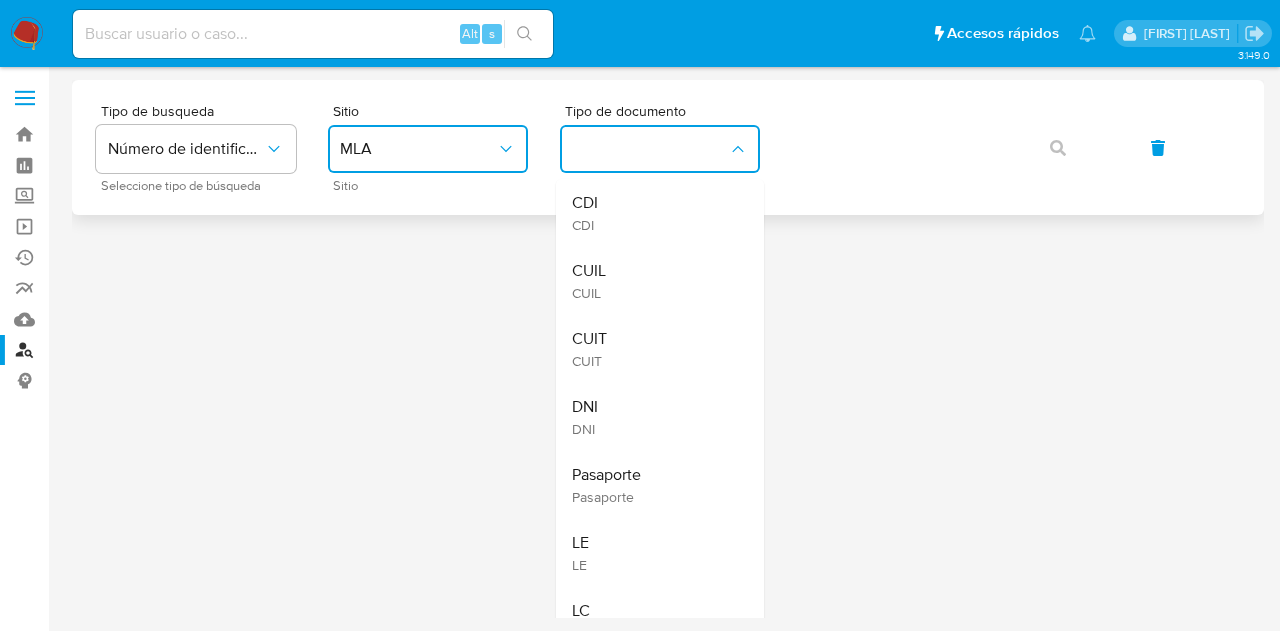 drag, startPoint x: 664, startPoint y: 273, endPoint x: 868, endPoint y: 187, distance: 221.38654 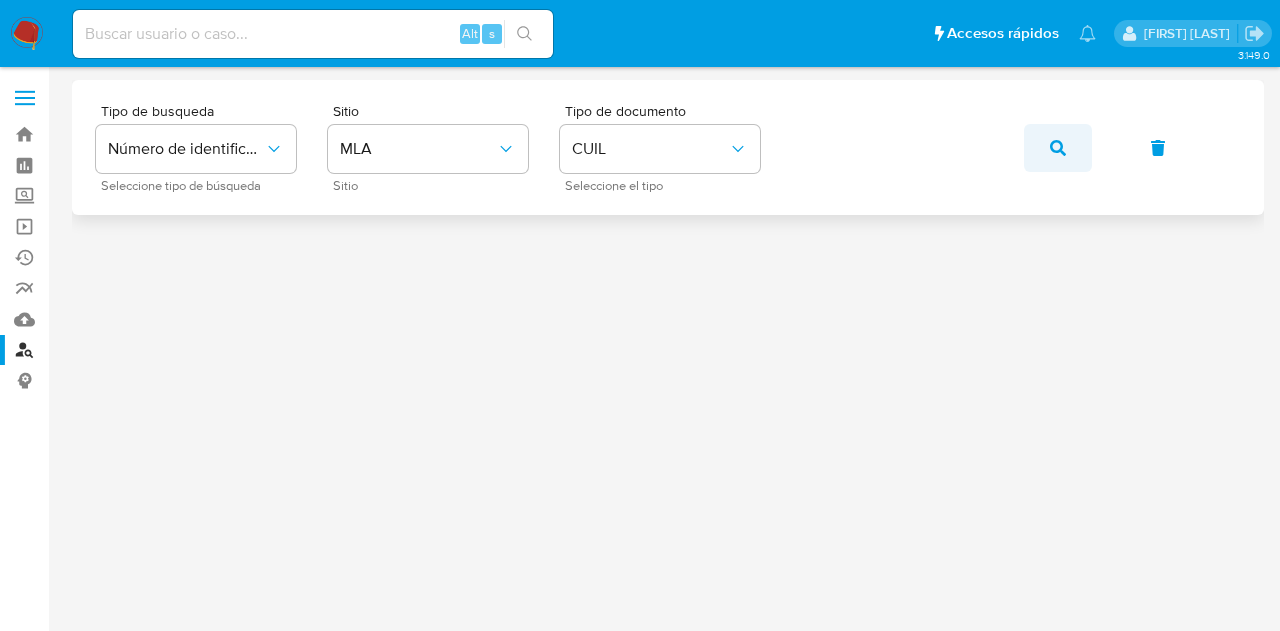 click at bounding box center [1058, 148] 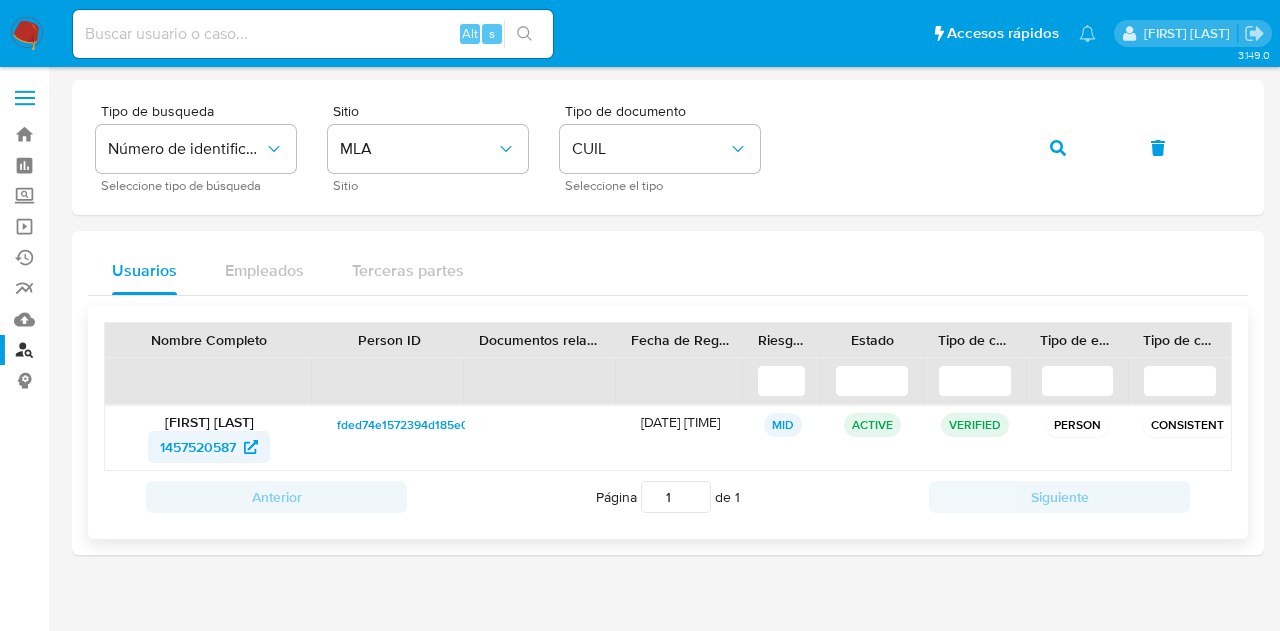 click on "1457520587" at bounding box center [198, 447] 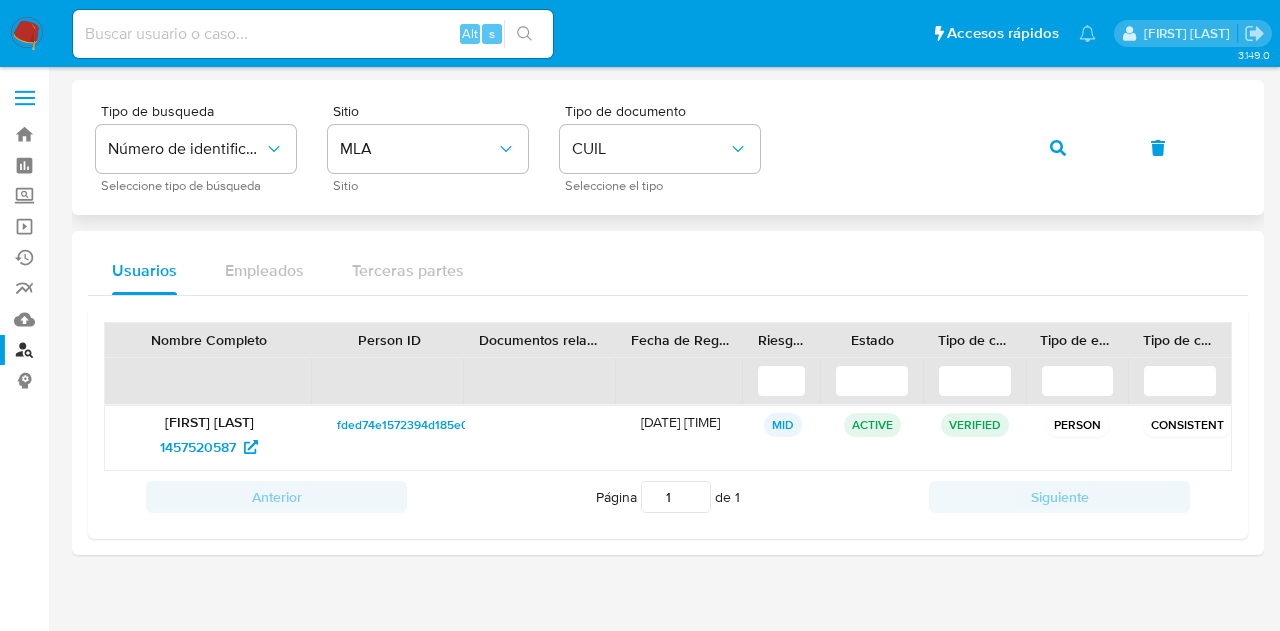 click at bounding box center (1058, 148) 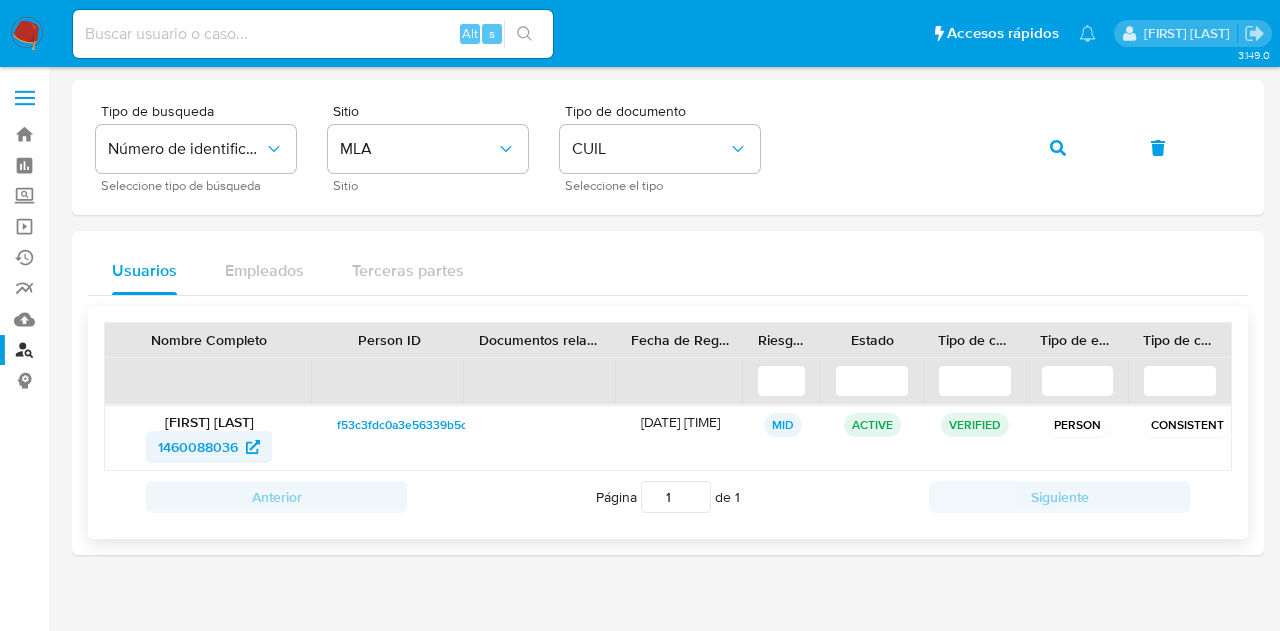 click on "1460088036" at bounding box center (198, 447) 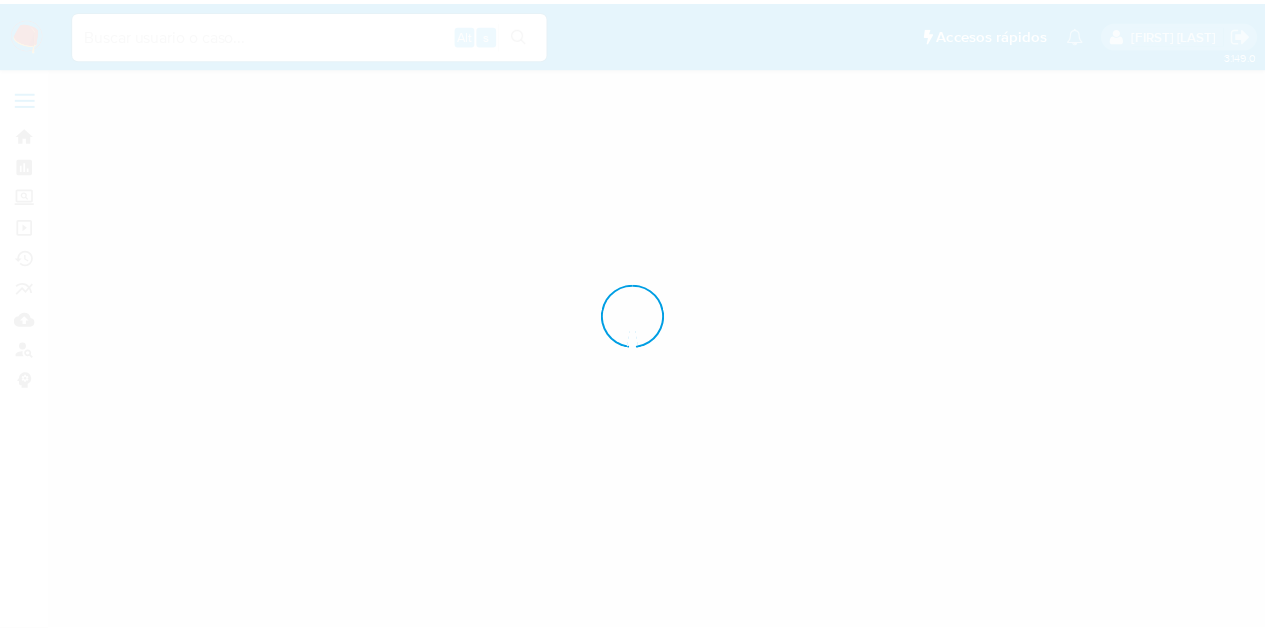 scroll, scrollTop: 0, scrollLeft: 0, axis: both 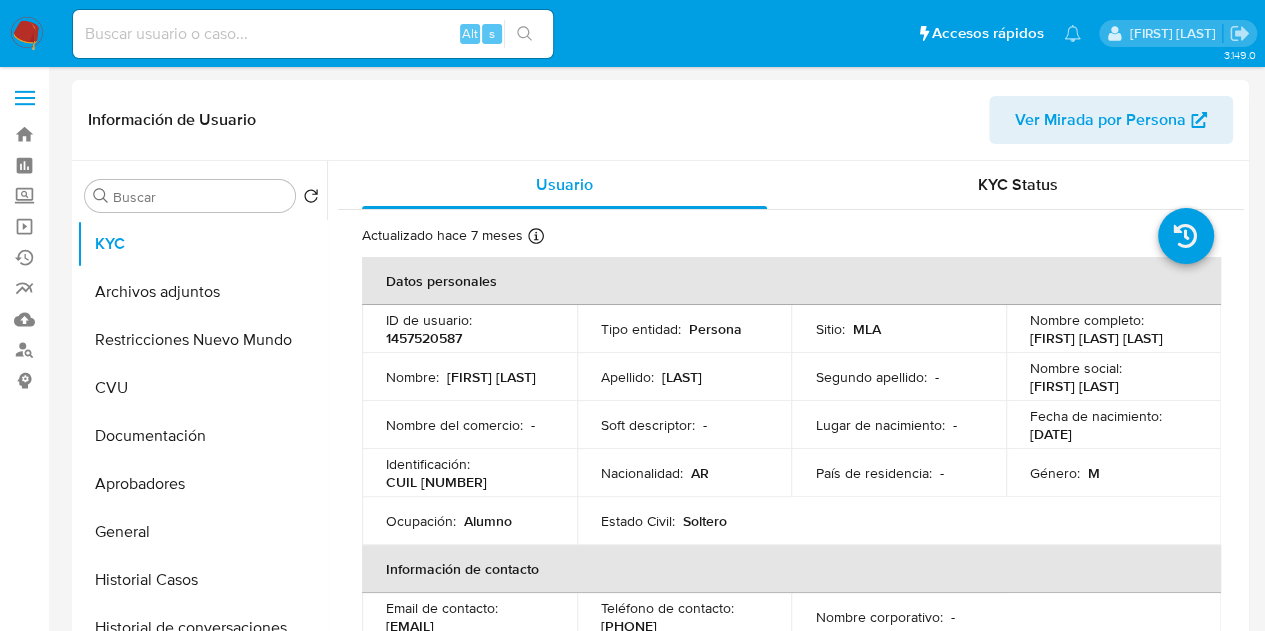 select on "10" 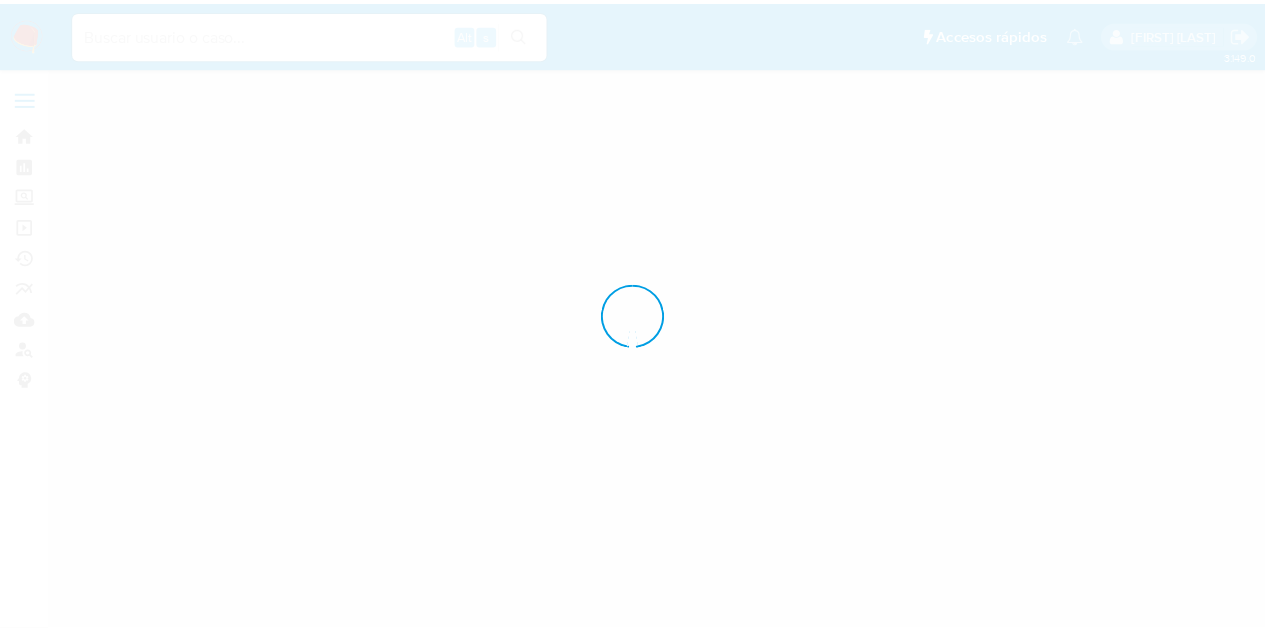 scroll, scrollTop: 0, scrollLeft: 0, axis: both 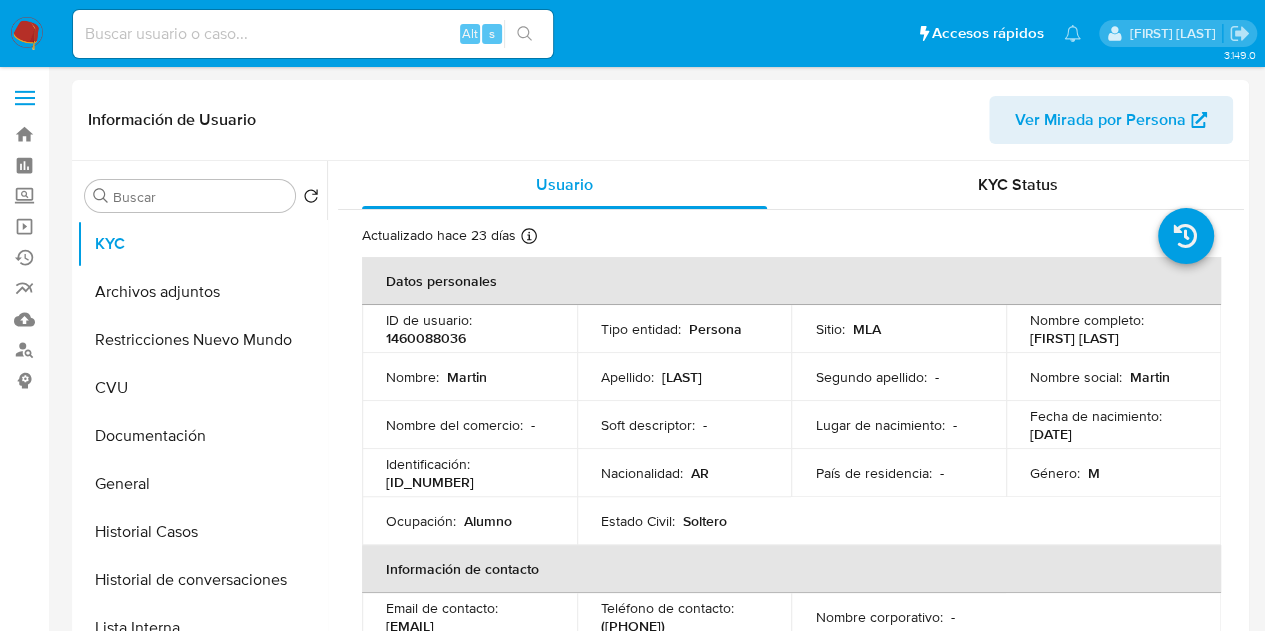 select on "10" 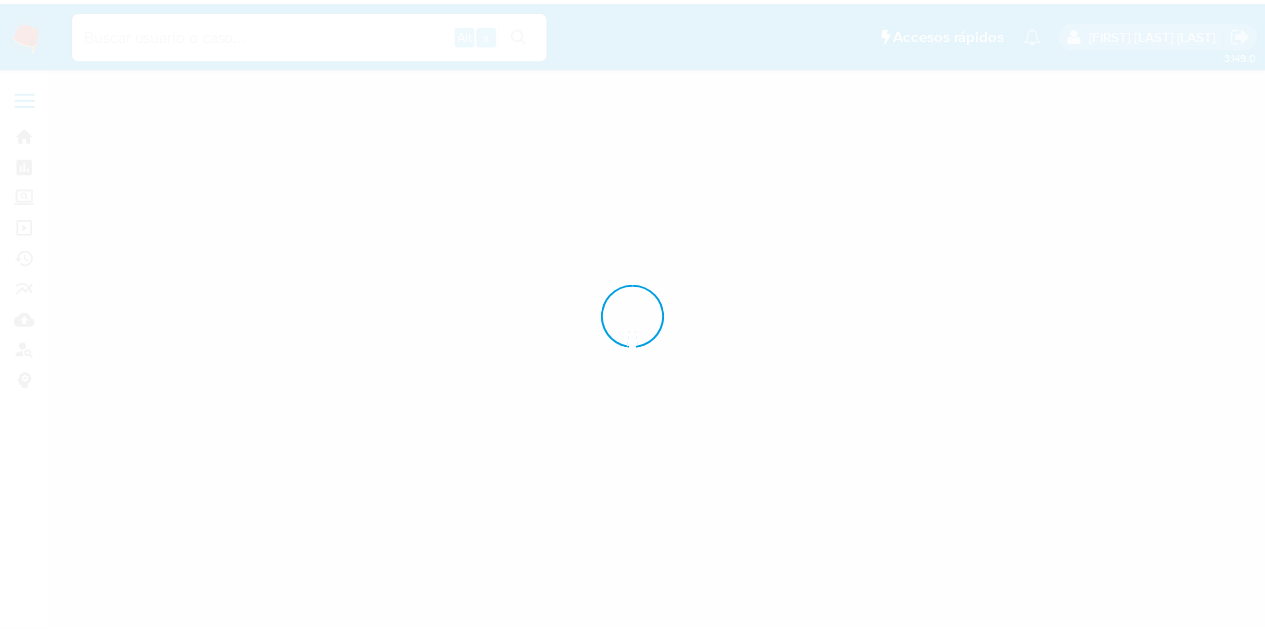 scroll, scrollTop: 0, scrollLeft: 0, axis: both 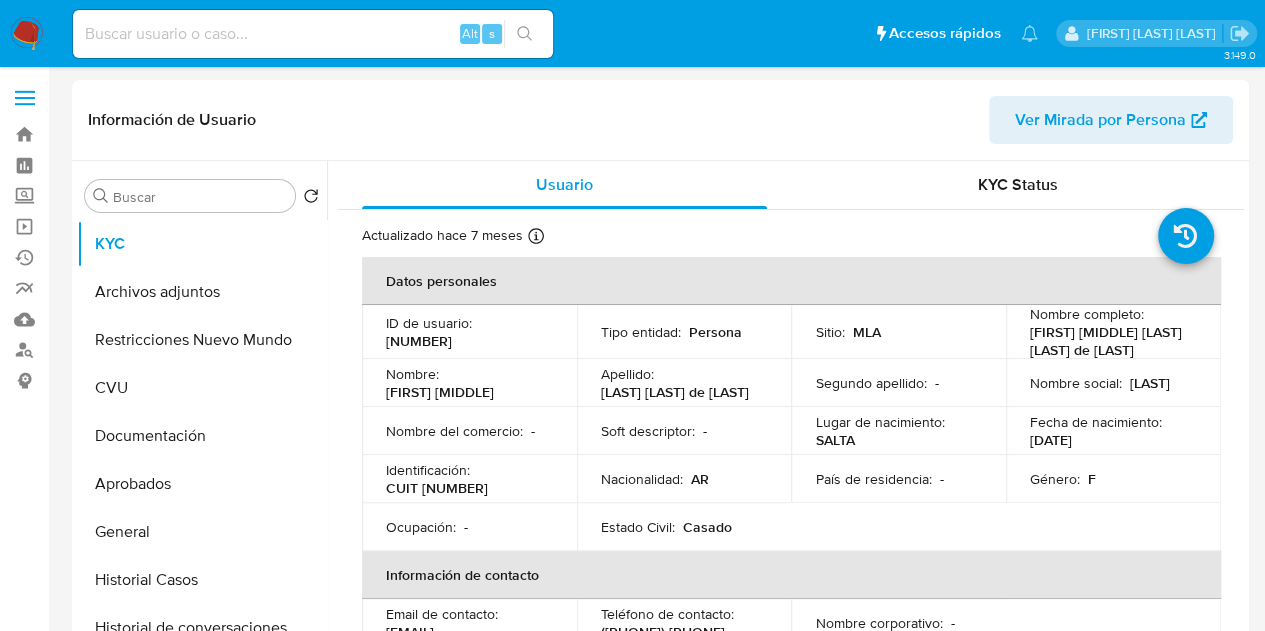 select on "10" 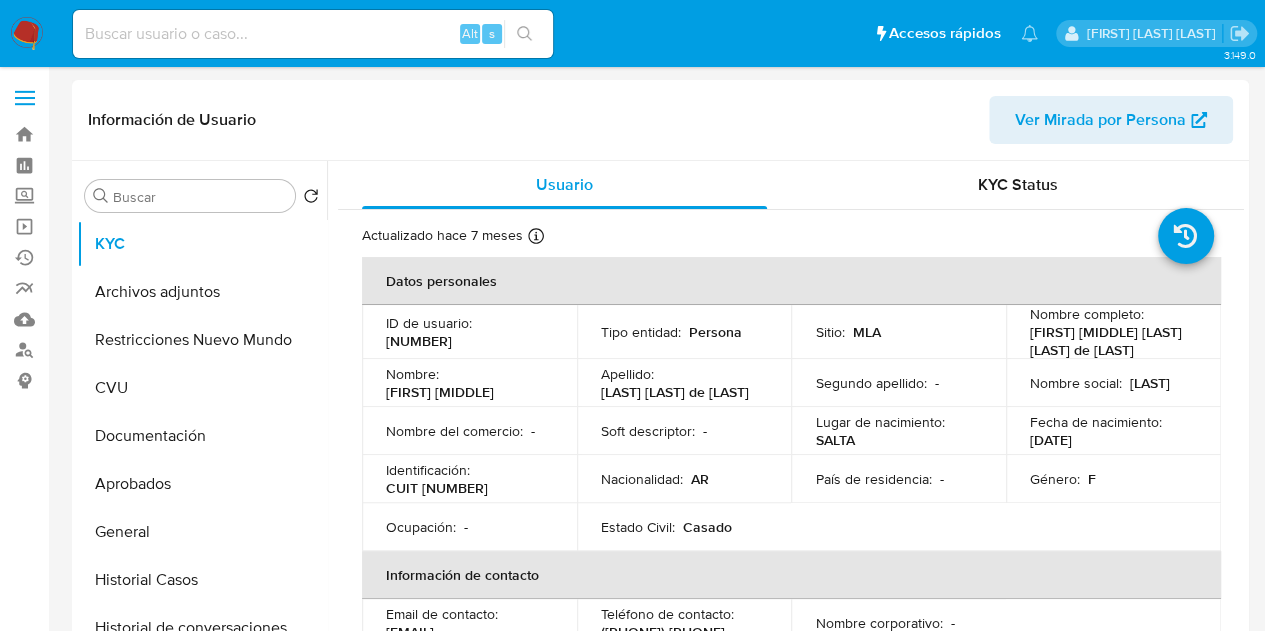 click on "Nacionalidad :" at bounding box center (642, 479) 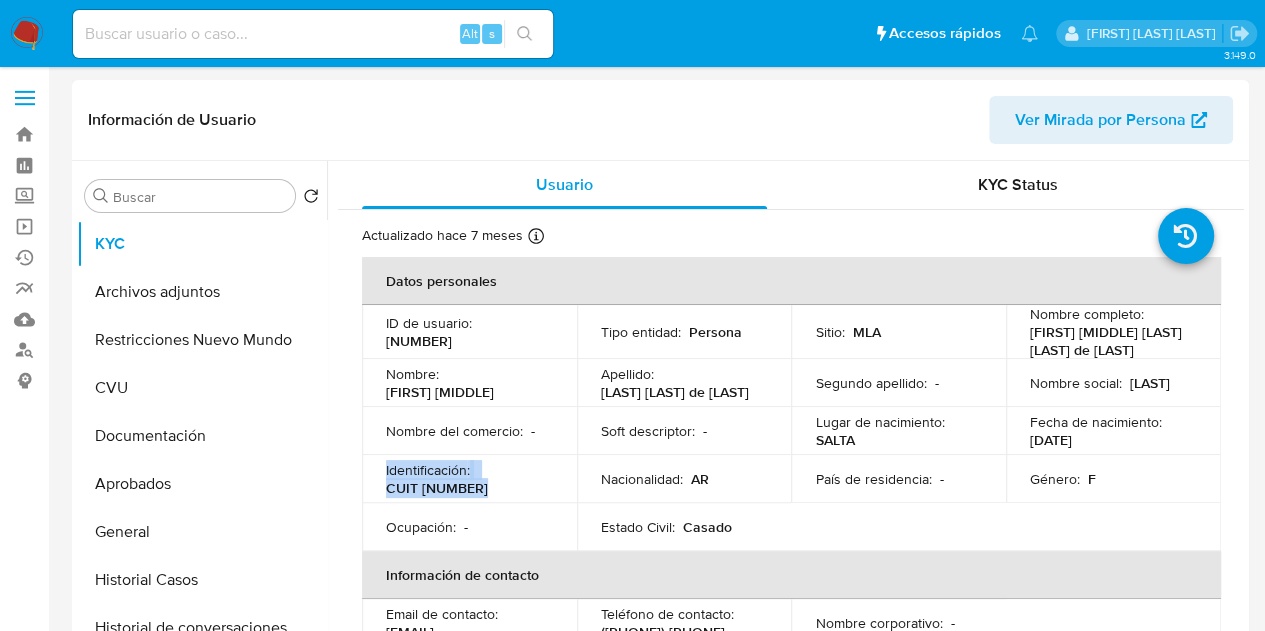 click on "CUIT 27311380503" at bounding box center (437, 488) 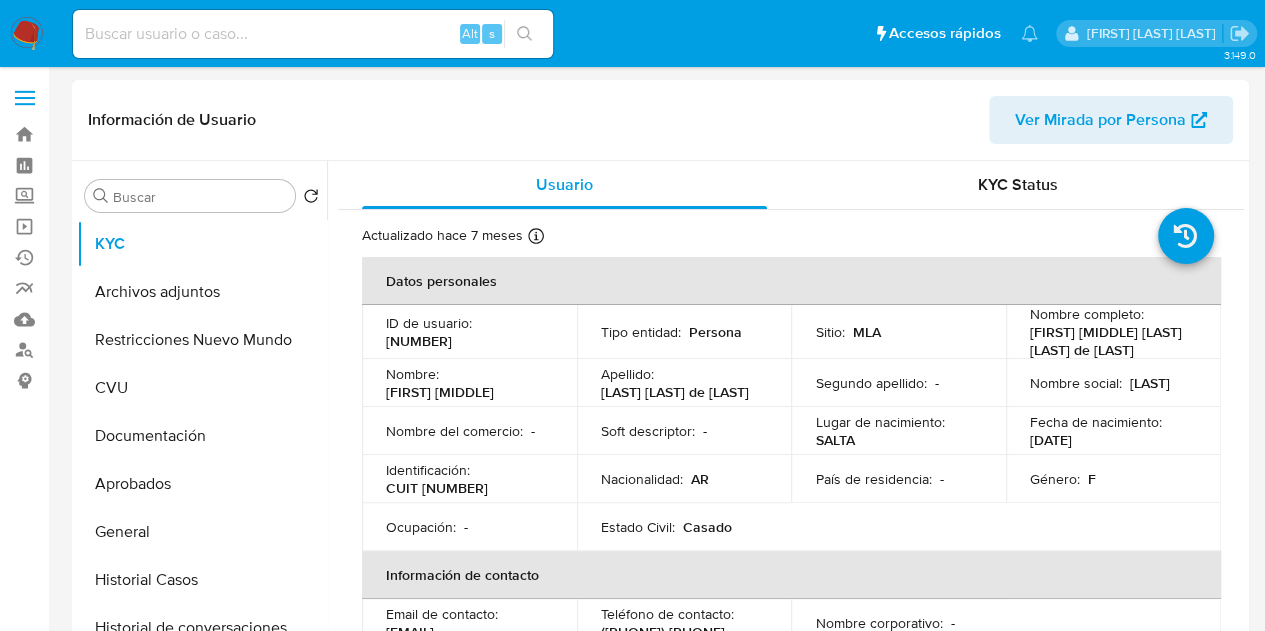 drag, startPoint x: 388, startPoint y: 512, endPoint x: 536, endPoint y: 521, distance: 148.27339 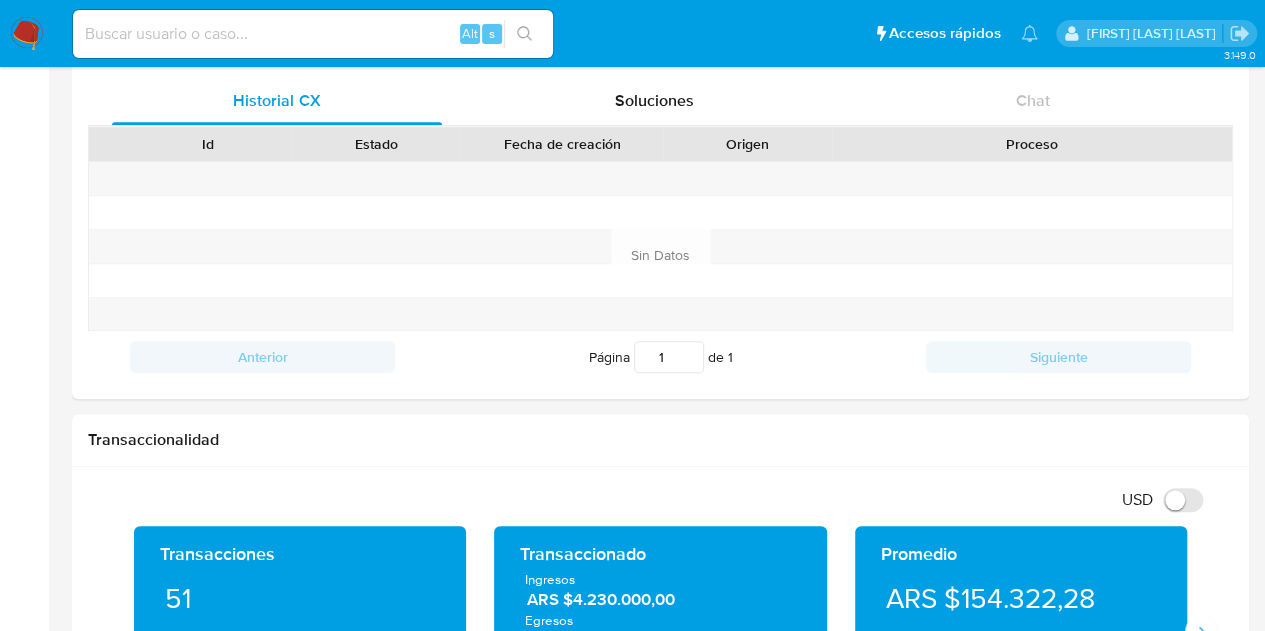 scroll, scrollTop: 645, scrollLeft: 0, axis: vertical 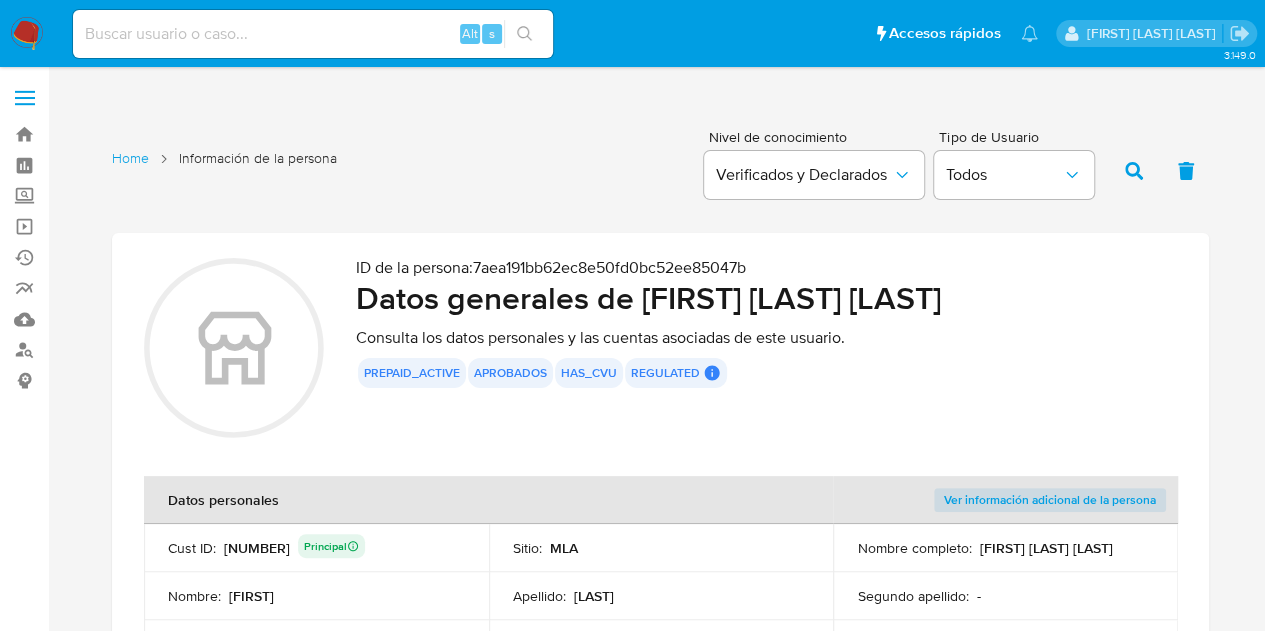 drag, startPoint x: 1258, startPoint y: 87, endPoint x: 1279, endPoint y: 266, distance: 180.22763 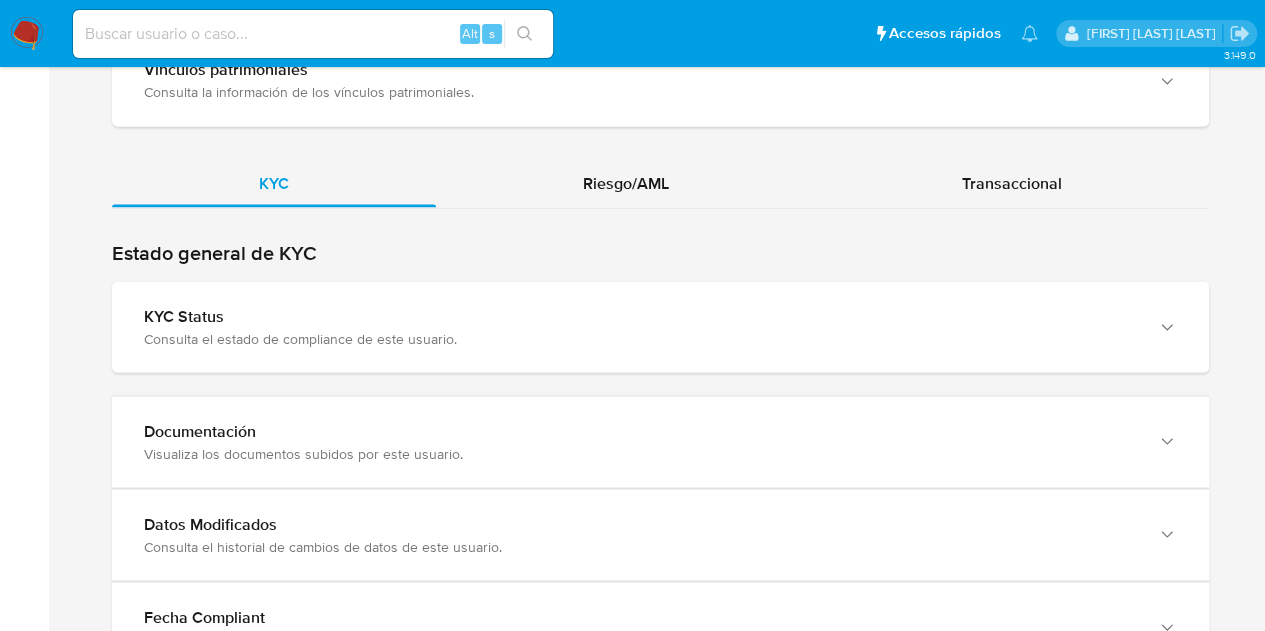 scroll, scrollTop: 1830, scrollLeft: 0, axis: vertical 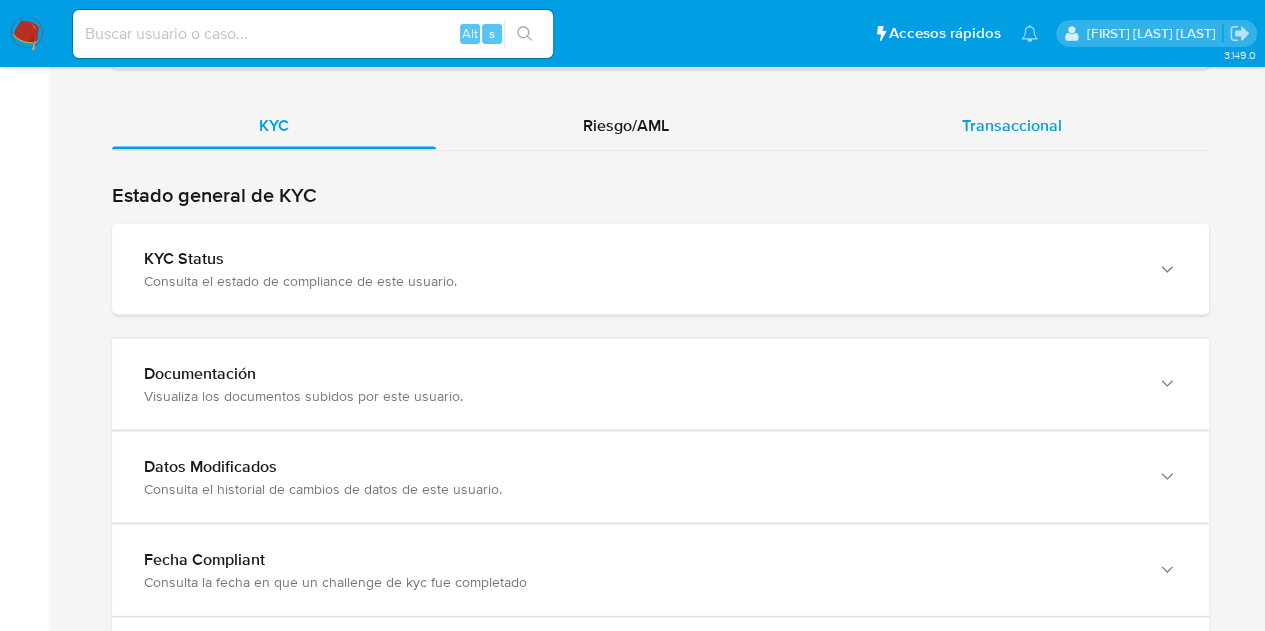 click on "Transaccional" at bounding box center [1012, 125] 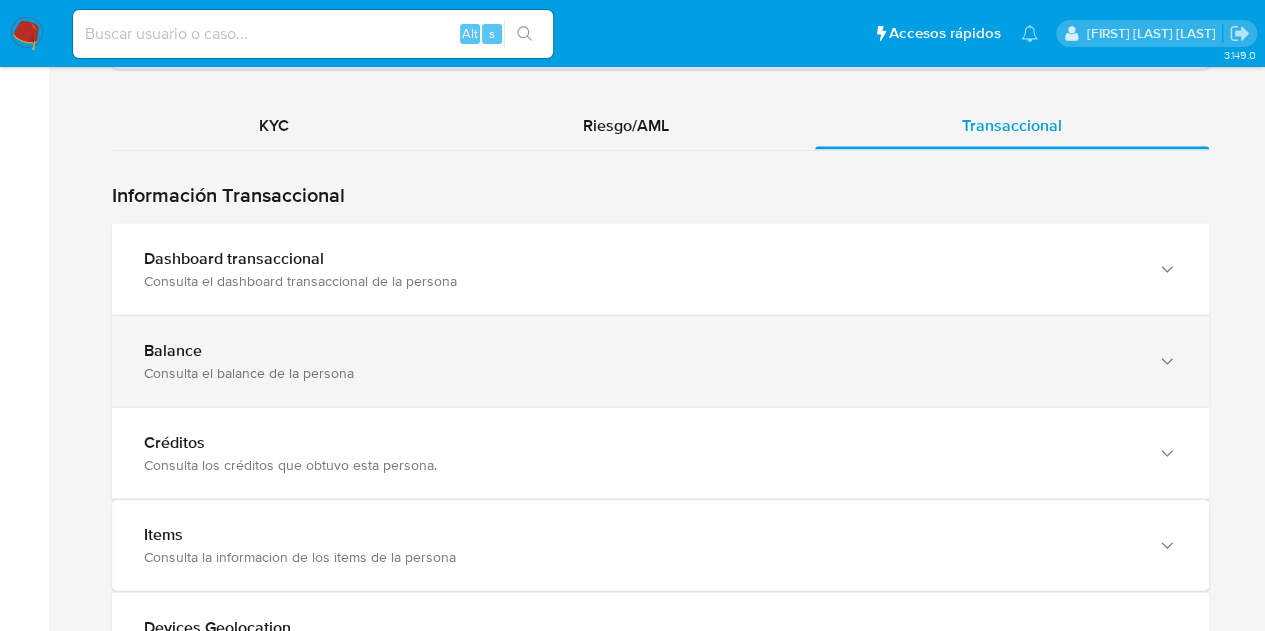 click on "Balance Consulta el balance de la persona" at bounding box center [660, 360] 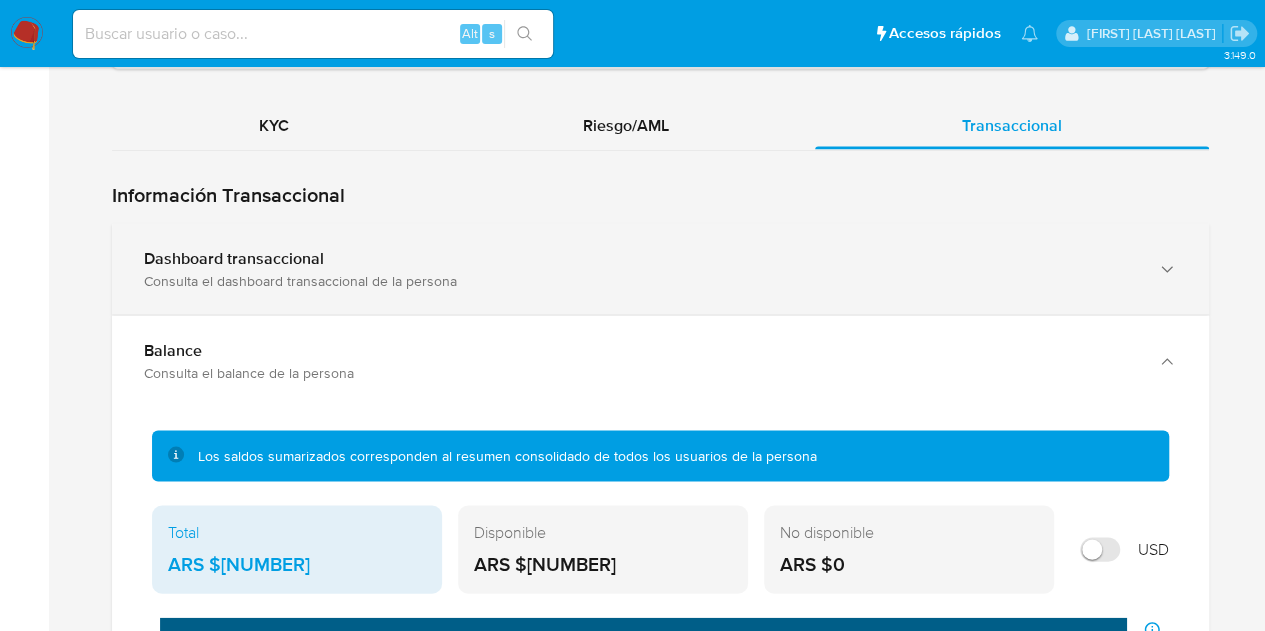 click on "Consulta el dashboard transaccional de la persona" at bounding box center [640, 280] 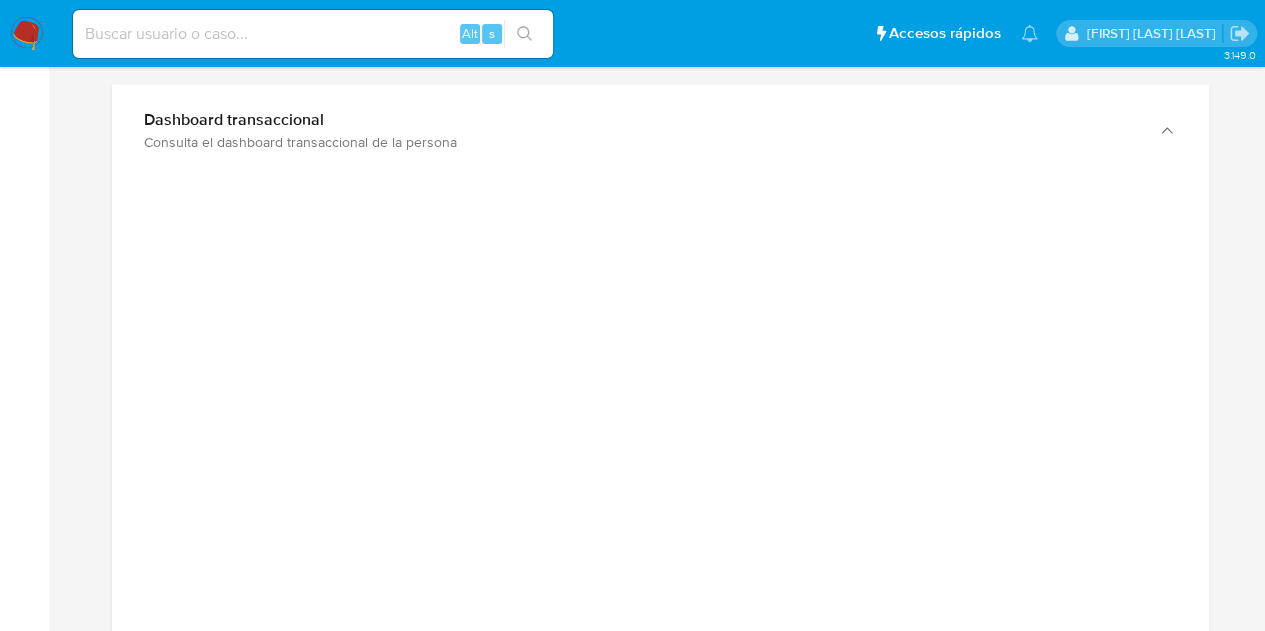 scroll, scrollTop: 1974, scrollLeft: 0, axis: vertical 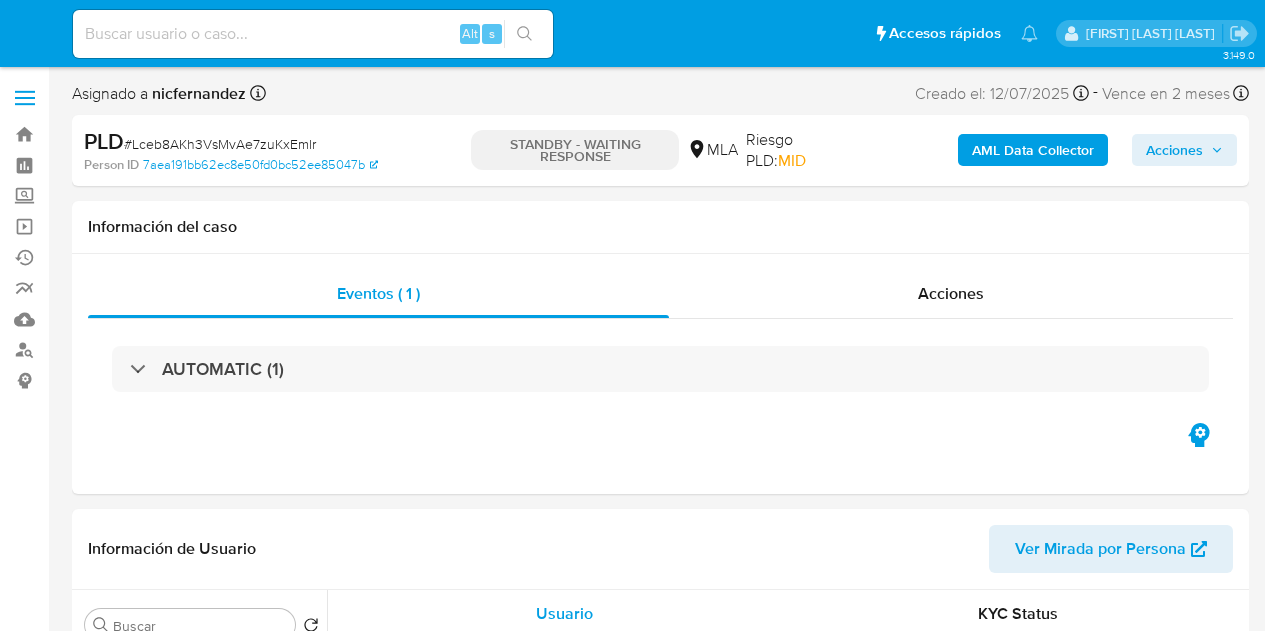 select on "10" 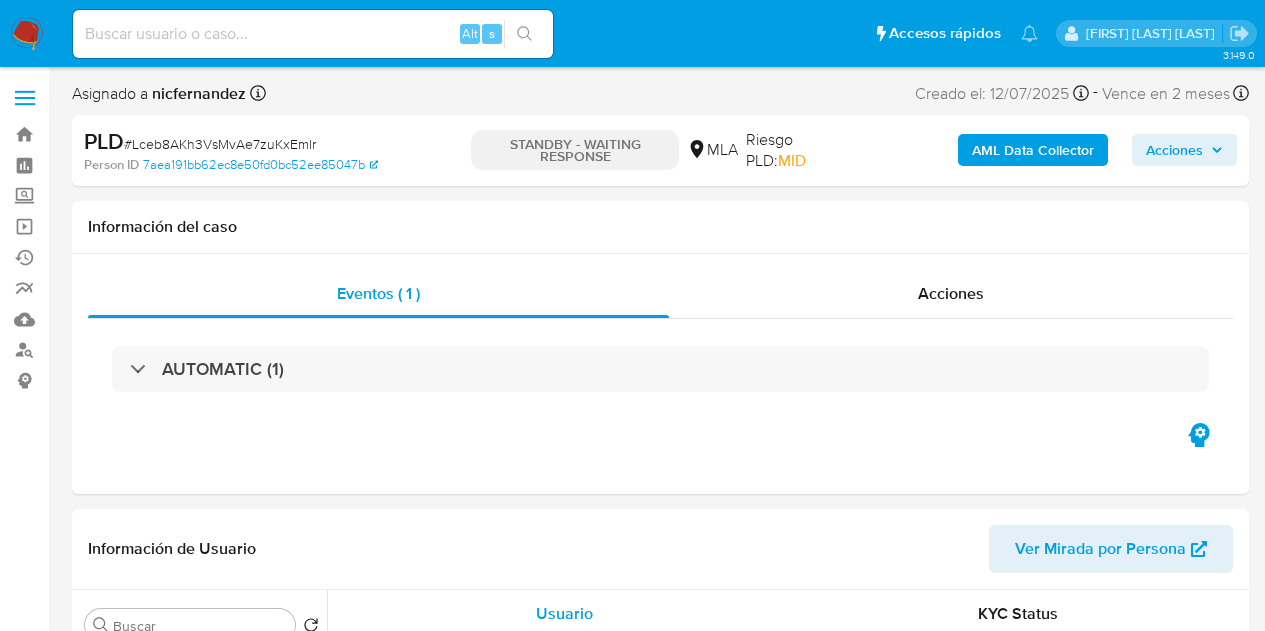 scroll, scrollTop: 0, scrollLeft: 0, axis: both 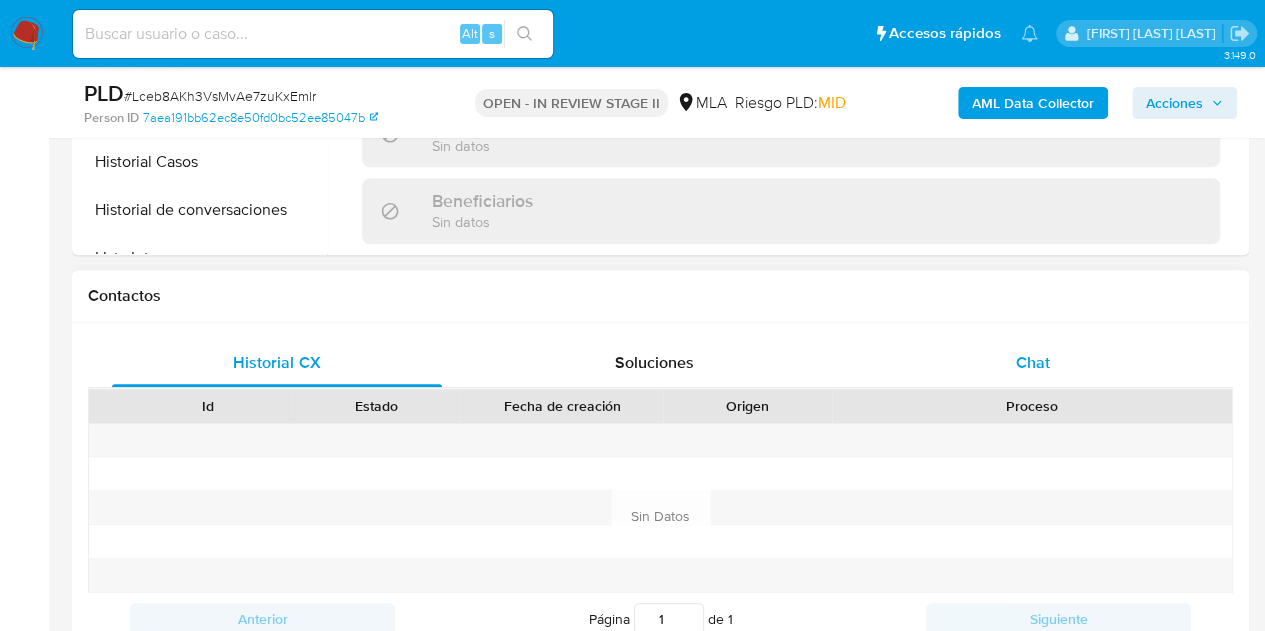 select on "10" 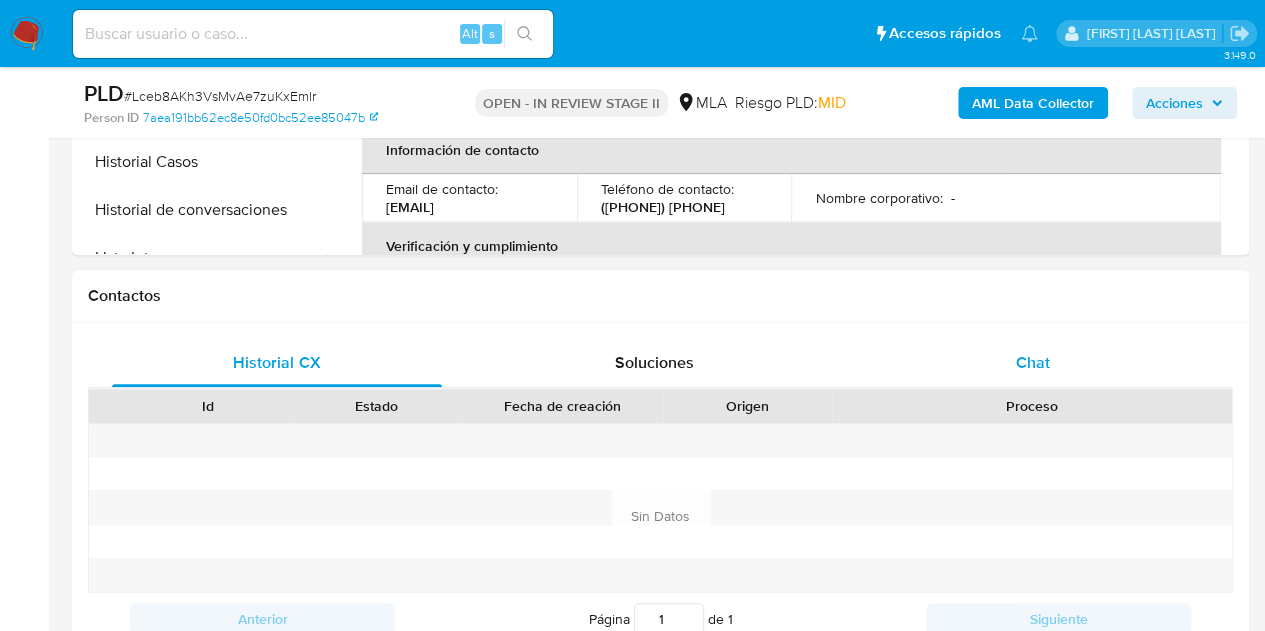 click on "Chat" at bounding box center (1033, 363) 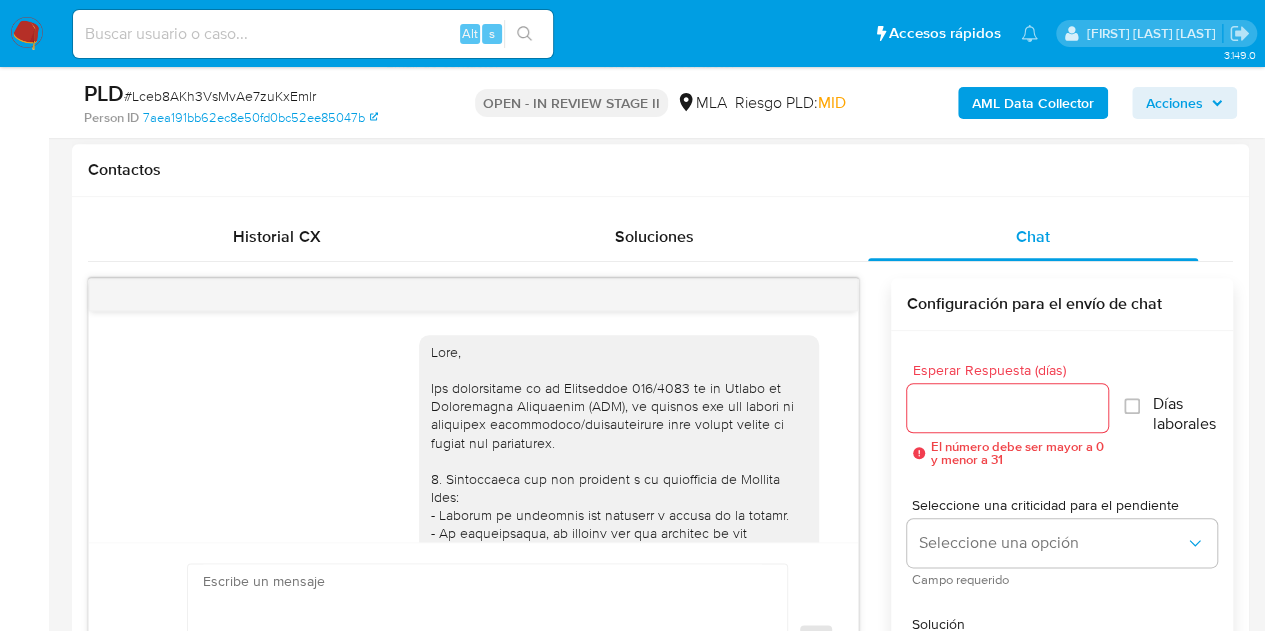 scroll, scrollTop: 907, scrollLeft: 0, axis: vertical 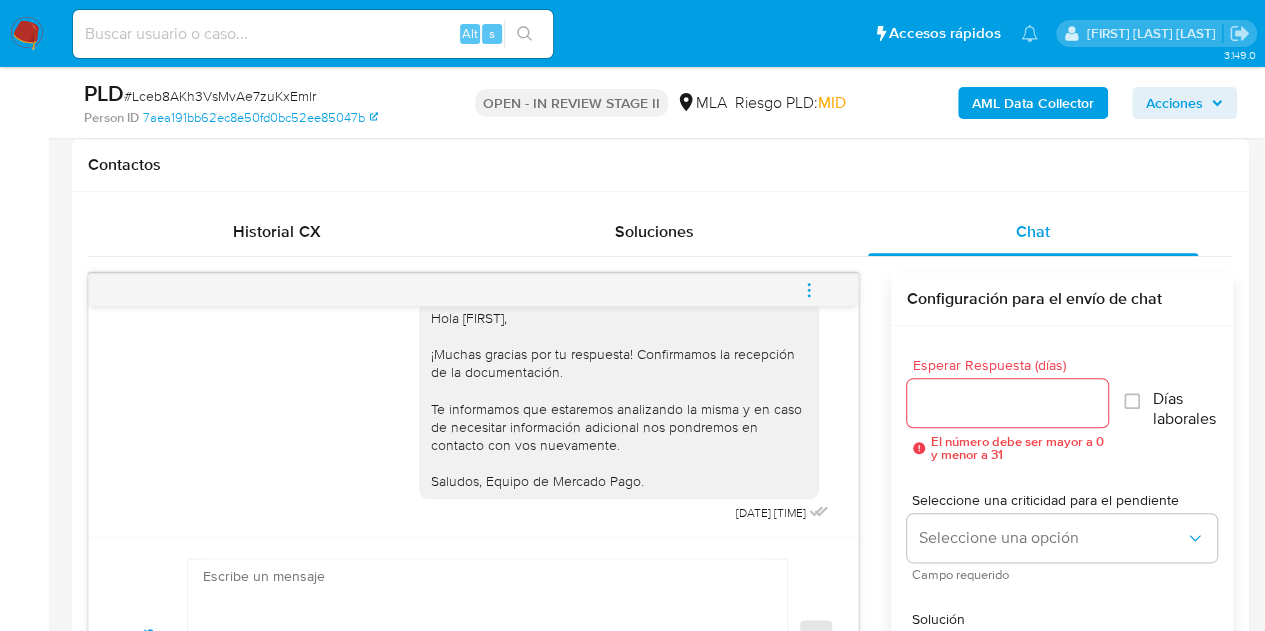 click 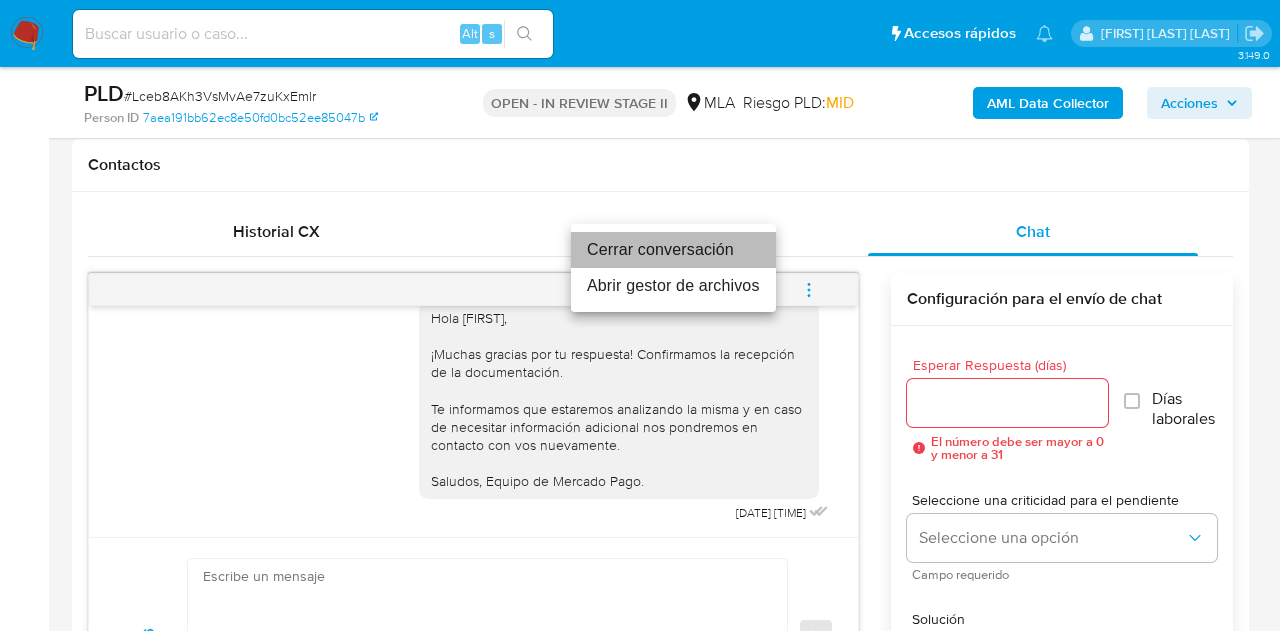 click on "Cerrar conversación" at bounding box center [673, 250] 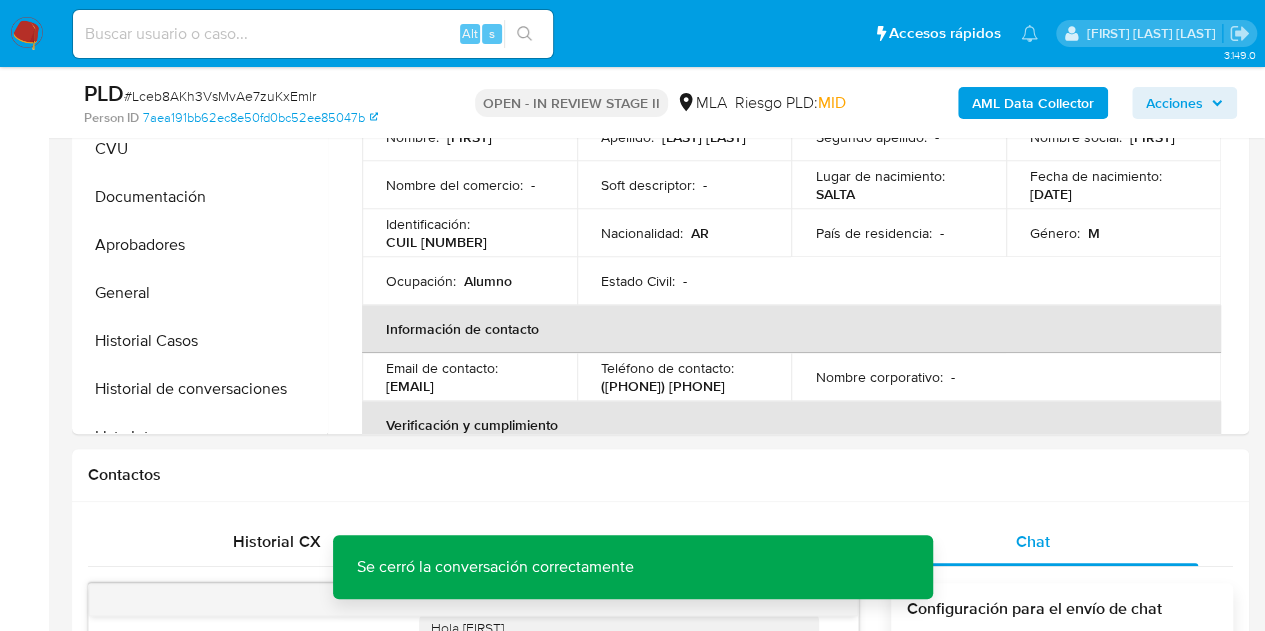 scroll, scrollTop: 422, scrollLeft: 0, axis: vertical 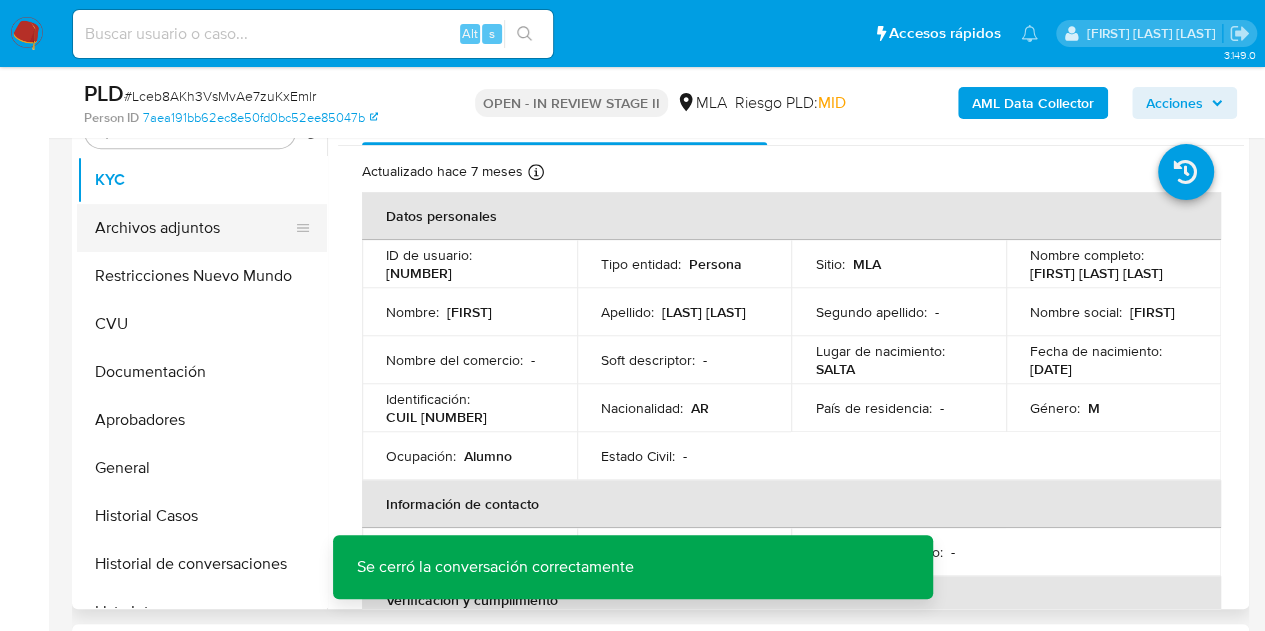 click on "Archivos adjuntos" at bounding box center [194, 228] 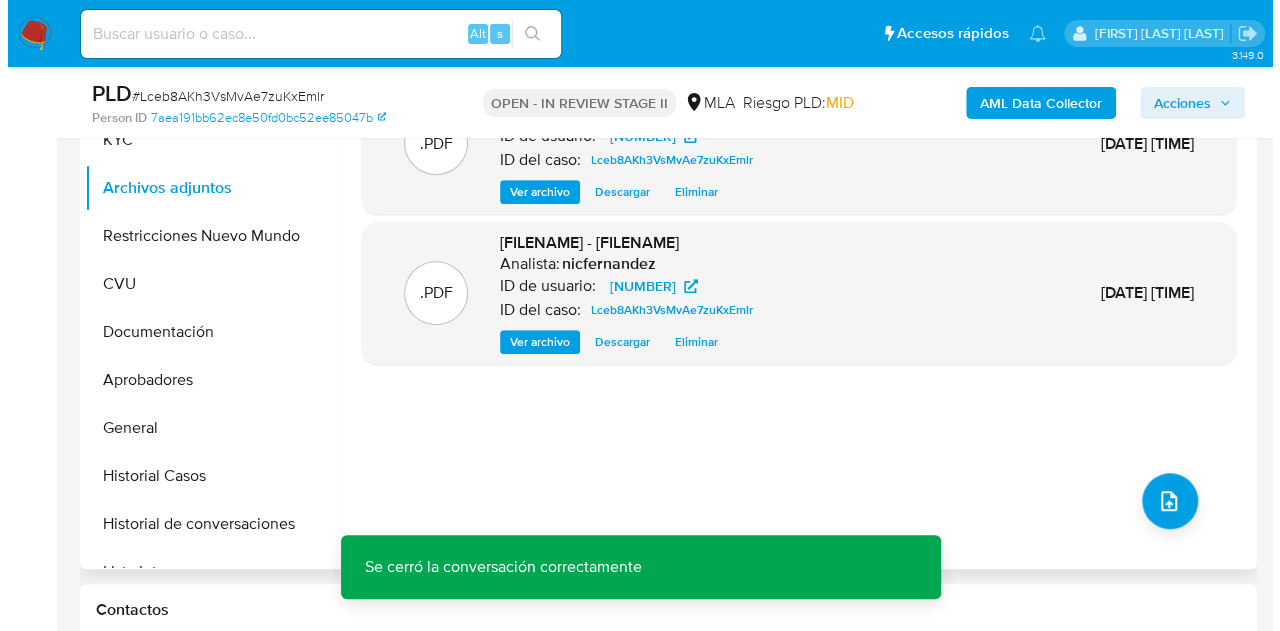 scroll, scrollTop: 467, scrollLeft: 0, axis: vertical 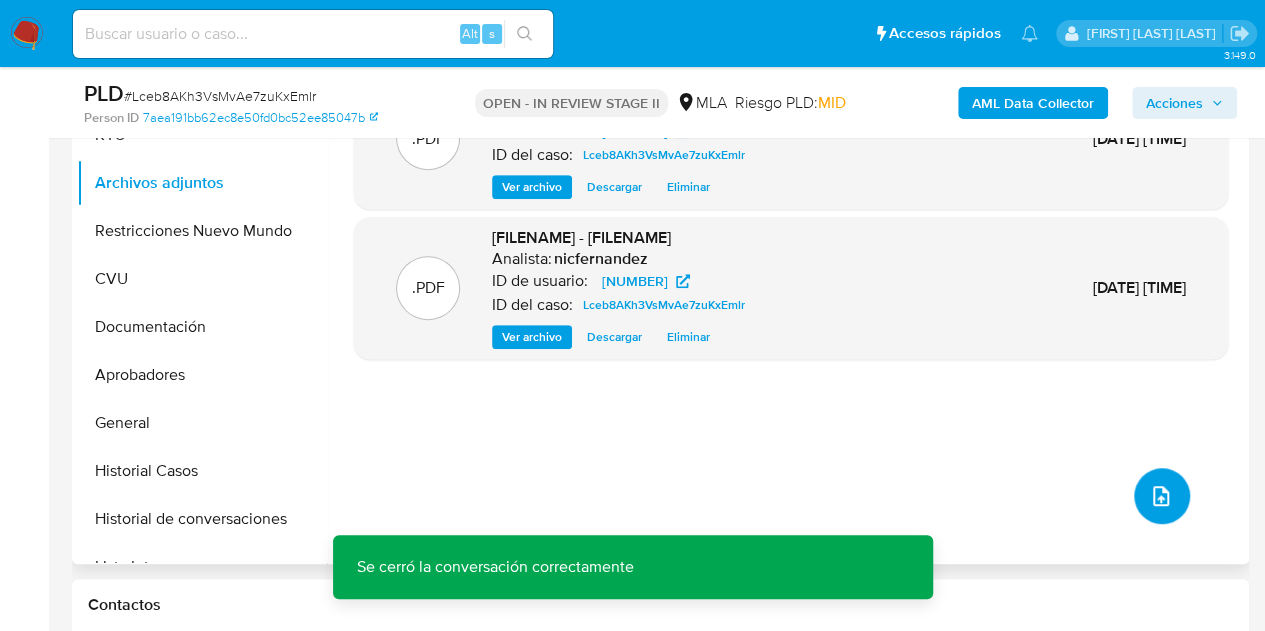 click at bounding box center [1162, 496] 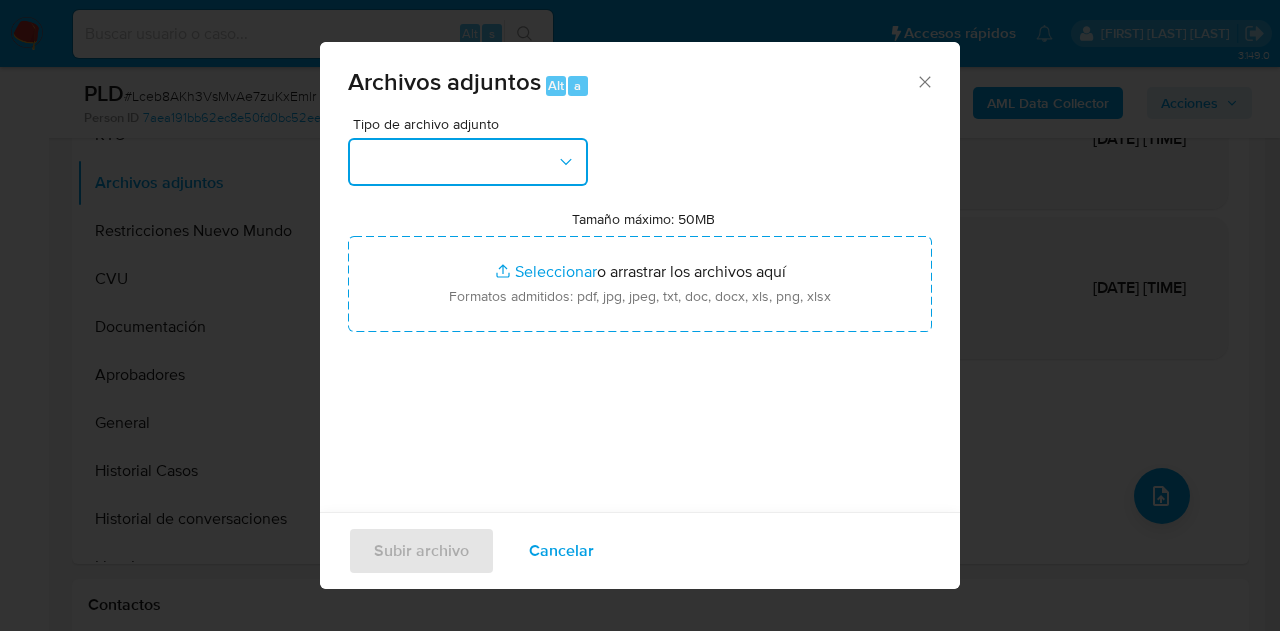 drag, startPoint x: 558, startPoint y: 177, endPoint x: 560, endPoint y: 190, distance: 13.152946 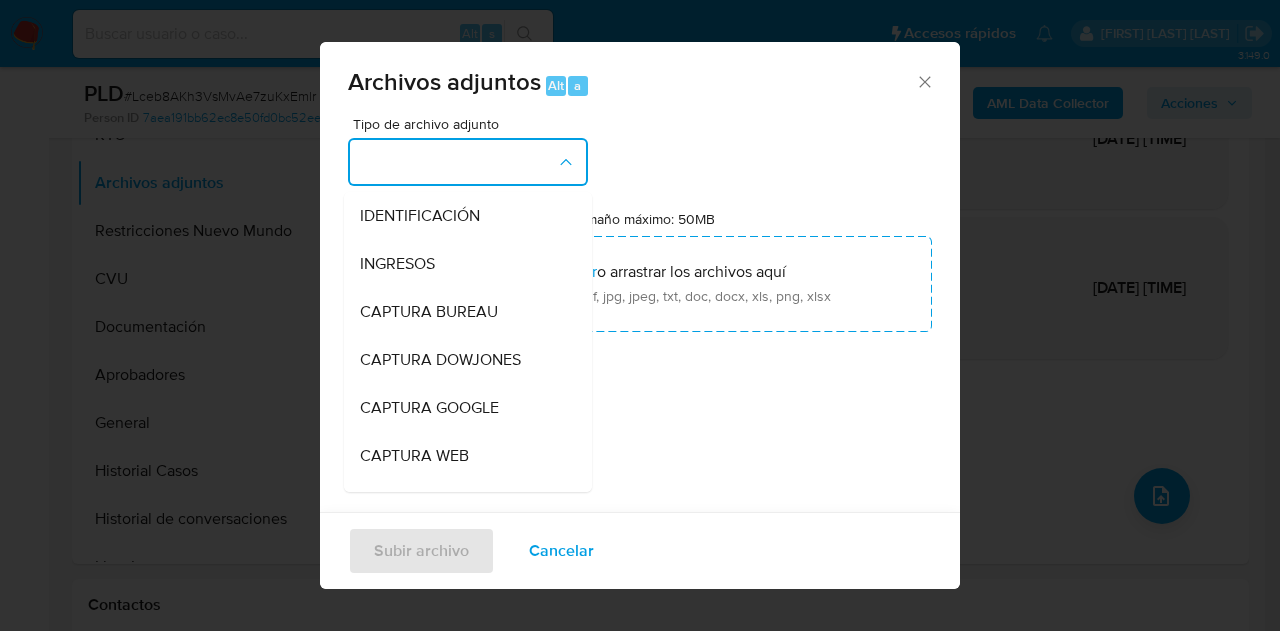 scroll, scrollTop: 177, scrollLeft: 0, axis: vertical 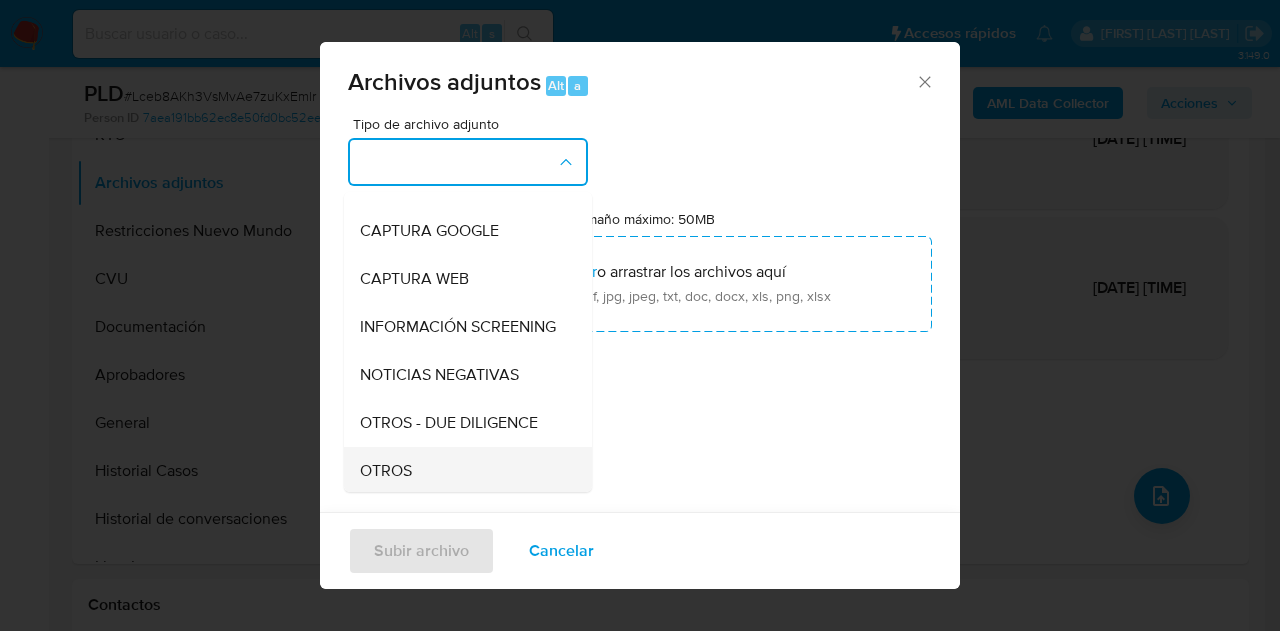 click on "OTROS" at bounding box center [462, 471] 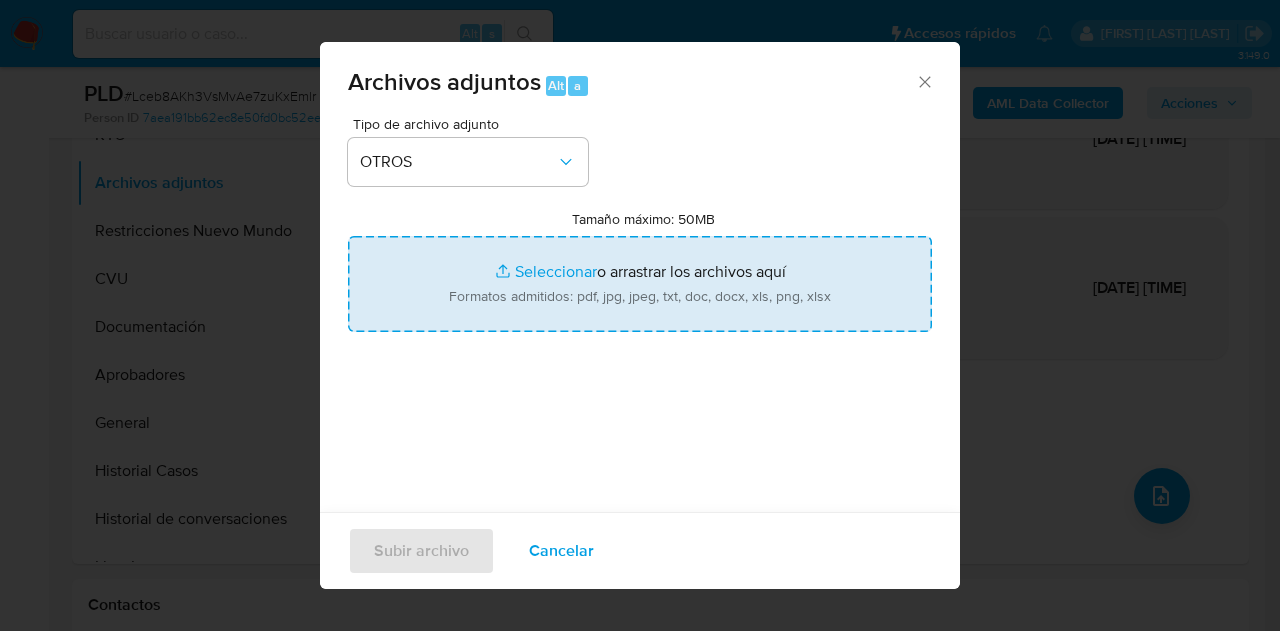 click on "Tamaño máximo: 50MB Seleccionar archivos" at bounding box center (640, 284) 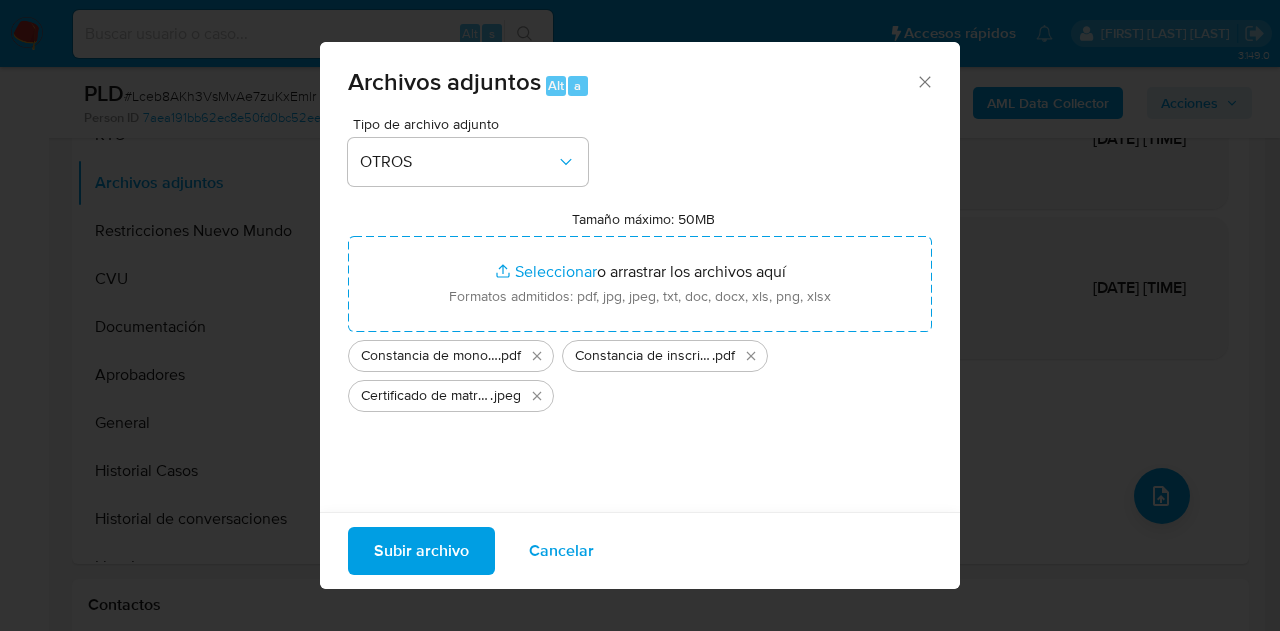 click on "Subir archivo" at bounding box center (421, 551) 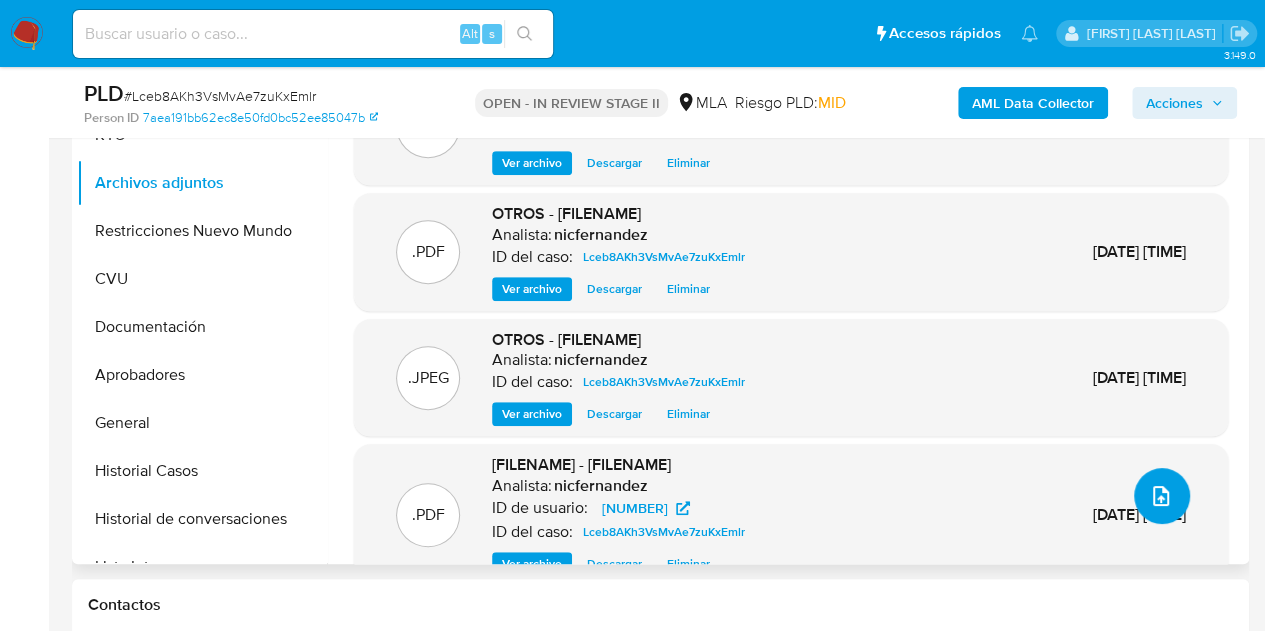 click 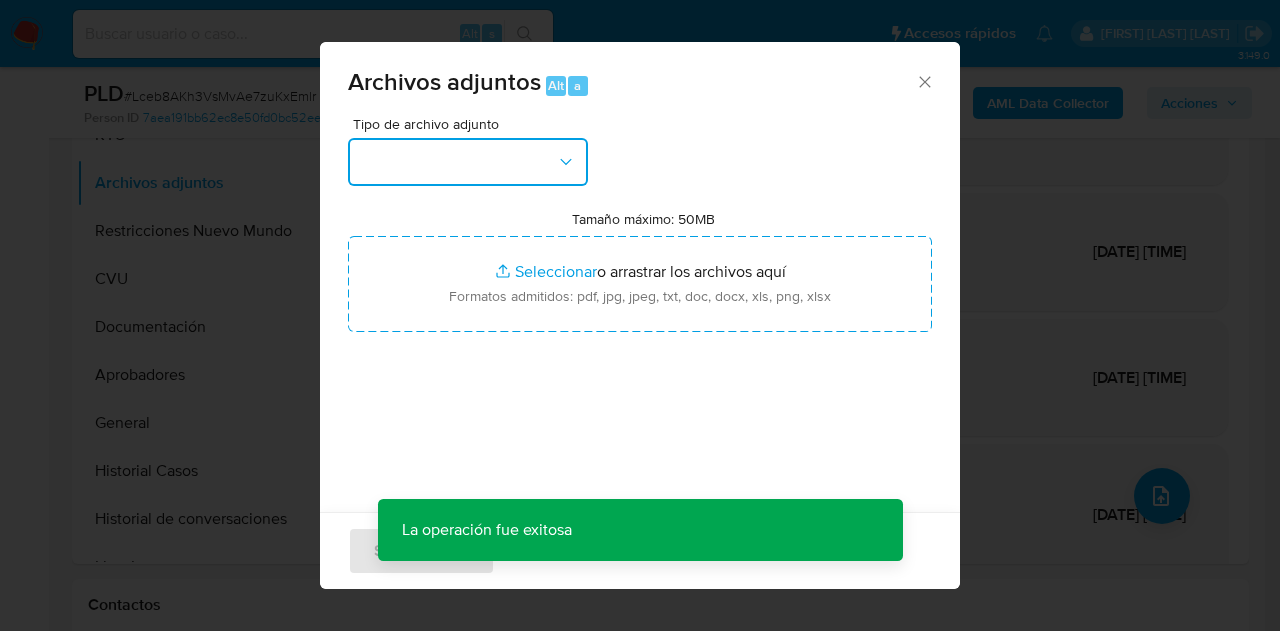 click at bounding box center [468, 162] 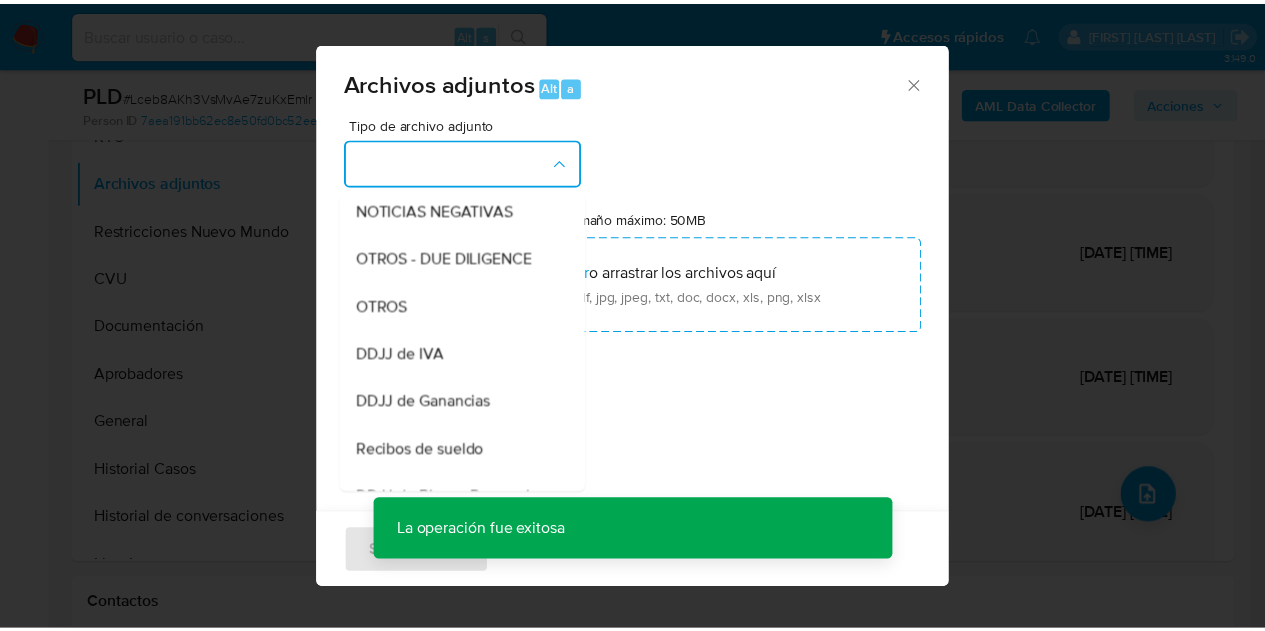scroll, scrollTop: 387, scrollLeft: 0, axis: vertical 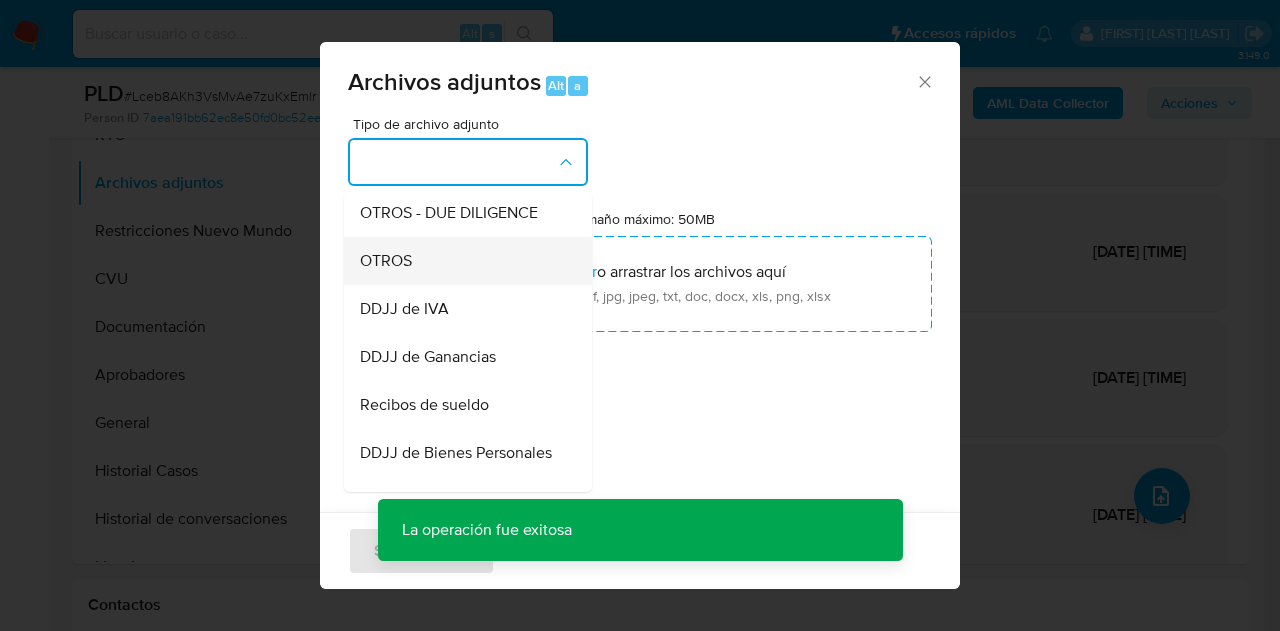 click on "OTROS" at bounding box center [462, 261] 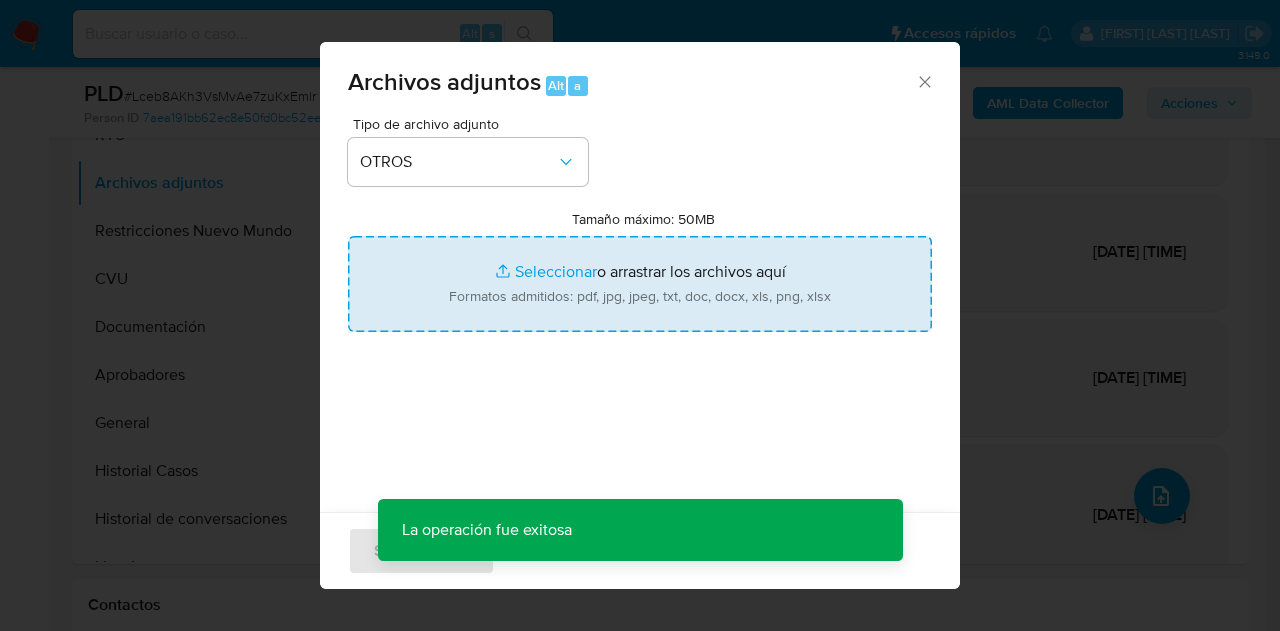click on "Tamaño máximo: 50MB Seleccionar archivos" at bounding box center [640, 284] 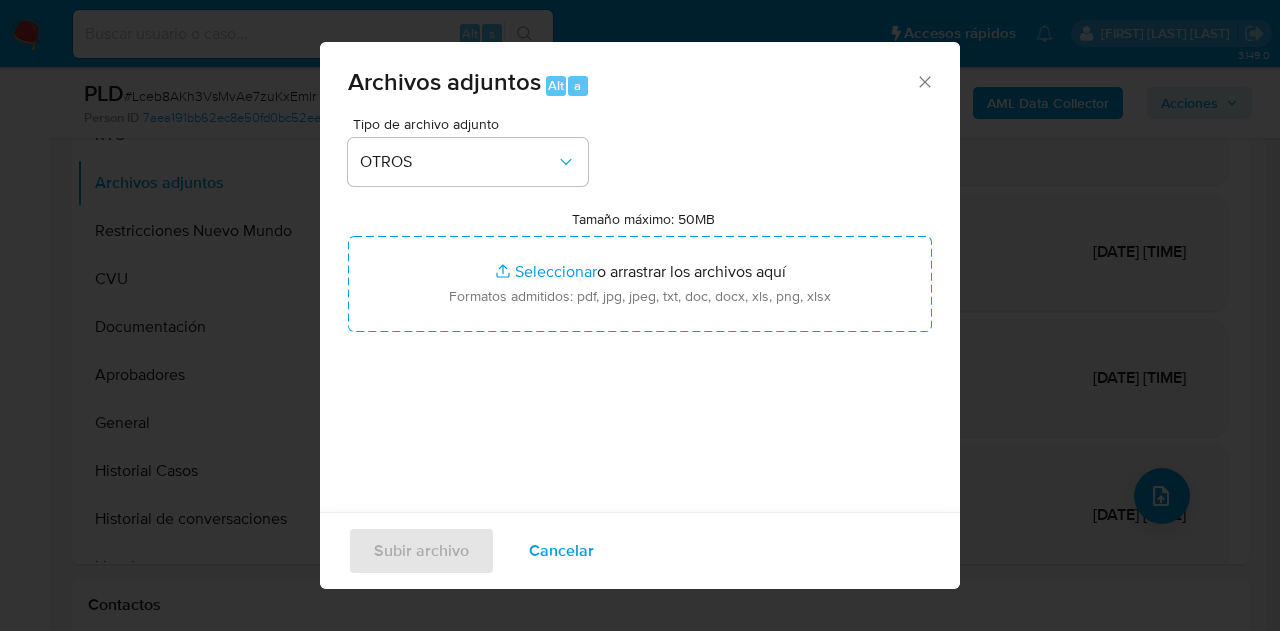 drag, startPoint x: 550, startPoint y: 559, endPoint x: 479, endPoint y: 613, distance: 89.20202 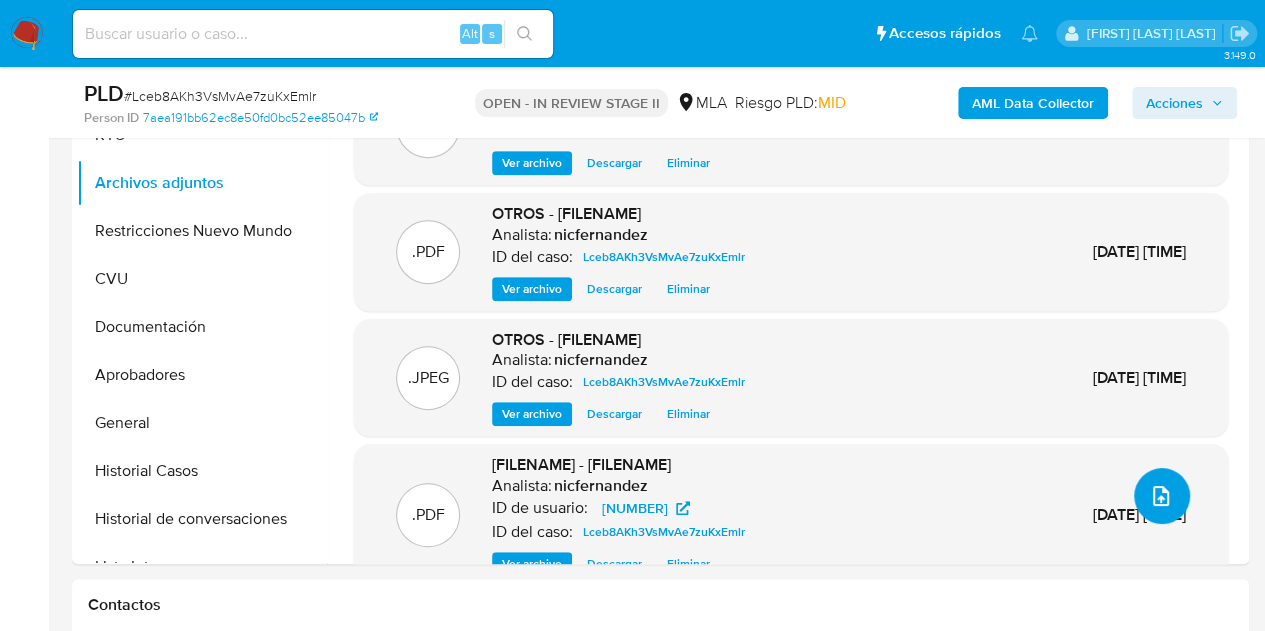 scroll, scrollTop: 322, scrollLeft: 0, axis: vertical 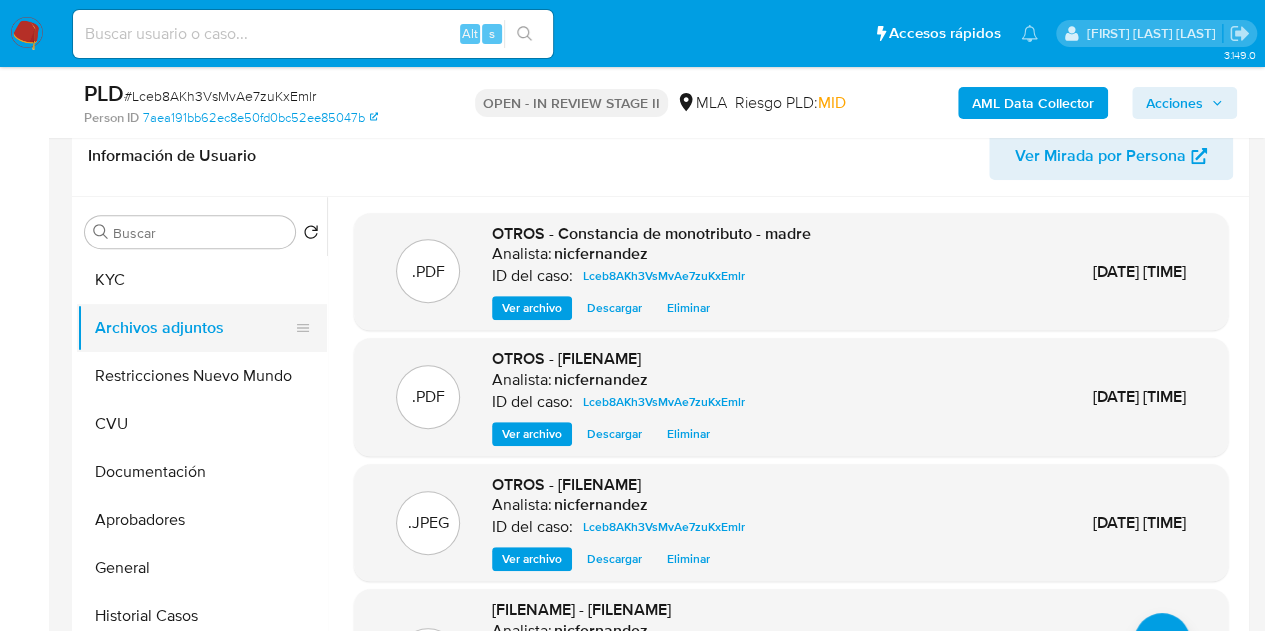 click on "Archivos adjuntos" at bounding box center [194, 328] 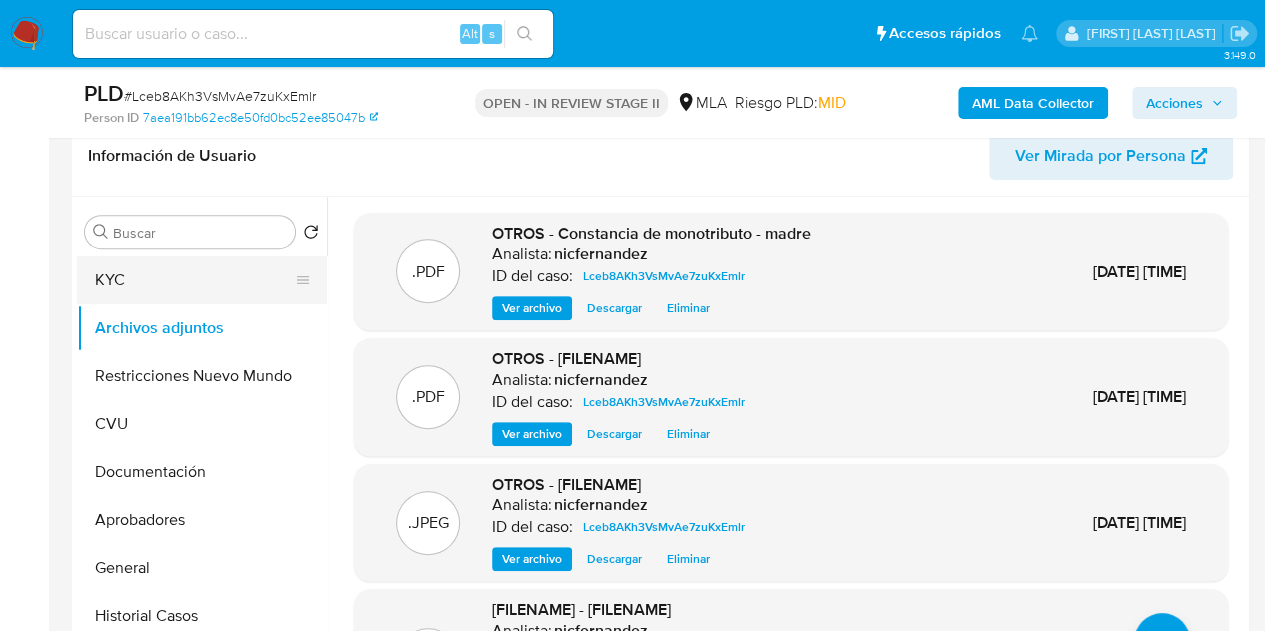 click on "KYC" at bounding box center (194, 280) 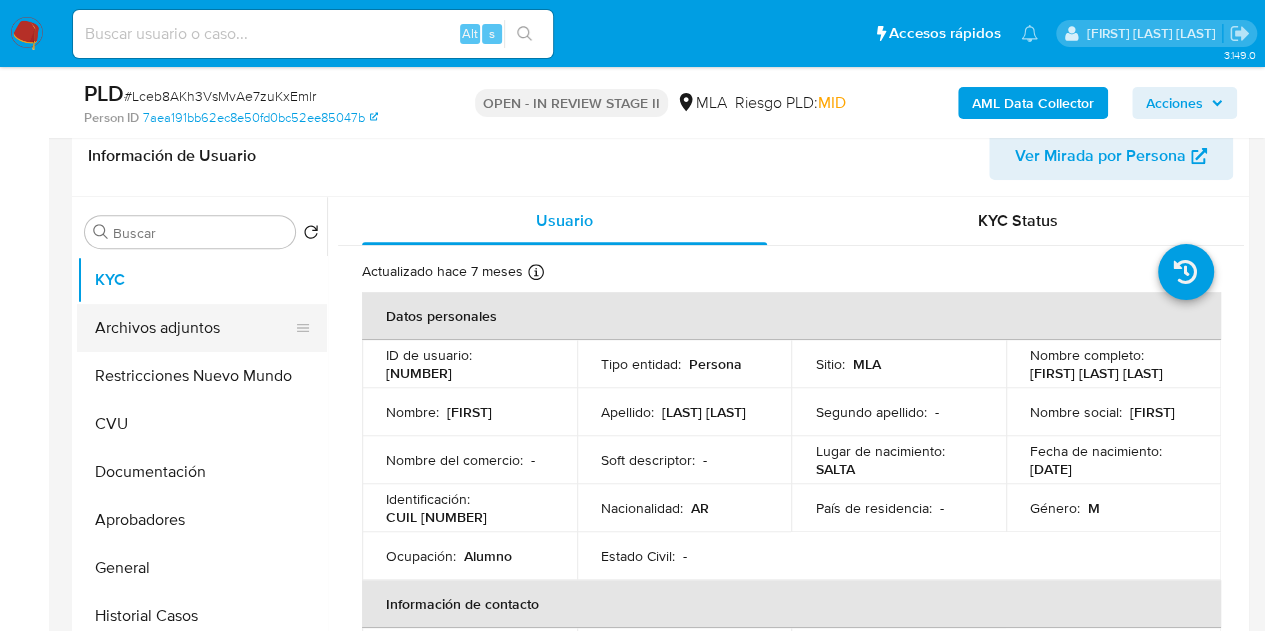 click on "Archivos adjuntos" at bounding box center (194, 328) 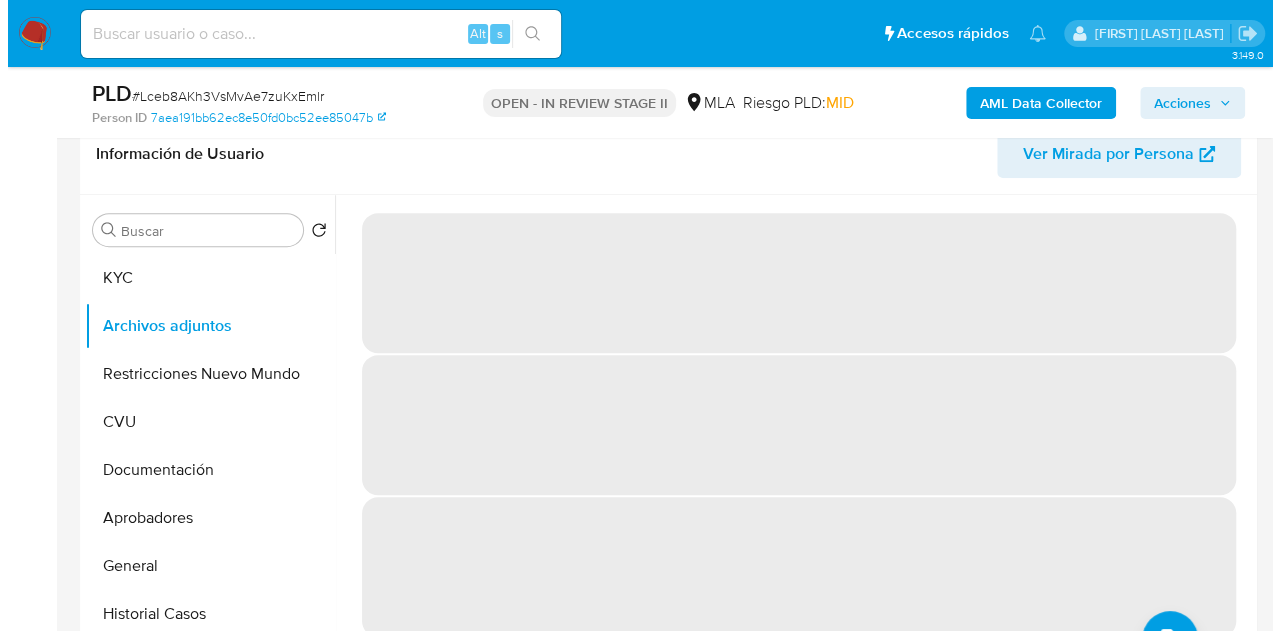 scroll, scrollTop: 372, scrollLeft: 0, axis: vertical 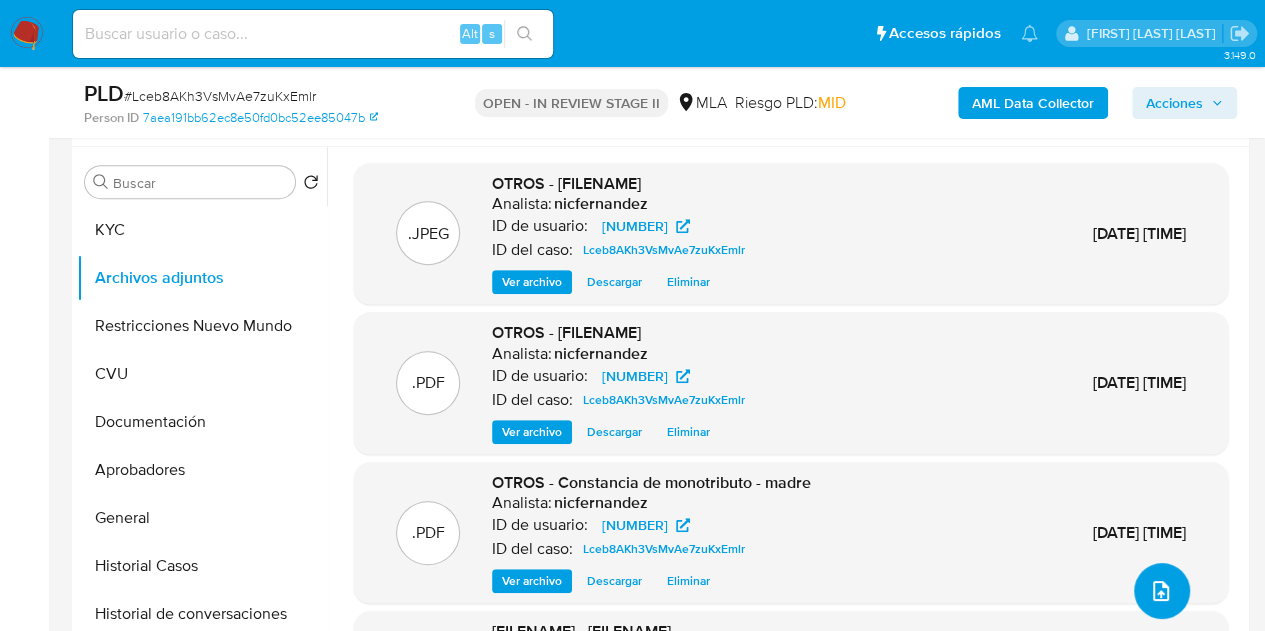 click 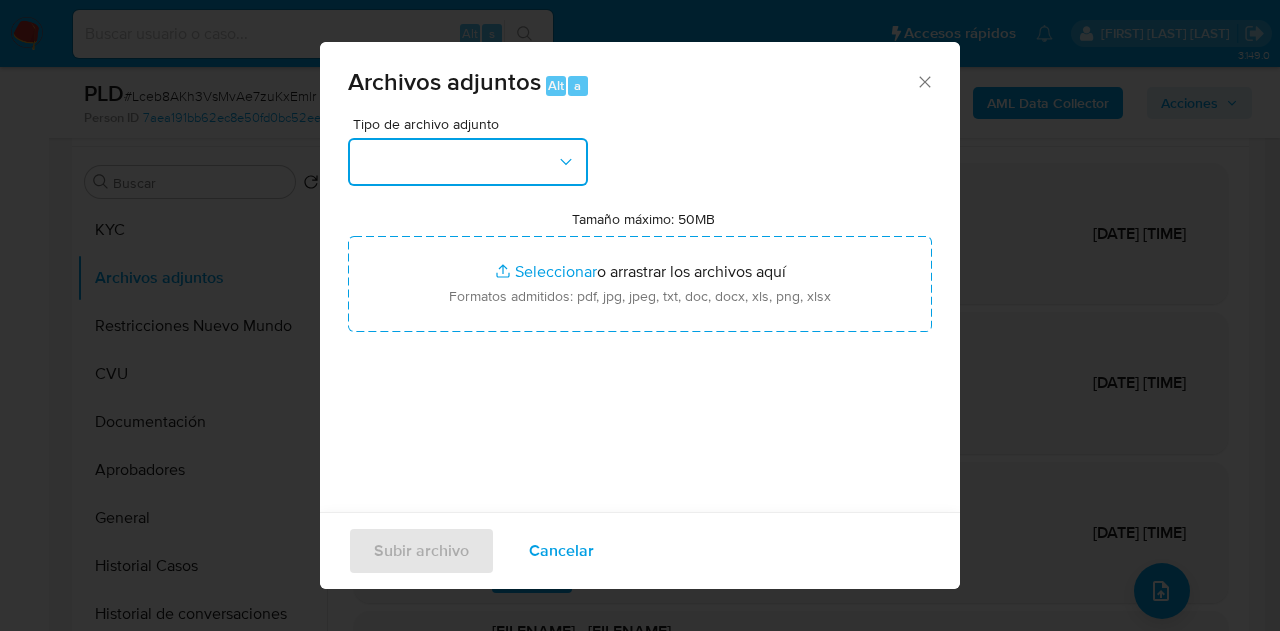 click 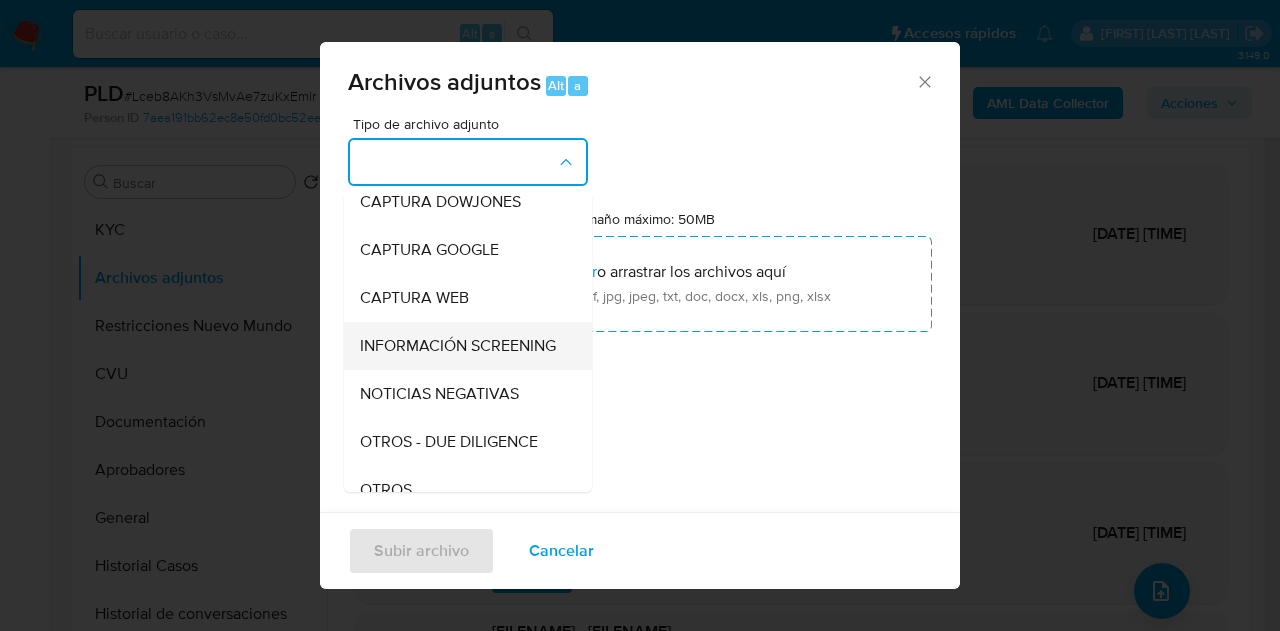 scroll, scrollTop: 160, scrollLeft: 0, axis: vertical 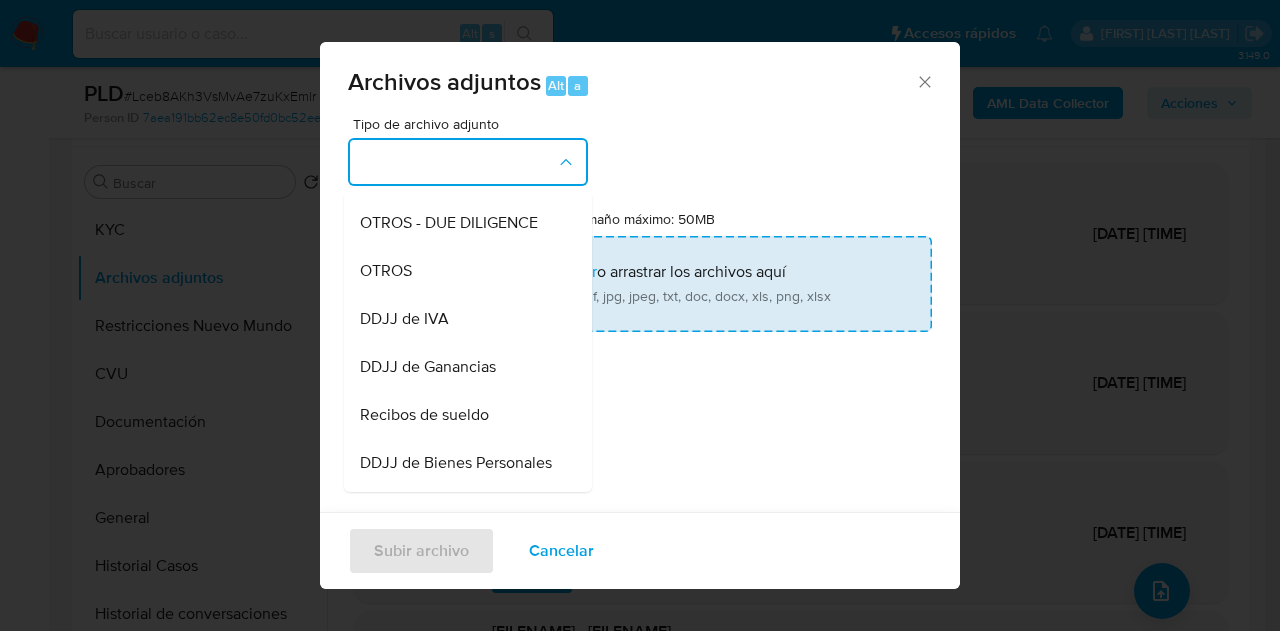 click on "OTROS" at bounding box center (462, 271) 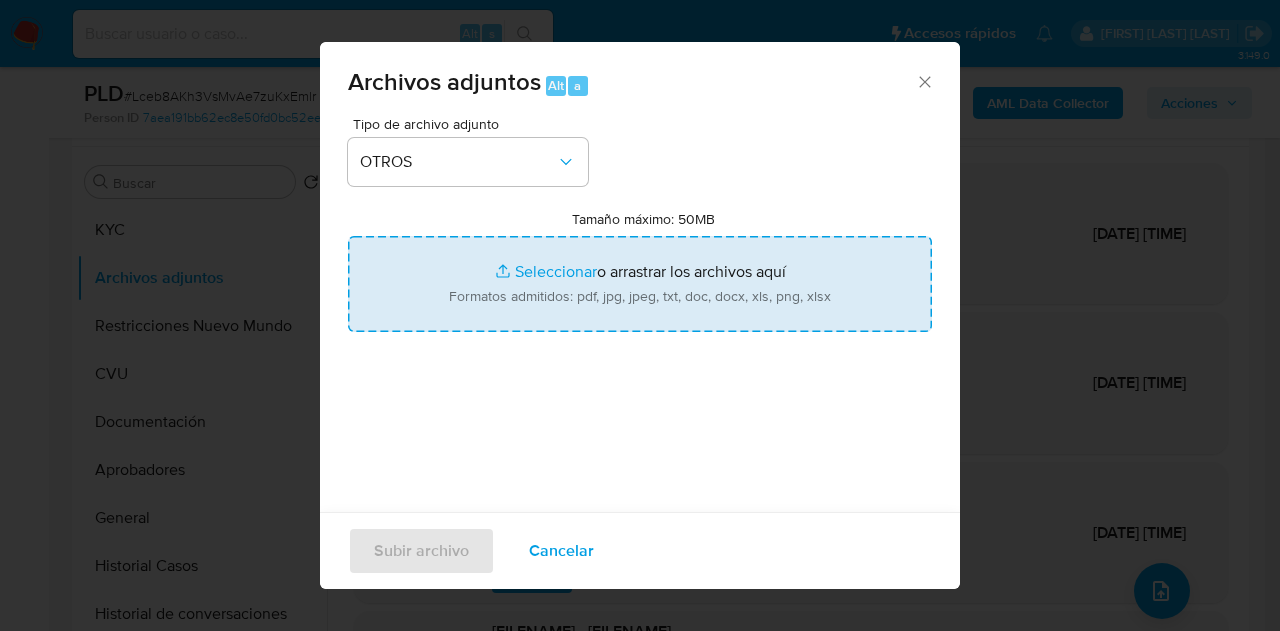 click on "Tamaño máximo: 50MB Seleccionar archivos" at bounding box center (640, 284) 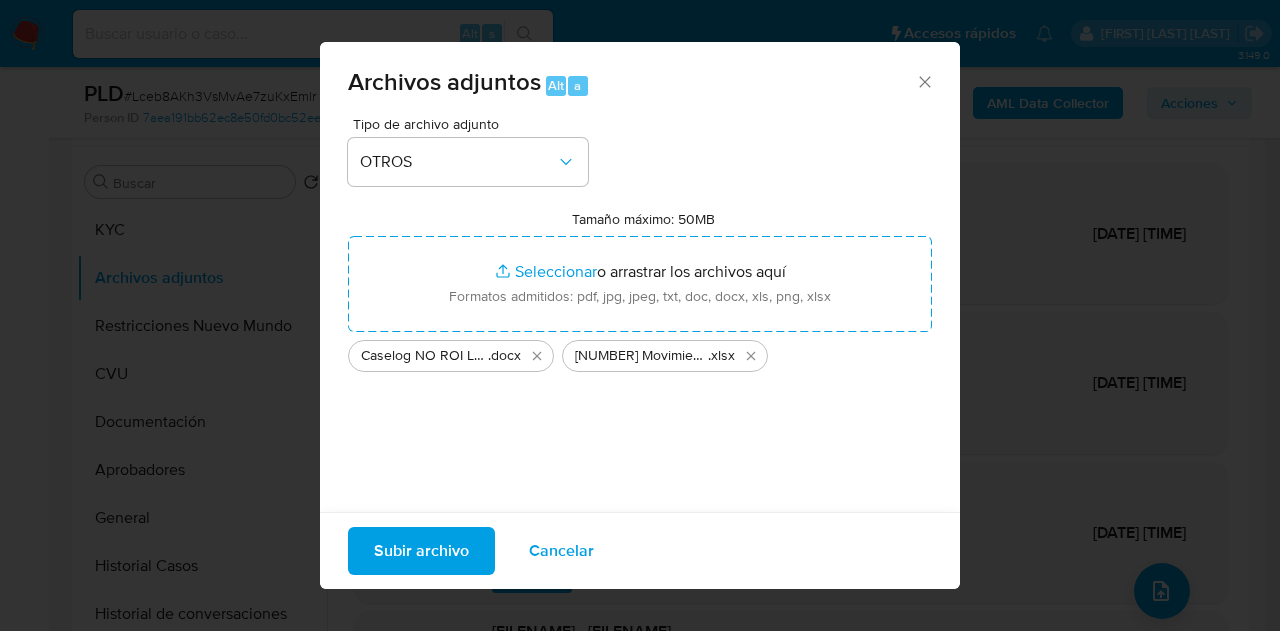 click on "Subir archivo" at bounding box center (421, 551) 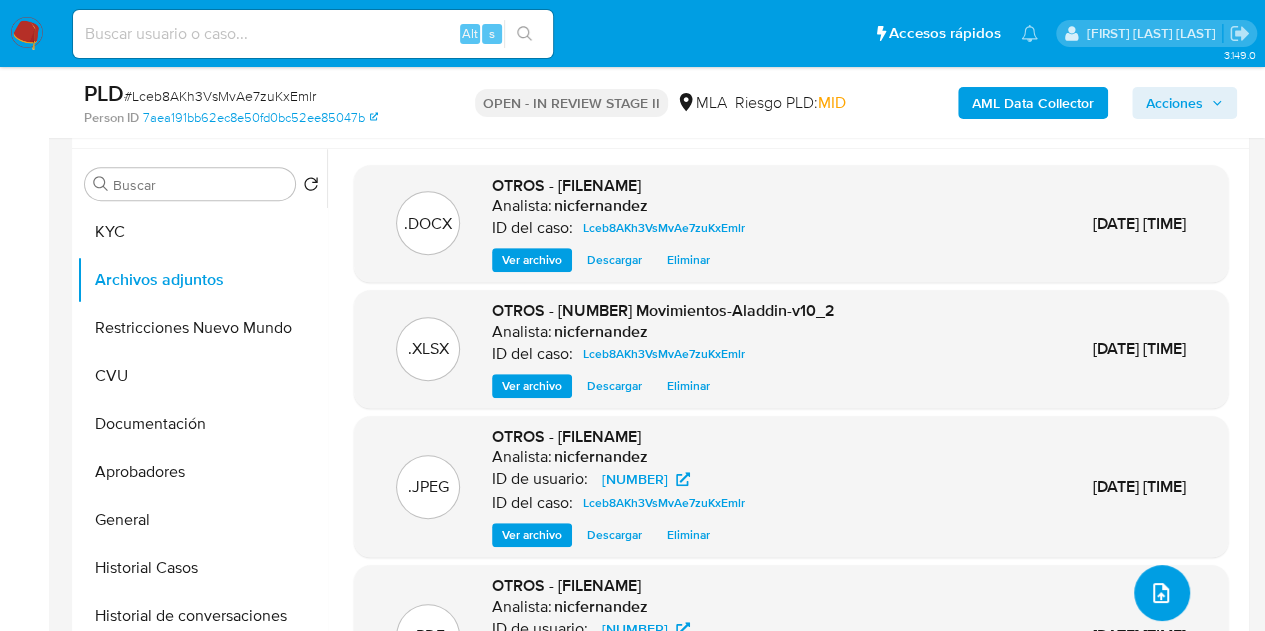 scroll, scrollTop: 313, scrollLeft: 0, axis: vertical 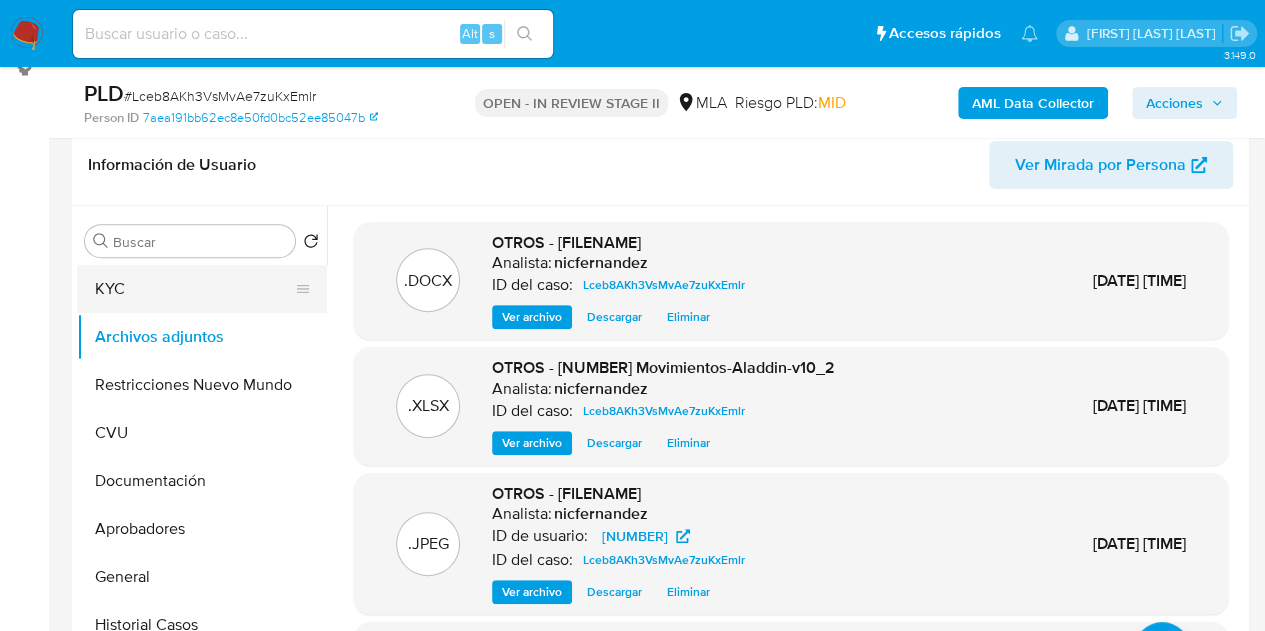 click on "KYC" at bounding box center (194, 289) 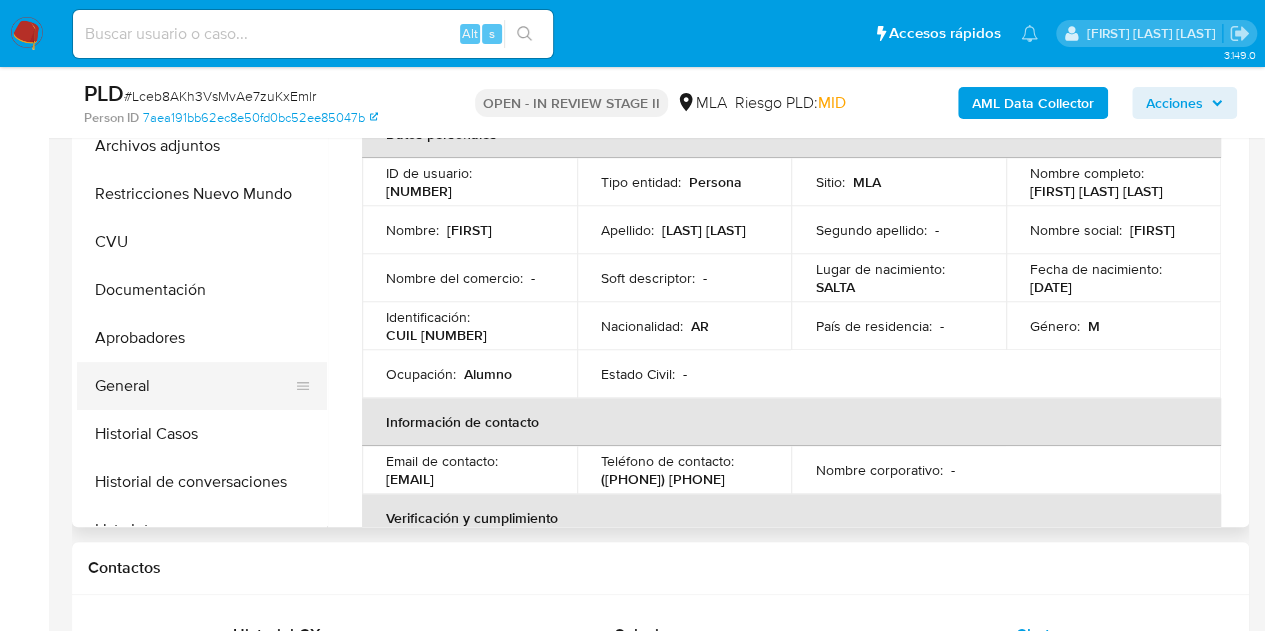 scroll, scrollTop: 509, scrollLeft: 0, axis: vertical 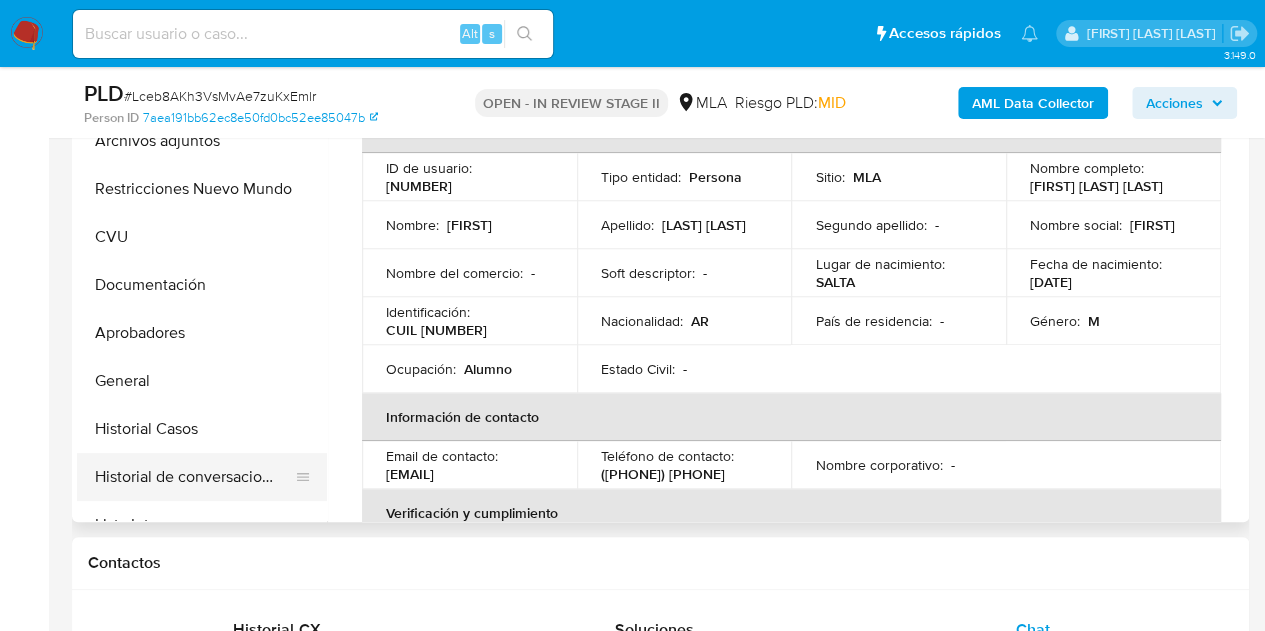 click on "Historial de conversaciones" at bounding box center (194, 477) 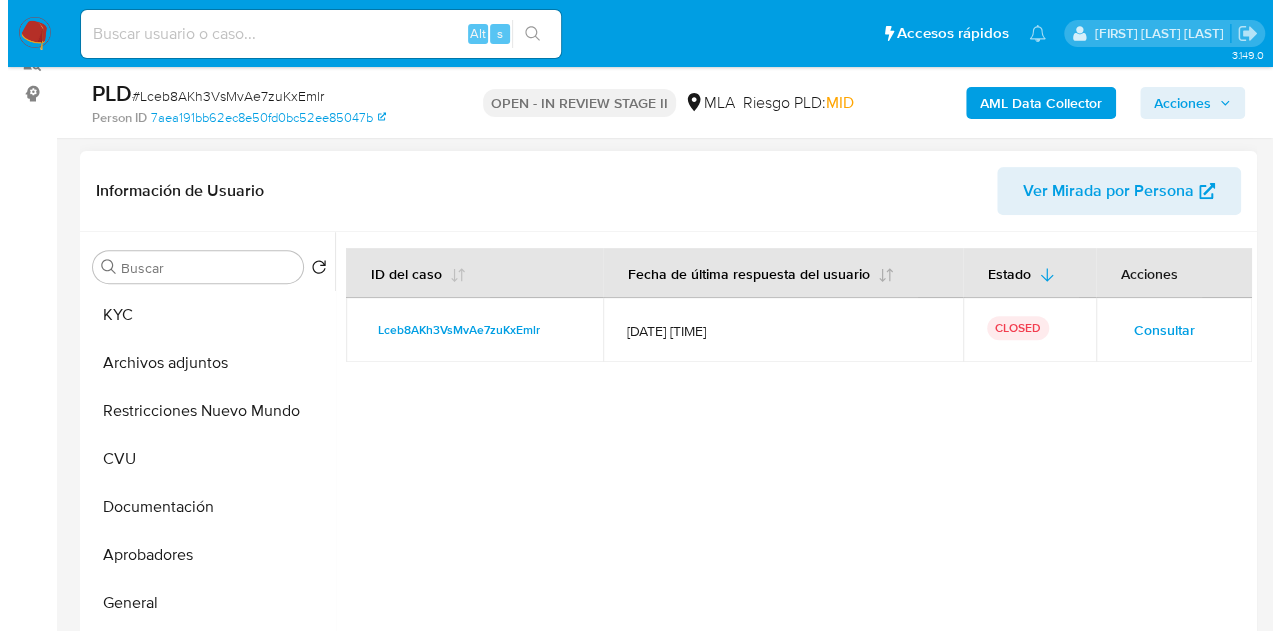 scroll, scrollTop: 296, scrollLeft: 0, axis: vertical 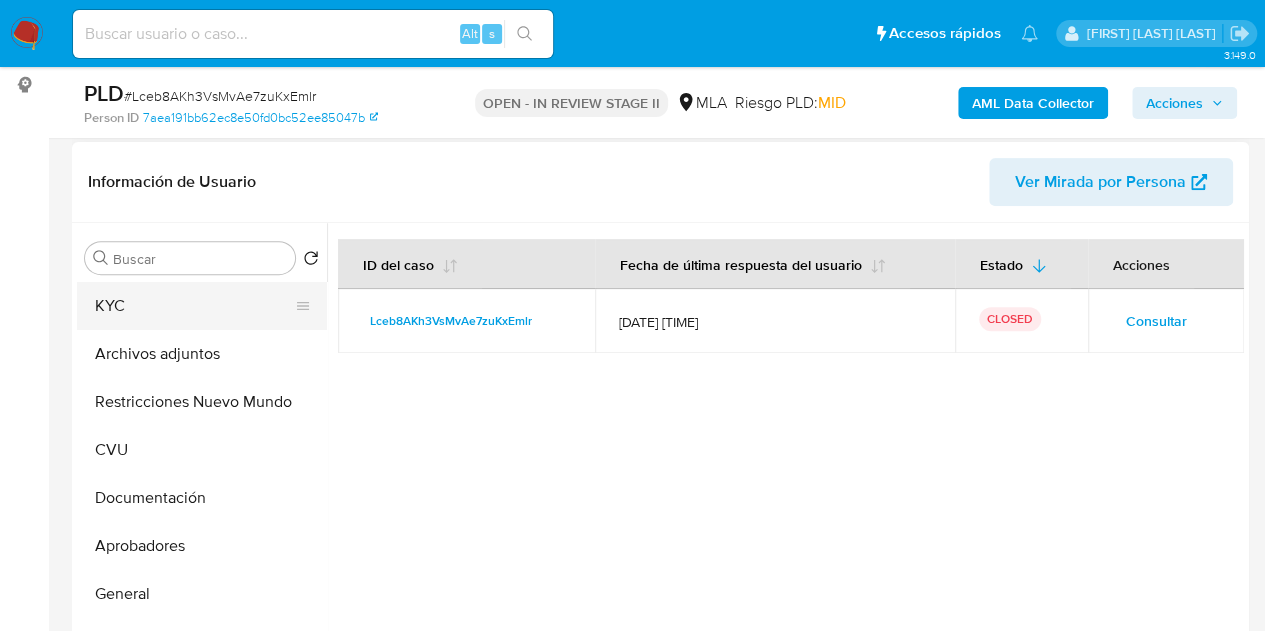 click on "KYC" at bounding box center (194, 306) 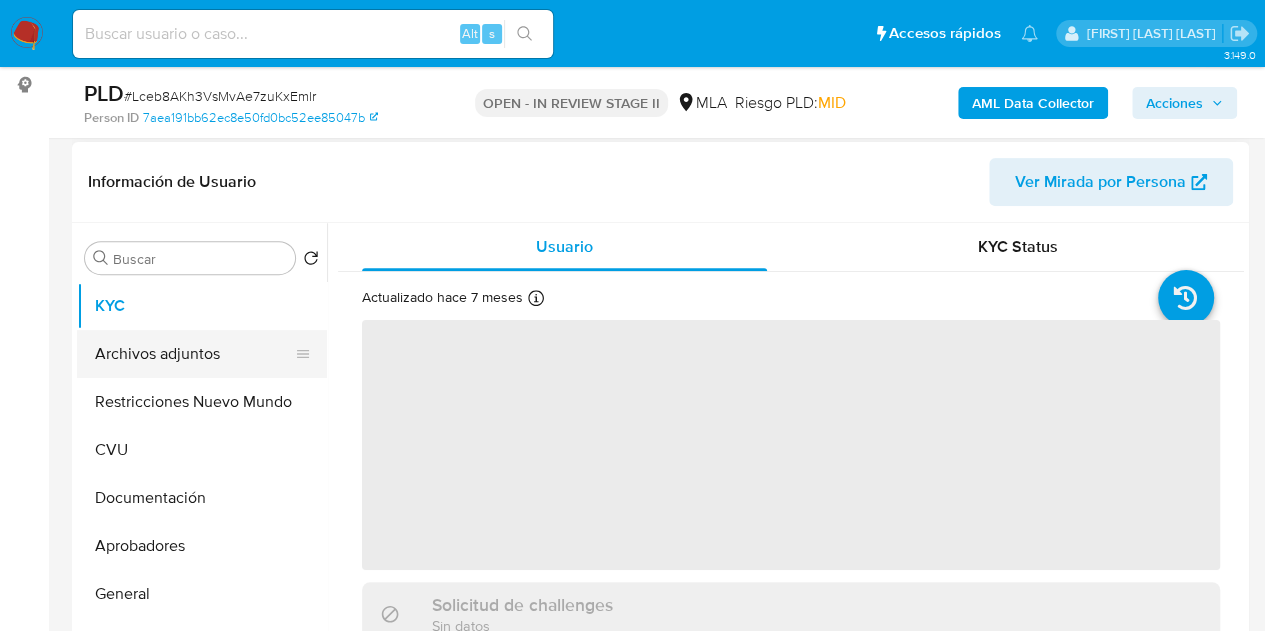 click on "Archivos adjuntos" at bounding box center (194, 354) 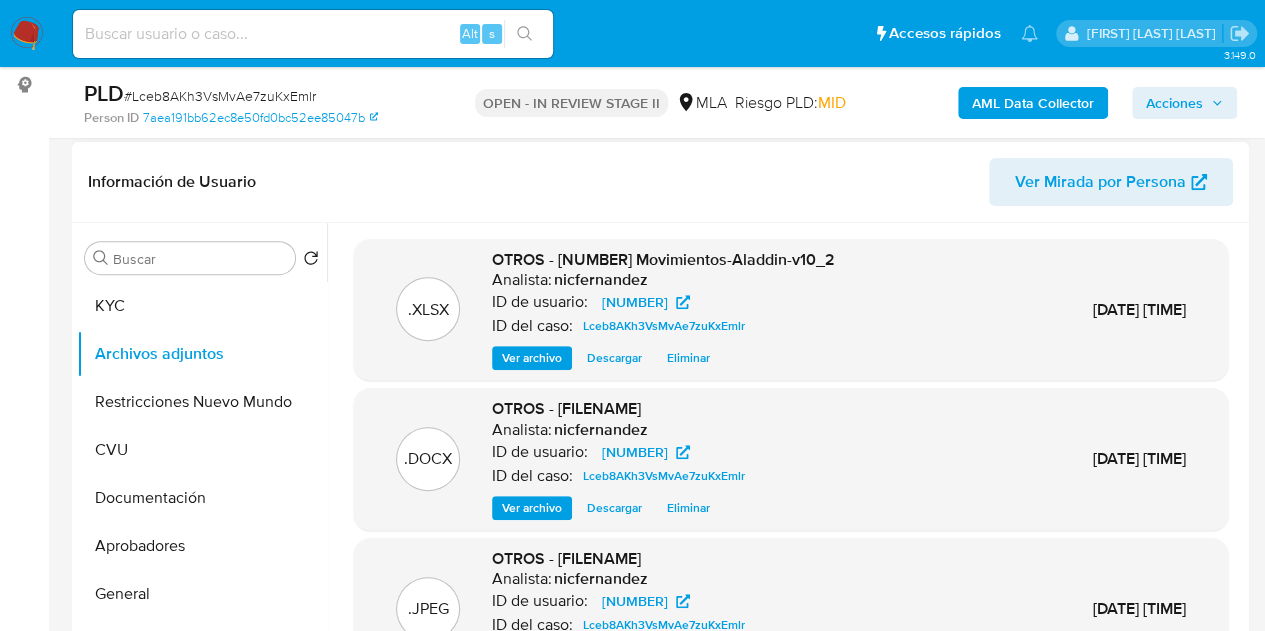 click on "Ver archivo" at bounding box center [532, 508] 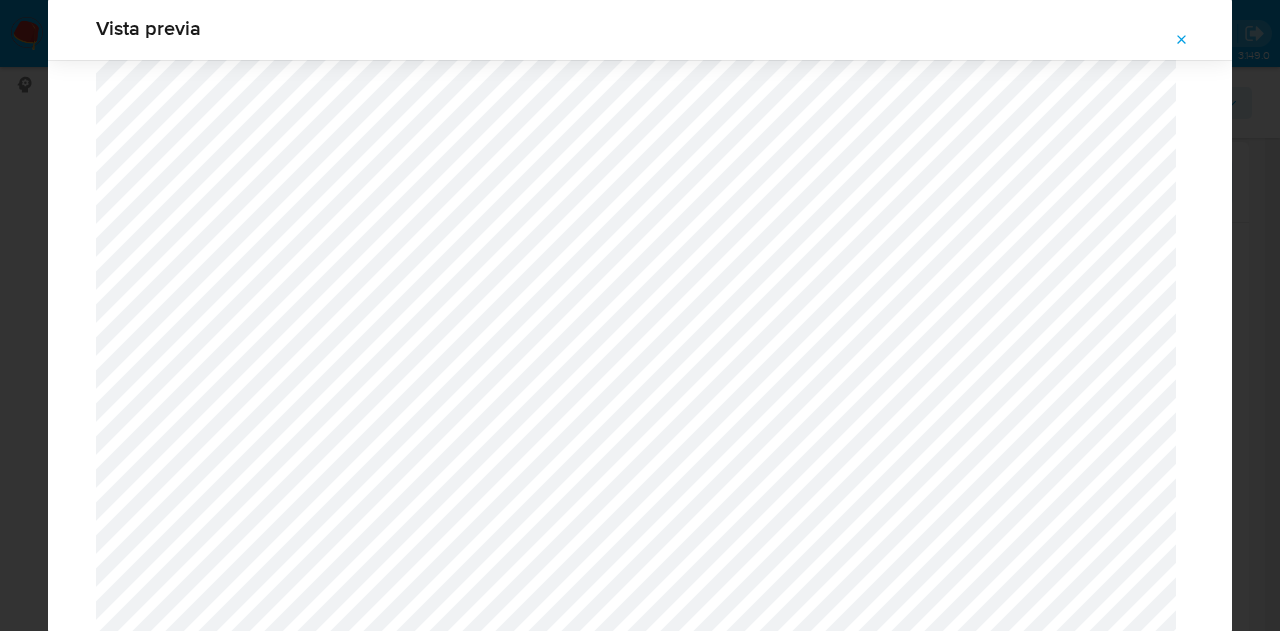 click 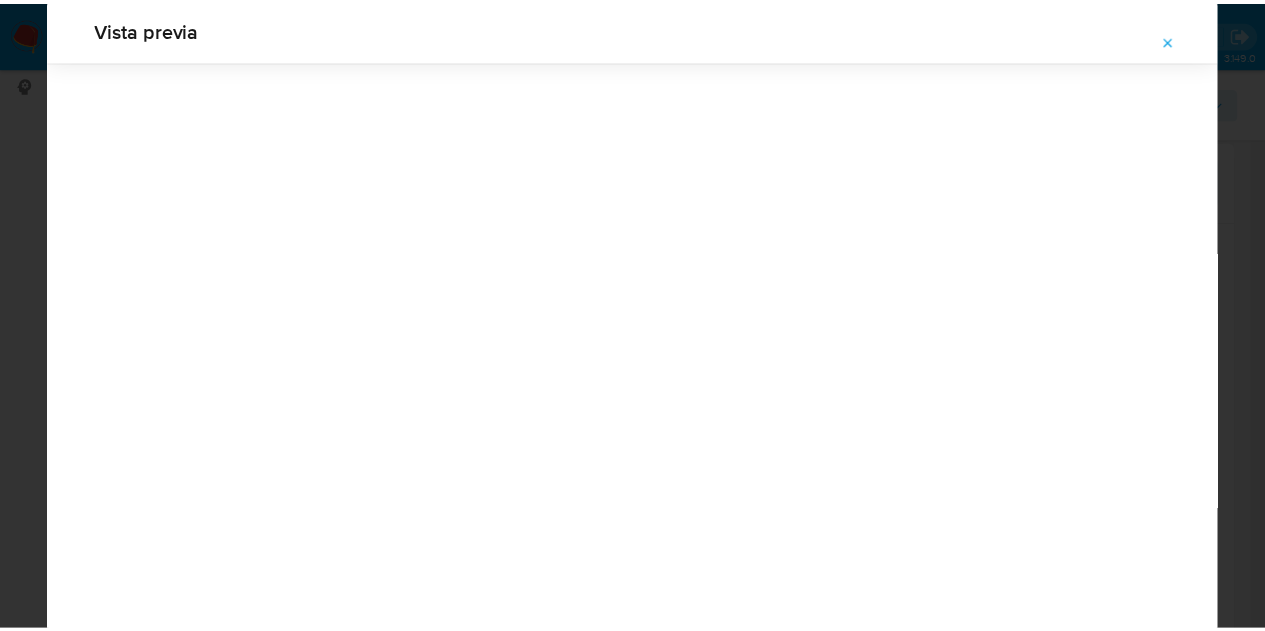 scroll, scrollTop: 64, scrollLeft: 0, axis: vertical 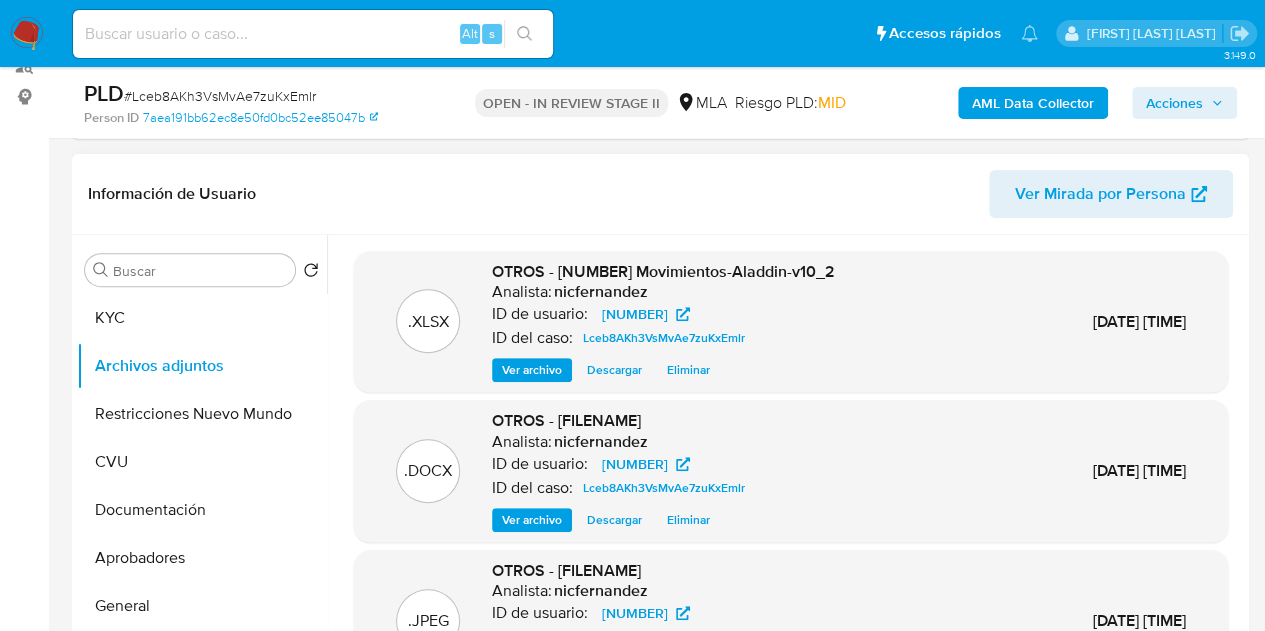 click on "Información de Usuario Ver Mirada por Persona" at bounding box center [660, 194] 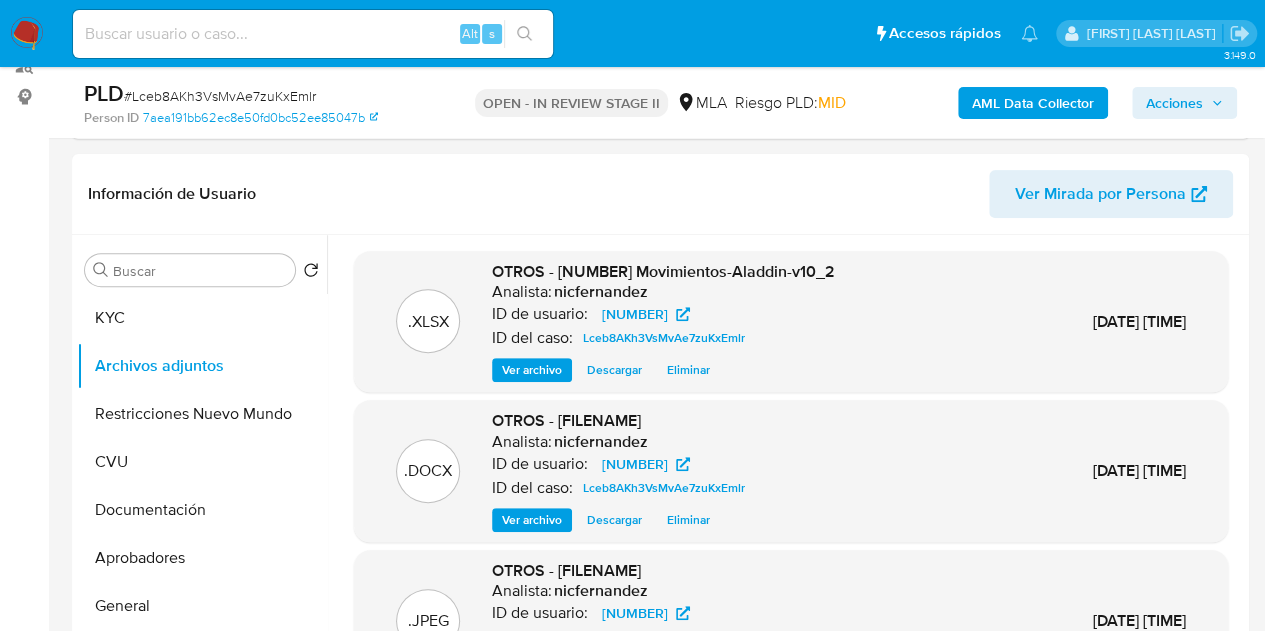 click on "Acciones" at bounding box center [1174, 103] 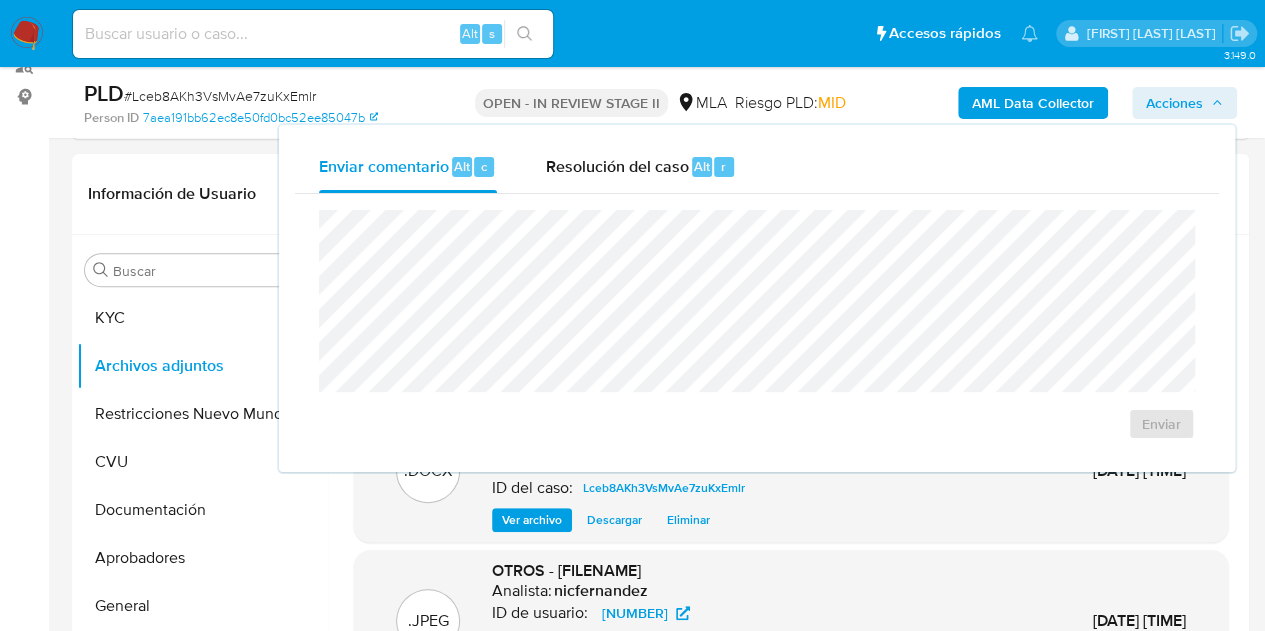 drag, startPoint x: 661, startPoint y: 169, endPoint x: 668, endPoint y: 199, distance: 30.805843 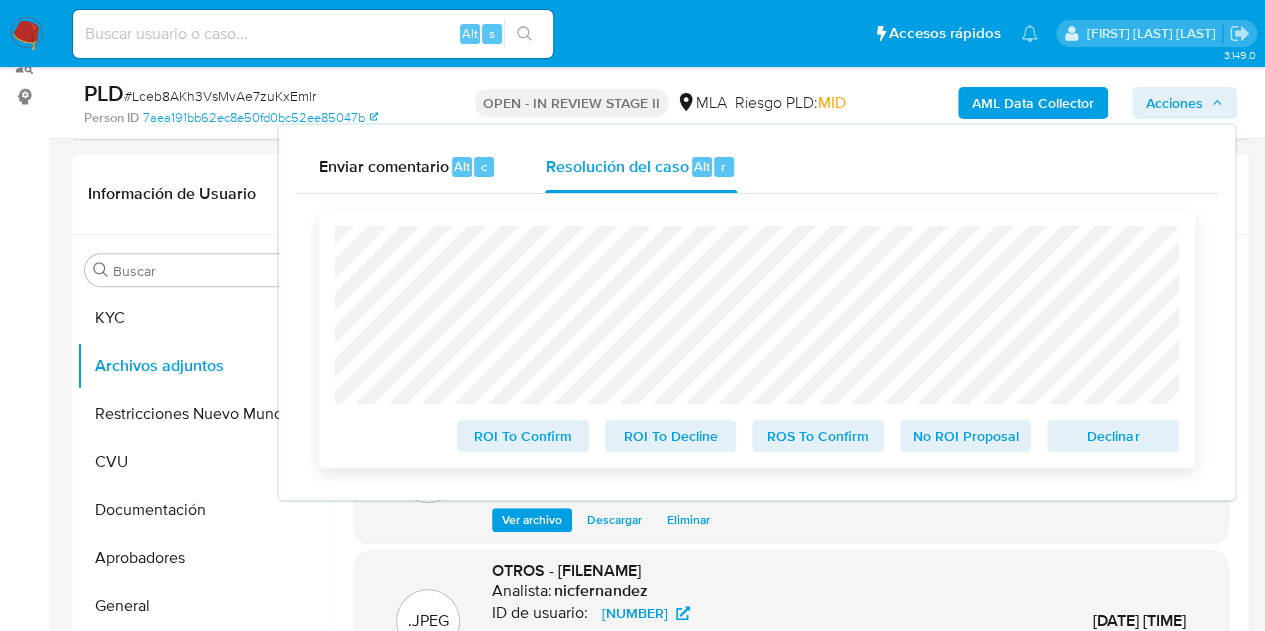 click on "No ROI Proposal" at bounding box center (966, 436) 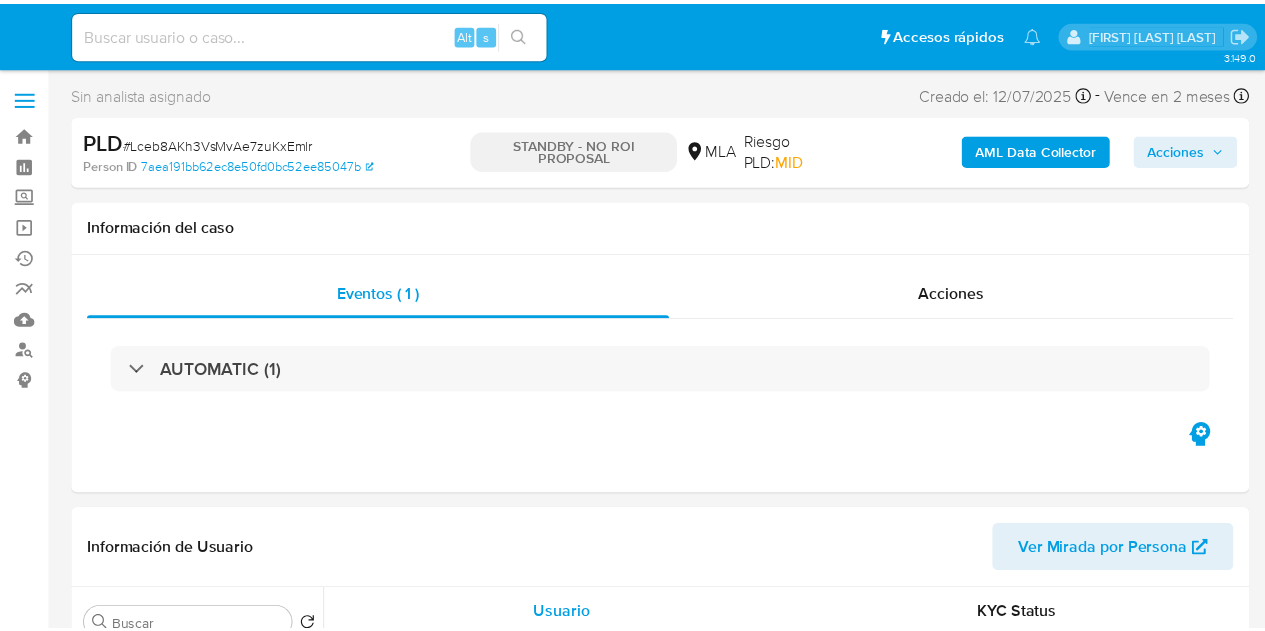 scroll, scrollTop: 0, scrollLeft: 0, axis: both 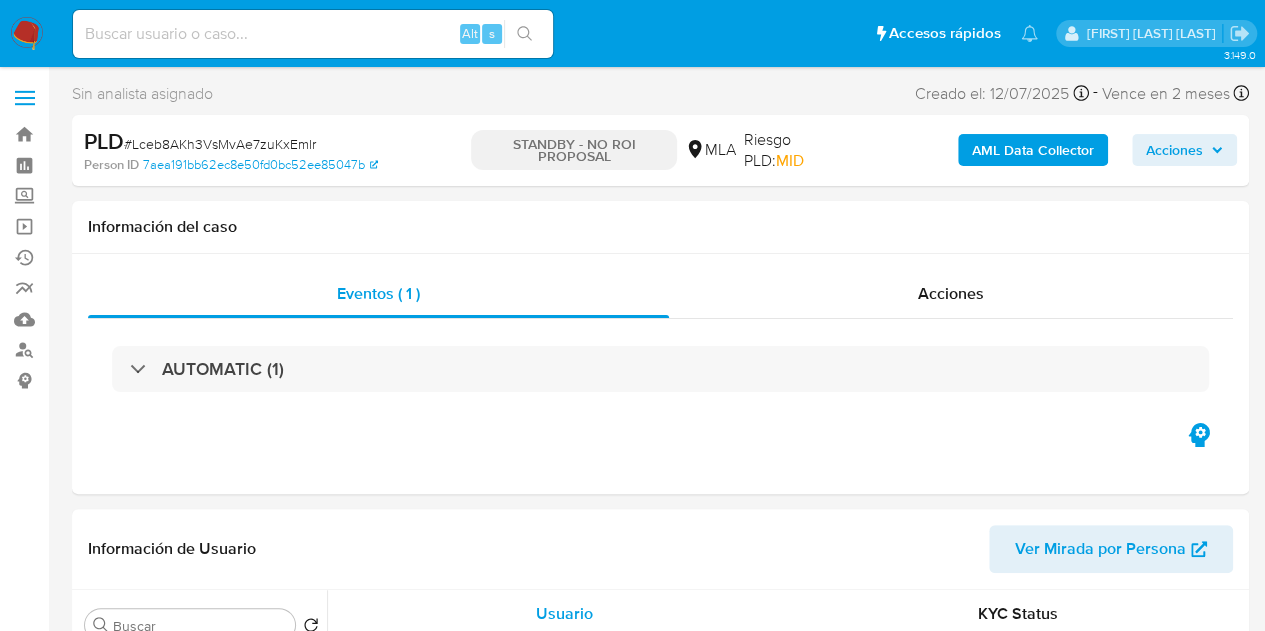 select on "10" 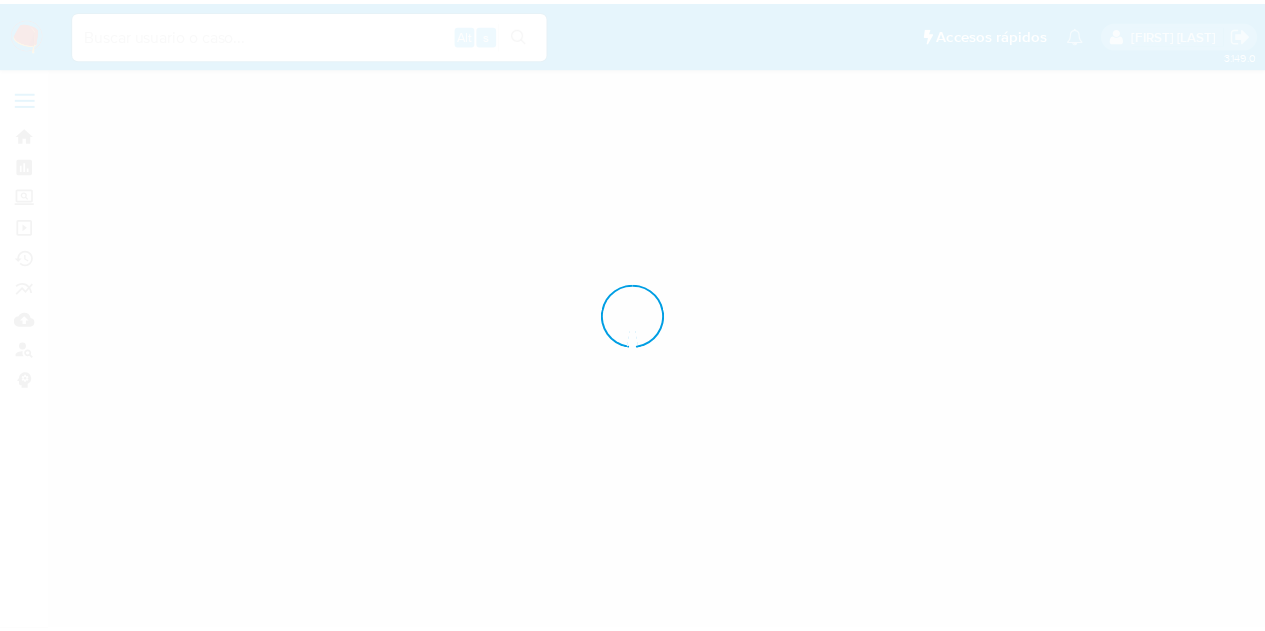 scroll, scrollTop: 0, scrollLeft: 0, axis: both 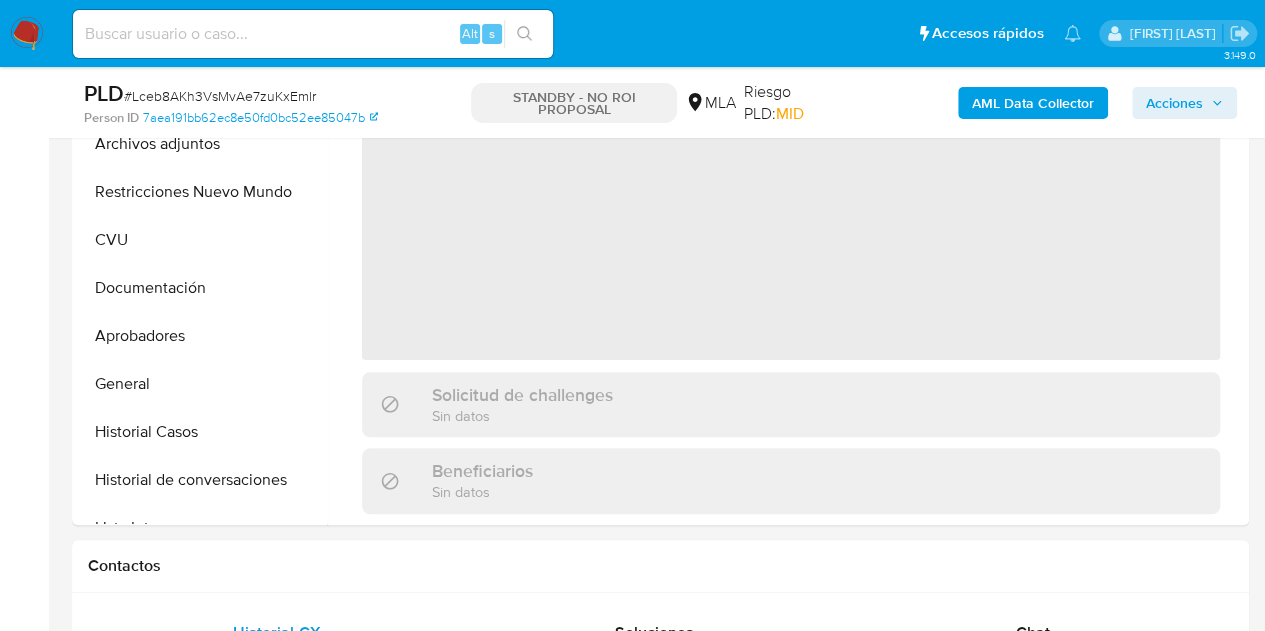 select on "10" 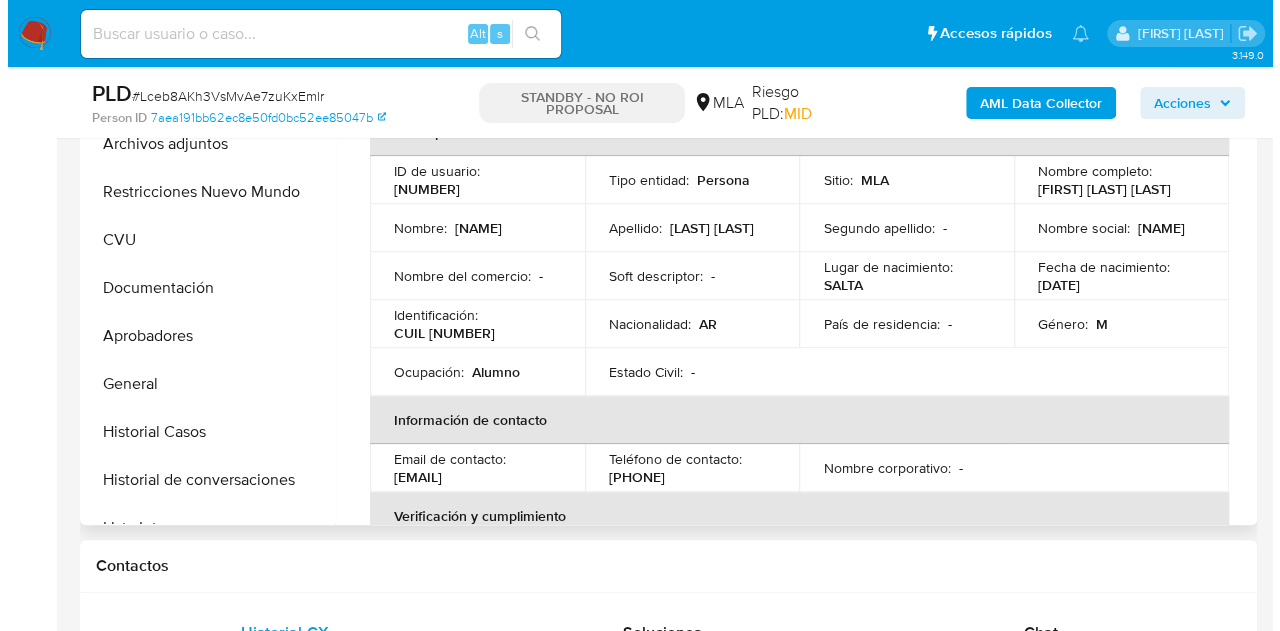 scroll, scrollTop: 387, scrollLeft: 0, axis: vertical 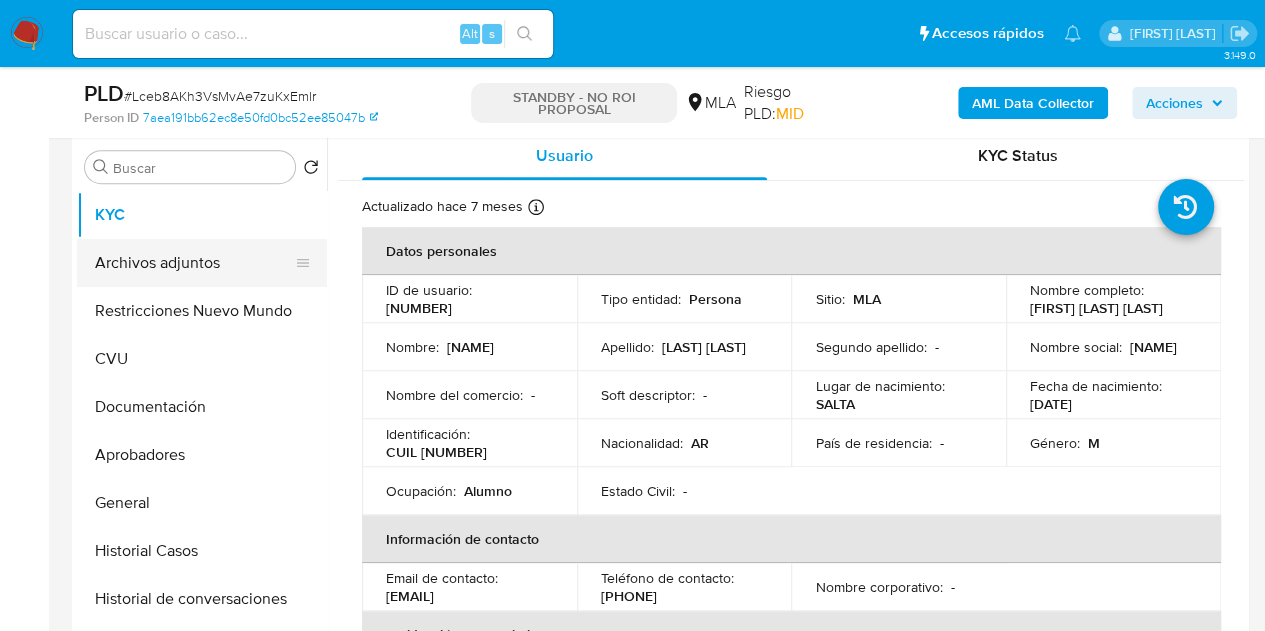 click on "Archivos adjuntos" at bounding box center (194, 263) 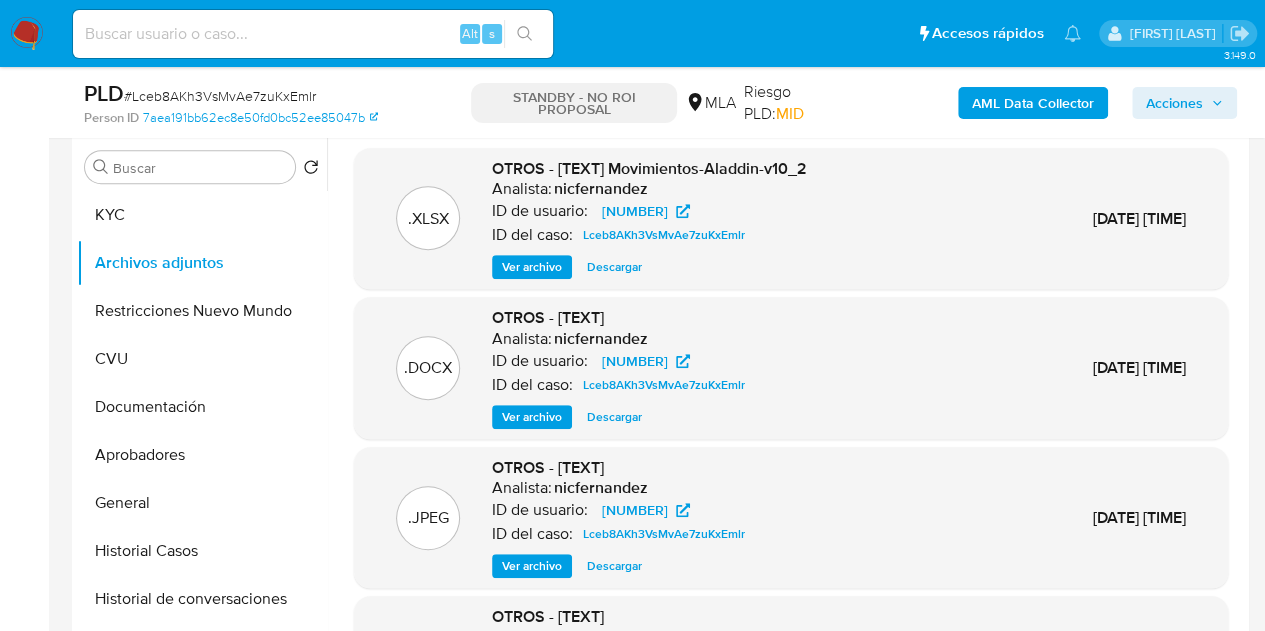 click on "Ver archivo" at bounding box center [532, 417] 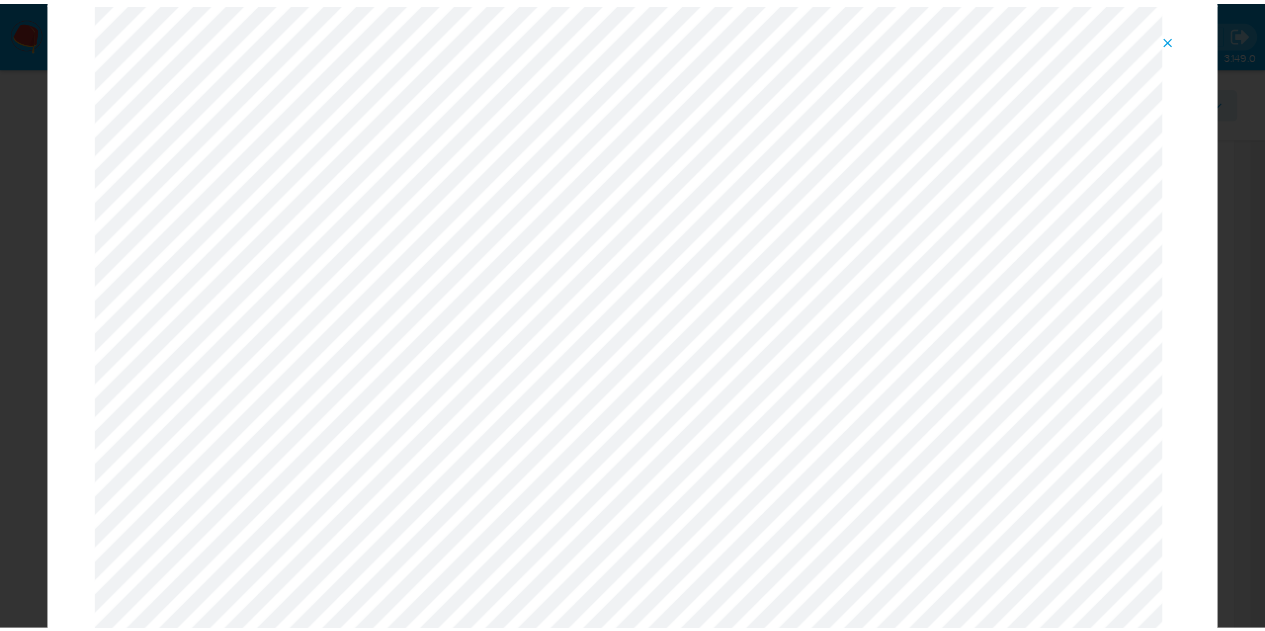 scroll, scrollTop: 0, scrollLeft: 0, axis: both 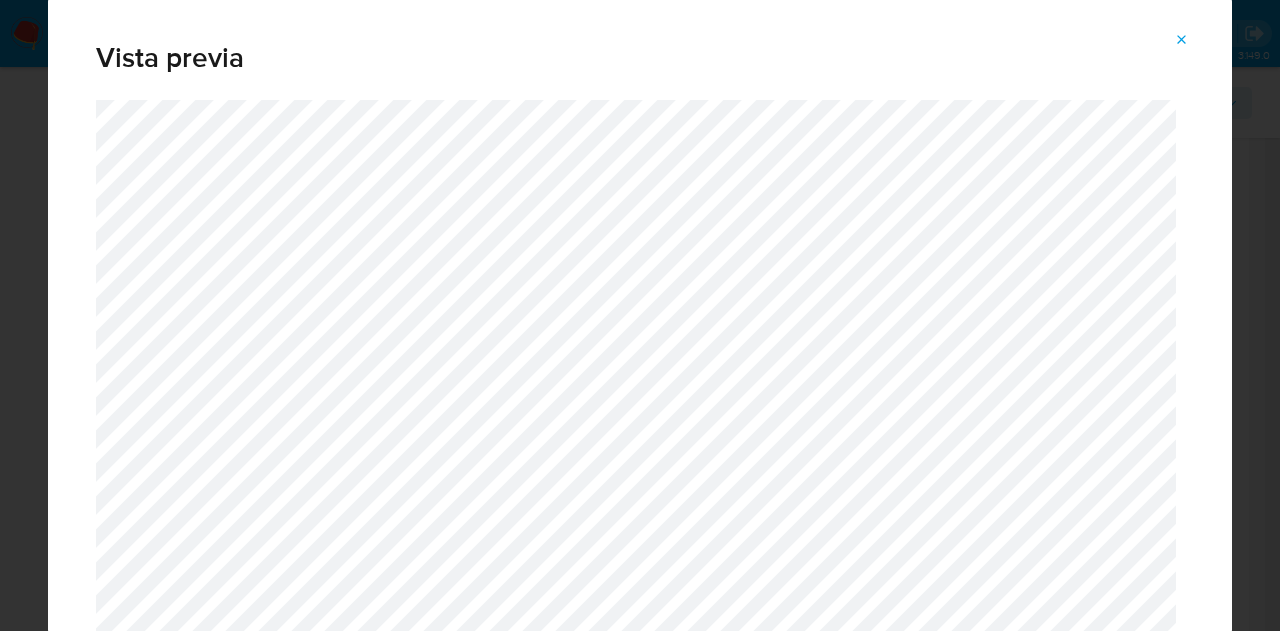 click 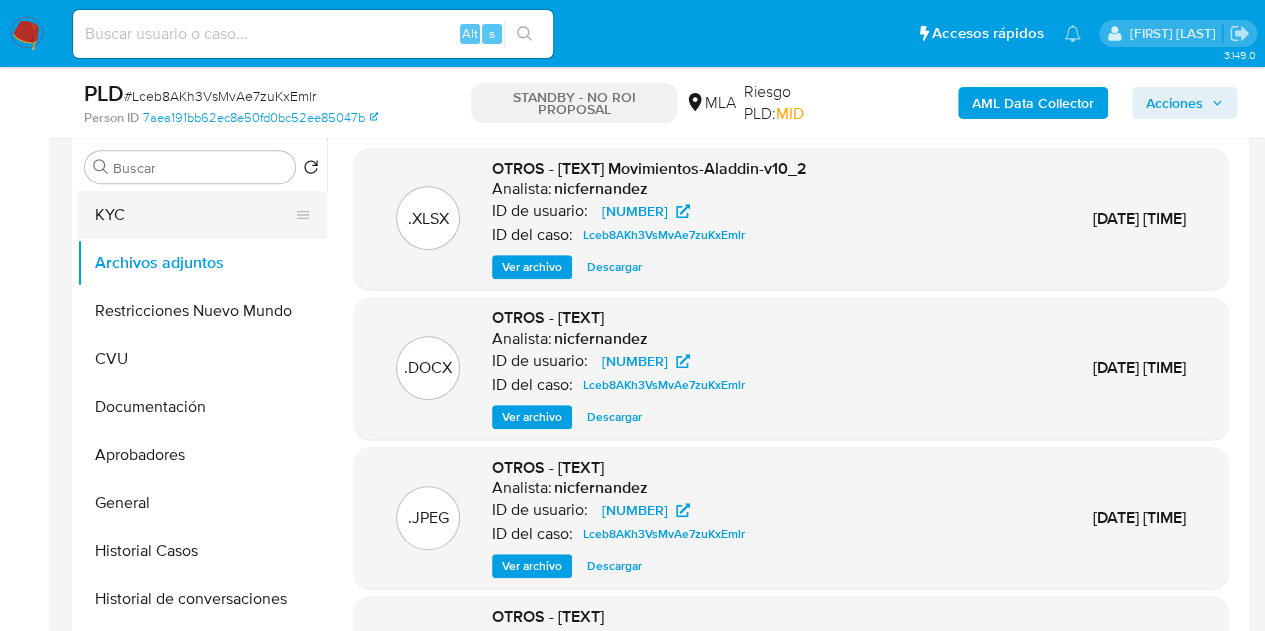 click on "KYC" at bounding box center (194, 215) 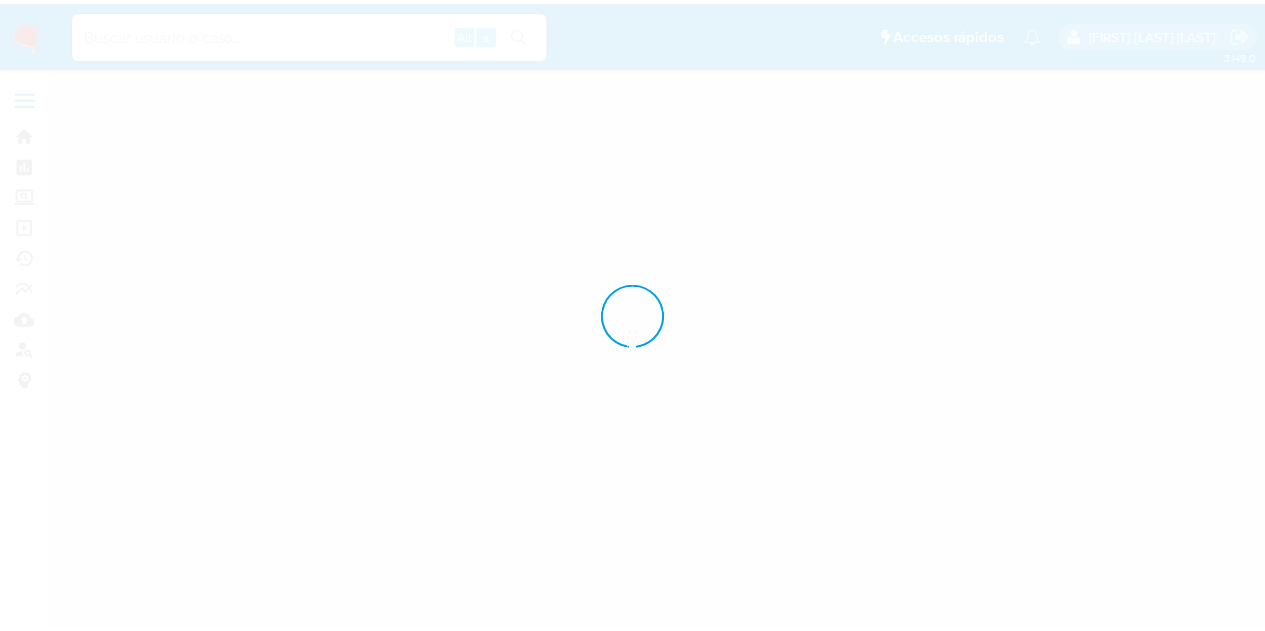 scroll, scrollTop: 0, scrollLeft: 0, axis: both 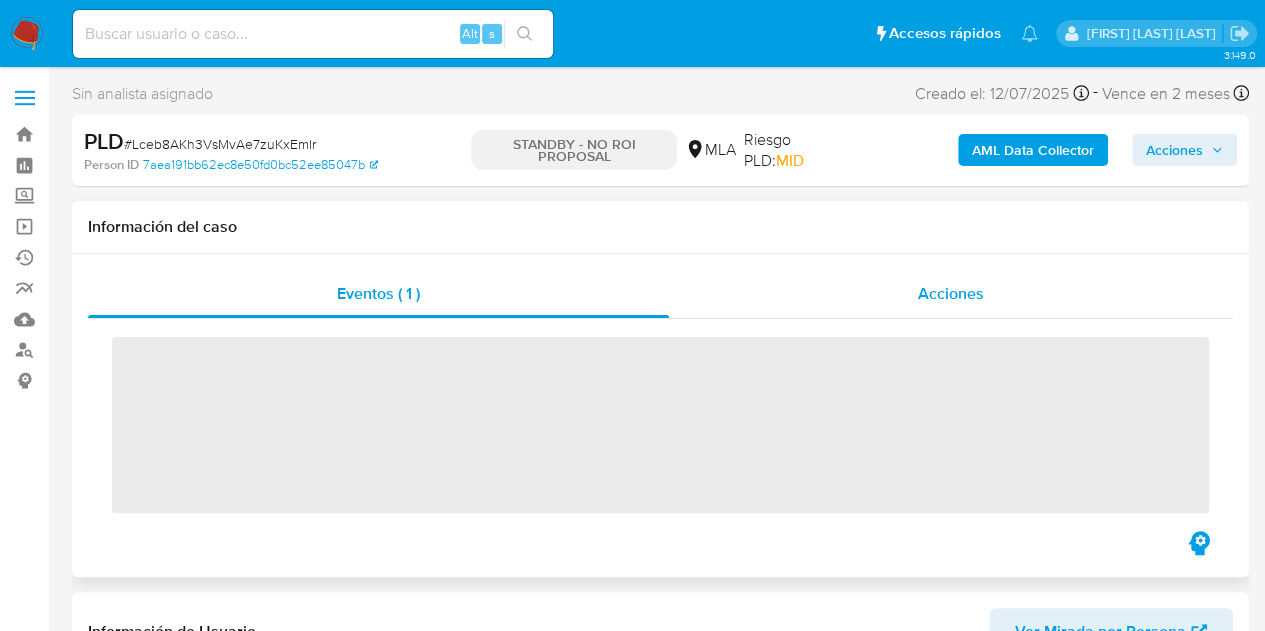 click on "Acciones" at bounding box center [951, 294] 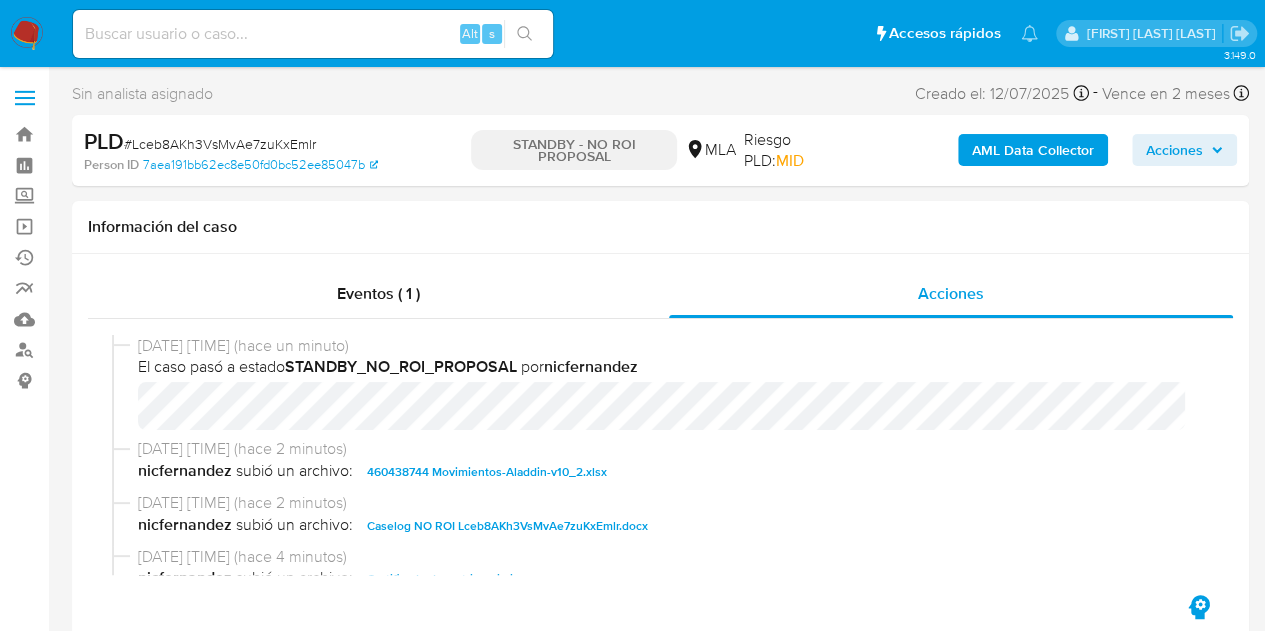 select on "10" 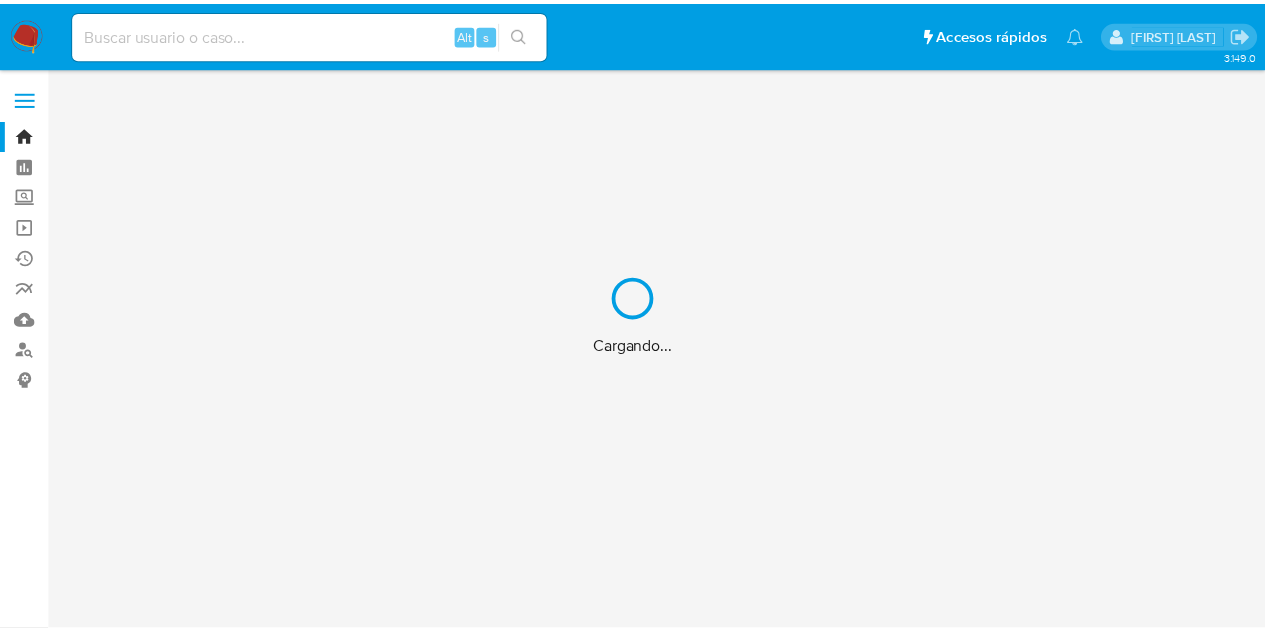 scroll, scrollTop: 0, scrollLeft: 0, axis: both 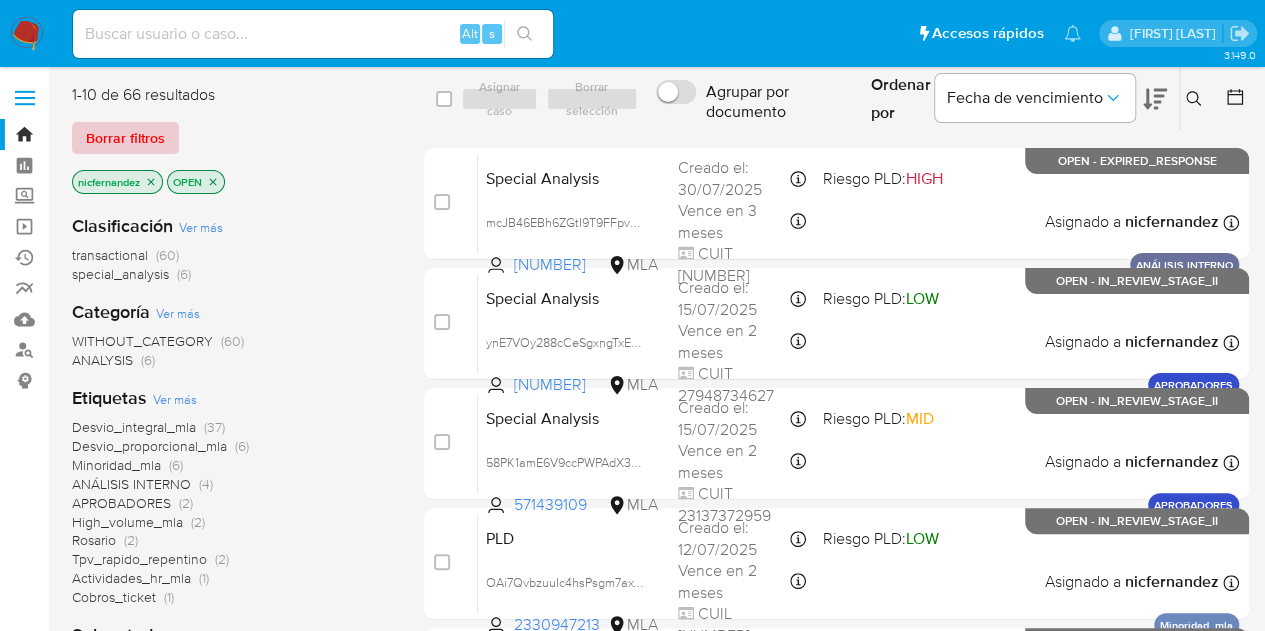 click on "Borrar filtros" at bounding box center (125, 138) 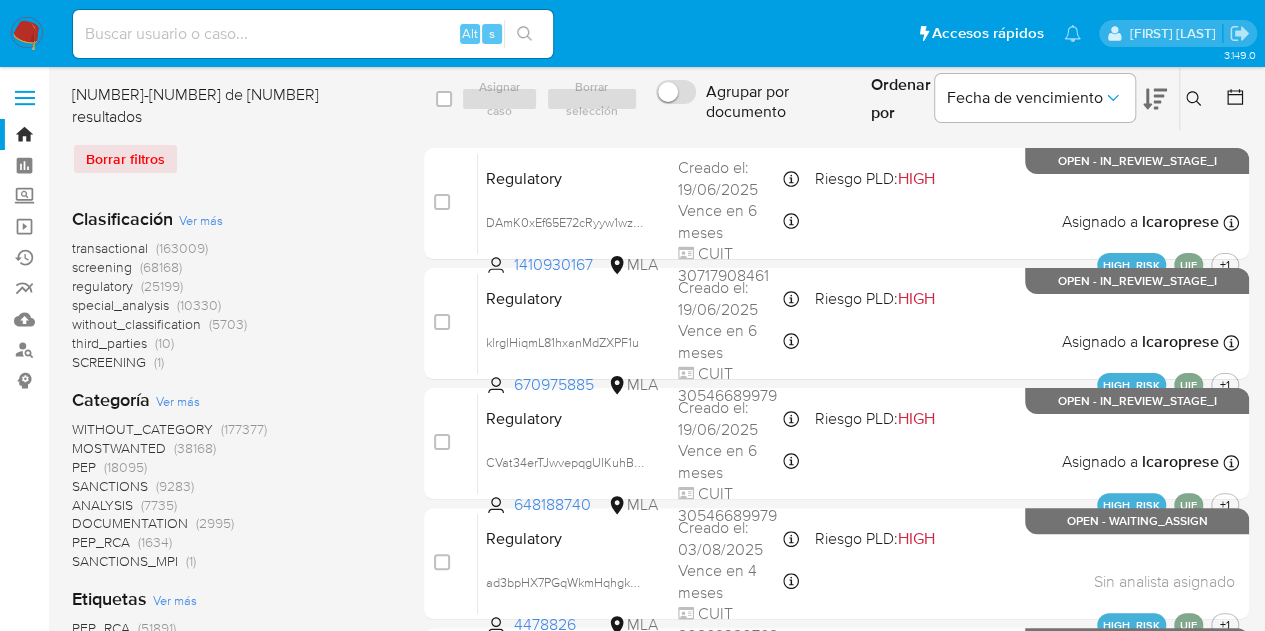 click 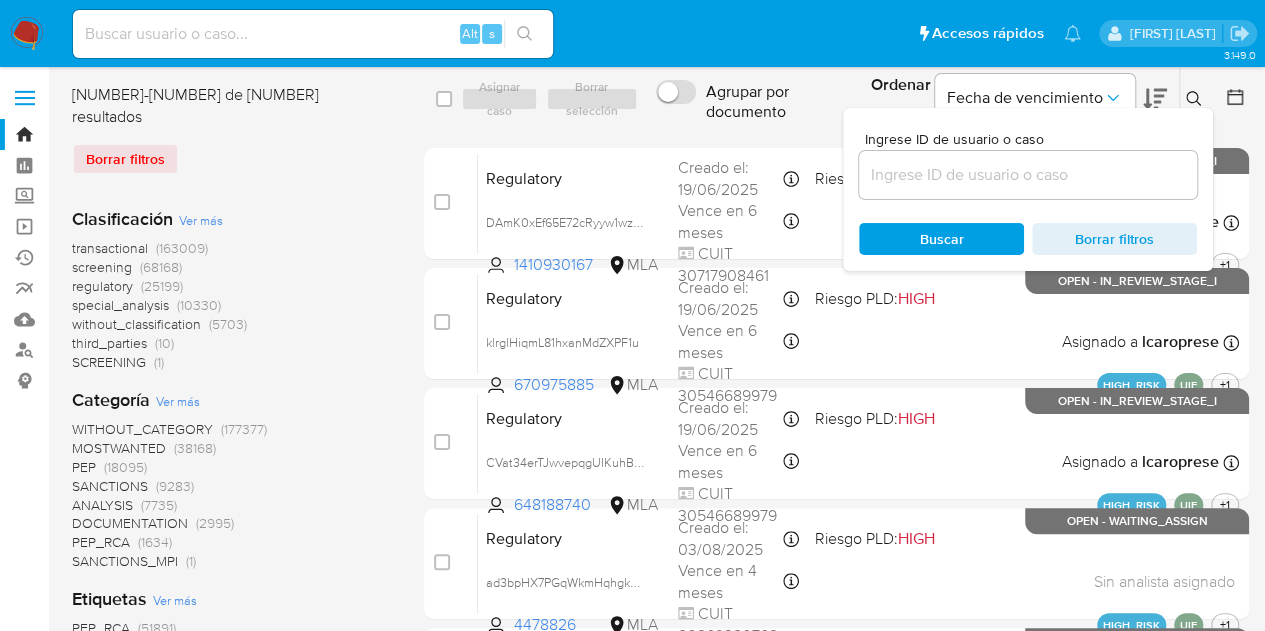 drag, startPoint x: 1008, startPoint y: 175, endPoint x: 997, endPoint y: 173, distance: 11.18034 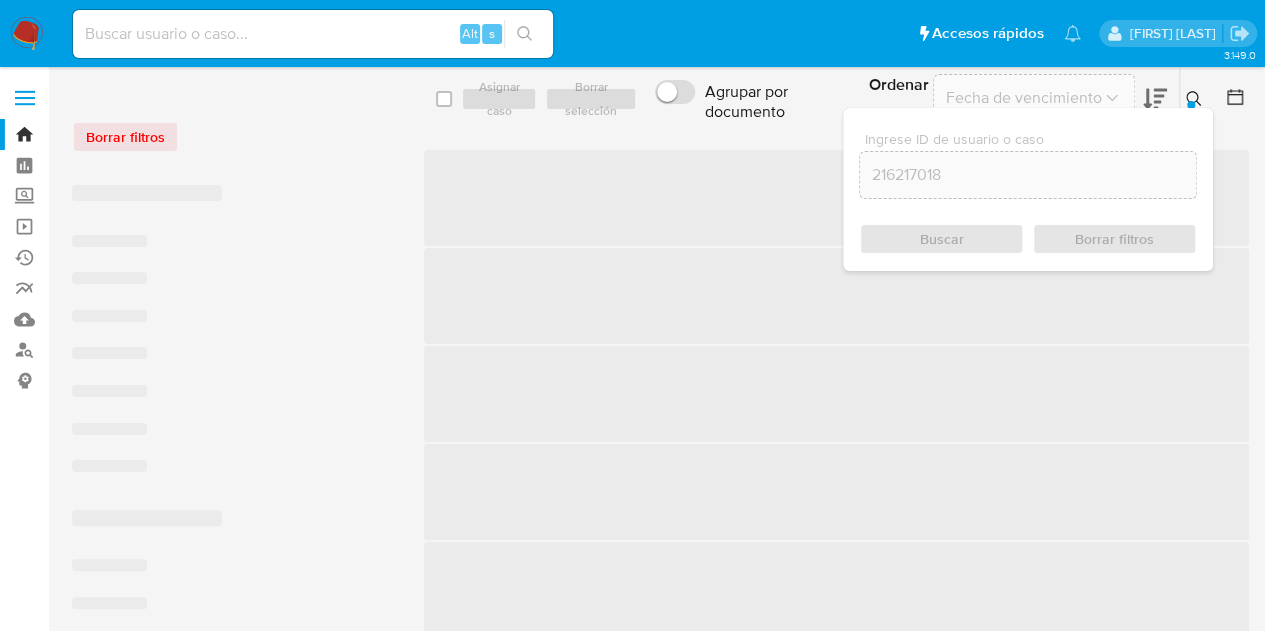click at bounding box center [1196, 99] 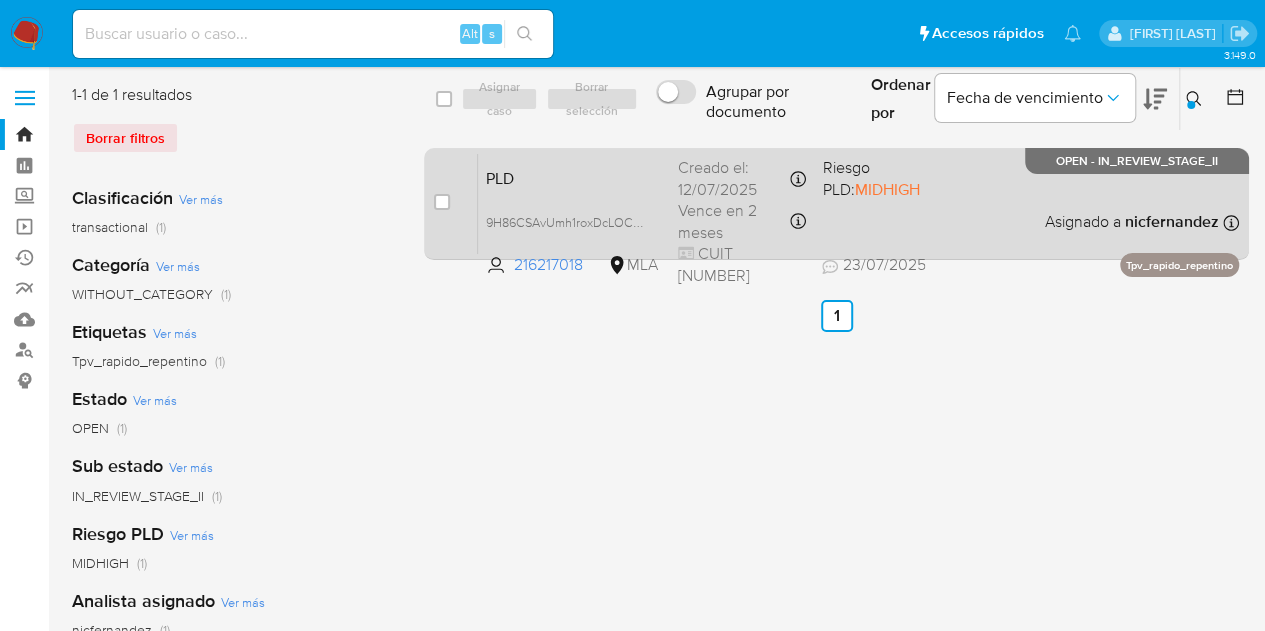 click on "PLD" at bounding box center [574, 177] 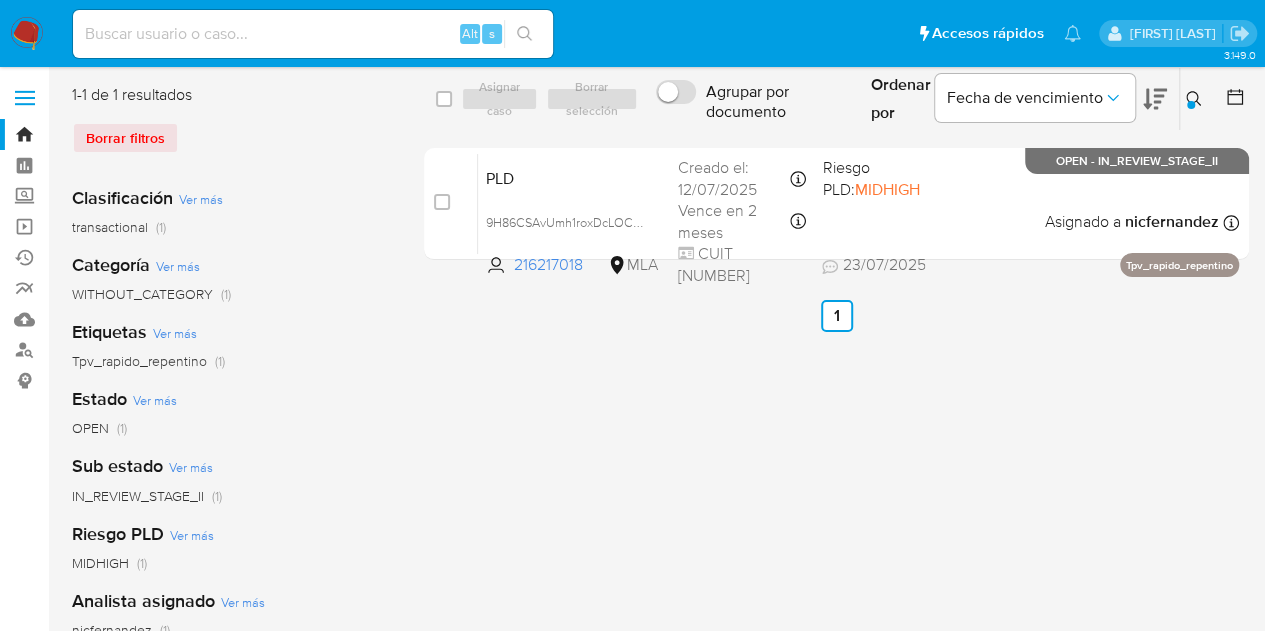 click at bounding box center [1191, 105] 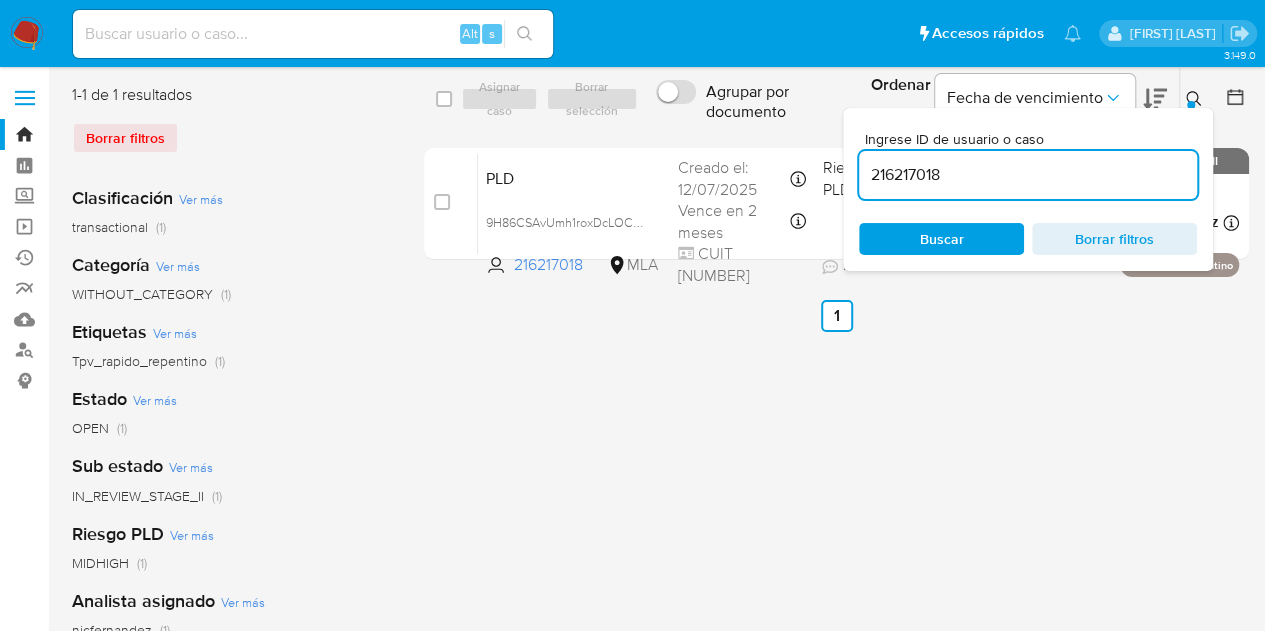 drag, startPoint x: 952, startPoint y: 178, endPoint x: 696, endPoint y: 118, distance: 262.93726 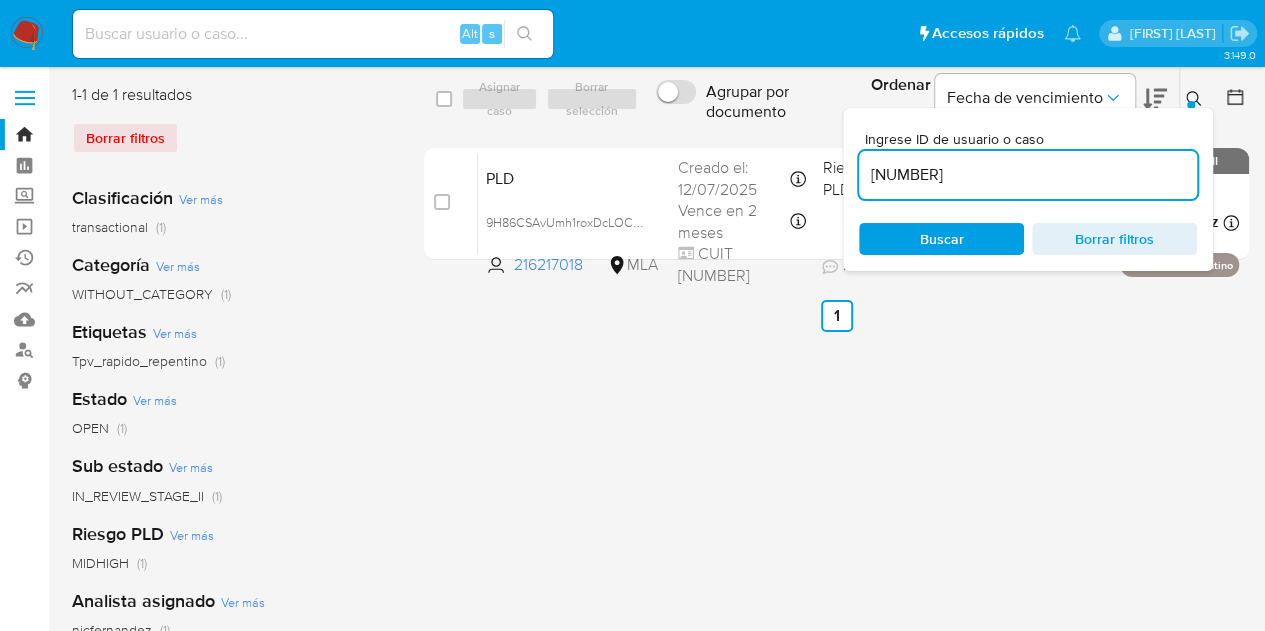 type on "702459631" 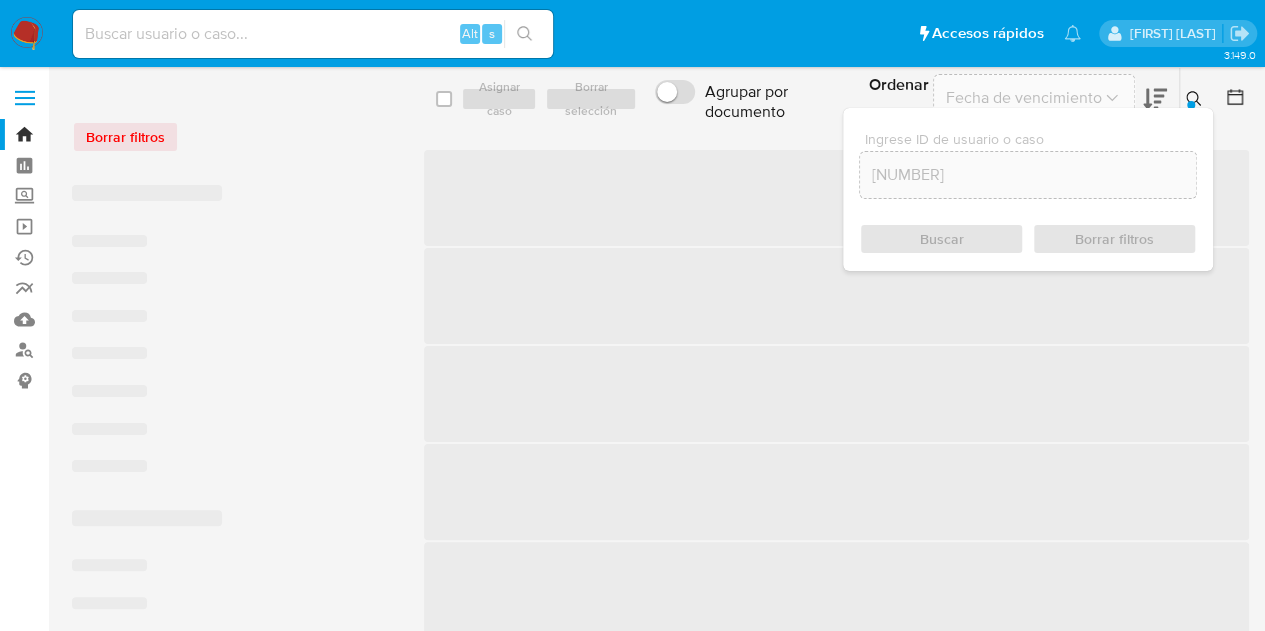 click 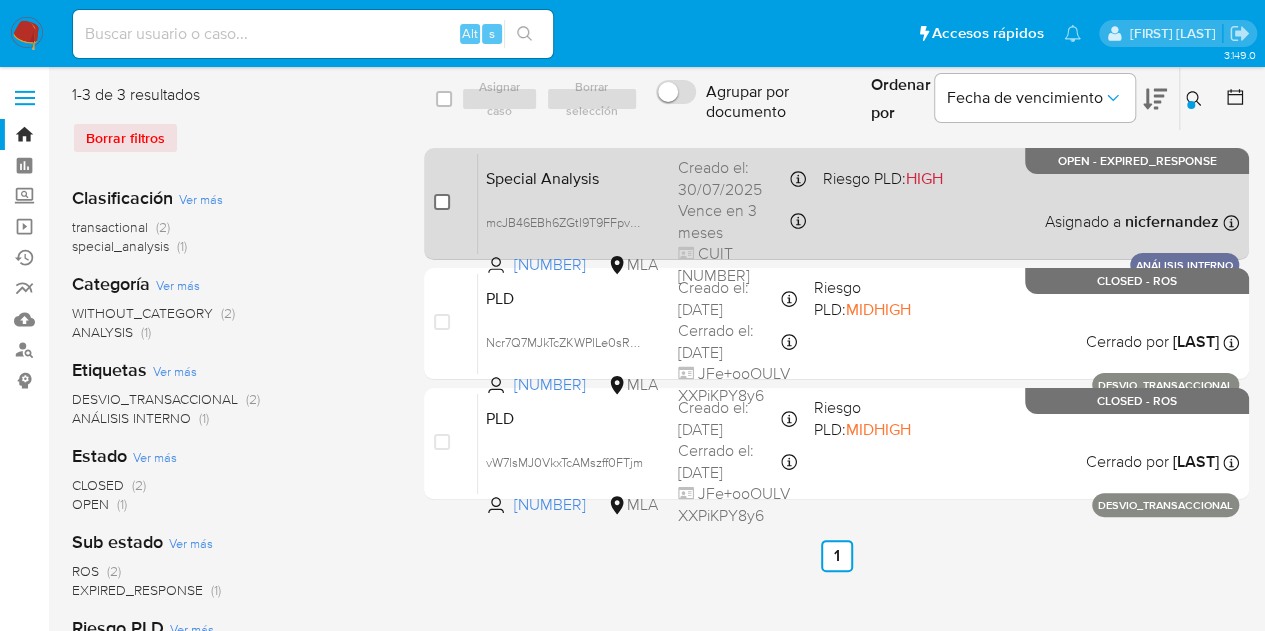 click at bounding box center [442, 202] 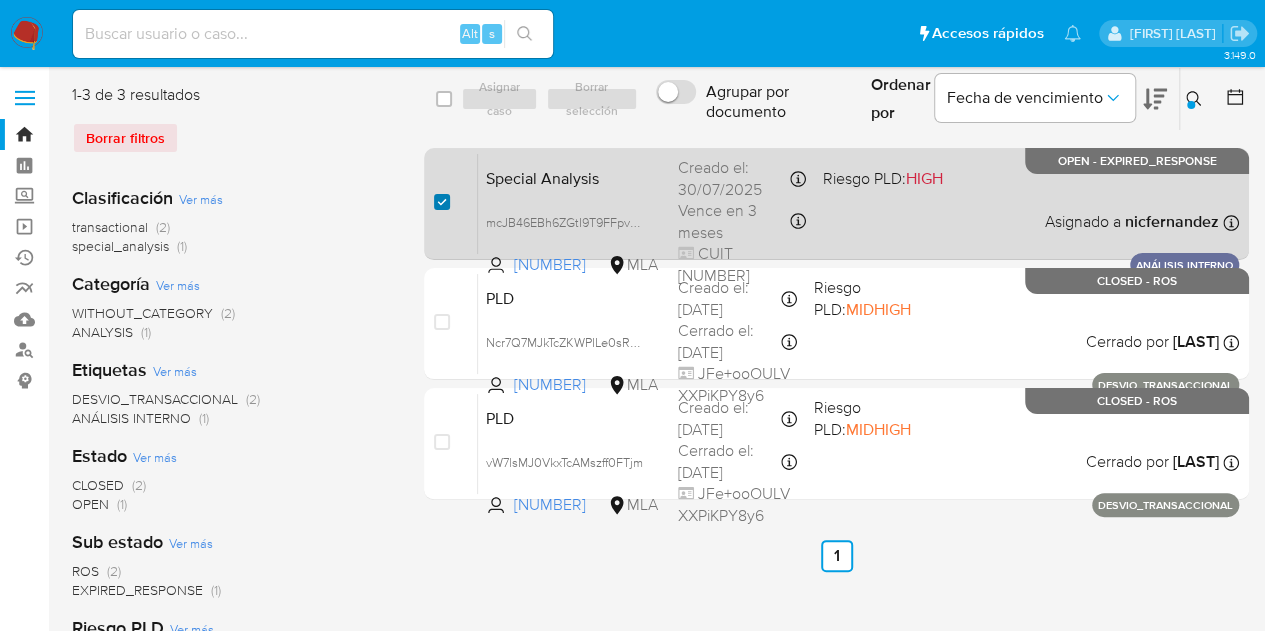checkbox on "true" 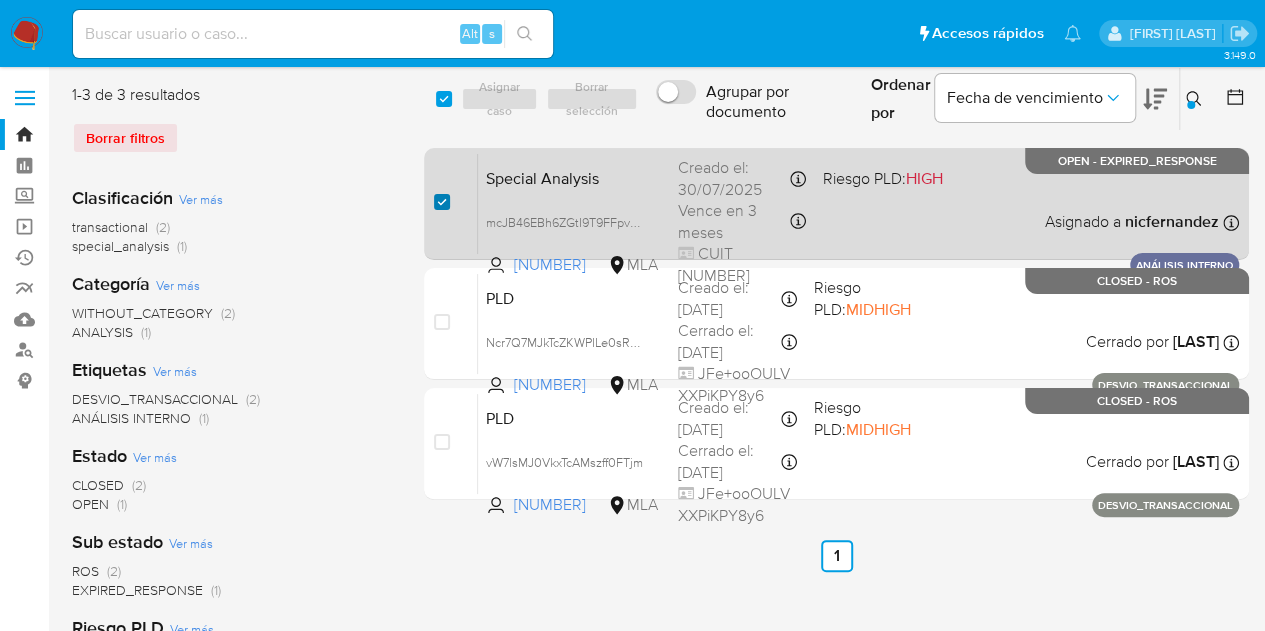 checkbox on "true" 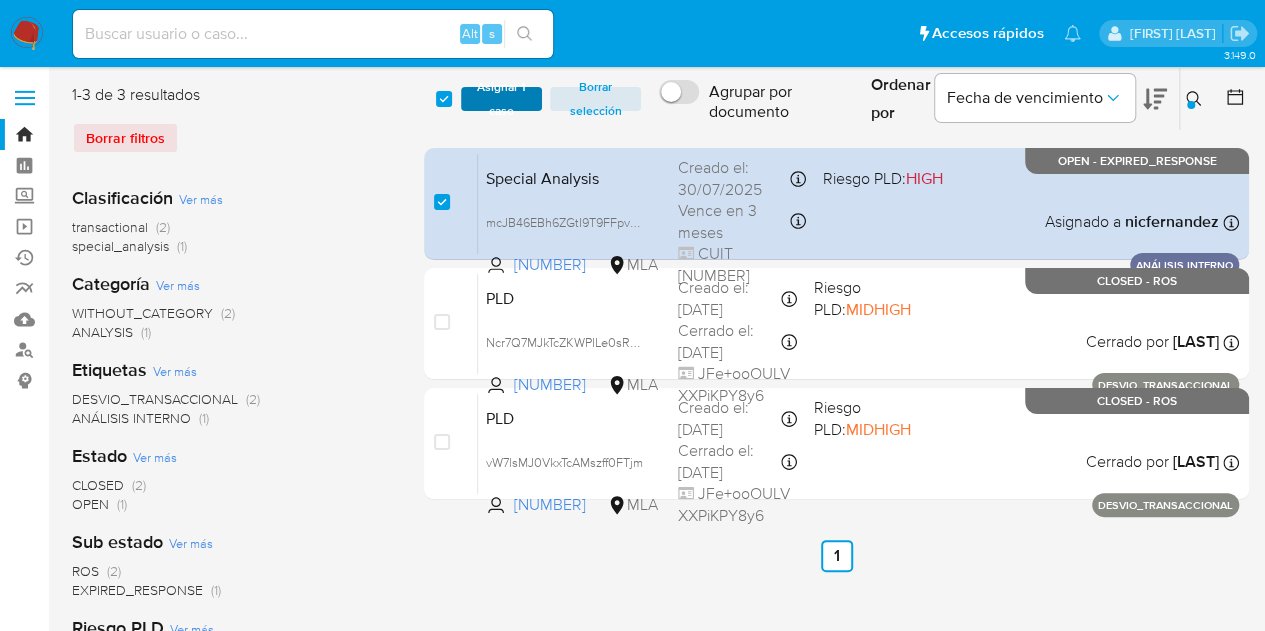 click on "Asignar 1 caso" at bounding box center [502, 99] 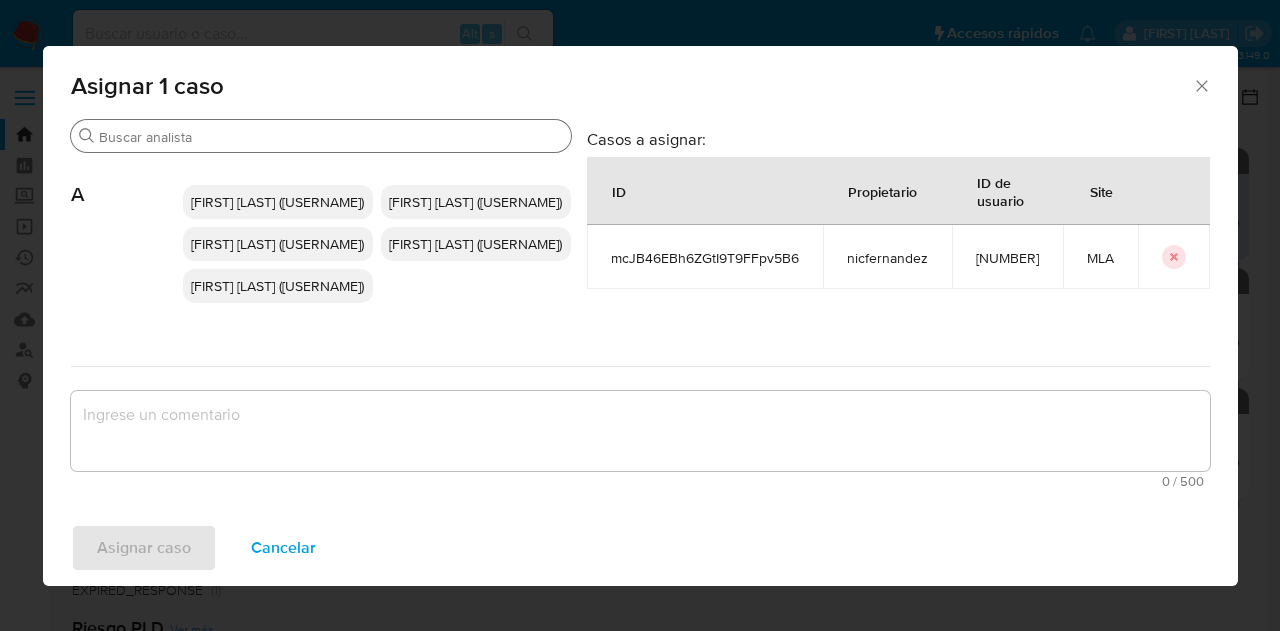 click on "Buscar" at bounding box center (331, 137) 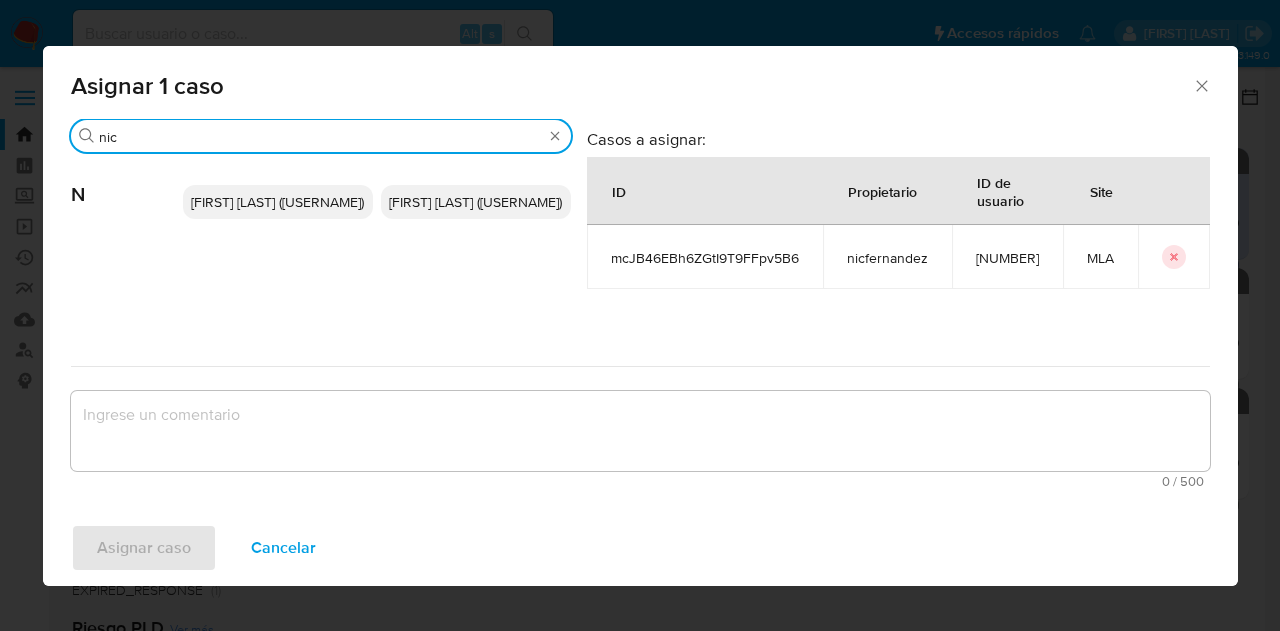 type on "nic" 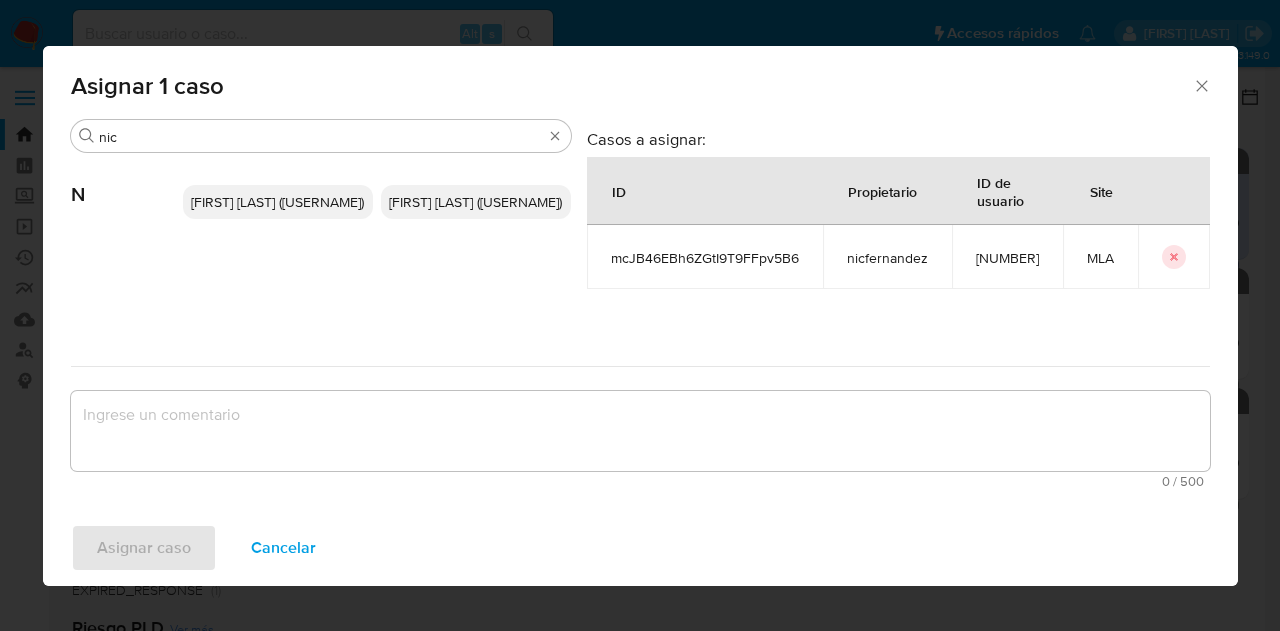 click on "Nicolas Fernandez Allen (nicfernandez)" at bounding box center [277, 202] 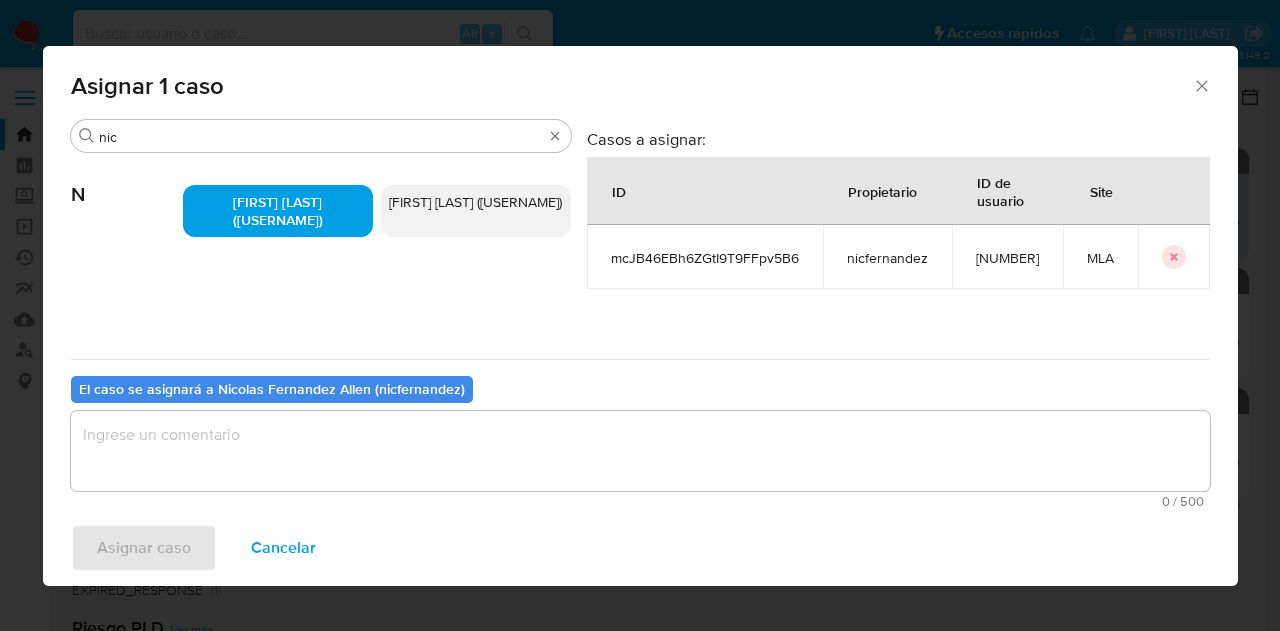 click at bounding box center (640, 451) 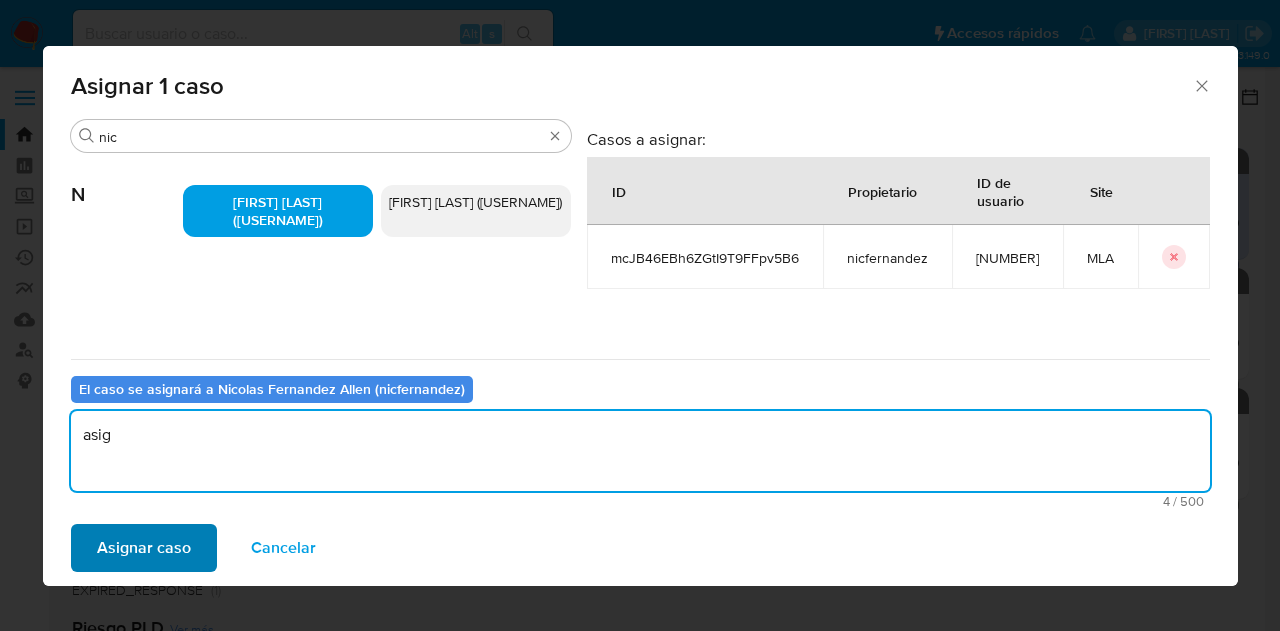 type on "asig" 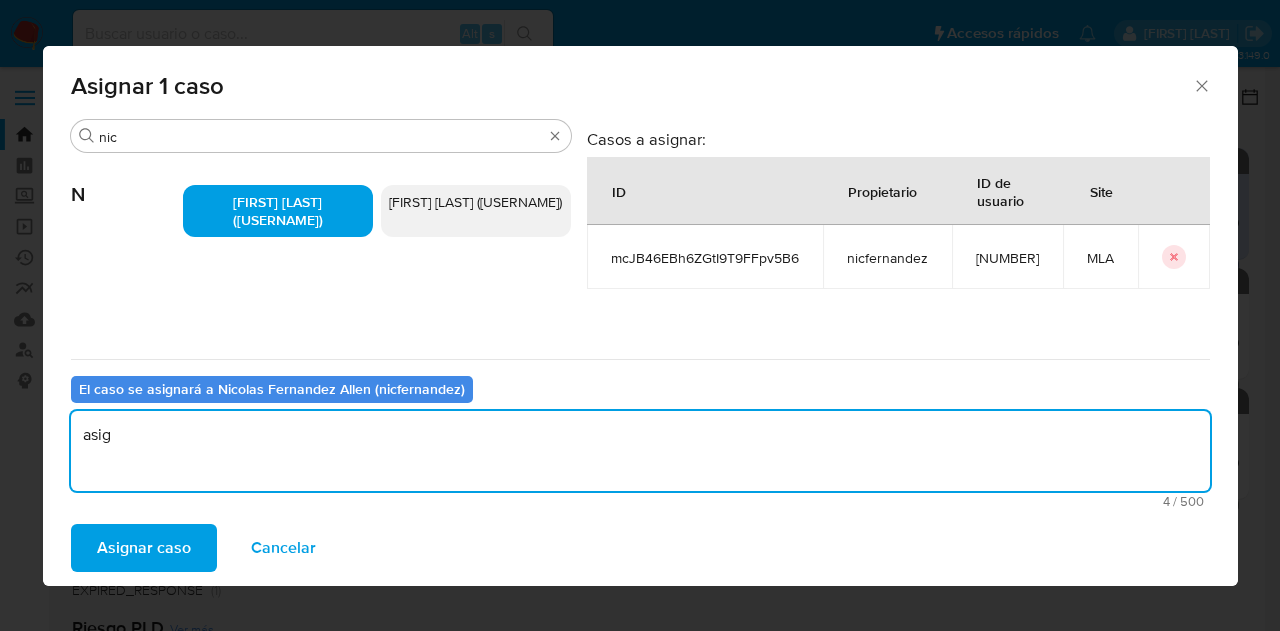 click on "Asignar caso" at bounding box center [144, 548] 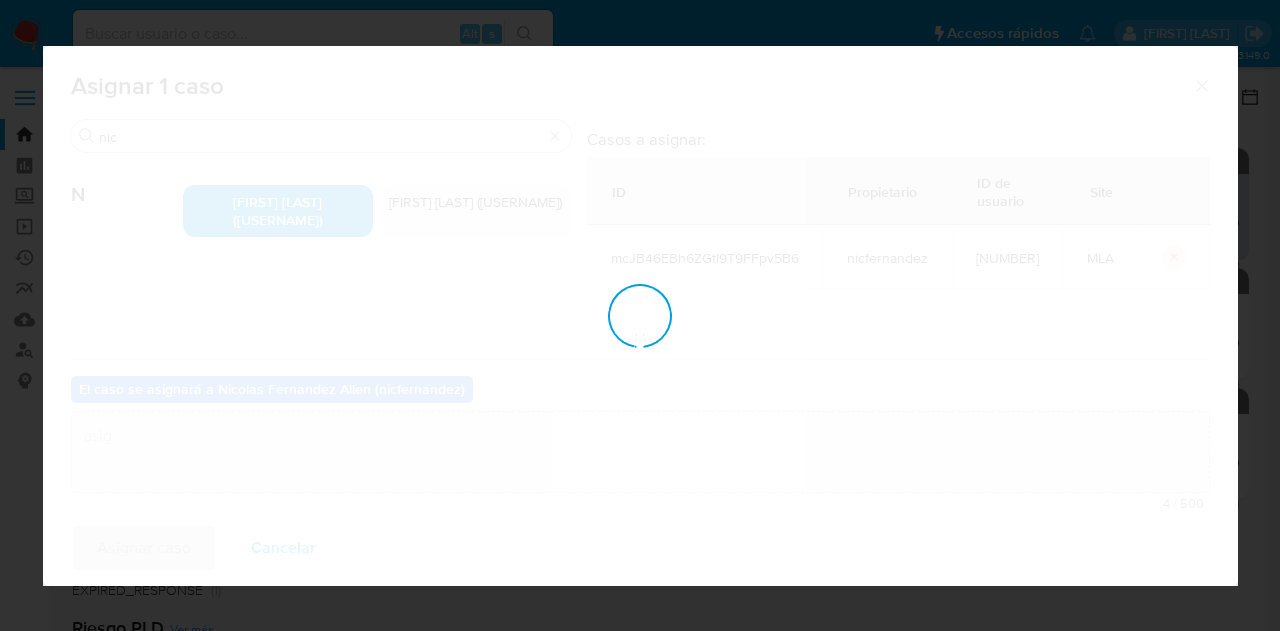 type 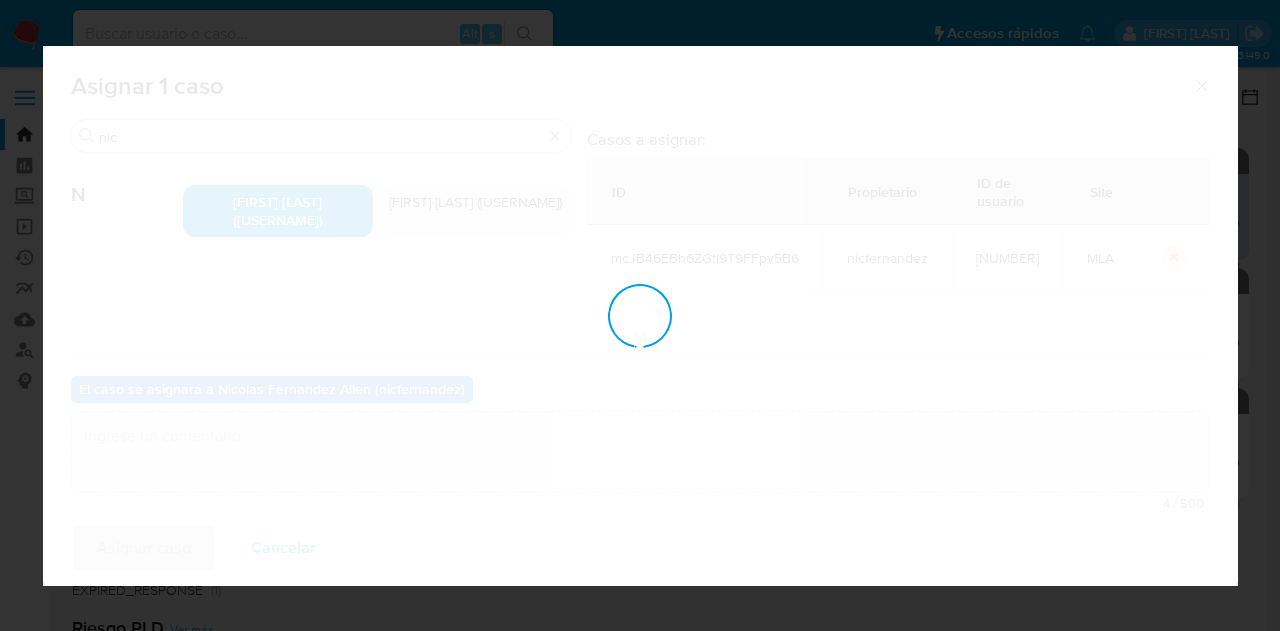 checkbox on "false" 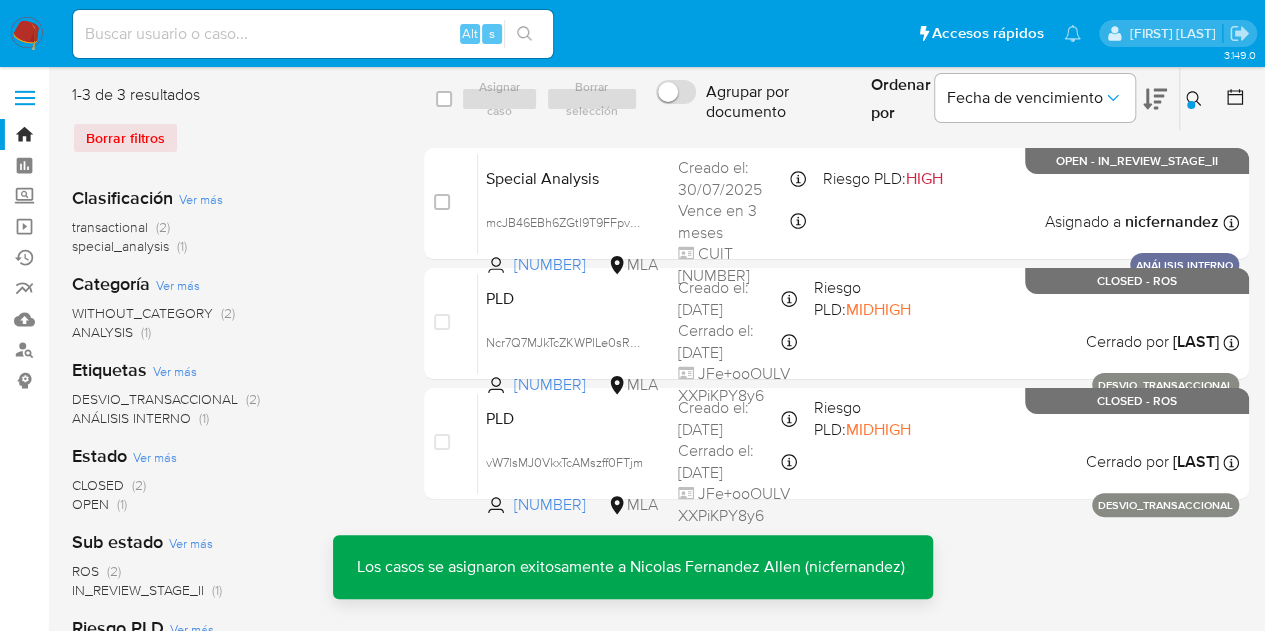 click on "Special Analysis" at bounding box center (574, 177) 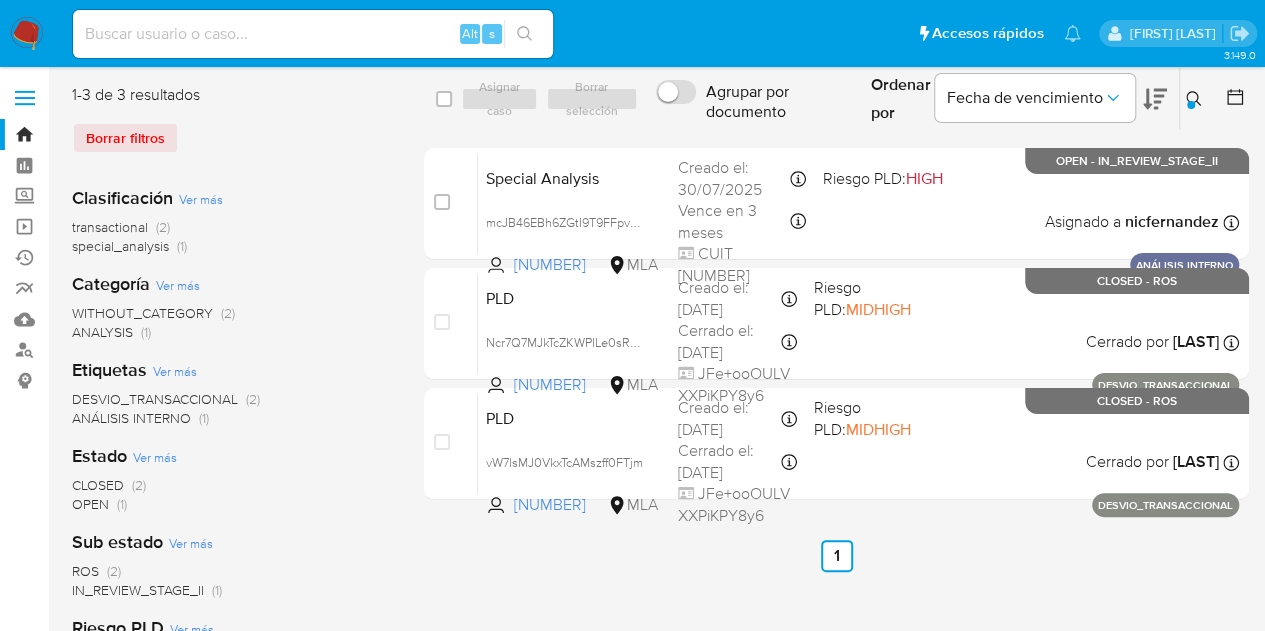 click at bounding box center (1196, 99) 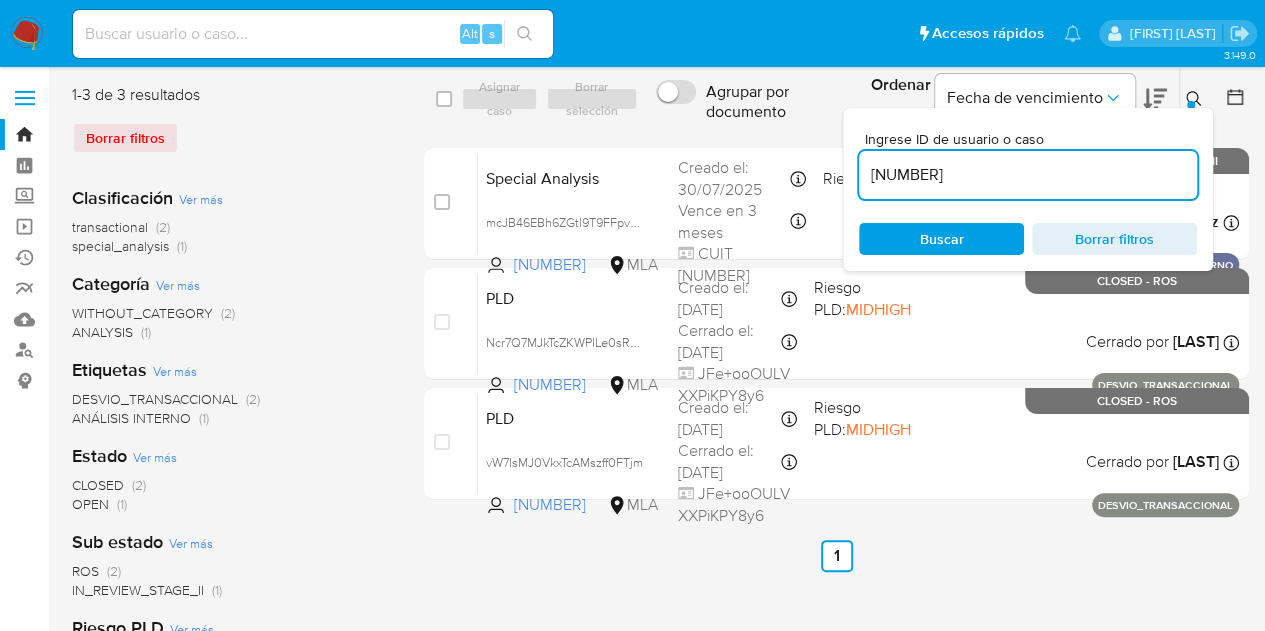 drag, startPoint x: 1012, startPoint y: 170, endPoint x: 708, endPoint y: 129, distance: 306.75235 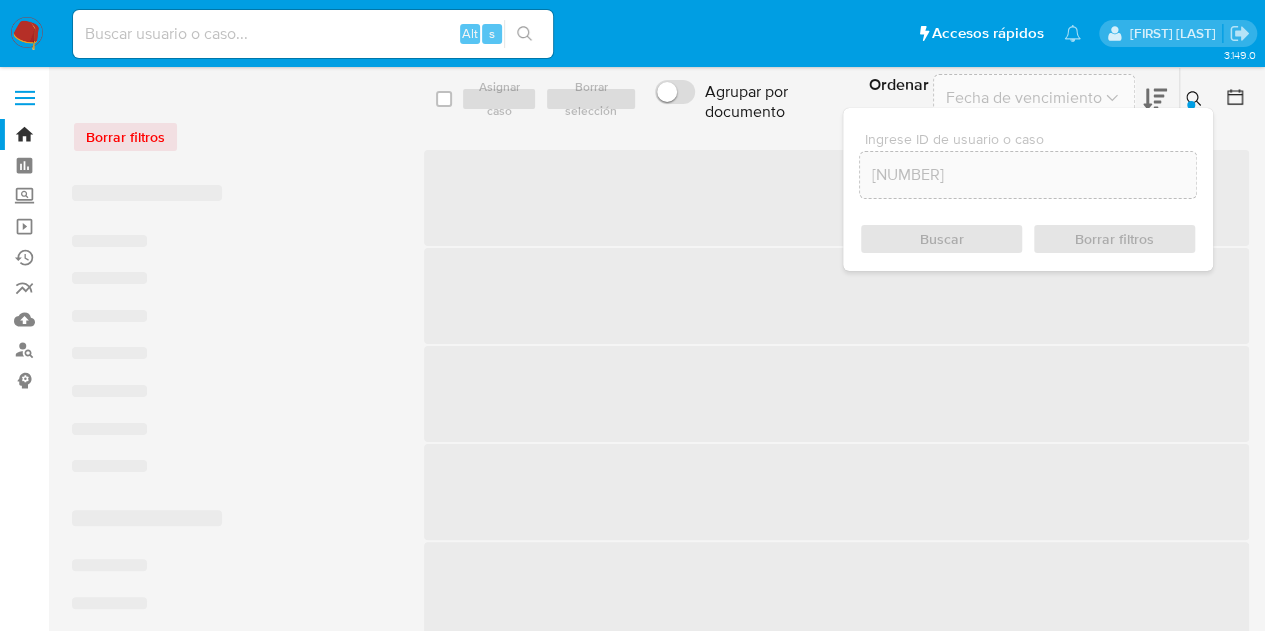 click on "Ingrese ID de usuario o caso 193170775 Buscar Borrar filtros" at bounding box center [1028, 189] 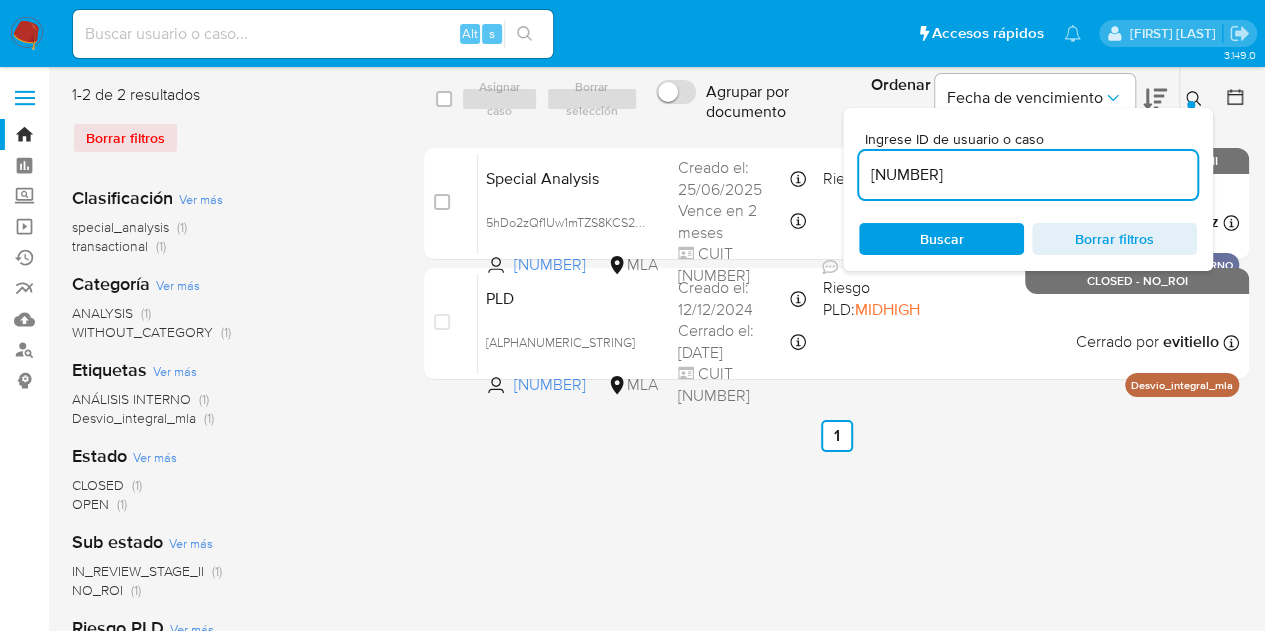 click 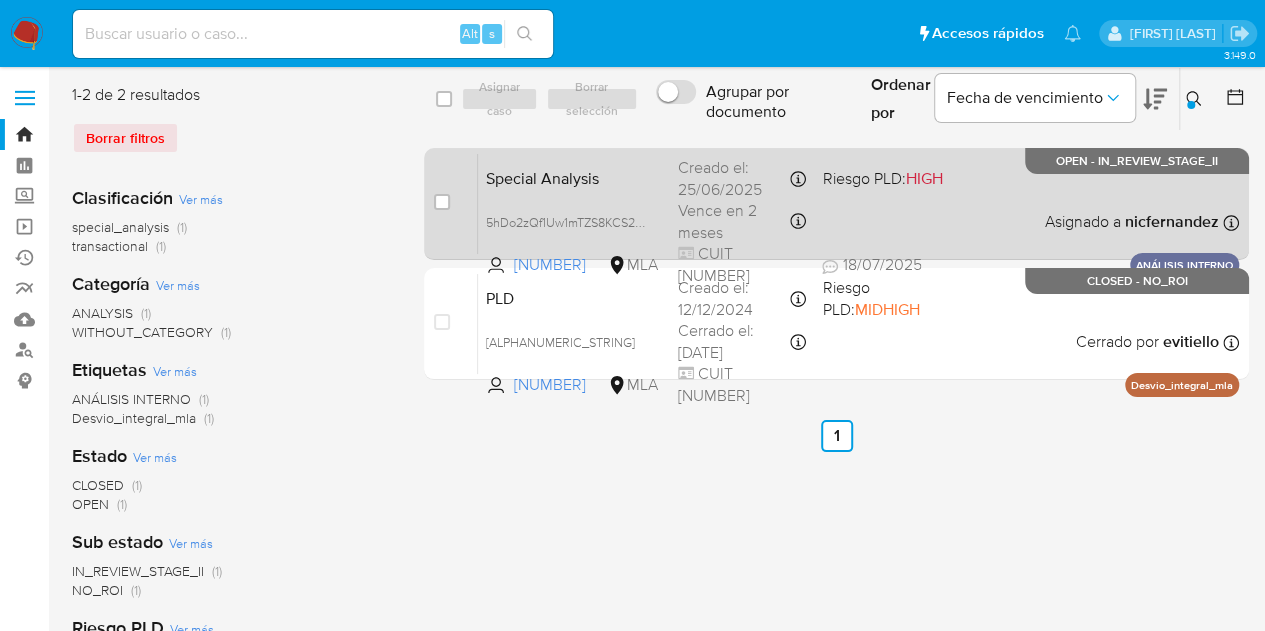 click on "Special Analysis" at bounding box center [574, 177] 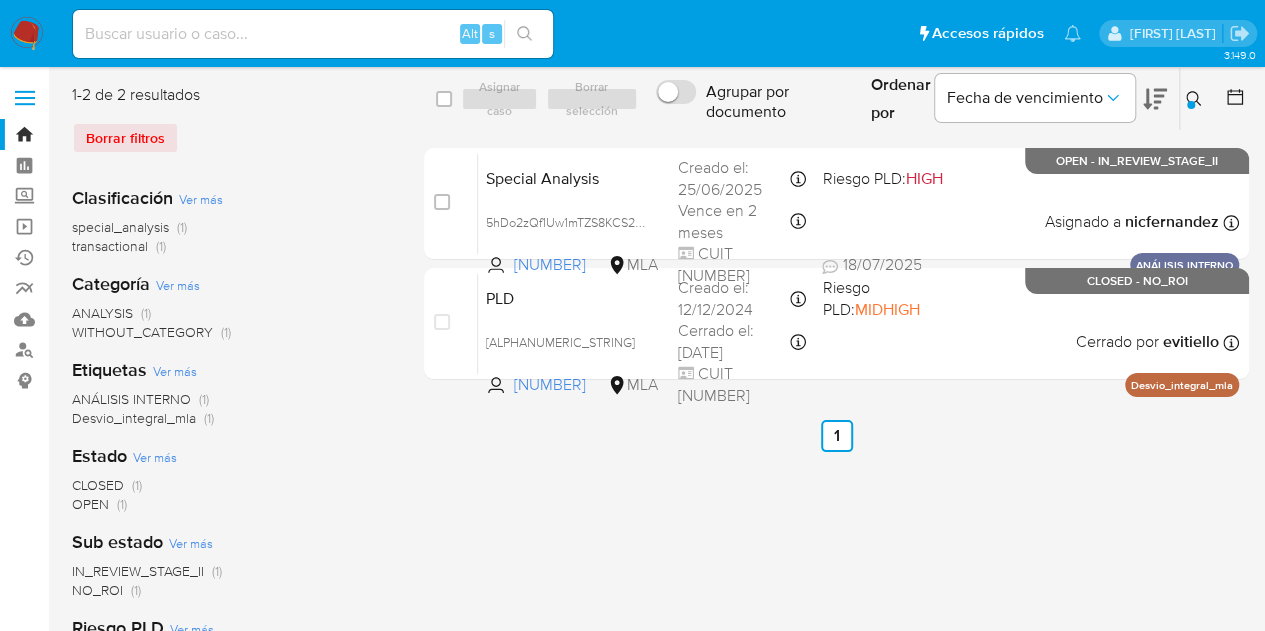 click 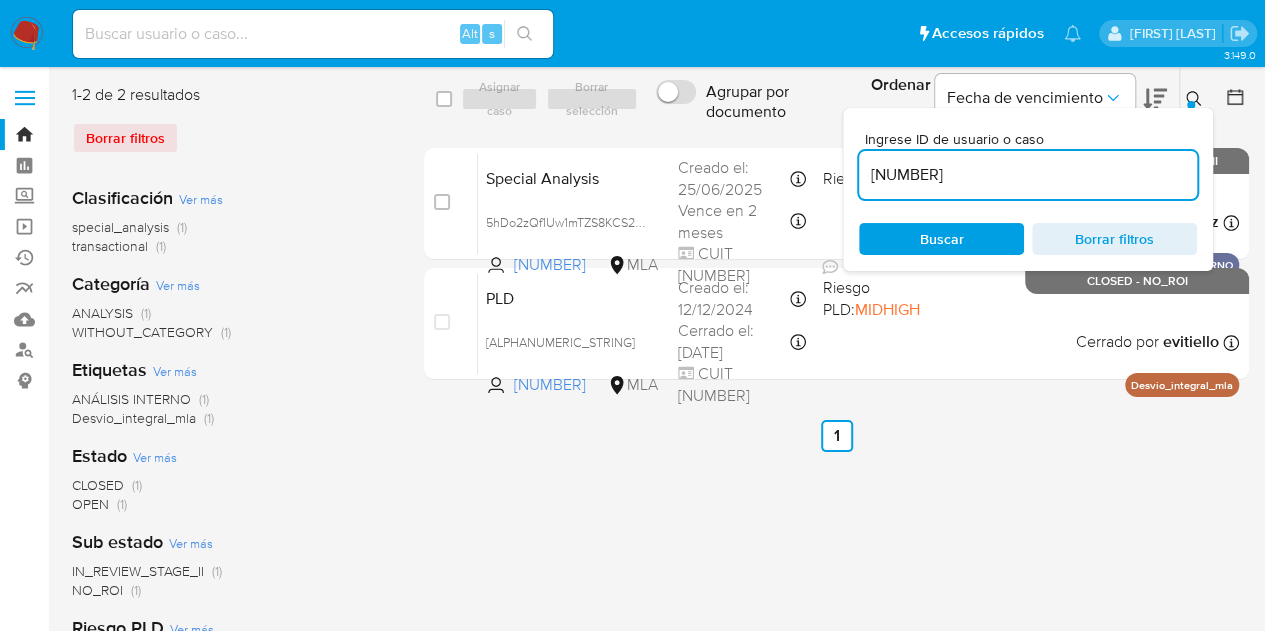 drag, startPoint x: 1055, startPoint y: 178, endPoint x: 710, endPoint y: 121, distance: 349.677 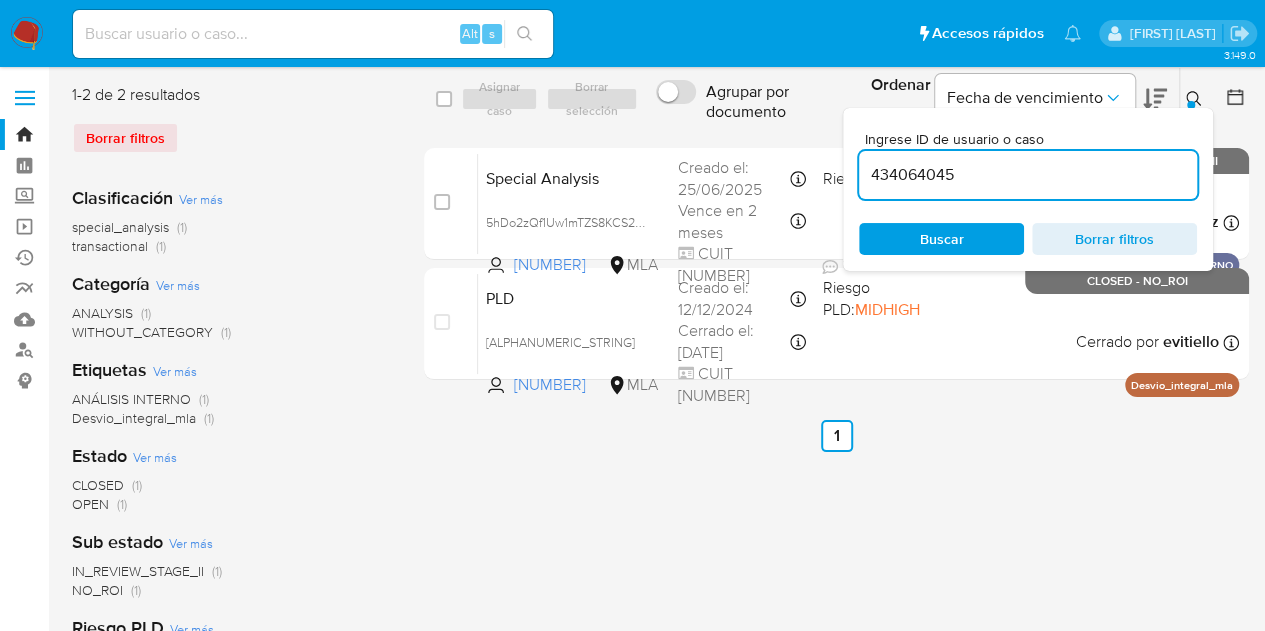 type on "434064045" 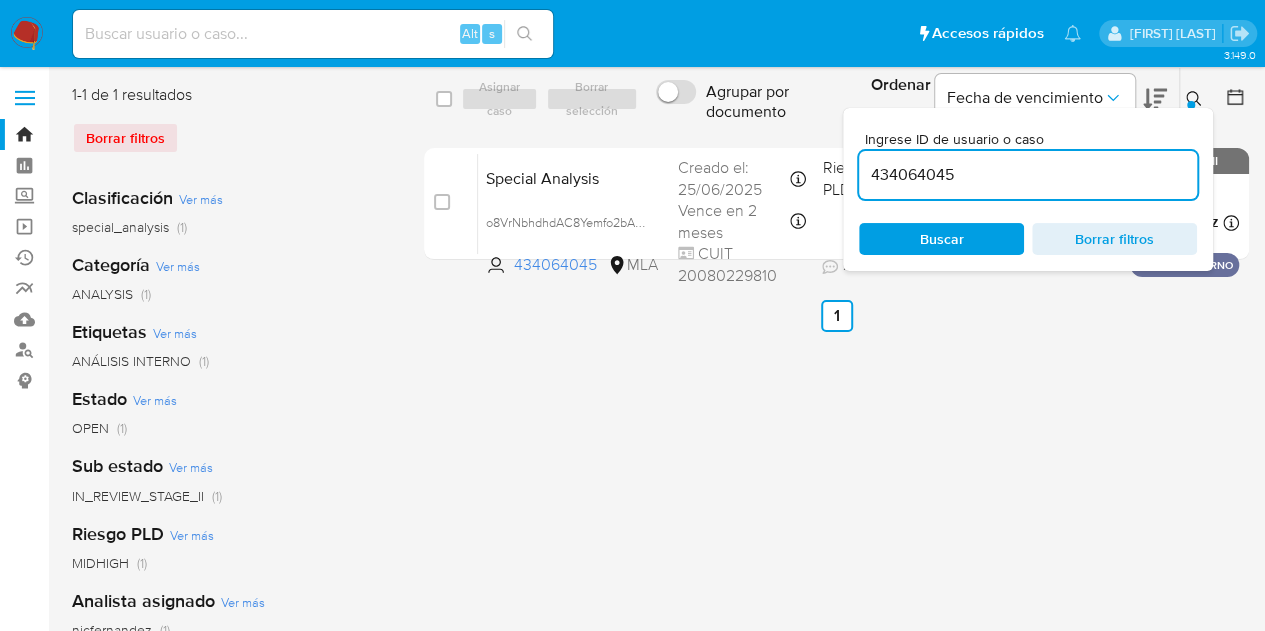 click at bounding box center [1191, 105] 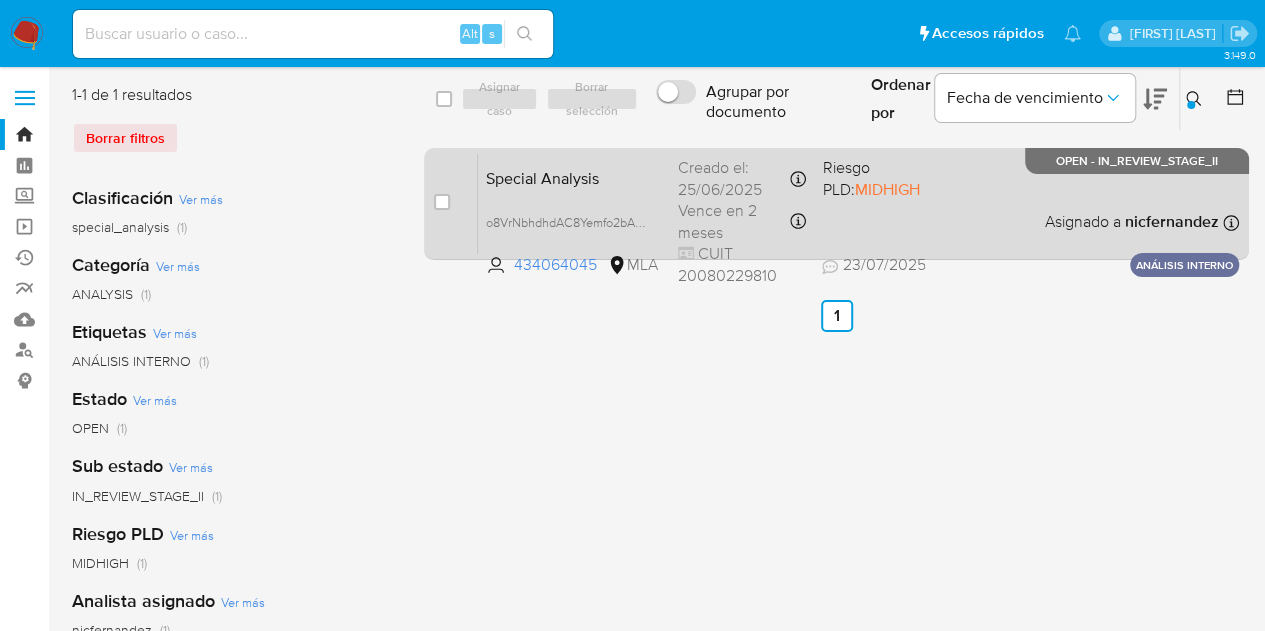 click on "Special Analysis" at bounding box center (574, 177) 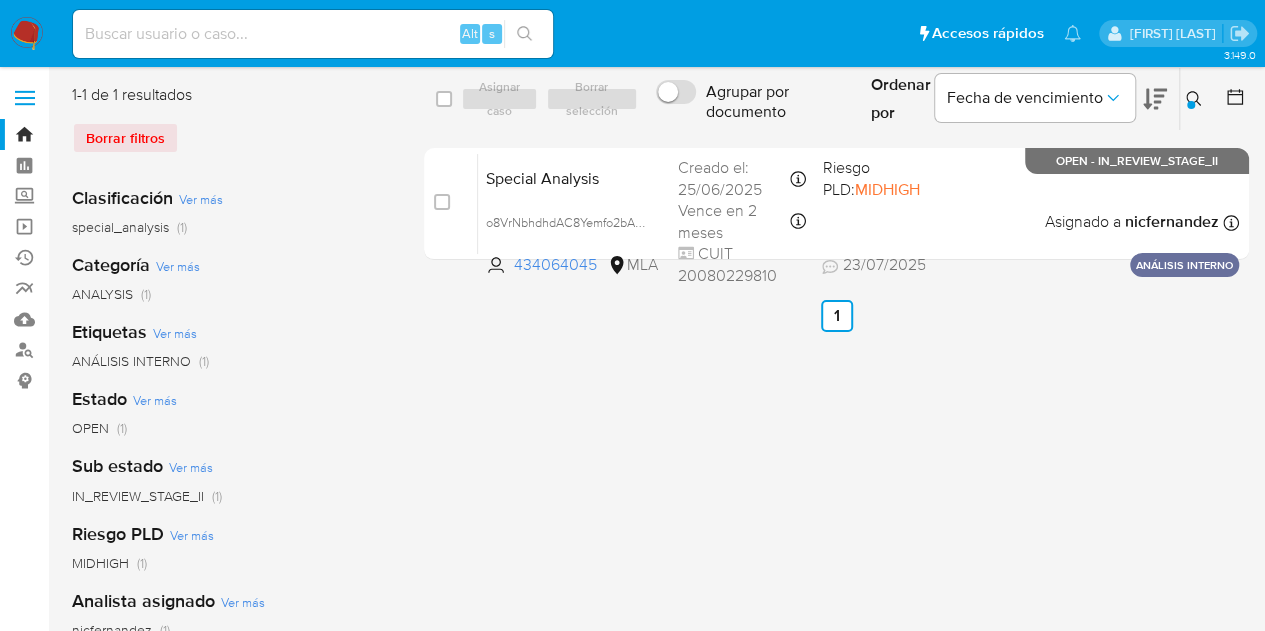 drag, startPoint x: 480, startPoint y: 386, endPoint x: 524, endPoint y: 373, distance: 45.88028 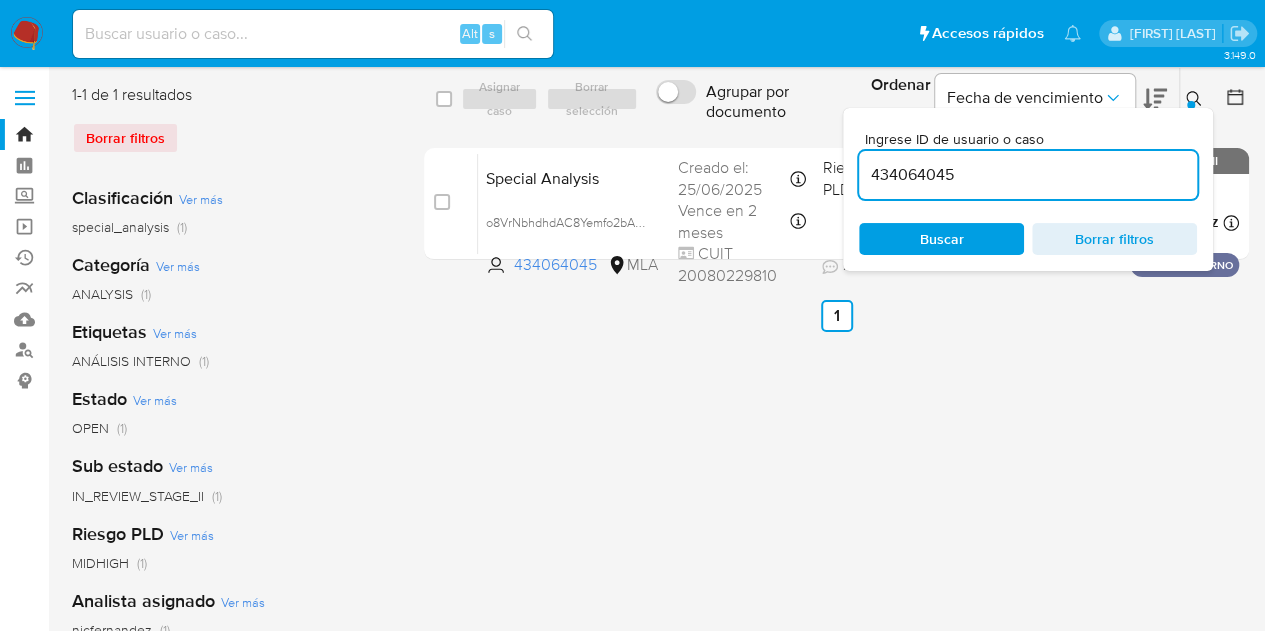 drag, startPoint x: 1044, startPoint y: 185, endPoint x: 650, endPoint y: 124, distance: 398.69412 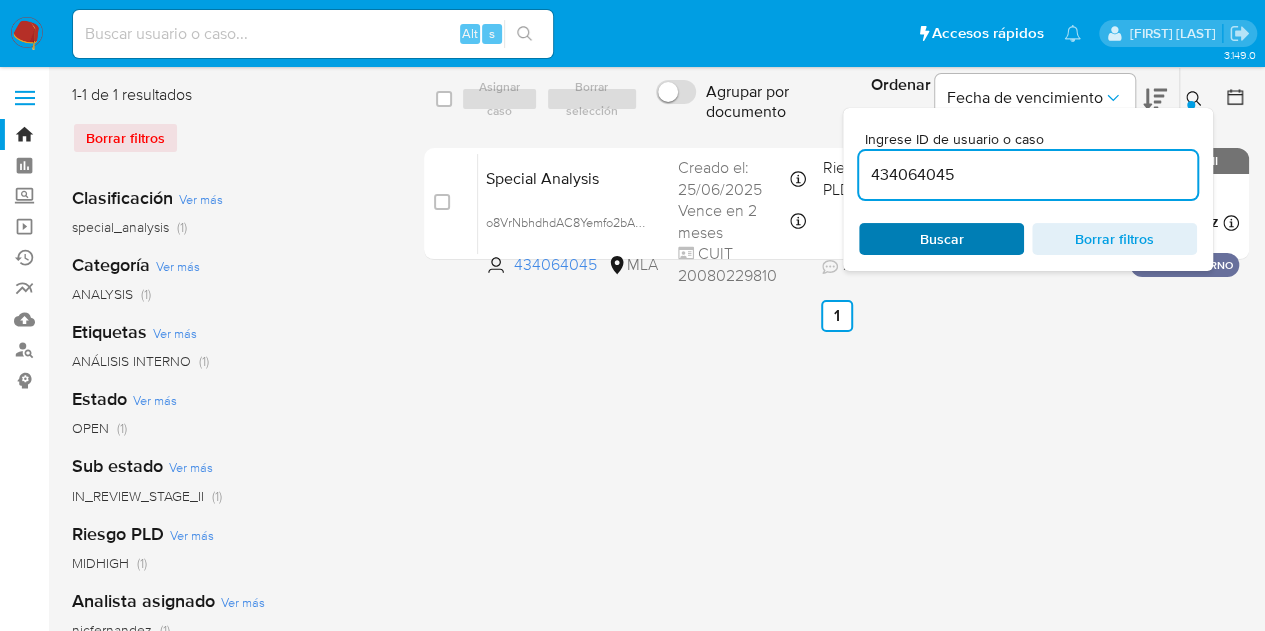 click on "Buscar" at bounding box center (942, 239) 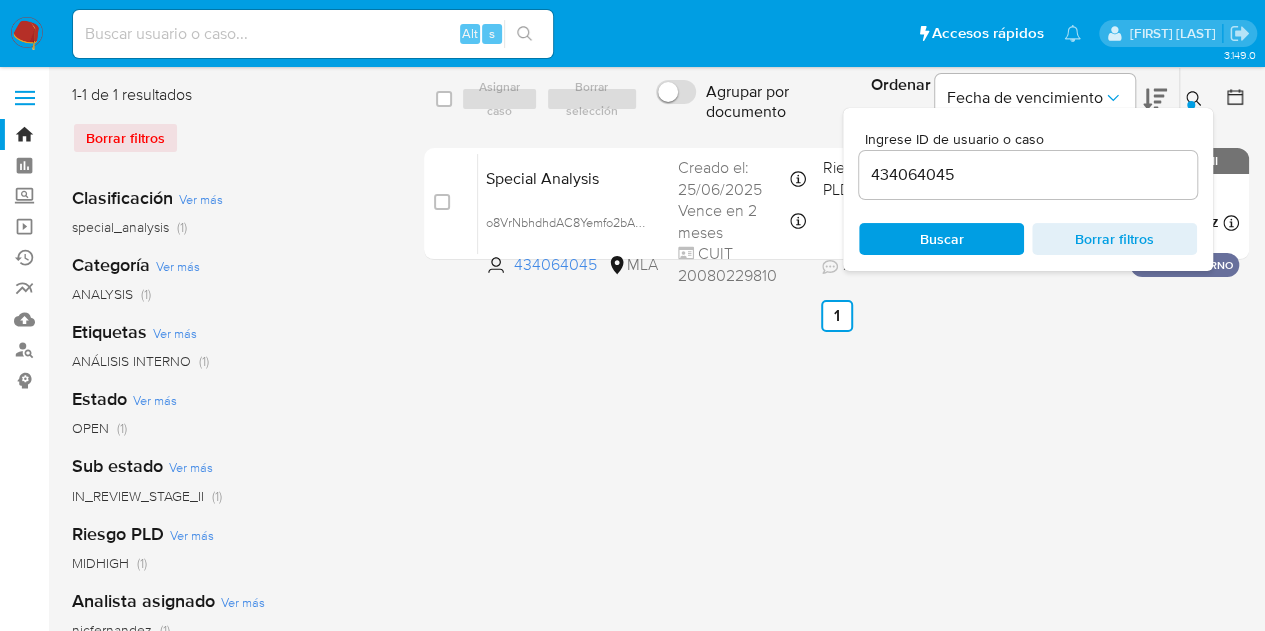 click at bounding box center [1196, 99] 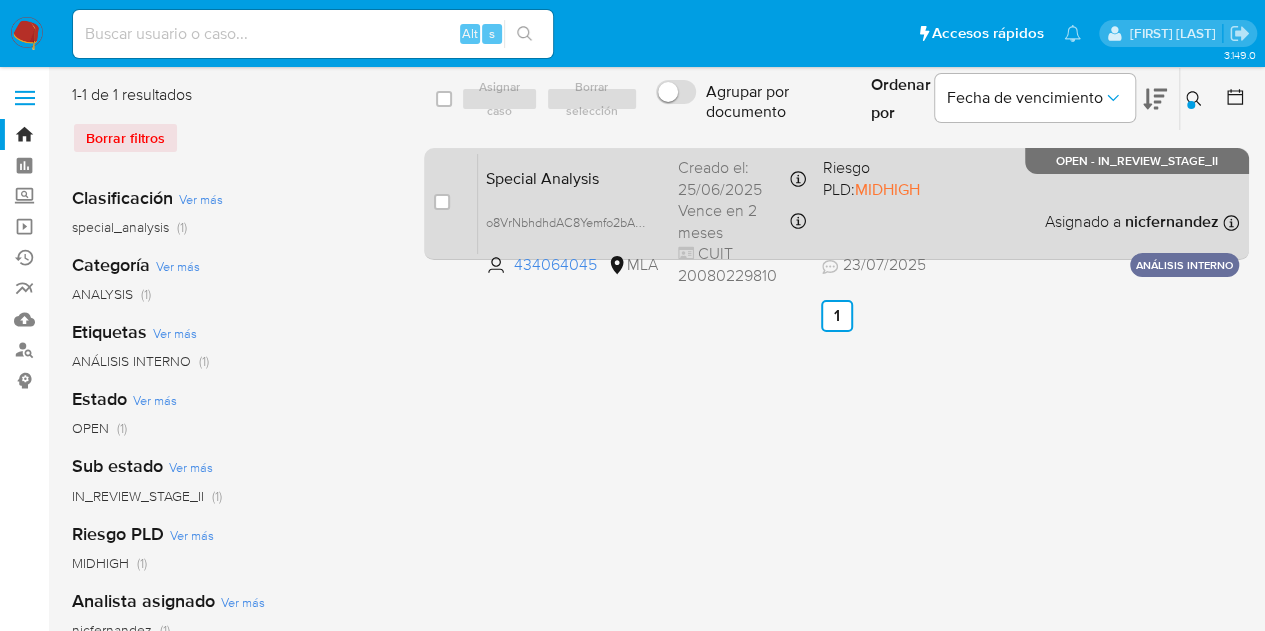 click on "Special Analysis" at bounding box center [574, 177] 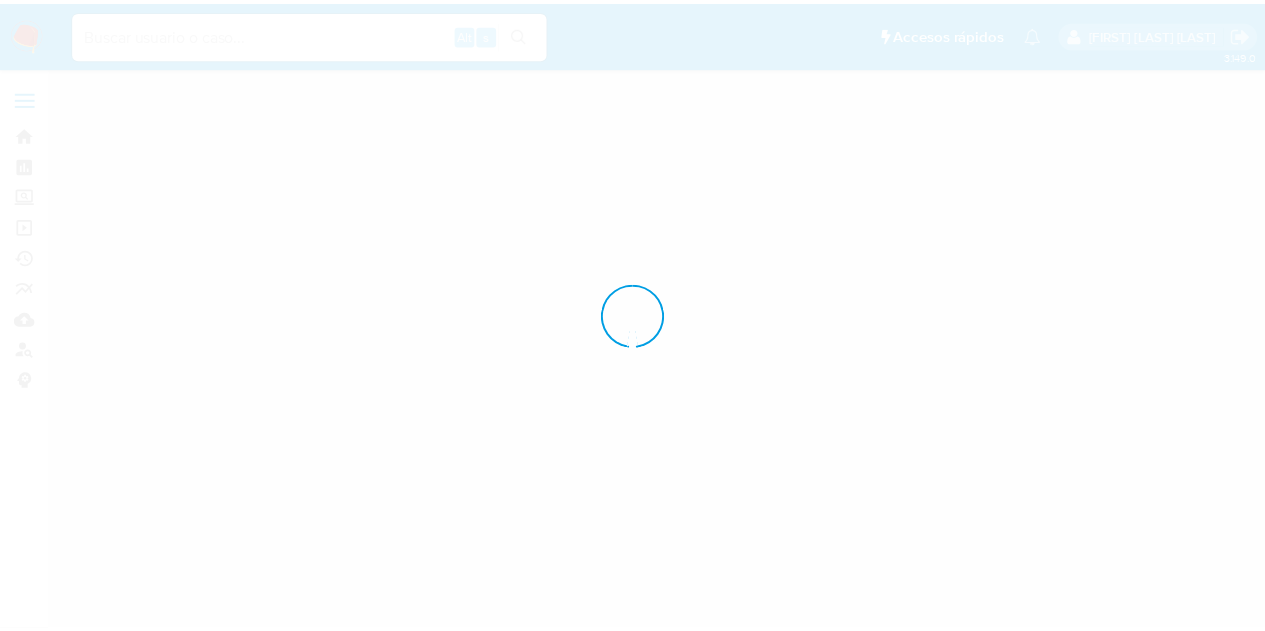 scroll, scrollTop: 0, scrollLeft: 0, axis: both 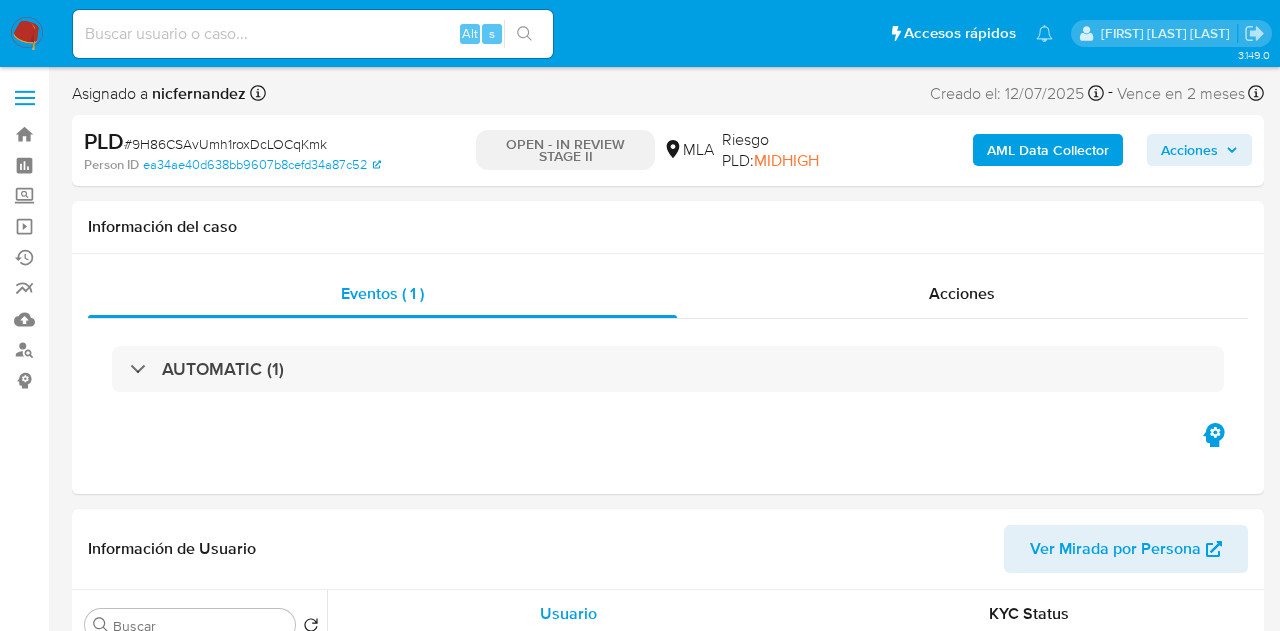 select on "10" 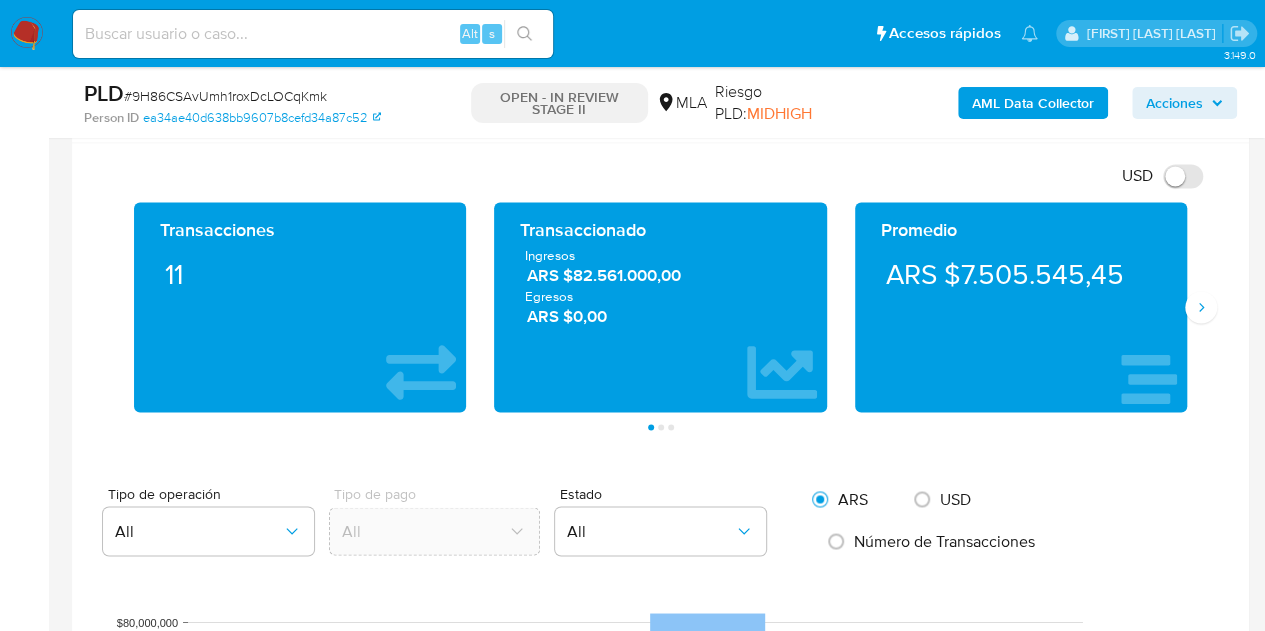 scroll, scrollTop: 1347, scrollLeft: 0, axis: vertical 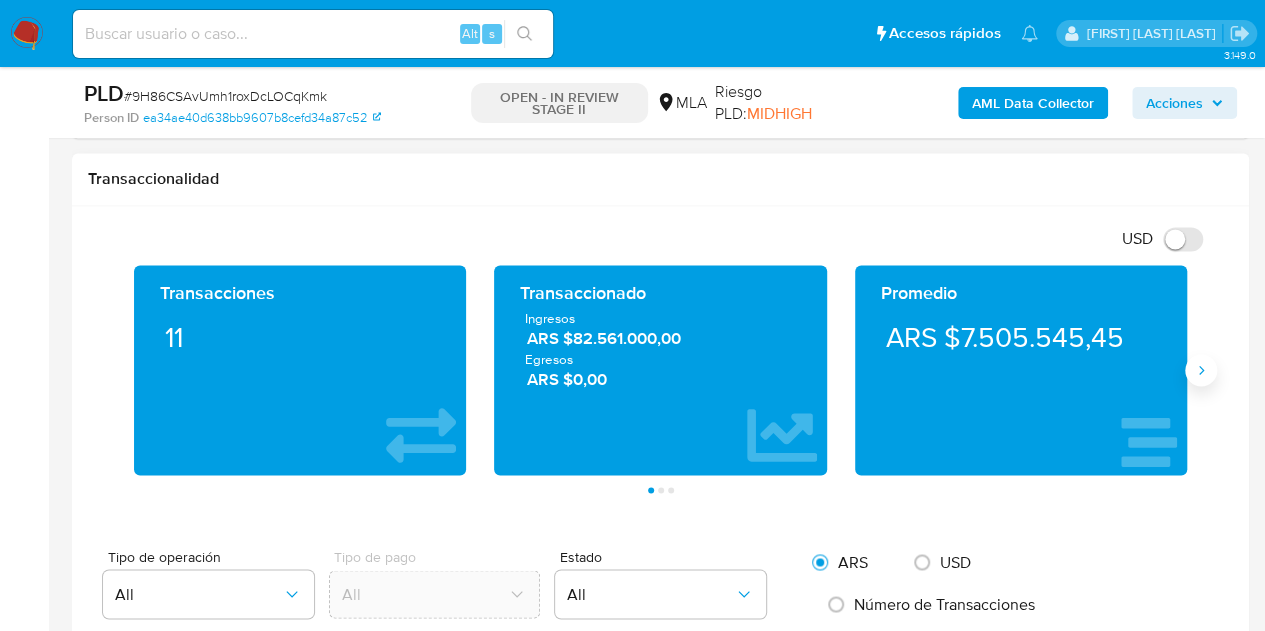 click at bounding box center (1201, 370) 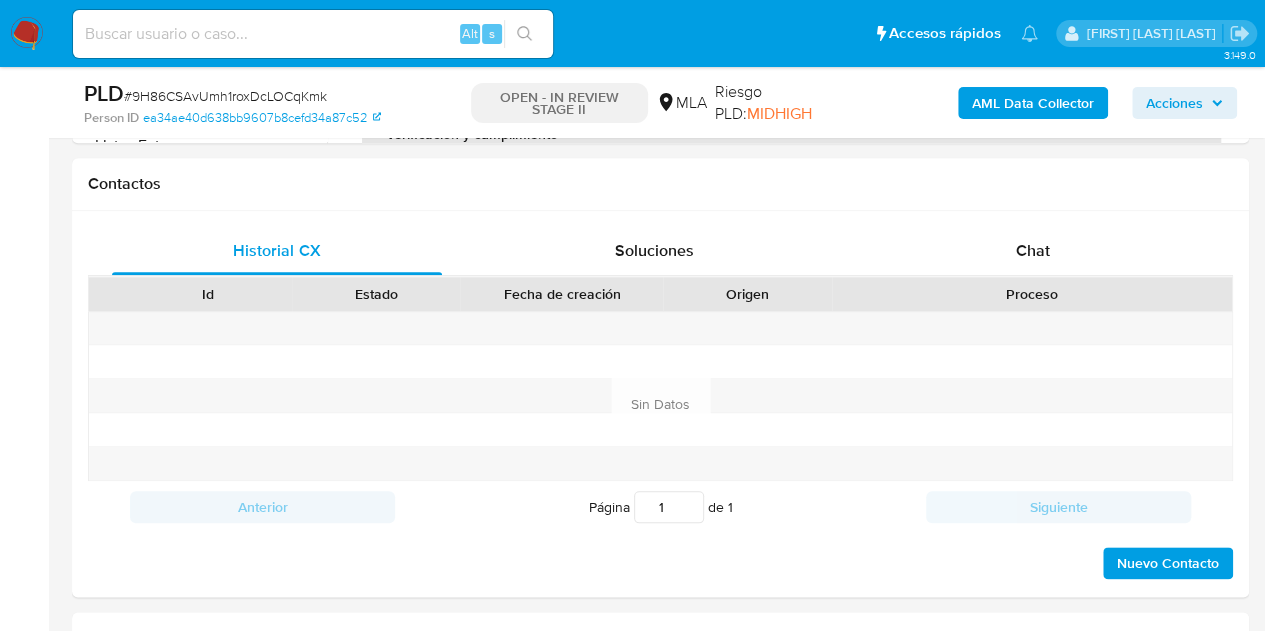 scroll, scrollTop: 902, scrollLeft: 0, axis: vertical 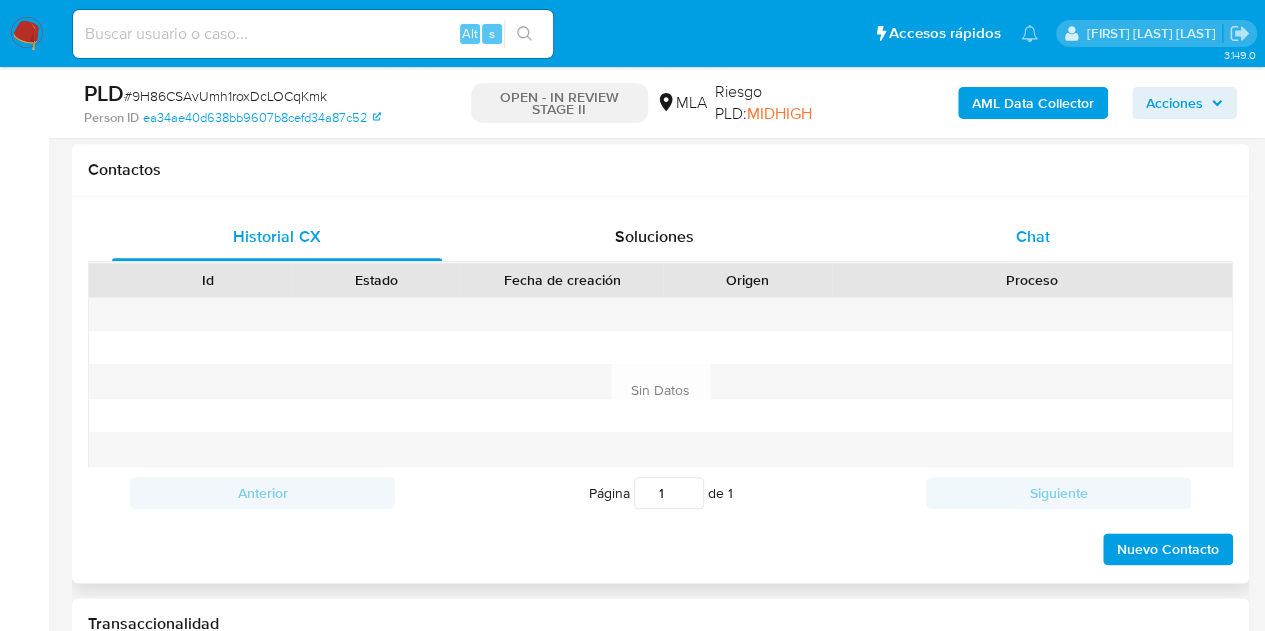 click on "Chat" at bounding box center (1033, 237) 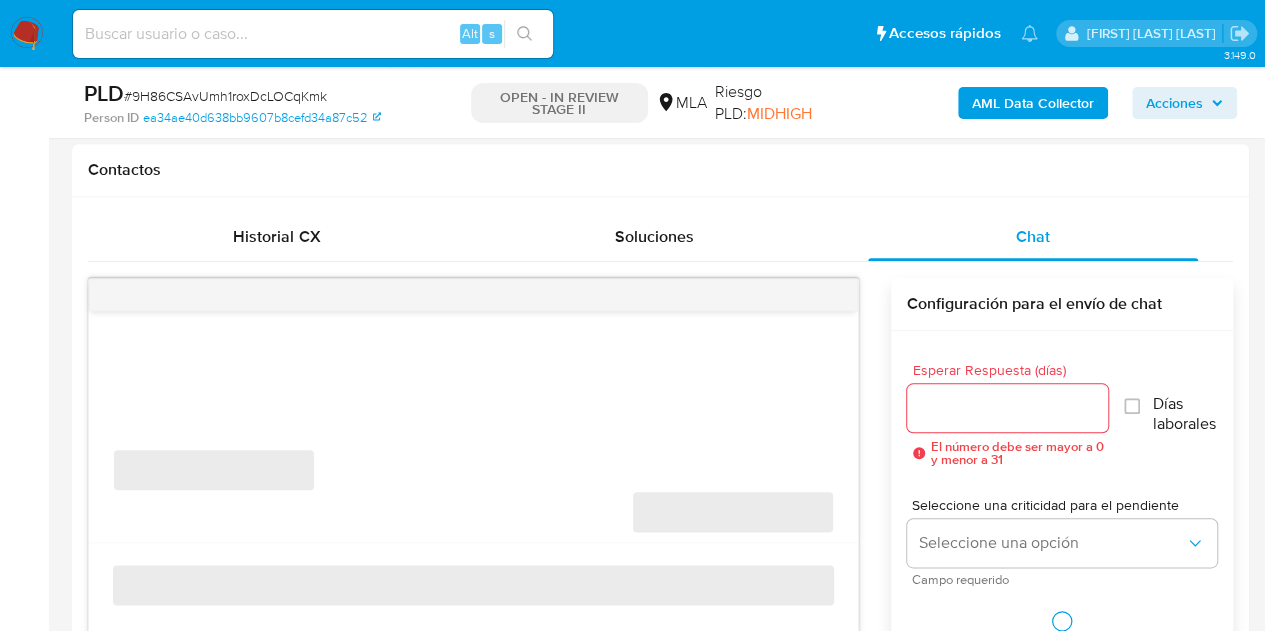 scroll, scrollTop: 925, scrollLeft: 0, axis: vertical 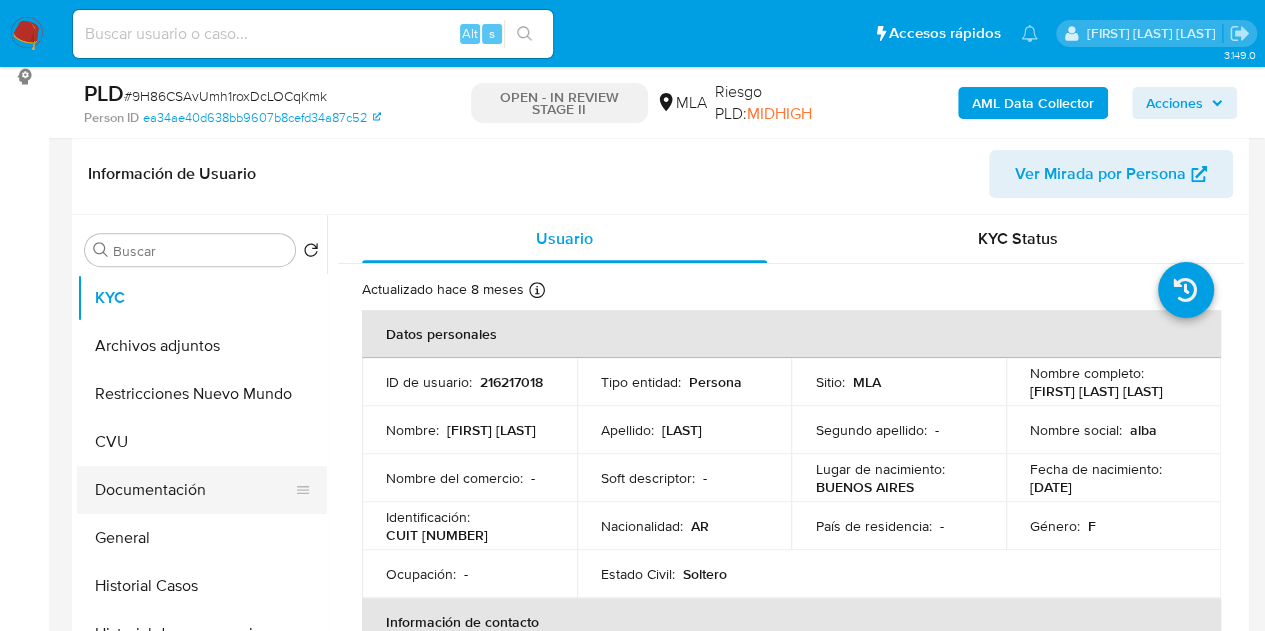 click on "Documentación" at bounding box center (194, 490) 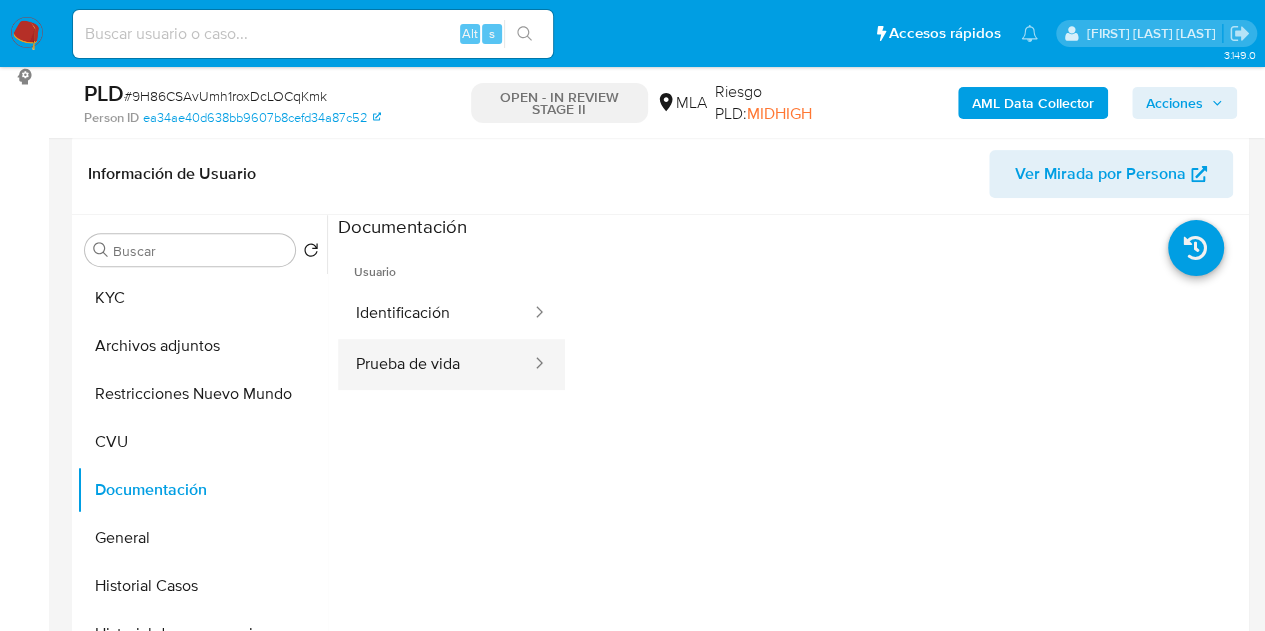 click on "Prueba de vida" at bounding box center (435, 364) 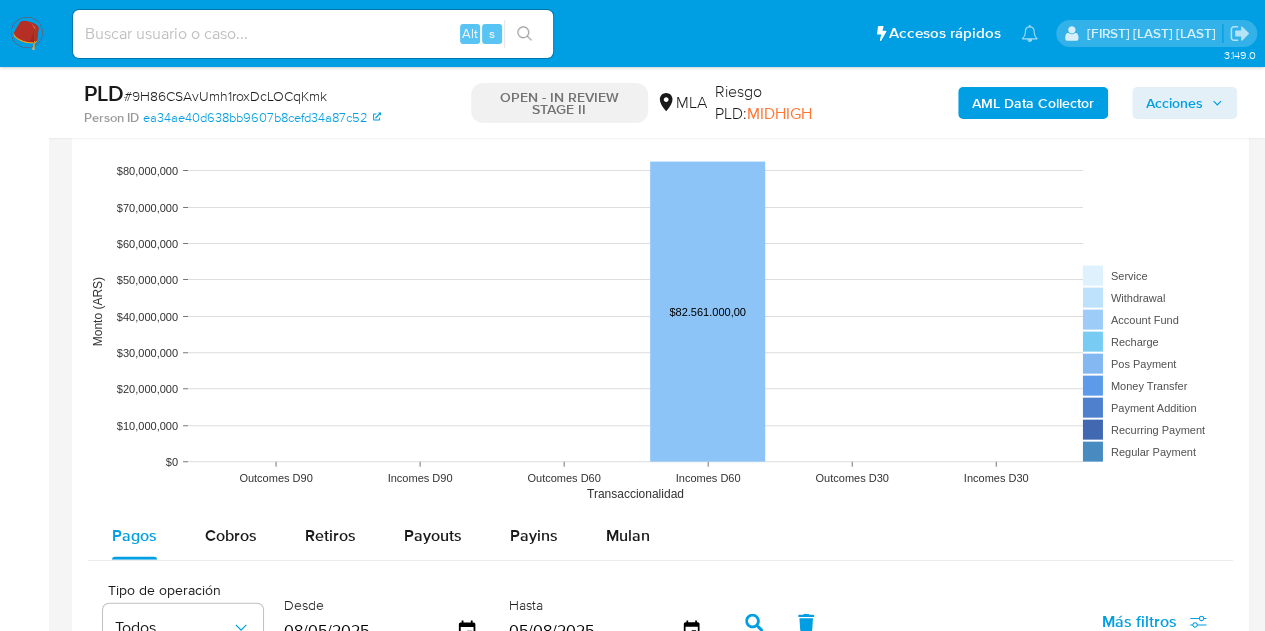 scroll, scrollTop: 2028, scrollLeft: 0, axis: vertical 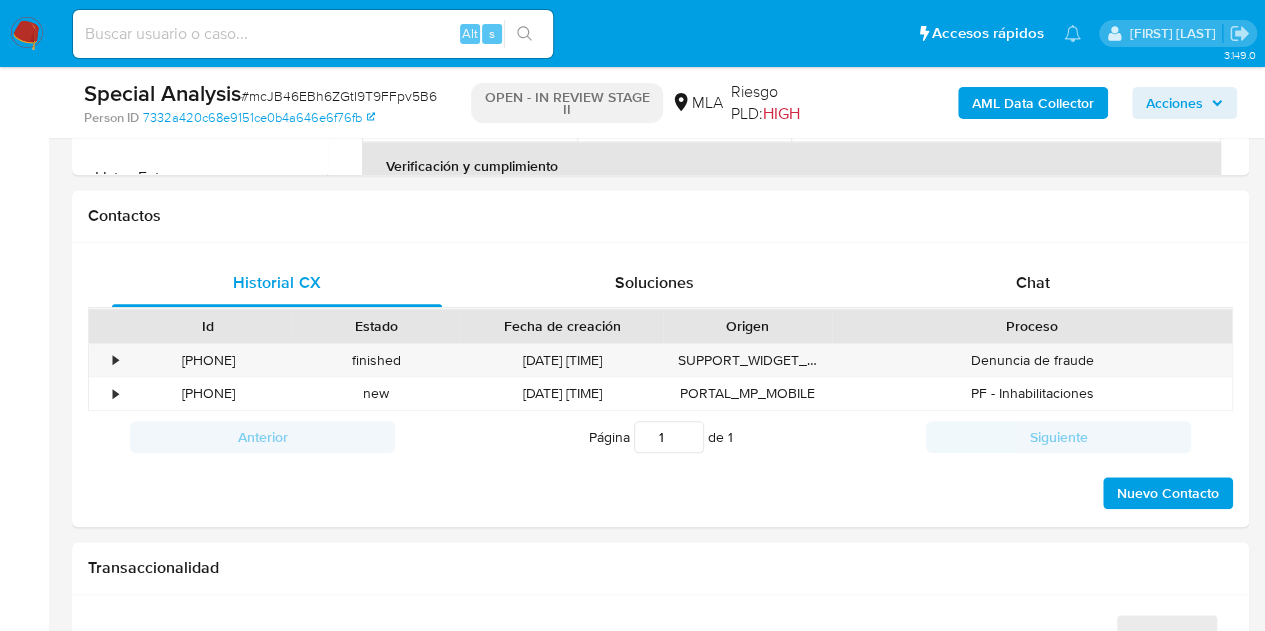 select on "10" 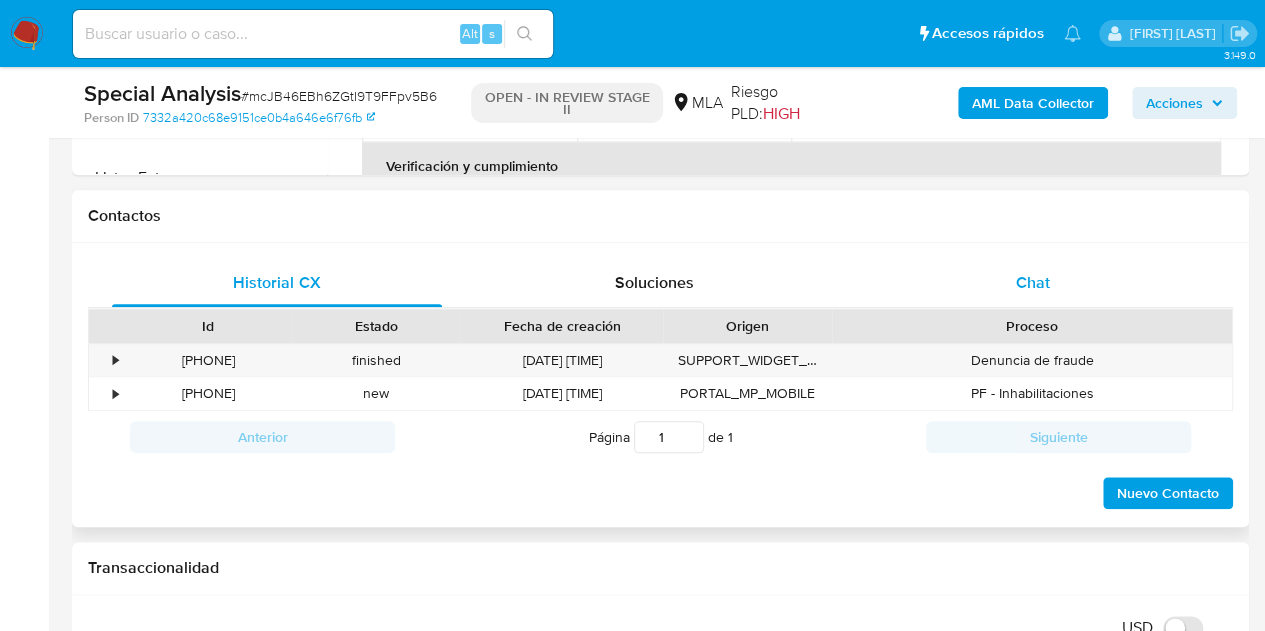 click on "Chat" at bounding box center [1033, 283] 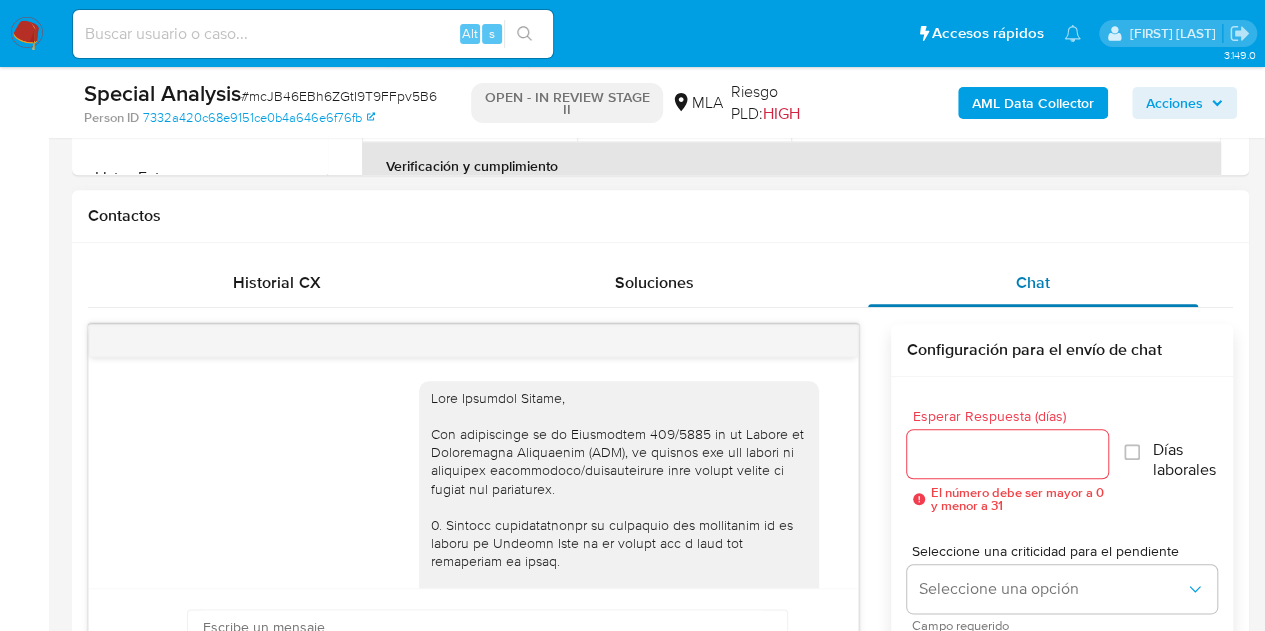 scroll, scrollTop: 920, scrollLeft: 0, axis: vertical 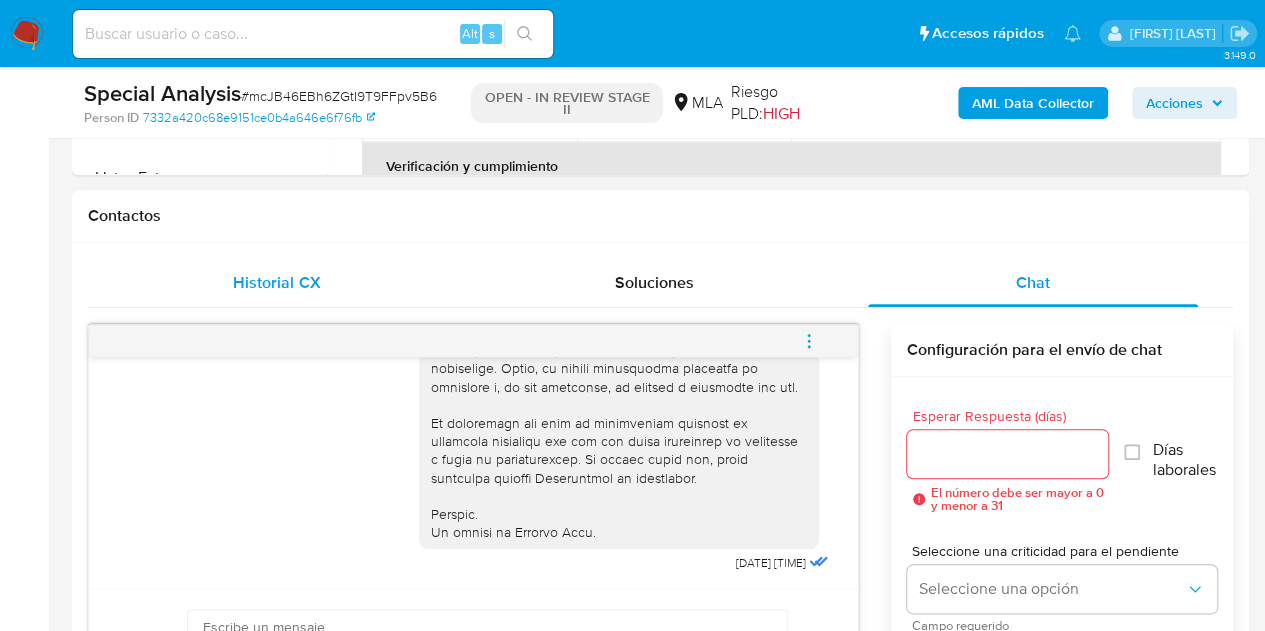 click on "Historial CX" at bounding box center [277, 283] 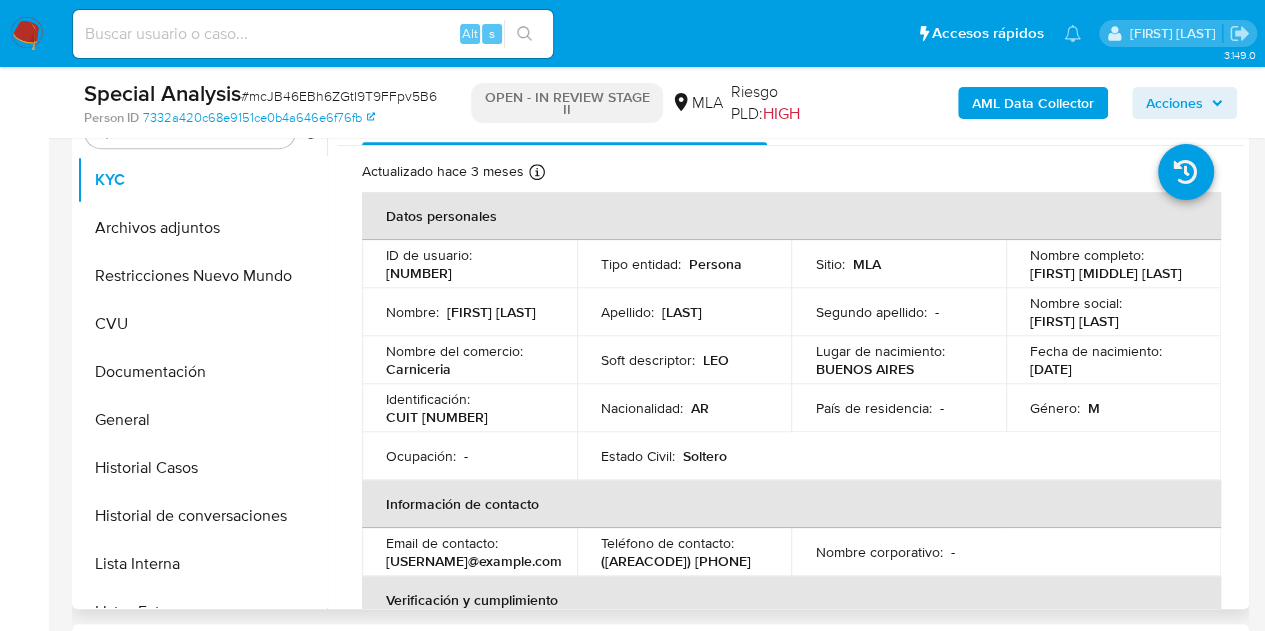 scroll, scrollTop: 413, scrollLeft: 0, axis: vertical 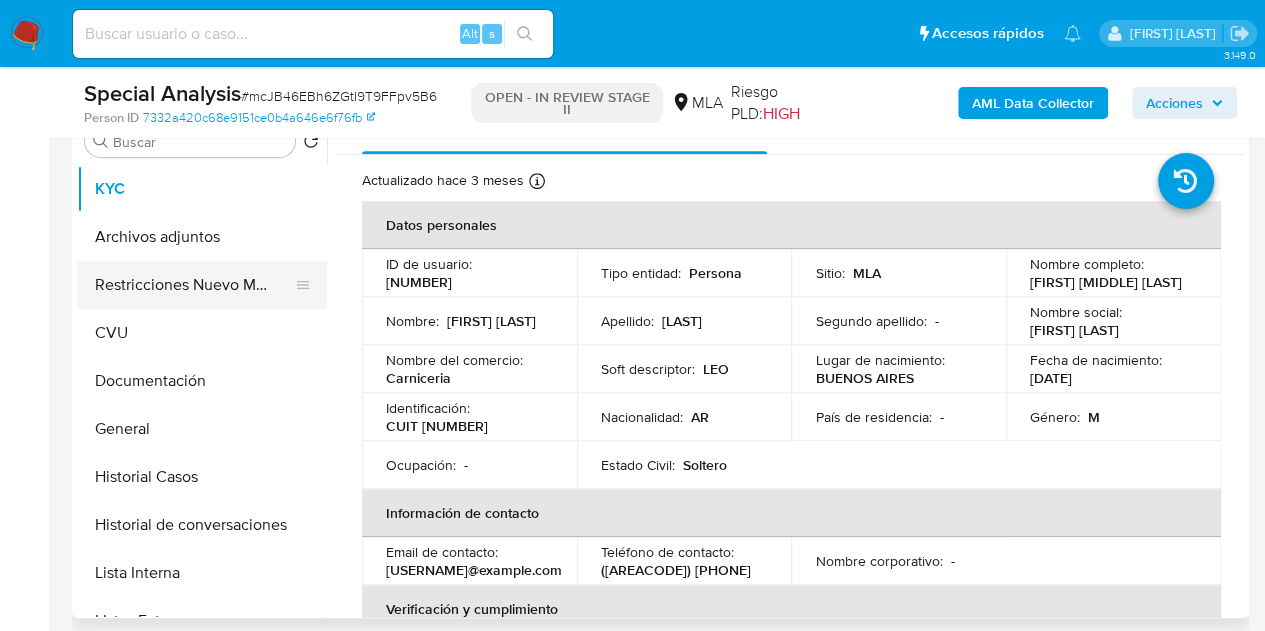 click on "Restricciones Nuevo Mundo" at bounding box center [194, 285] 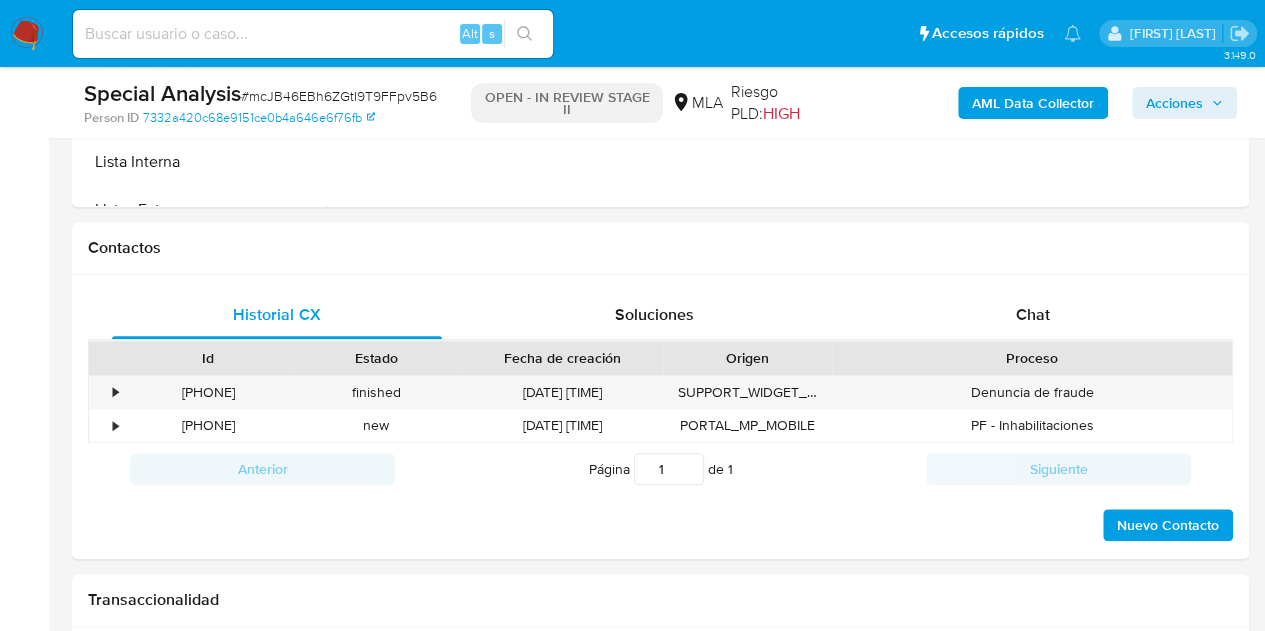 scroll, scrollTop: 894, scrollLeft: 0, axis: vertical 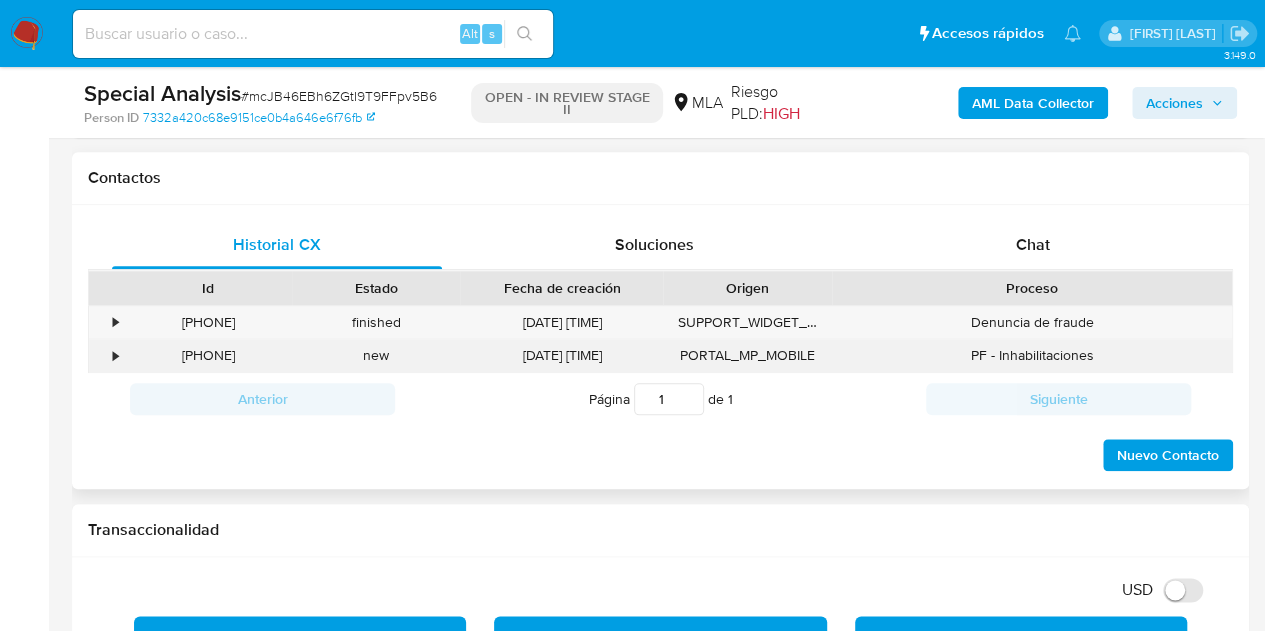 click on "[PHONE]" at bounding box center (208, 355) 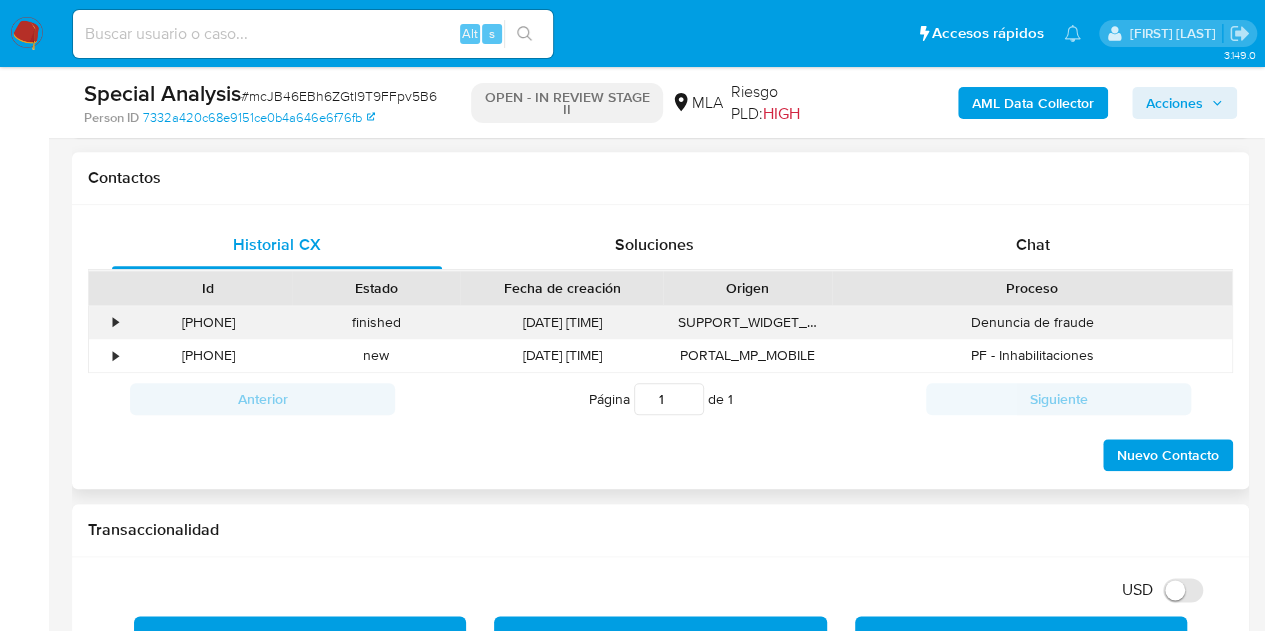 click on "[PHONE]" at bounding box center [208, 322] 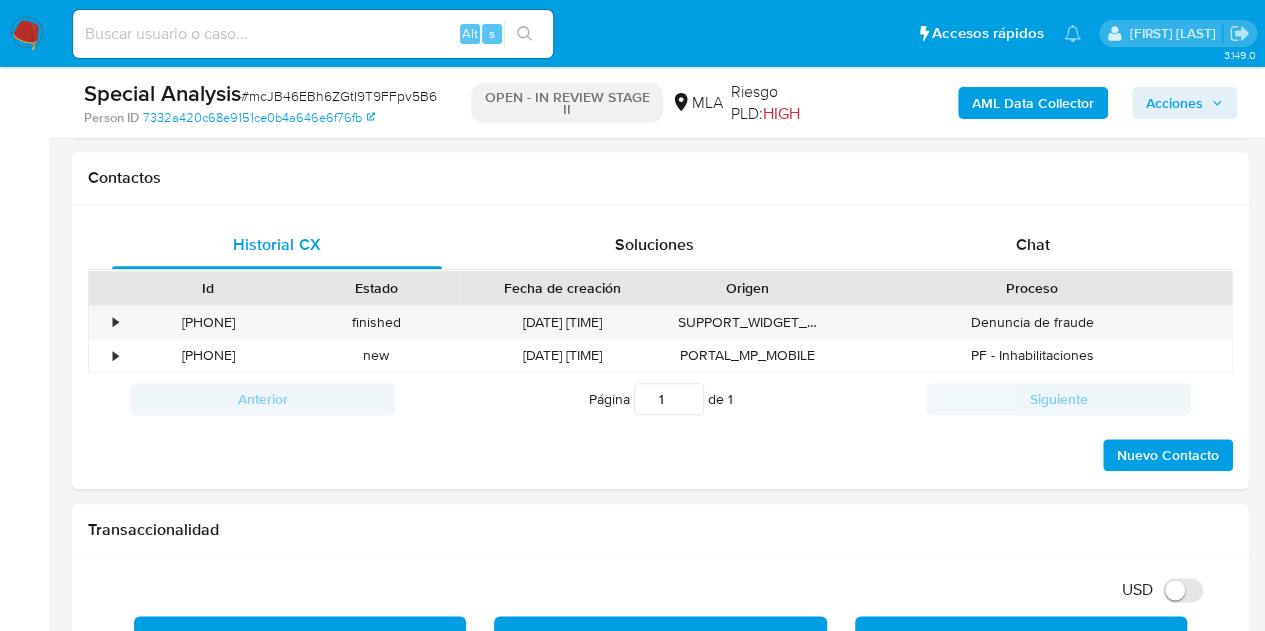 copy on "[PHONE]" 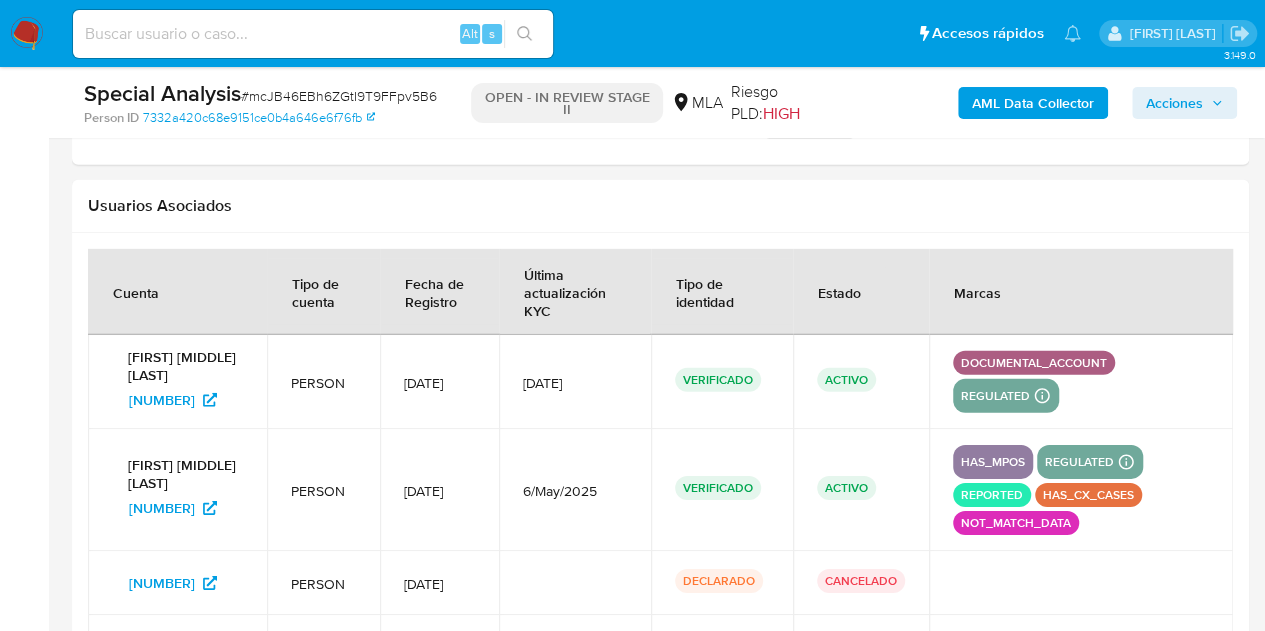 scroll, scrollTop: 2941, scrollLeft: 0, axis: vertical 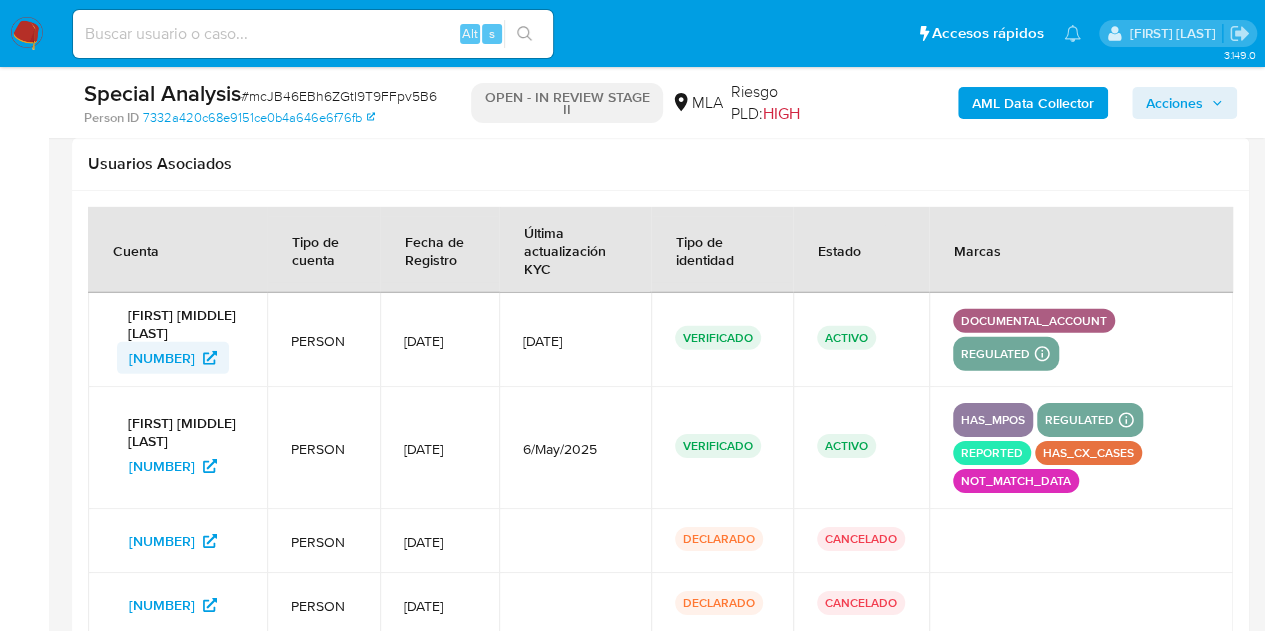 click on "[NUMBER]" at bounding box center (162, 358) 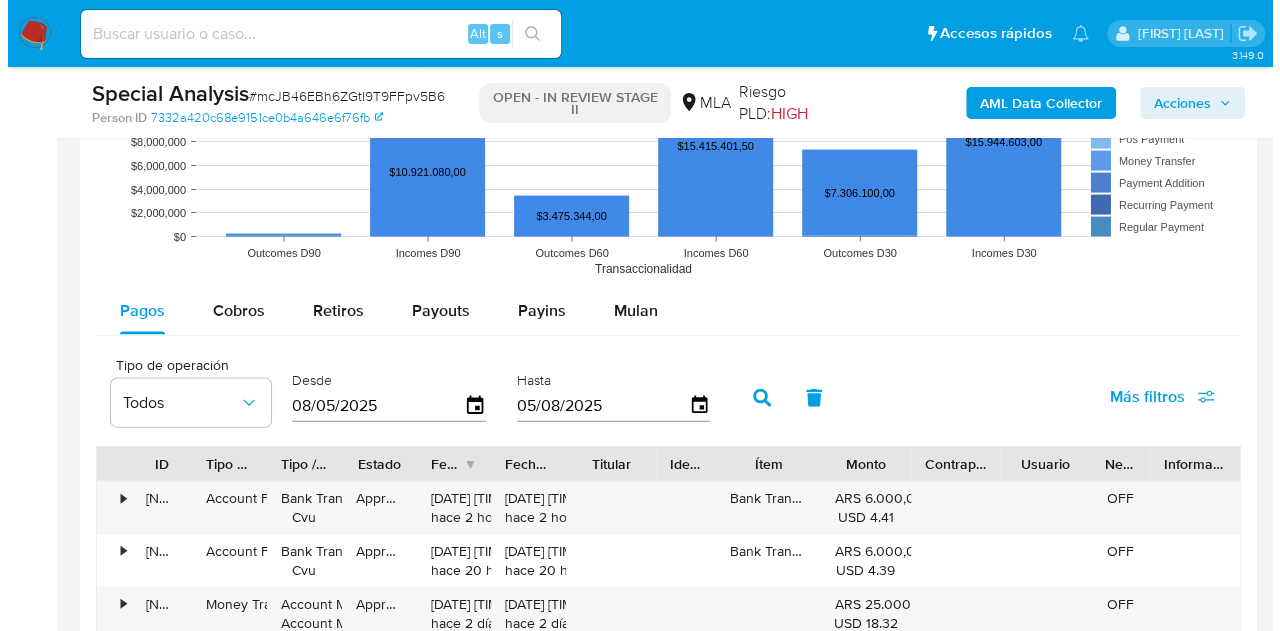 scroll, scrollTop: 3555, scrollLeft: 0, axis: vertical 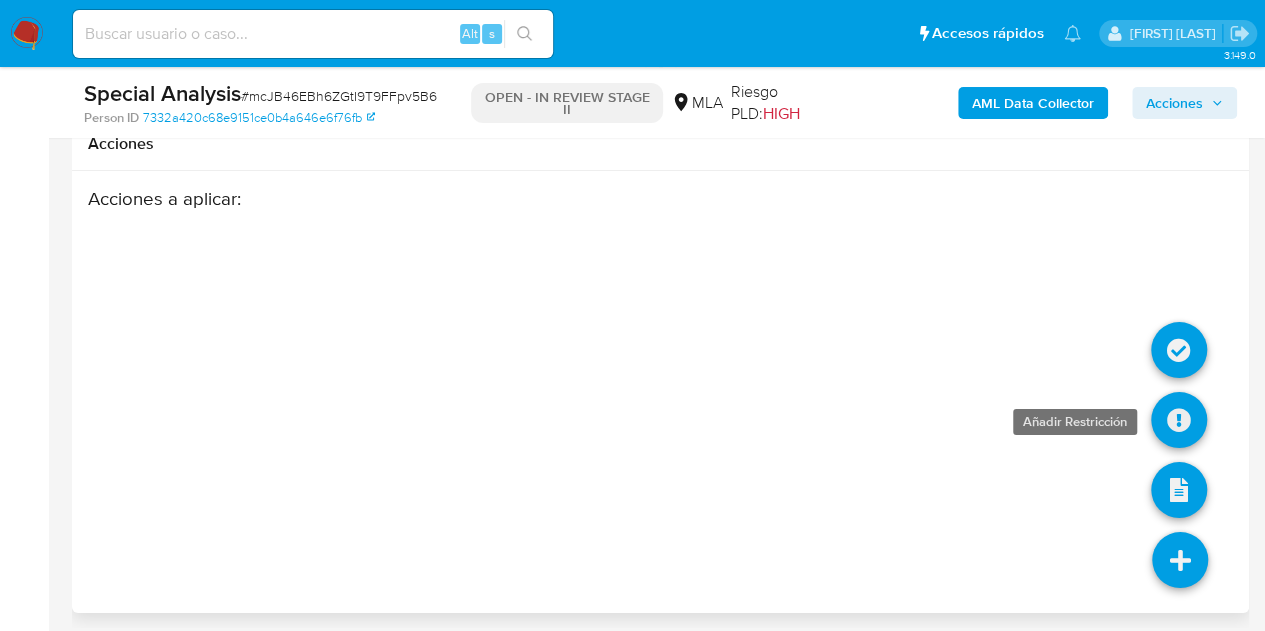 click at bounding box center [1179, 420] 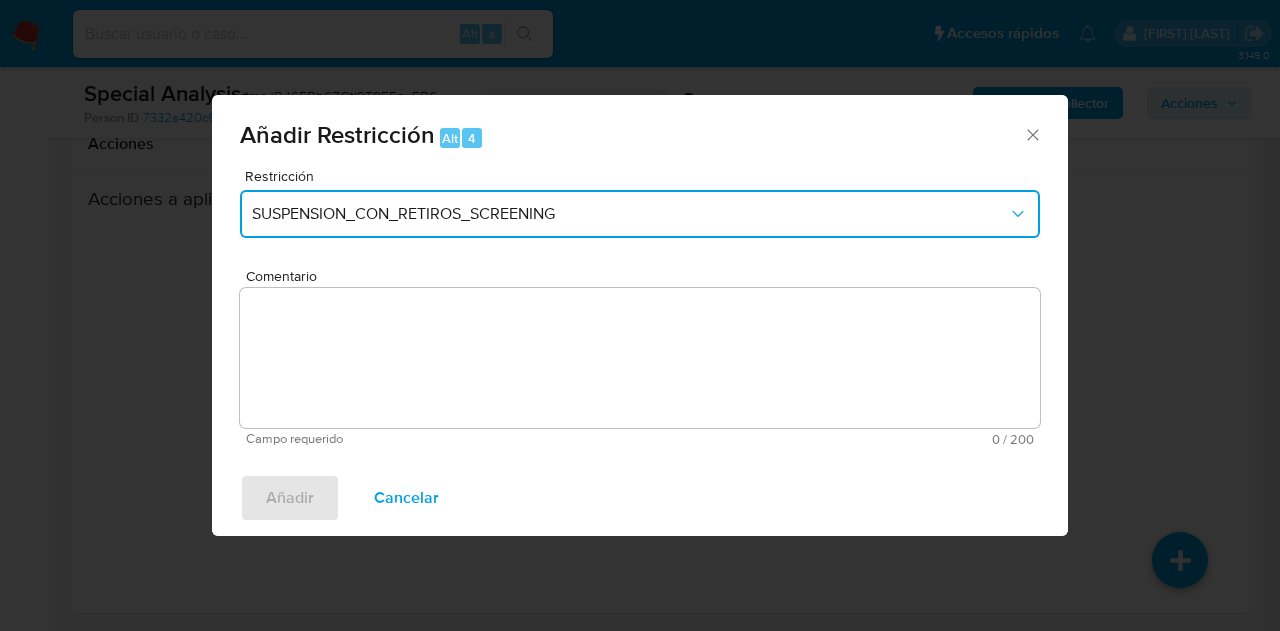 click on "SUSPENSION_CON_RETIROS_SCREENING" at bounding box center [640, 214] 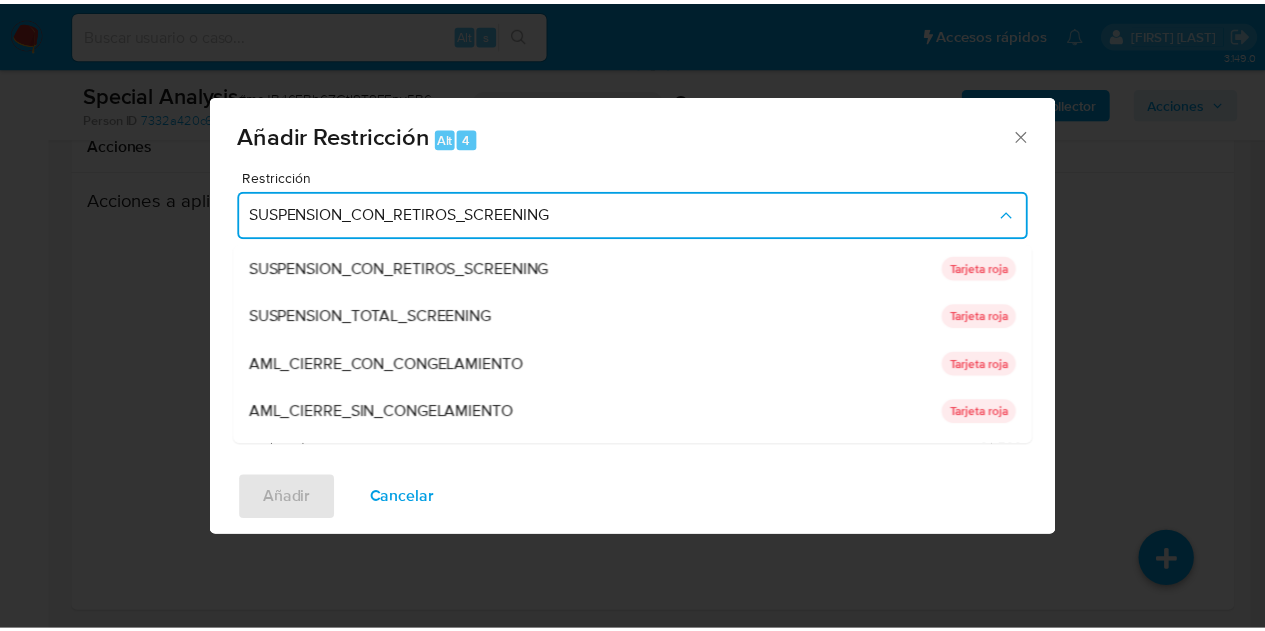 scroll, scrollTop: 328, scrollLeft: 0, axis: vertical 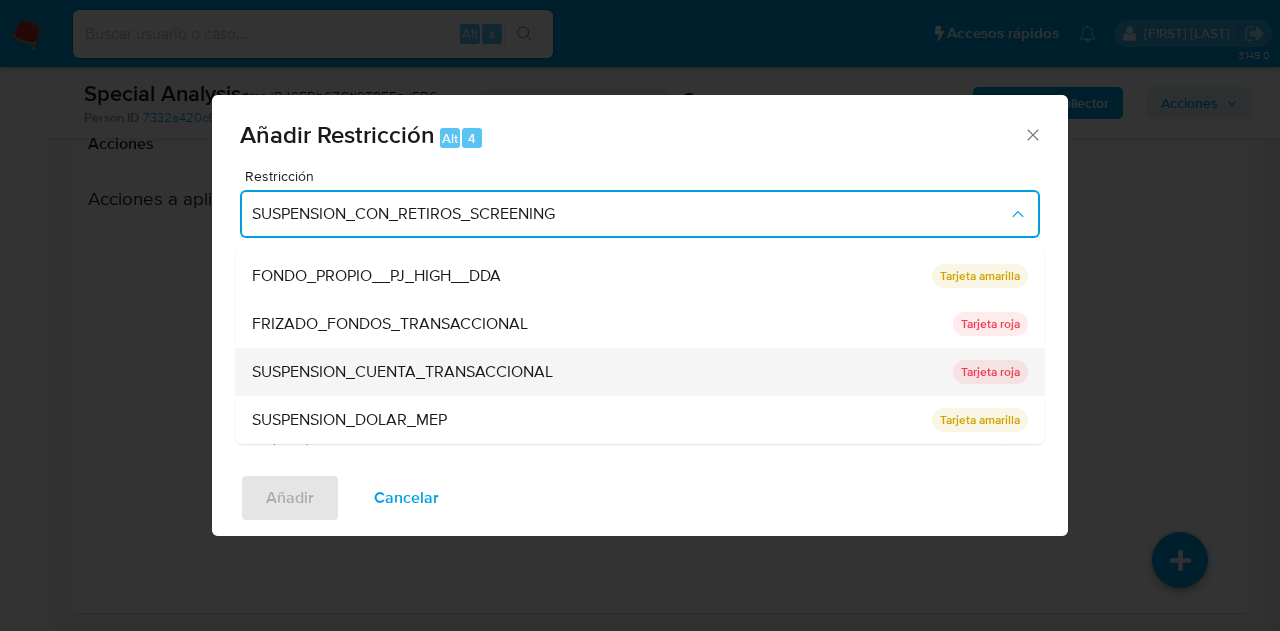 click on "SUSPENSION_CUENTA_TRANSACCIONAL" at bounding box center (402, 372) 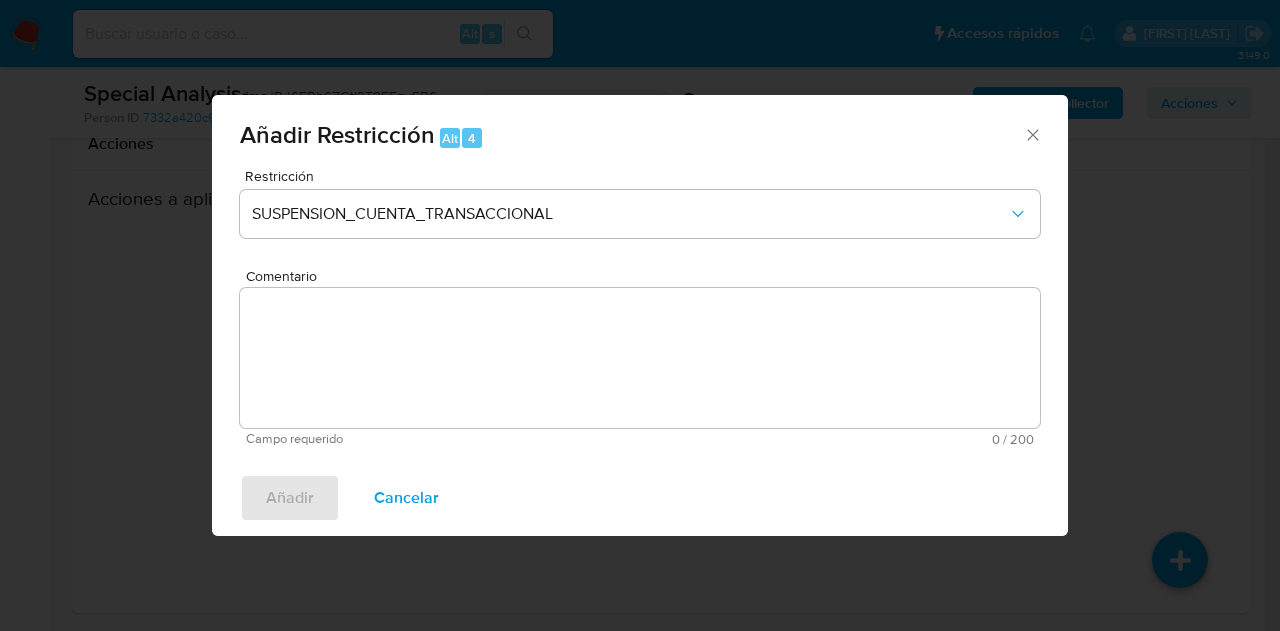 click on "Comentario" at bounding box center (640, 358) 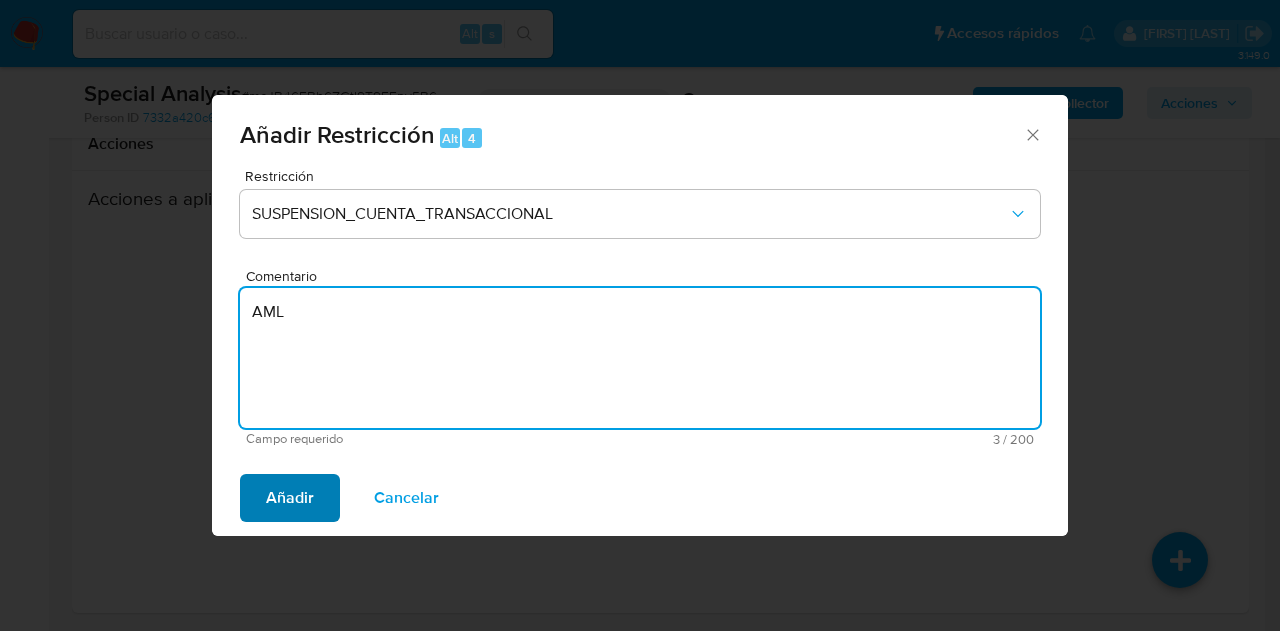 type on "AML" 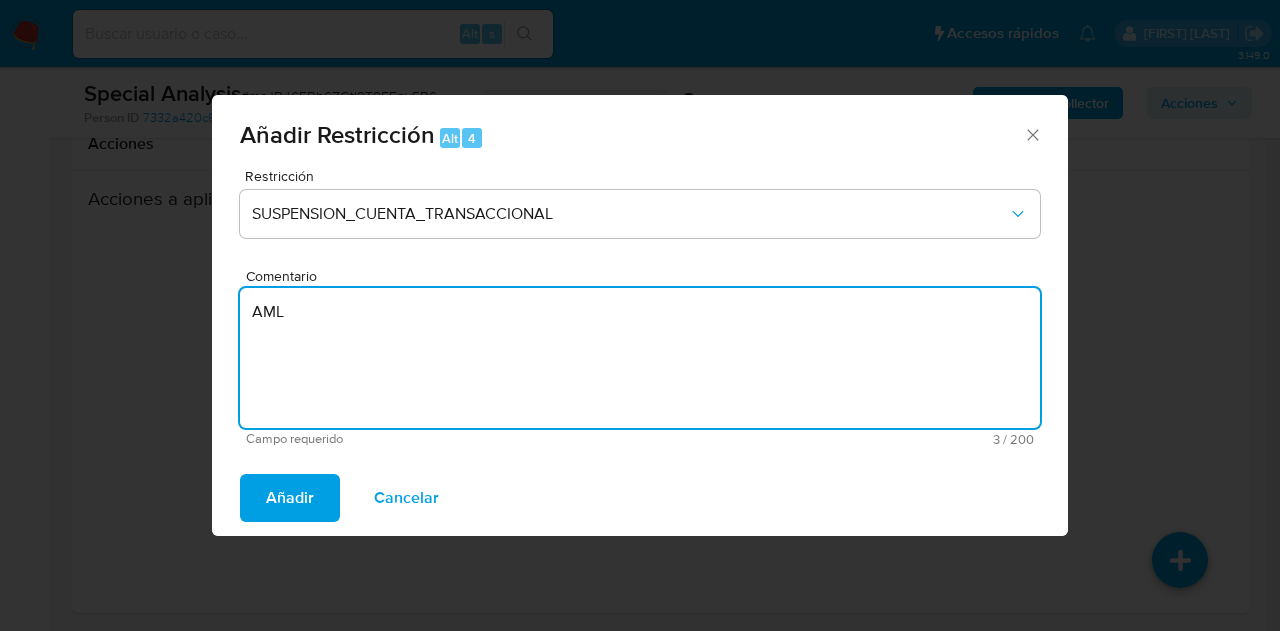 click on "Añadir" at bounding box center [290, 498] 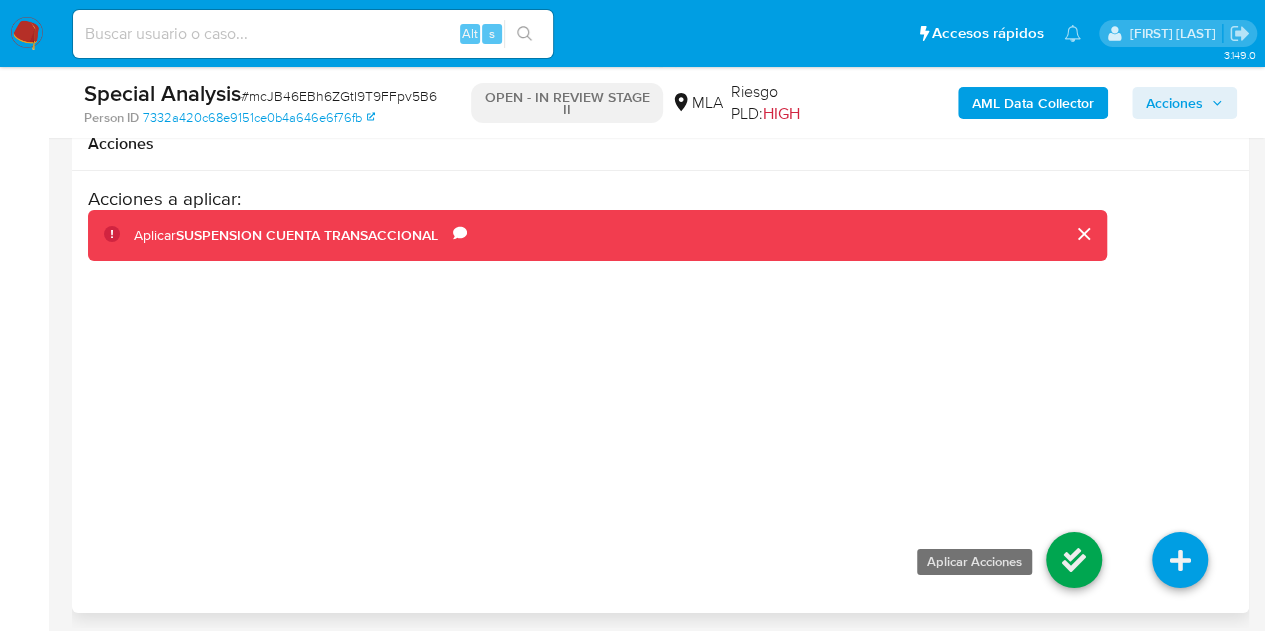 click at bounding box center [1074, 560] 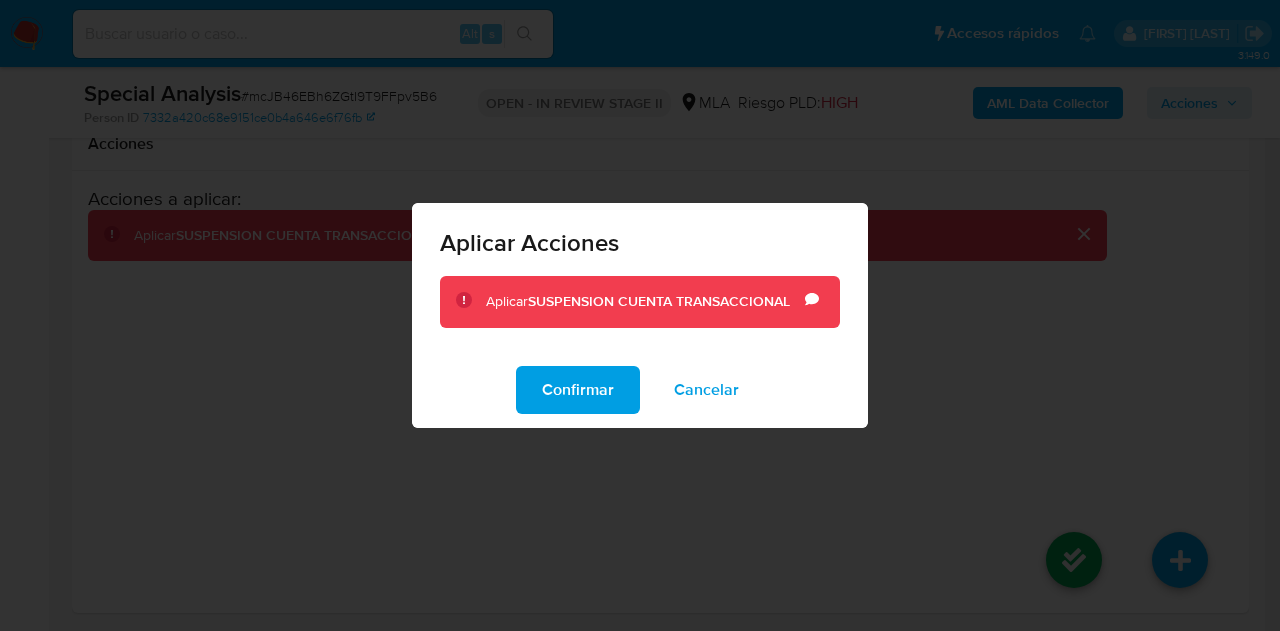 click on "Confirmar" at bounding box center (578, 390) 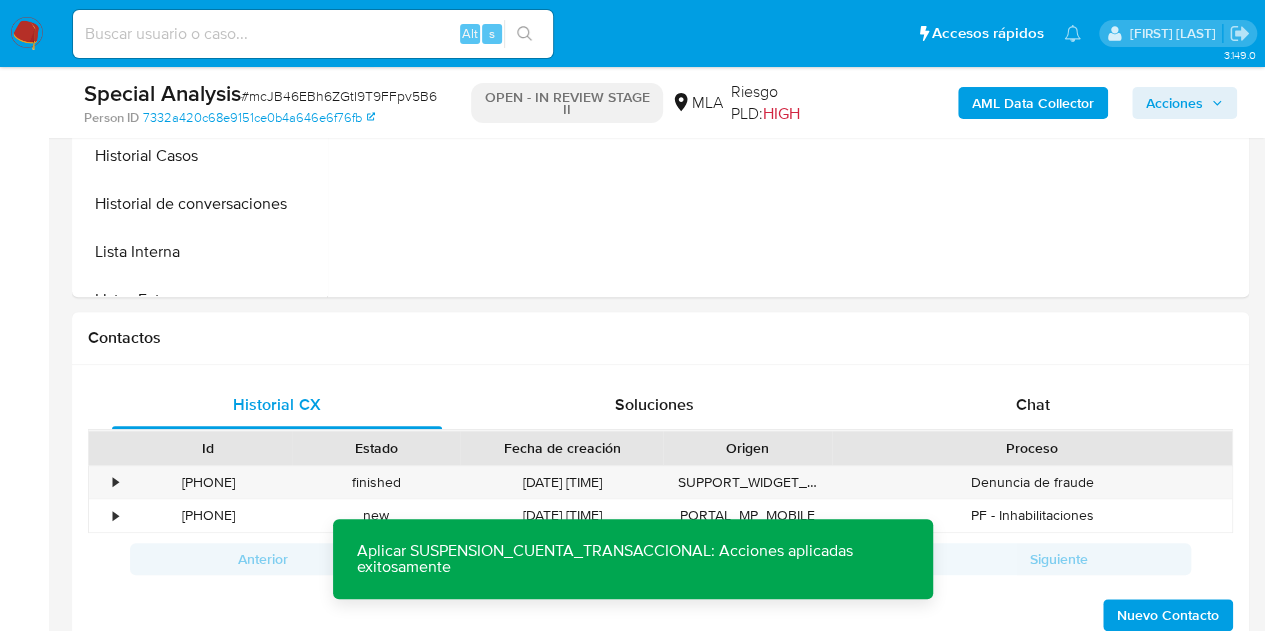 drag, startPoint x: 1065, startPoint y: 410, endPoint x: 1271, endPoint y: 241, distance: 266.45264 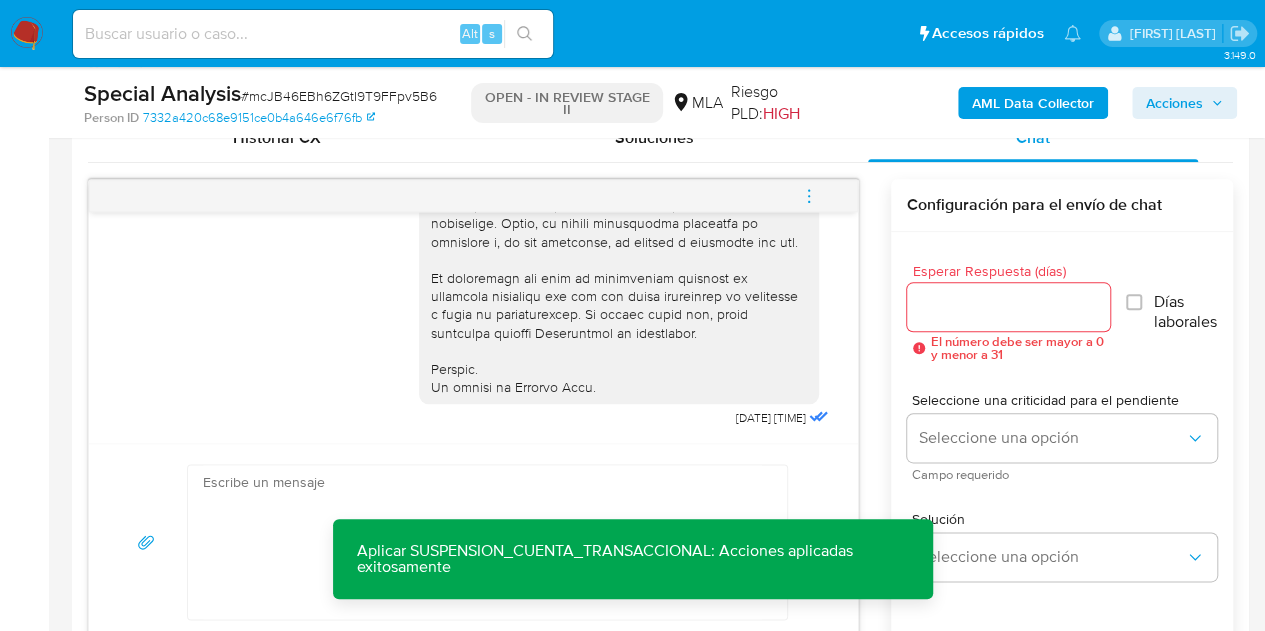 scroll, scrollTop: 1006, scrollLeft: 0, axis: vertical 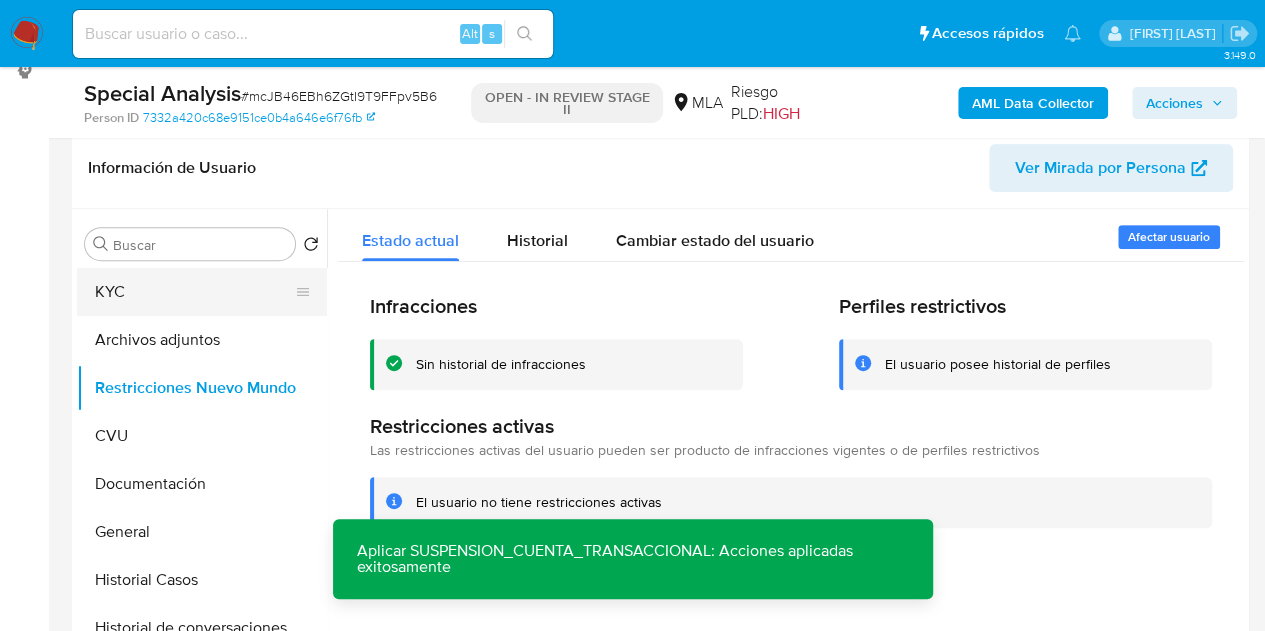 click on "KYC" at bounding box center [194, 292] 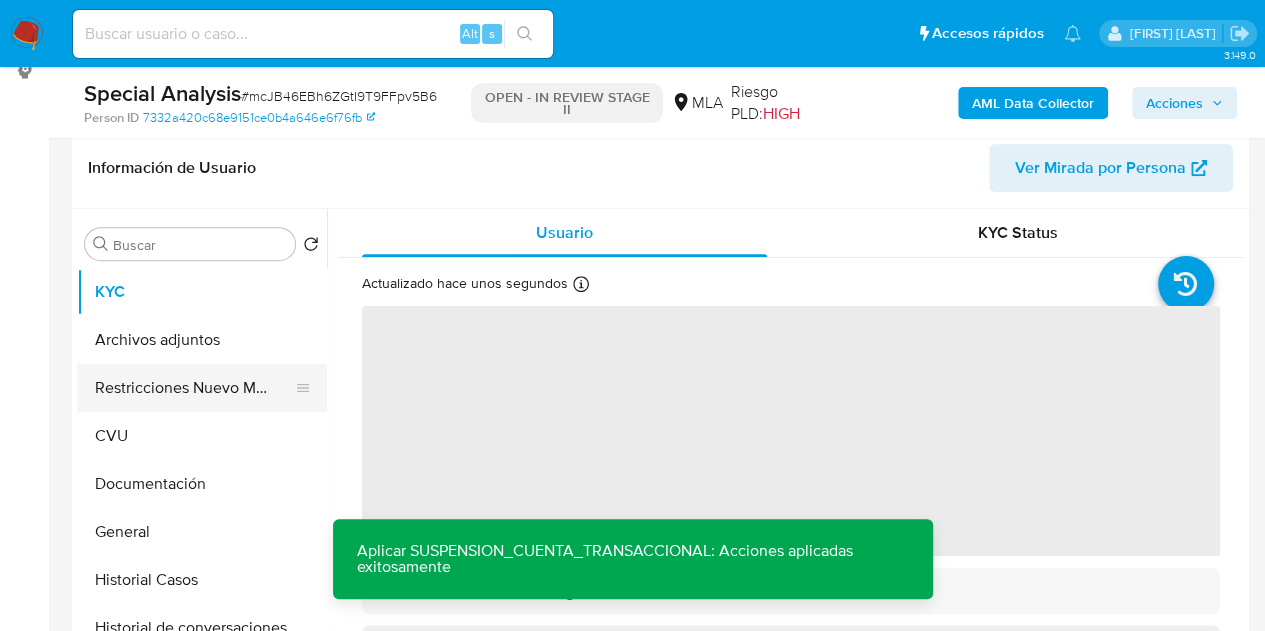 click on "Restricciones Nuevo Mundo" at bounding box center (194, 388) 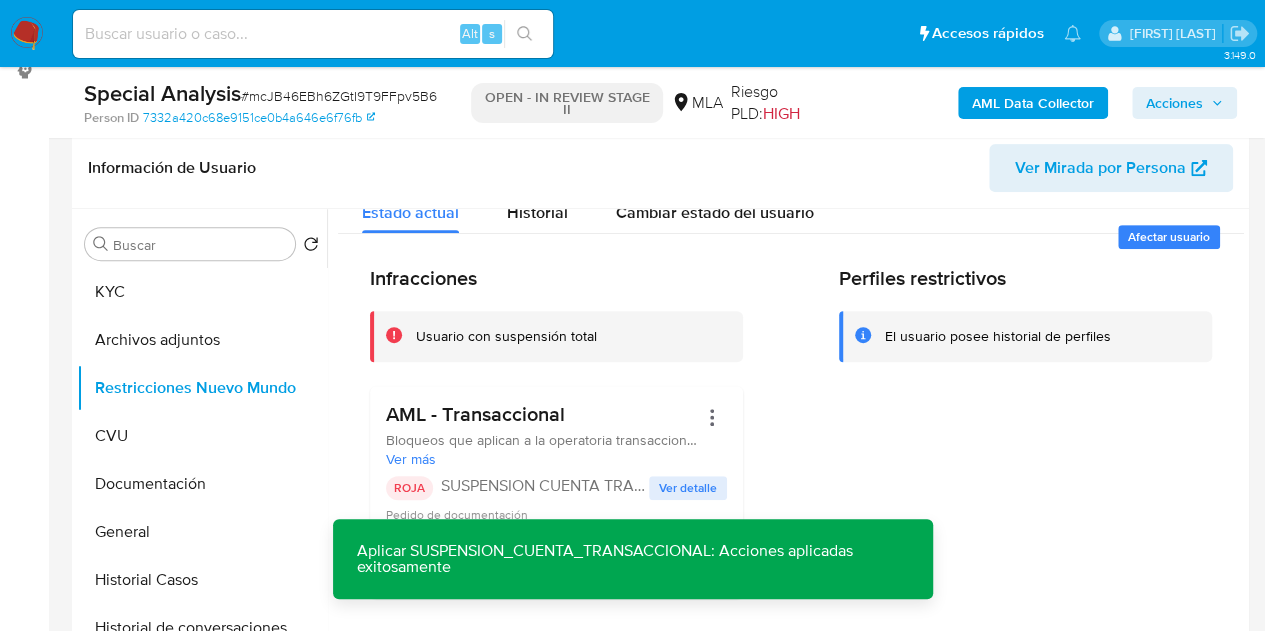 scroll, scrollTop: 0, scrollLeft: 0, axis: both 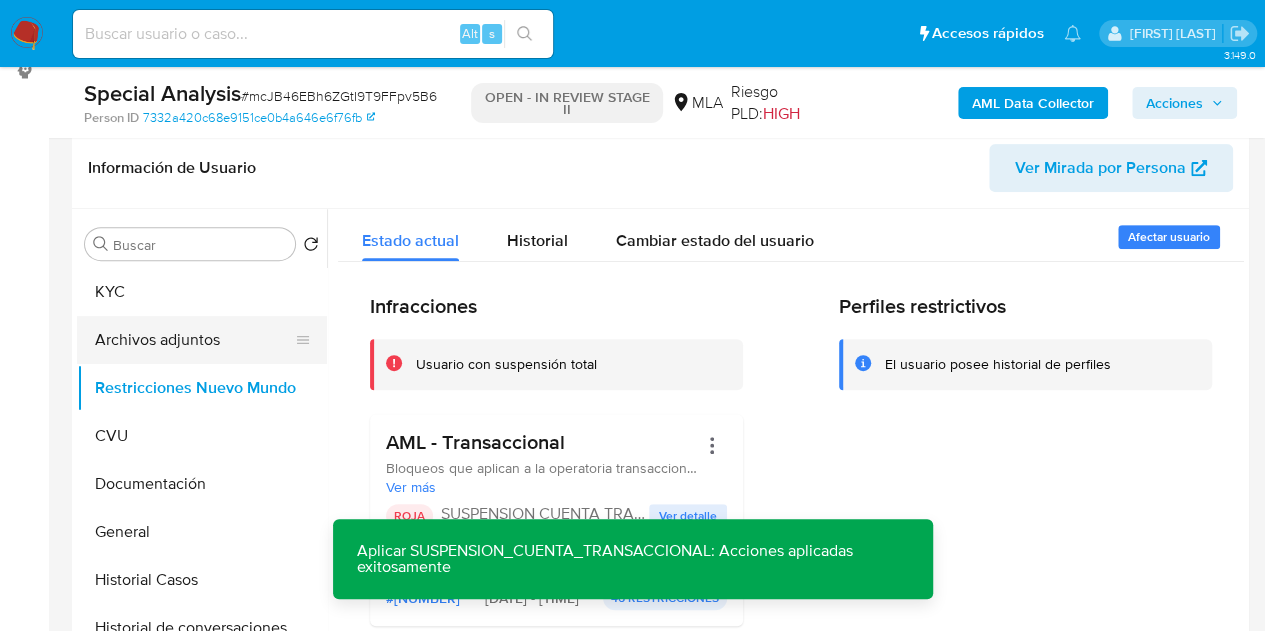 click on "Archivos adjuntos" at bounding box center (194, 340) 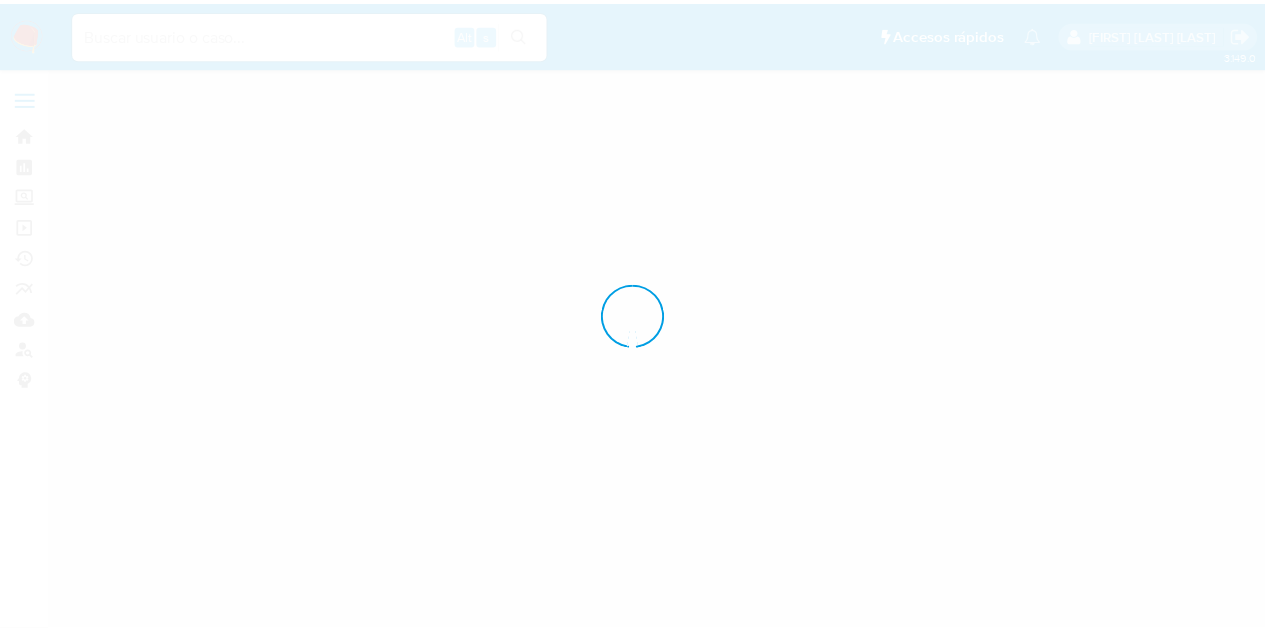 scroll, scrollTop: 0, scrollLeft: 0, axis: both 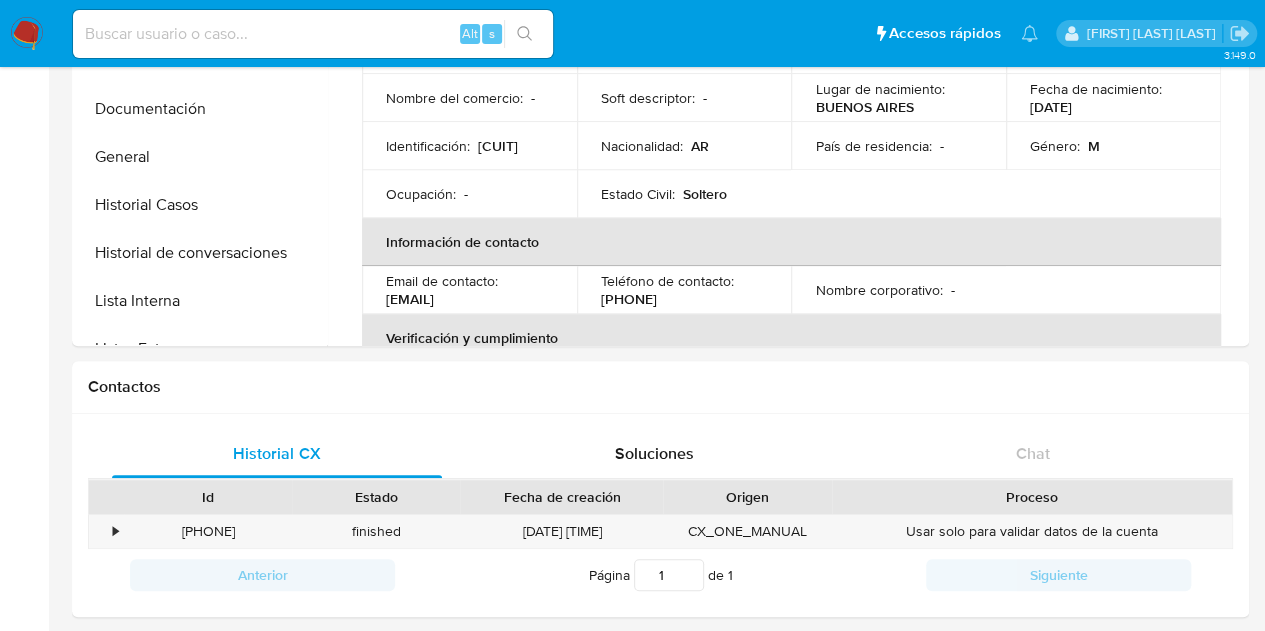 select on "10" 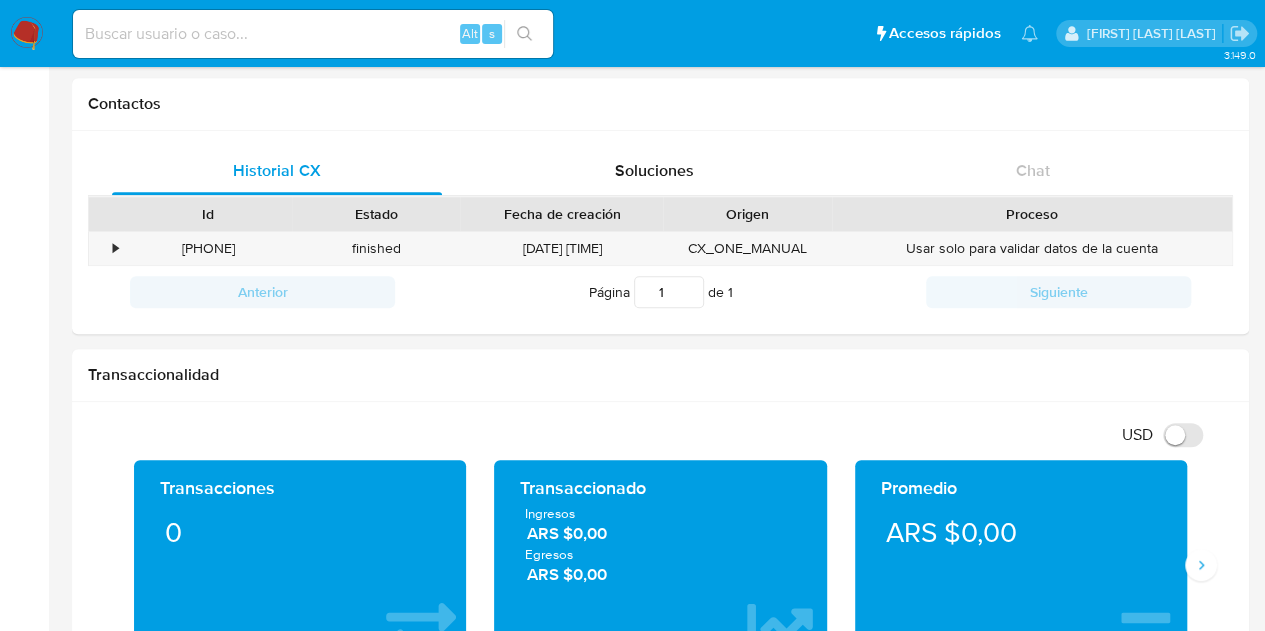 scroll, scrollTop: 109, scrollLeft: 0, axis: vertical 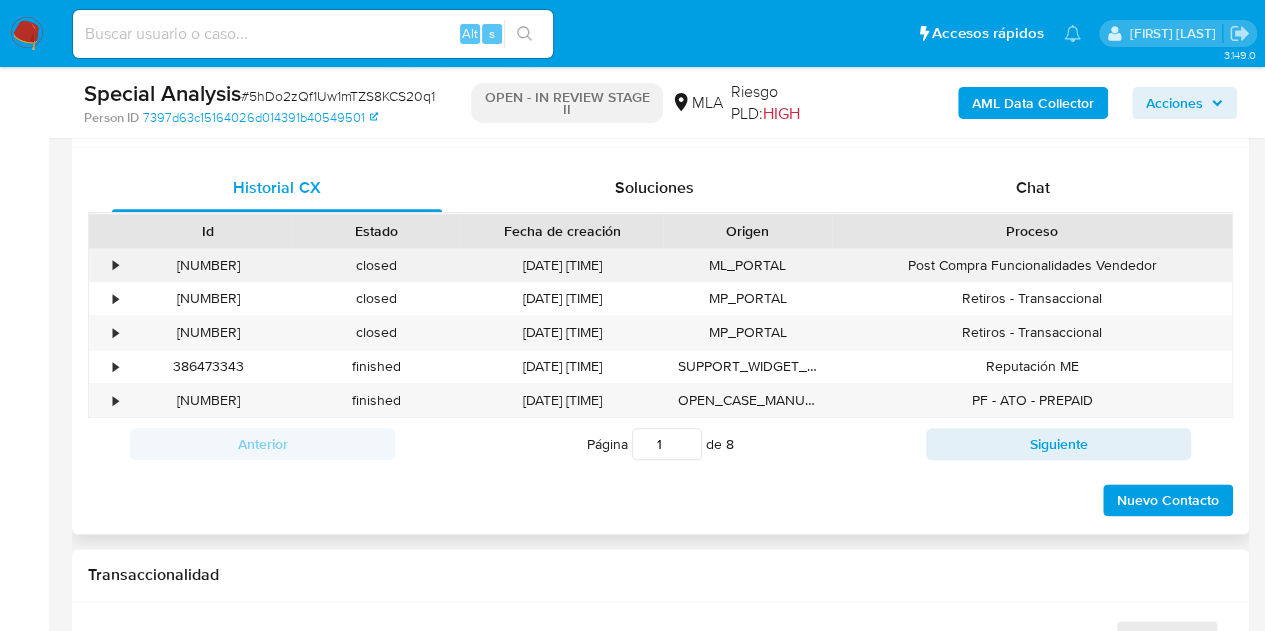 select on "10" 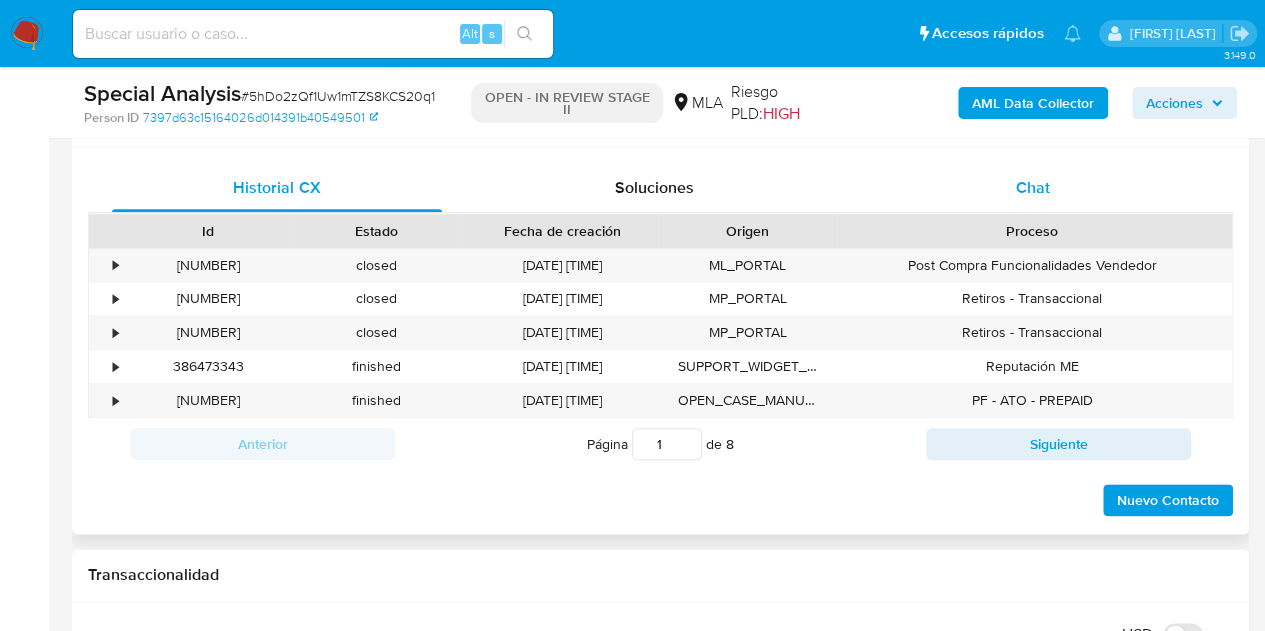 click on "Chat" at bounding box center [1033, 188] 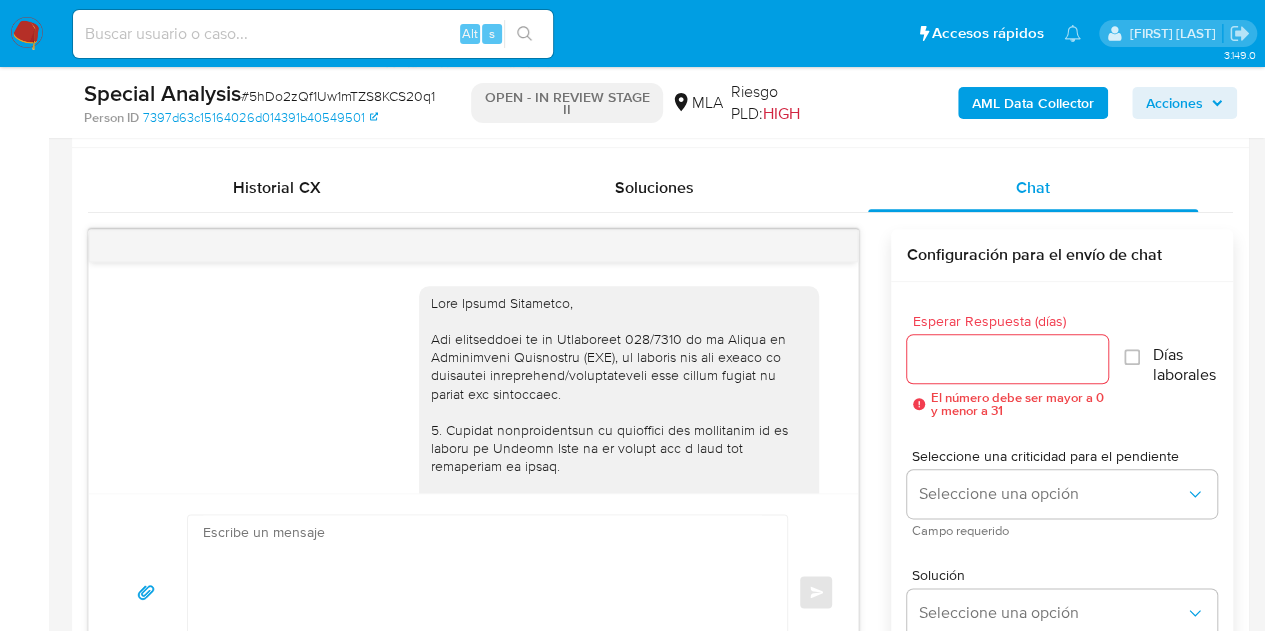 scroll, scrollTop: 2734, scrollLeft: 0, axis: vertical 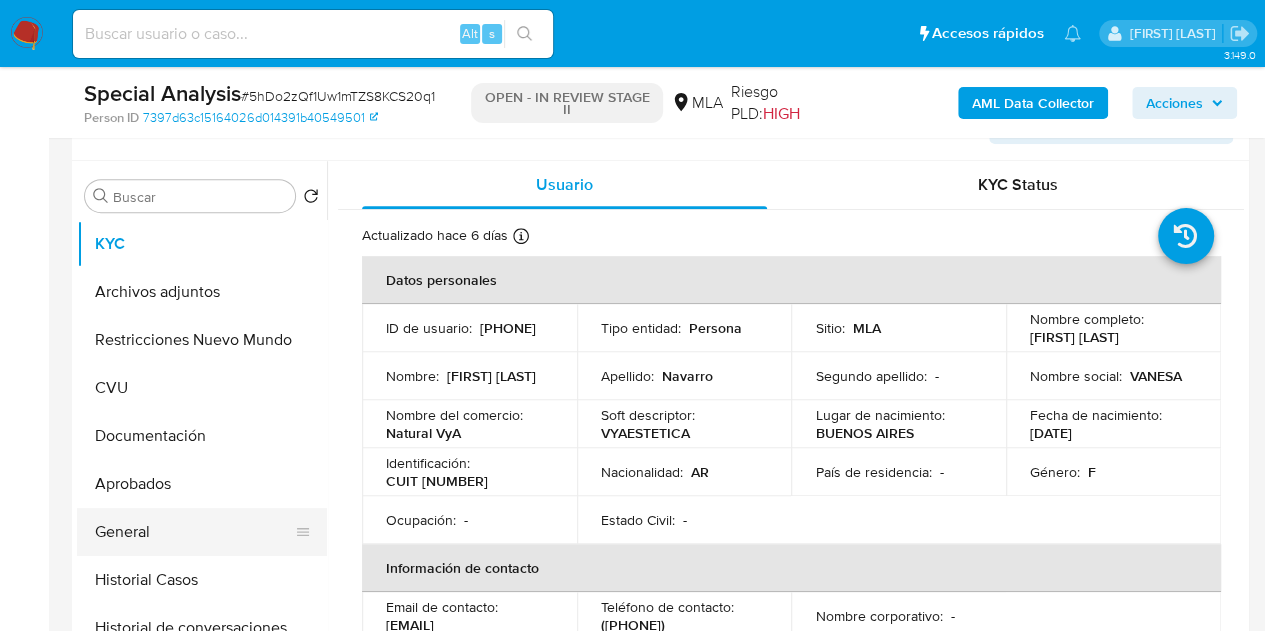 click on "General" at bounding box center [194, 532] 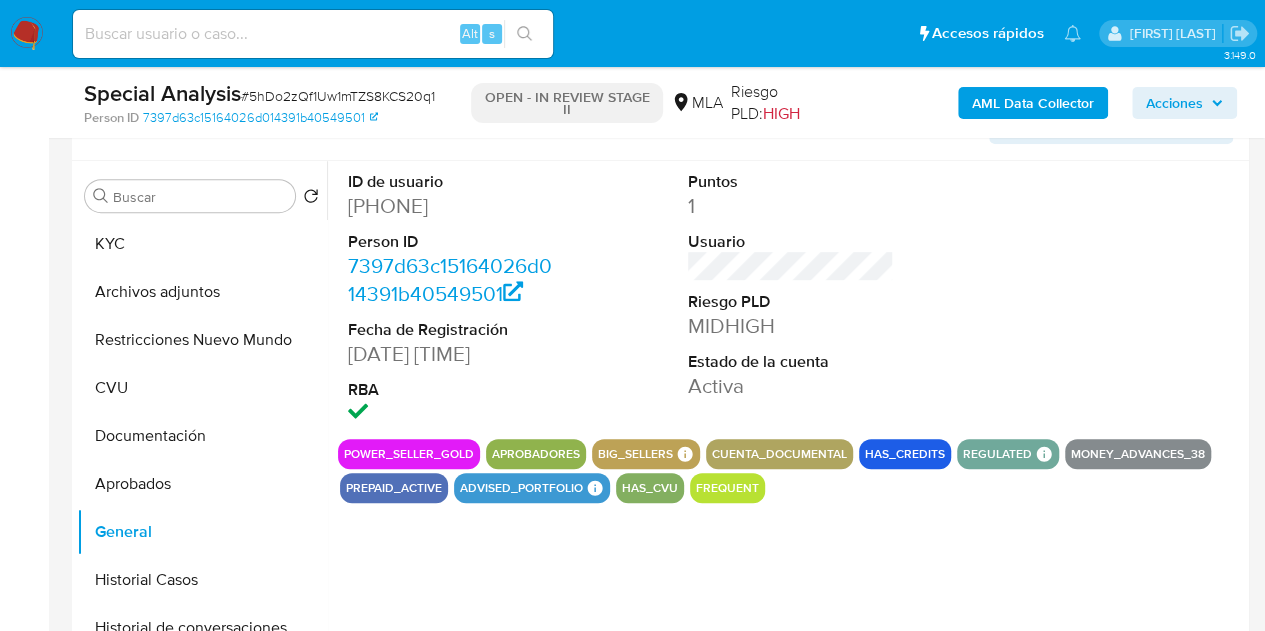 click on "ID de usuario 193170775 Person ID 7397d63c15164026d014391b40549501 Fecha de Registración 23/09/2015 17:29:11 RBA Puntos 1 Usuario Riesgo PLD MIDHIGH Estado de la cuenta Activa power_seller_gold Aprobadores big_sellers   BIG SELLERS BIG SELLERS Advisor Email ext_vapoleri@mercadolibre.com Advisor Name Valentina Poleri cuenta_documental has_credits regulated   Regulated MLA UIF PENDING TYC Mark Id MLA_UIF Compliant is_compliant Created At 2024-08-14T20:14:15.002649373Z money_advances_38 prepaid_active advised_portfolio   Advised Portfolio Advised Portfolio Advisor Email valentina.poleri@mercadolibre.com Advisor Name Valentina Poleri Advised is_advised has_cvu frequent" at bounding box center [785, 417] 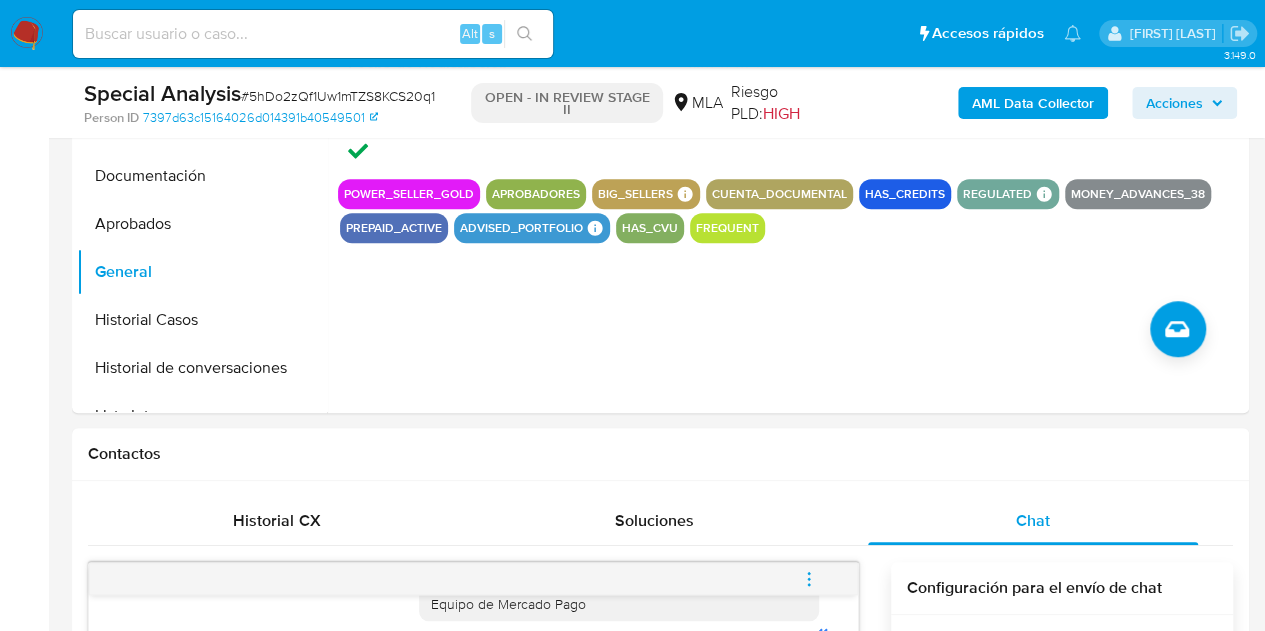 scroll, scrollTop: 644, scrollLeft: 0, axis: vertical 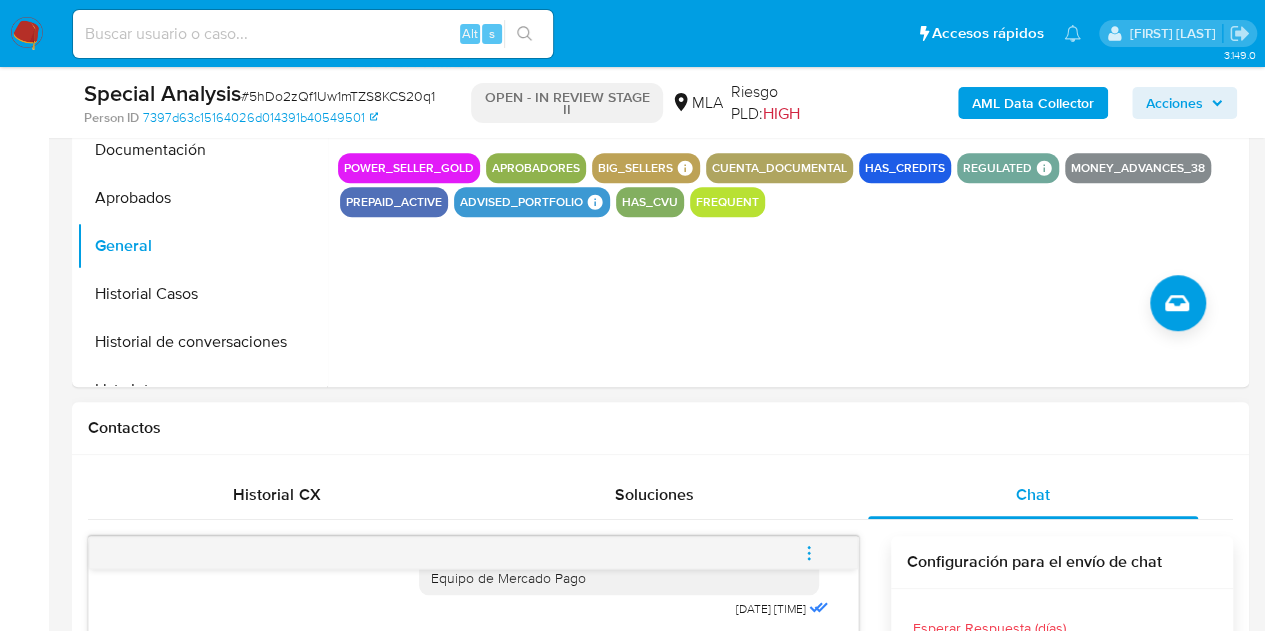 click on "Contactos" at bounding box center (1056, 256) 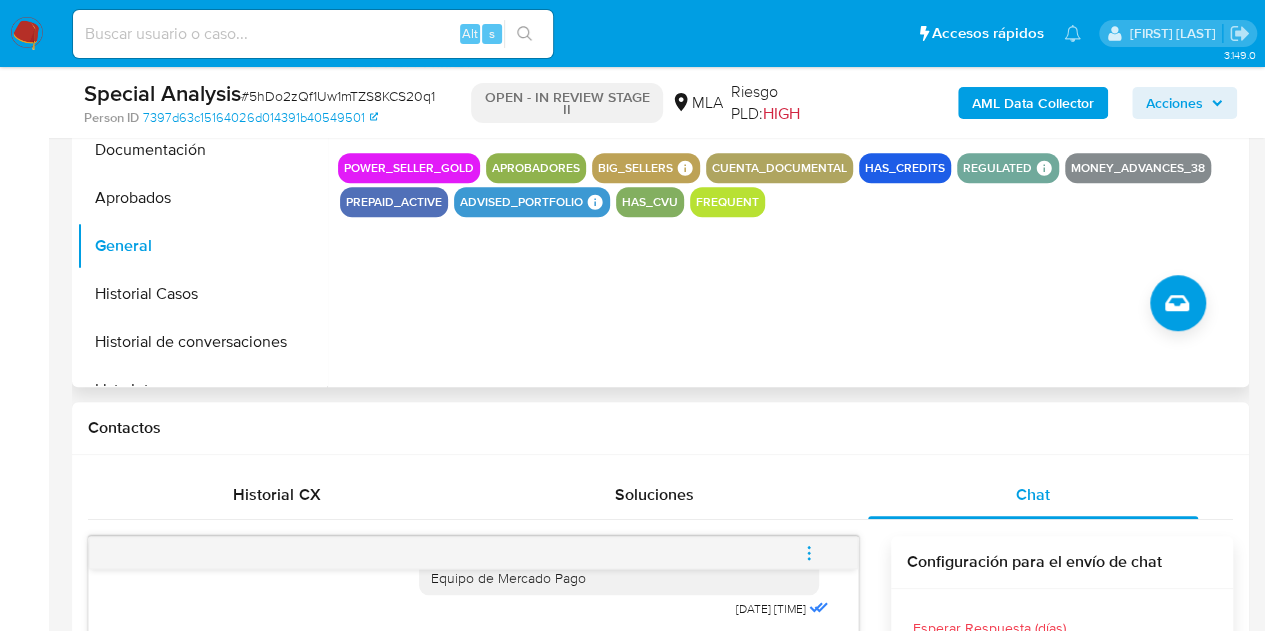 click on "ID de usuario 193170775 Person ID 7397d63c15164026d014391b40549501 Fecha de Registración 23/09/2015 17:29:11 RBA Puntos 1 Usuario Riesgo PLD MIDHIGH Estado de la cuenta Activa power_seller_gold Aprobadores big_sellers   BIG SELLERS BIG SELLERS Advisor Email ext_vapoleri@mercadolibre.com Advisor Name Valentina Poleri cuenta_documental has_credits regulated   Regulated MLA UIF PENDING TYC Mark Id MLA_UIF Compliant is_compliant Created At 2024-08-14T20:14:15.002649373Z money_advances_38 prepaid_active advised_portfolio   Advised Portfolio Advised Portfolio Advisor Email valentina.poleri@mercadolibre.com Advisor Name Valentina Poleri Advised is_advised has_cvu frequent" at bounding box center (785, 131) 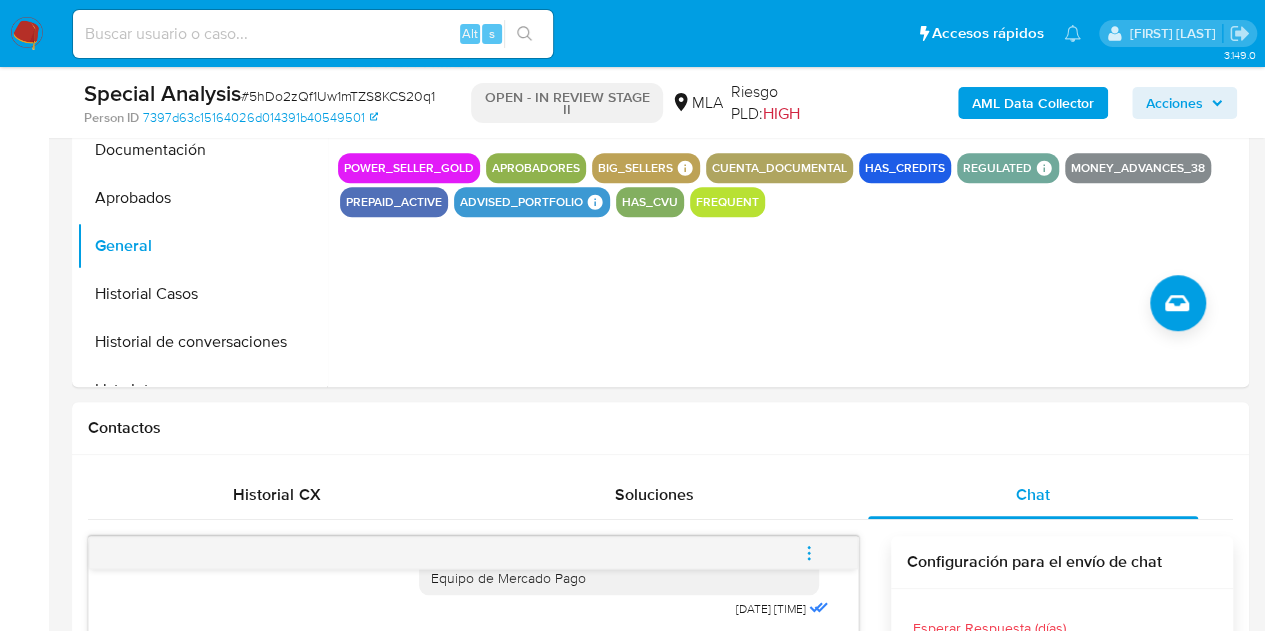 scroll, scrollTop: 590, scrollLeft: 0, axis: vertical 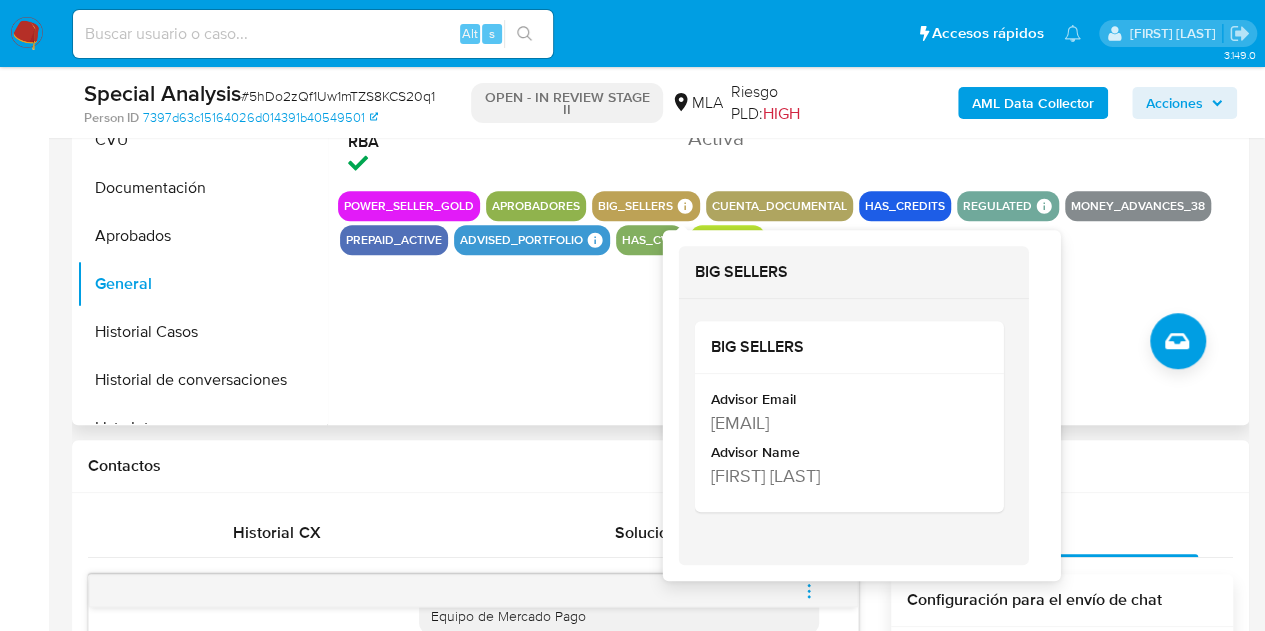 click on "ID de usuario 193170775 Person ID 7397d63c15164026d014391b40549501 Fecha de Registración 23/09/2015 17:29:11 RBA Puntos 1 Usuario Riesgo PLD MIDHIGH Estado de la cuenta Activa power_seller_gold Aprobadores big_sellers   BIG SELLERS BIG SELLERS Advisor Email ext_vapoleri@mercadolibre.com Advisor Name Valentina Poleri cuenta_documental has_credits regulated   Regulated MLA UIF PENDING TYC Mark Id MLA_UIF Compliant is_compliant Created At 2024-08-14T20:14:15.002649373Z money_advances_38 prepaid_active advised_portfolio   Advised Portfolio Advised Portfolio Advisor Email valentina.poleri@mercadolibre.com Advisor Name Valentina Poleri Advised is_advised has_cvu frequent" at bounding box center (785, 169) 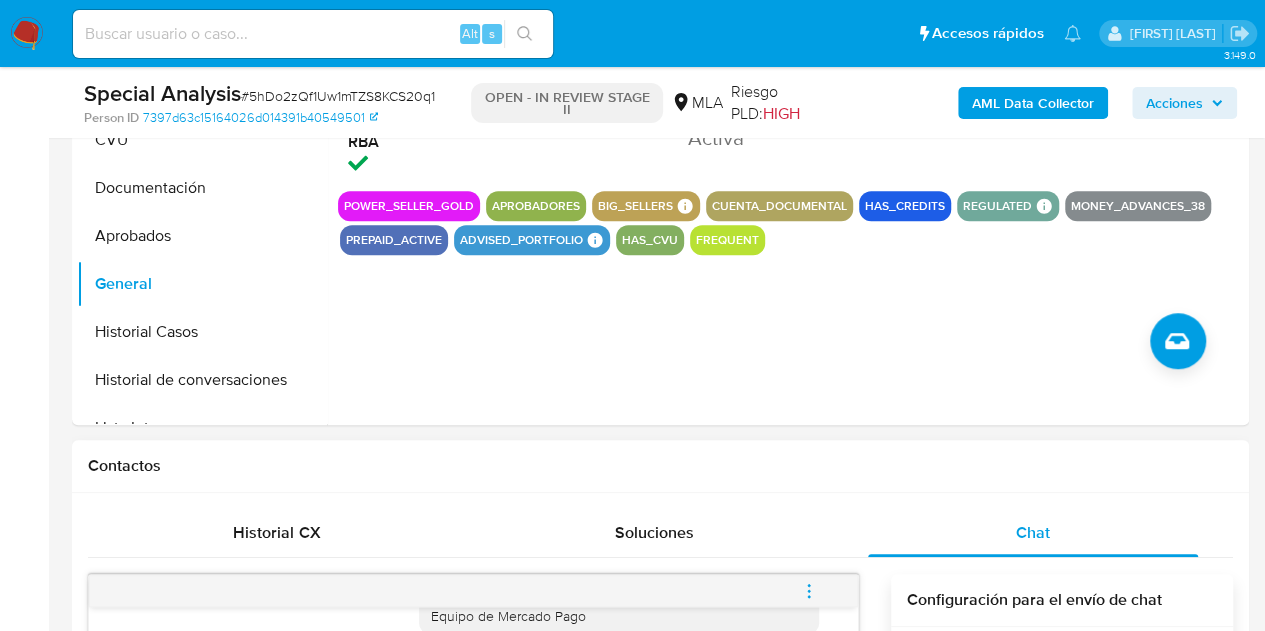 drag, startPoint x: 912, startPoint y: 427, endPoint x: 926, endPoint y: 486, distance: 60.63827 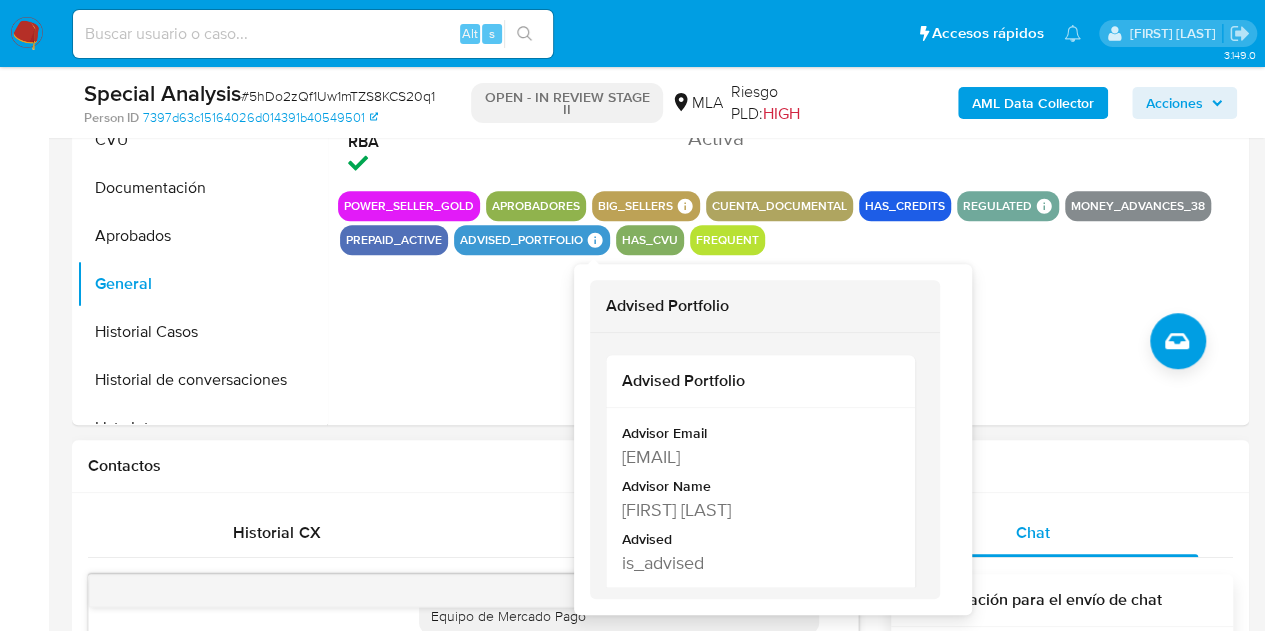 scroll, scrollTop: 0, scrollLeft: 0, axis: both 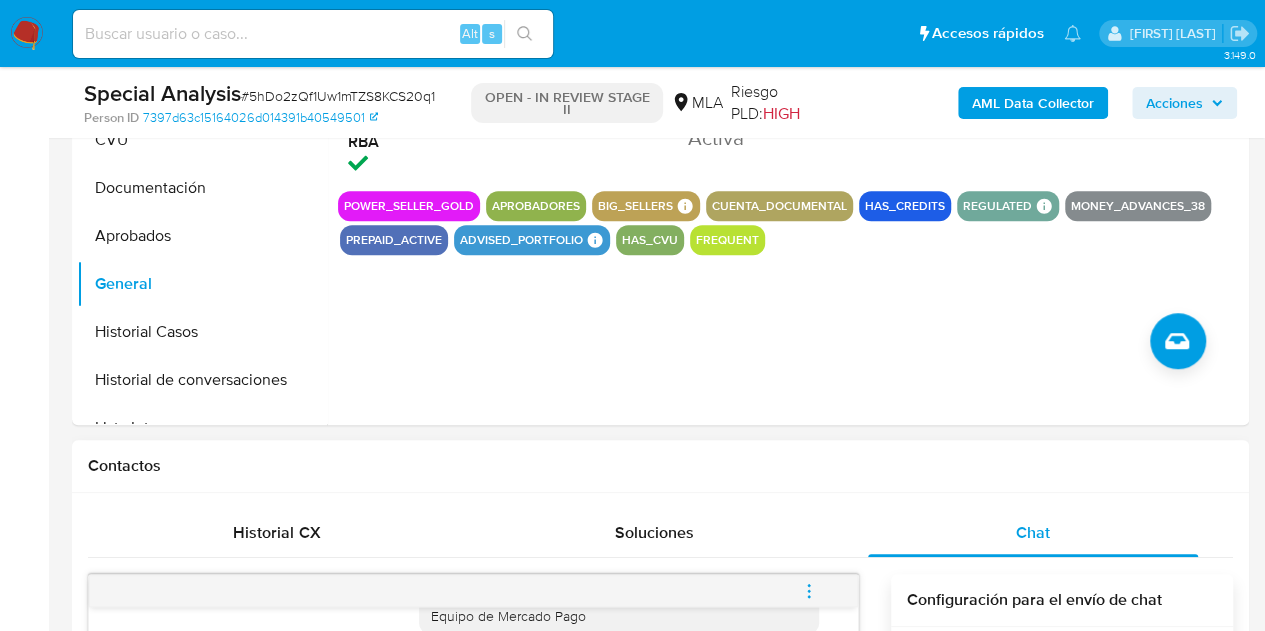 drag, startPoint x: 913, startPoint y: 433, endPoint x: 912, endPoint y: 493, distance: 60.00833 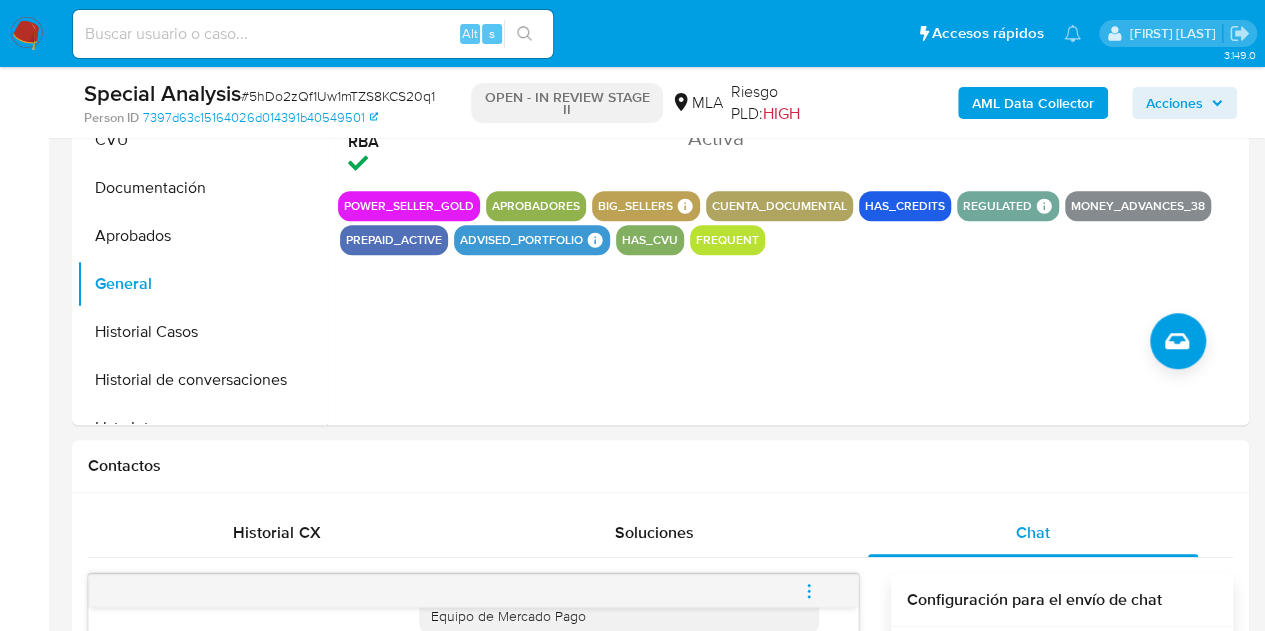 click on "Bandeja Tablero Screening Búsqueda en Listas Watchlist Herramientas Operaciones masivas Ejecuciones automáticas Reportes Mulan Buscador de personas Consolidado" at bounding box center [24, 1639] 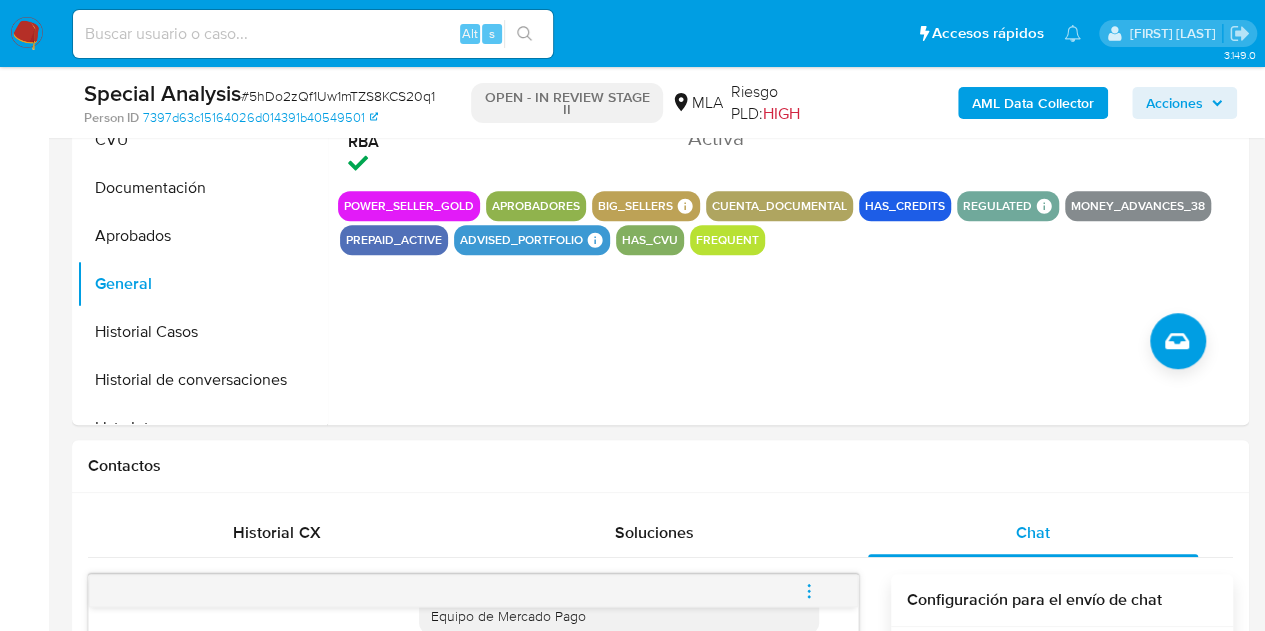 click on "3.149.0 Asignado a   nicfernandez   Asignado el: 25/06/2025 12:05:21 Creado el: 25/06/2025   Creado el: 25/06/2025 12:05:21 - Vence en 2 meses   Vence el 23/09/2025 12:05:21 Special Analysis # 5hDo2zQf1Uw1mTZS8KCS20q1 Person ID 7397d63c15164026d014391b40549501 OPEN - IN REVIEW STAGE II  MLA Riesgo PLD:  HIGH AML Data Collector Acciones Información del caso Eventos ( 1 ) Acciones MANUAL (1) Información de Usuario Ver Mirada por Persona Buscar   Volver al orden por defecto KYC Archivos adjuntos Restricciones Nuevo Mundo CVU Documentación Aprobados General Historial Casos Historial de conversaciones Lista Interna Listas Externas Anticipos de dinero Cruces y Relaciones Créditos Cuentas Bancarias Datos Modificados Devices Geolocation Direcciones Dispositivos Point Fecha Compliant Historial Riesgo PLD IV Challenges Información de accesos Insurtech Inversiones Items Marcas AML Perfiles Tarjetas ID de usuario 193170775 Person ID 7397d63c15164026d014391b40549501 Fecha de Registración 23/09/2015 17:29:11 RBA 1" at bounding box center [632, 1639] 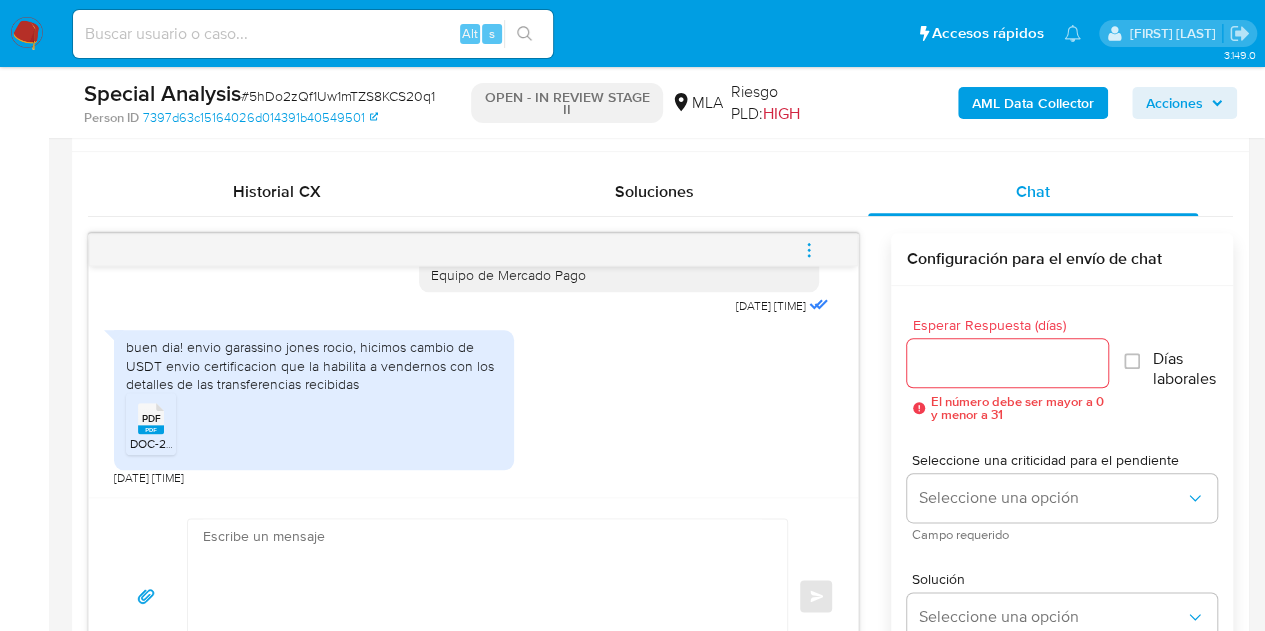 scroll, scrollTop: 1023, scrollLeft: 0, axis: vertical 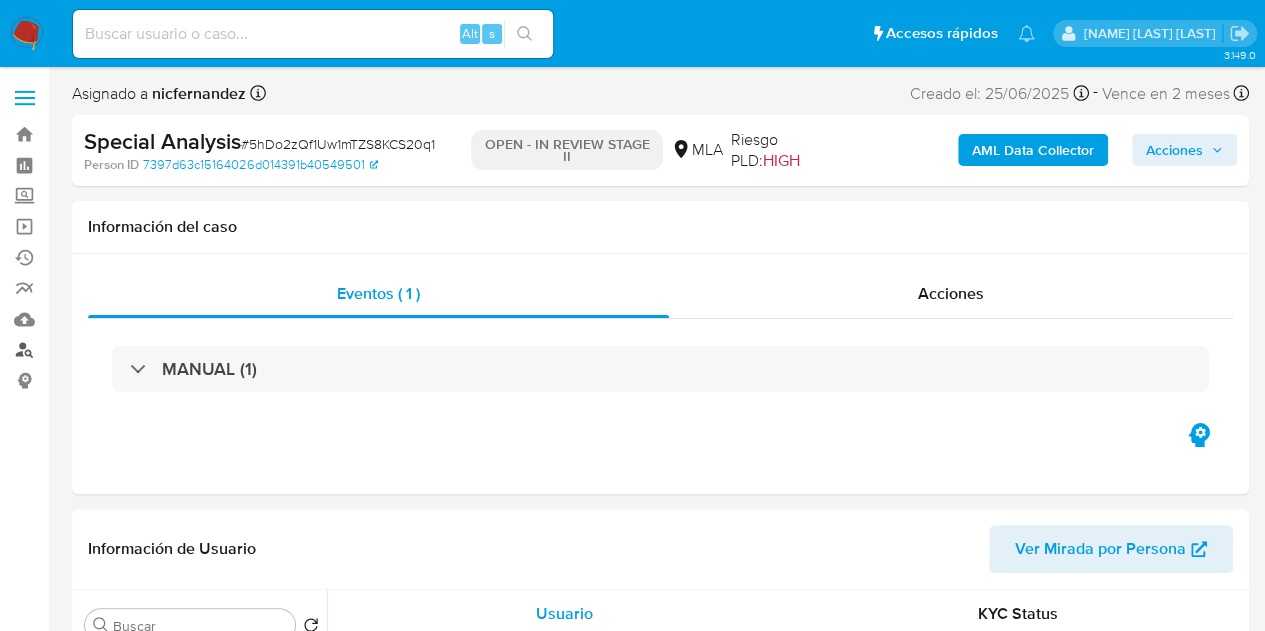 click on "Buscador de personas" at bounding box center (119, 350) 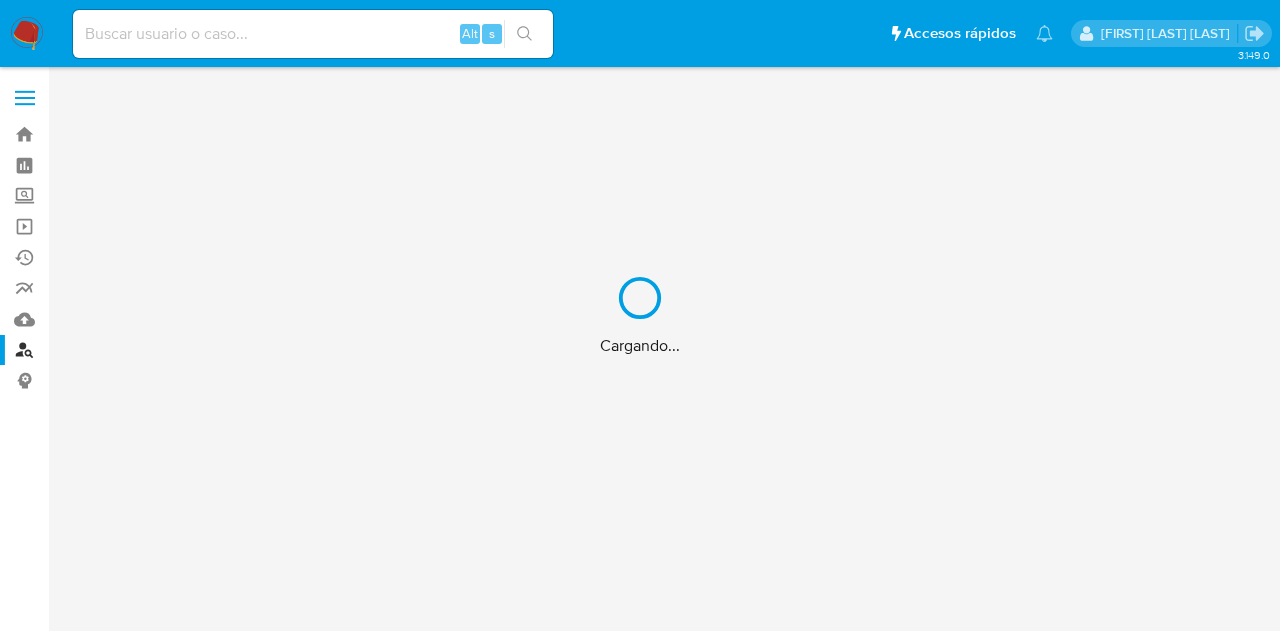 scroll, scrollTop: 0, scrollLeft: 0, axis: both 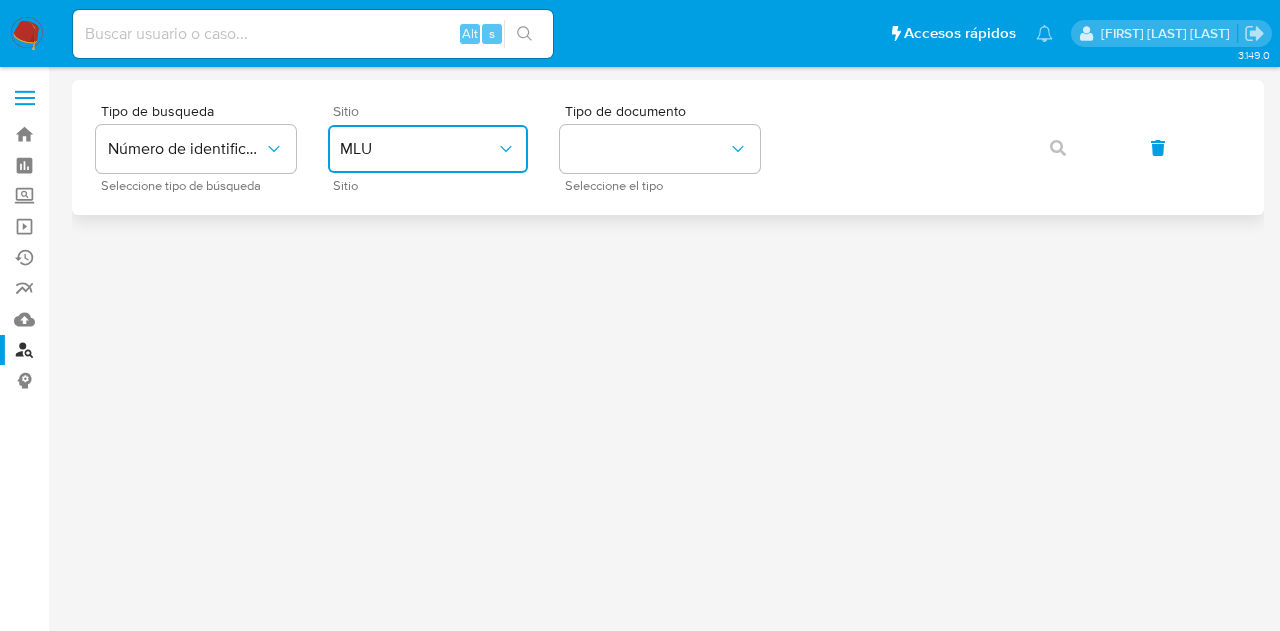 click on "MLU" at bounding box center (418, 149) 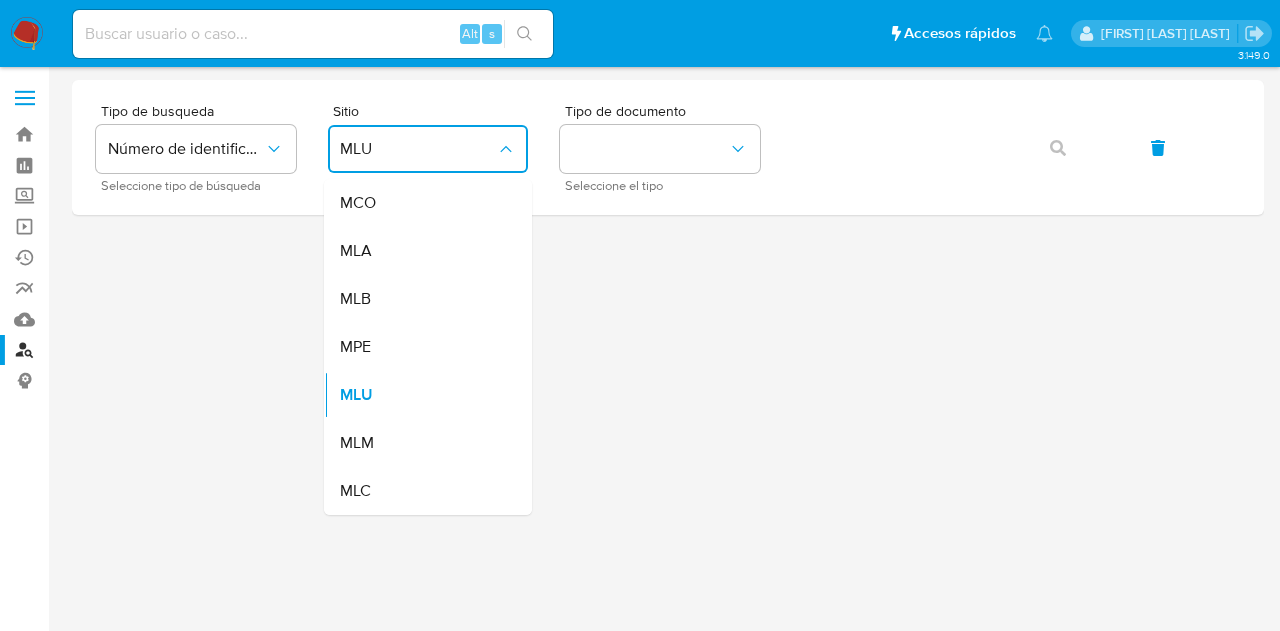 click on "MLA" at bounding box center (422, 251) 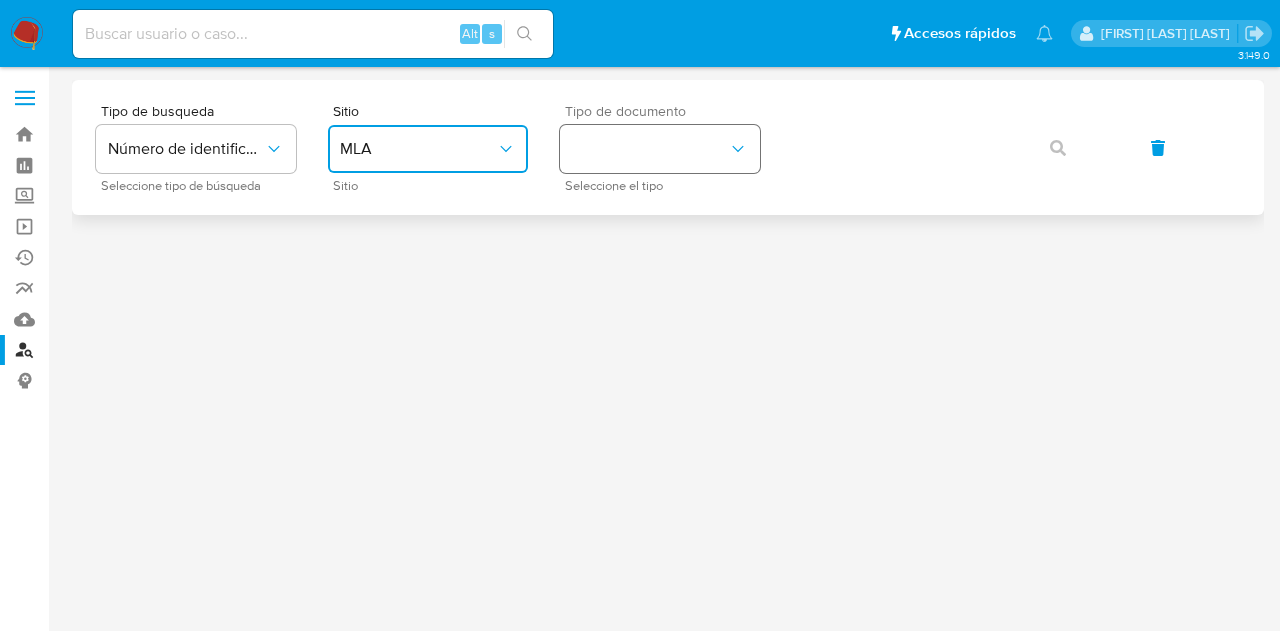 click at bounding box center (660, 149) 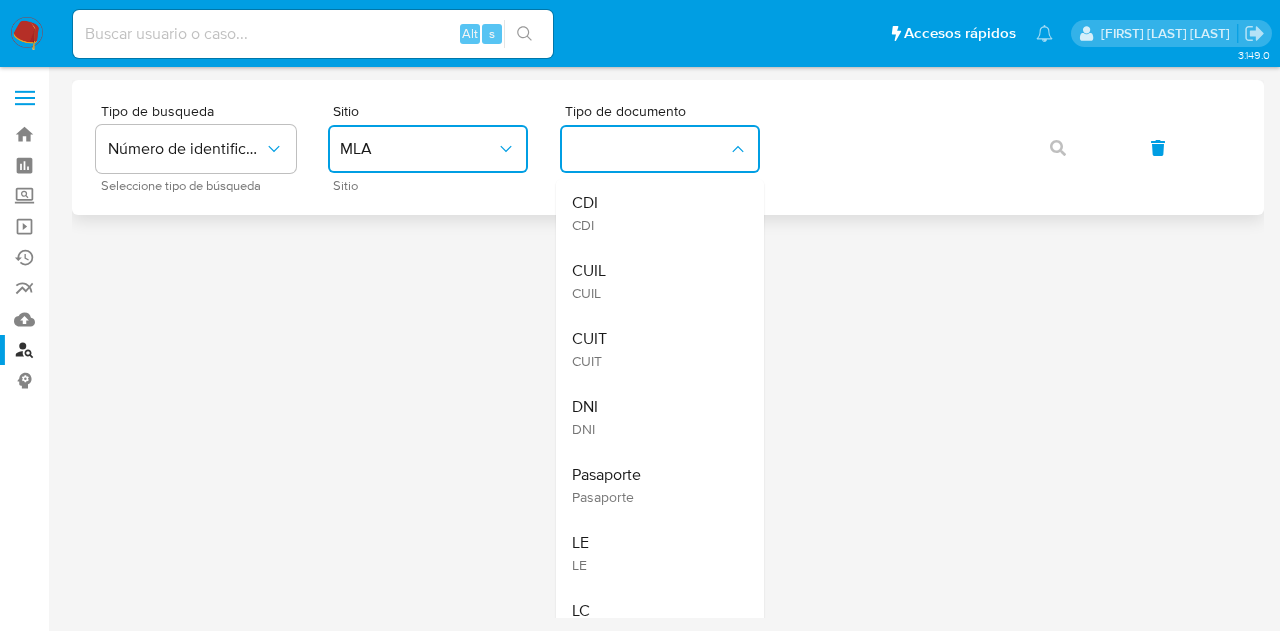 drag, startPoint x: 646, startPoint y: 161, endPoint x: 878, endPoint y: 181, distance: 232.86047 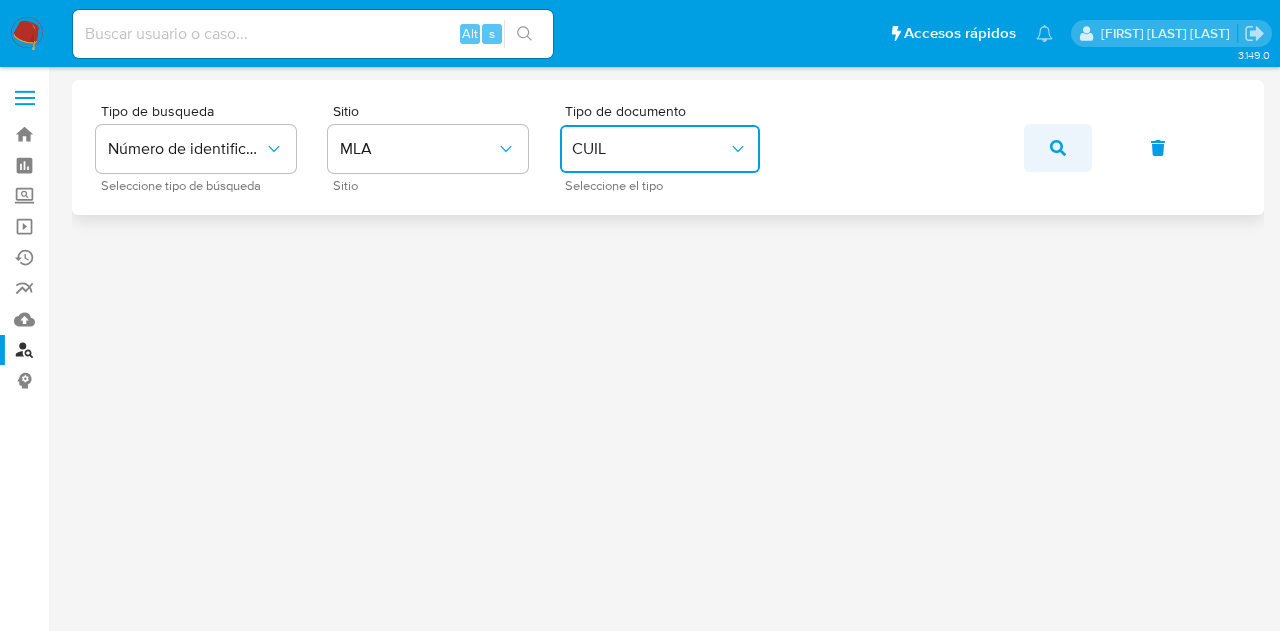 click 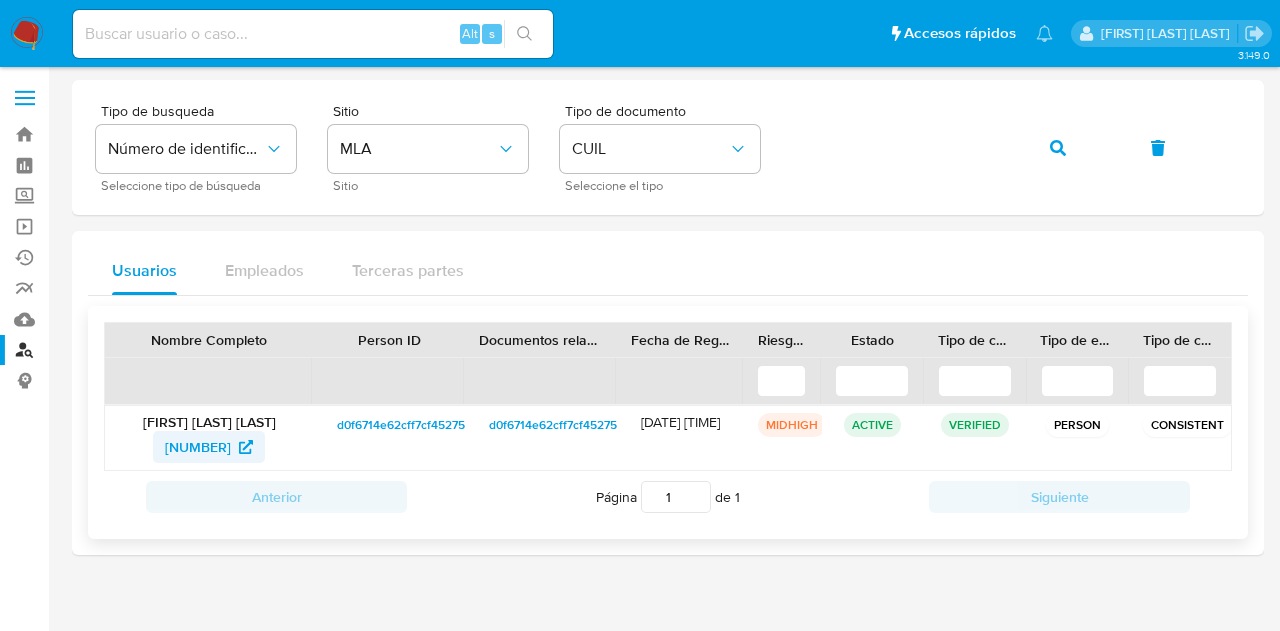 click on "[NUMBER]" at bounding box center (198, 447) 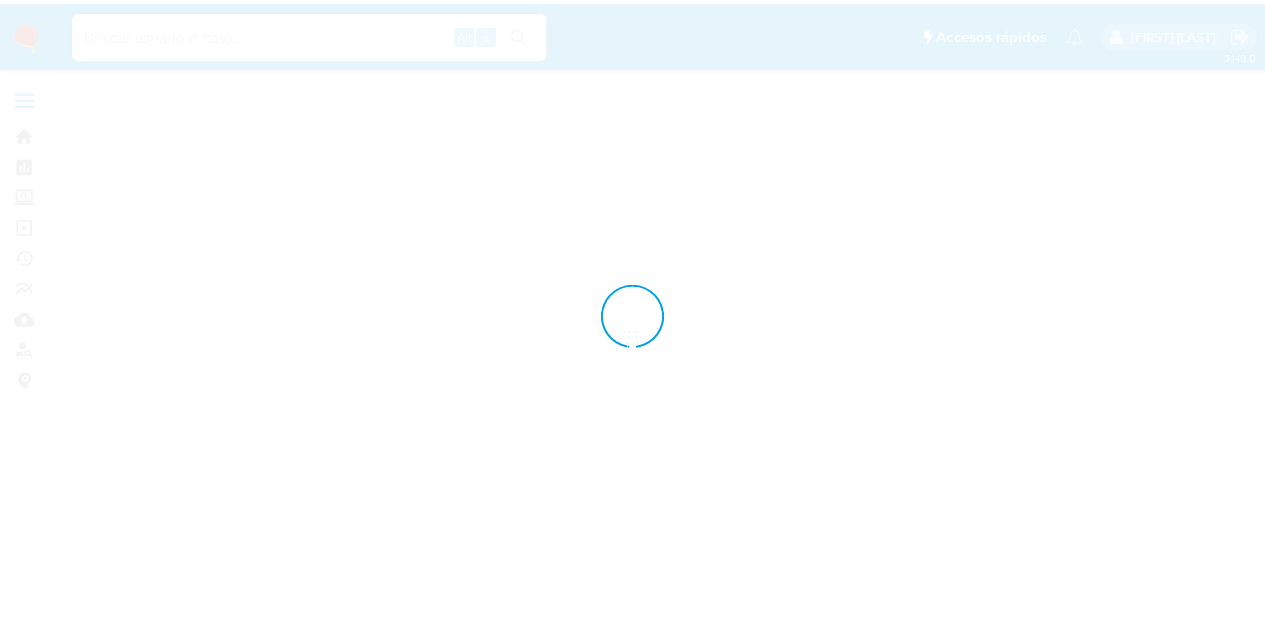 scroll, scrollTop: 0, scrollLeft: 0, axis: both 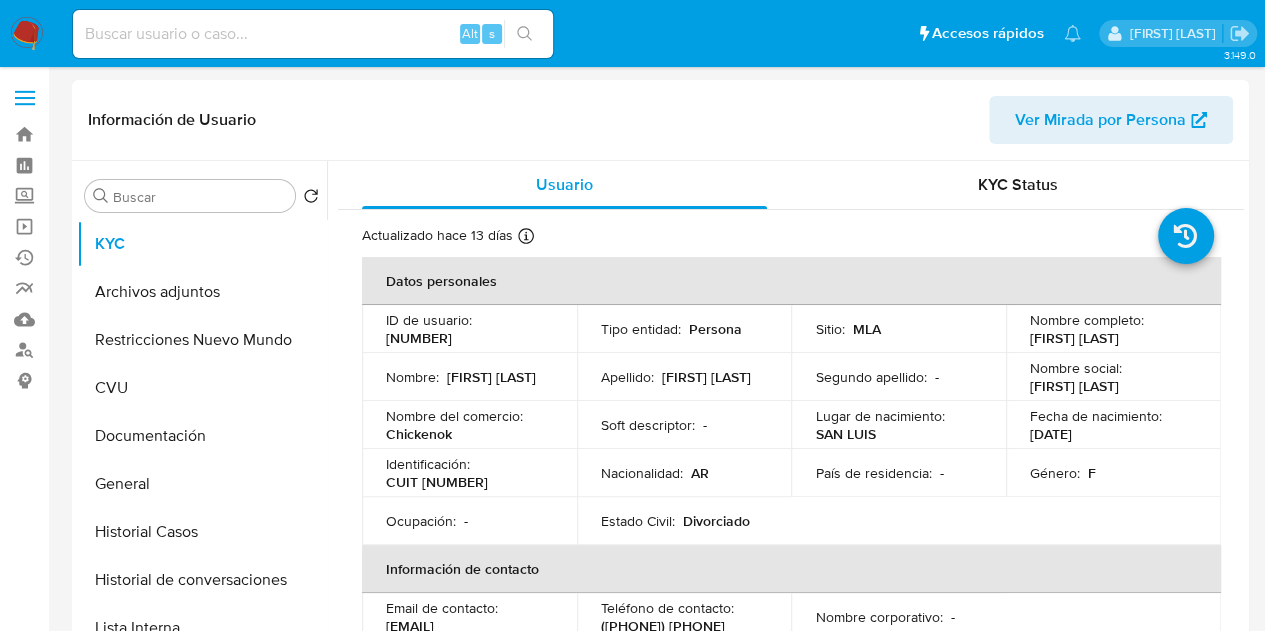 select on "10" 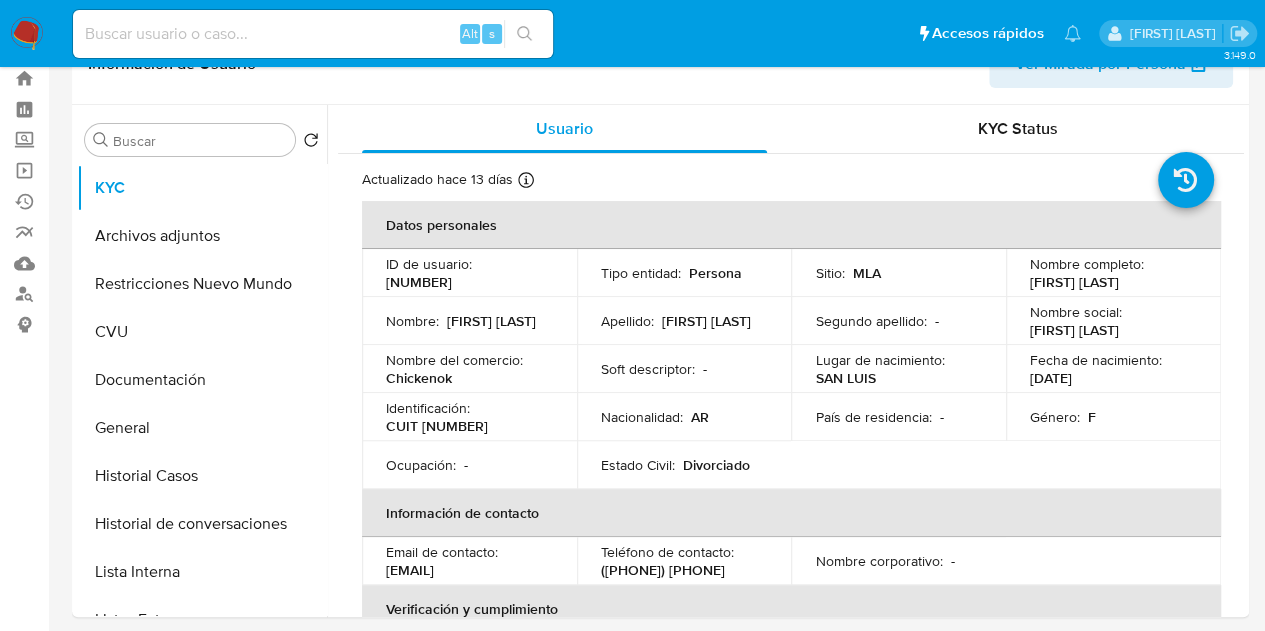 scroll, scrollTop: 0, scrollLeft: 0, axis: both 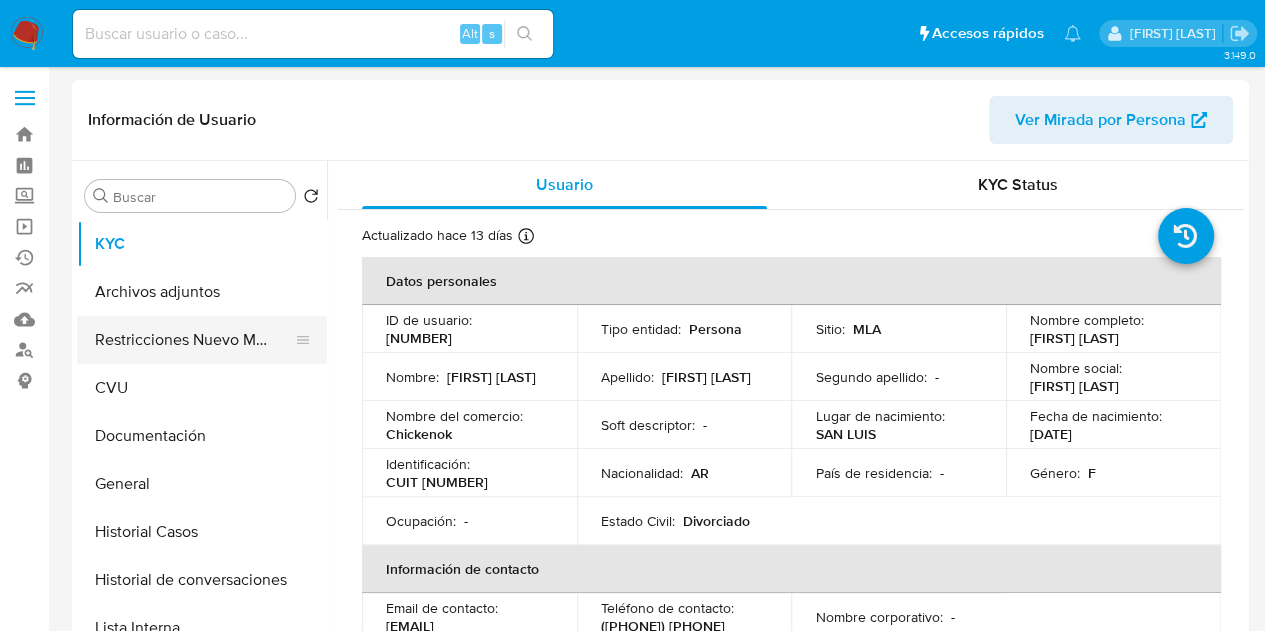 click on "Restricciones Nuevo Mundo" at bounding box center (194, 340) 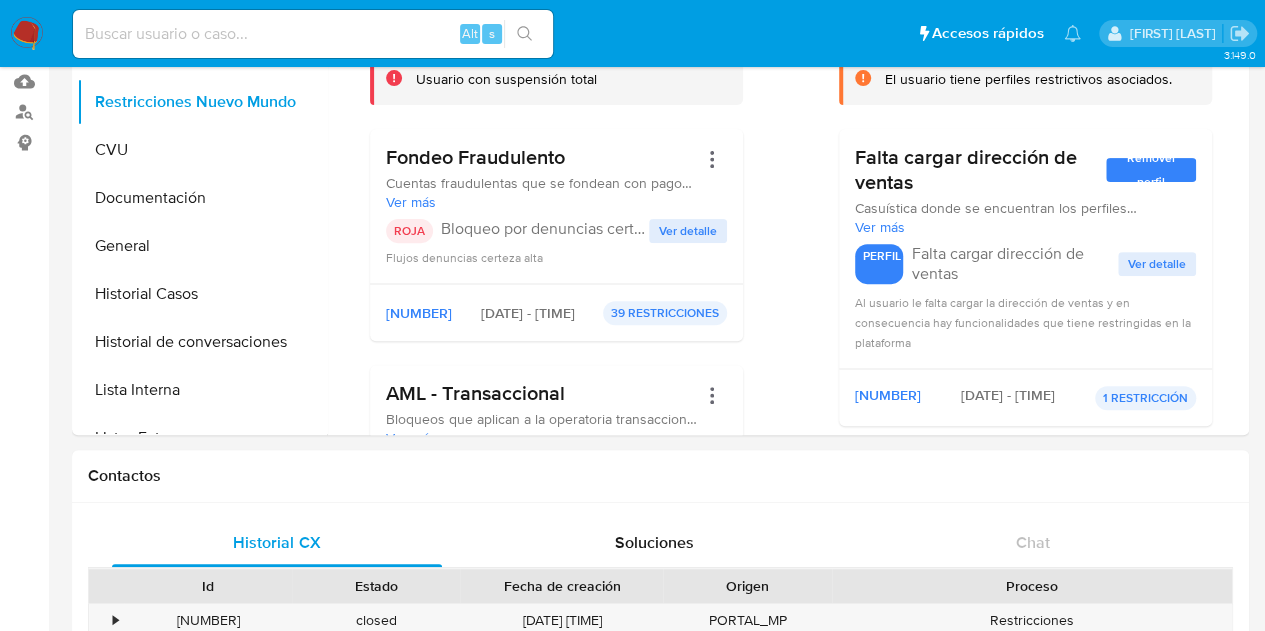 scroll, scrollTop: 40, scrollLeft: 0, axis: vertical 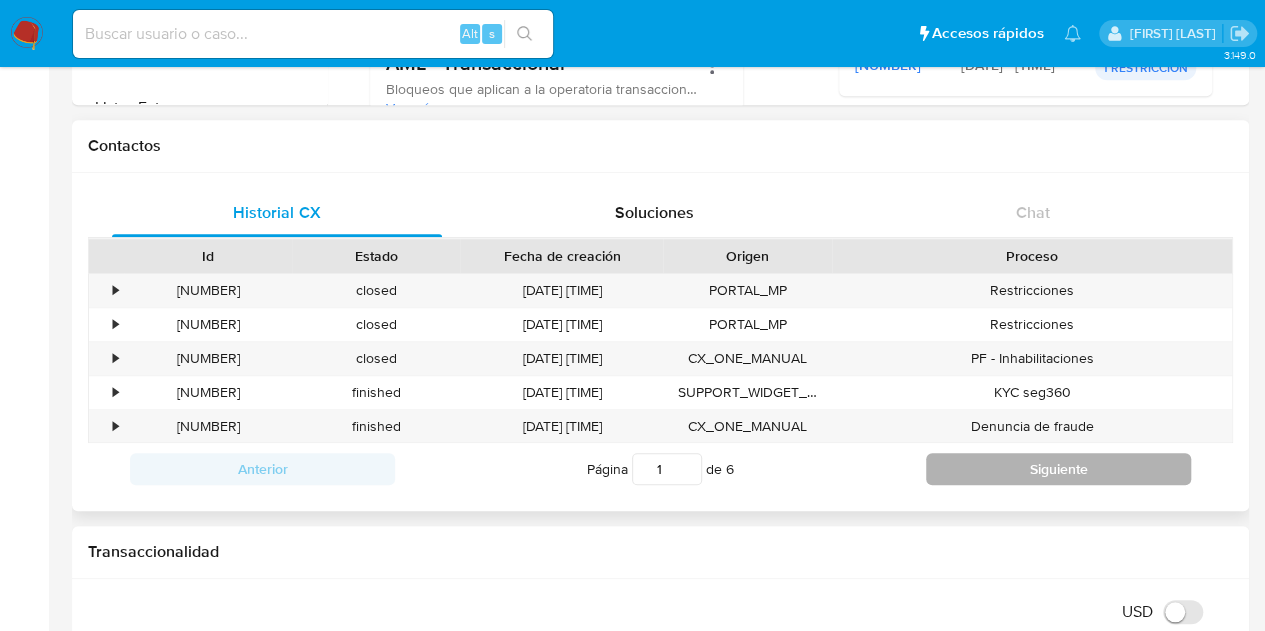 click on "Siguiente" at bounding box center [1058, 469] 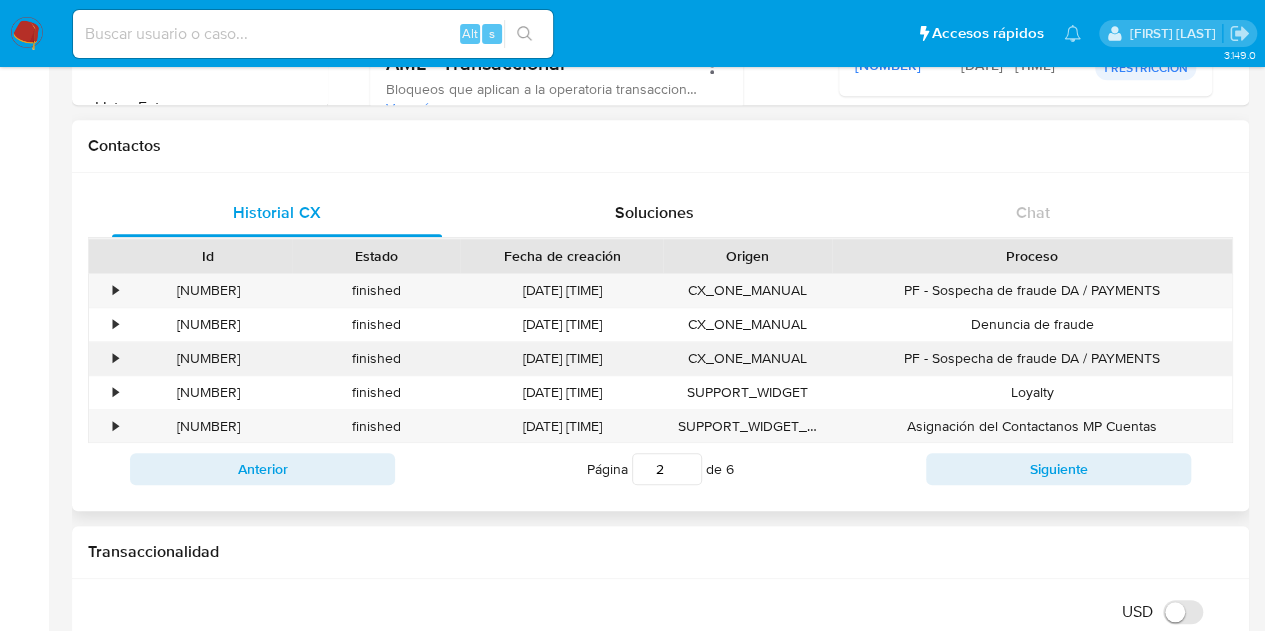 click on "[NUMBER]" at bounding box center (208, 358) 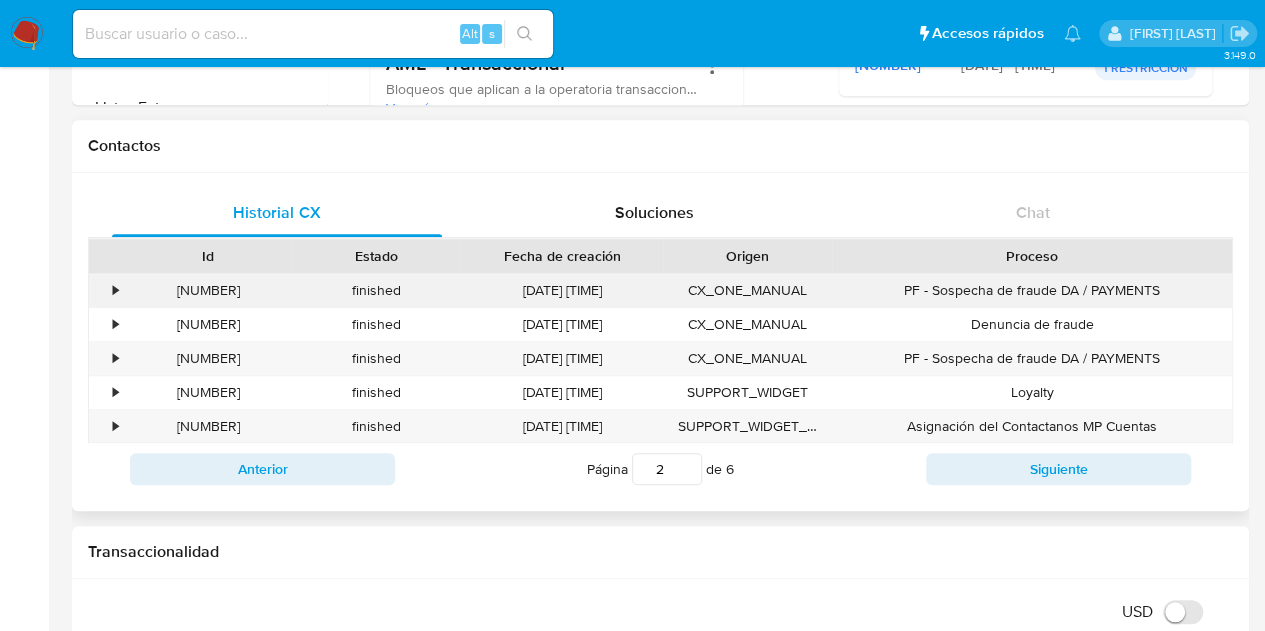 click on "[NUMBER]" at bounding box center [208, 290] 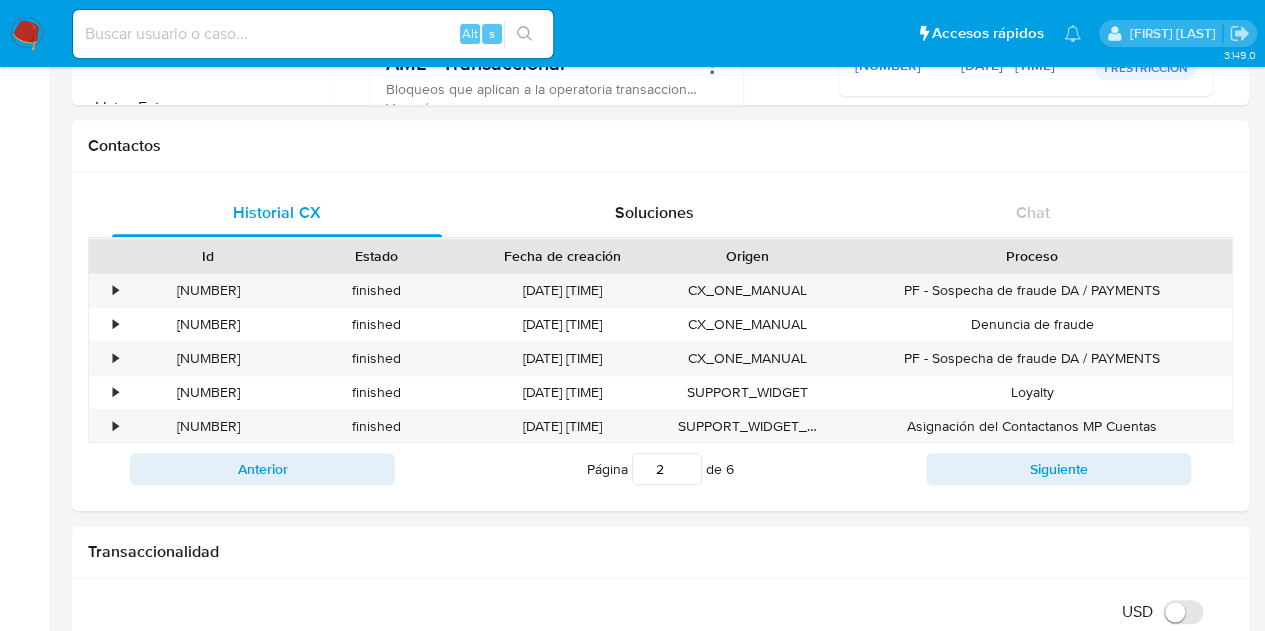 copy on "[NUMBER]" 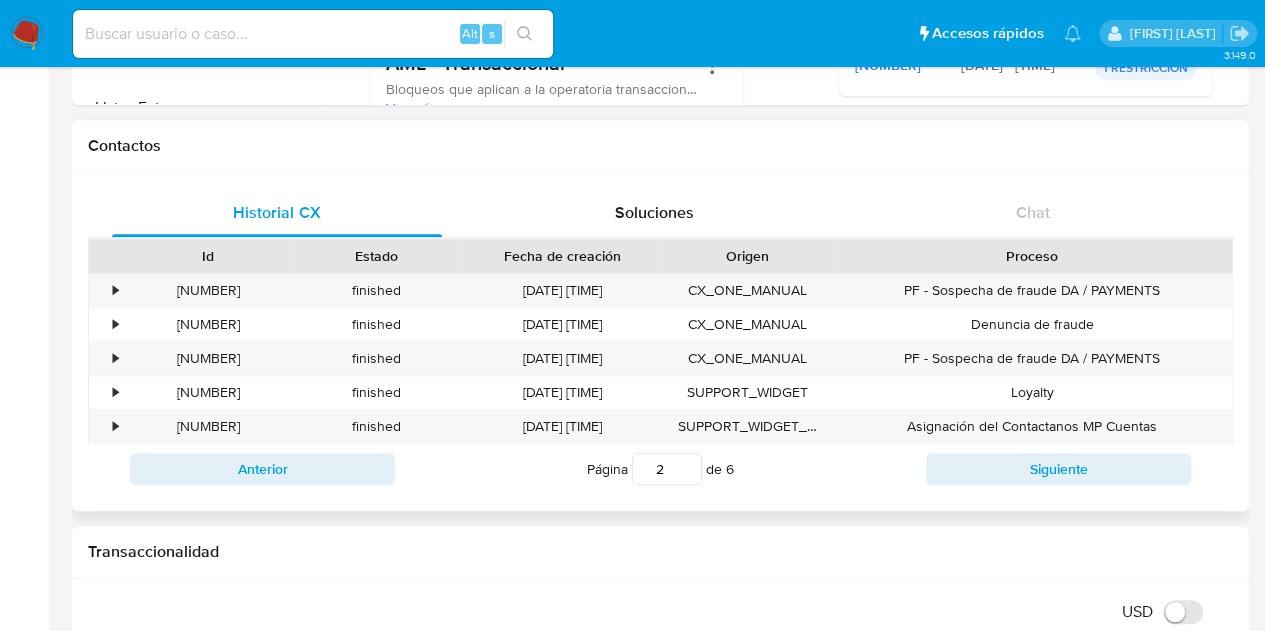 click on "Fecha de creación" at bounding box center [561, 256] 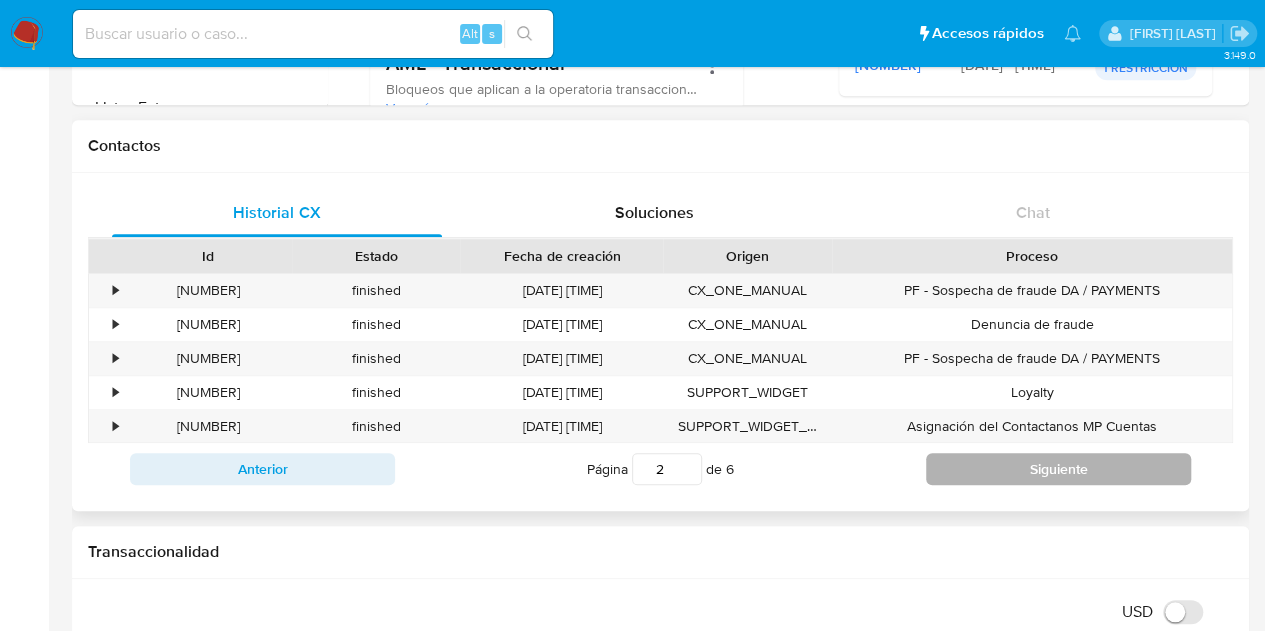 click on "Siguiente" at bounding box center [1058, 469] 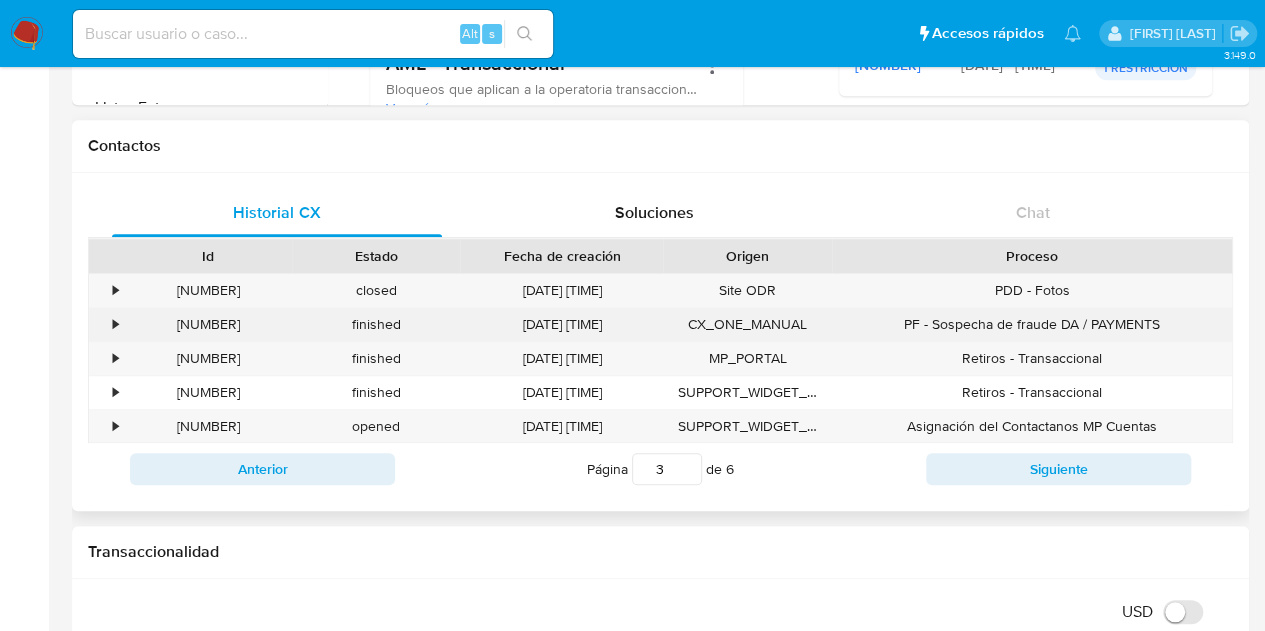 click on "[NUMBER]" at bounding box center [208, 324] 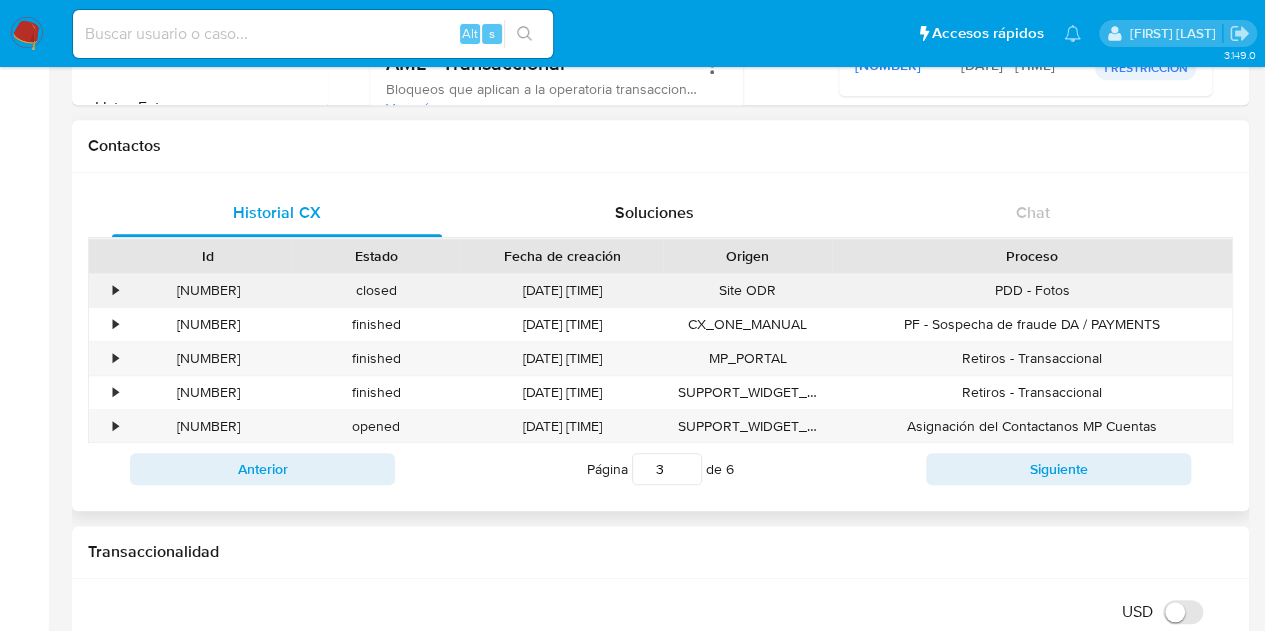 copy on "[NUMBER]" 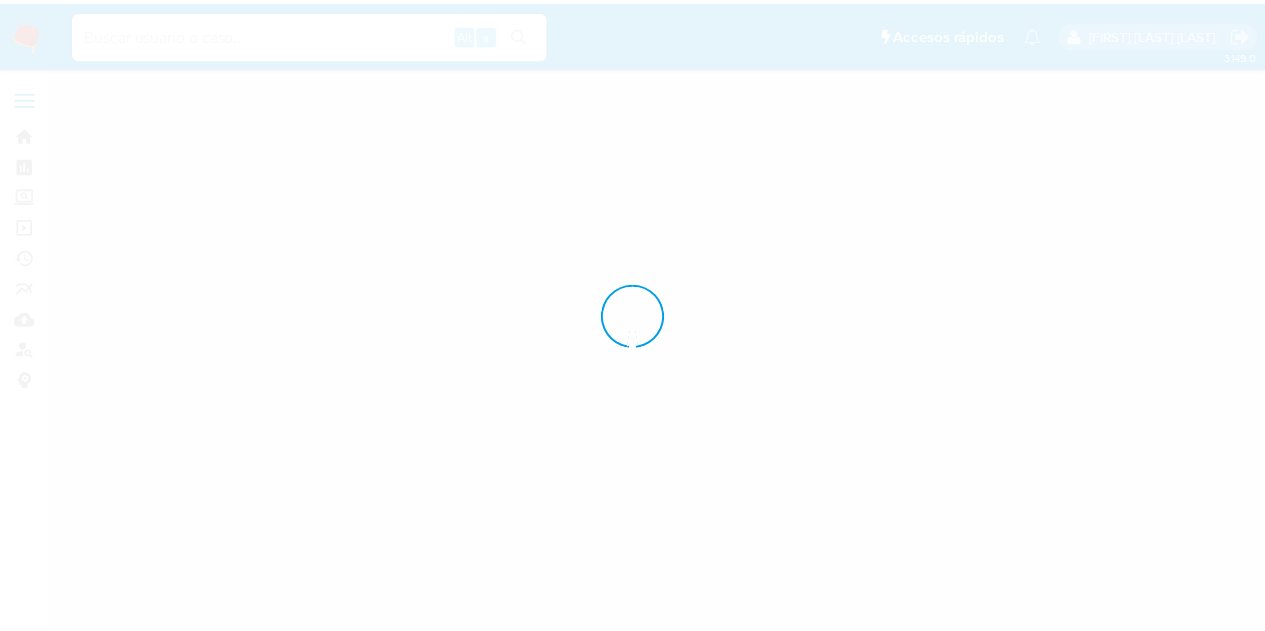 scroll, scrollTop: 0, scrollLeft: 0, axis: both 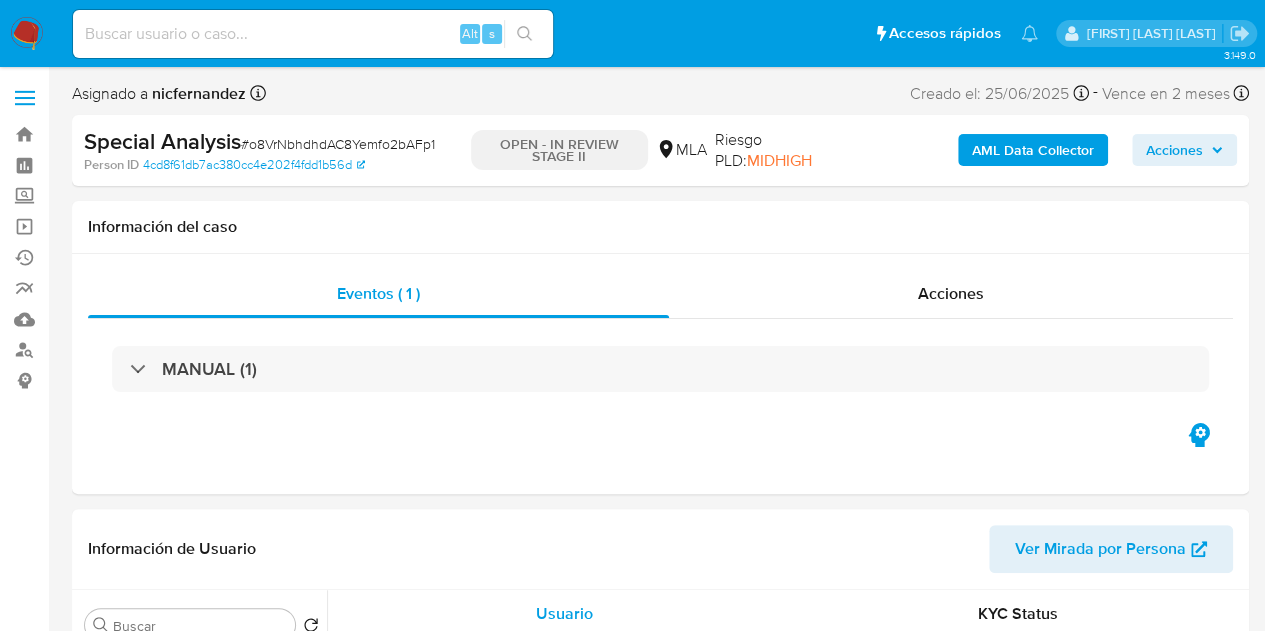 select on "10" 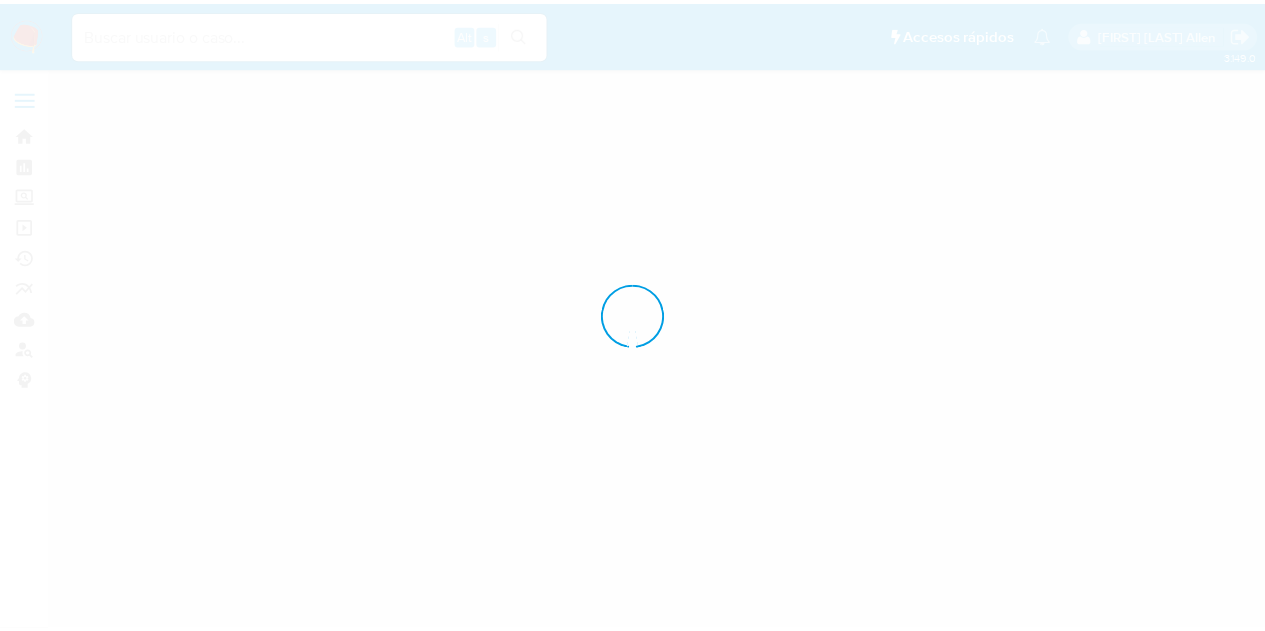 scroll, scrollTop: 0, scrollLeft: 0, axis: both 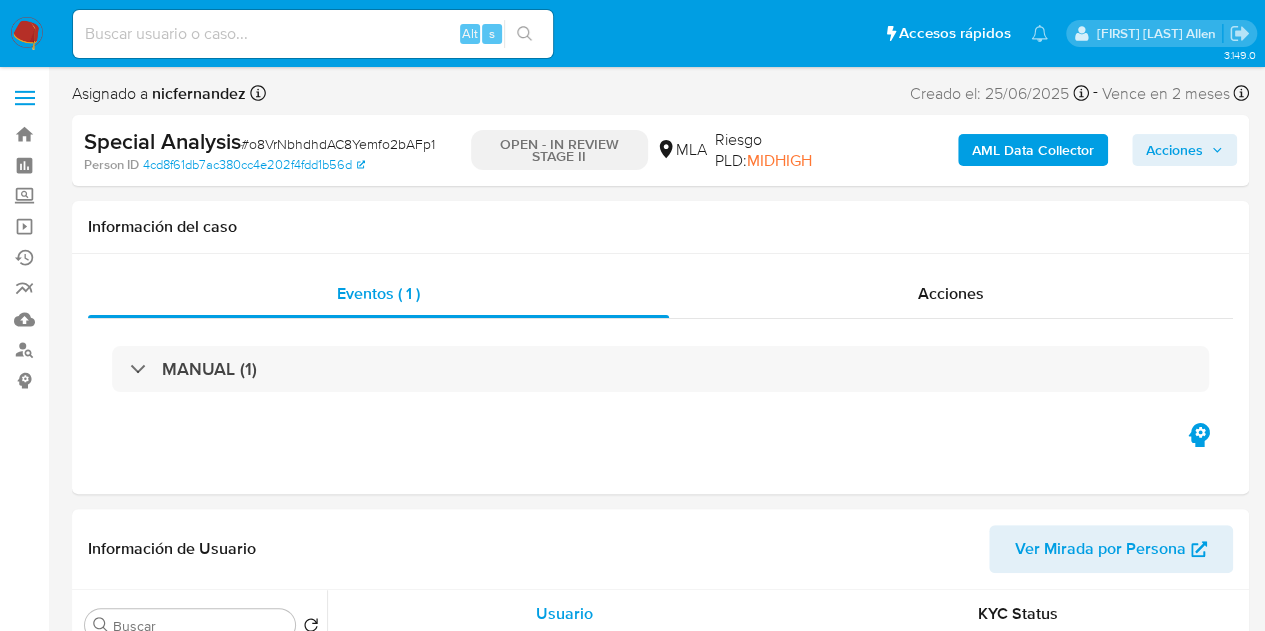 select on "10" 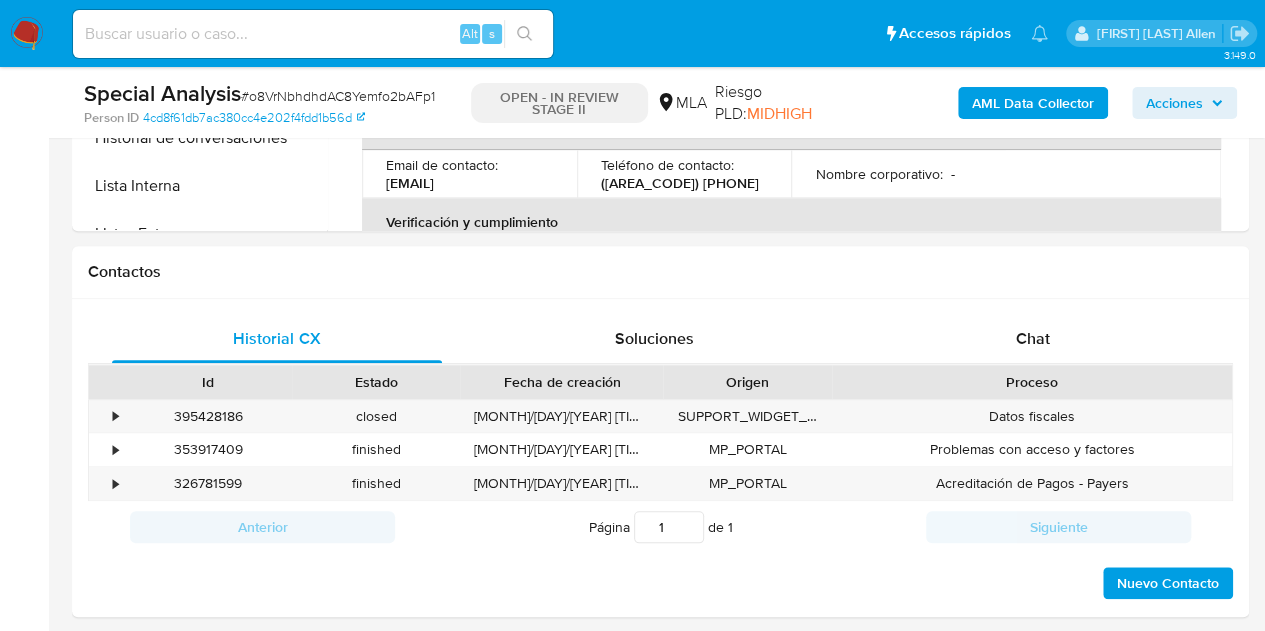 scroll, scrollTop: 900, scrollLeft: 0, axis: vertical 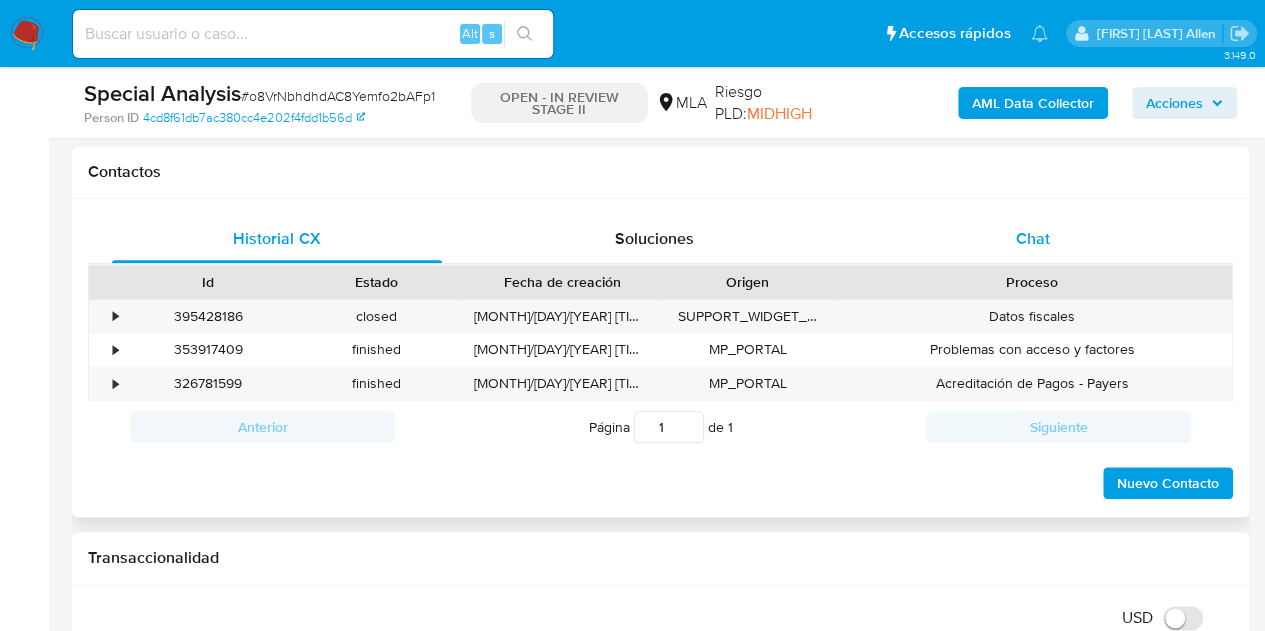 click on "Chat" at bounding box center [1033, 238] 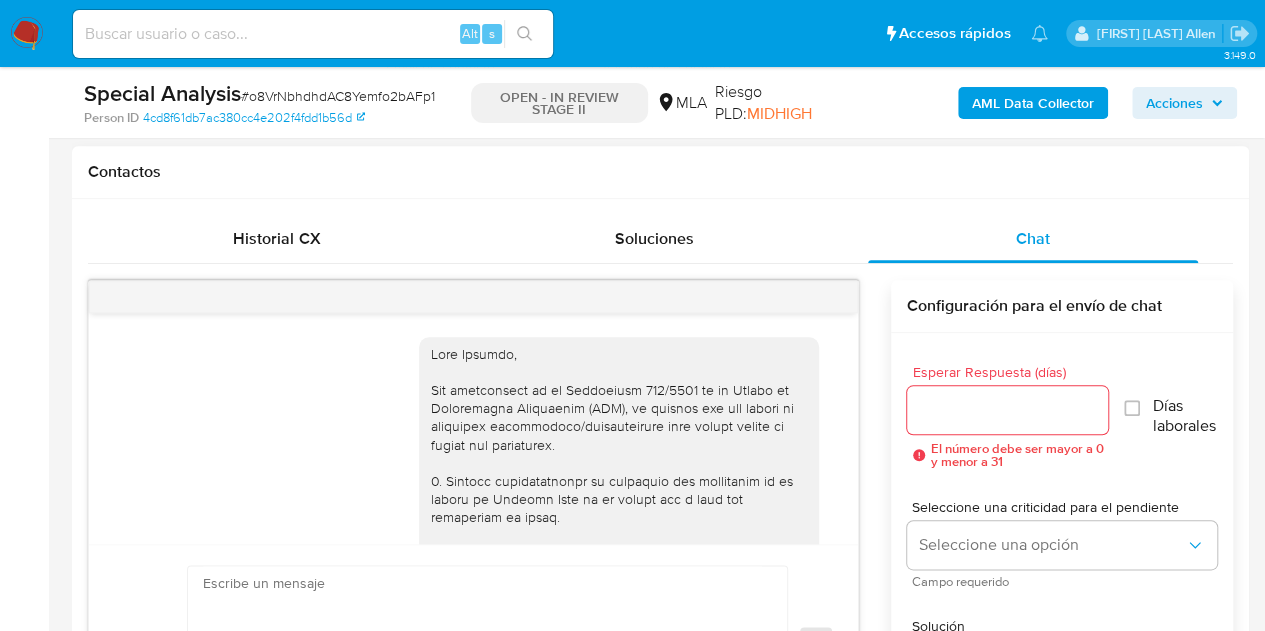 scroll, scrollTop: 1851, scrollLeft: 0, axis: vertical 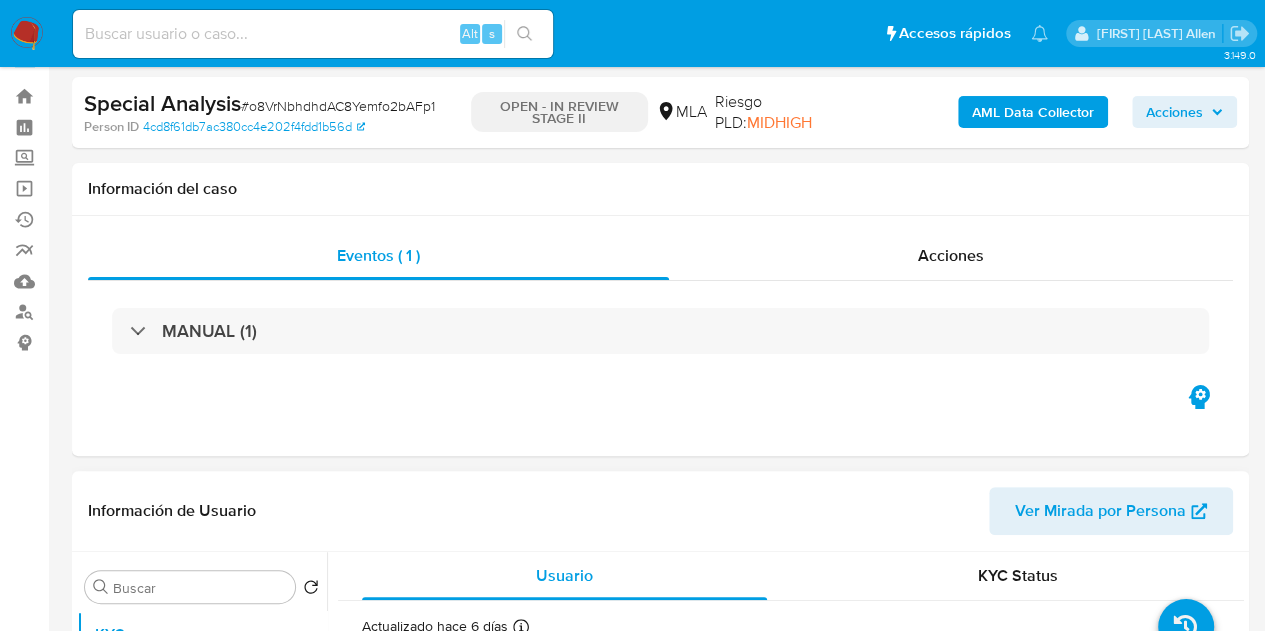click on "Ver Mirada por Persona" at bounding box center [1100, 511] 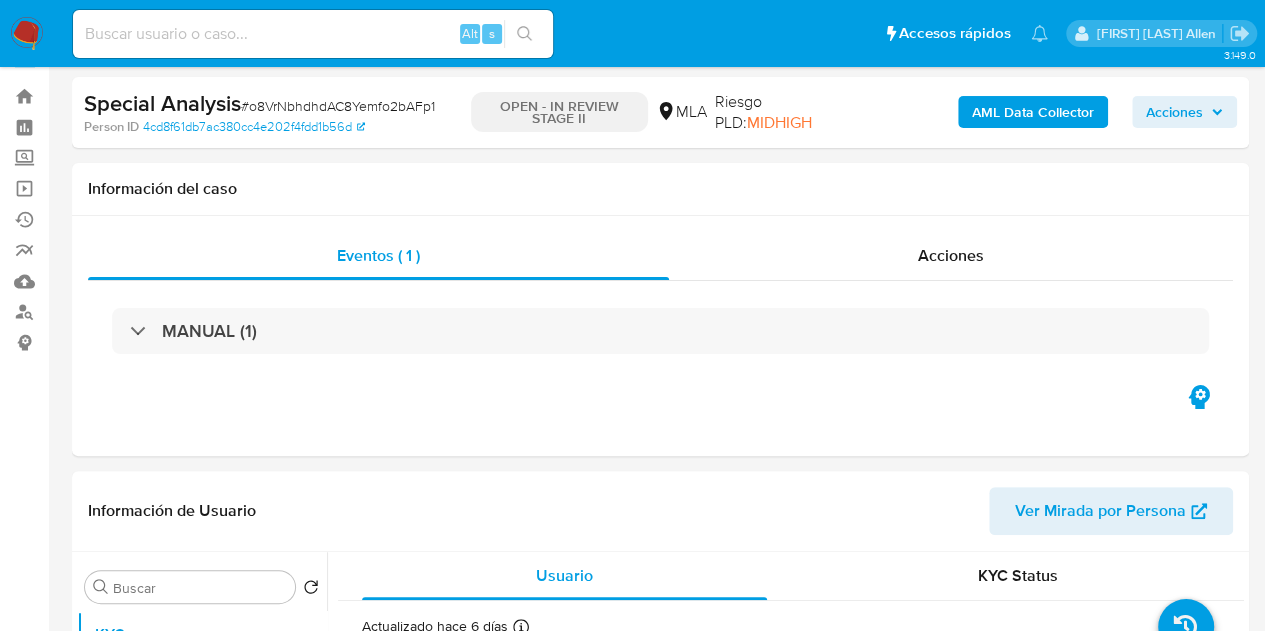 scroll, scrollTop: 200, scrollLeft: 0, axis: vertical 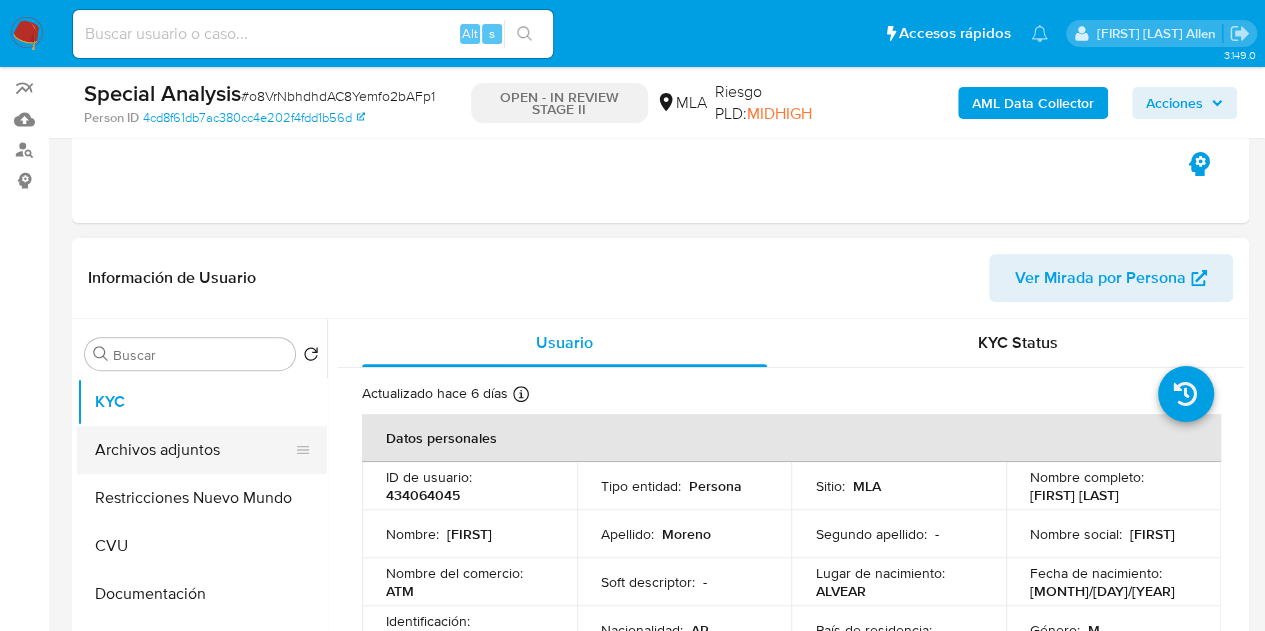click on "Archivos adjuntos" at bounding box center (194, 450) 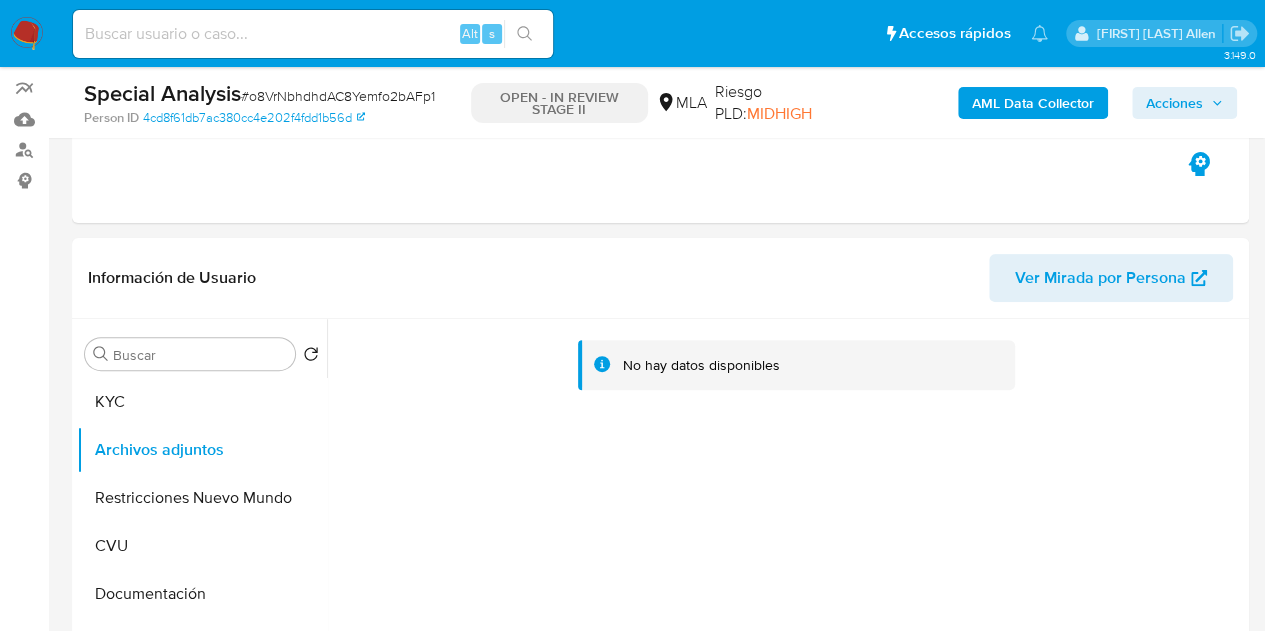 click on "AML Data Collector" at bounding box center (1033, 103) 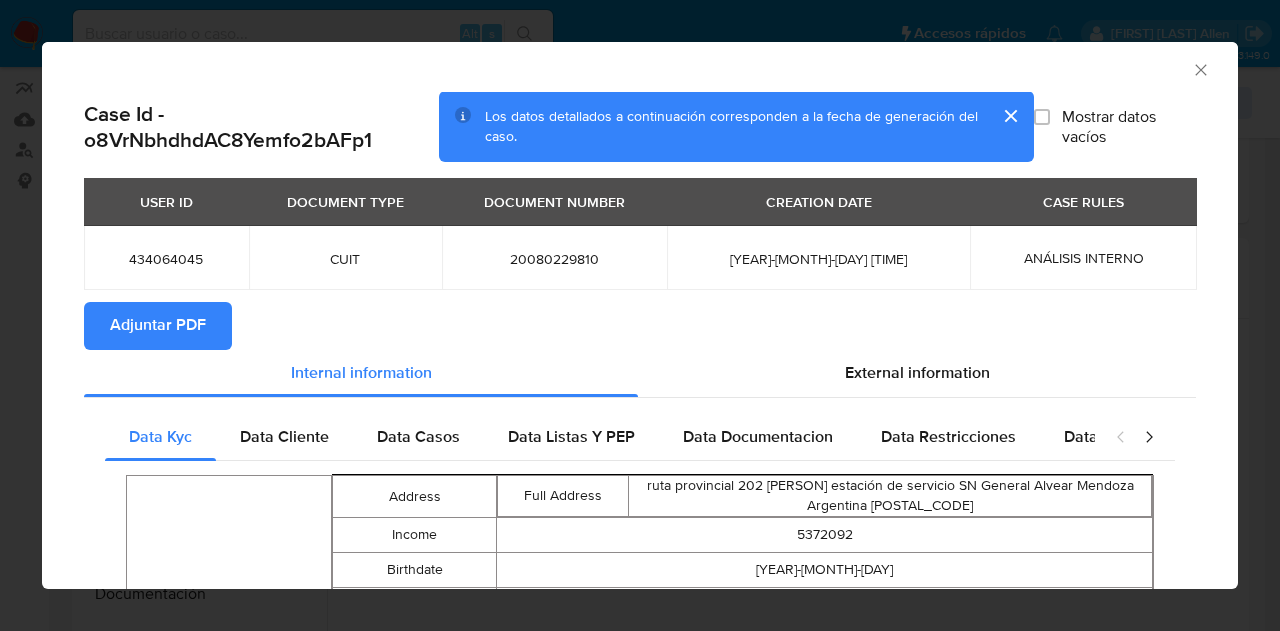 click on "Adjuntar PDF" at bounding box center [158, 326] 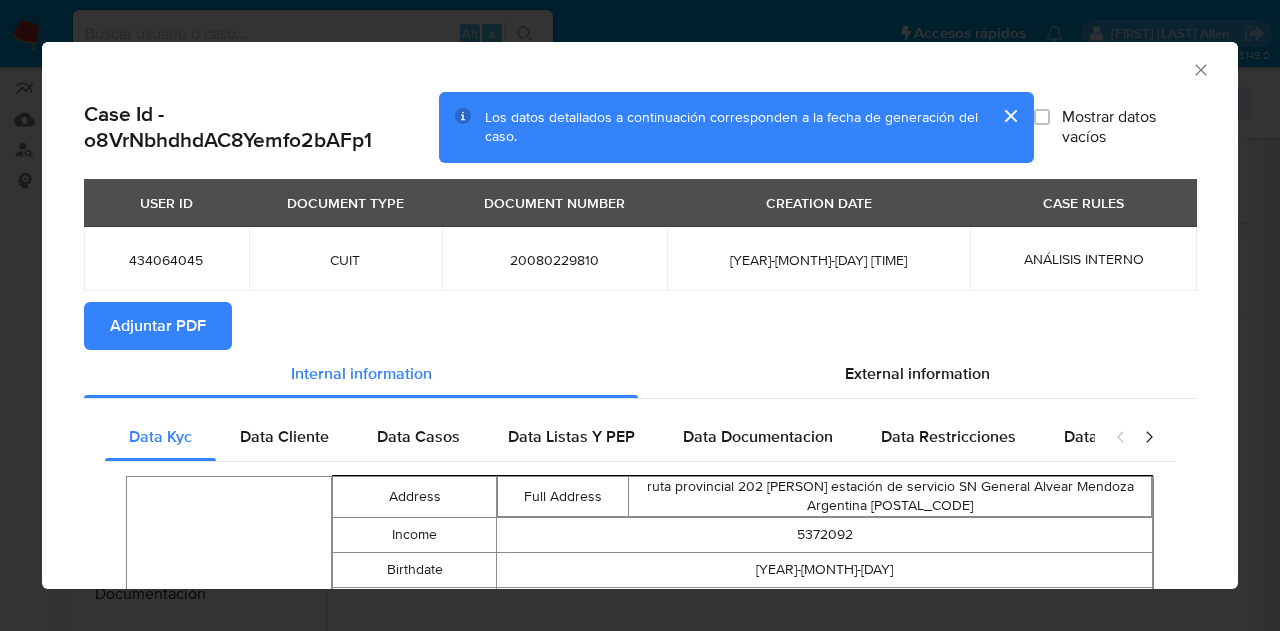 click 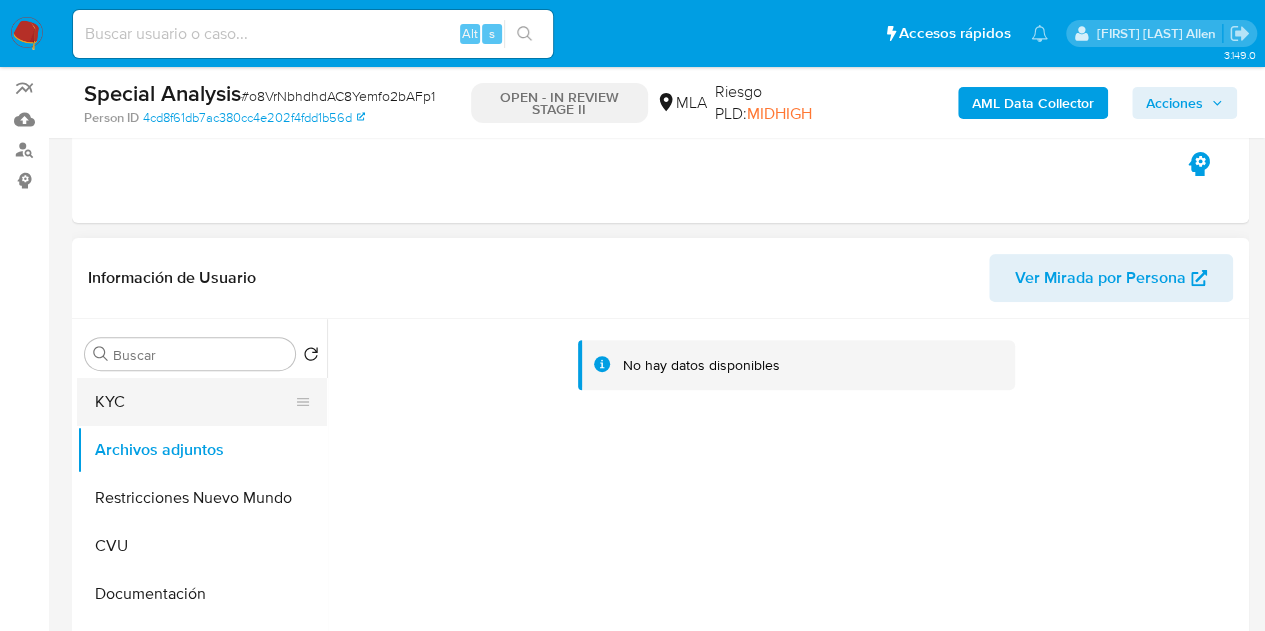 click on "KYC" at bounding box center [194, 402] 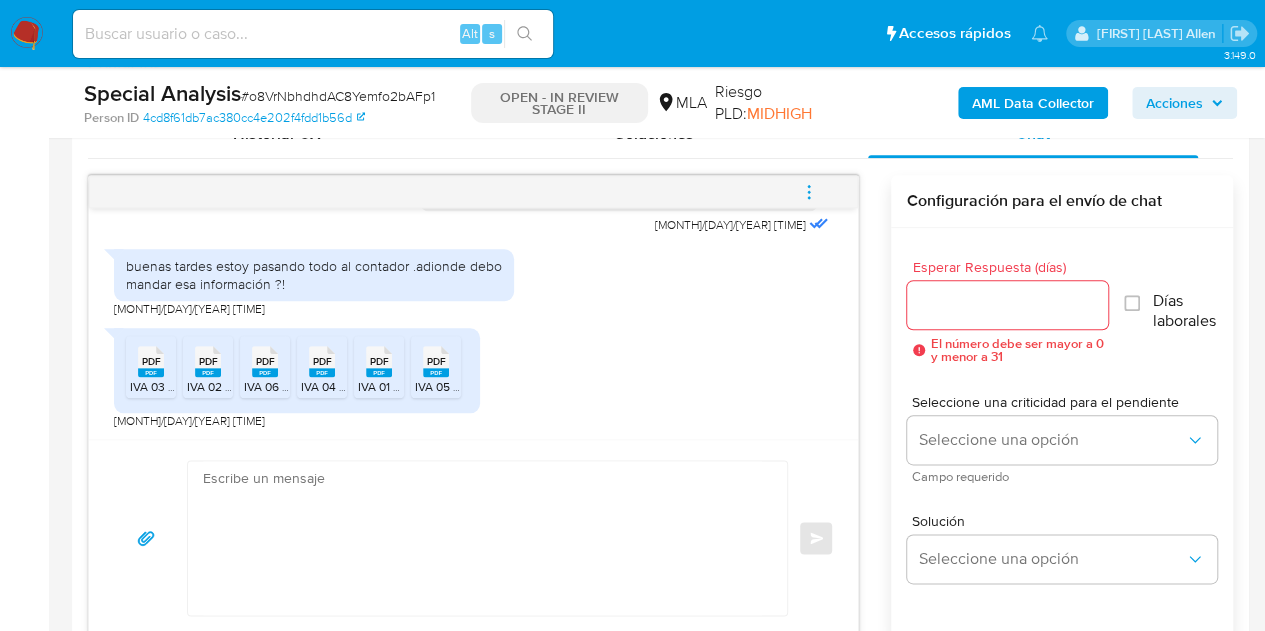 scroll, scrollTop: 1029, scrollLeft: 0, axis: vertical 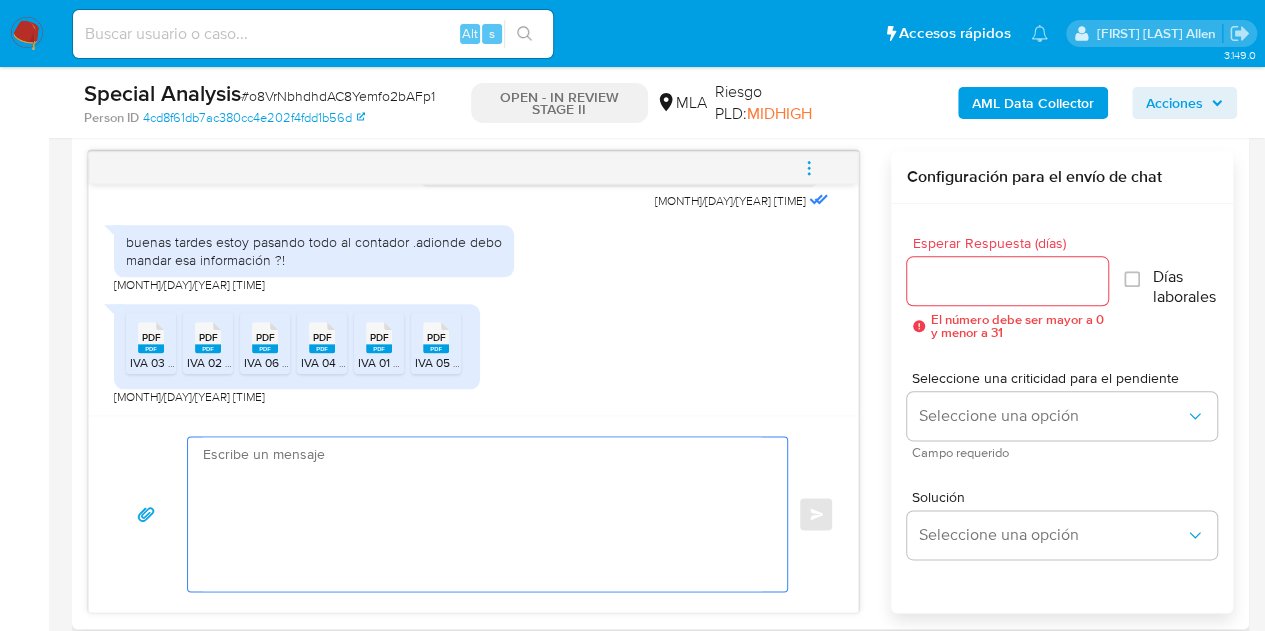 click at bounding box center [482, 514] 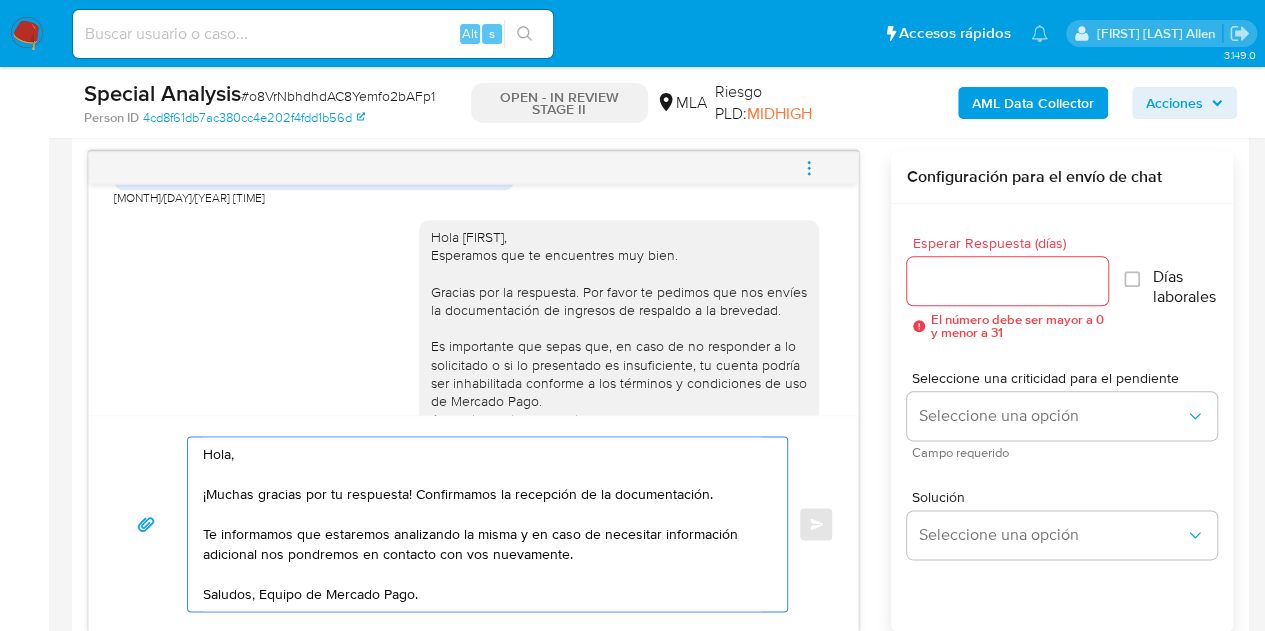 scroll, scrollTop: 1851, scrollLeft: 0, axis: vertical 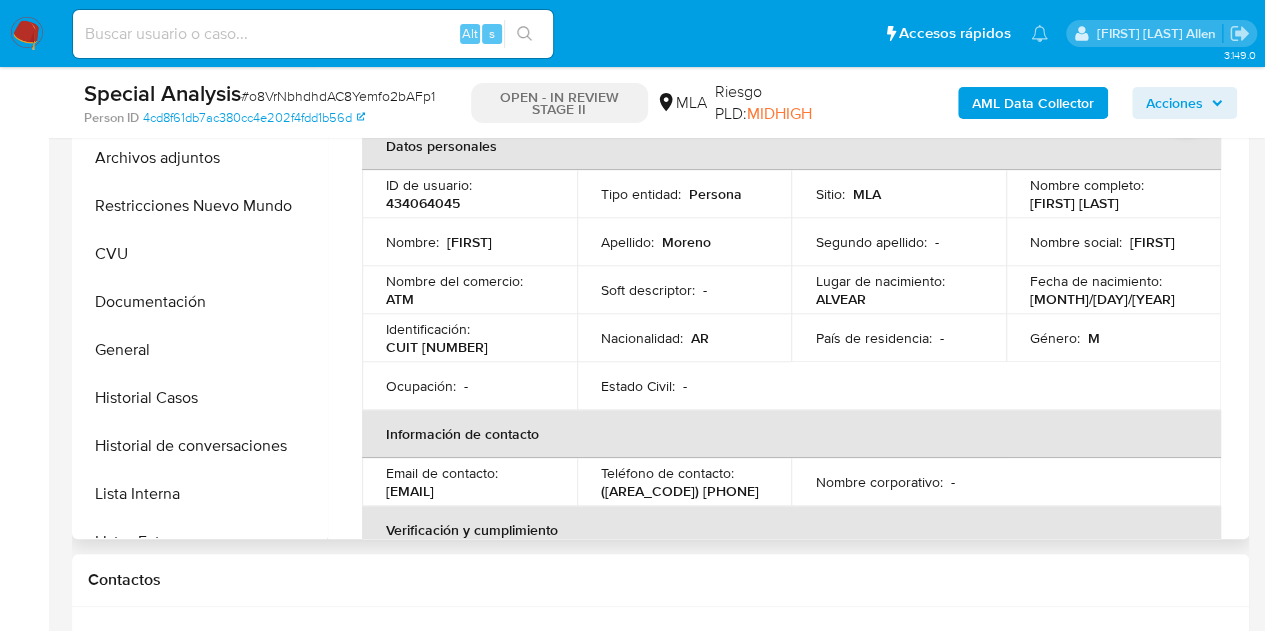 click on "[FIRST]" at bounding box center [469, 242] 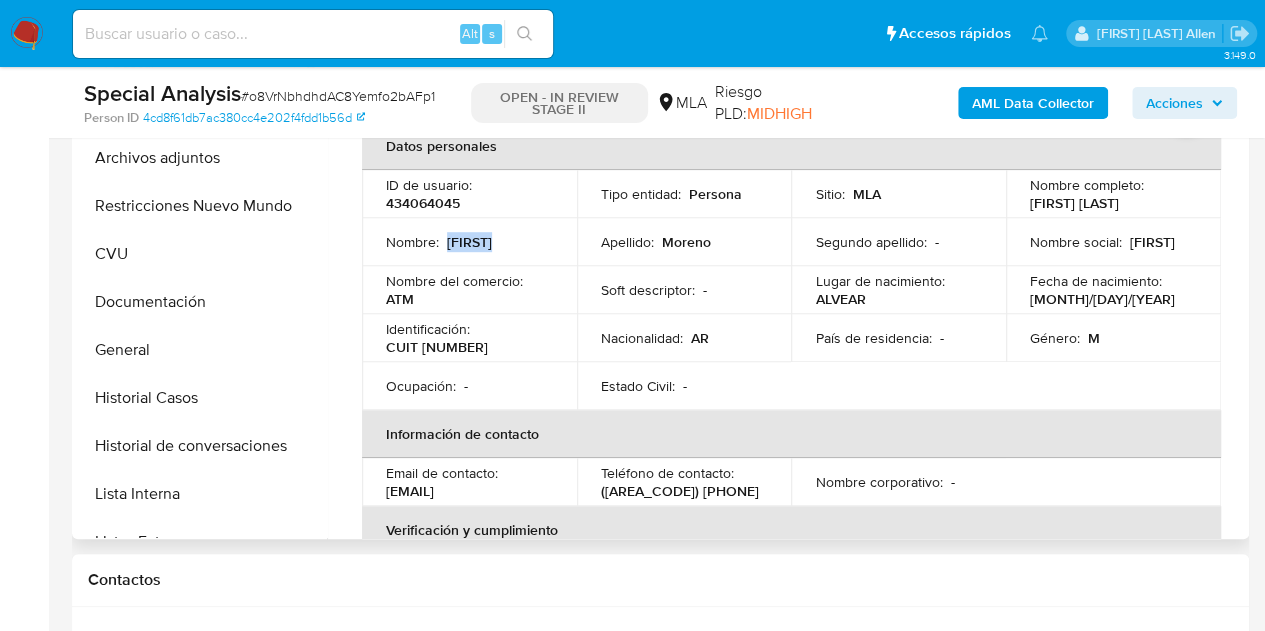 click on "[FIRST]" at bounding box center [469, 242] 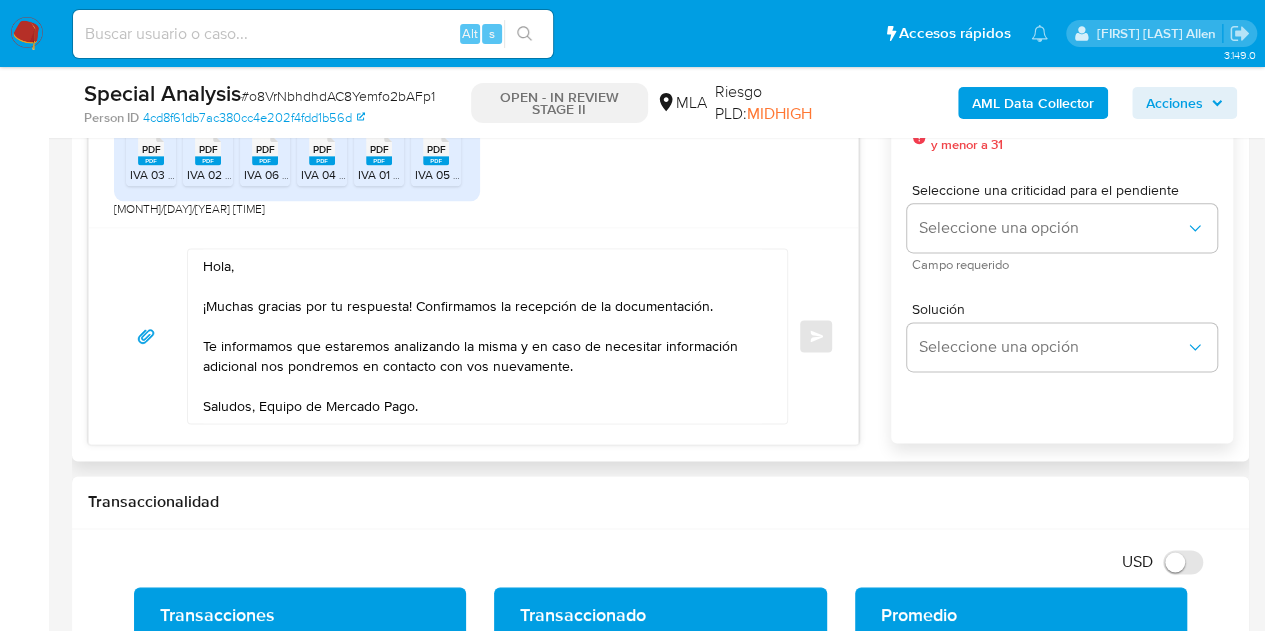 scroll, scrollTop: 1208, scrollLeft: 0, axis: vertical 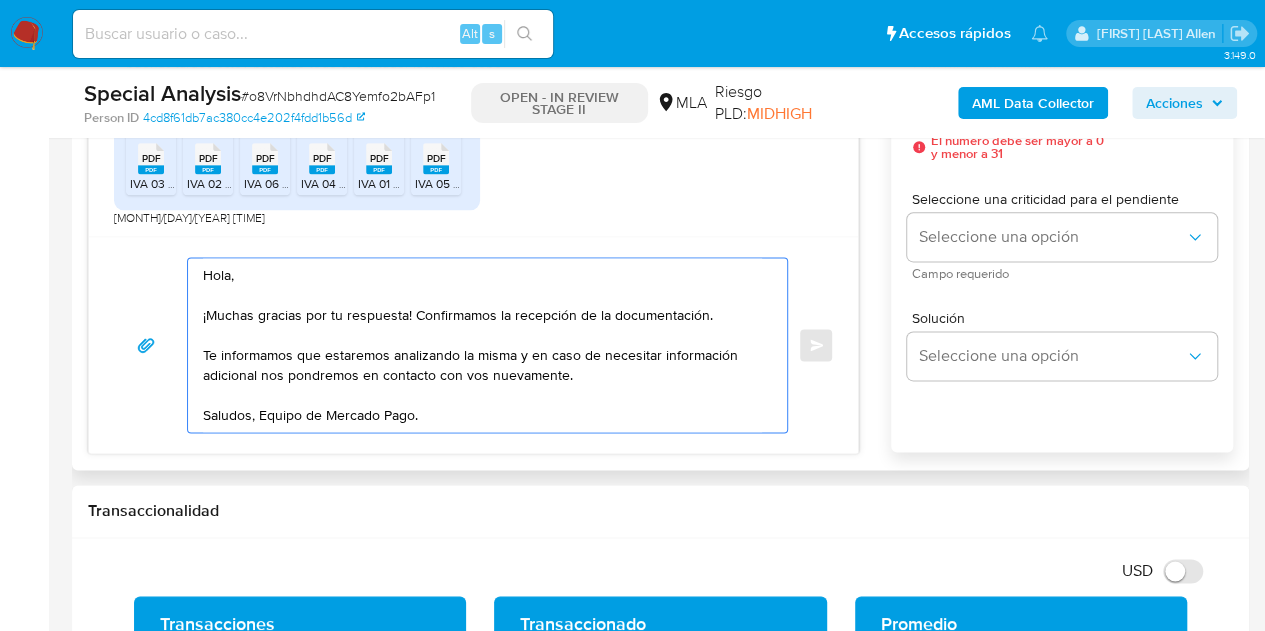 click on "Hola,
¡Muchas gracias por tu respuesta! Confirmamos la recepción de la documentación.
Te informamos que estaremos analizando la misma y en caso de necesitar información adicional nos pondremos en contacto con vos nuevamente.
Saludos, Equipo de Mercado Pago." at bounding box center (482, 345) 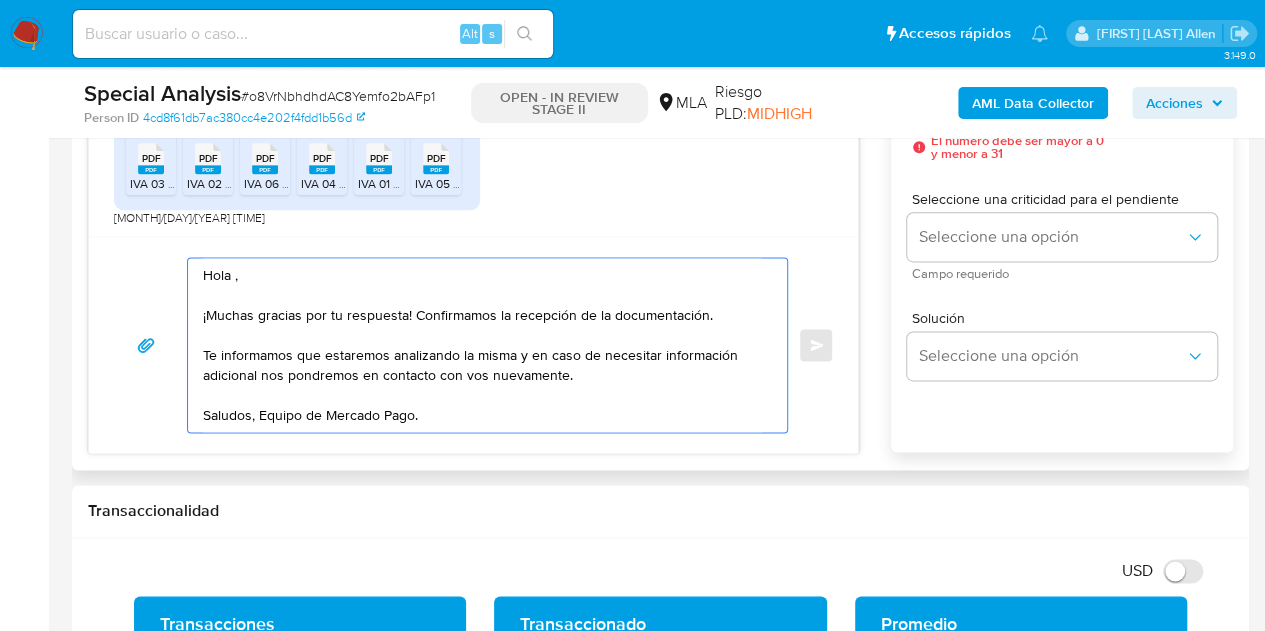 paste on "[FIRST]" 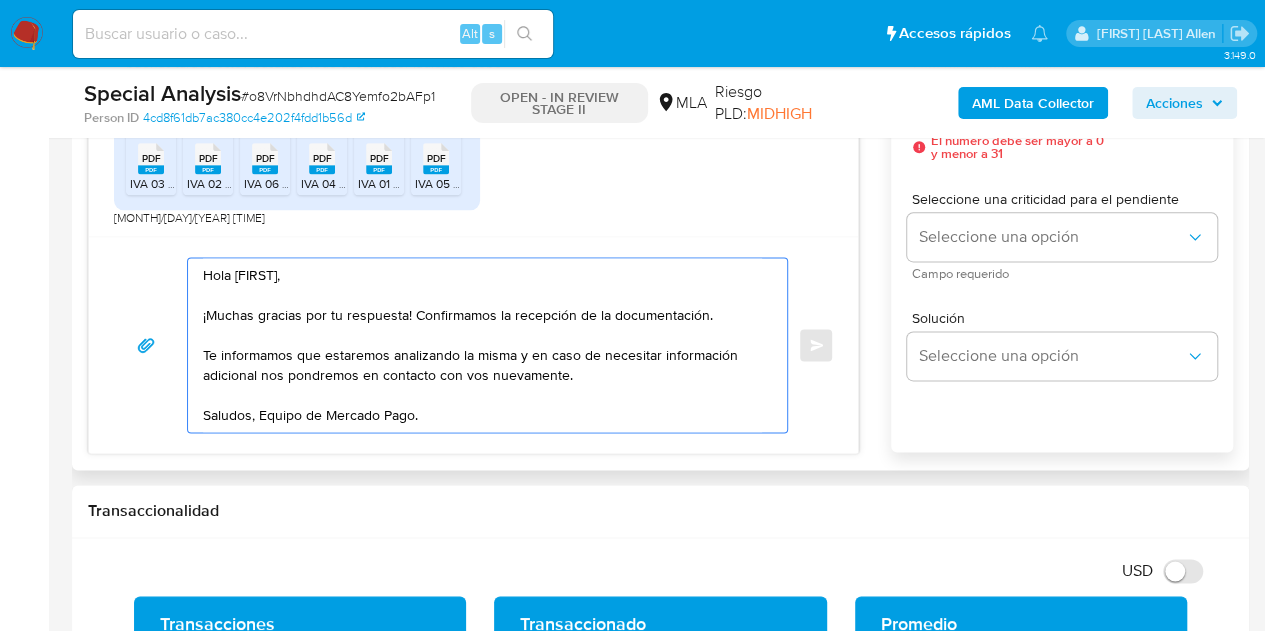 click on "Hola [FIRST],
¡Muchas gracias por tu respuesta! Confirmamos la recepción de la documentación.
Te informamos que estaremos analizando la misma y en caso de necesitar información adicional nos pondremos en contacto con vos nuevamente.
Saludos, Equipo de Mercado Pago." at bounding box center [482, 345] 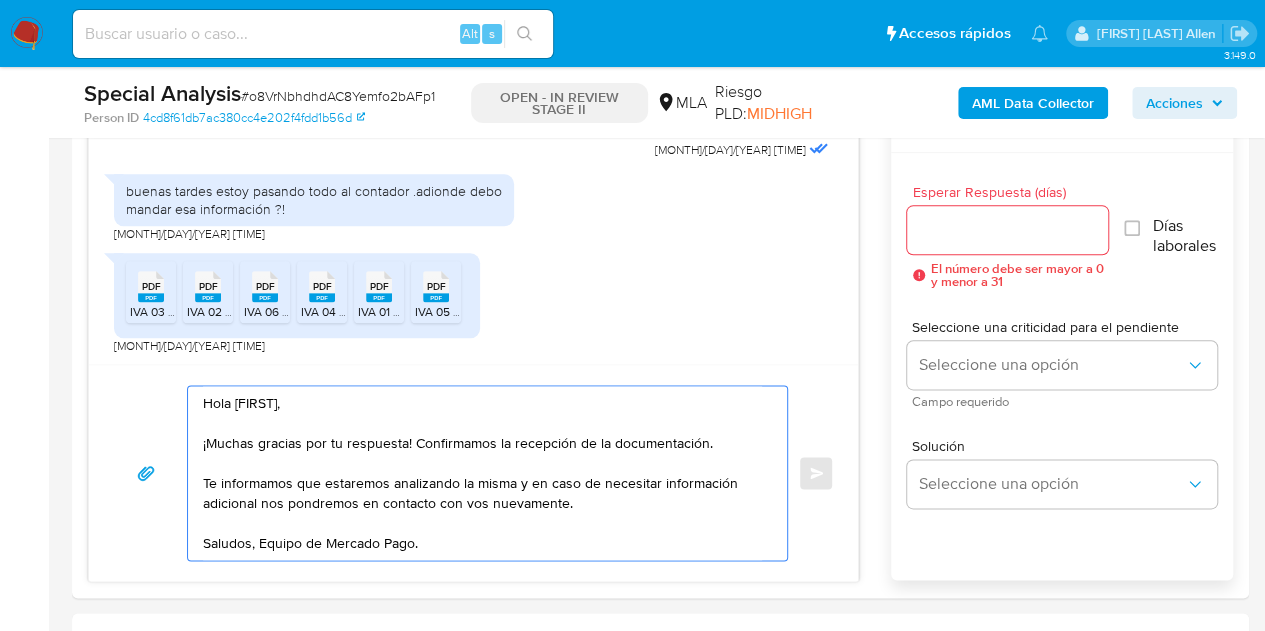 scroll, scrollTop: 1075, scrollLeft: 0, axis: vertical 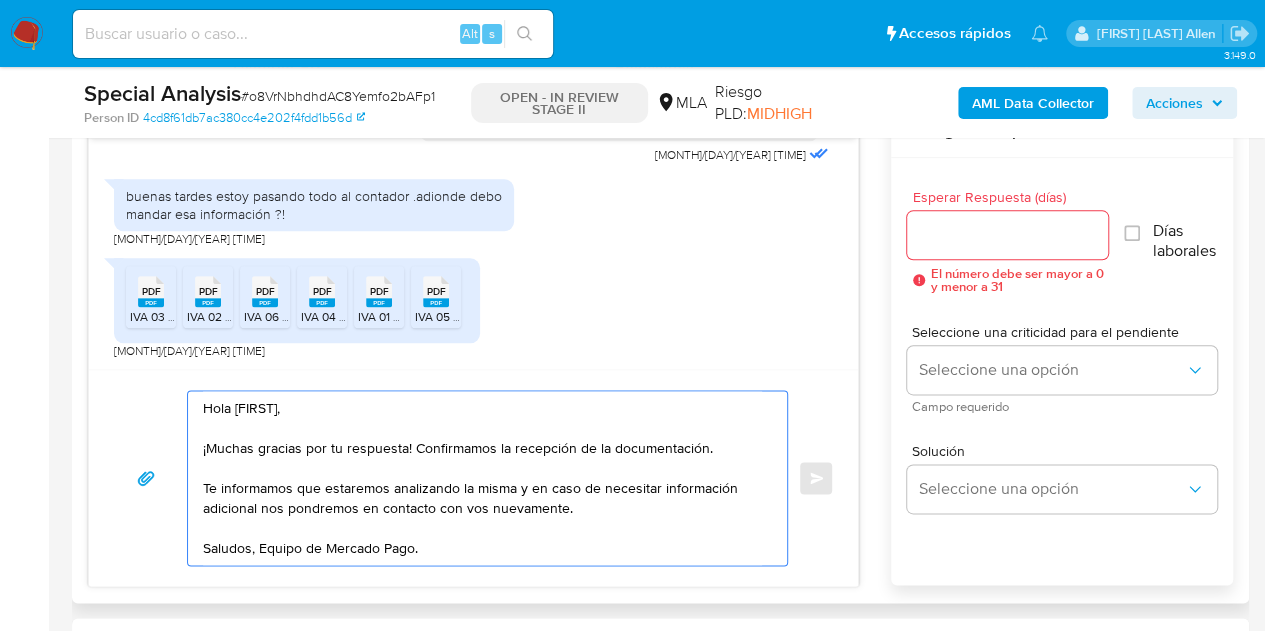 type on "Hola [FIRST],
¡Muchas gracias por tu respuesta! Confirmamos la recepción de la documentación.
Te informamos que estaremos analizando la misma y en caso de necesitar información adicional nos pondremos en contacto con vos nuevamente.
Saludos, Equipo de Mercado Pago." 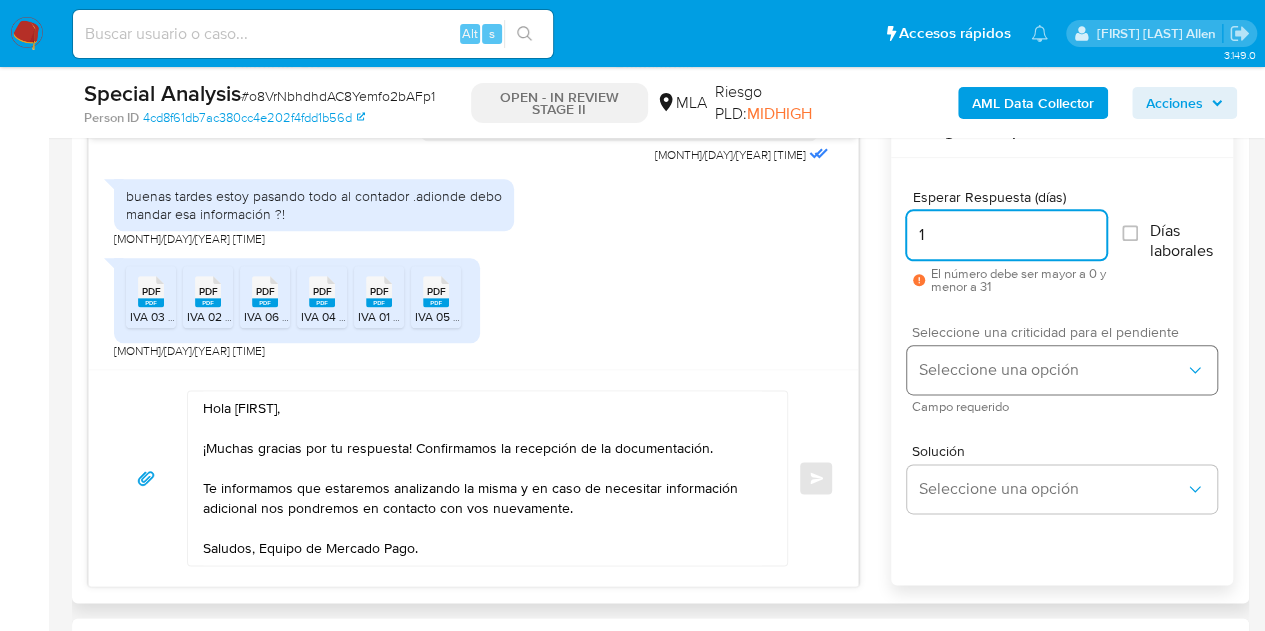 type on "1" 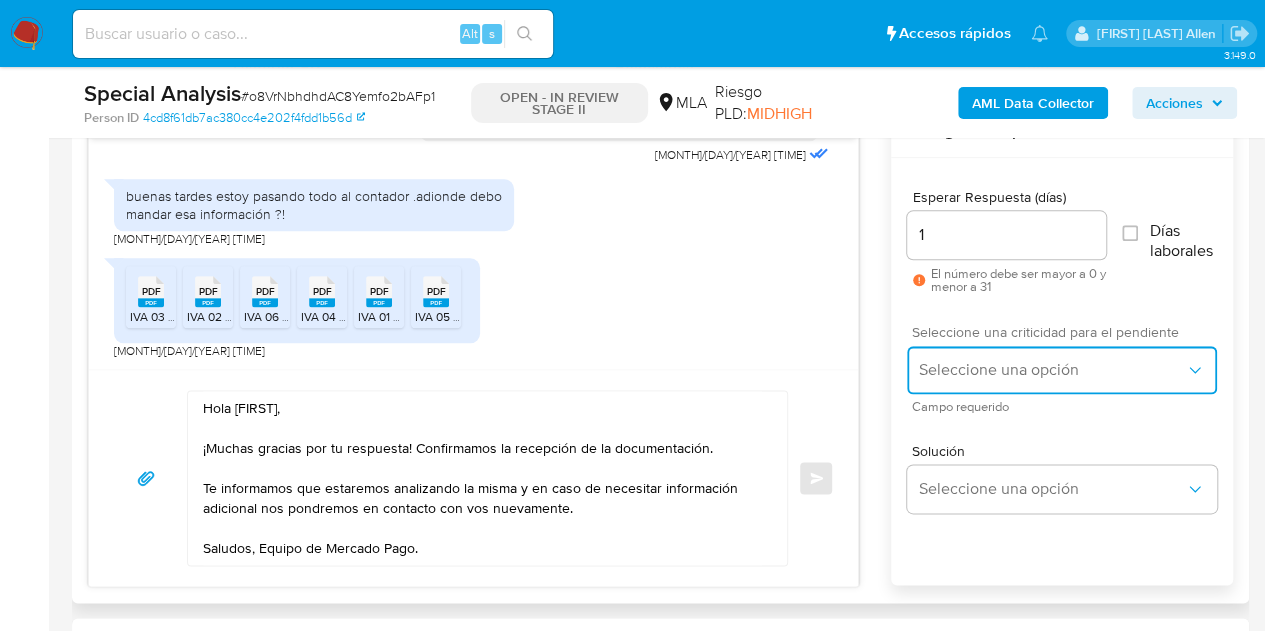 click on "Seleccione una opción" at bounding box center [1052, 370] 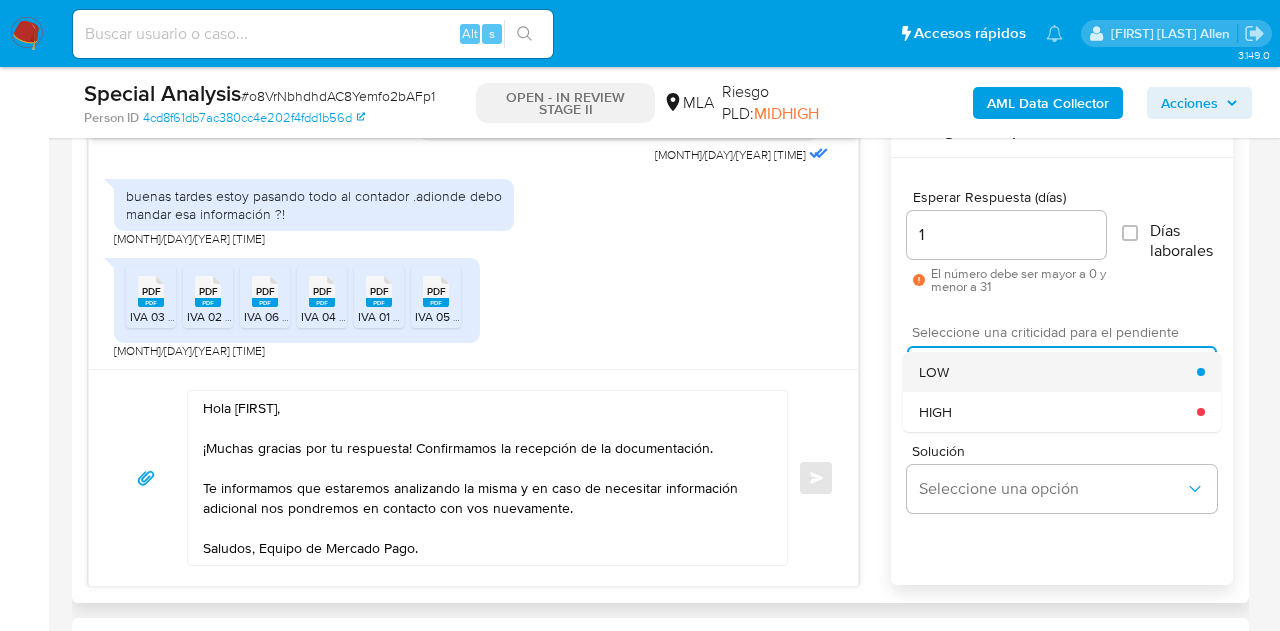 click on "LOW" at bounding box center [1058, 372] 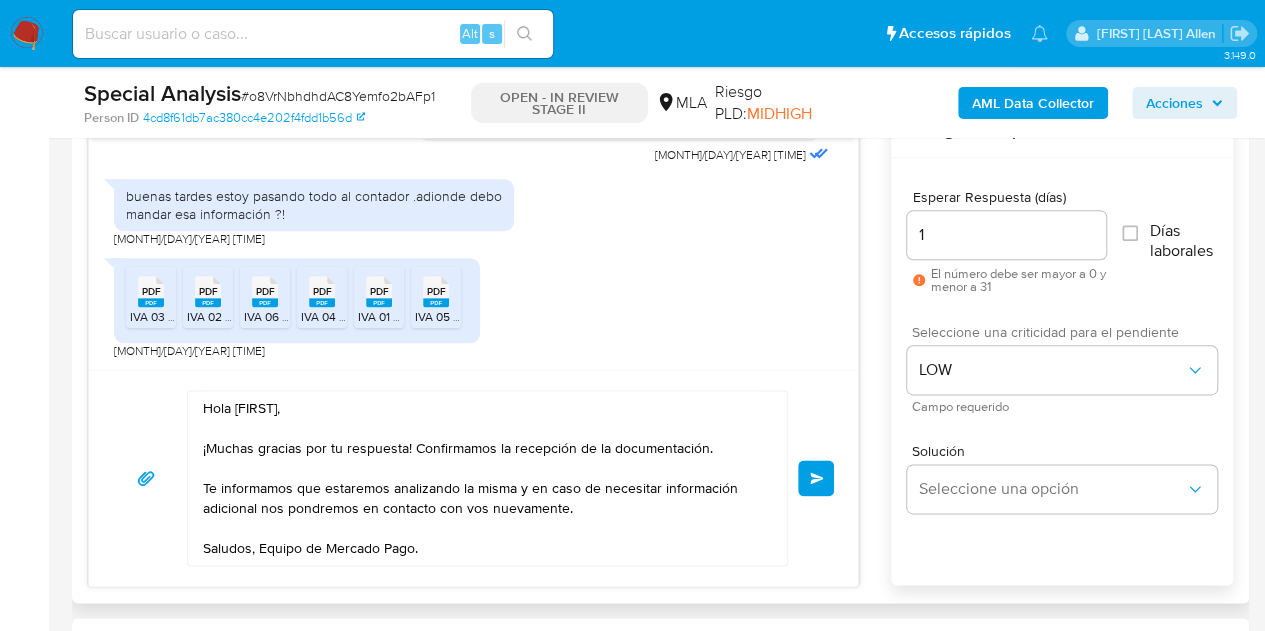 click on "Hola [FIRST],
¡Muchas gracias por tu respuesta! Confirmamos la recepción de la documentación.
Te informamos que estaremos analizando la misma y en caso de necesitar información adicional nos pondremos en contacto con vos nuevamente.
Saludos, Equipo de Mercado Pago. Enviar" at bounding box center [473, 477] 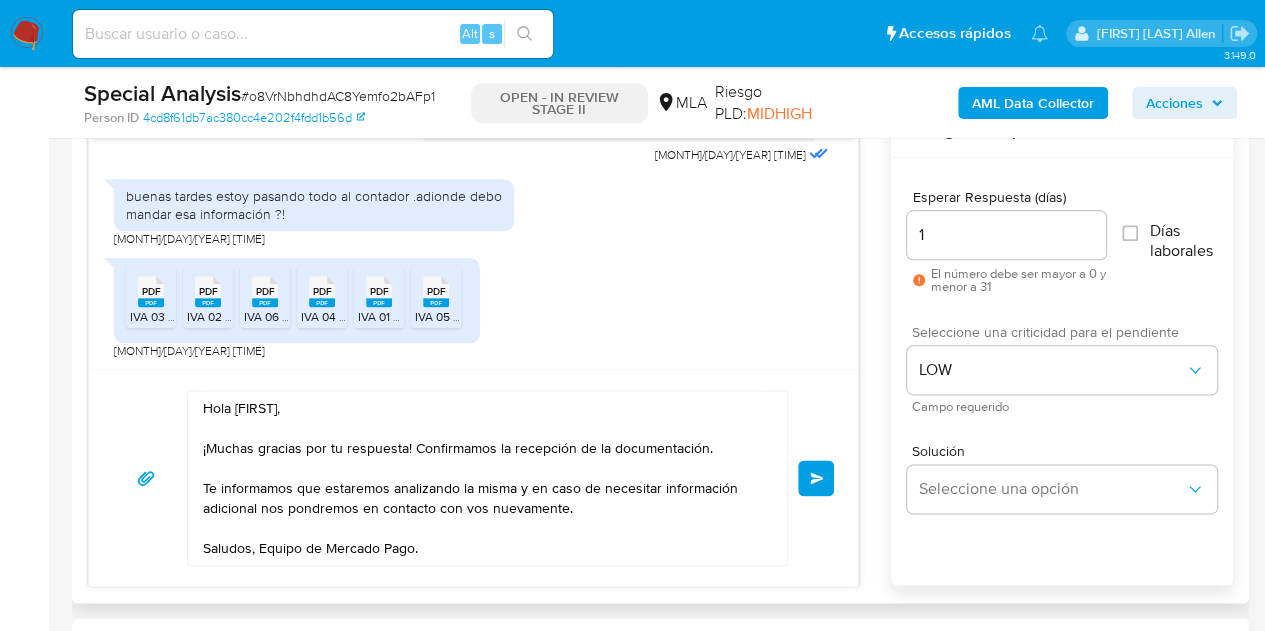 click on "Enviar" at bounding box center [817, 478] 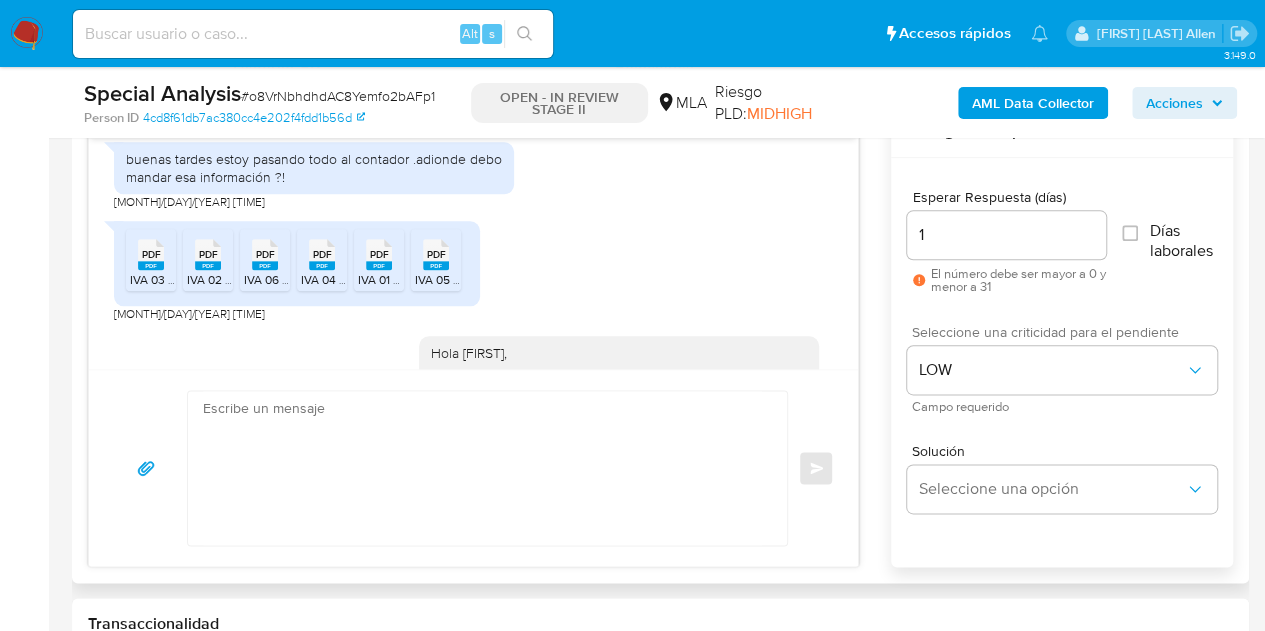 scroll, scrollTop: 2091, scrollLeft: 0, axis: vertical 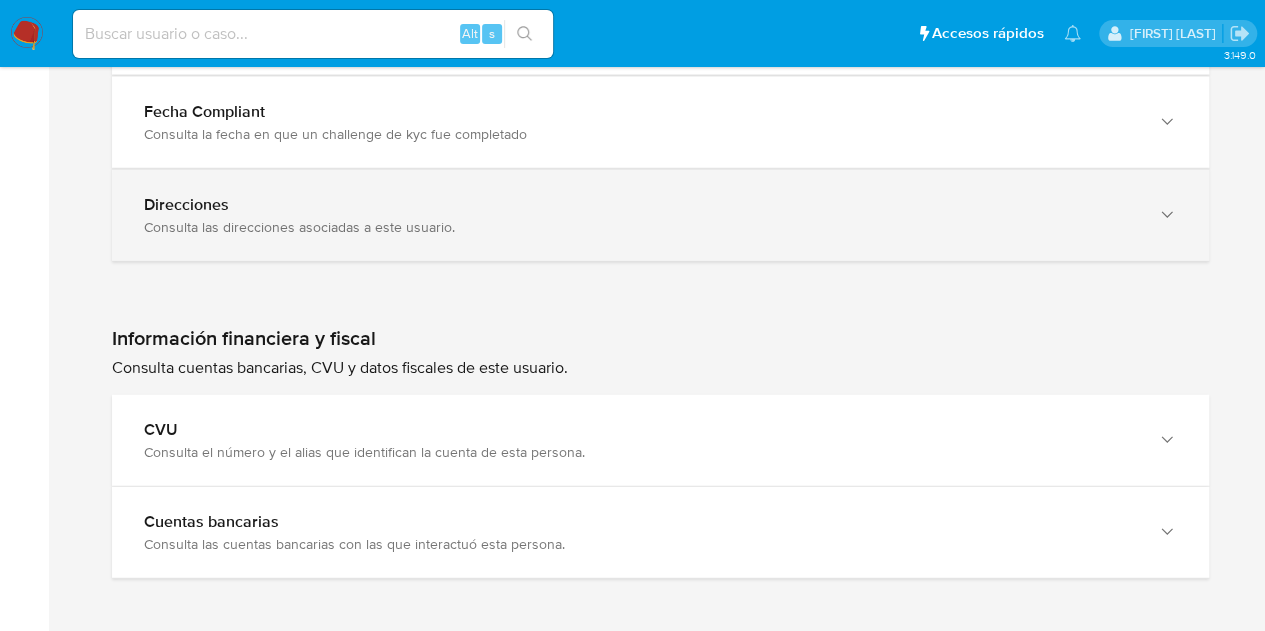 click on "Direcciones" at bounding box center [640, 205] 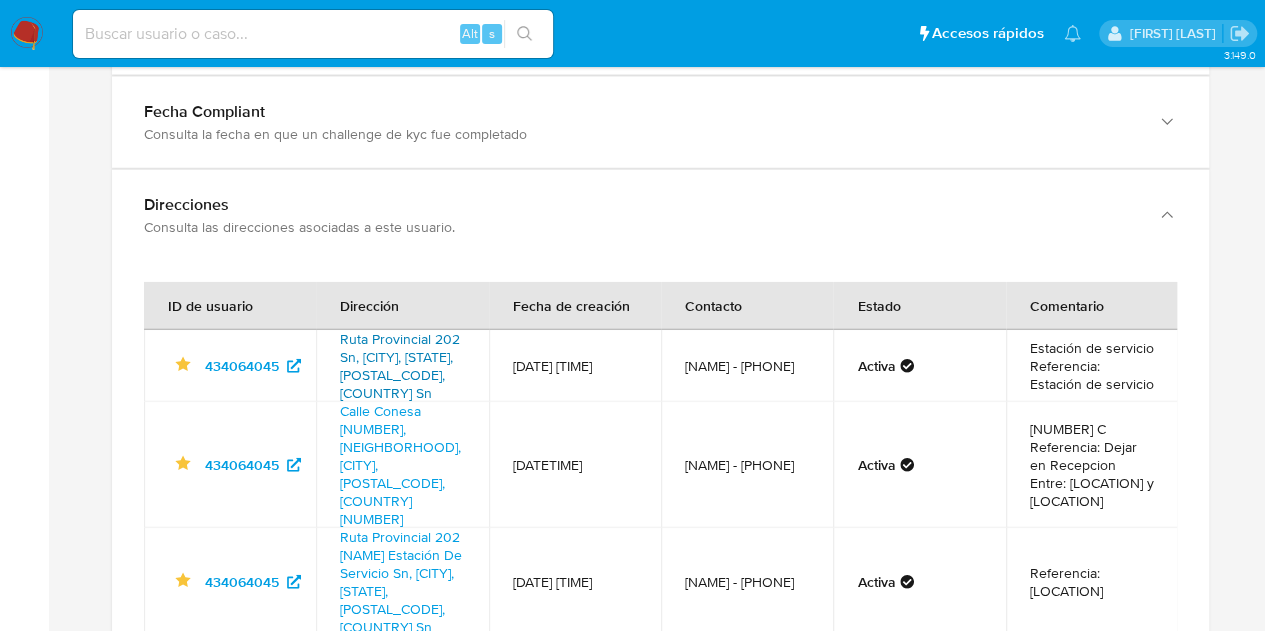 click on "Ruta Provincial 202 Sn, [CITY], [STATE], [POSTAL_CODE], [COUNTRY] Sn" at bounding box center [400, 366] 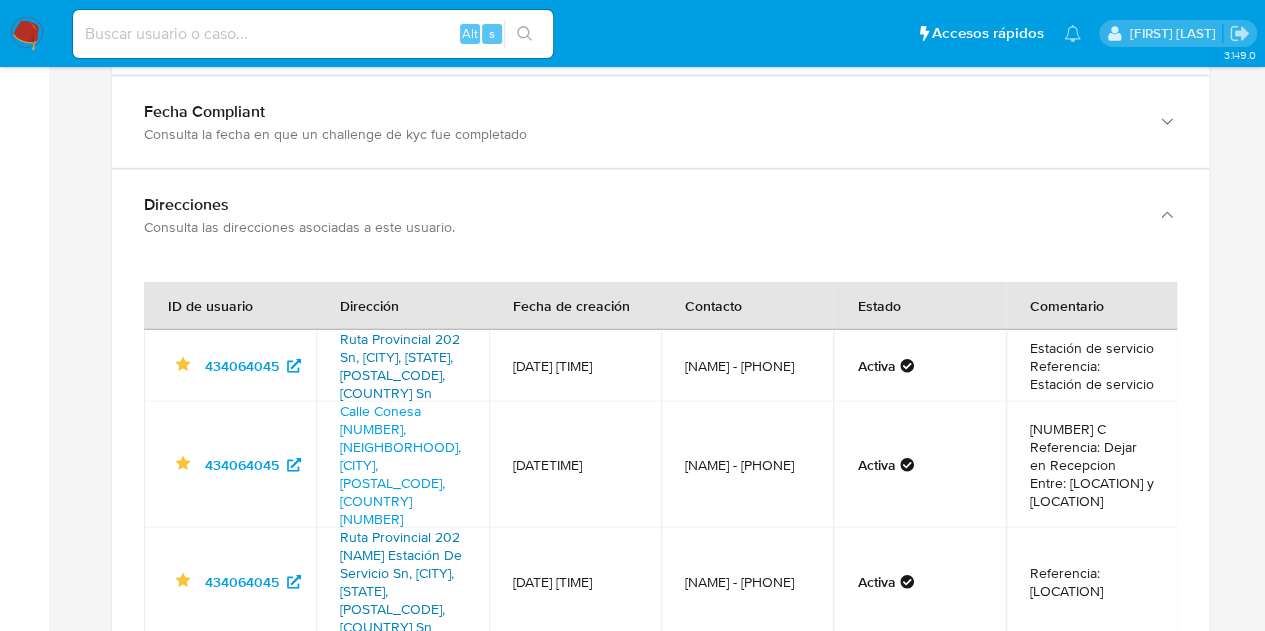 click on "Ruta Provincial 202 [NAME] Estación De Servicio Sn, [CITY], [STATE], [POSTAL_CODE], [COUNTRY] Sn" at bounding box center [401, 582] 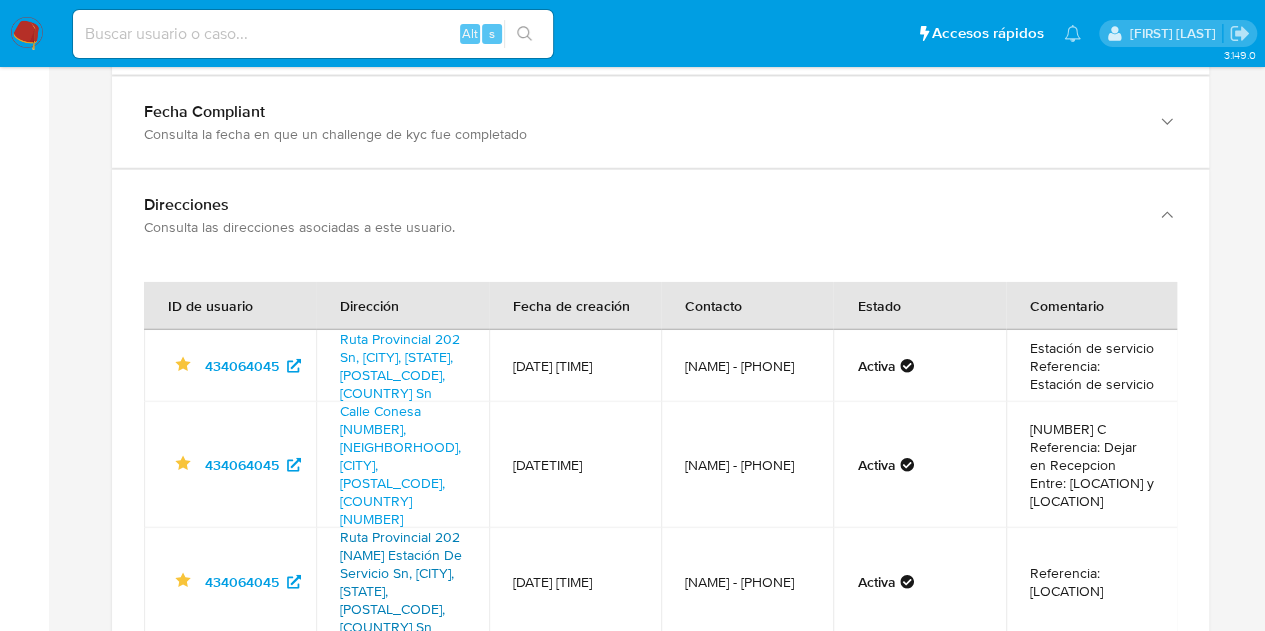 drag, startPoint x: 334, startPoint y: 475, endPoint x: 443, endPoint y: 546, distance: 130.0846 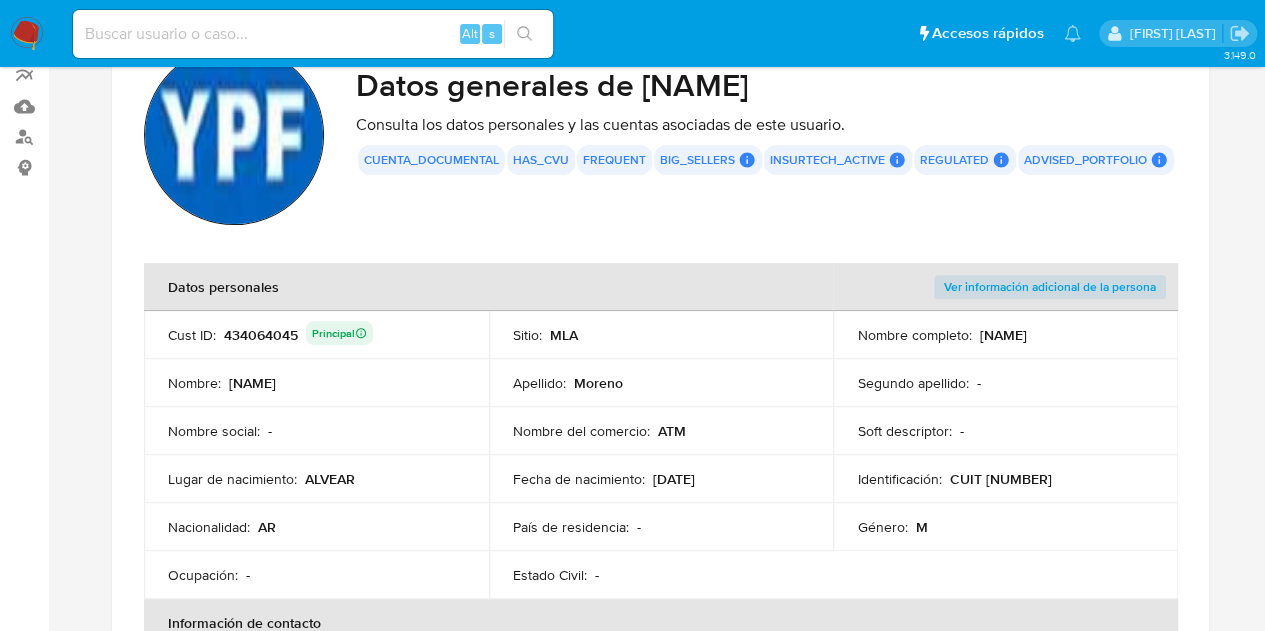 scroll, scrollTop: 63, scrollLeft: 0, axis: vertical 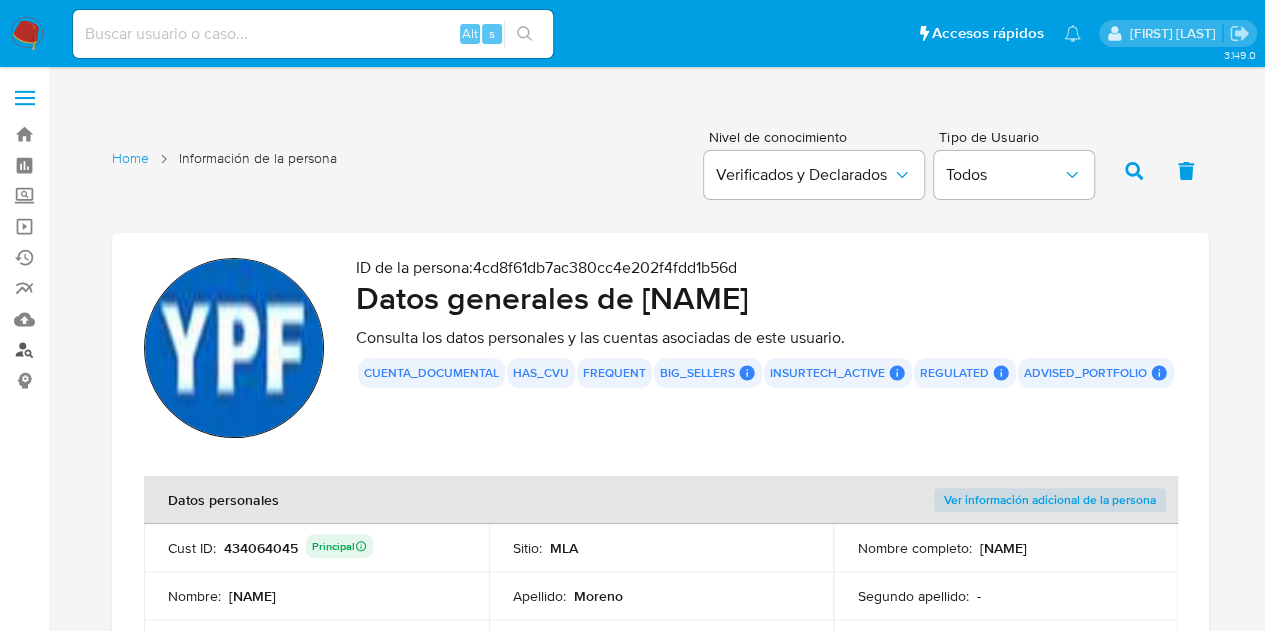 click on "Buscador de personas" at bounding box center [119, 350] 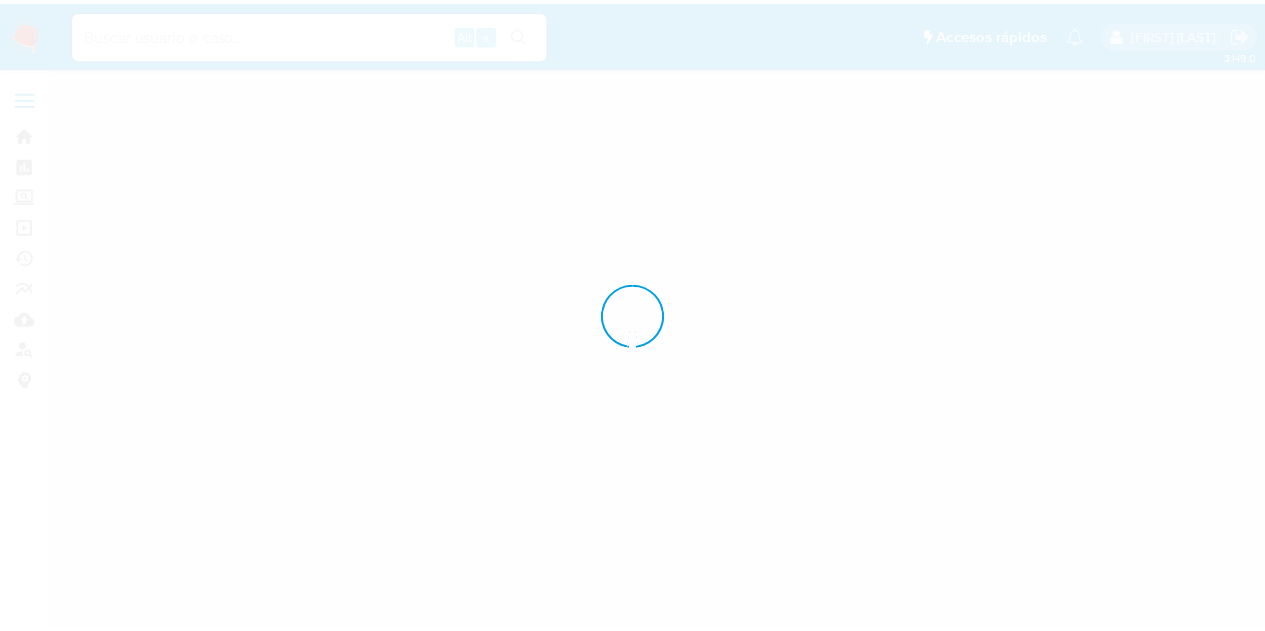 scroll, scrollTop: 0, scrollLeft: 0, axis: both 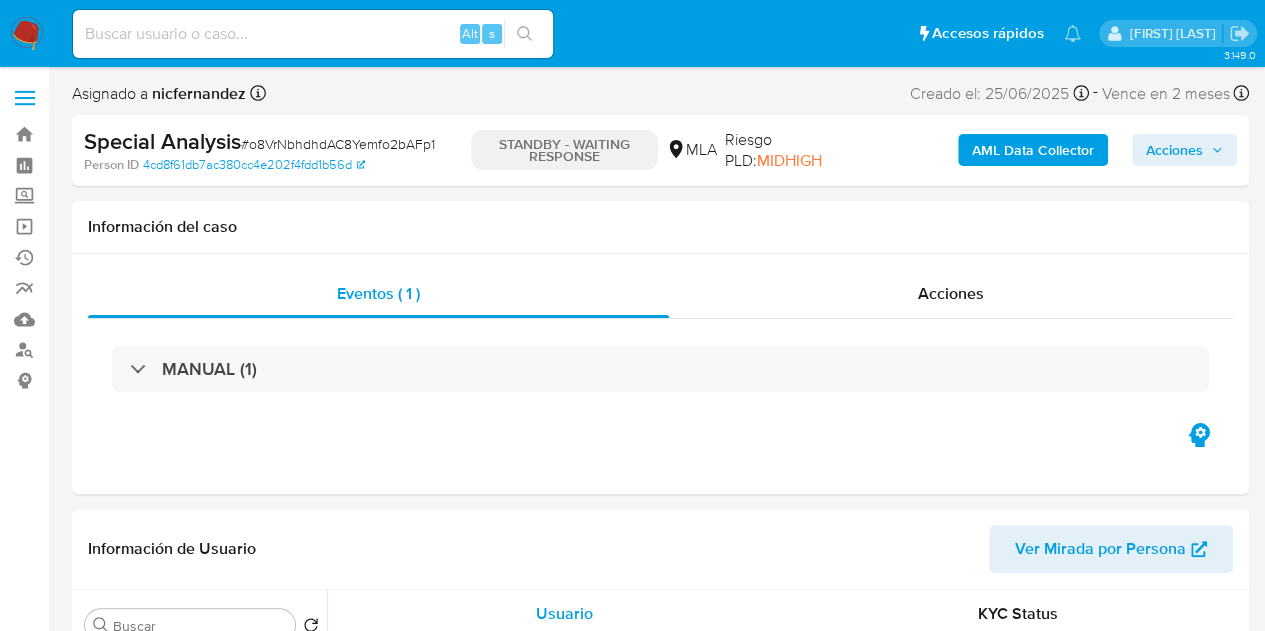 select on "10" 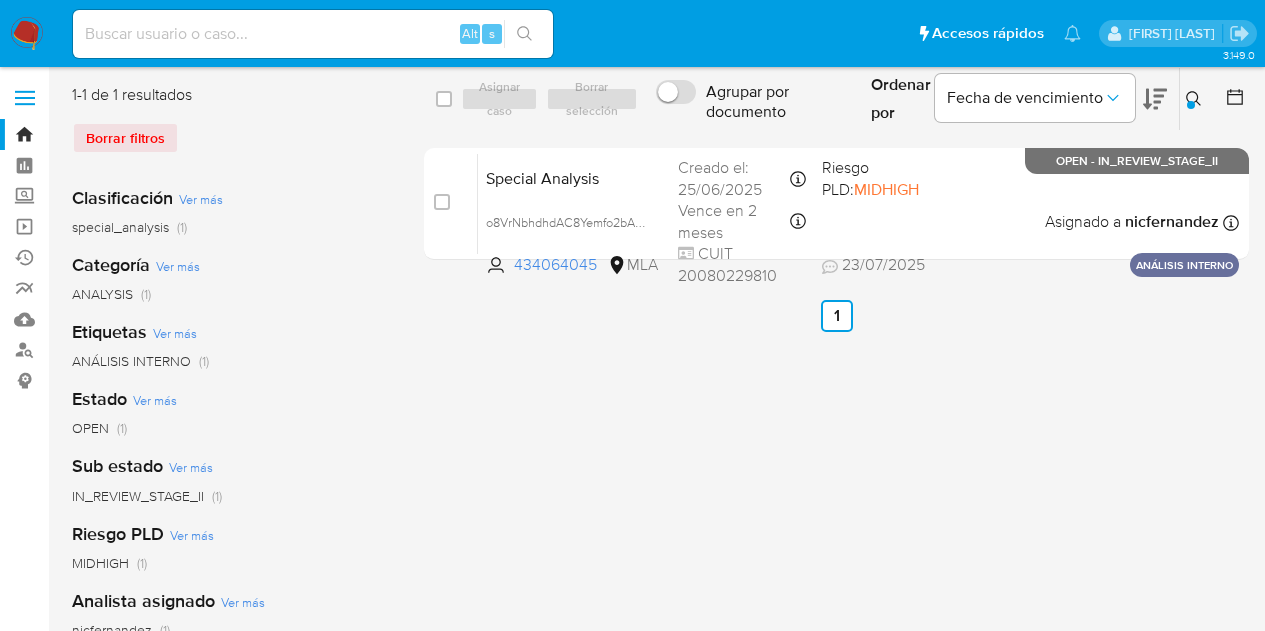 scroll, scrollTop: 0, scrollLeft: 0, axis: both 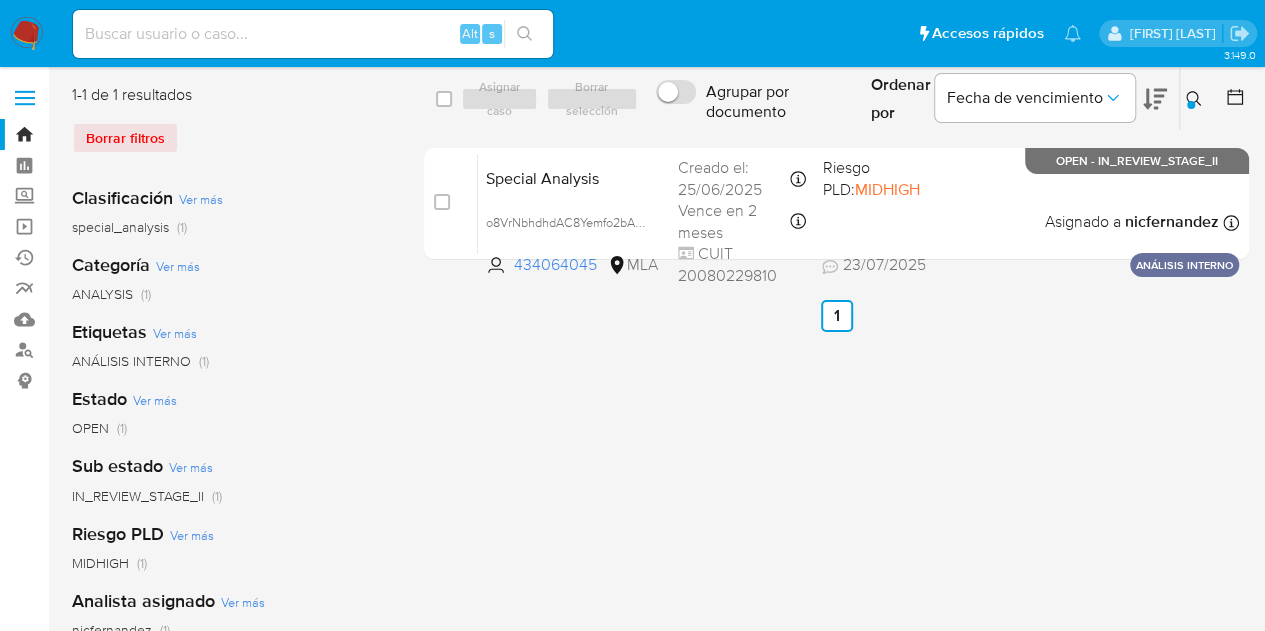 click 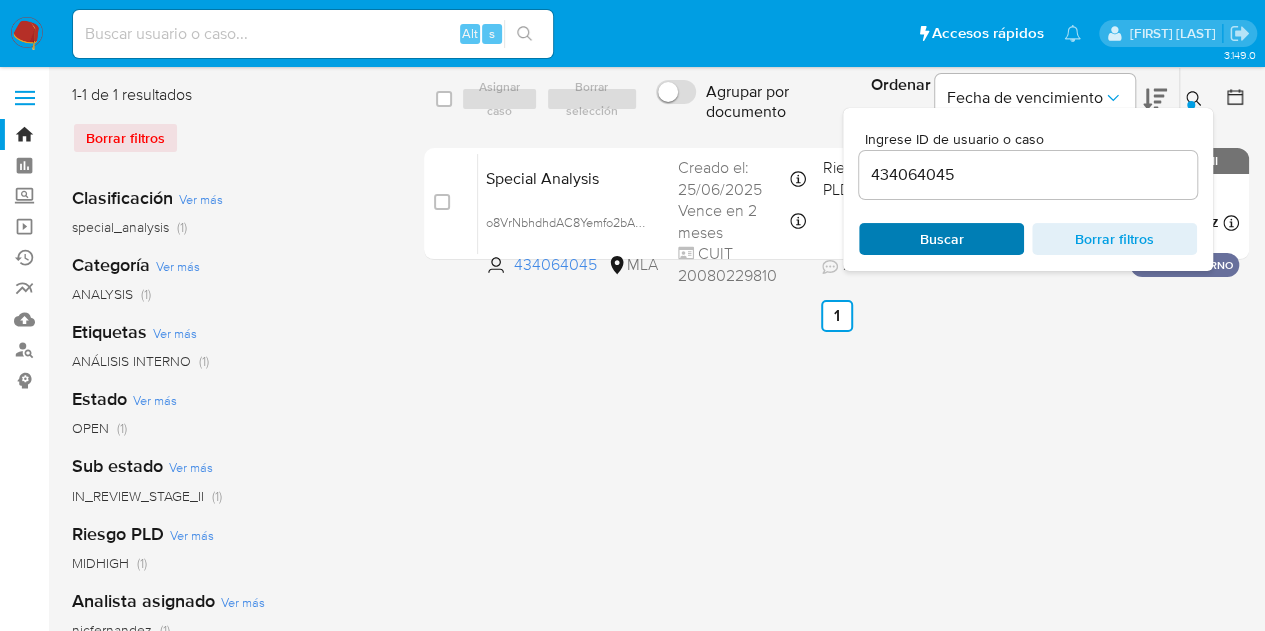 click on "Buscar" at bounding box center (941, 239) 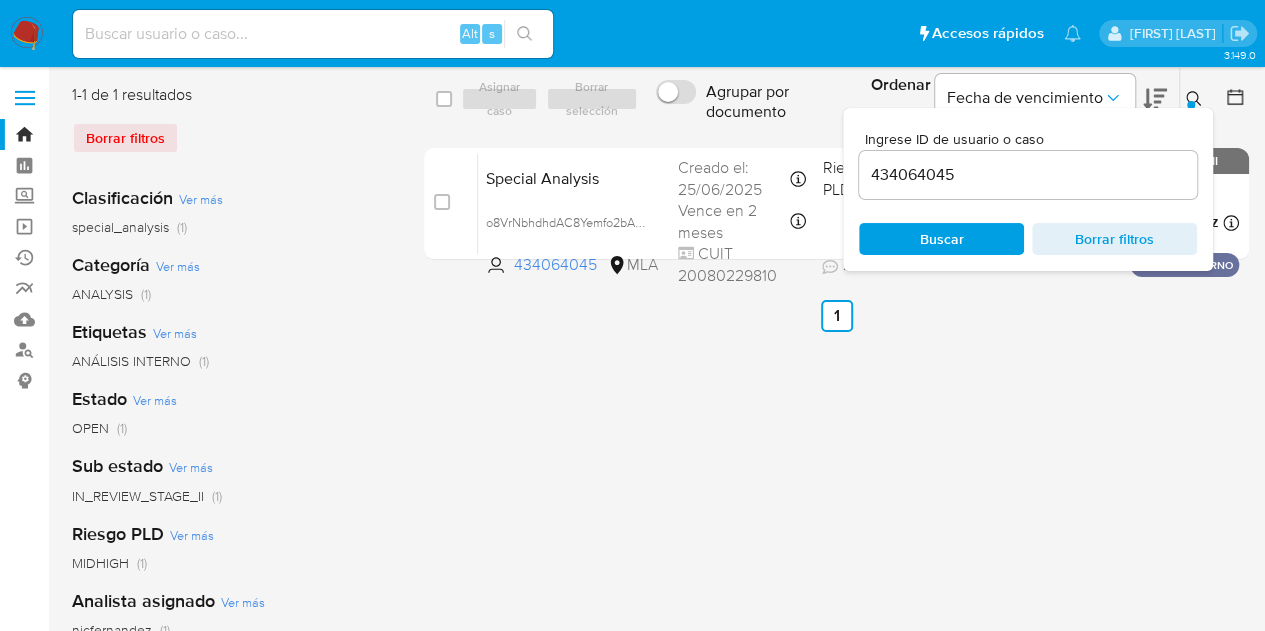click 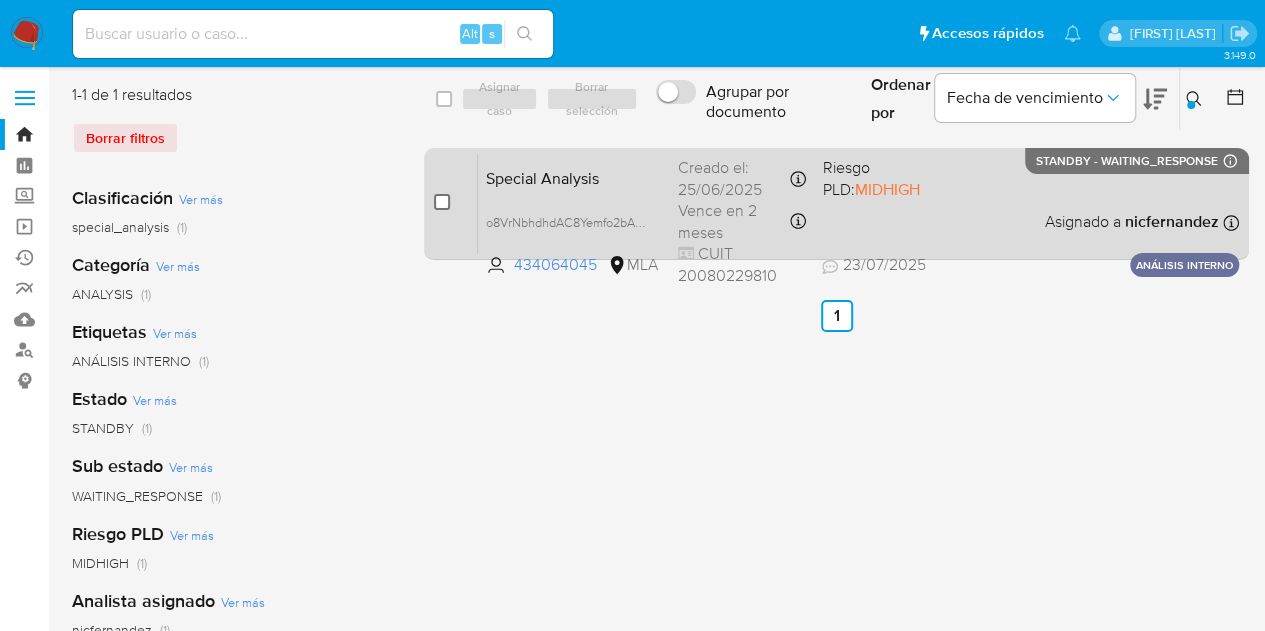 click at bounding box center (442, 202) 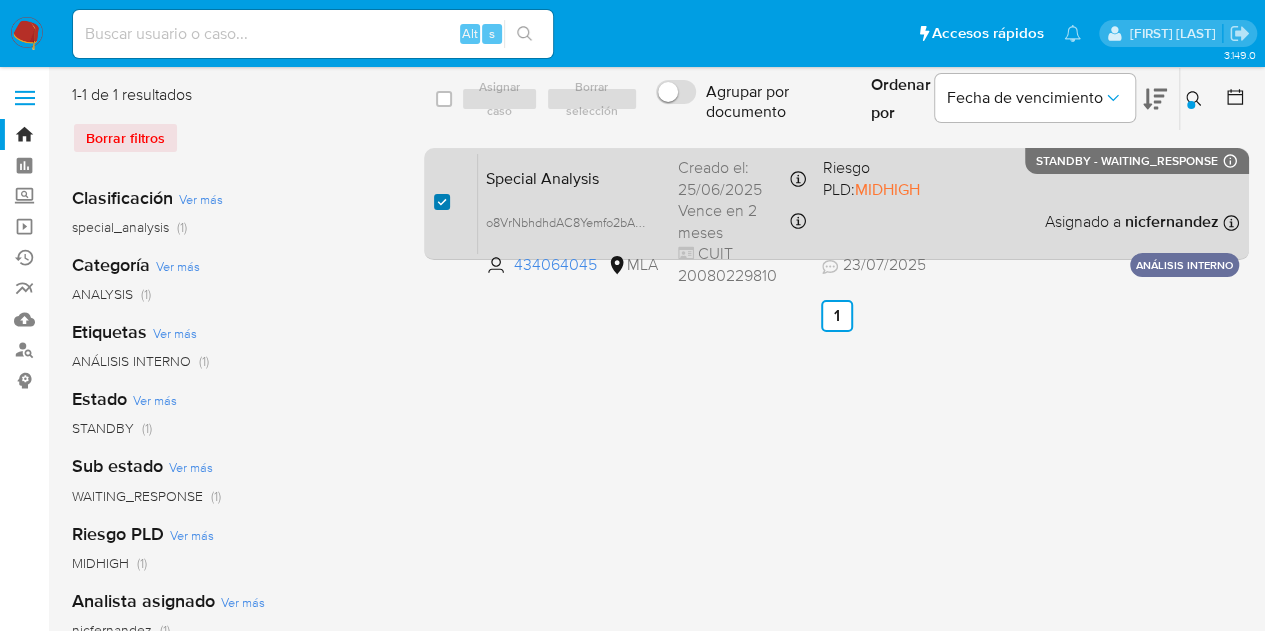 checkbox on "true" 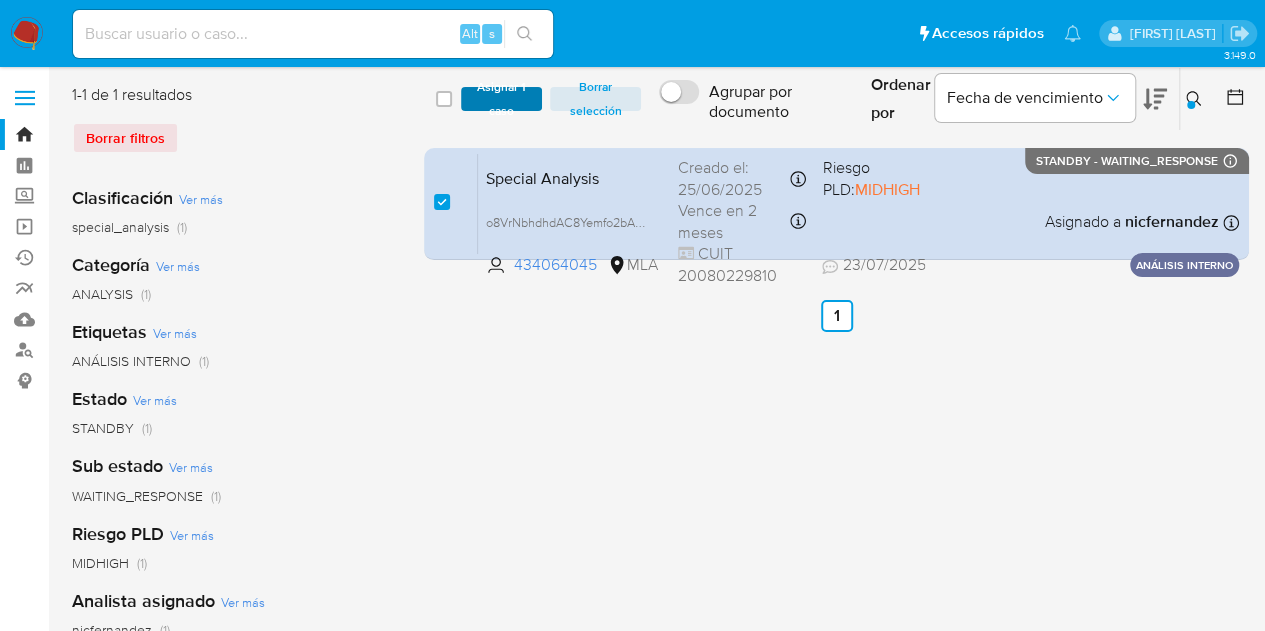 click on "Asignar 1 caso" at bounding box center [502, 99] 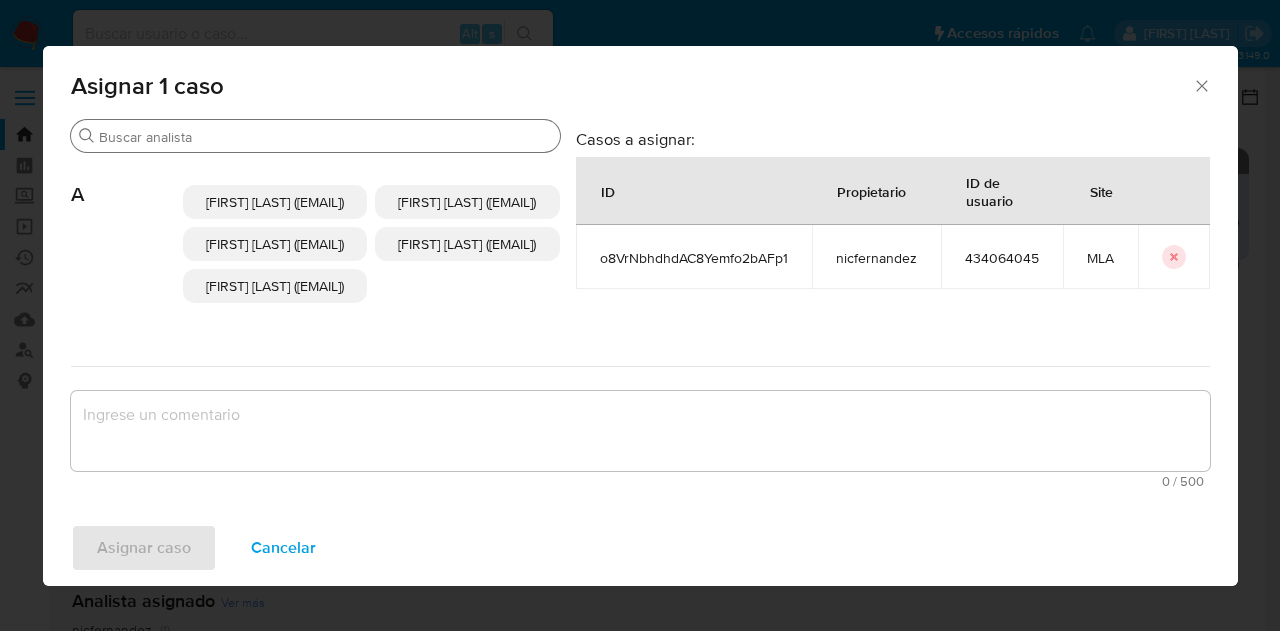 click on "Buscar" at bounding box center [325, 137] 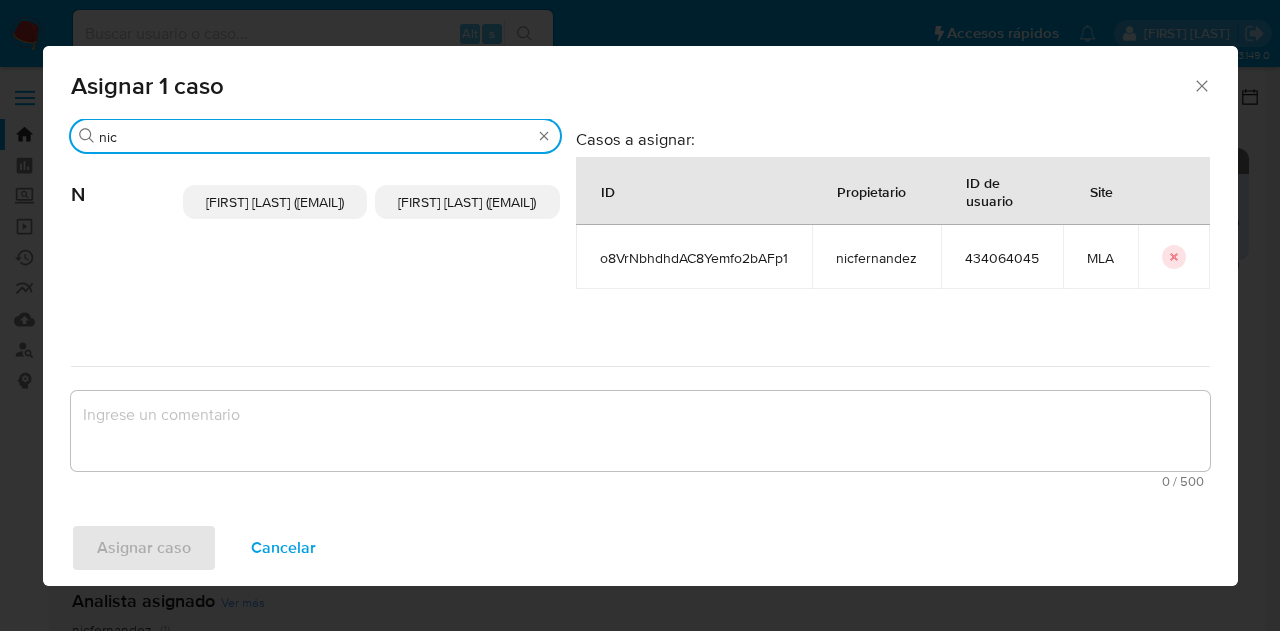 type on "nic" 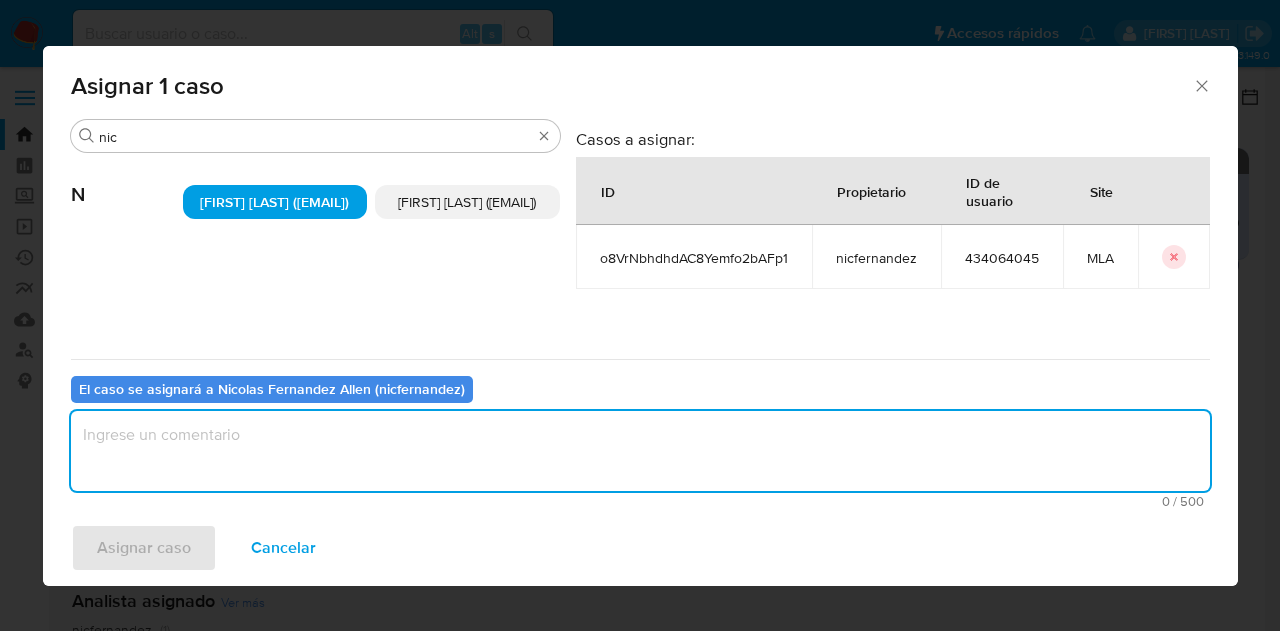 click at bounding box center (640, 451) 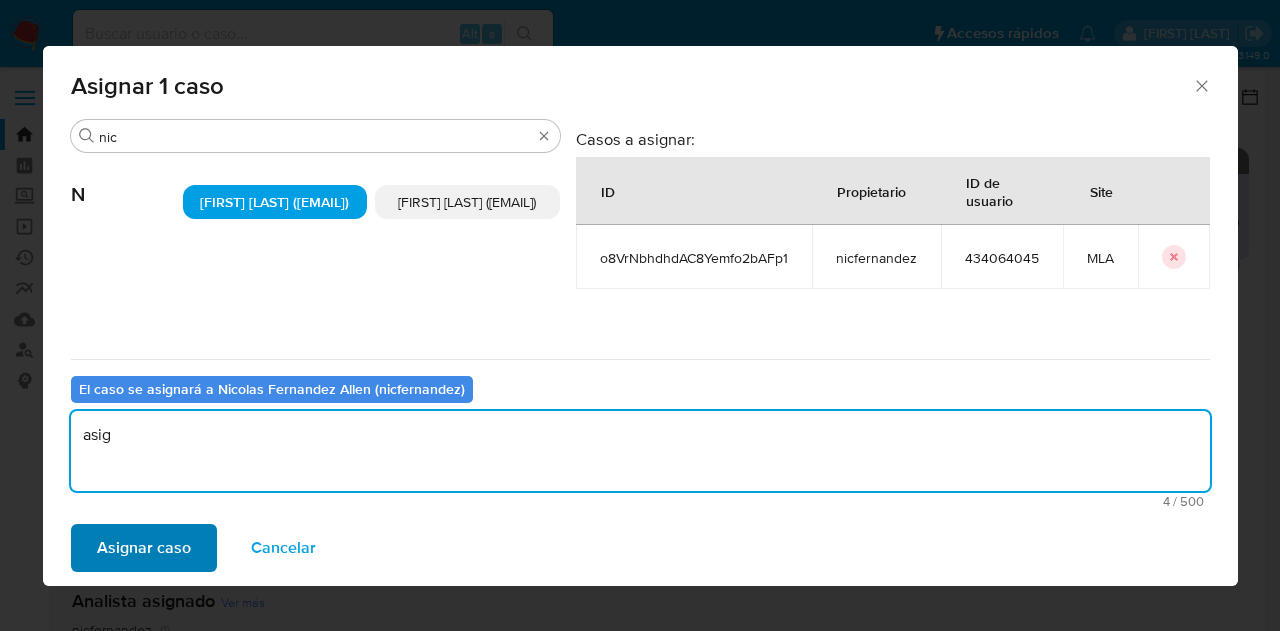 type on "asig" 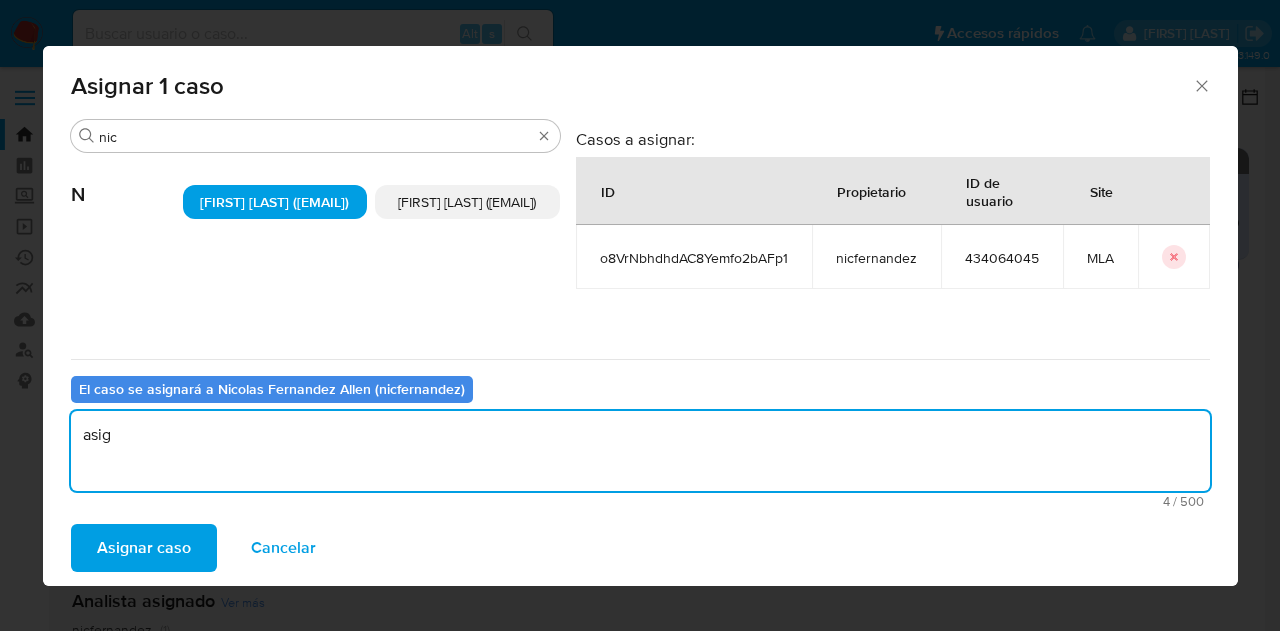 click on "Asignar caso" at bounding box center (144, 548) 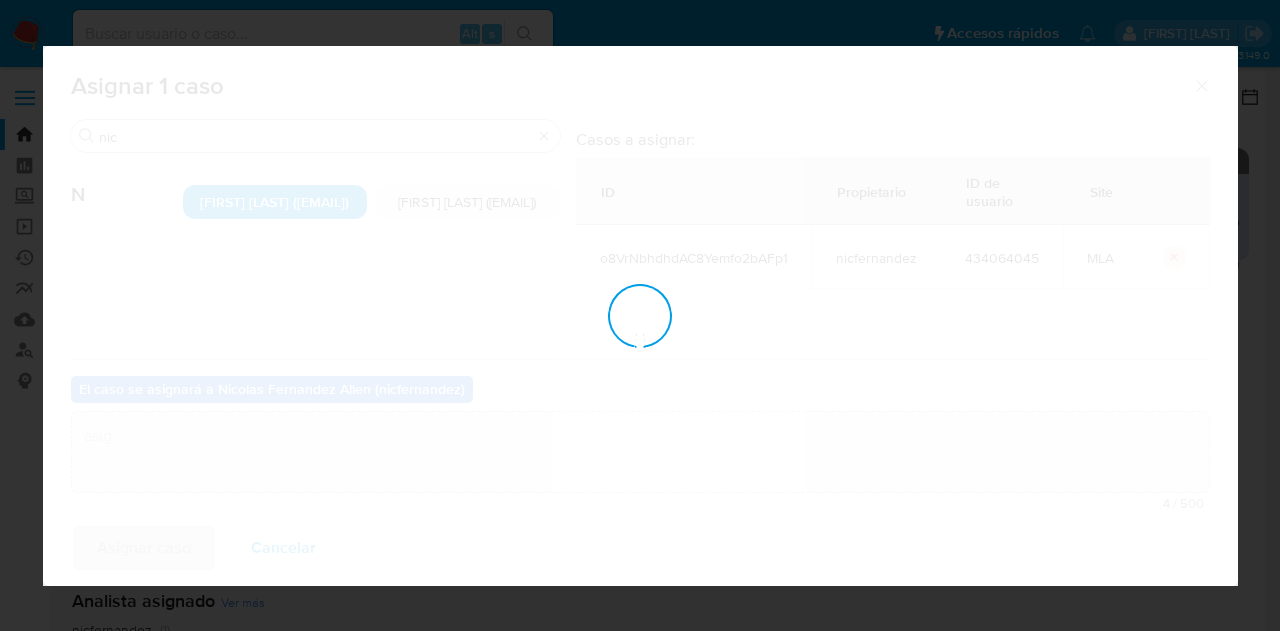 type 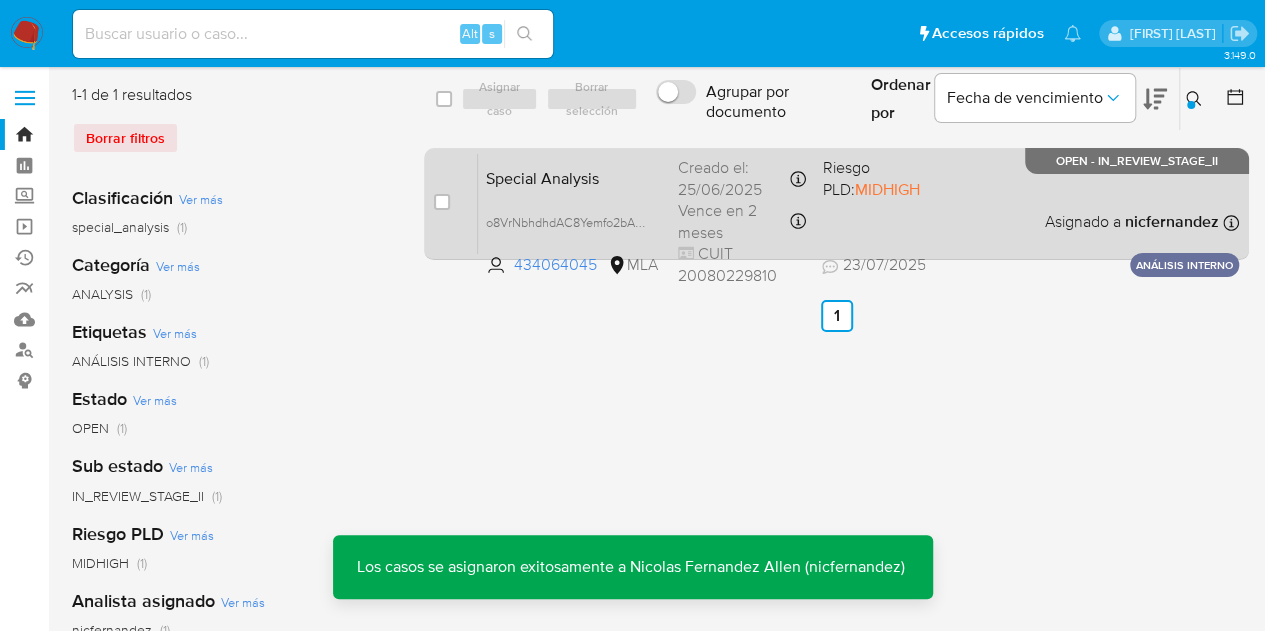 click on "Special Analysis o8VrNbhdhdAC8Yemfo2bAFp1 434064045 MLA Riesgo PLD:  MIDHIGH Creado el: 25/06/2025   Creado el: 25/06/2025 12:05:22 Vence en 2 meses   Vence el 23/09/2025 12:05:23 CUIT   20080229810 23/07/2025   23/07/2025 15:41 Asignado a   nicfernandez   Asignado el: 25/06/2025 12:05:22 ANÁLISIS INTERNO OPEN - IN_REVIEW_STAGE_II" at bounding box center [858, 203] 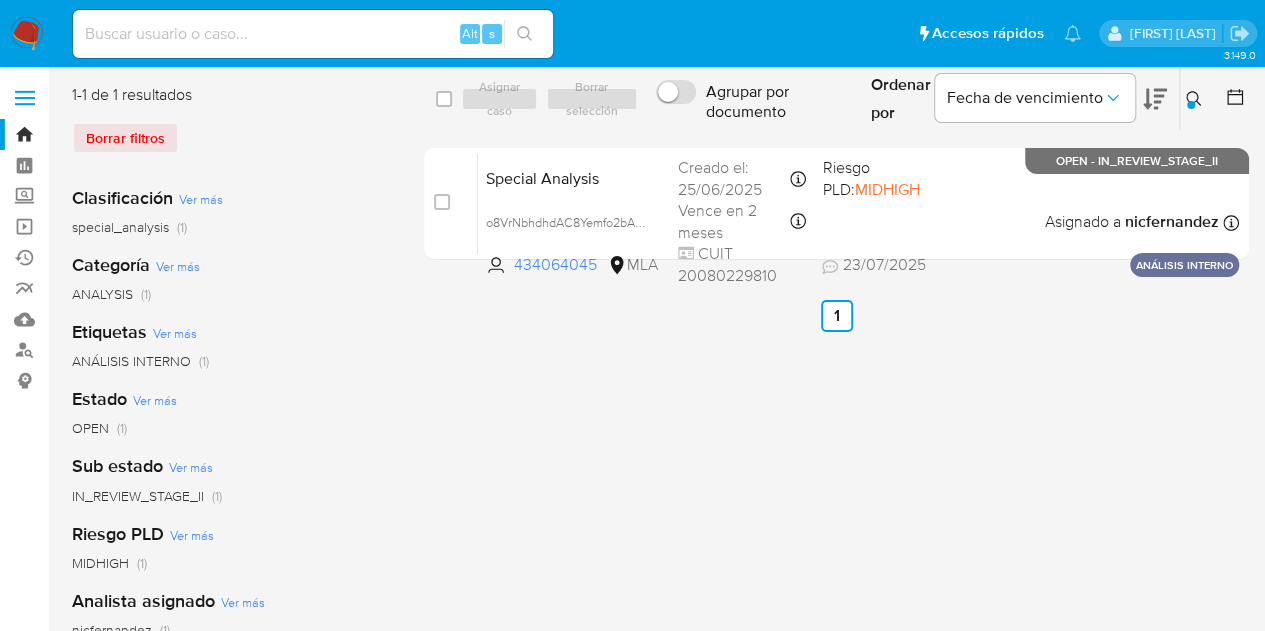 click 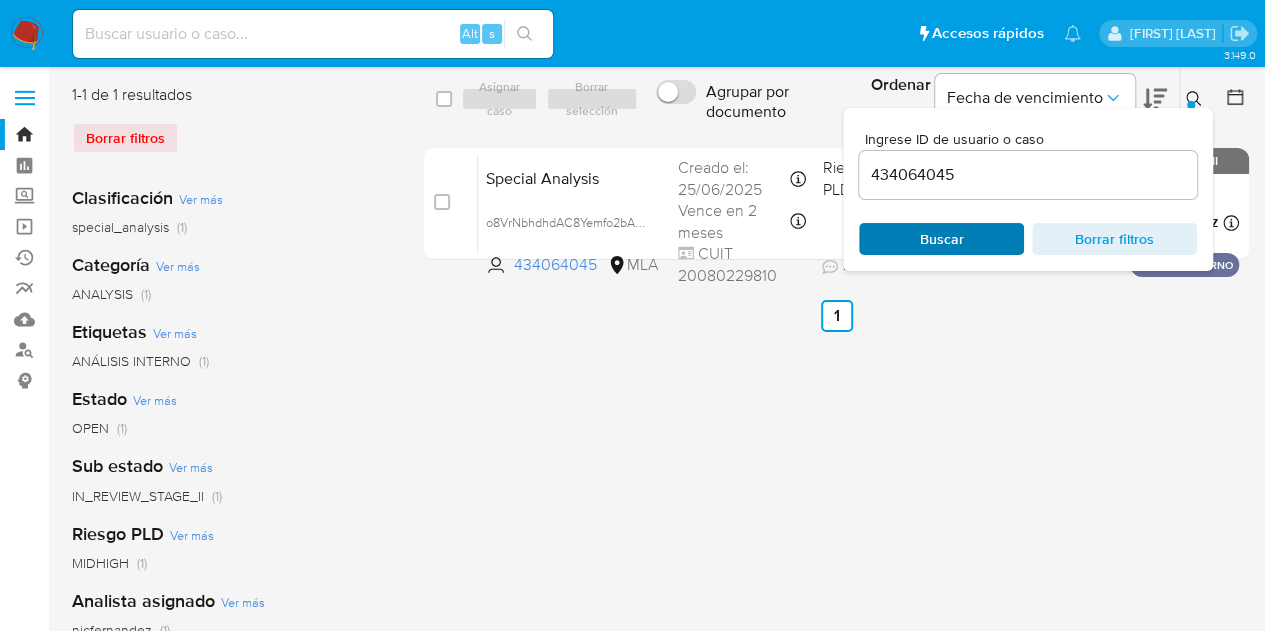 click on "Buscar" at bounding box center [942, 239] 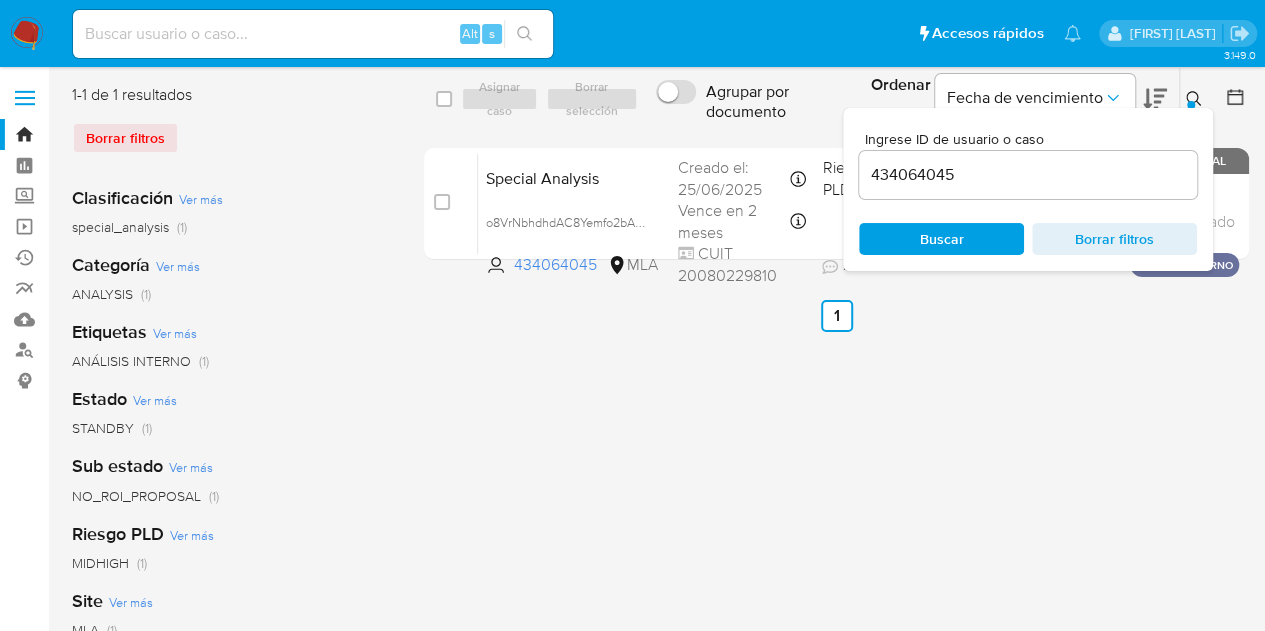 click 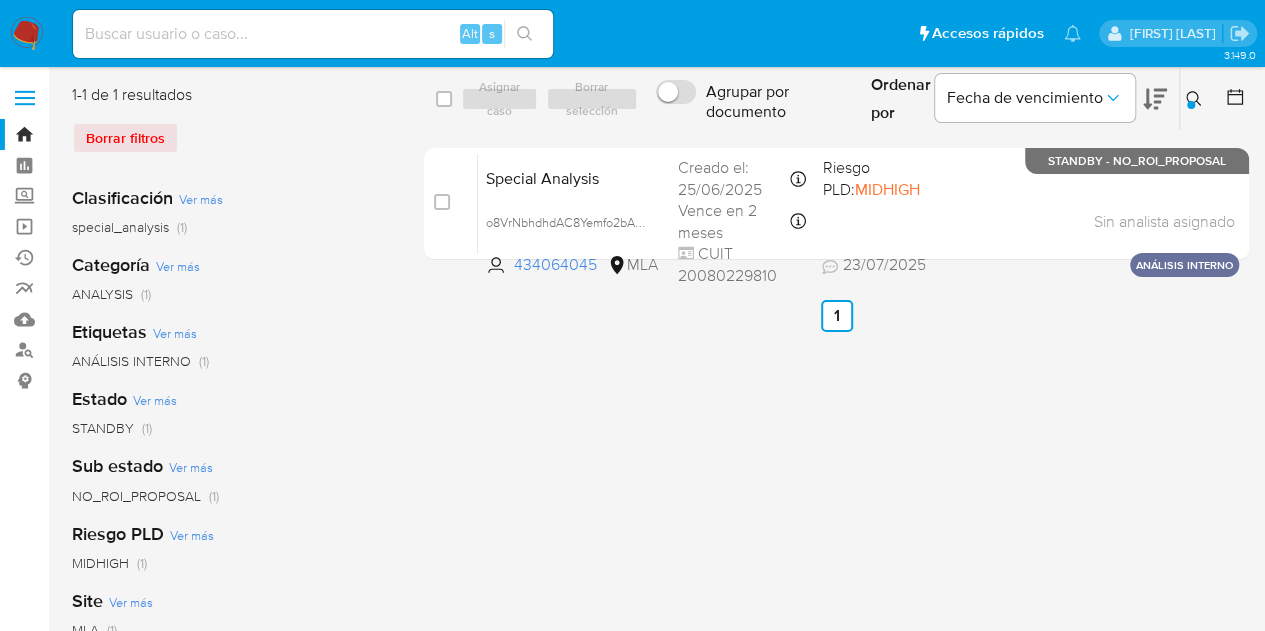 click 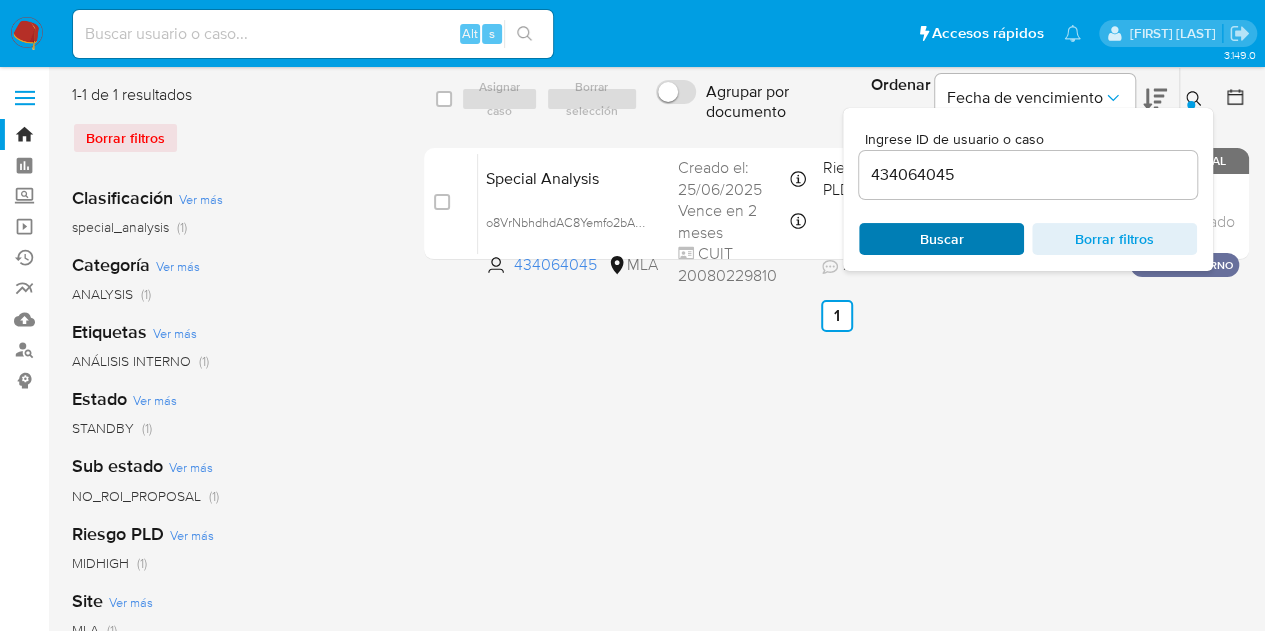 click on "Buscar" at bounding box center (941, 239) 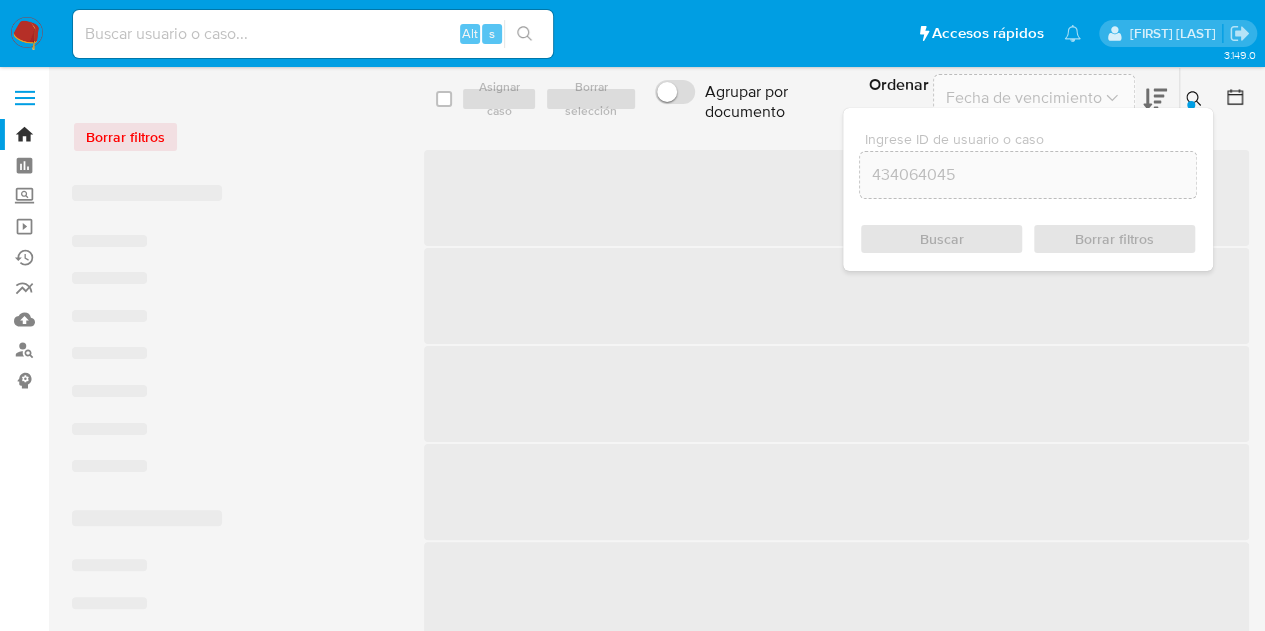 click at bounding box center (1191, 105) 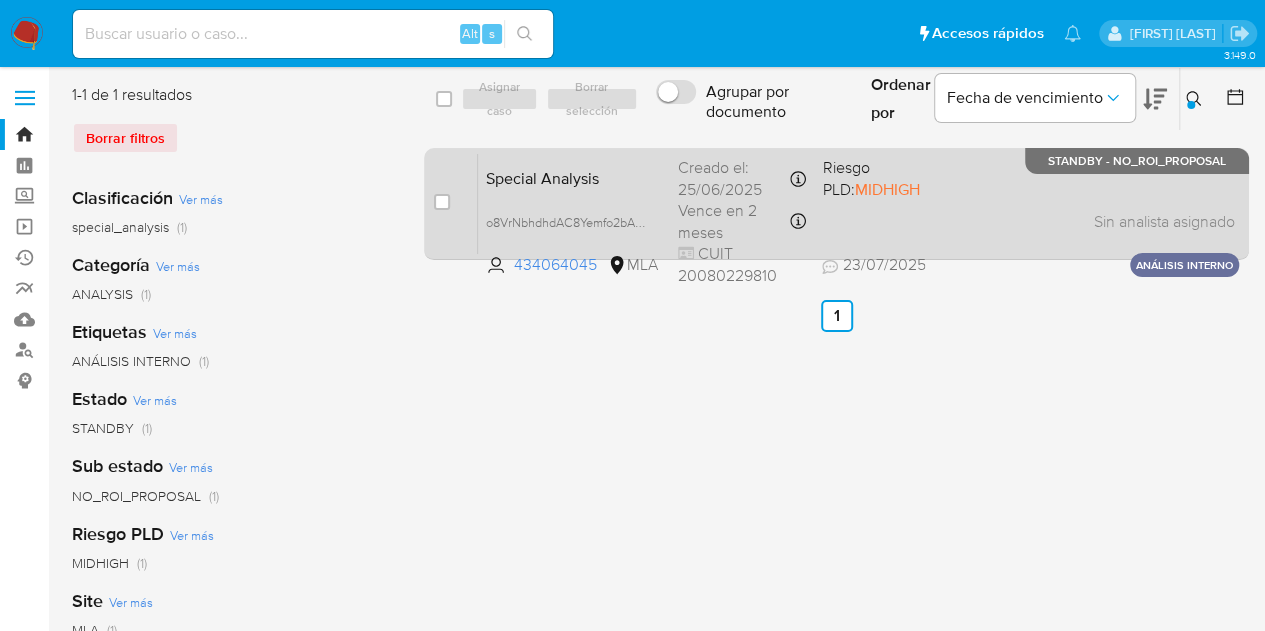 click on "Special Analysis o8VrNbhdhdAC8Yemfo2bAFp1 434064045 MLA Riesgo PLD:  MIDHIGH Creado el: 25/06/2025   Creado el: 25/06/2025 12:05:22 Vence en 2 meses   Vence el 23/09/2025 12:05:23 CUIT   20080229810 23/07/2025   23/07/2025 15:41 Sin analista asignado   Asignado el: 25/06/2025 12:05:22 ANÁLISIS INTERNO STANDBY - NO_ROI_PROPOSAL" at bounding box center [858, 203] 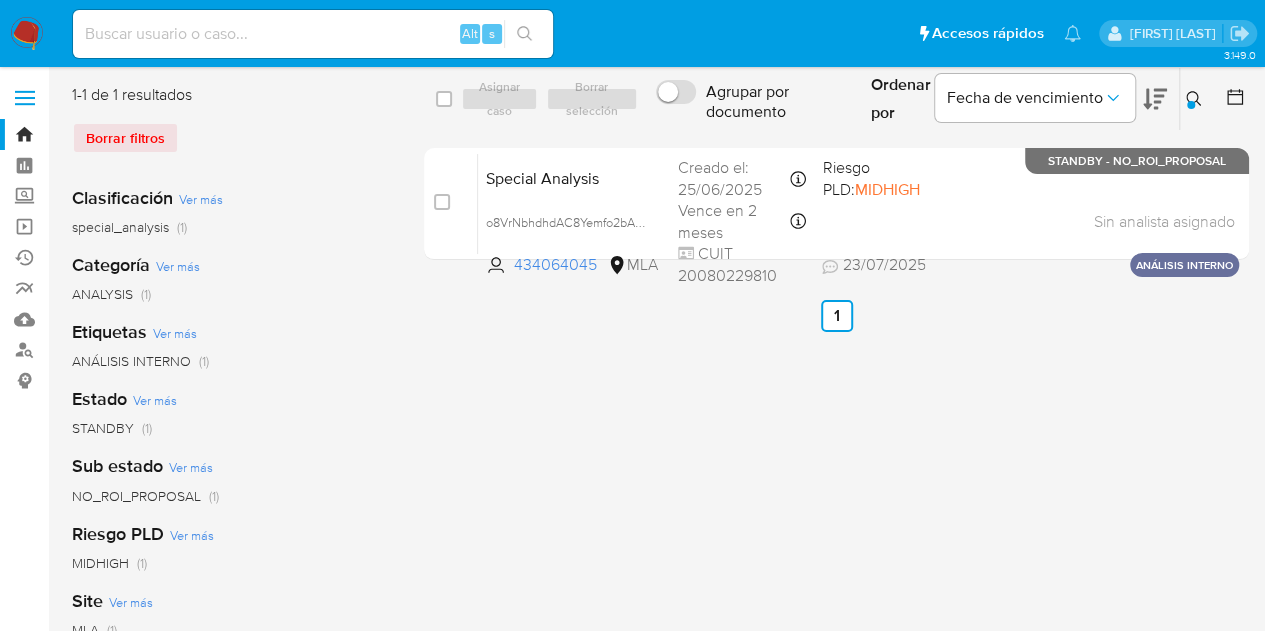 click 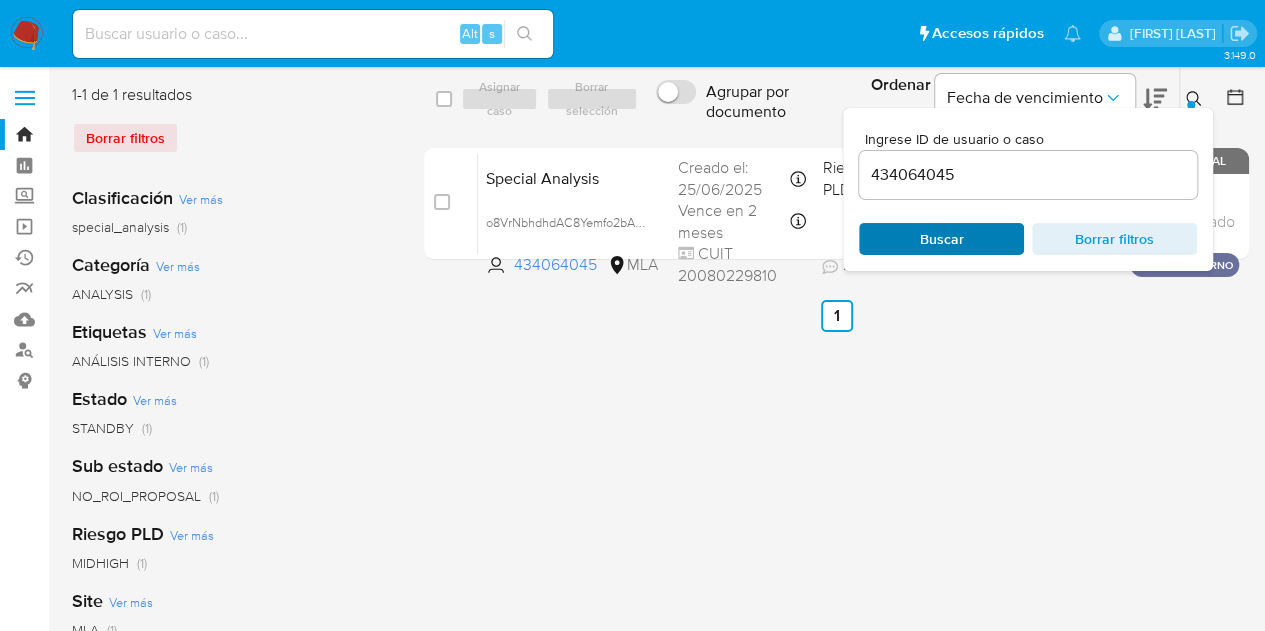 click on "Buscar" at bounding box center (942, 239) 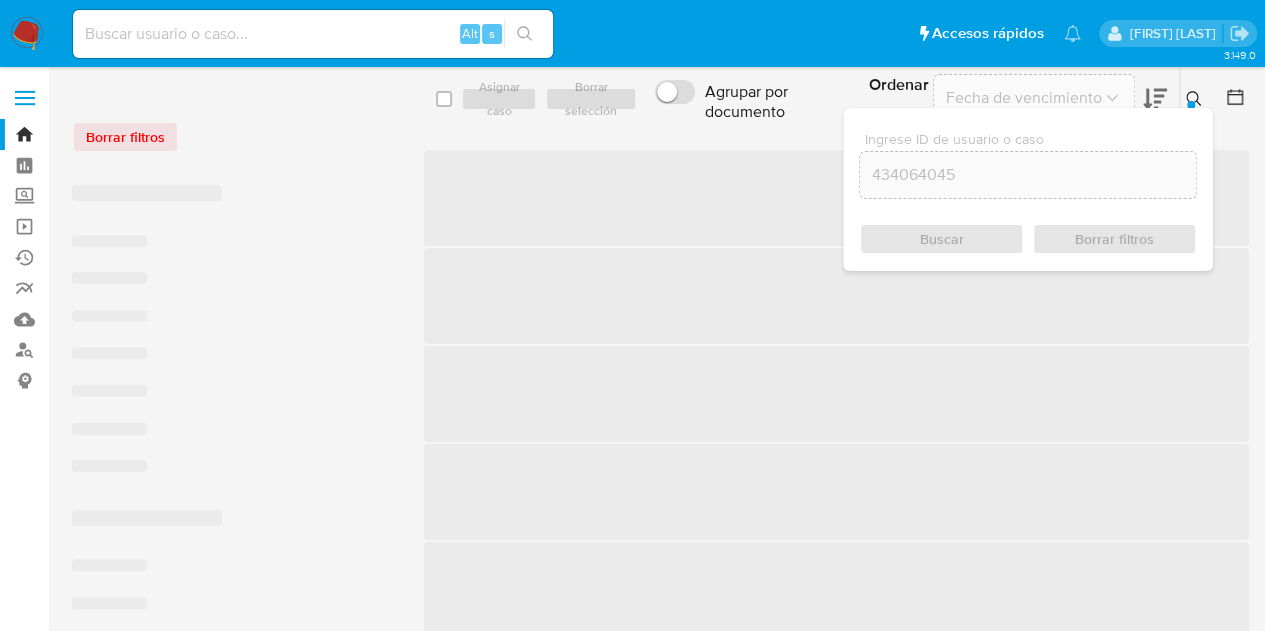 click at bounding box center [1196, 99] 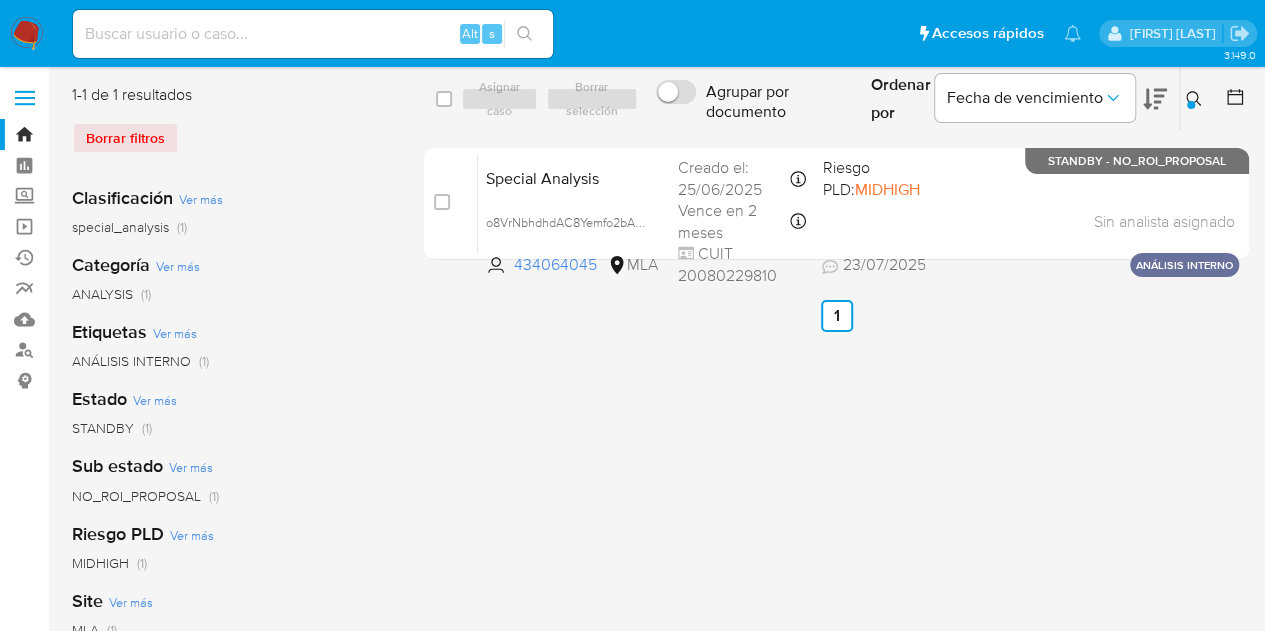 click at bounding box center [1196, 99] 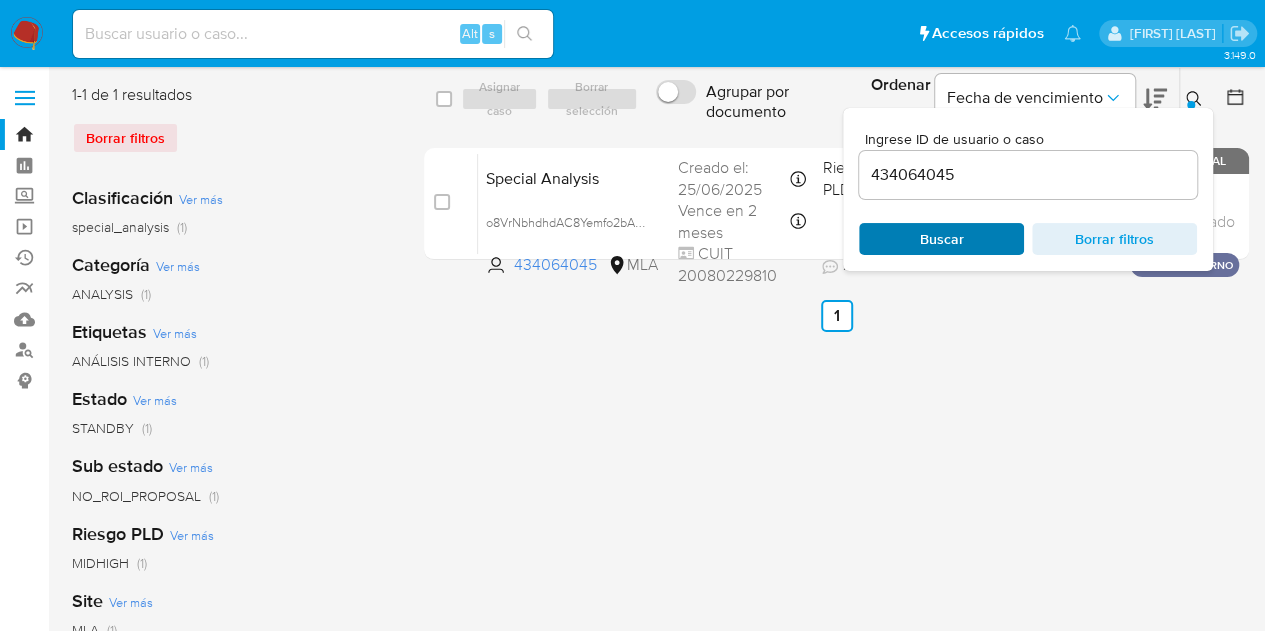 click on "Buscar" at bounding box center (941, 239) 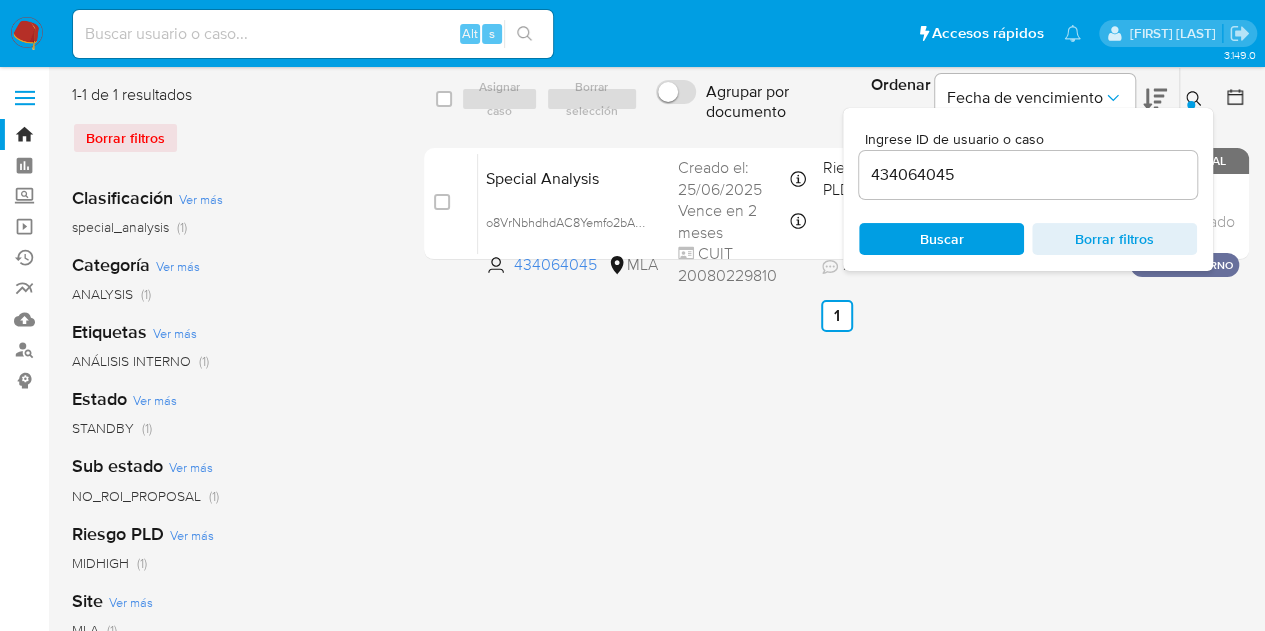 click 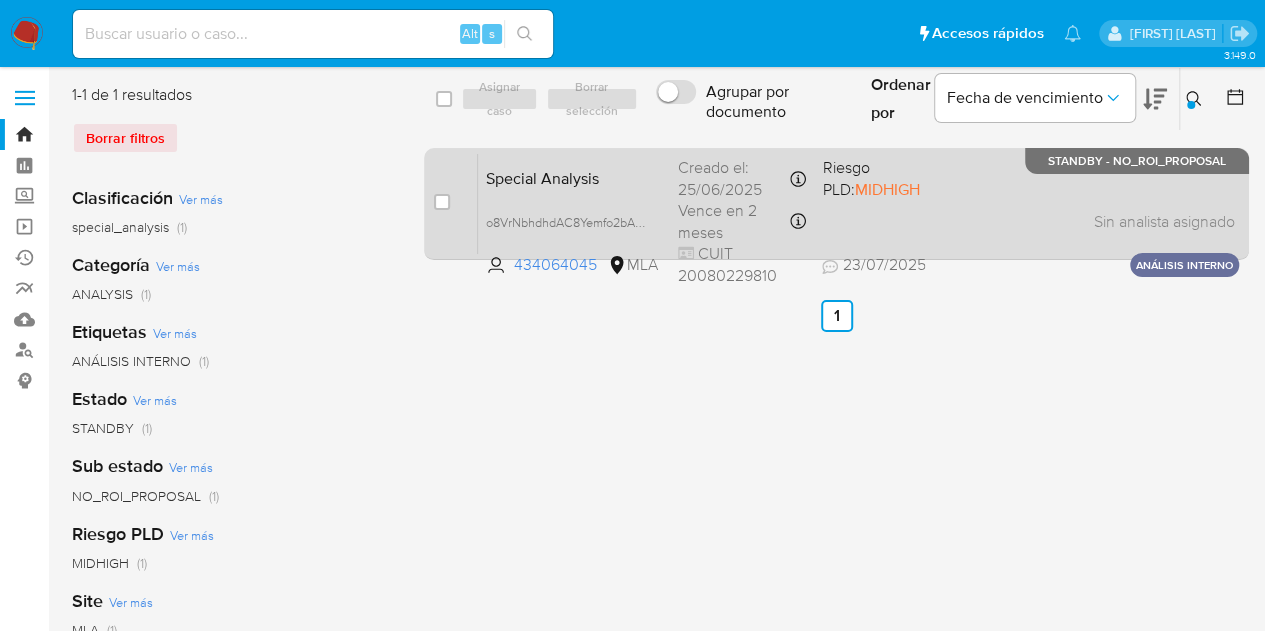 click on "Special Analysis" at bounding box center [574, 177] 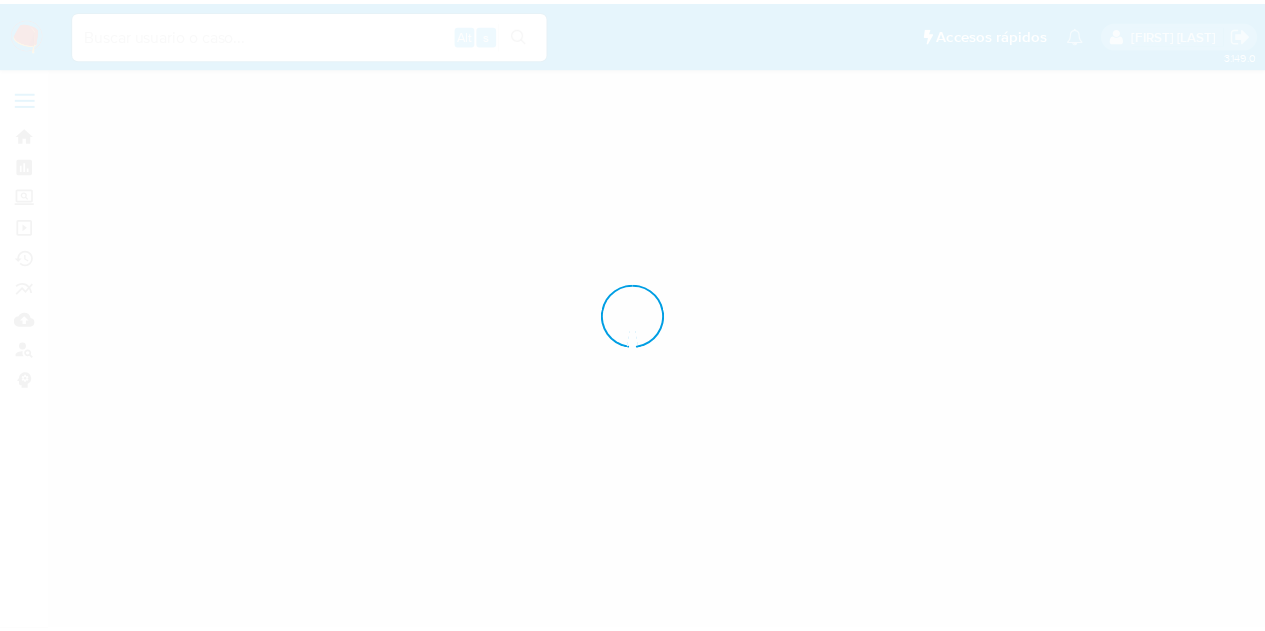 scroll, scrollTop: 0, scrollLeft: 0, axis: both 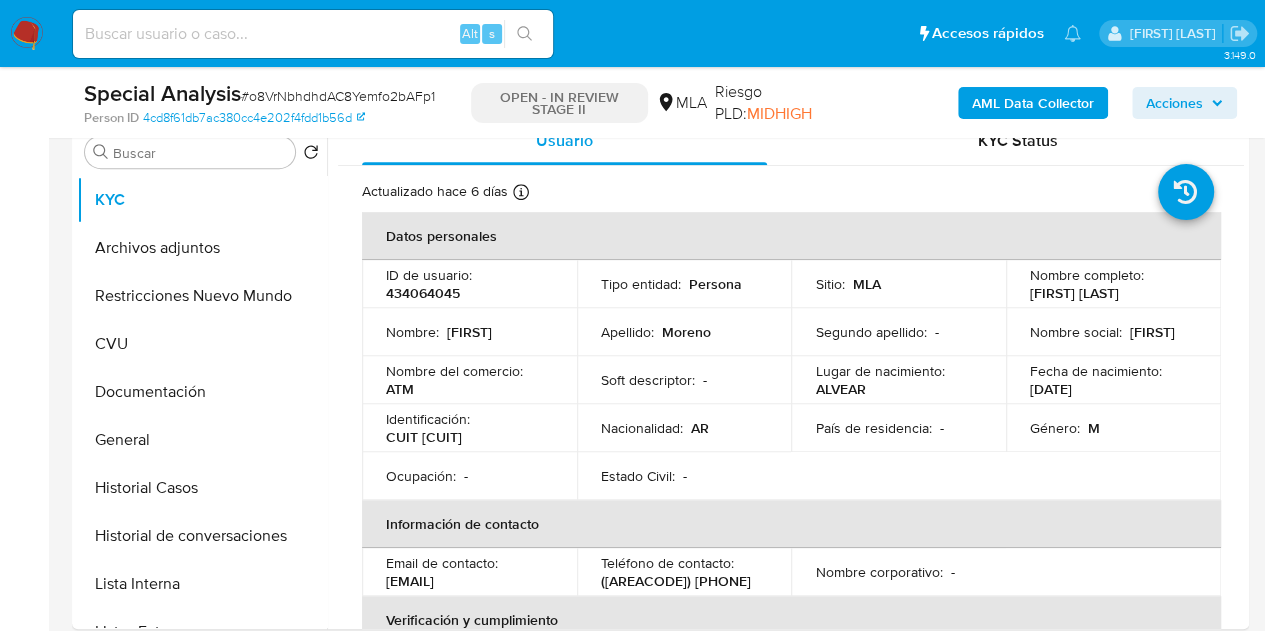 select on "10" 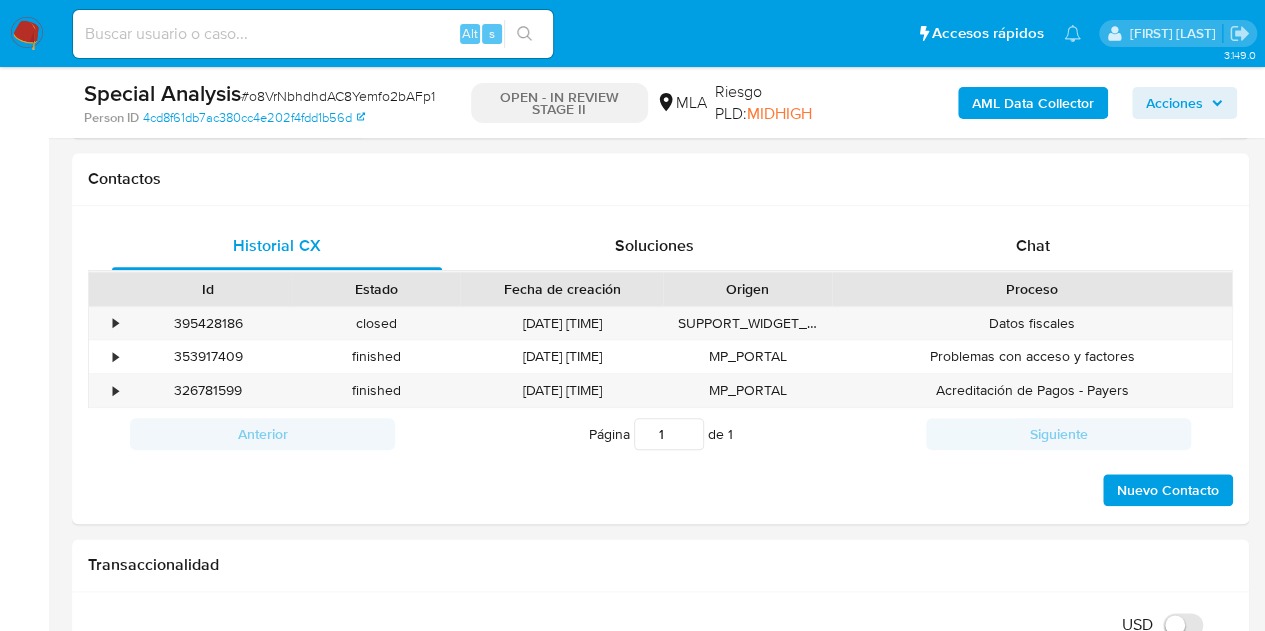 scroll, scrollTop: 910, scrollLeft: 0, axis: vertical 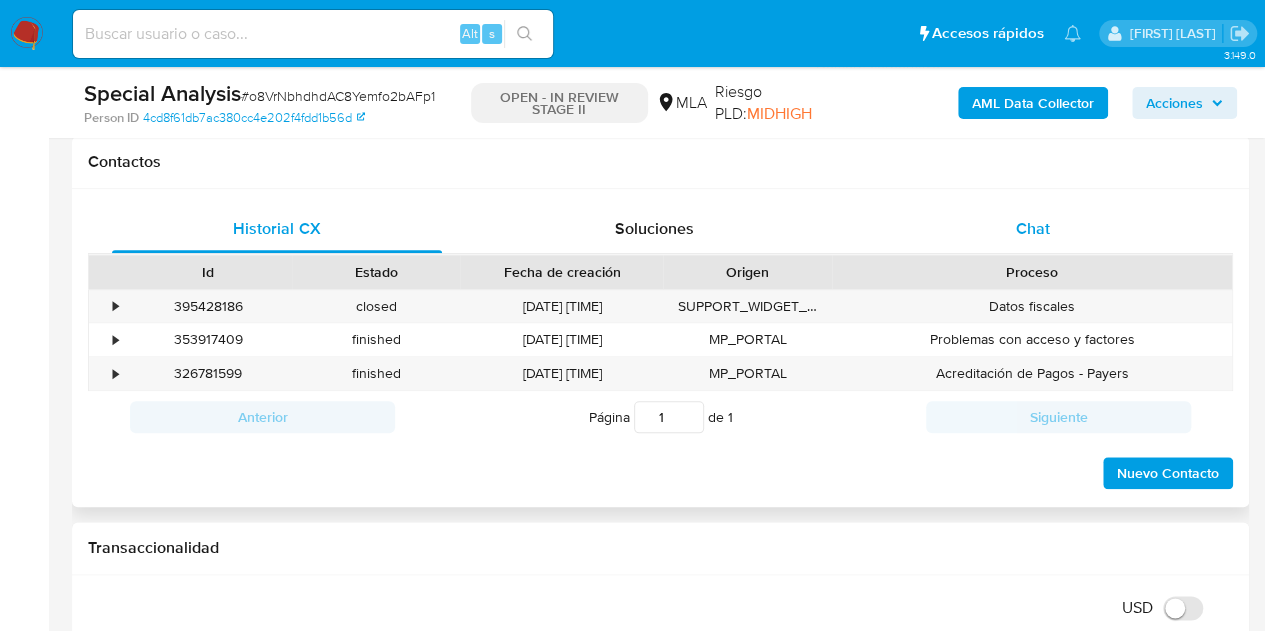 click on "Chat" at bounding box center (1033, 228) 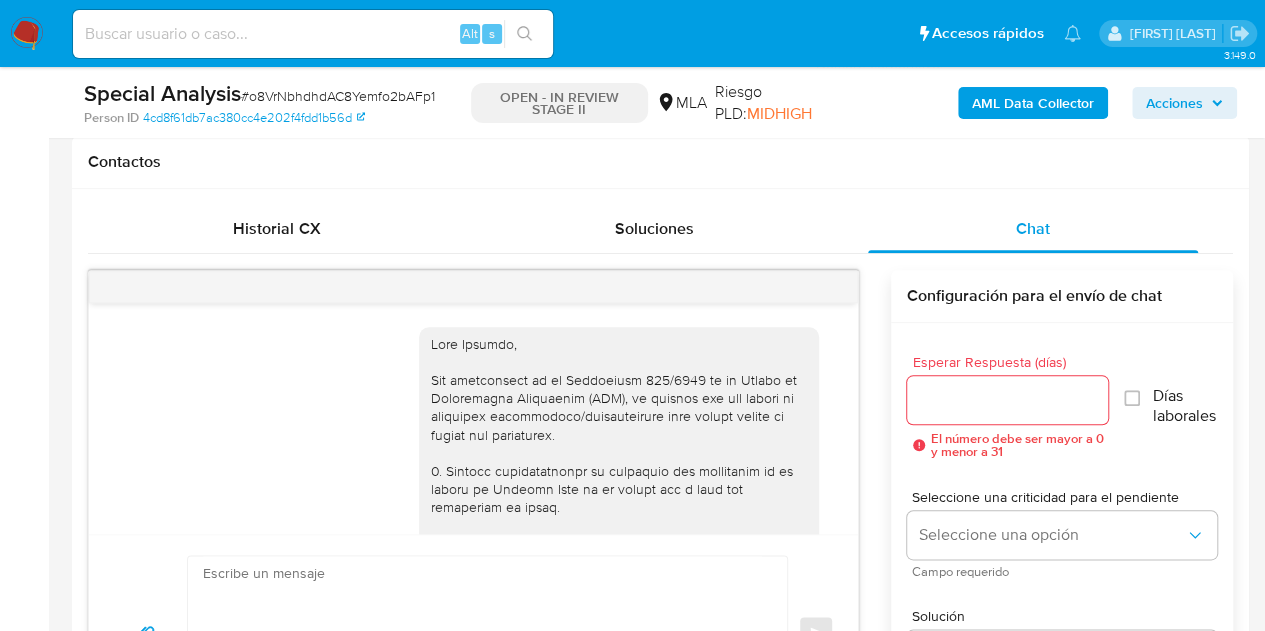 scroll, scrollTop: 2091, scrollLeft: 0, axis: vertical 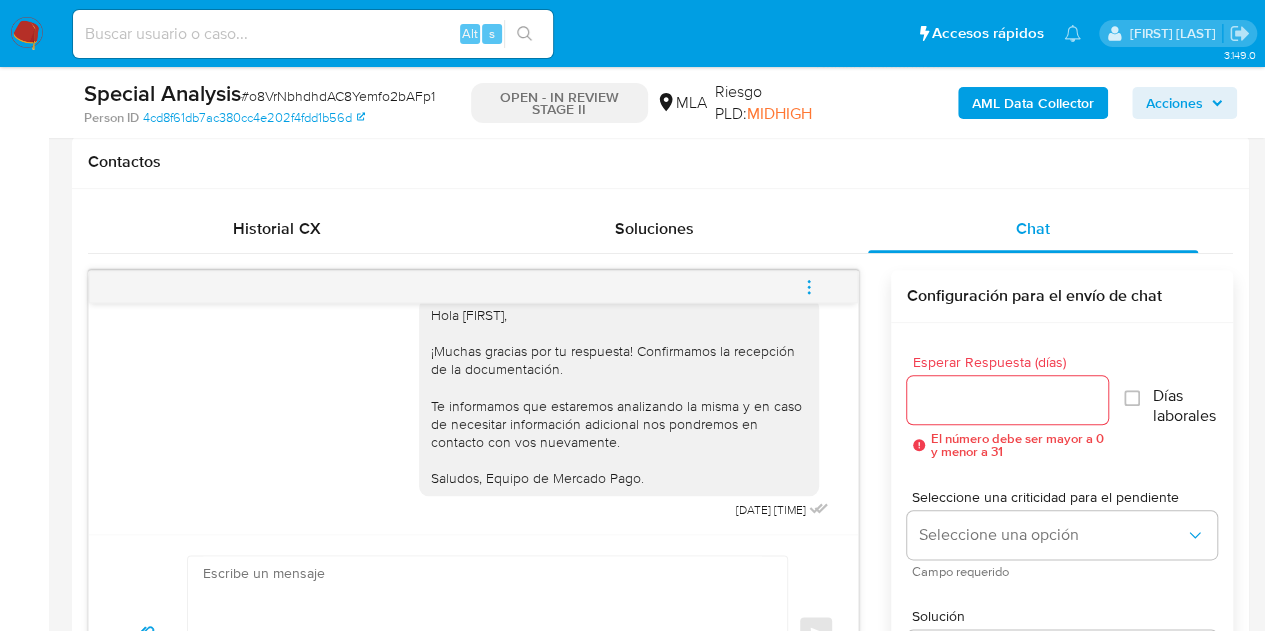 click 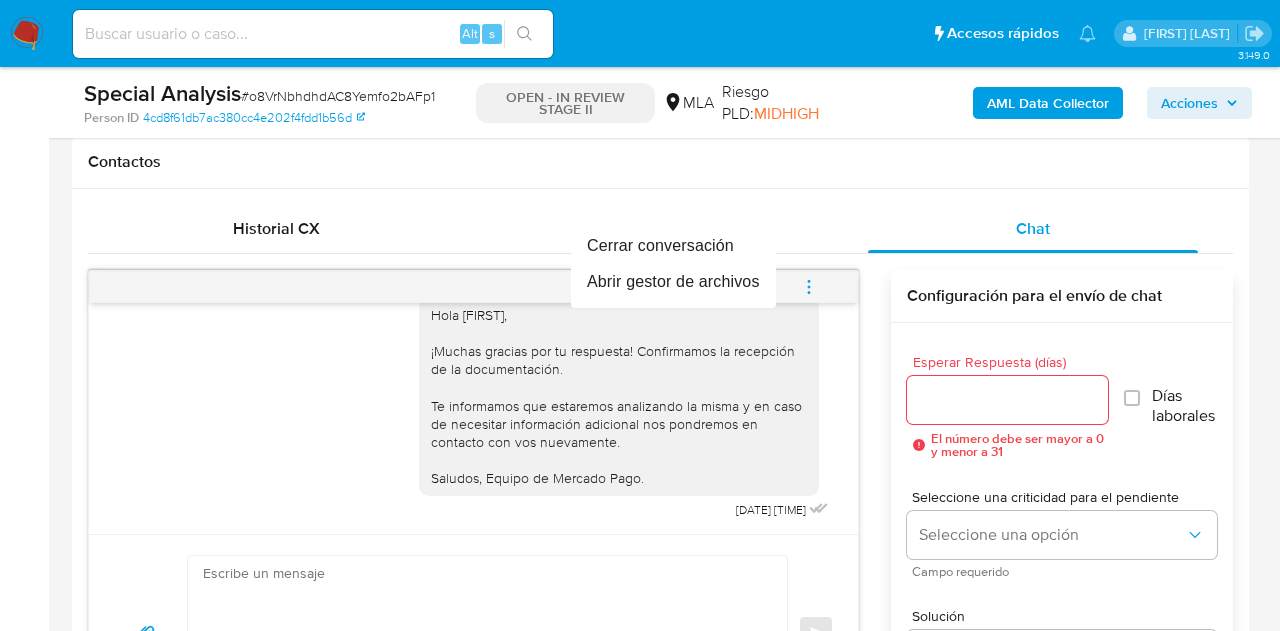 click at bounding box center (640, 315) 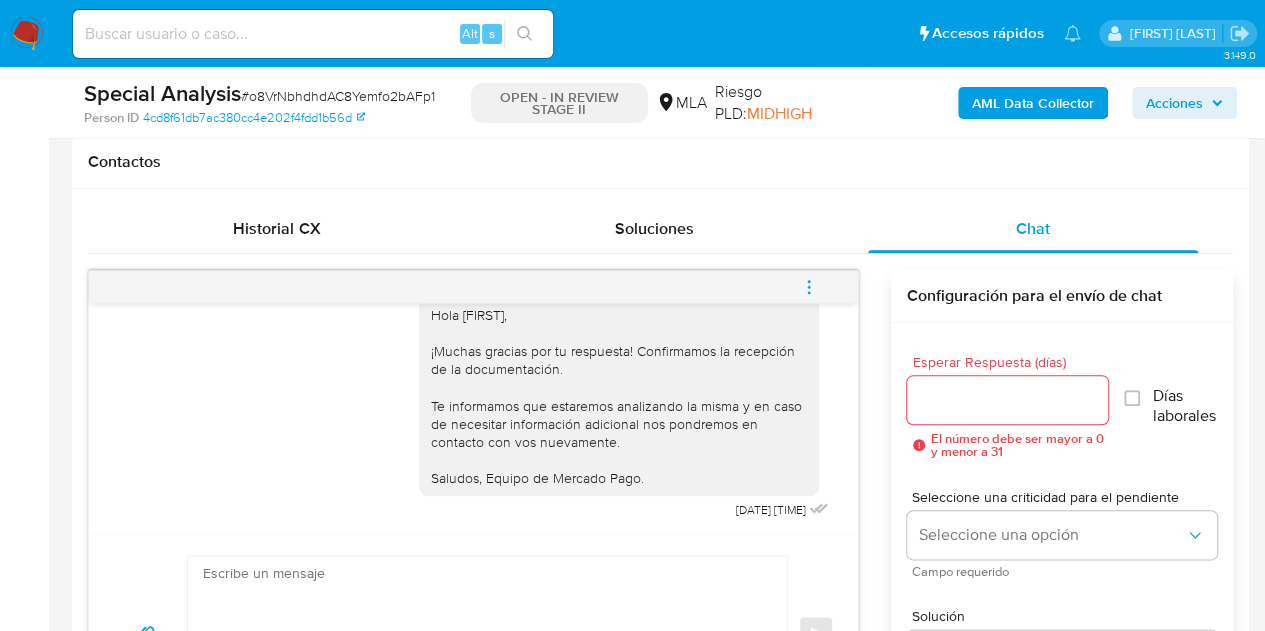 click 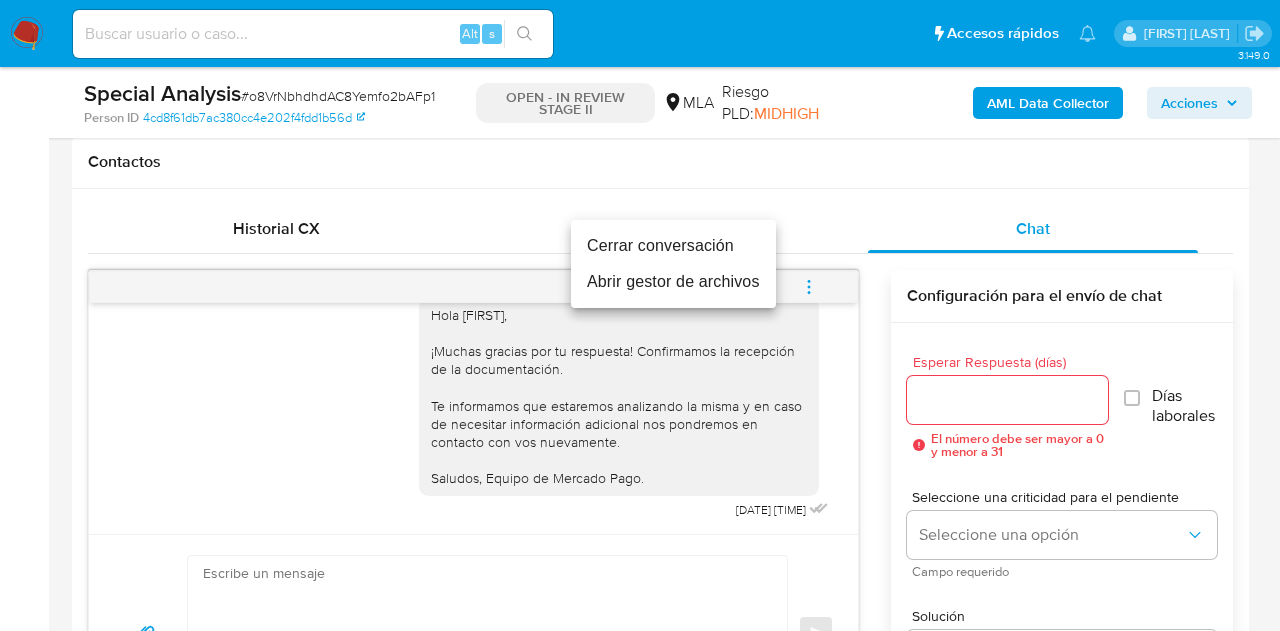click on "Cerrar conversación" at bounding box center [673, 246] 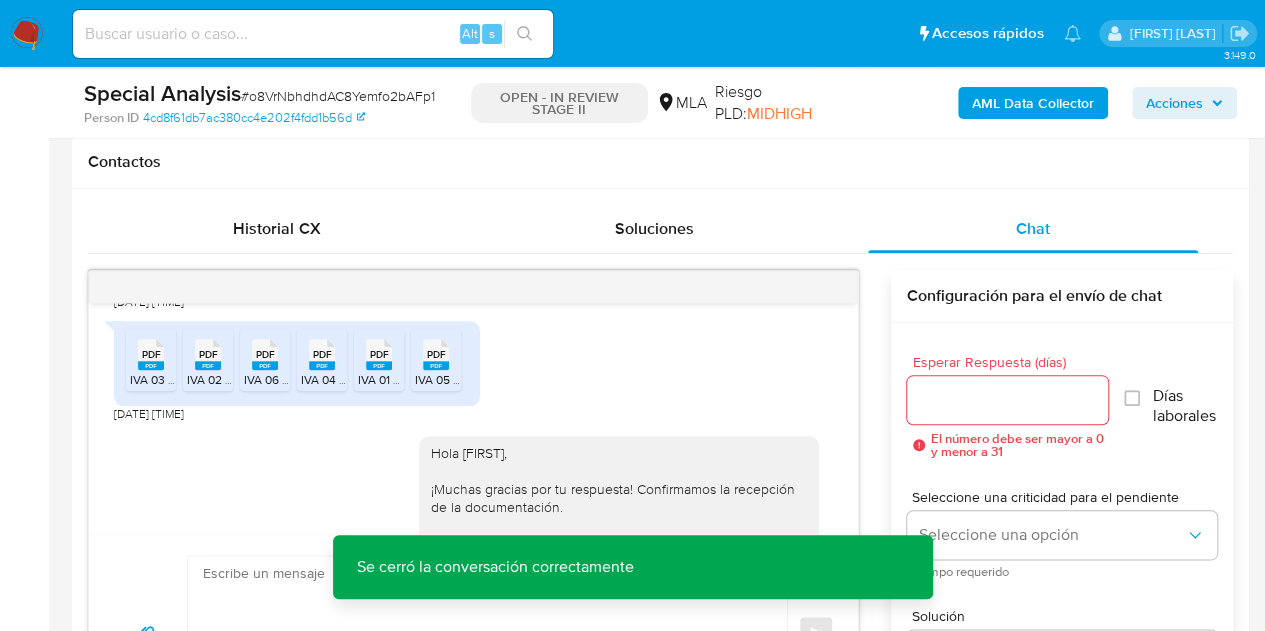 scroll, scrollTop: 2091, scrollLeft: 0, axis: vertical 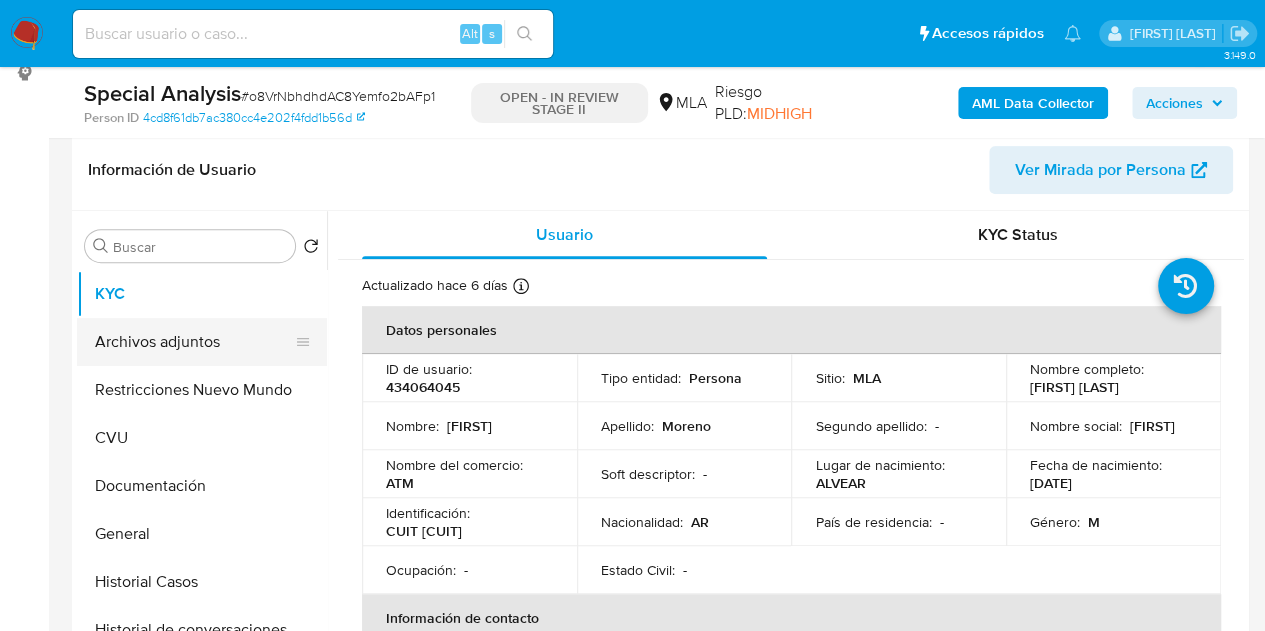 click on "Archivos adjuntos" at bounding box center (194, 342) 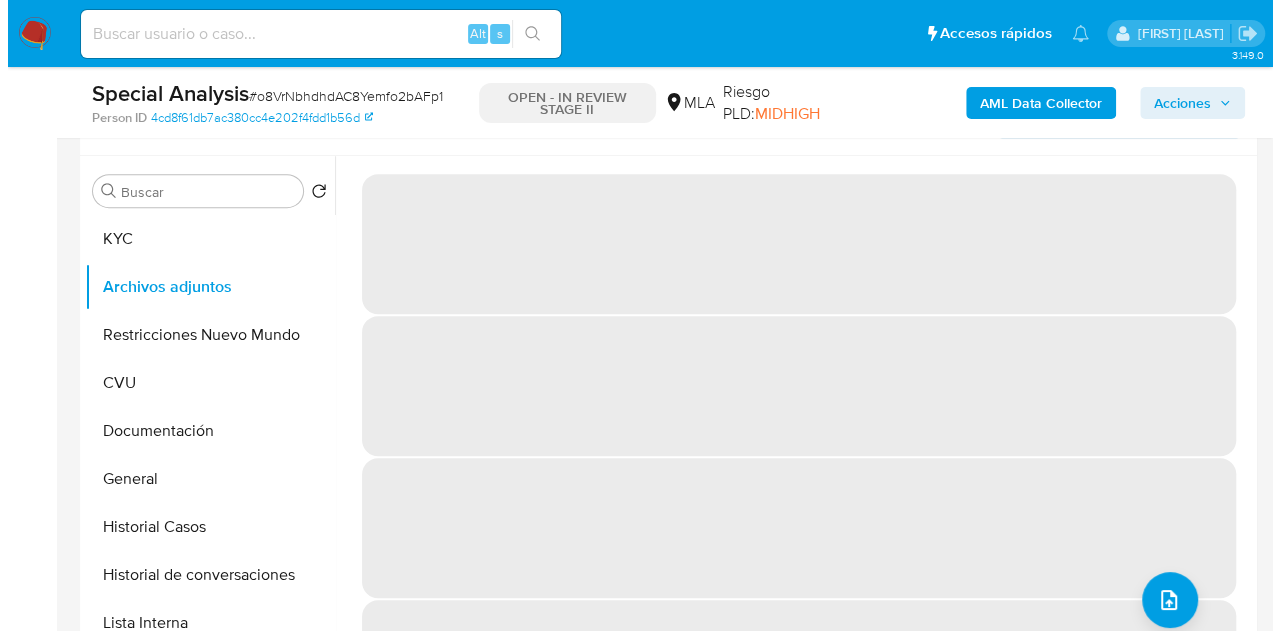 scroll, scrollTop: 426, scrollLeft: 0, axis: vertical 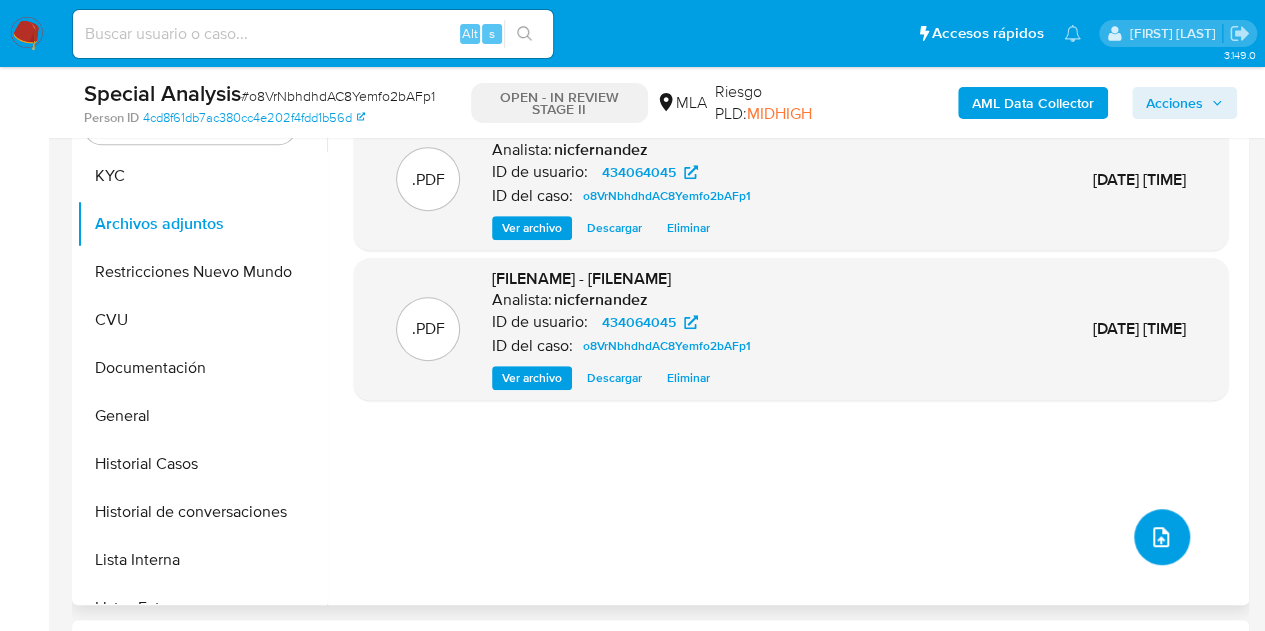 click 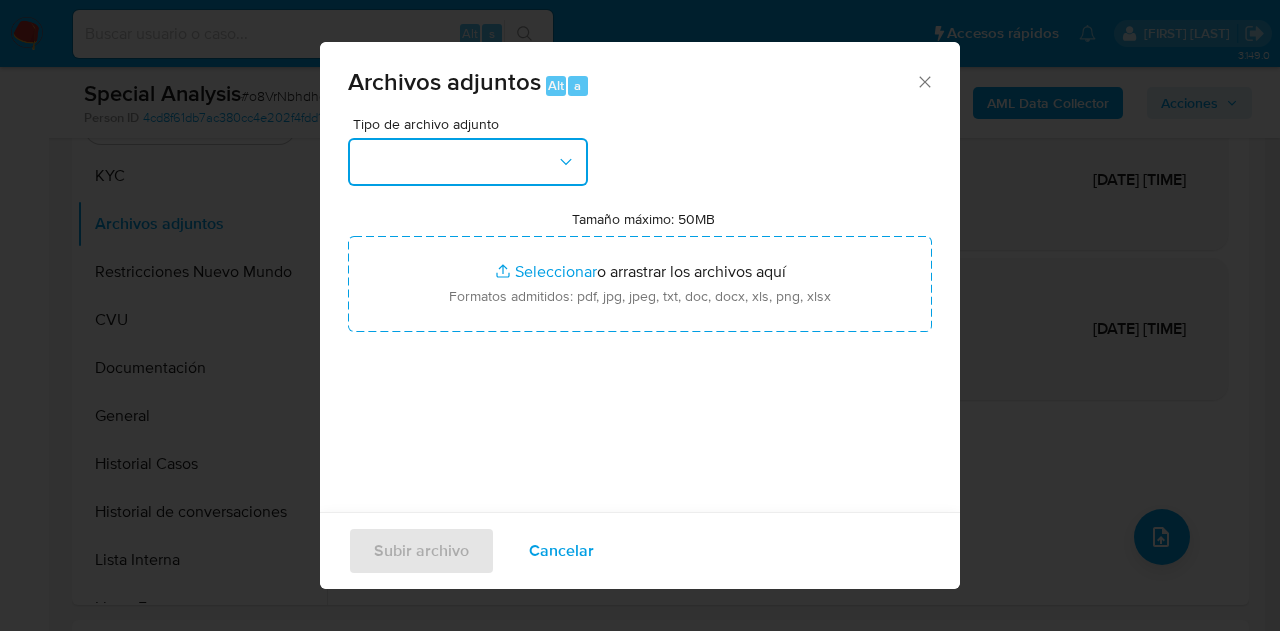 click at bounding box center (468, 162) 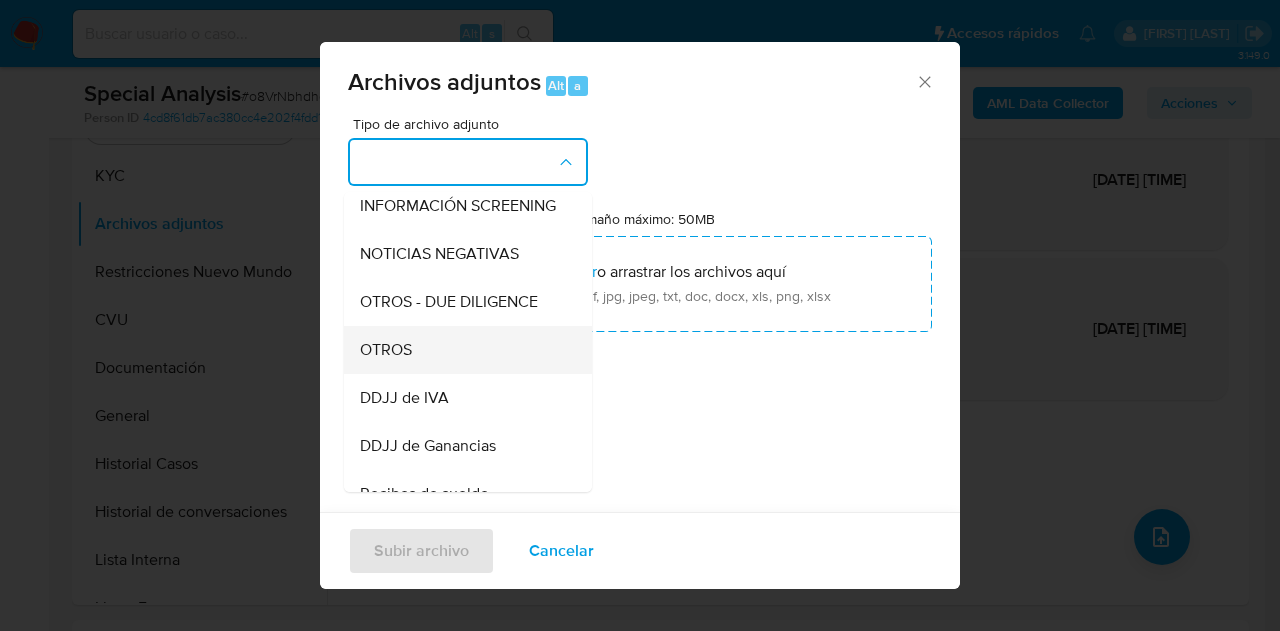 scroll, scrollTop: 320, scrollLeft: 0, axis: vertical 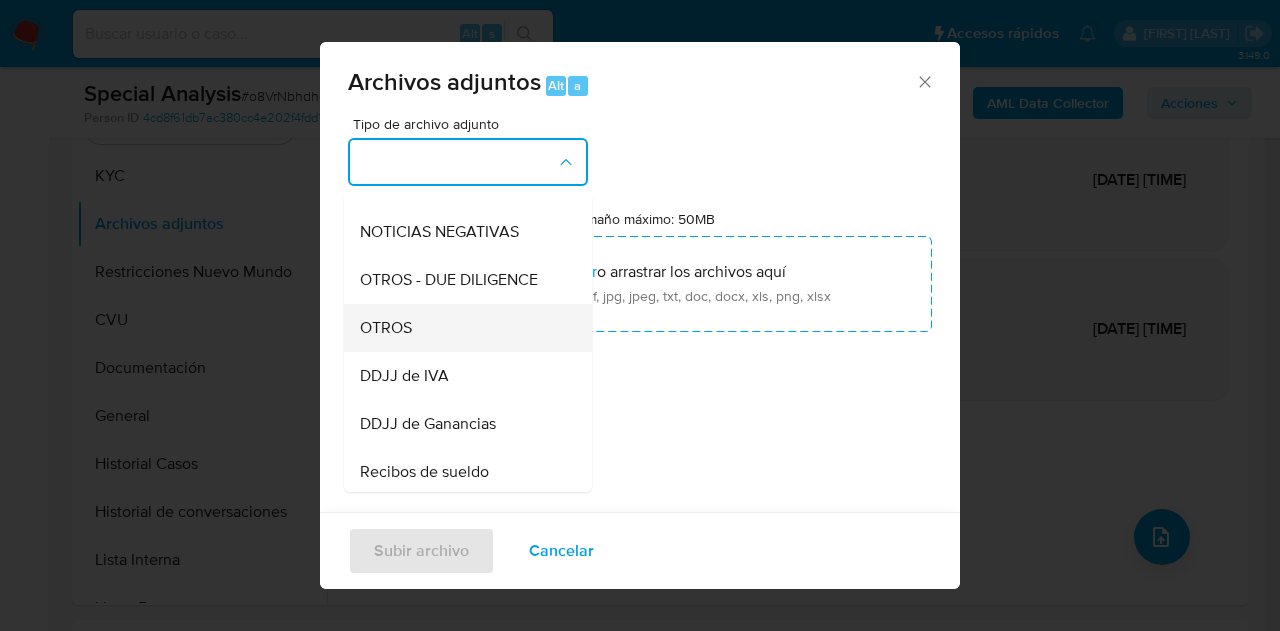 click on "OTROS" at bounding box center (462, 328) 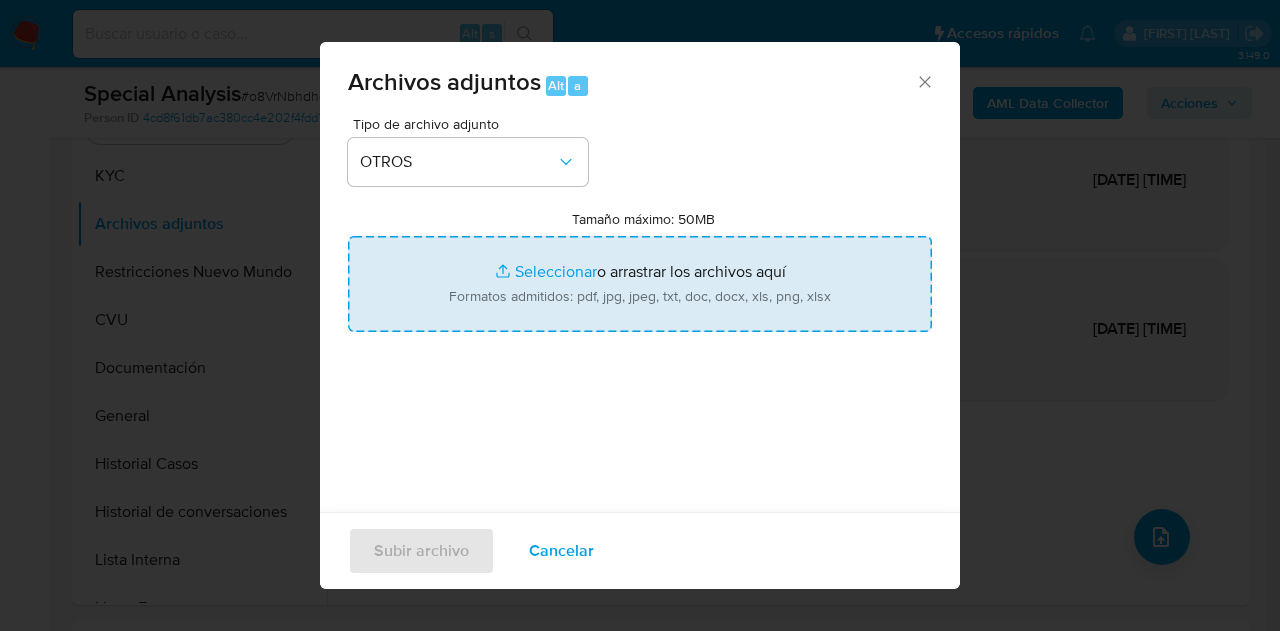 click on "Tamaño máximo: 50MB Seleccionar archivos" at bounding box center (640, 284) 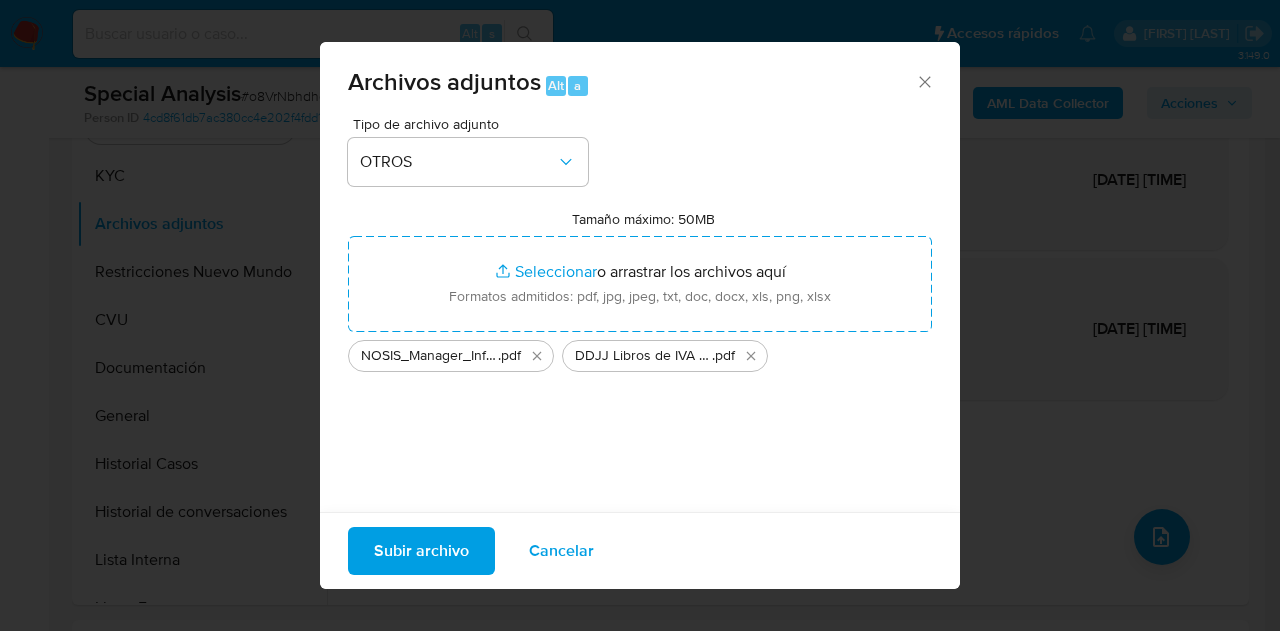 click on "Subir archivo" at bounding box center [421, 551] 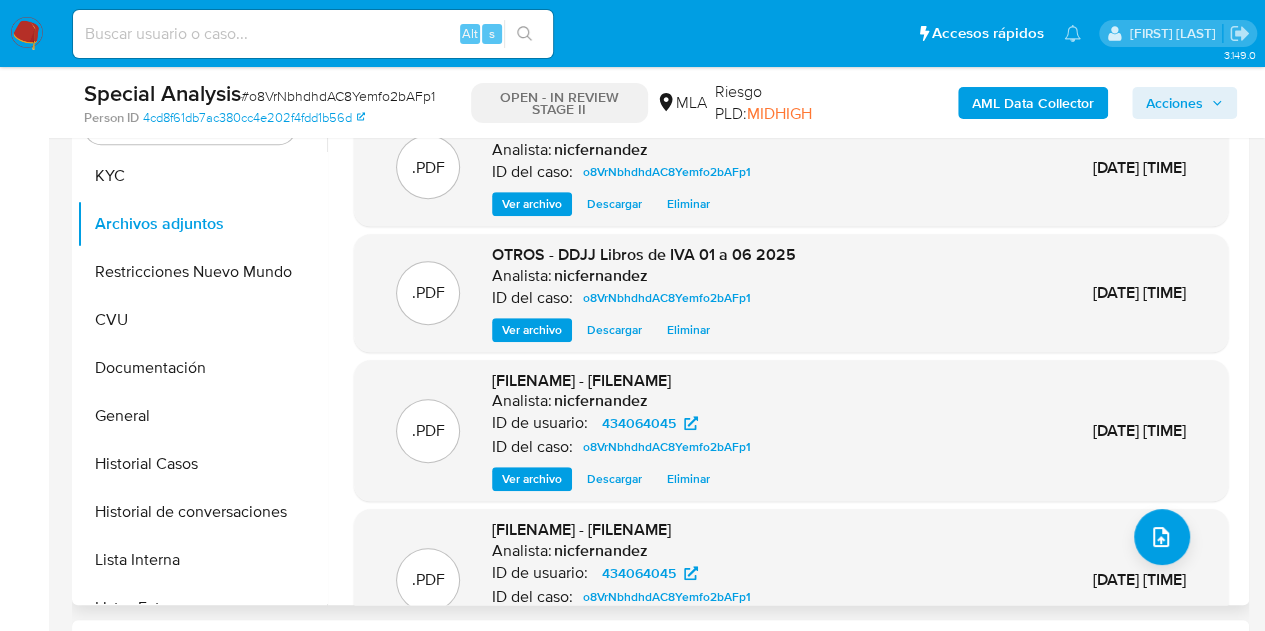 click on ".PDF OTROS - DDJJ Libros de IVA 01 a 06 2025 Analista: nicfernandez ID del caso: o8VrNbhdhdAC8Yemfo2bAFp1 Ver archivo Descargar Eliminar 05/Ago/2025 16:31:49" at bounding box center (791, 293) 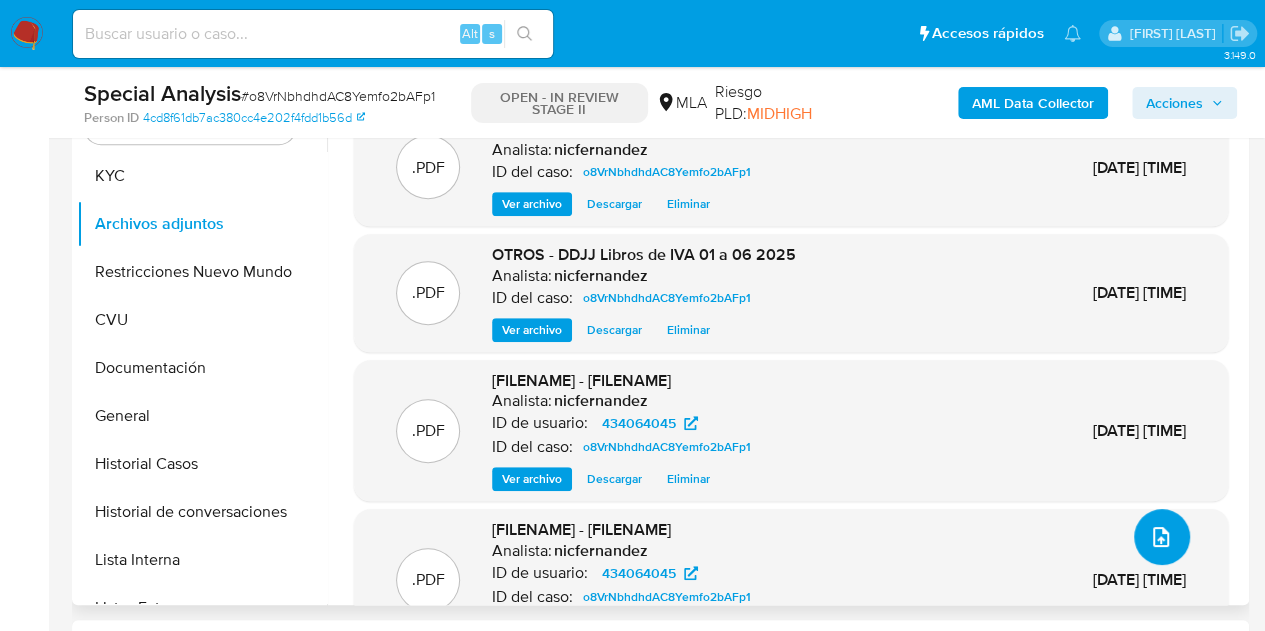 click 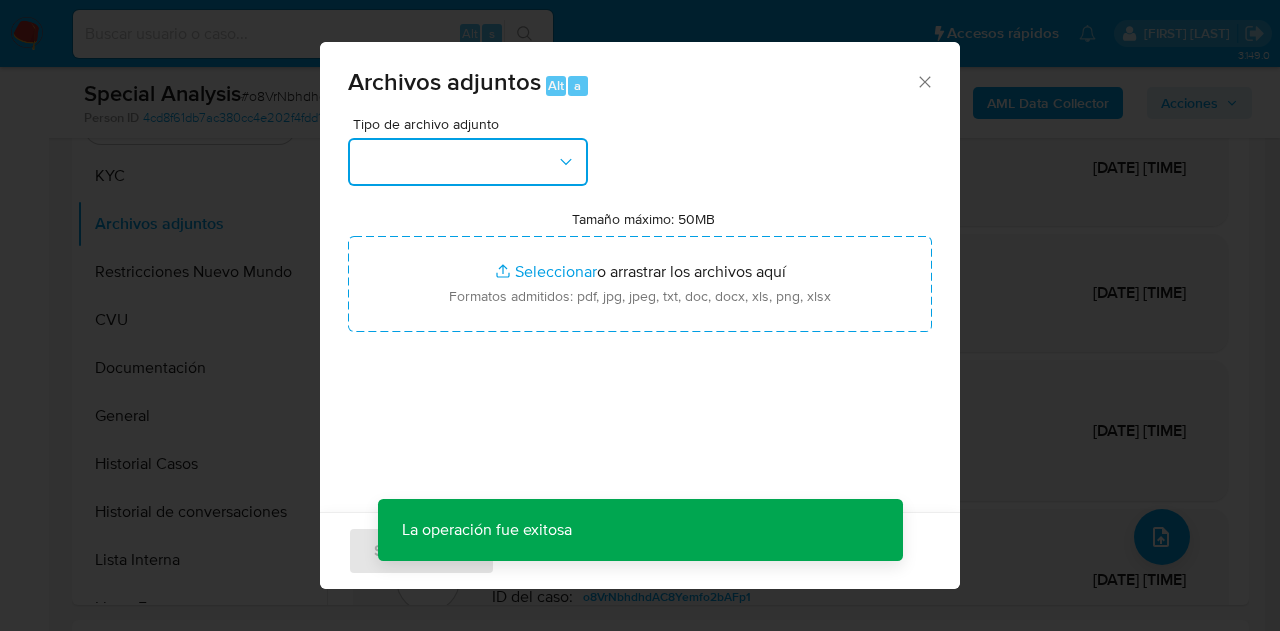 click at bounding box center (468, 162) 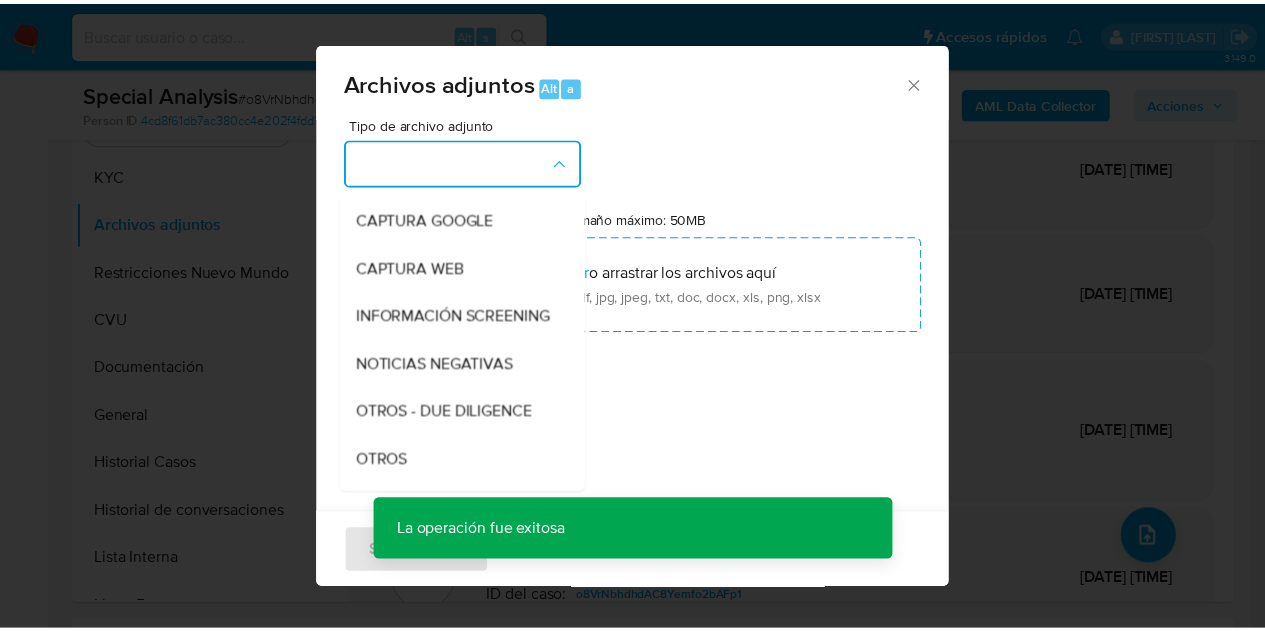 scroll, scrollTop: 244, scrollLeft: 0, axis: vertical 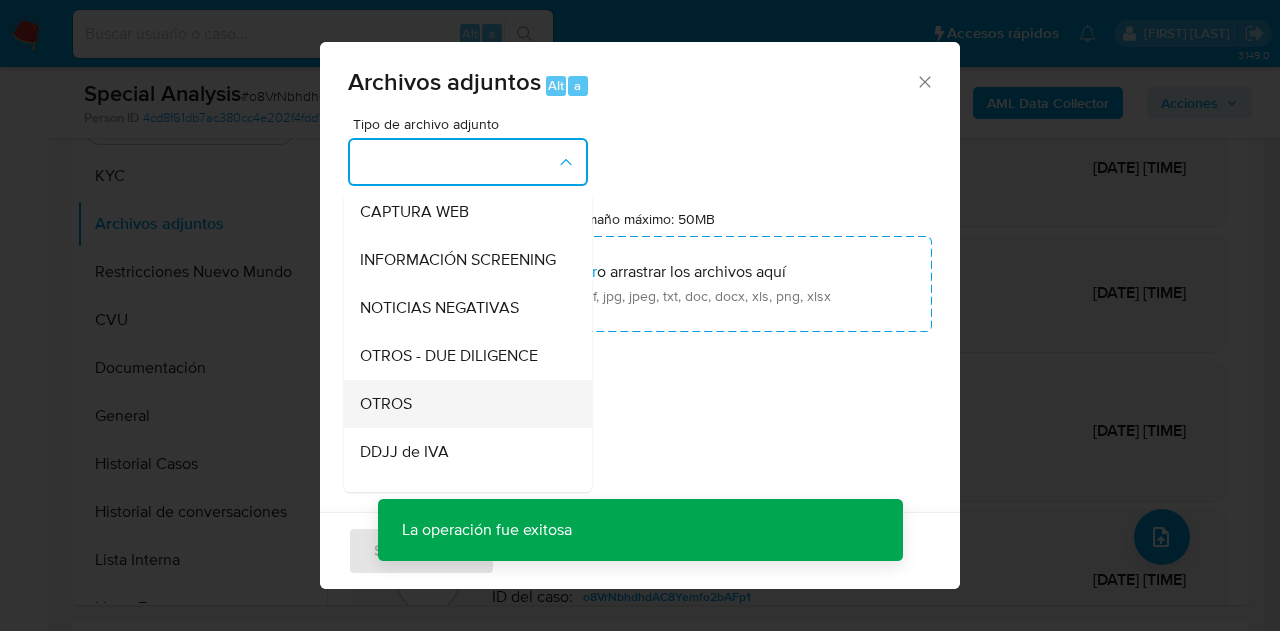 click on "OTROS" at bounding box center (462, 404) 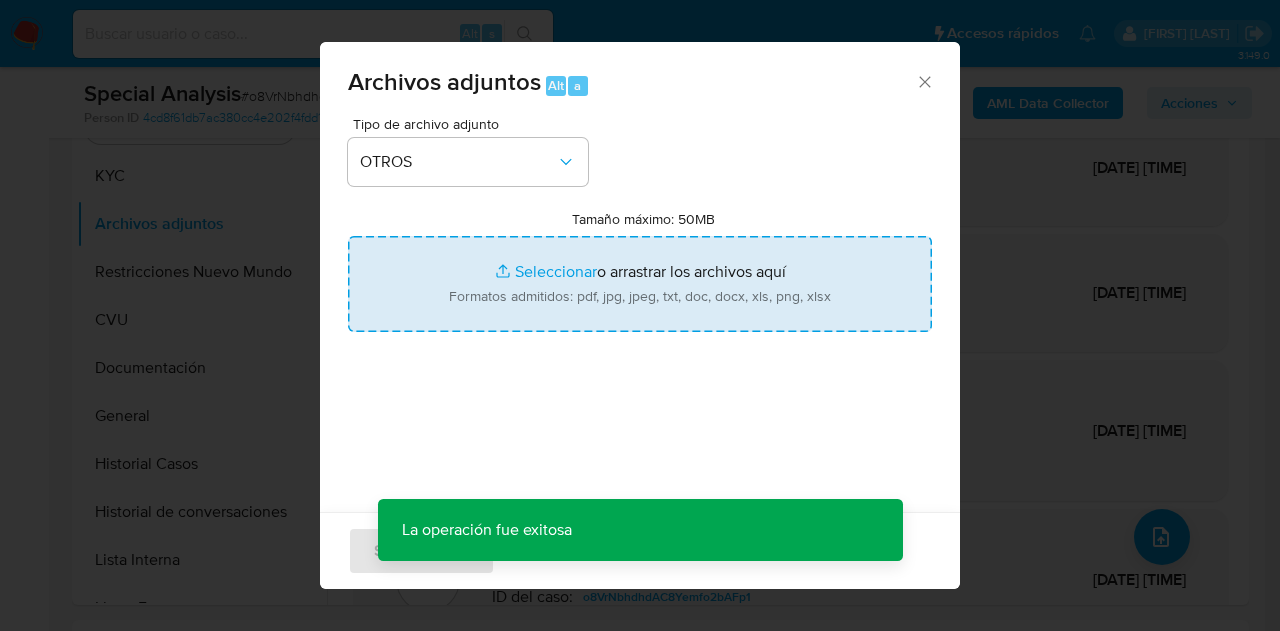 click on "Tamaño máximo: 50MB Seleccionar archivos" at bounding box center [640, 284] 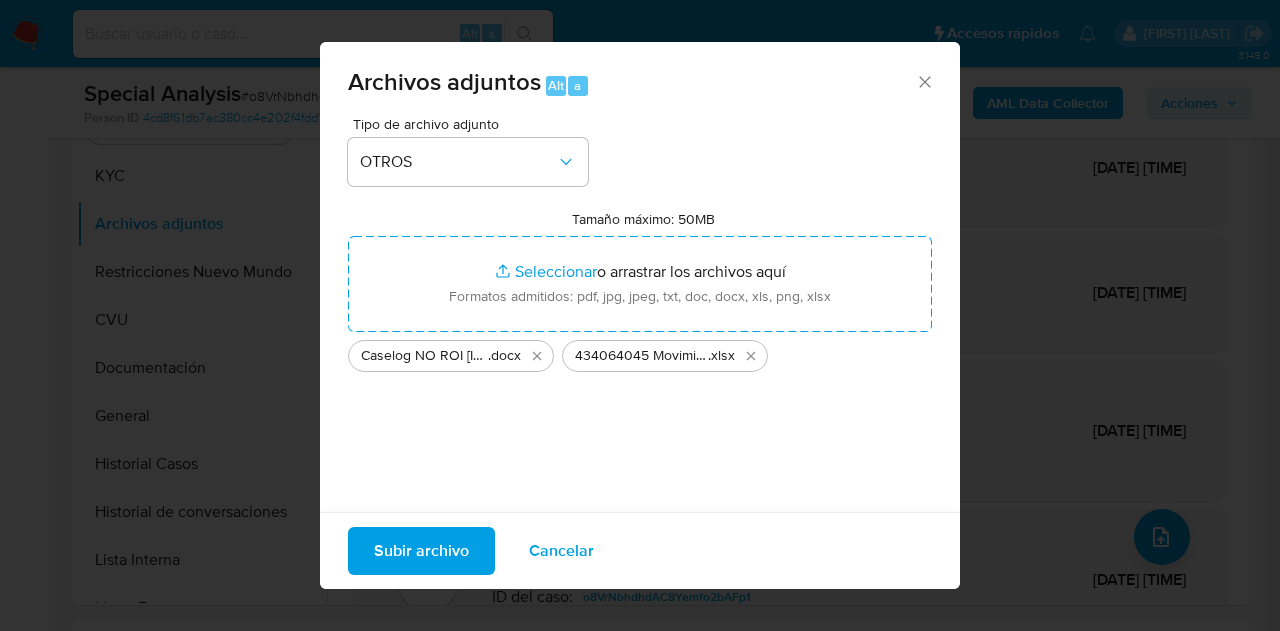 click on "Subir archivo" at bounding box center (421, 551) 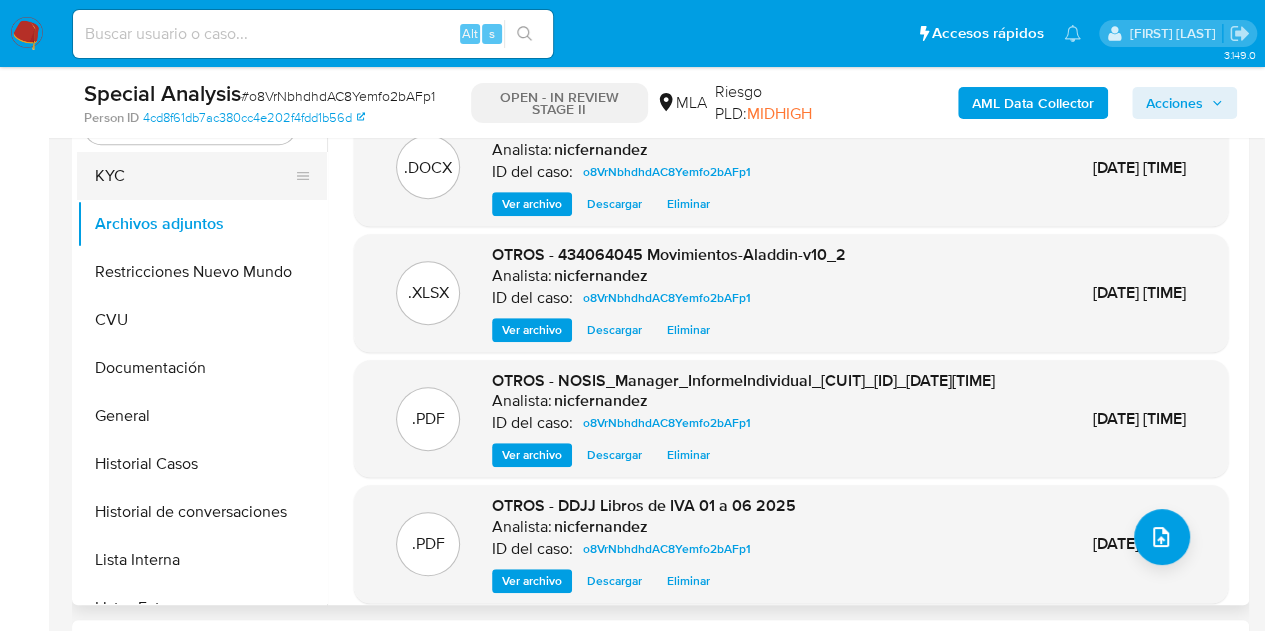 click on "KYC" at bounding box center (194, 176) 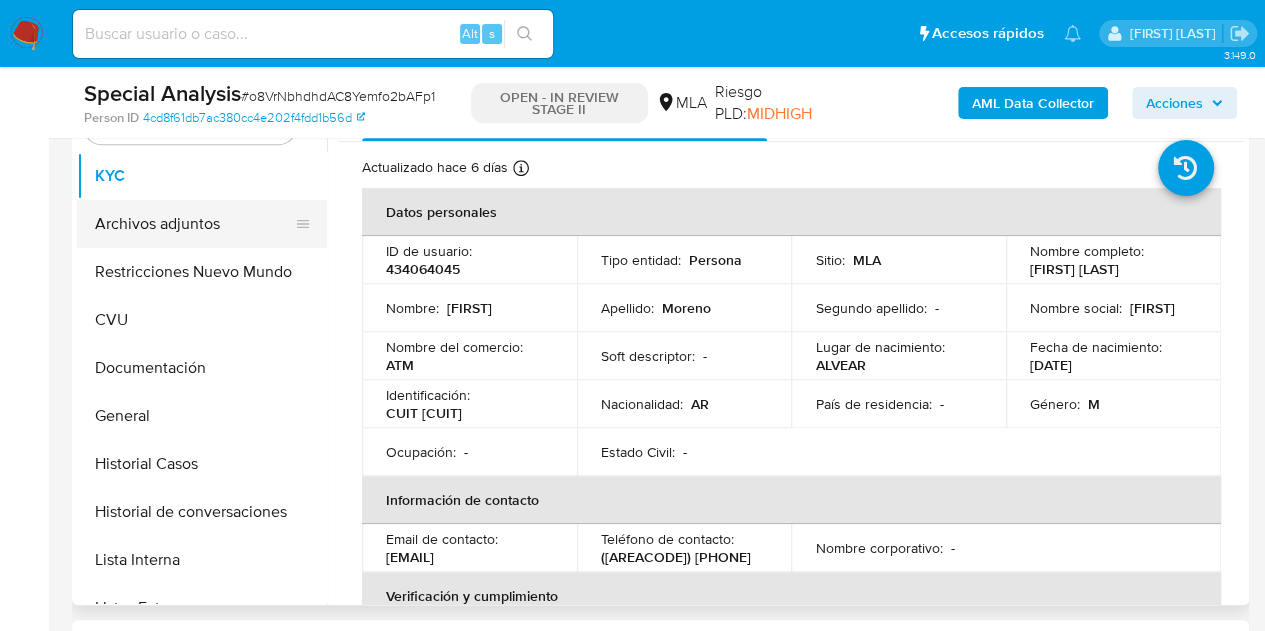 click on "Archivos adjuntos" at bounding box center (194, 224) 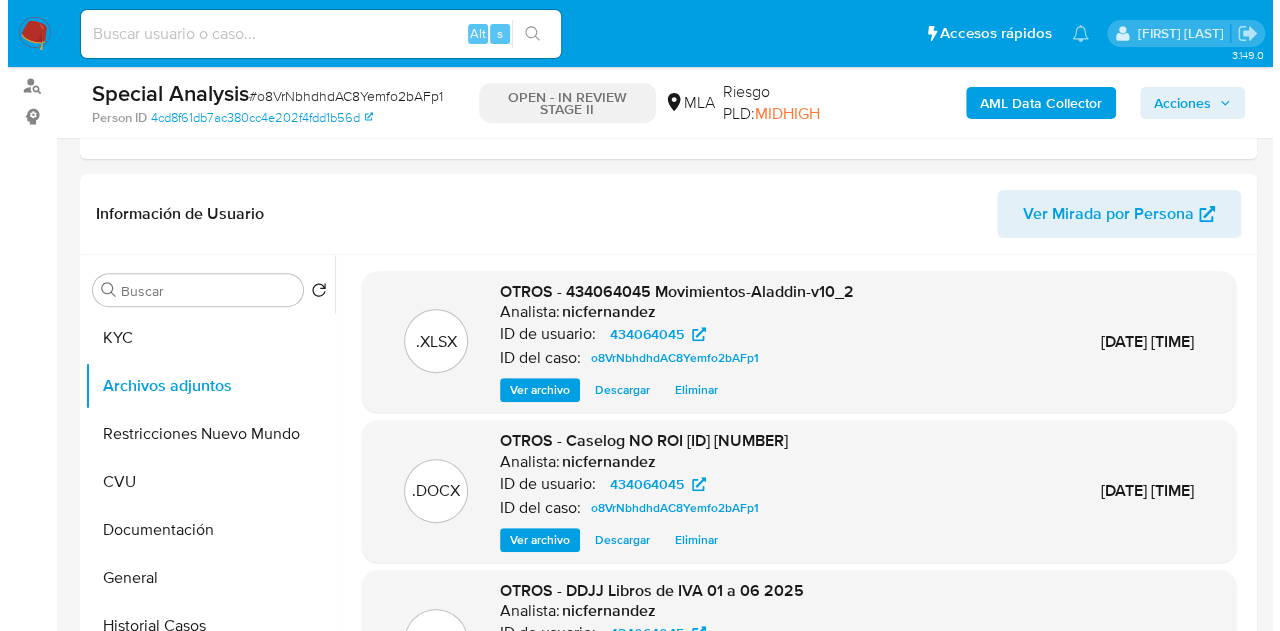 scroll, scrollTop: 318, scrollLeft: 0, axis: vertical 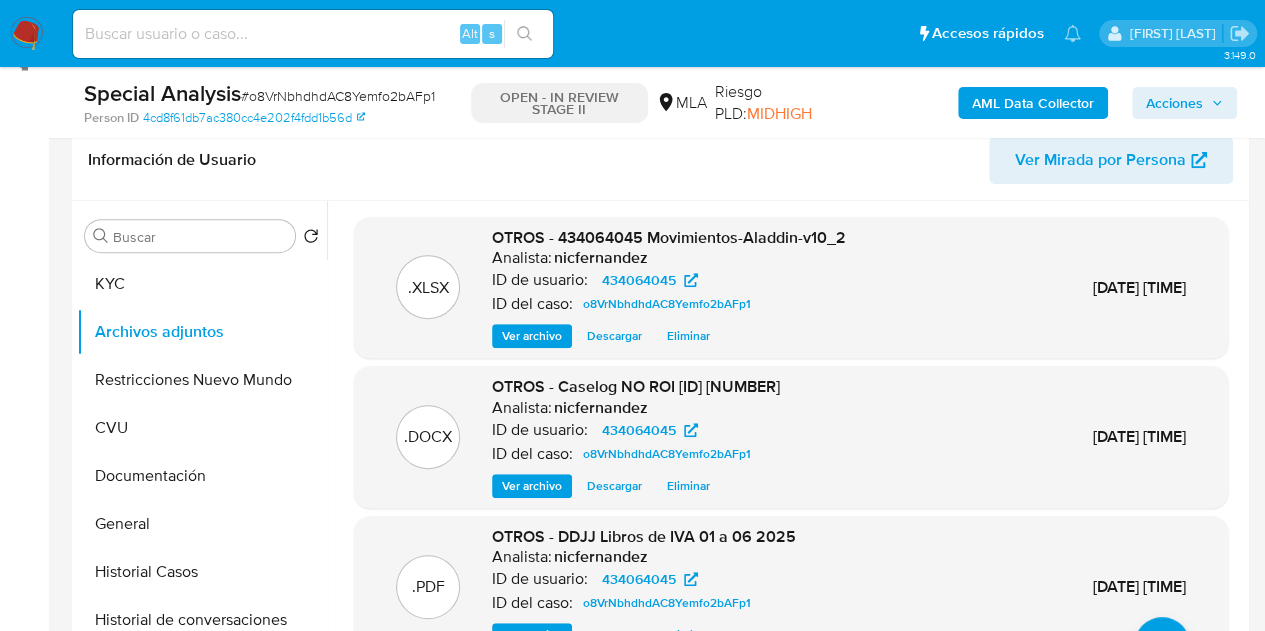 click on "Ver archivo" at bounding box center [532, 486] 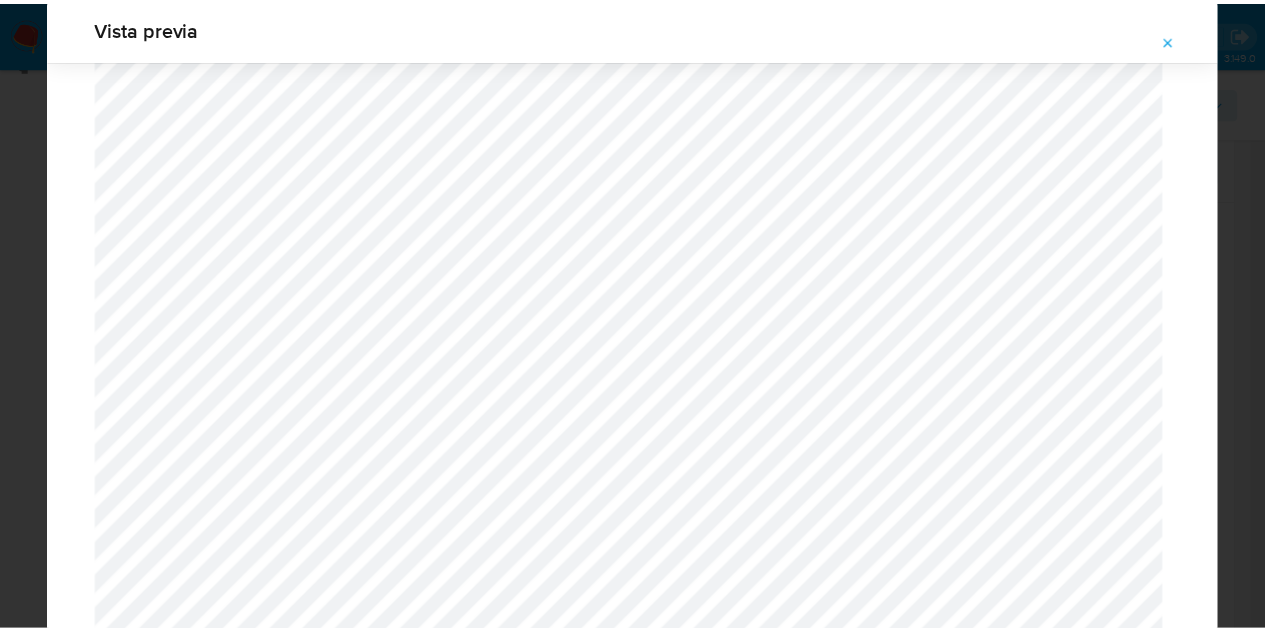 scroll, scrollTop: 0, scrollLeft: 0, axis: both 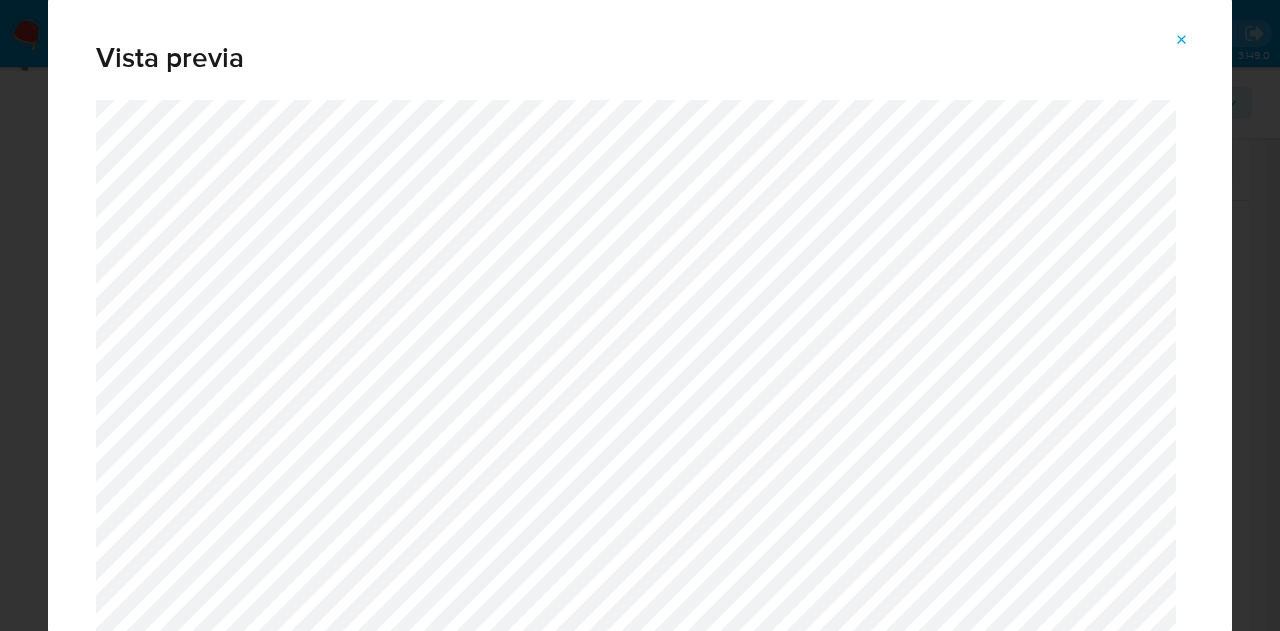 drag, startPoint x: 1170, startPoint y: 33, endPoint x: 786, endPoint y: 282, distance: 457.66473 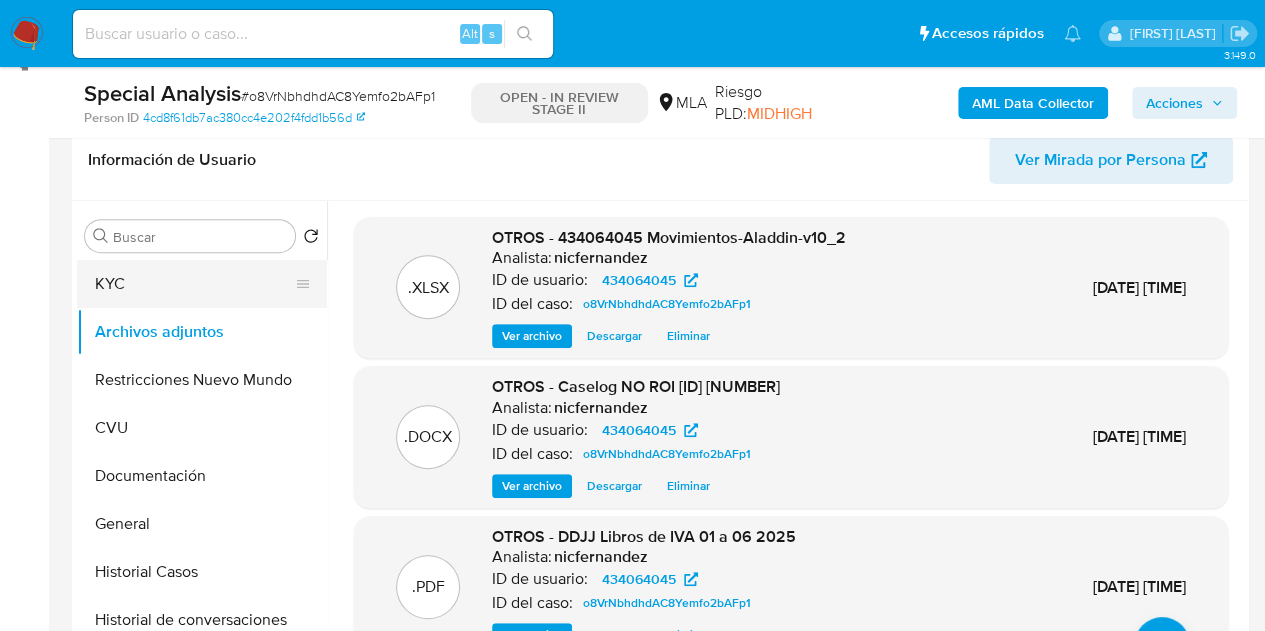 click on "KYC" at bounding box center (194, 284) 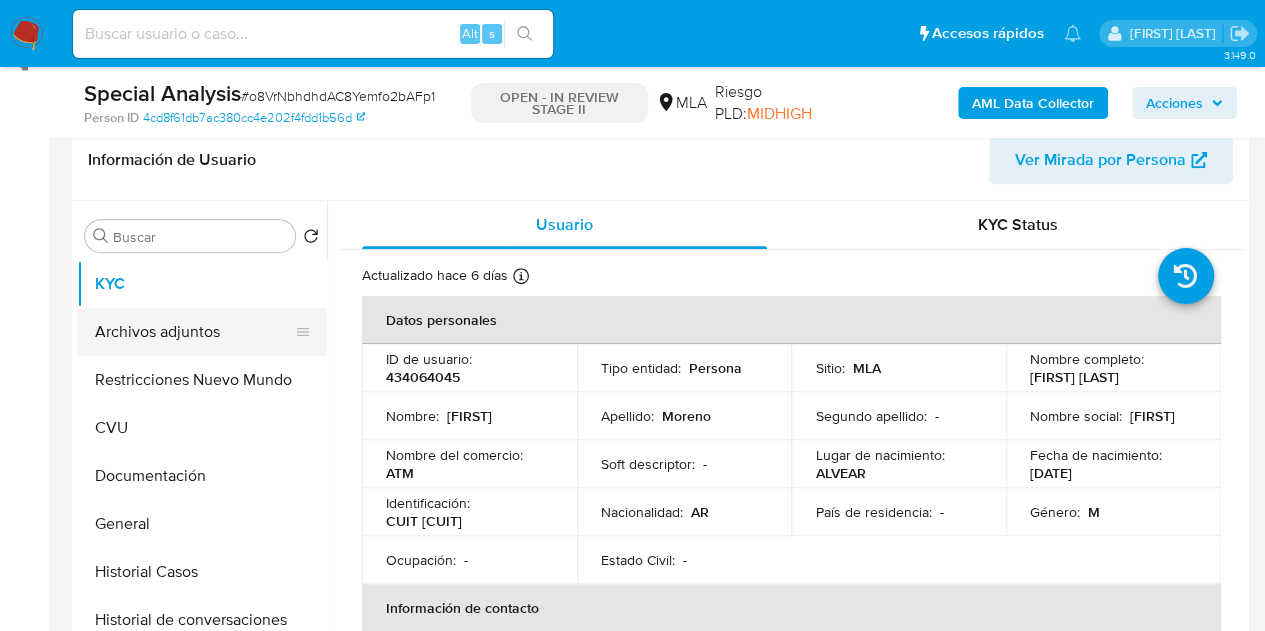click on "Archivos adjuntos" at bounding box center (194, 332) 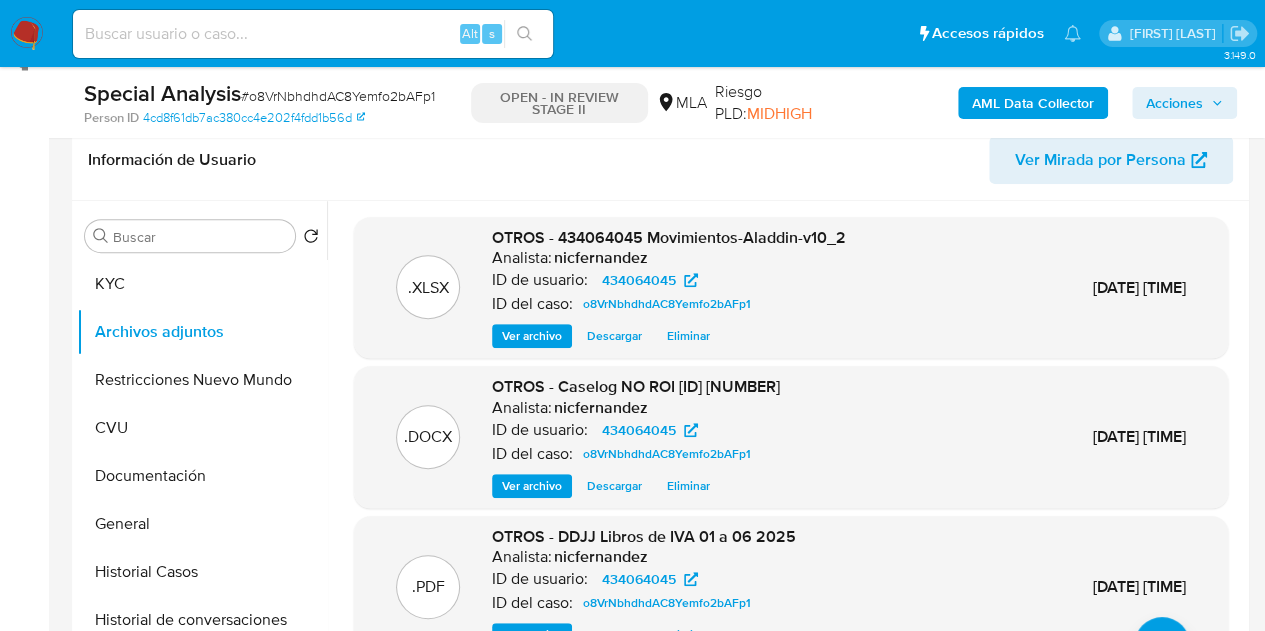 click on "Acciones" at bounding box center [1174, 103] 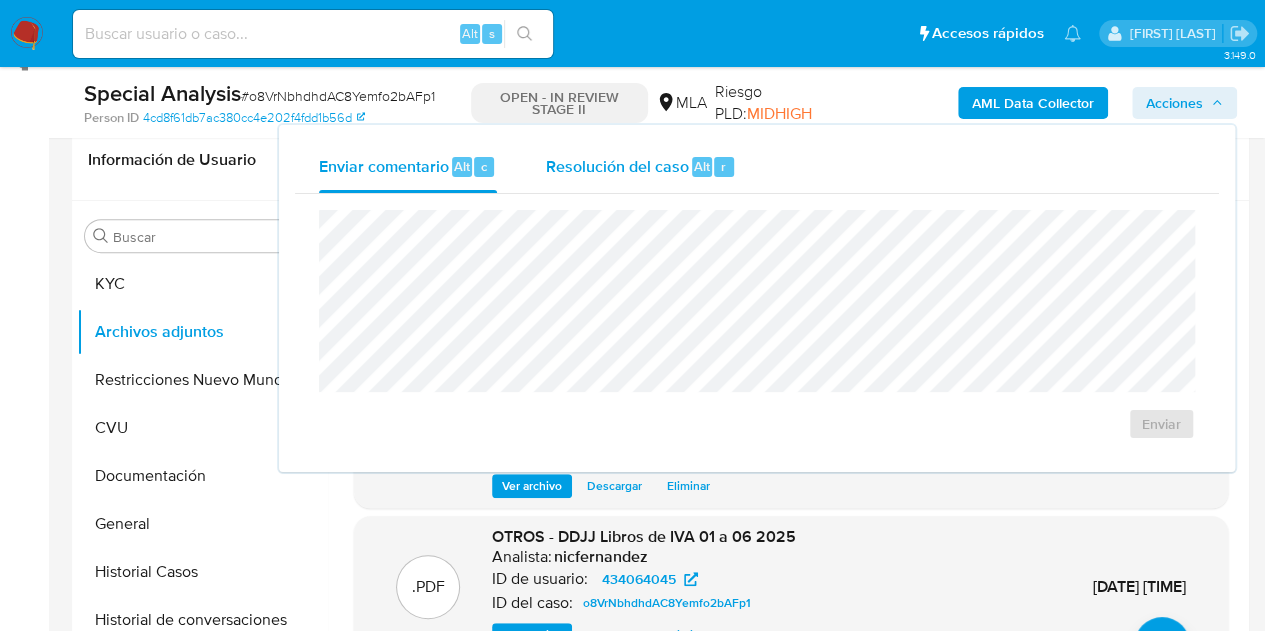 click on "Resolución del caso" at bounding box center (616, 165) 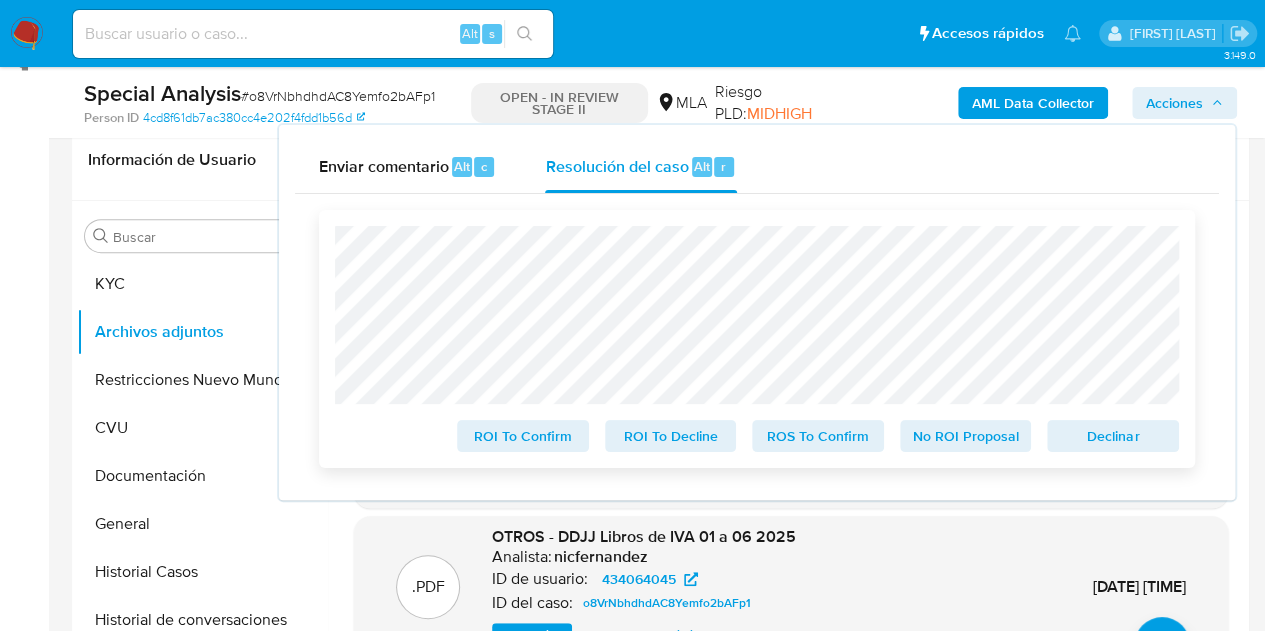 click on "No ROI Proposal" at bounding box center [966, 436] 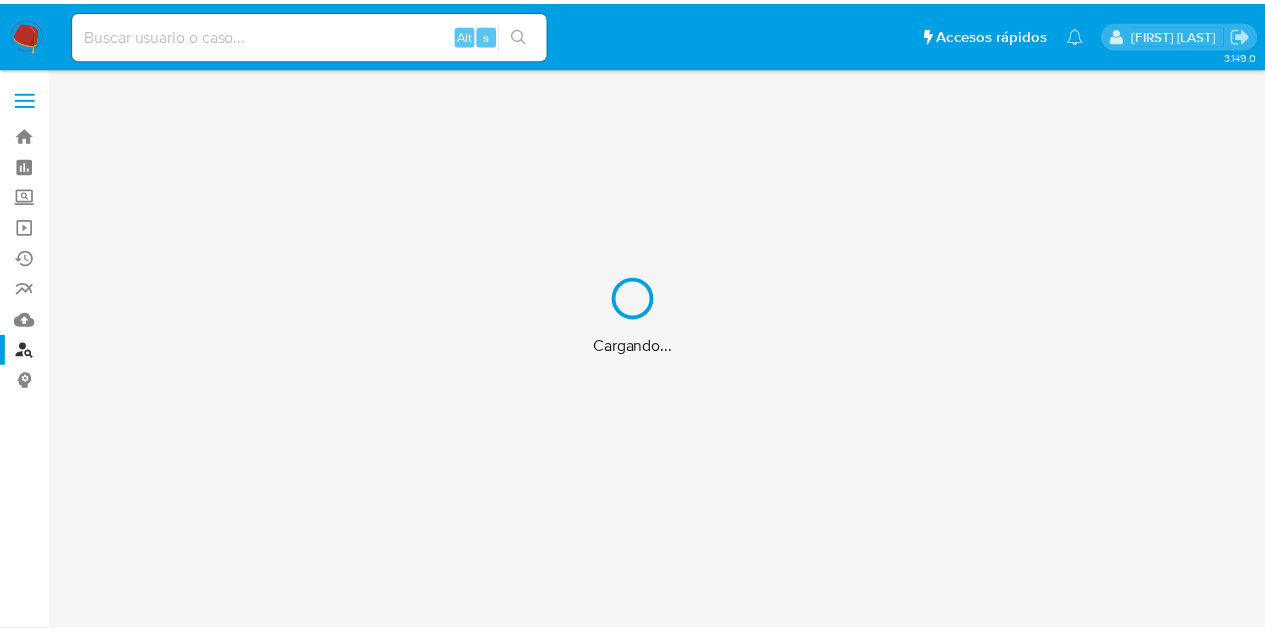 scroll, scrollTop: 0, scrollLeft: 0, axis: both 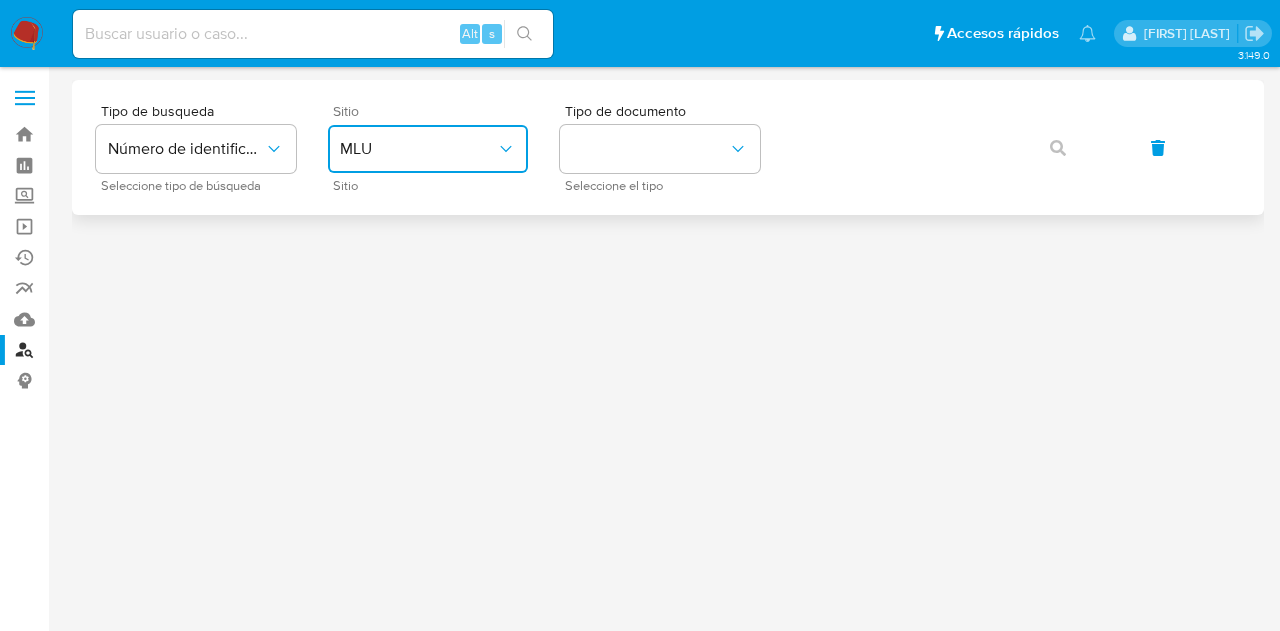 click on "MLU" at bounding box center [428, 149] 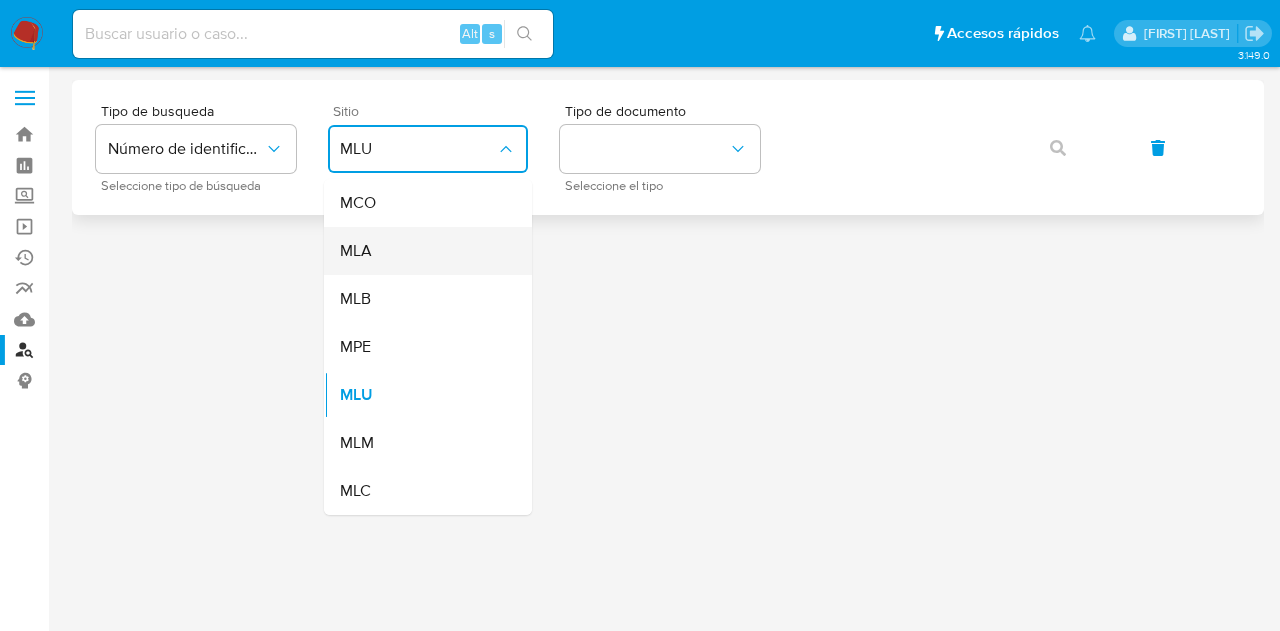 click on "MLA" at bounding box center (422, 251) 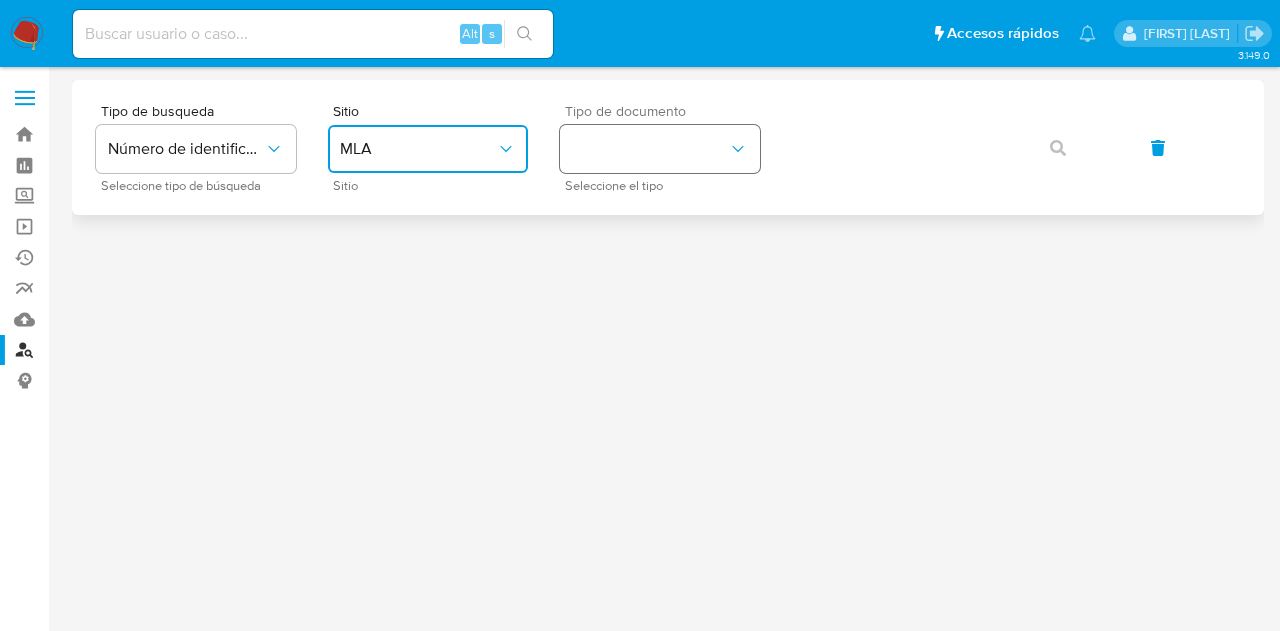 click at bounding box center [660, 149] 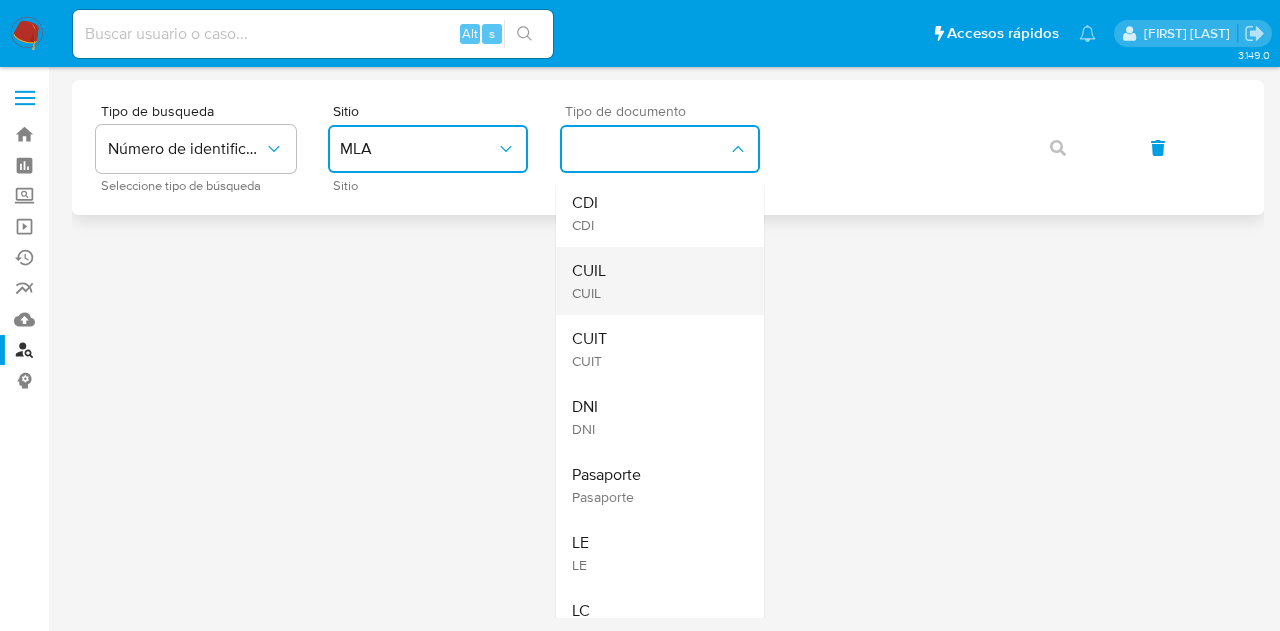click on "CUIL CUIL" at bounding box center (654, 281) 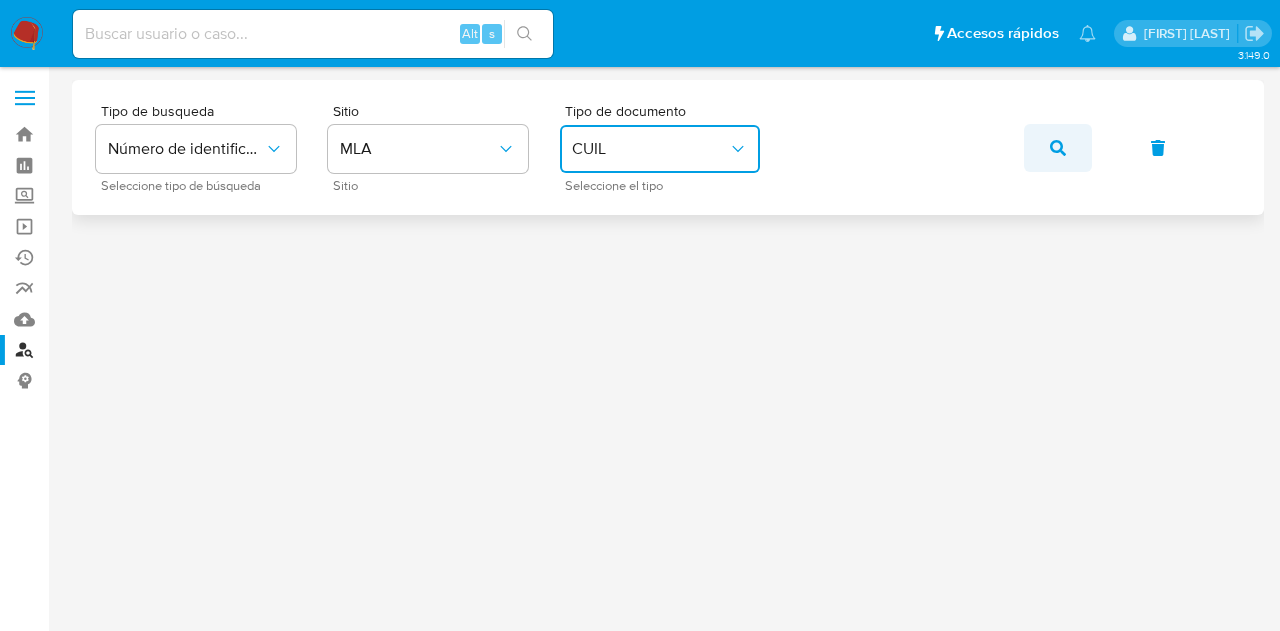 click at bounding box center [1058, 148] 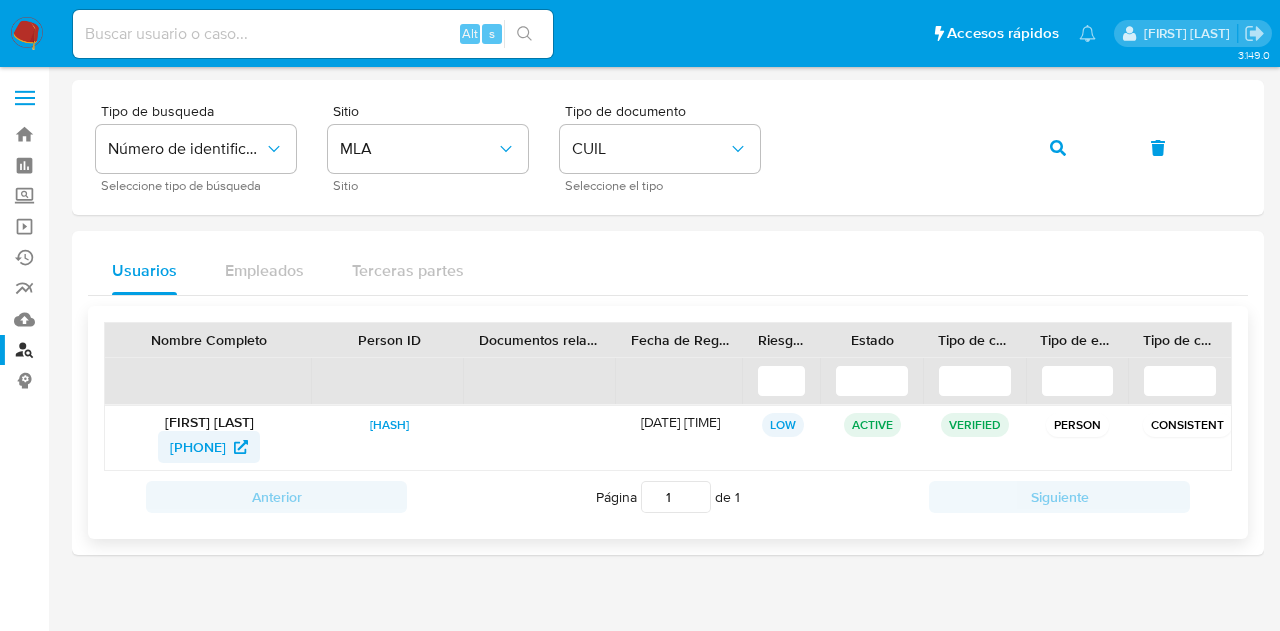 click on "181785786" at bounding box center (198, 447) 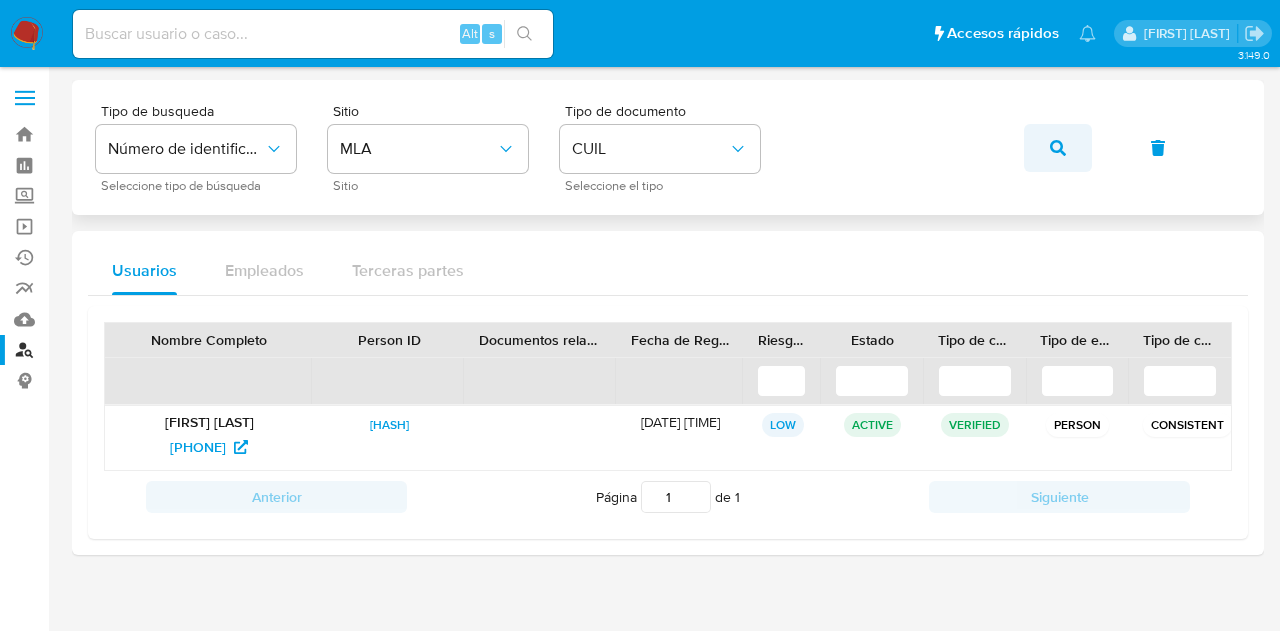 click at bounding box center [1058, 148] 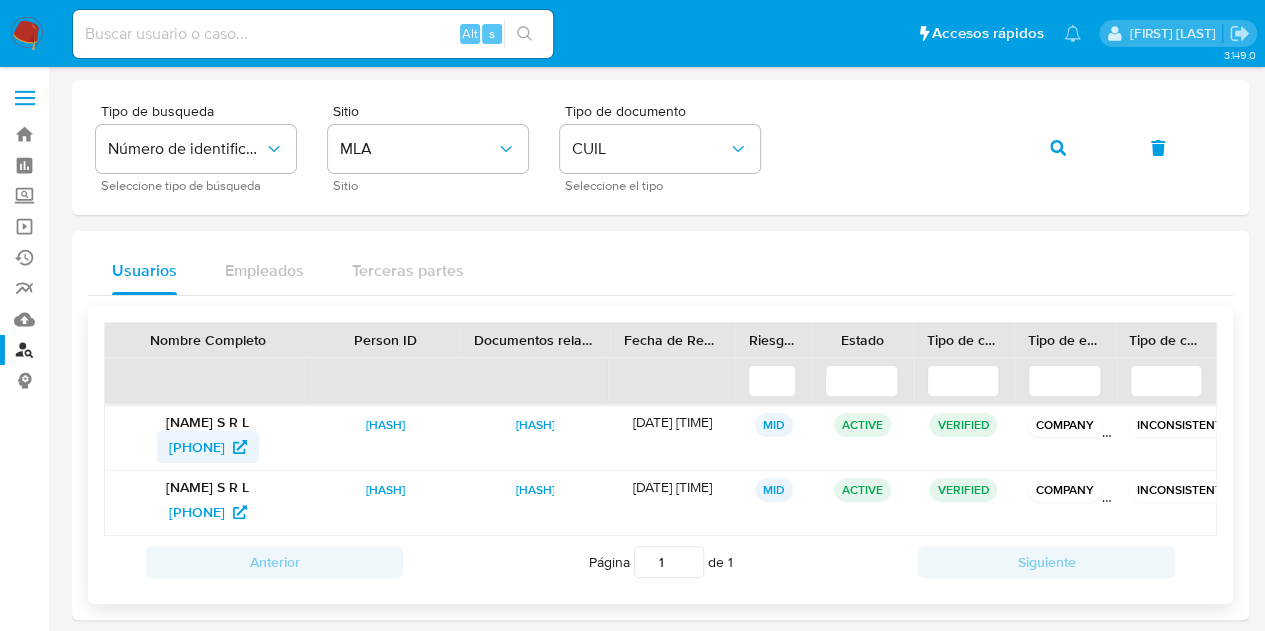 click on "396962258" at bounding box center [197, 447] 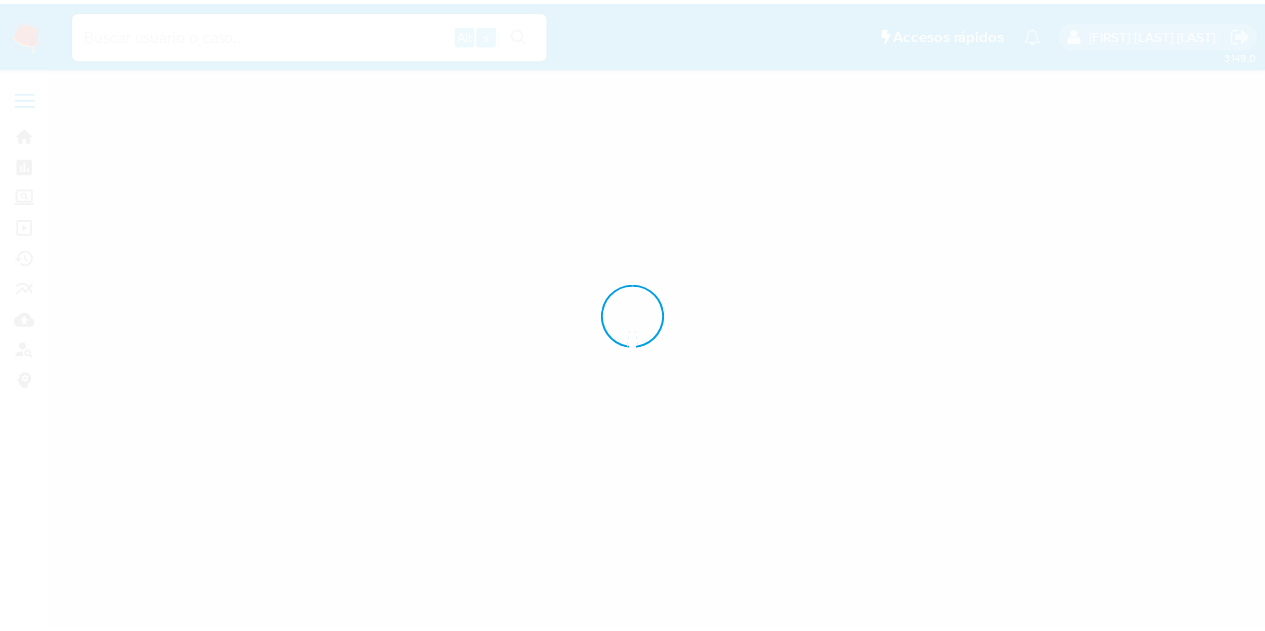 scroll, scrollTop: 0, scrollLeft: 0, axis: both 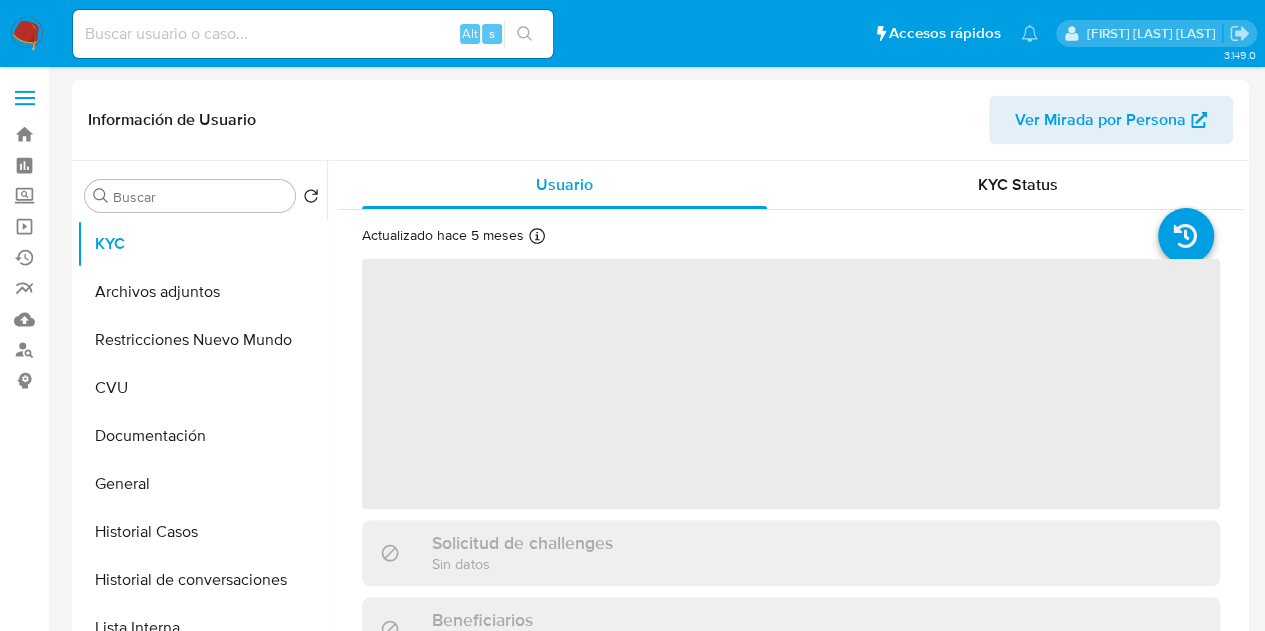 click on "Ver Mirada por Persona" at bounding box center [1100, 120] 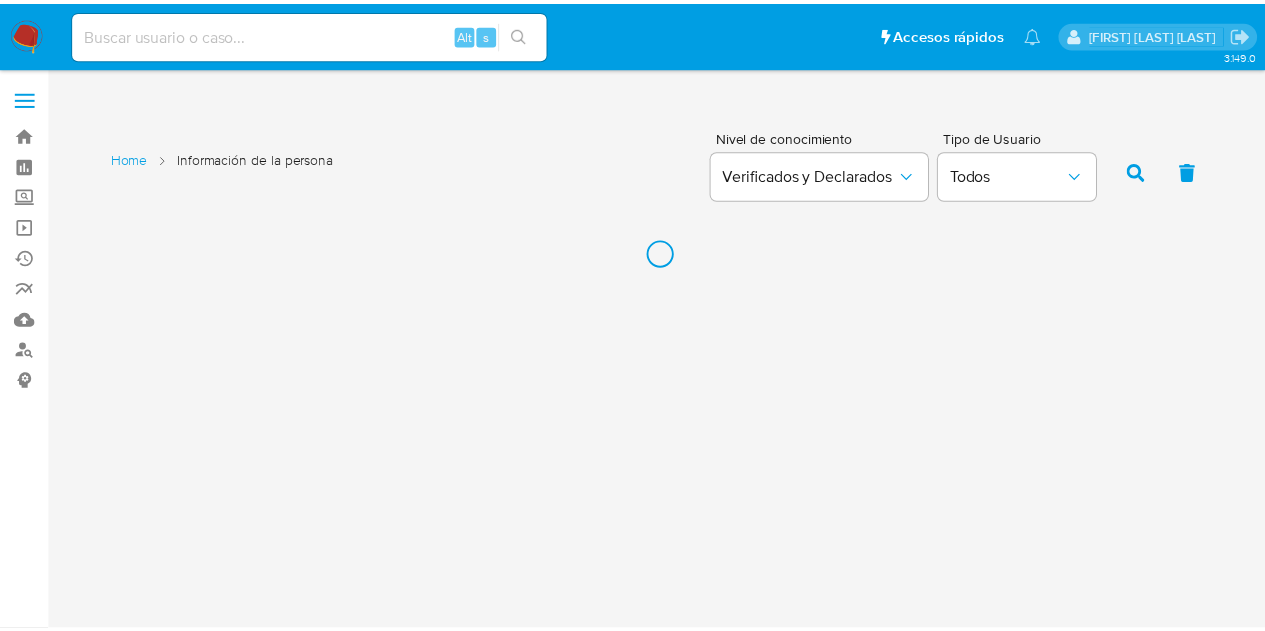 scroll, scrollTop: 0, scrollLeft: 0, axis: both 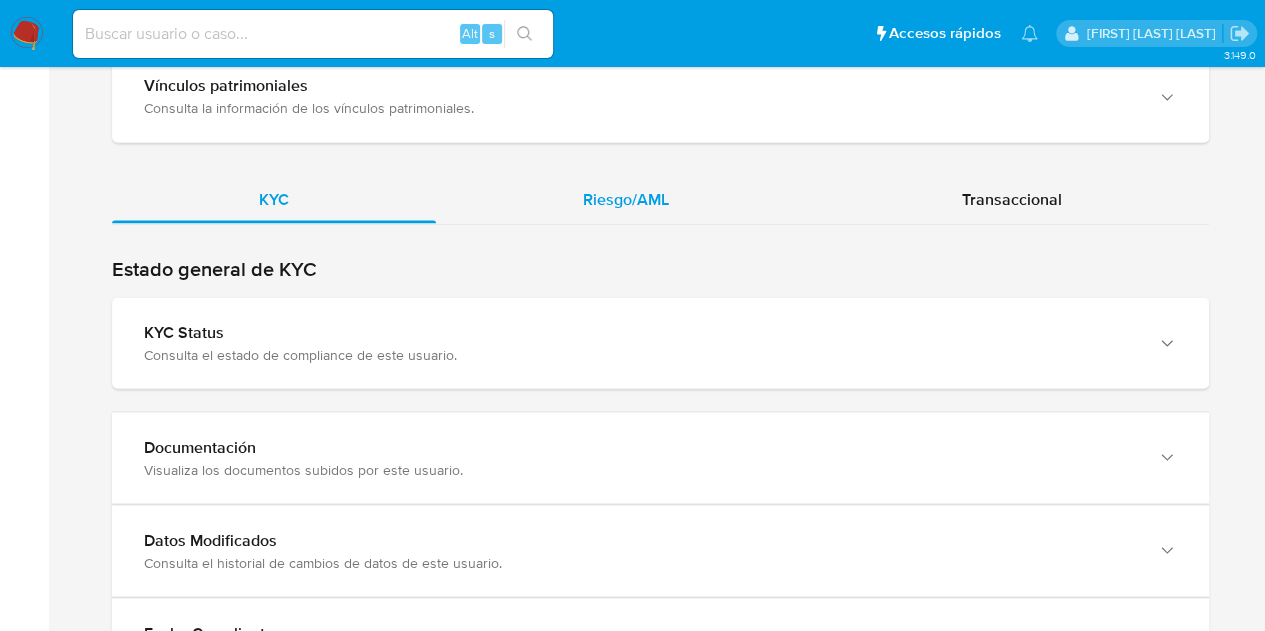 click on "Riesgo/AML" at bounding box center [626, 199] 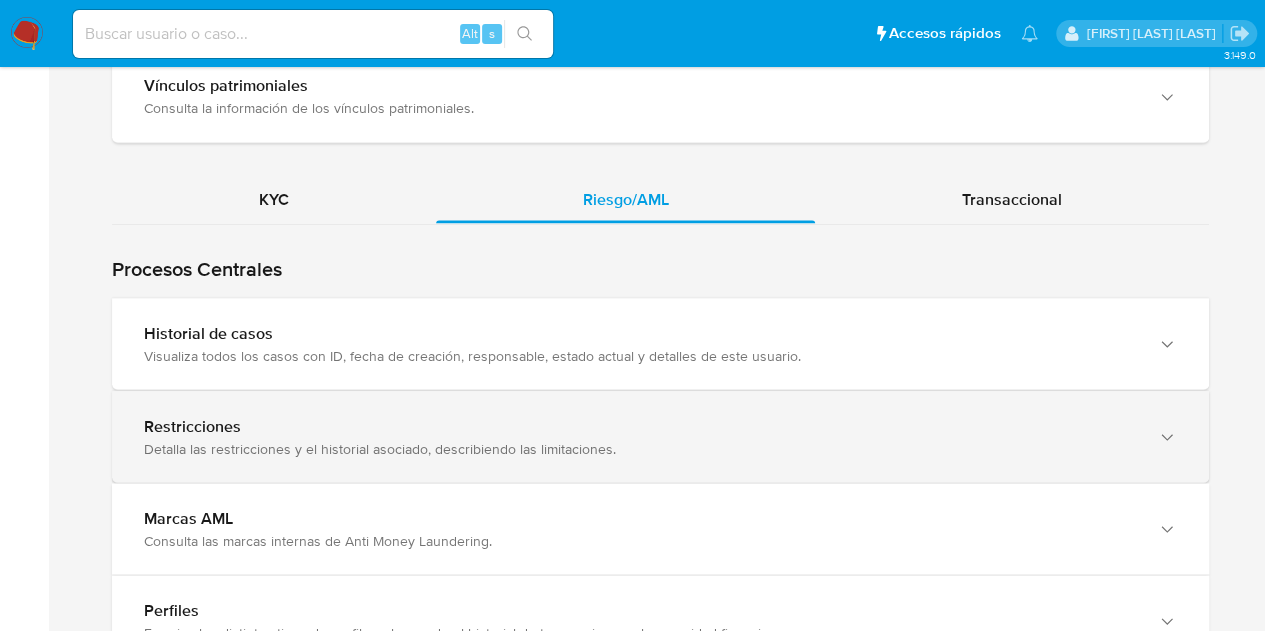 click on "Visualiza todos los casos con ID, fecha de creación, responsable, estado actual y detalles de este usuario." at bounding box center [640, 355] 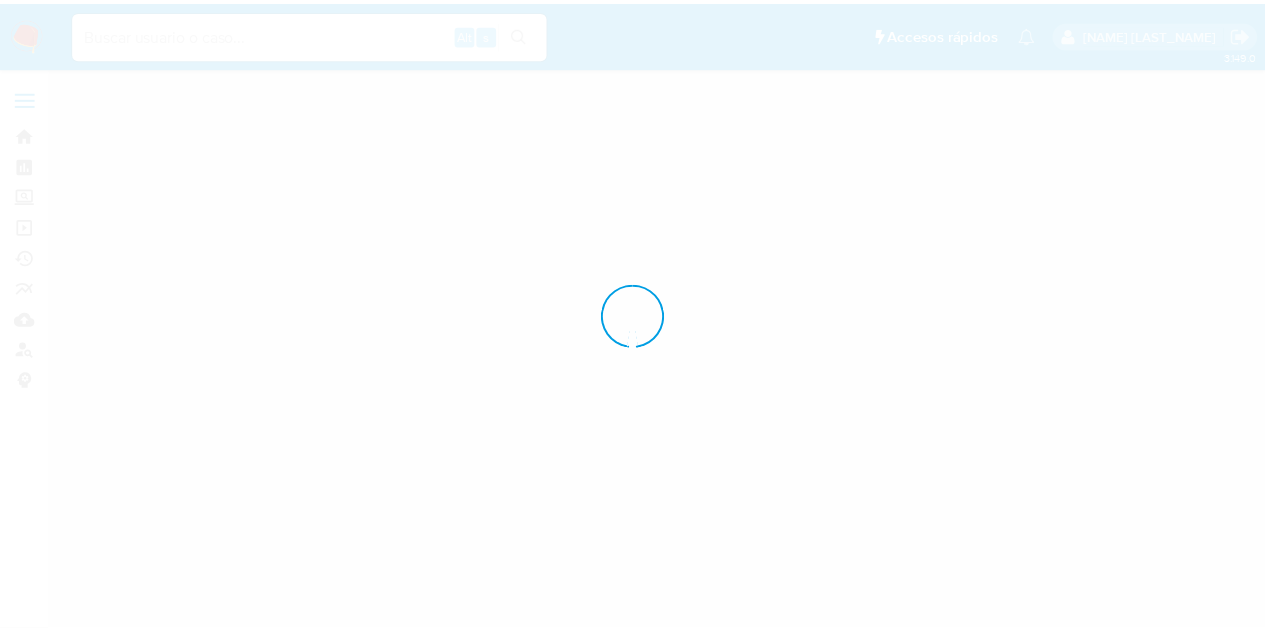 scroll, scrollTop: 0, scrollLeft: 0, axis: both 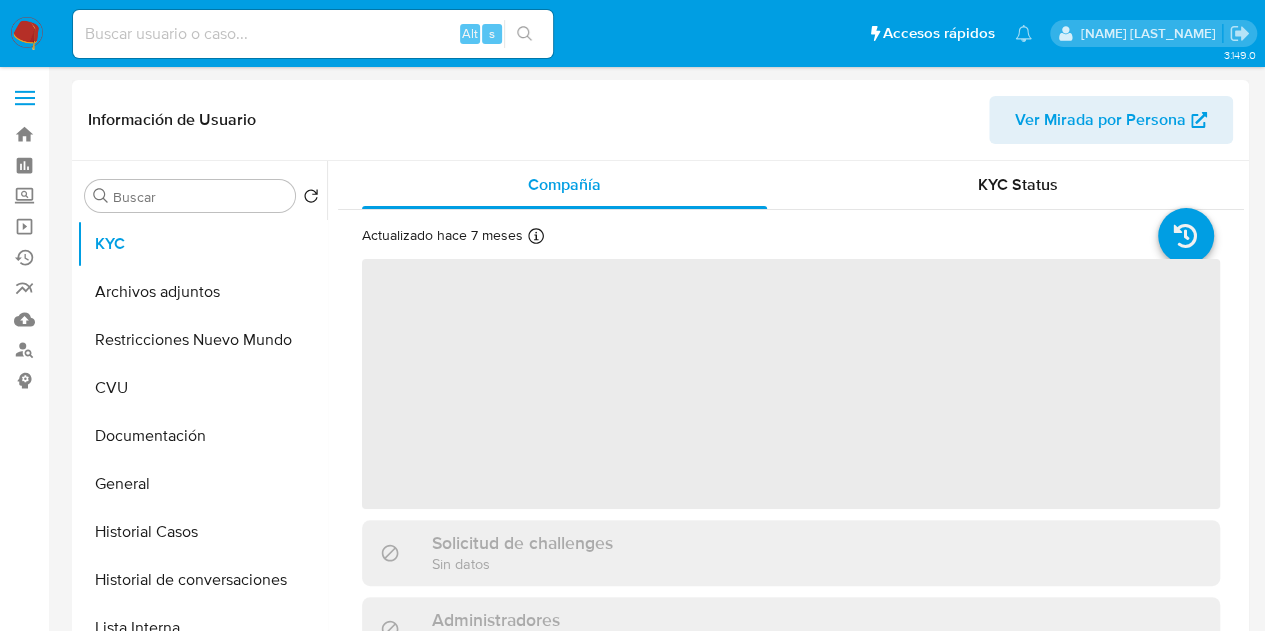 click on "Ver Mirada por Persona" at bounding box center (1100, 120) 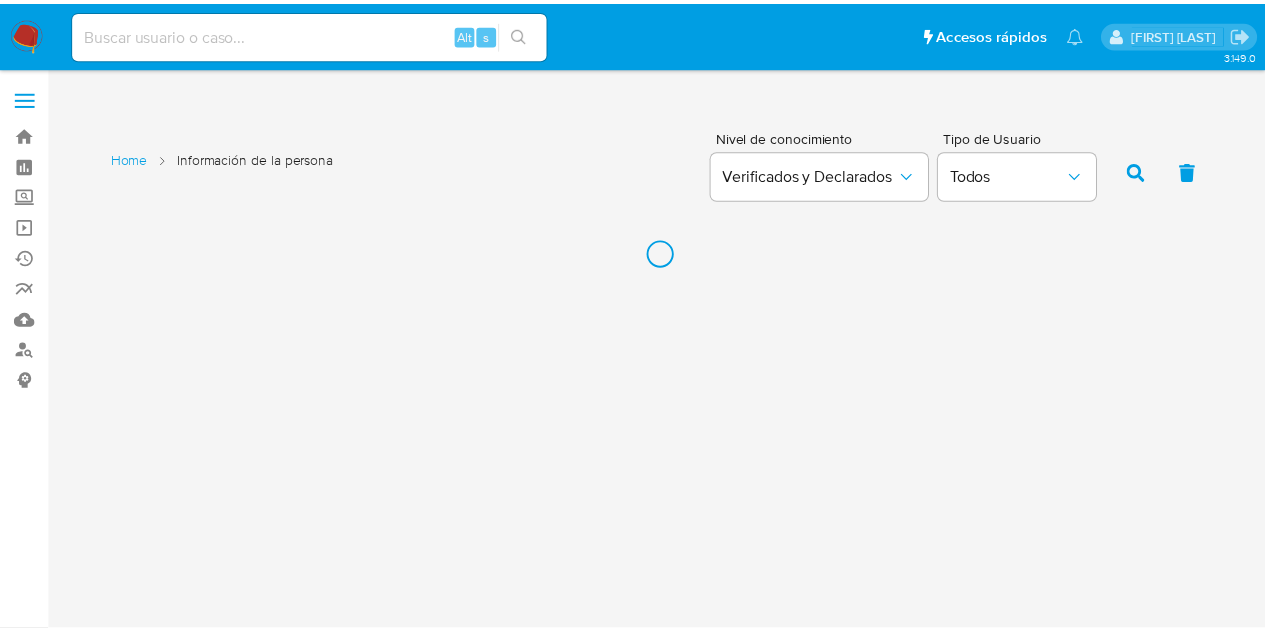 scroll, scrollTop: 0, scrollLeft: 0, axis: both 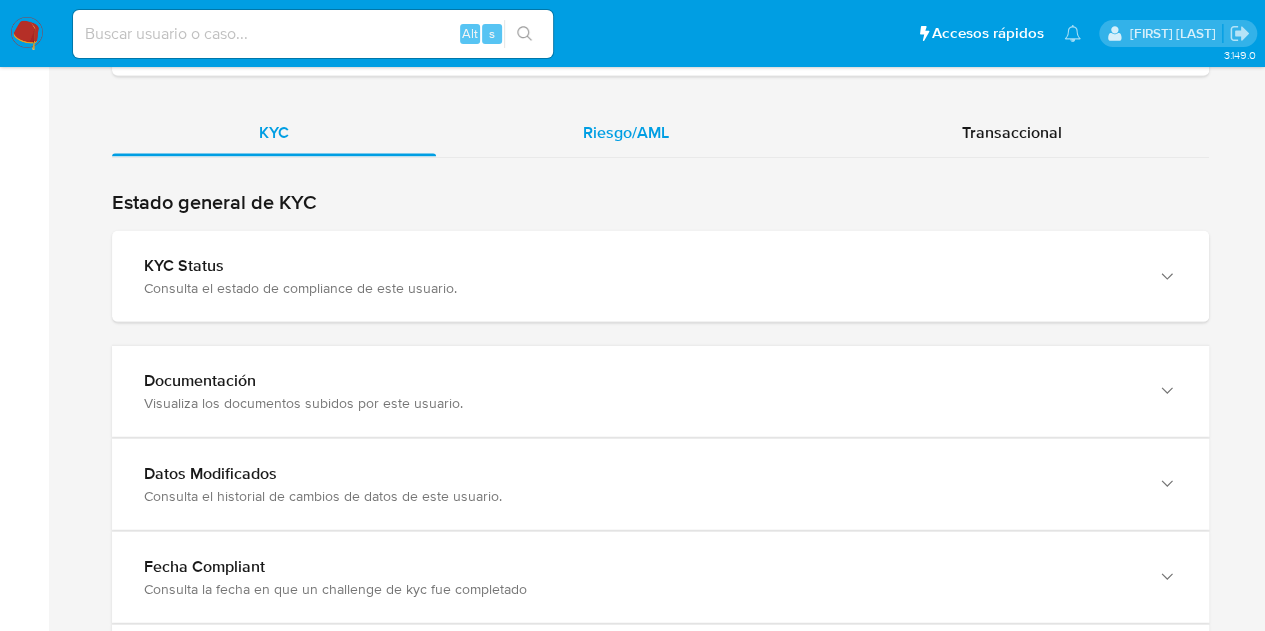 drag, startPoint x: 626, startPoint y: 111, endPoint x: 602, endPoint y: 135, distance: 33.941124 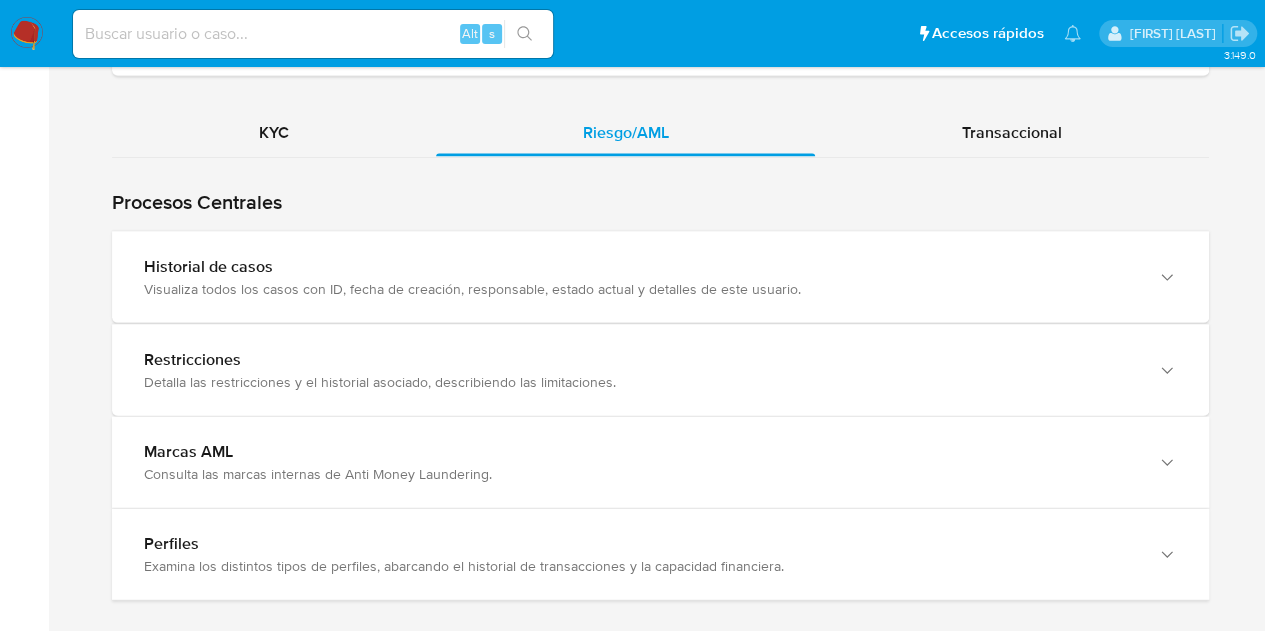 click on "Visualiza todos los casos con ID, fecha de creación, responsable, estado actual y detalles de este usuario." at bounding box center [640, 289] 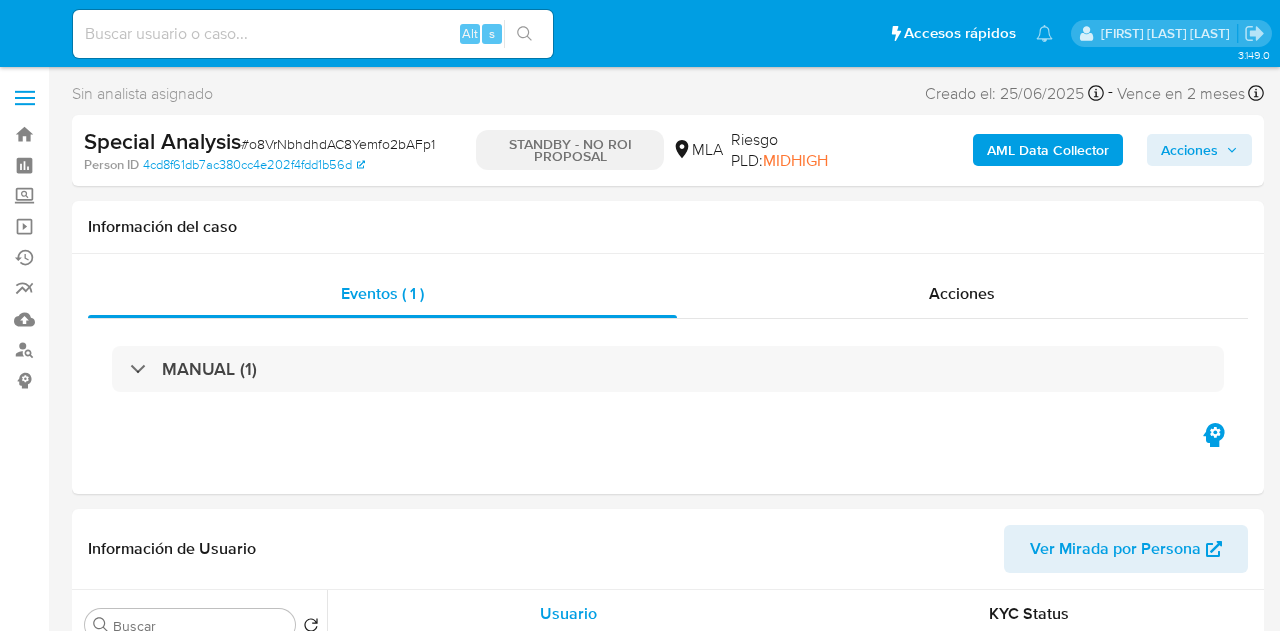 select on "10" 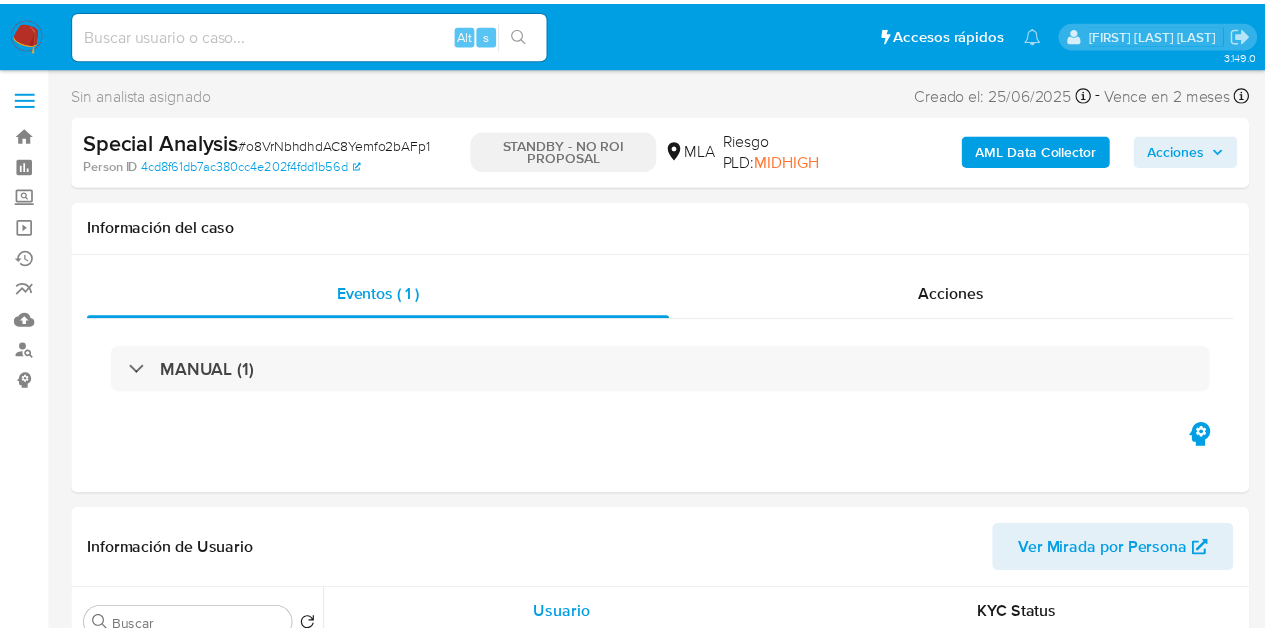 scroll, scrollTop: 0, scrollLeft: 0, axis: both 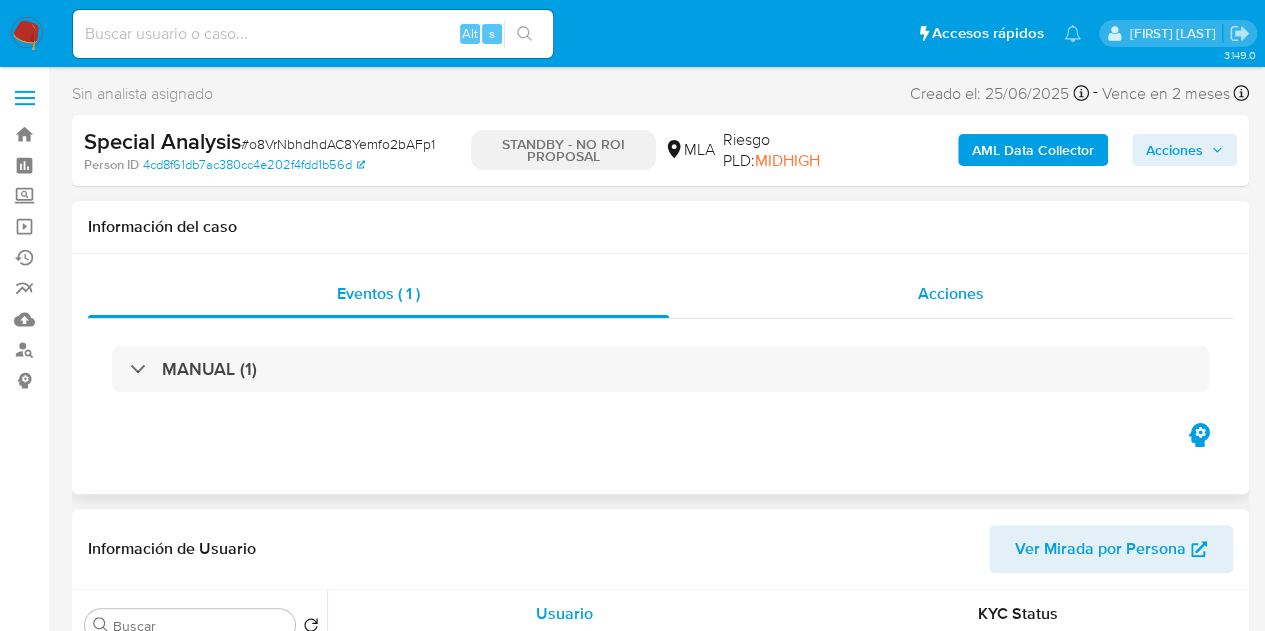 click on "Acciones" at bounding box center (951, 294) 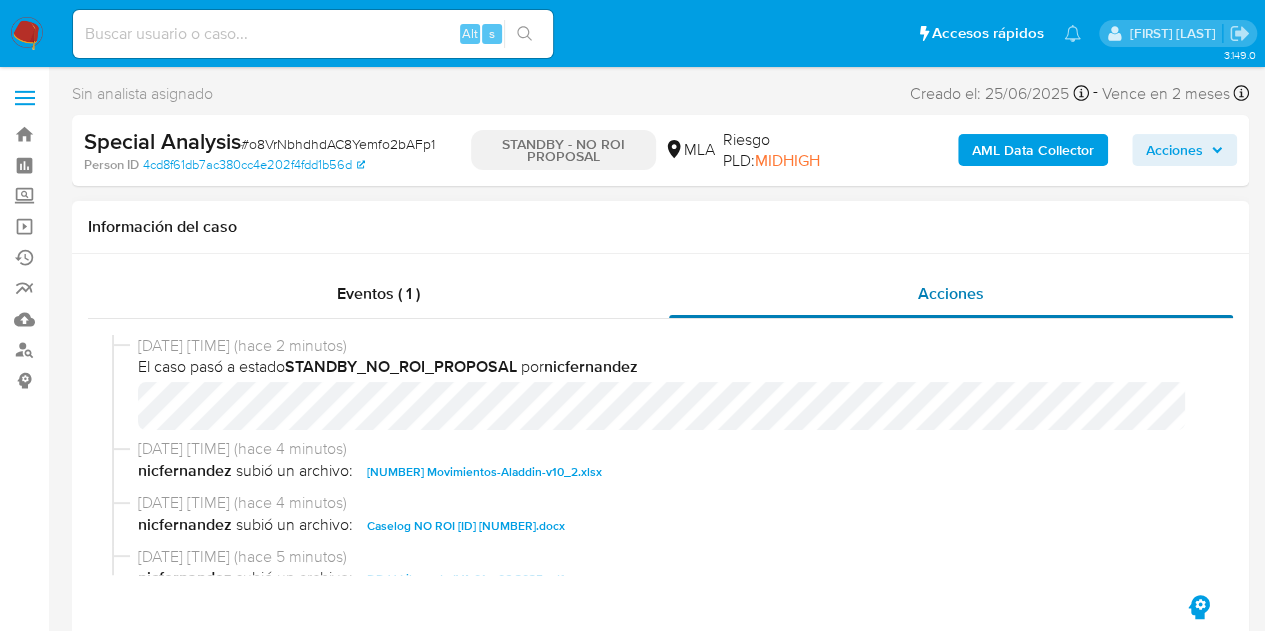 select on "10" 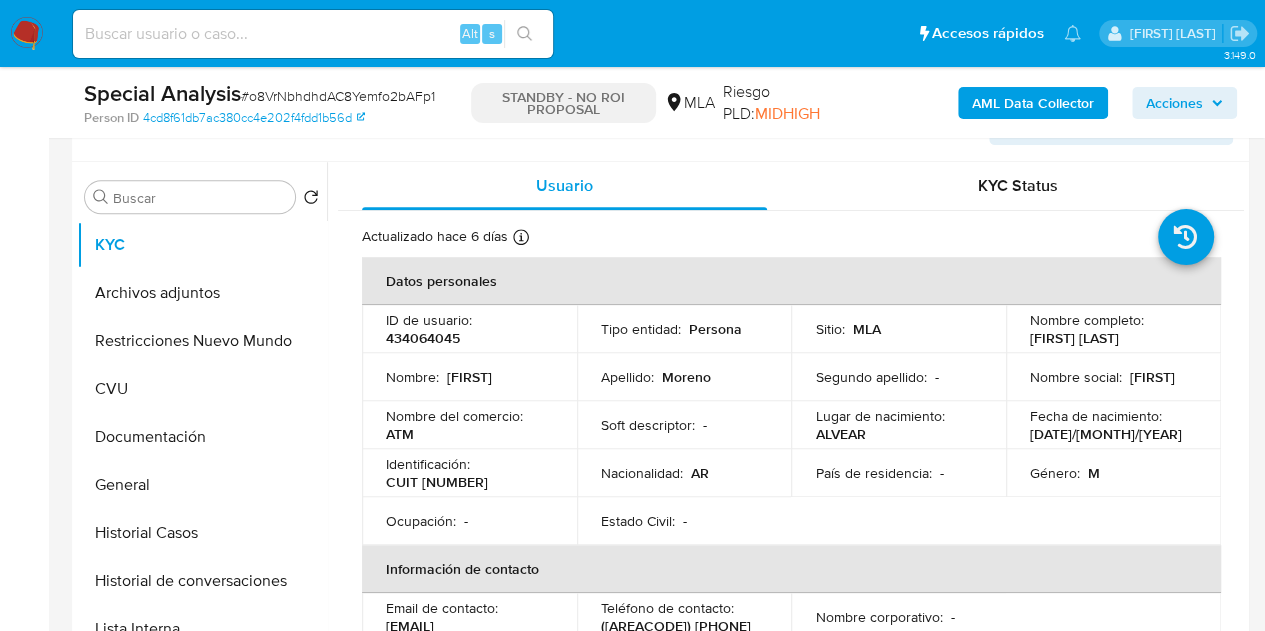scroll, scrollTop: 570, scrollLeft: 0, axis: vertical 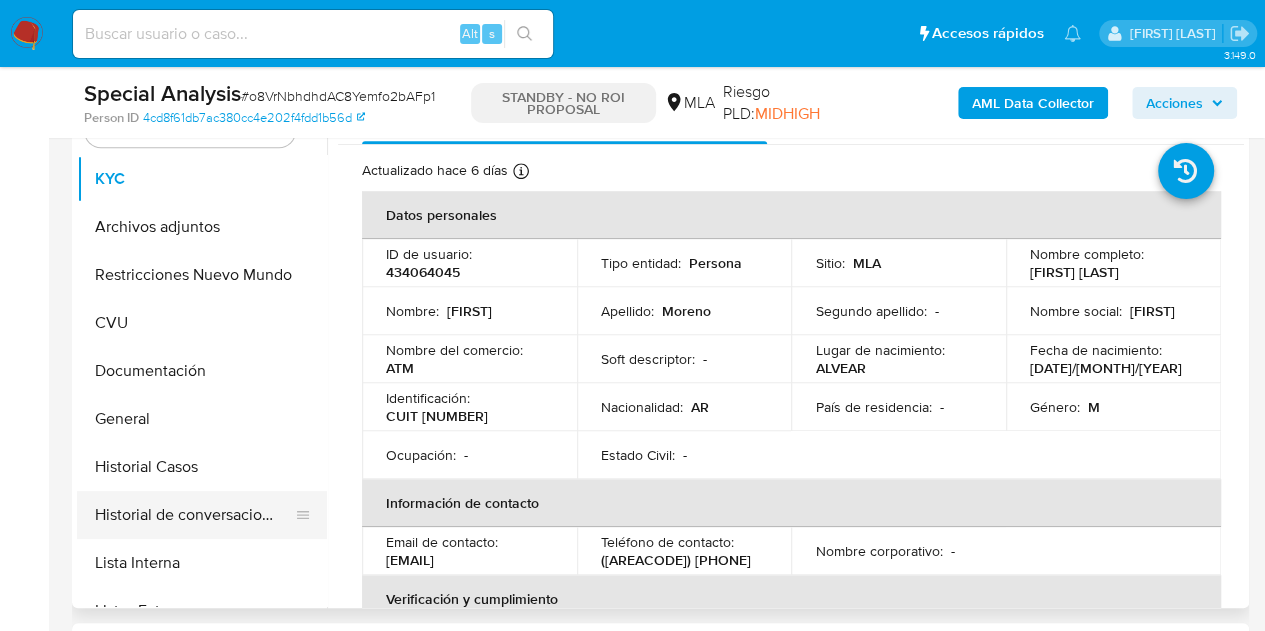 click on "Historial de conversaciones" at bounding box center [194, 515] 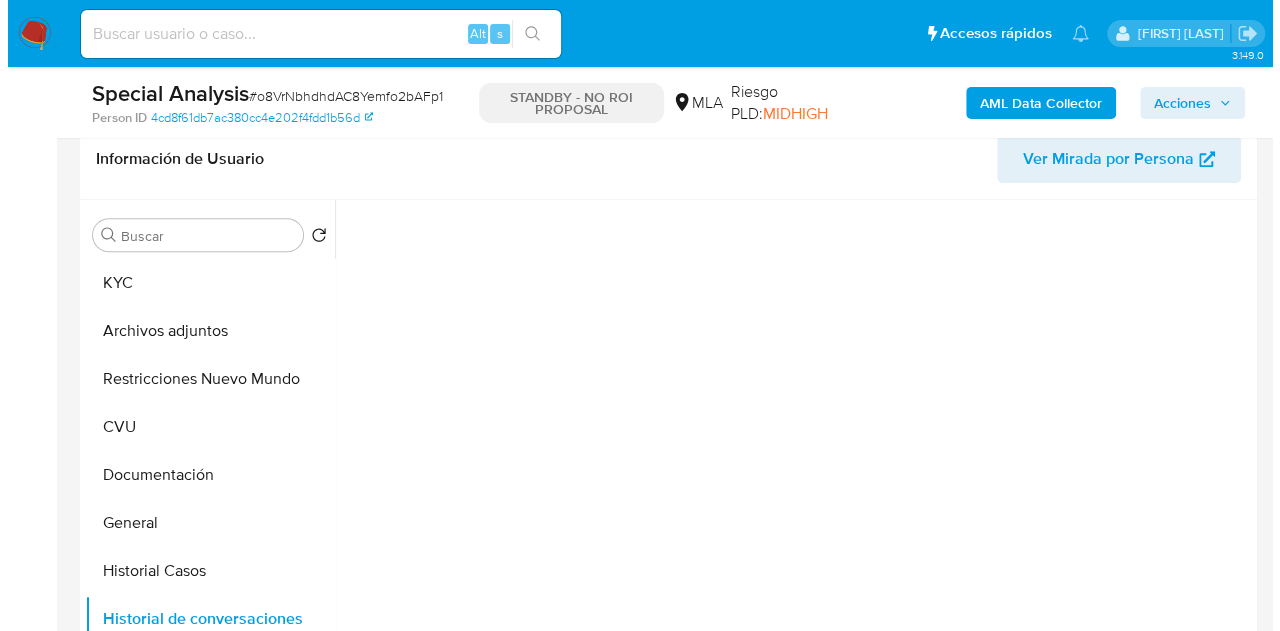 scroll, scrollTop: 486, scrollLeft: 0, axis: vertical 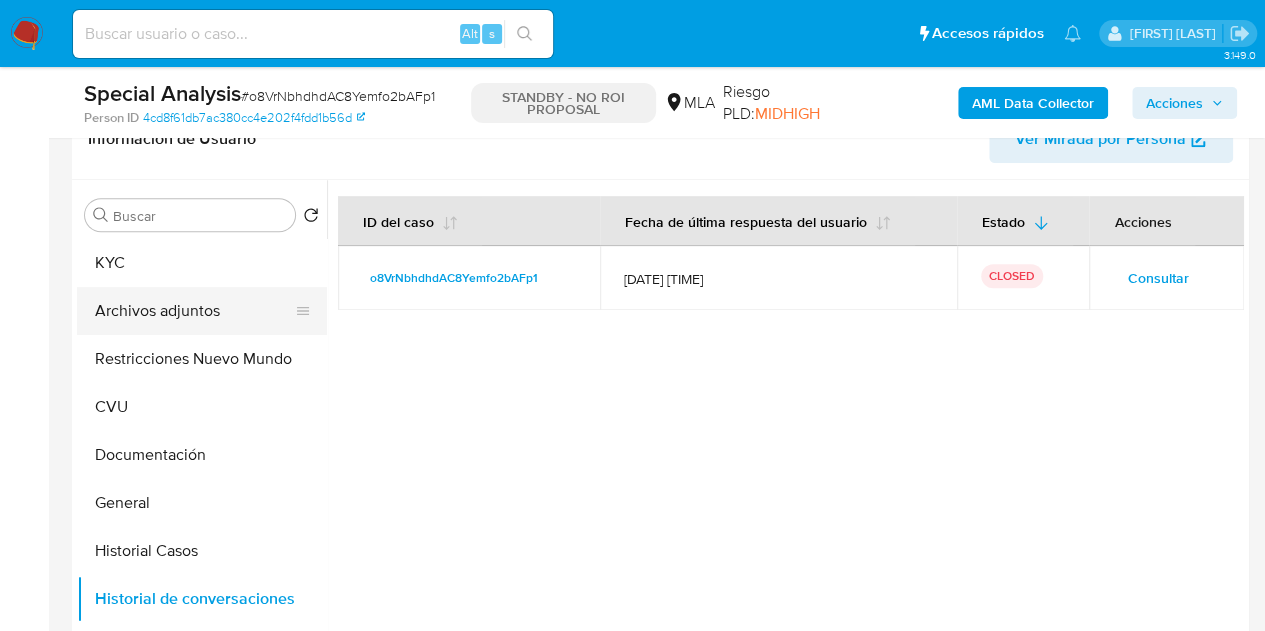 click on "Archivos adjuntos" at bounding box center [194, 311] 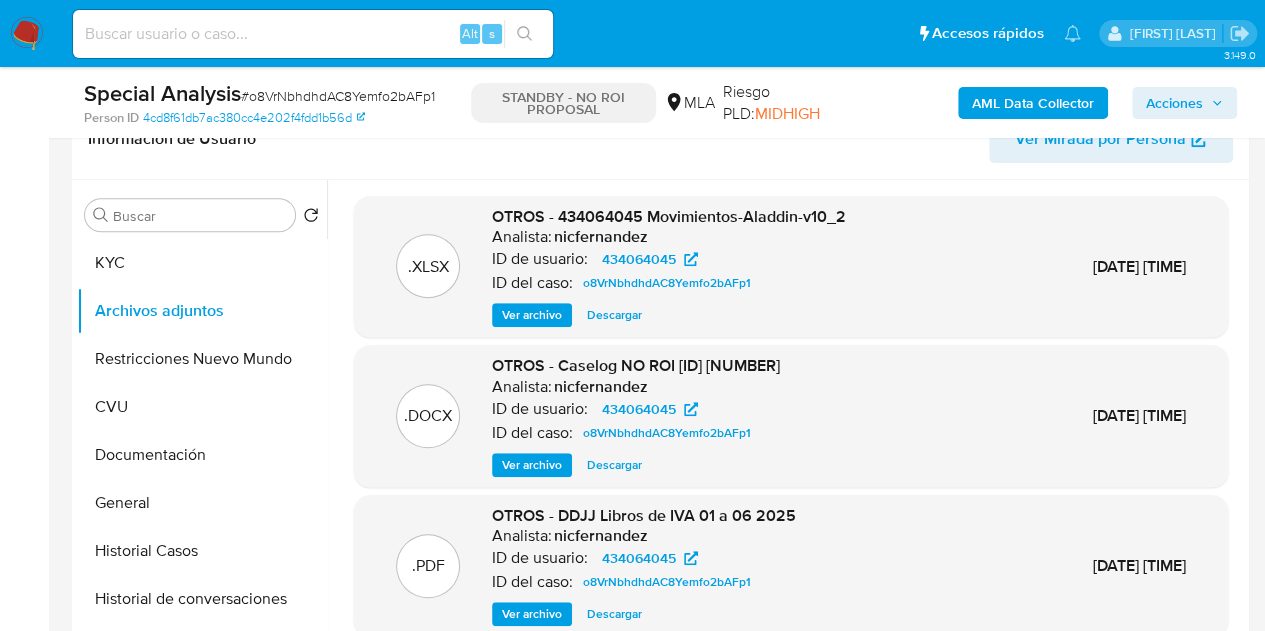 click on "Ver archivo" at bounding box center [532, 465] 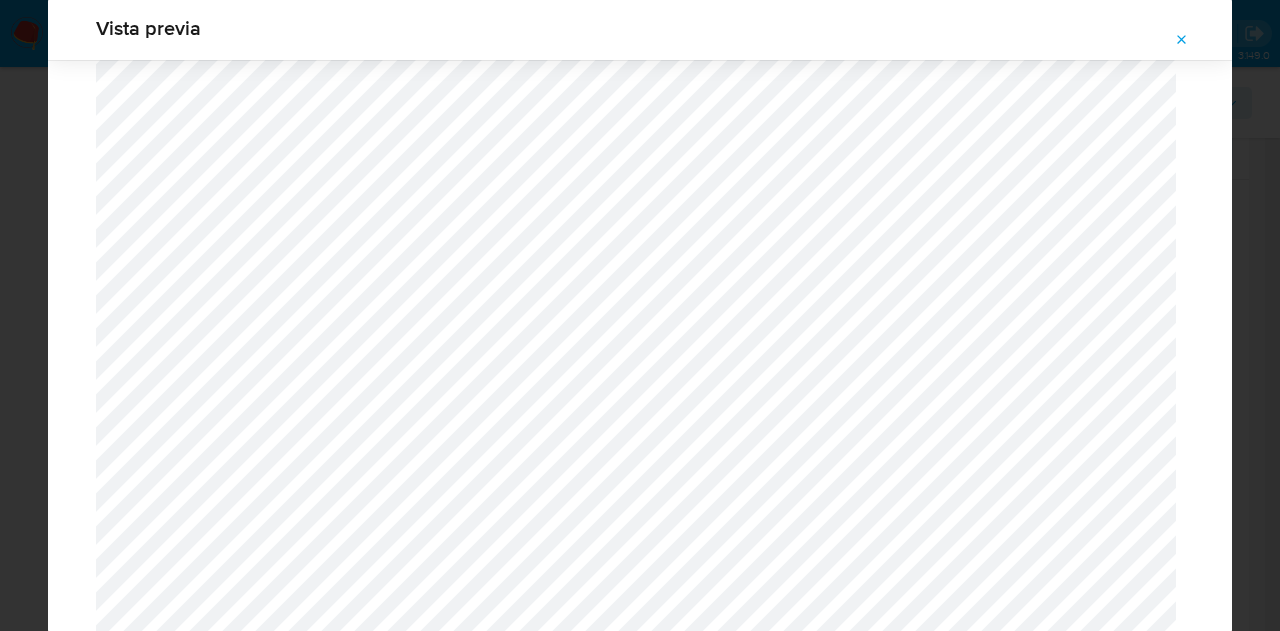 scroll, scrollTop: 78, scrollLeft: 0, axis: vertical 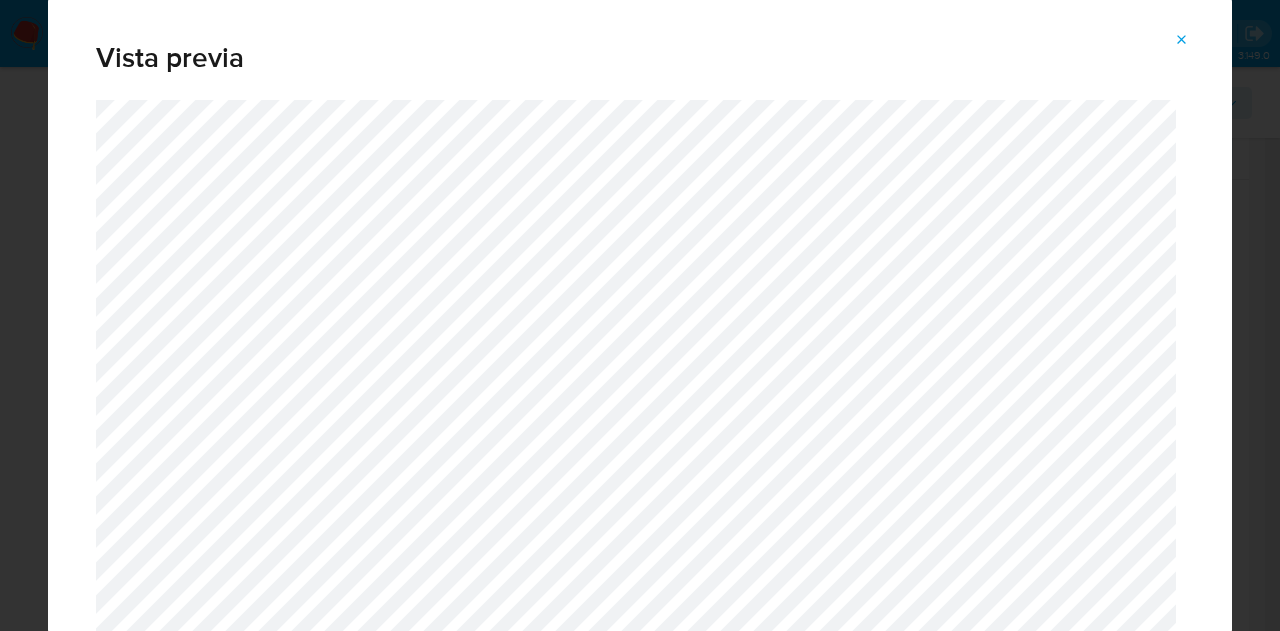 click at bounding box center (1182, 40) 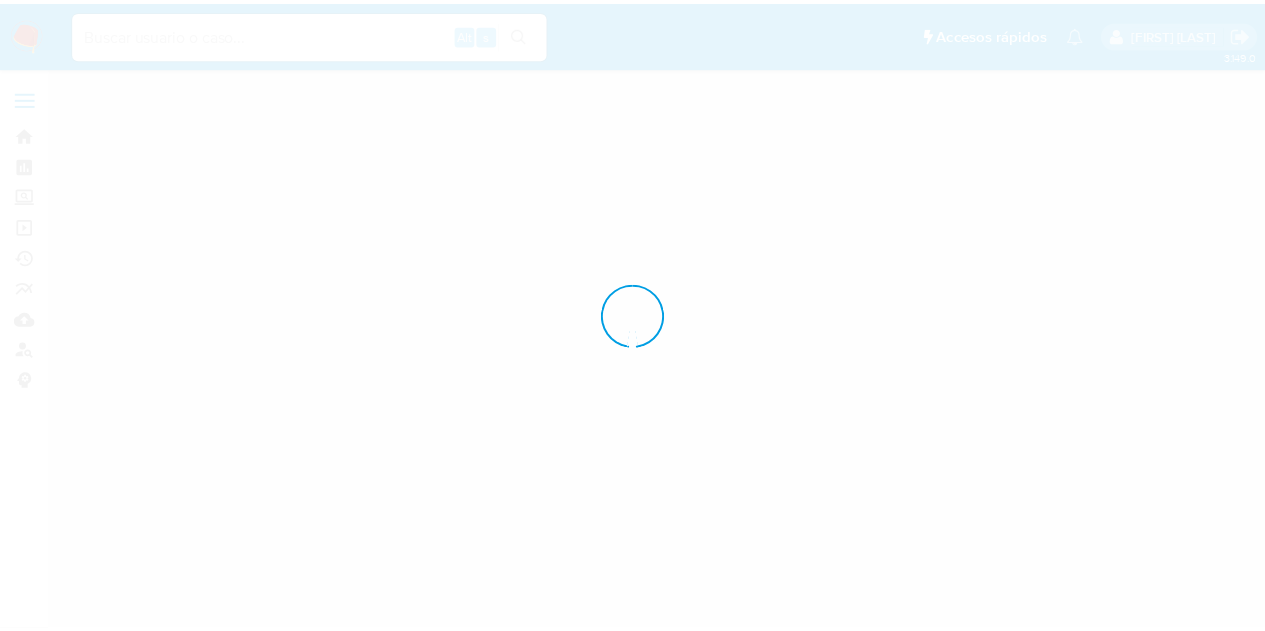 scroll, scrollTop: 0, scrollLeft: 0, axis: both 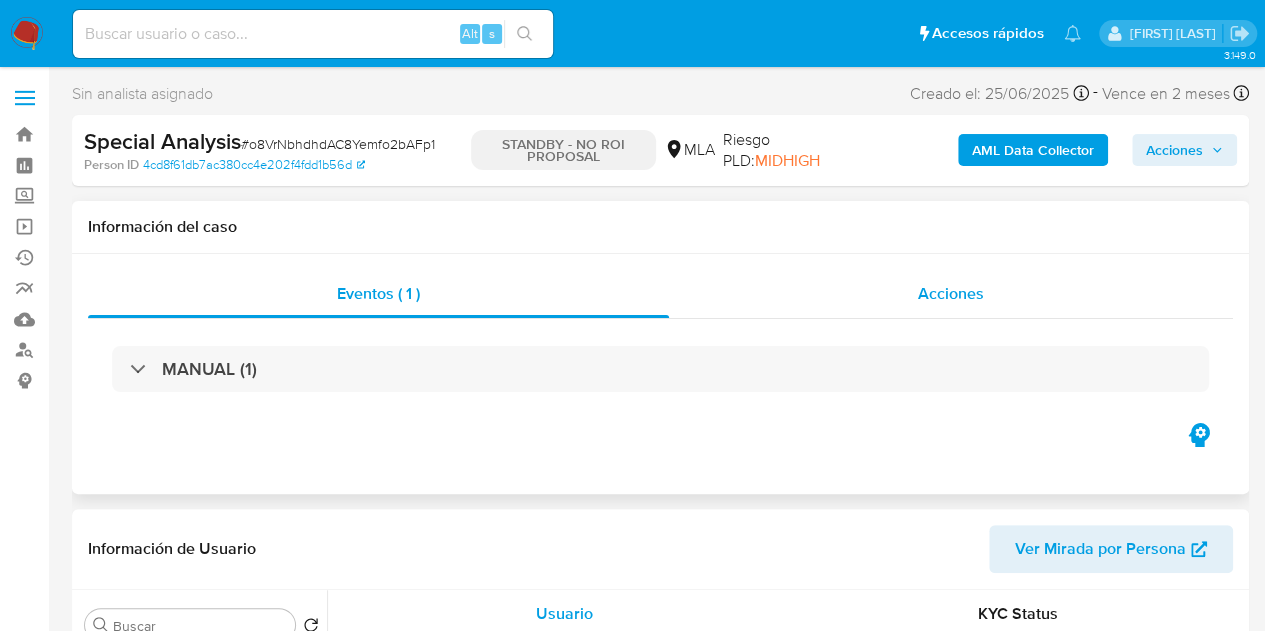 click on "Acciones" at bounding box center [951, 294] 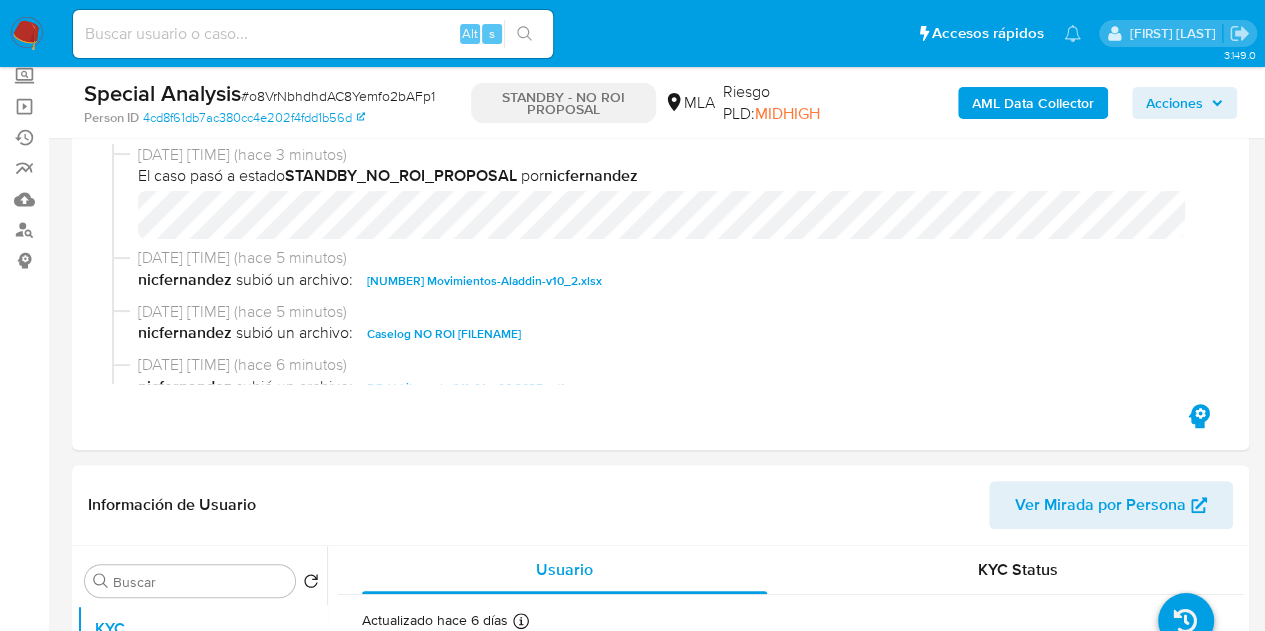 select on "10" 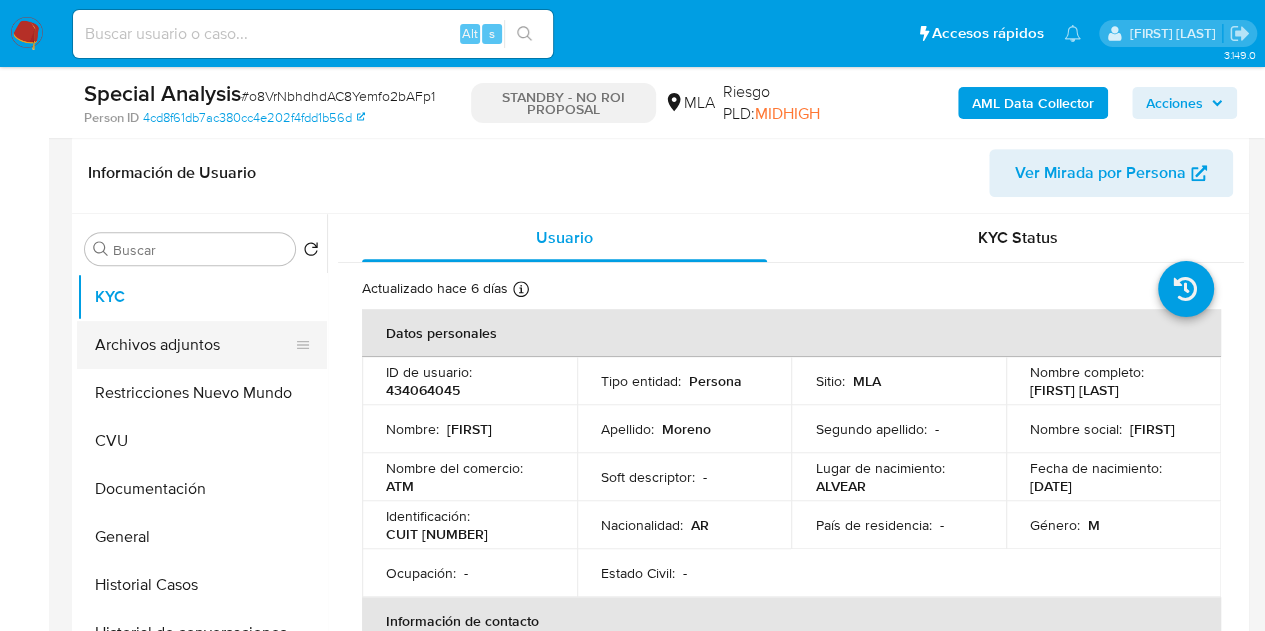scroll, scrollTop: 456, scrollLeft: 0, axis: vertical 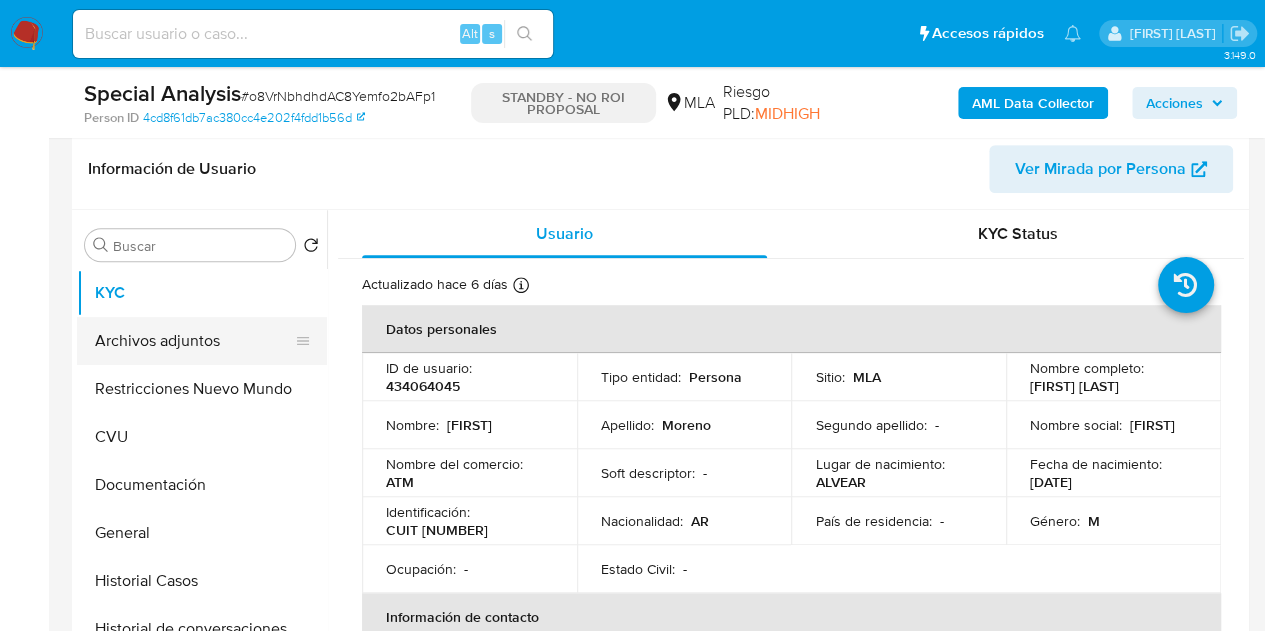click on "Archivos adjuntos" at bounding box center (194, 341) 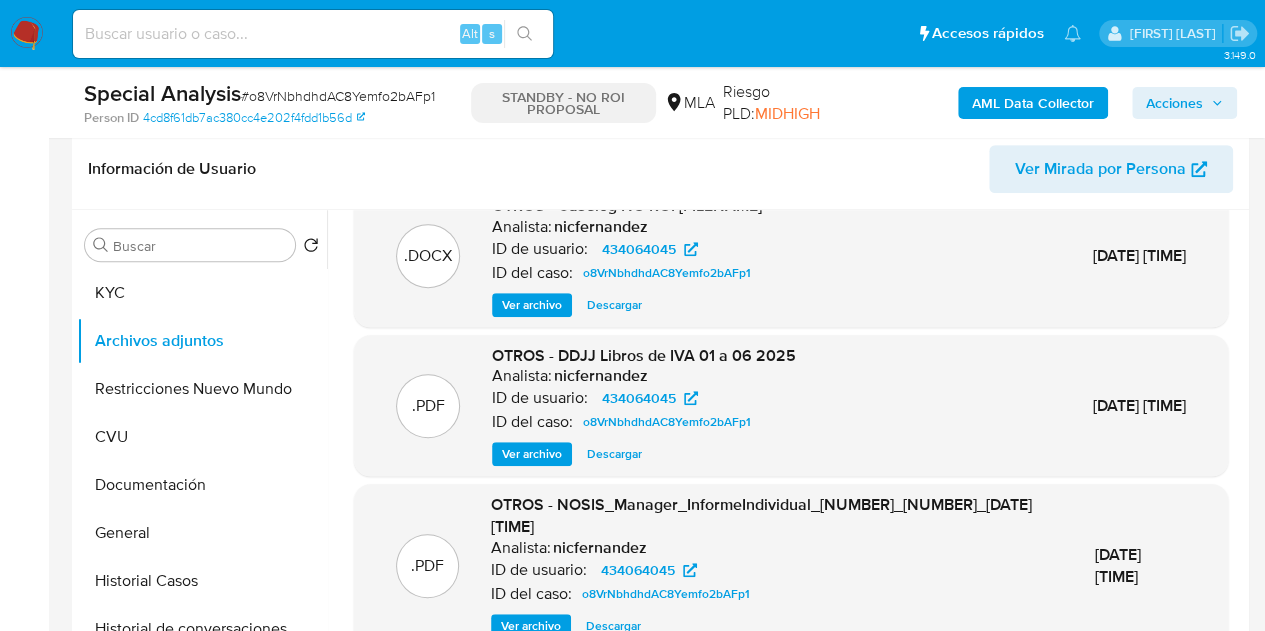 scroll, scrollTop: 0, scrollLeft: 0, axis: both 